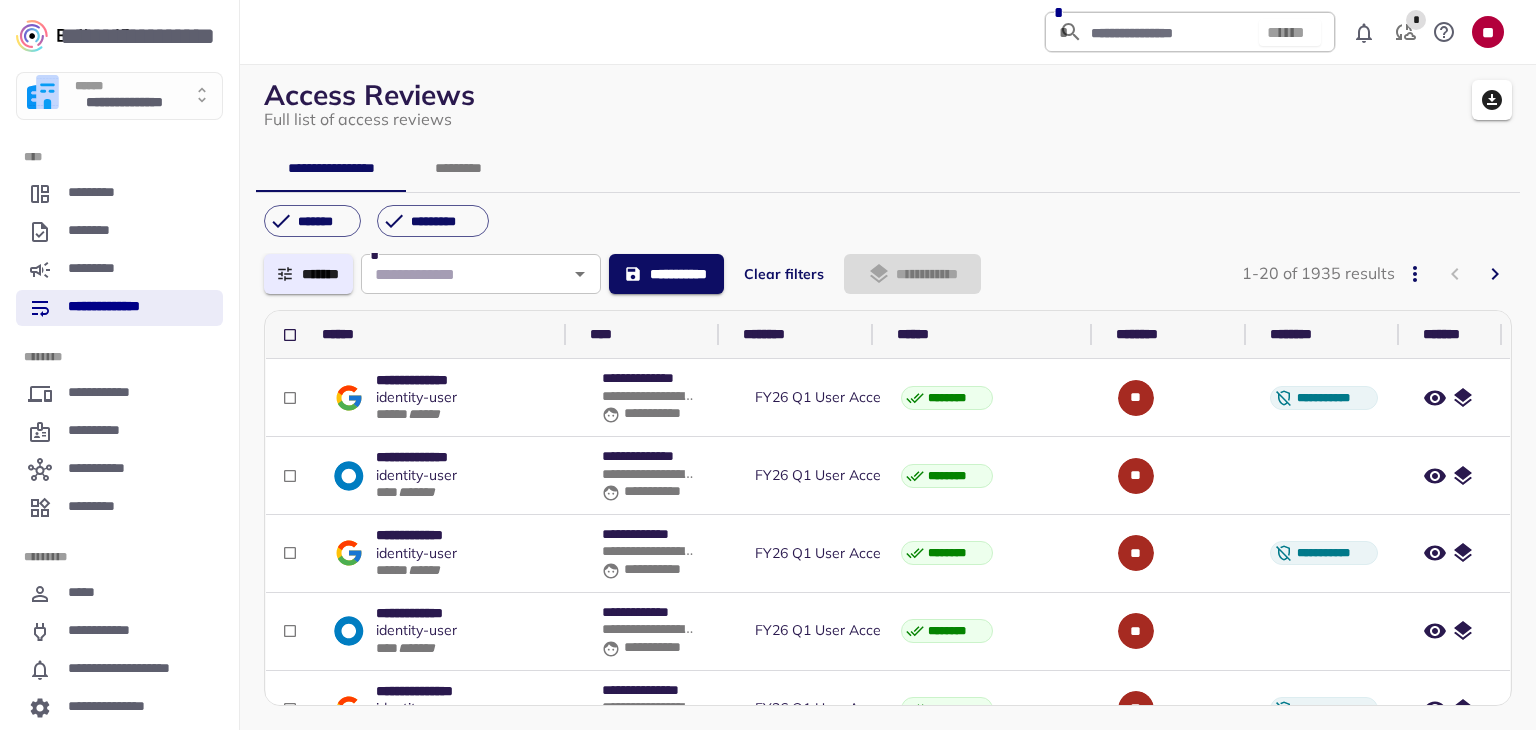 scroll, scrollTop: 0, scrollLeft: 0, axis: both 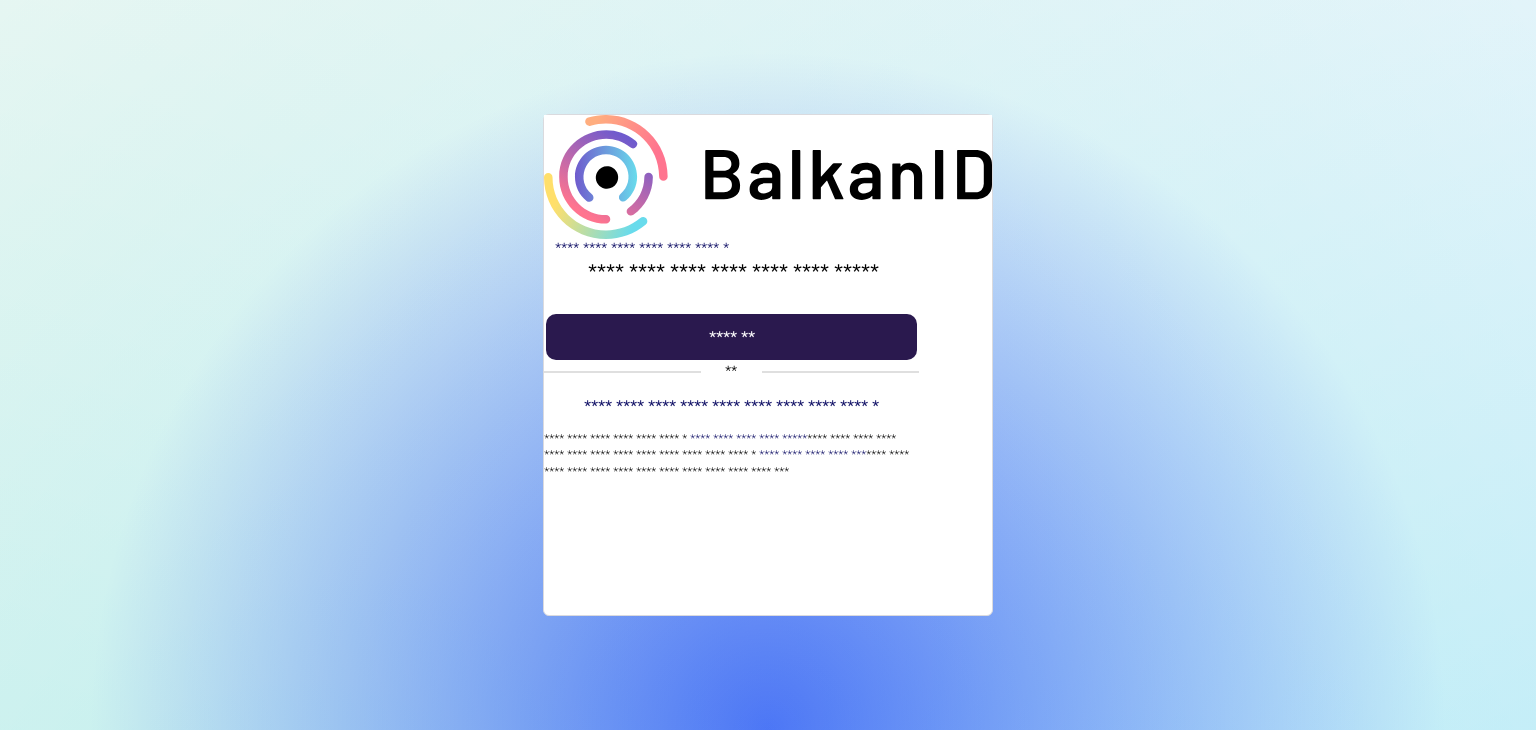 click at bounding box center (731, 337) 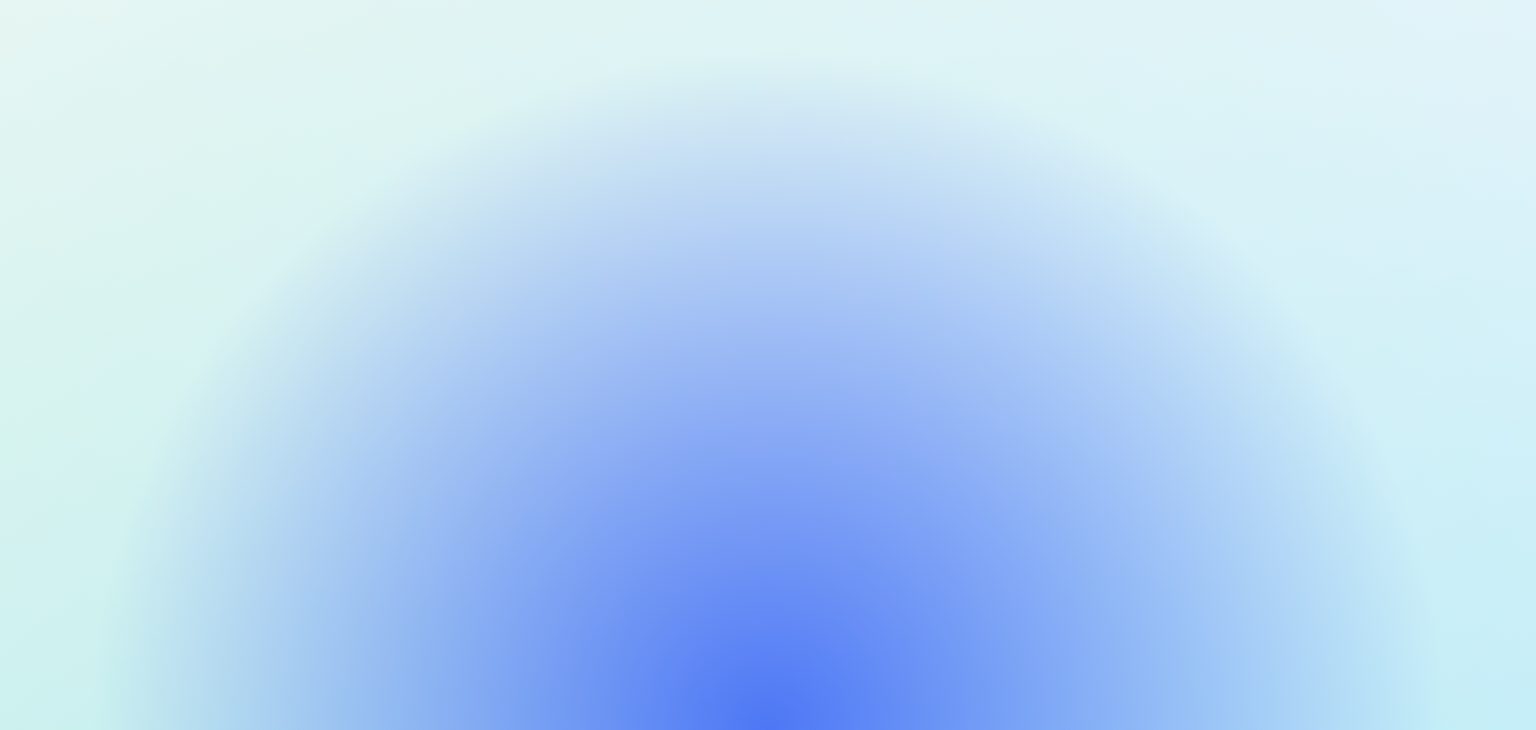 scroll, scrollTop: 0, scrollLeft: 0, axis: both 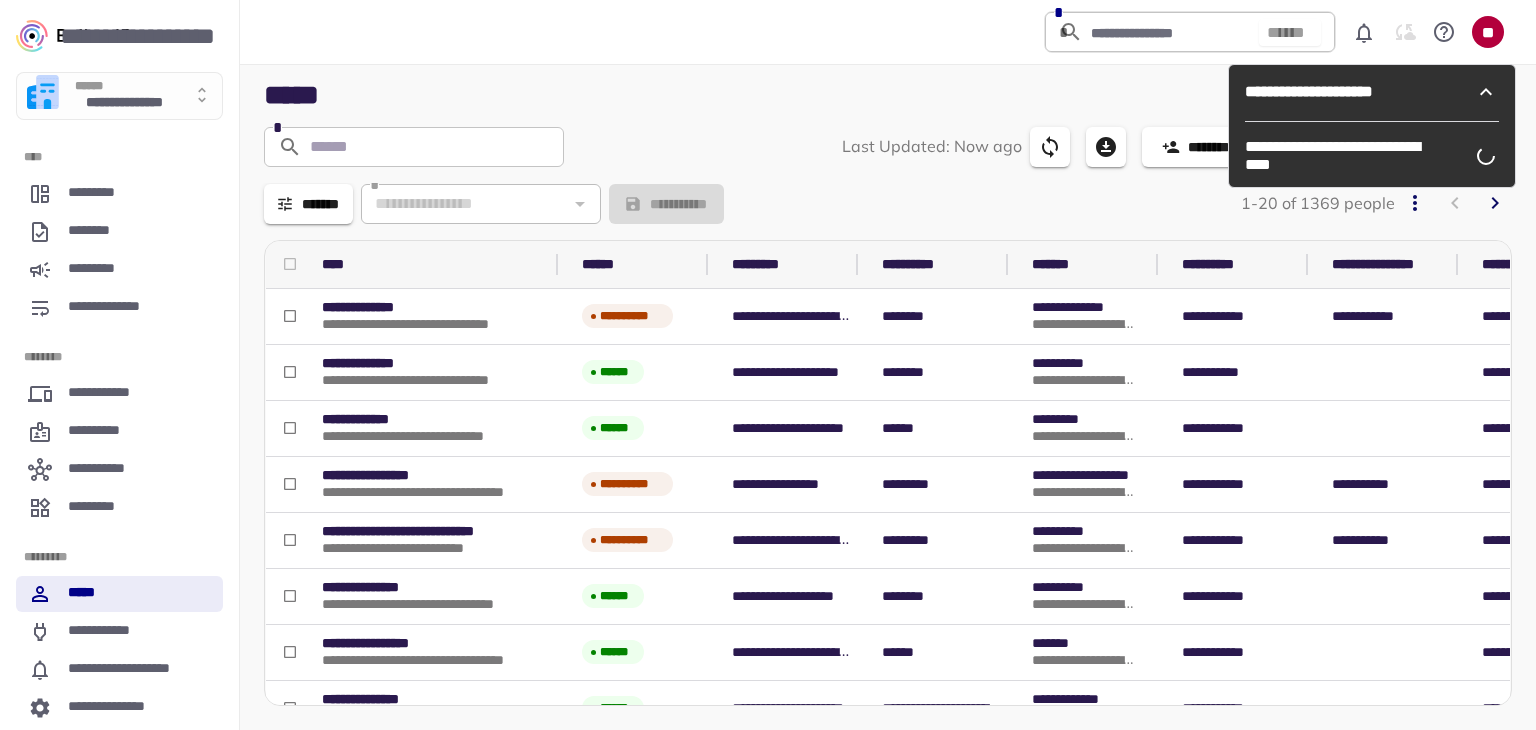 click on "*****" at bounding box center [888, 95] 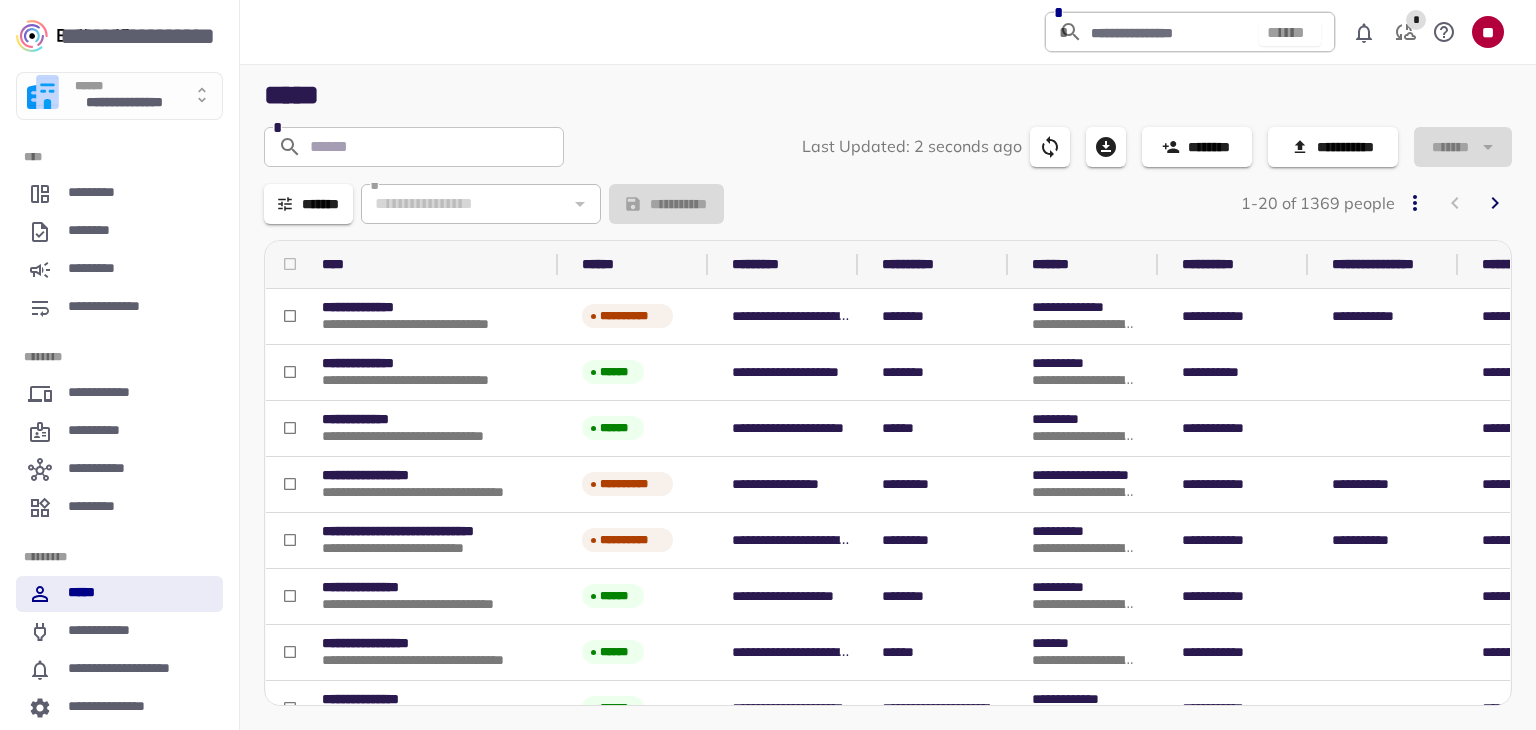 click 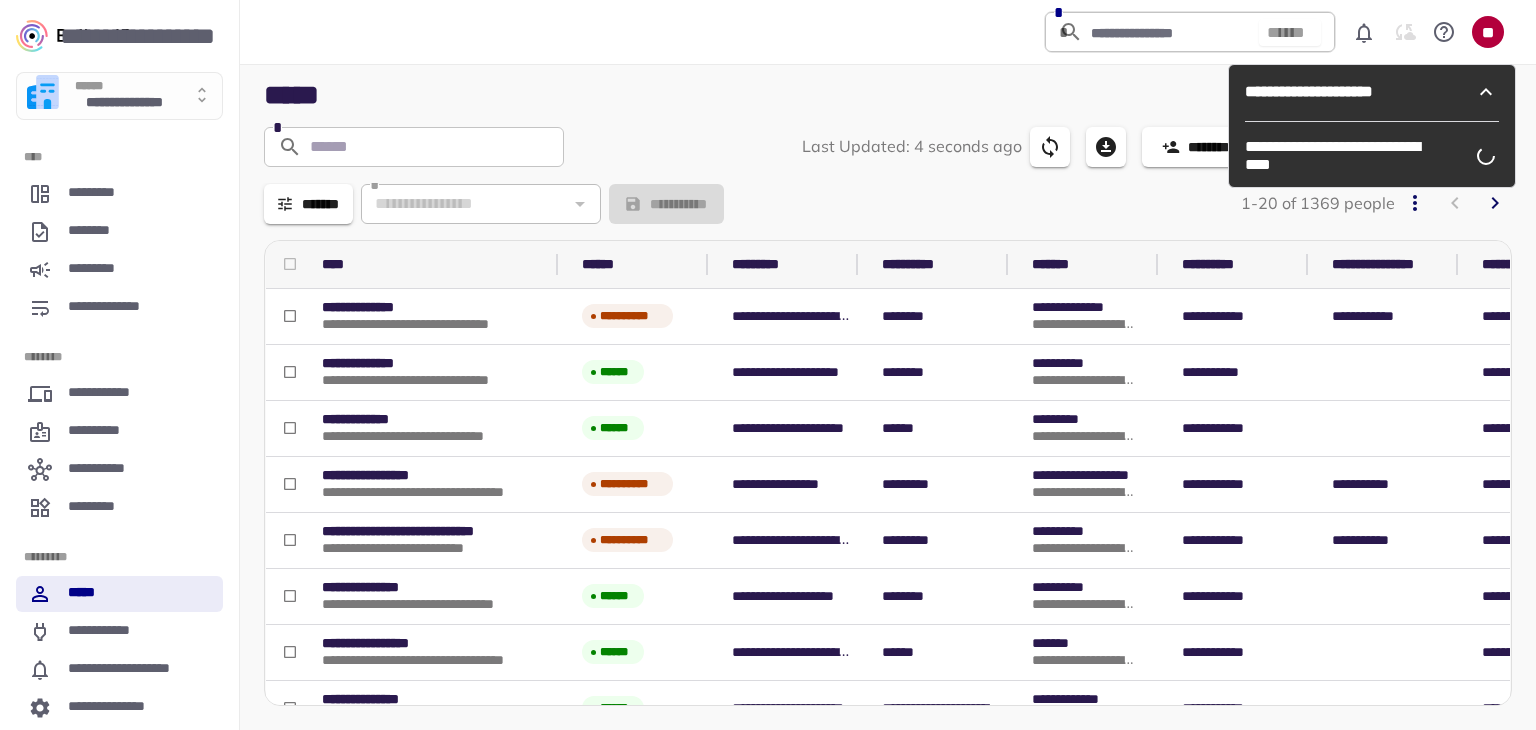 click on "**********" at bounding box center (888, 111) 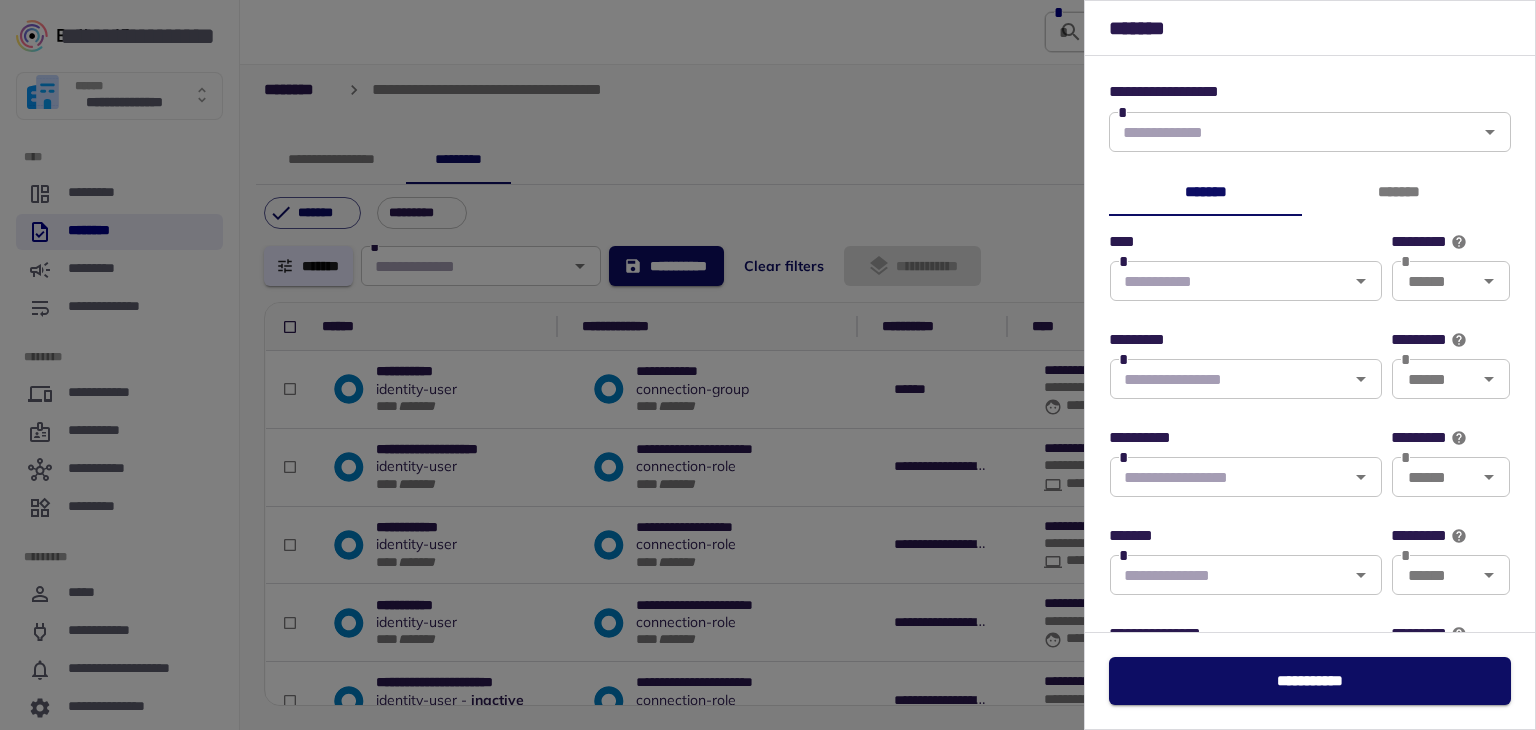scroll, scrollTop: 0, scrollLeft: 0, axis: both 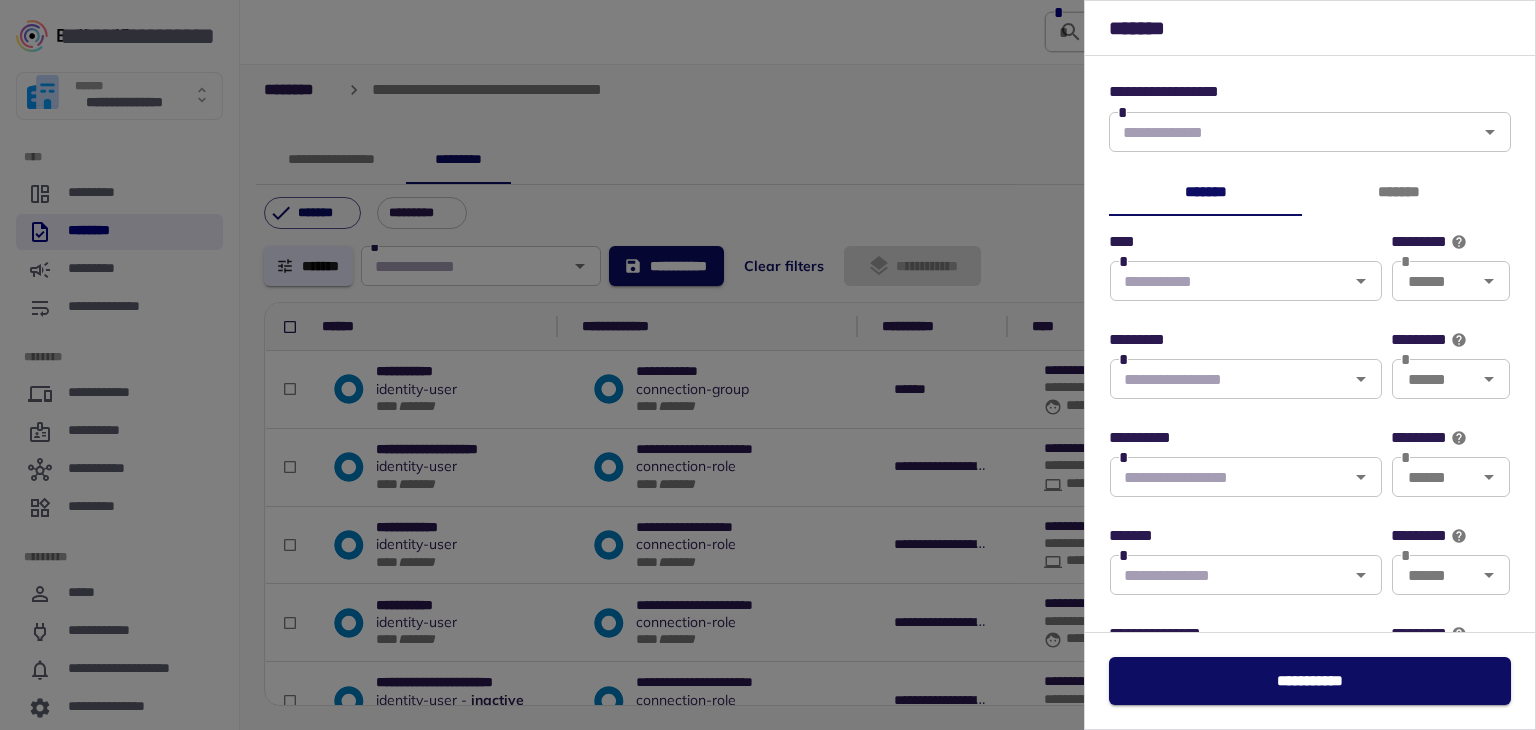 click at bounding box center (768, 365) 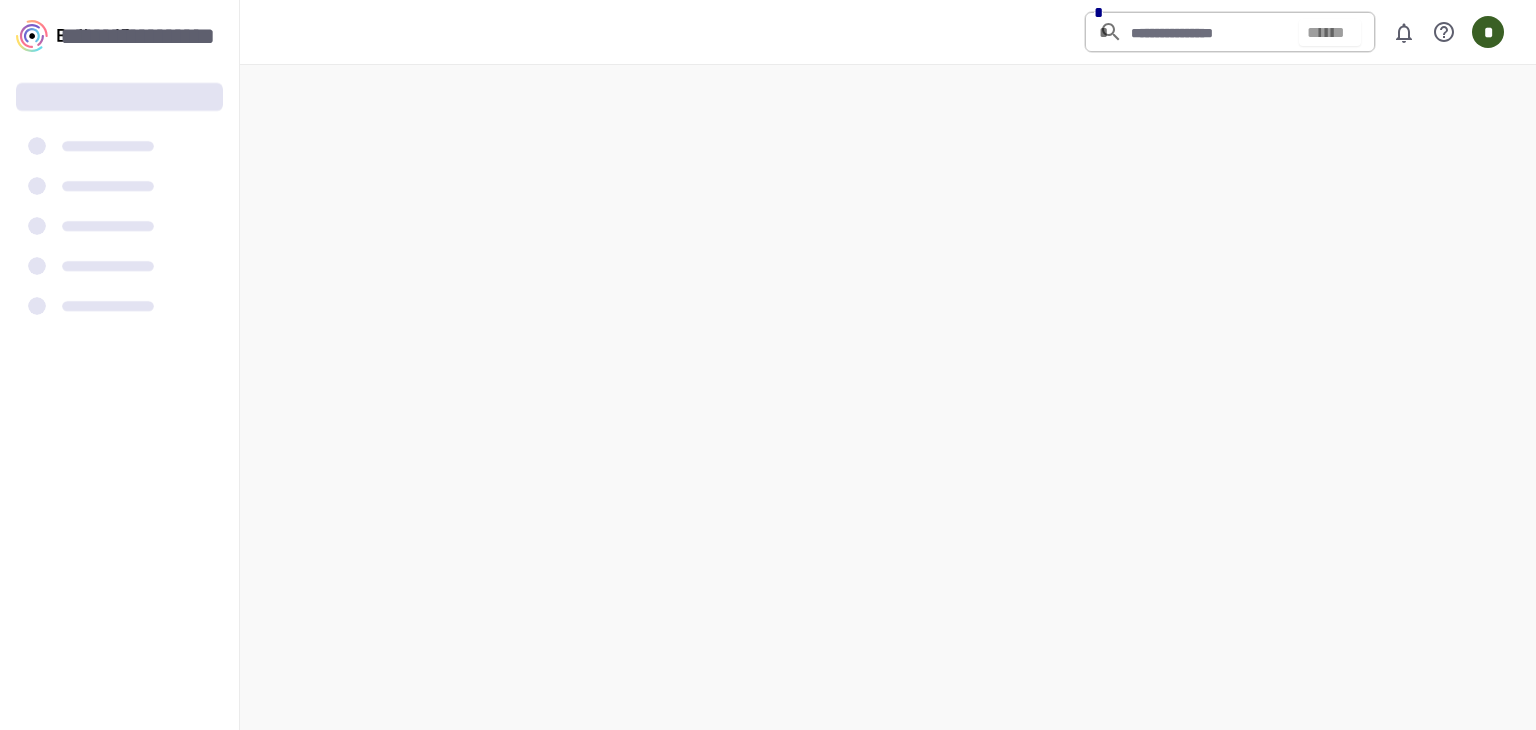 scroll, scrollTop: 0, scrollLeft: 0, axis: both 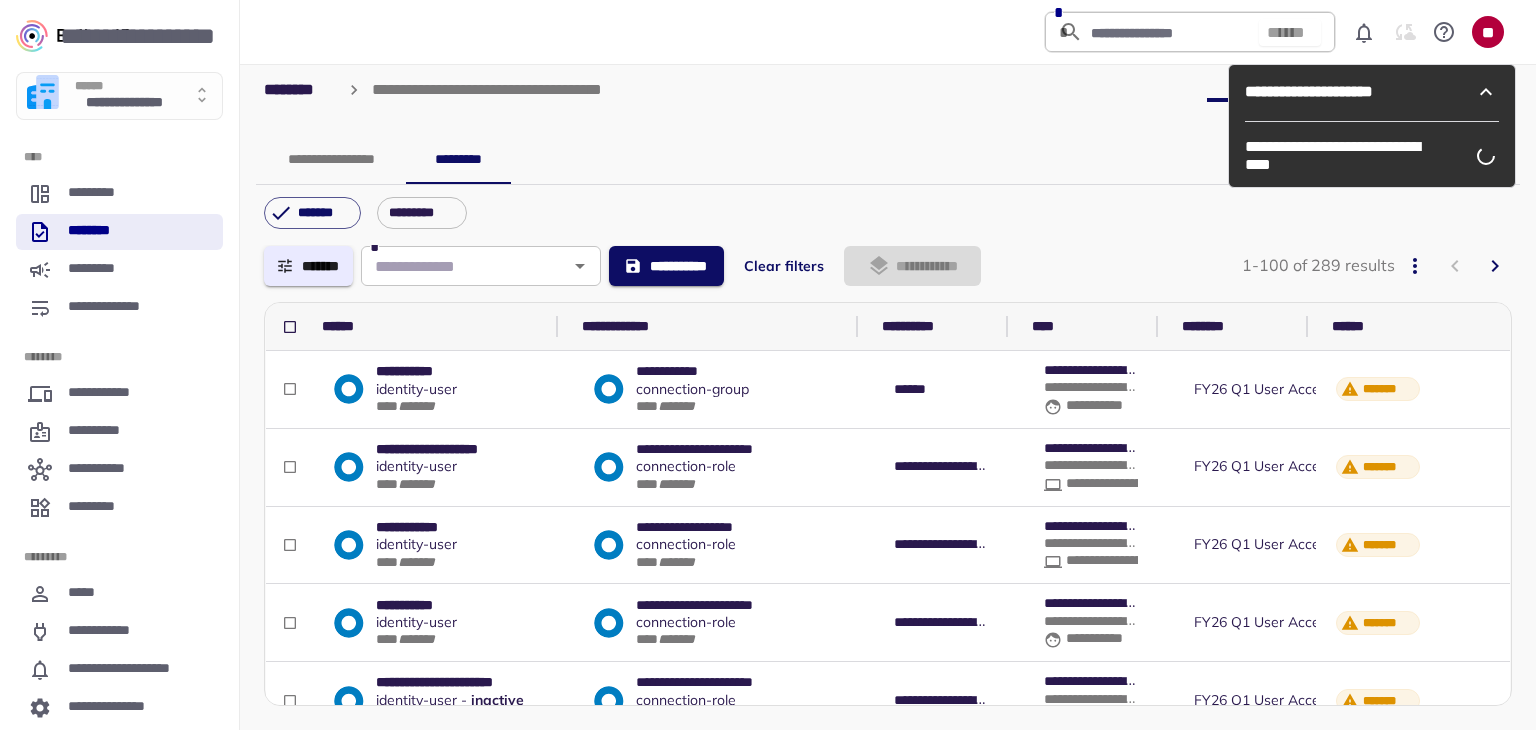 click on "**********" at bounding box center [331, 160] 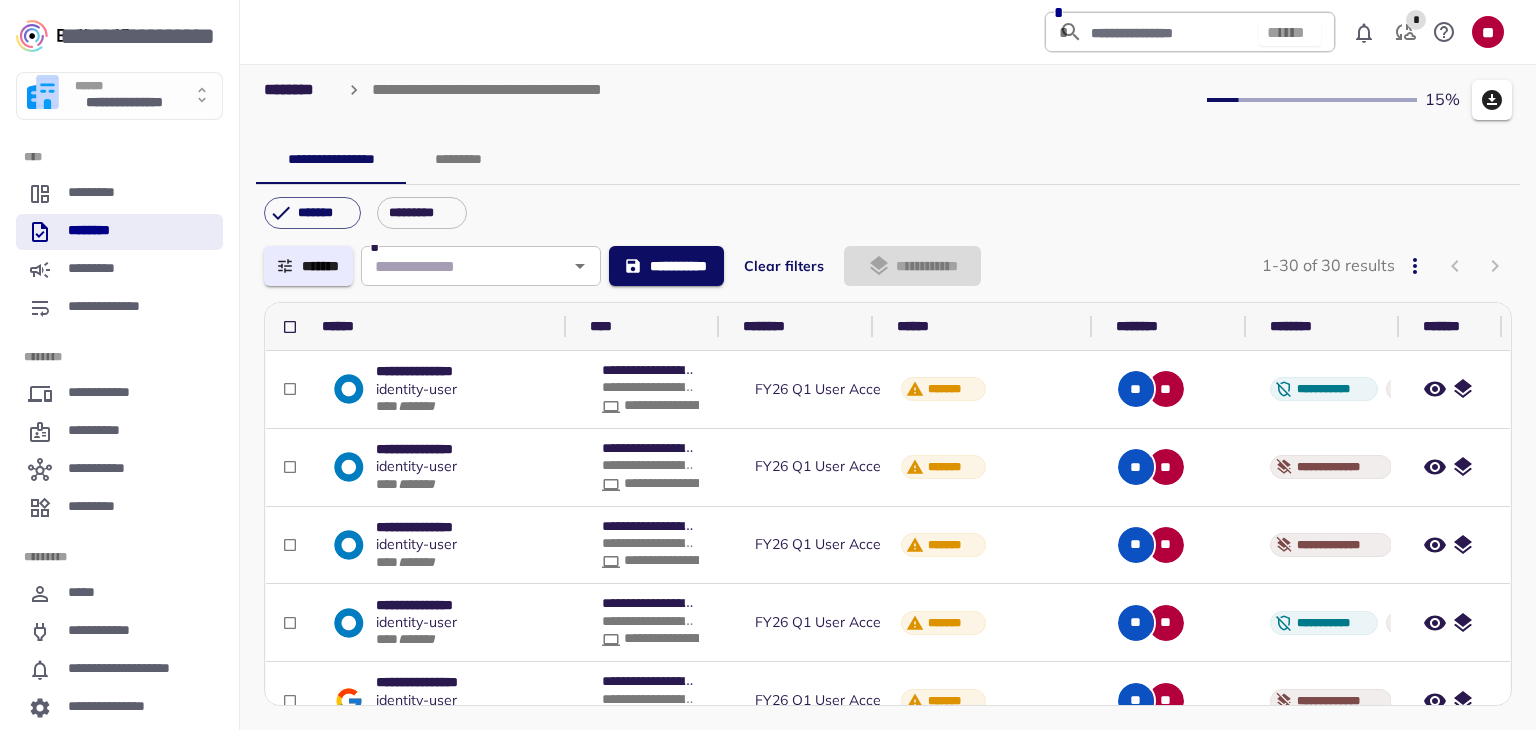 click on "**********" at bounding box center (888, 96) 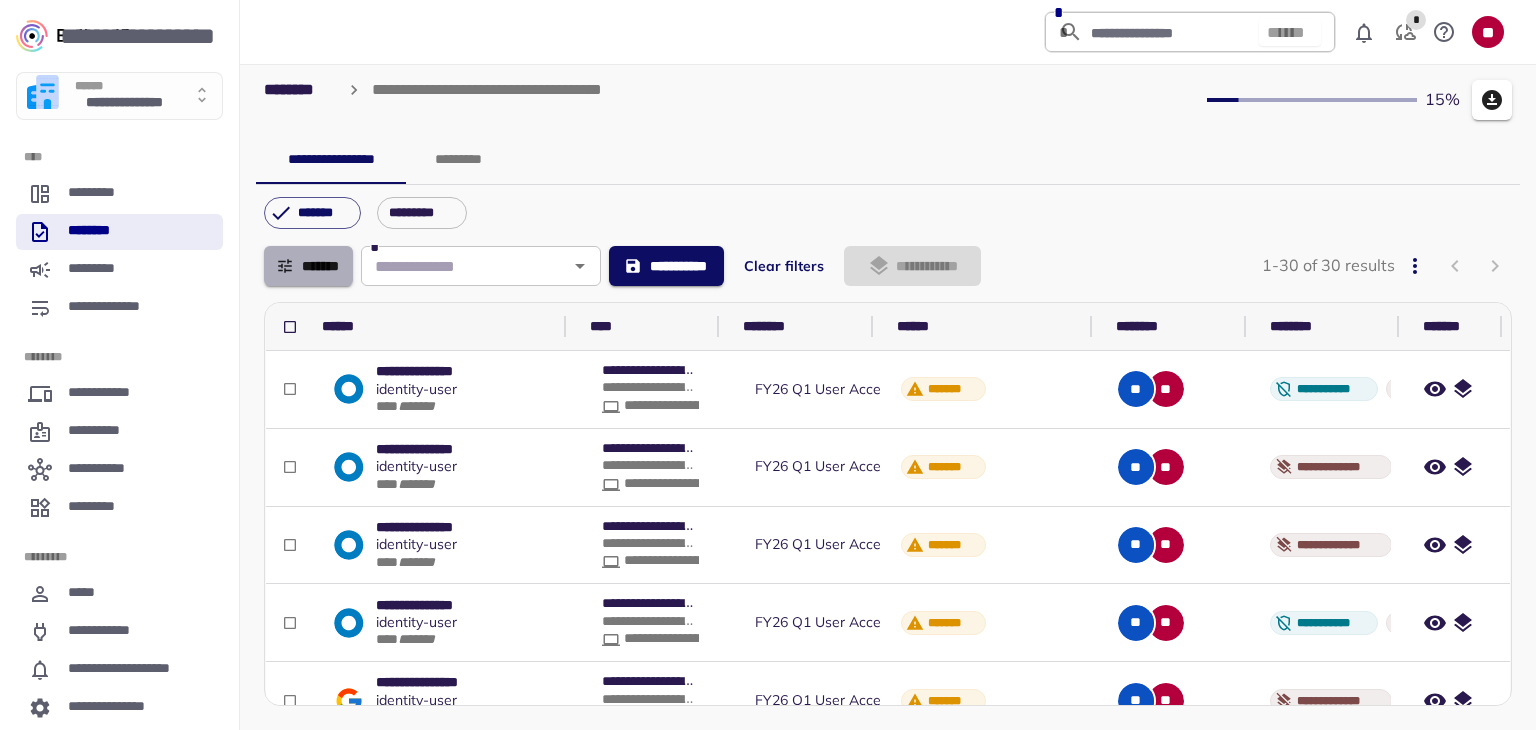 click on "*******" at bounding box center [308, 266] 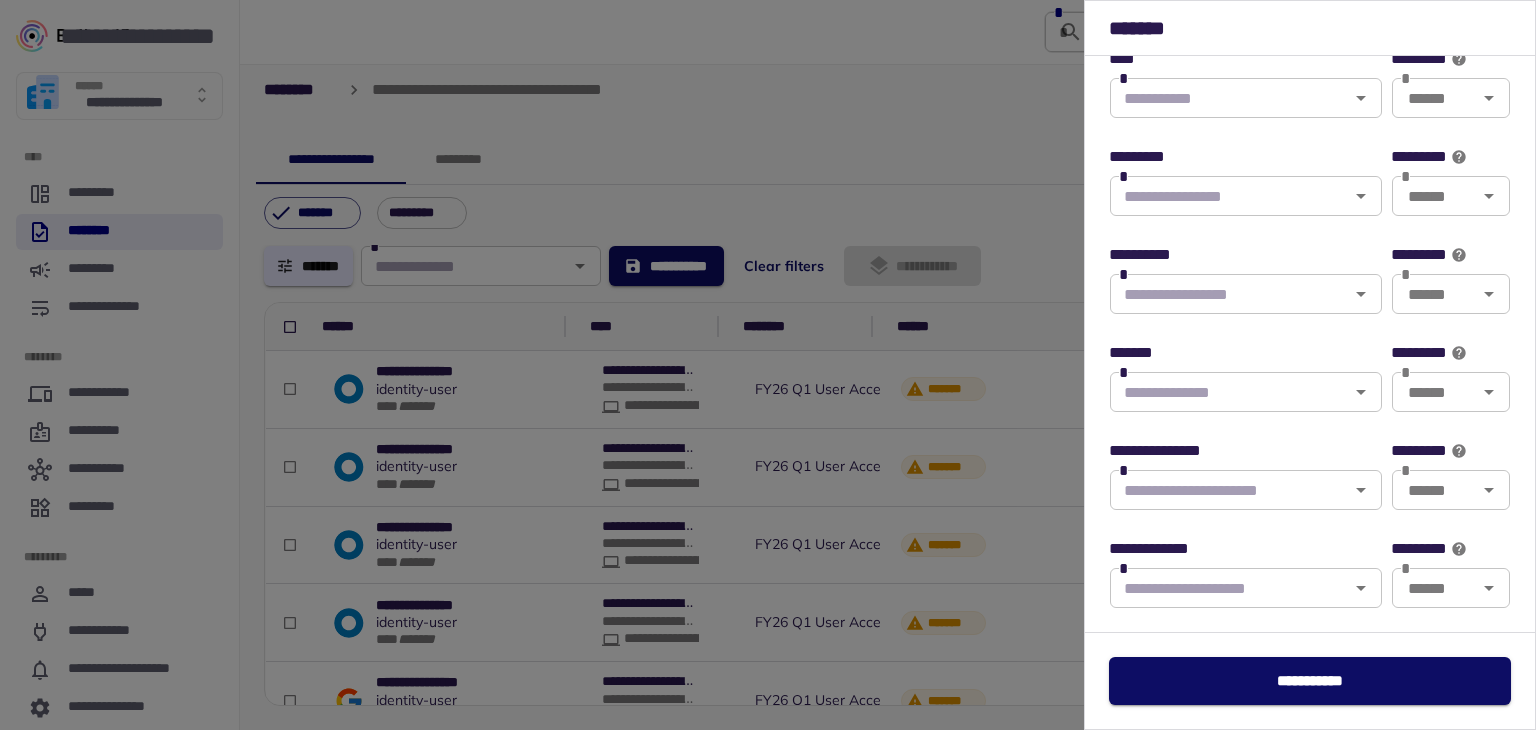 scroll, scrollTop: 72, scrollLeft: 0, axis: vertical 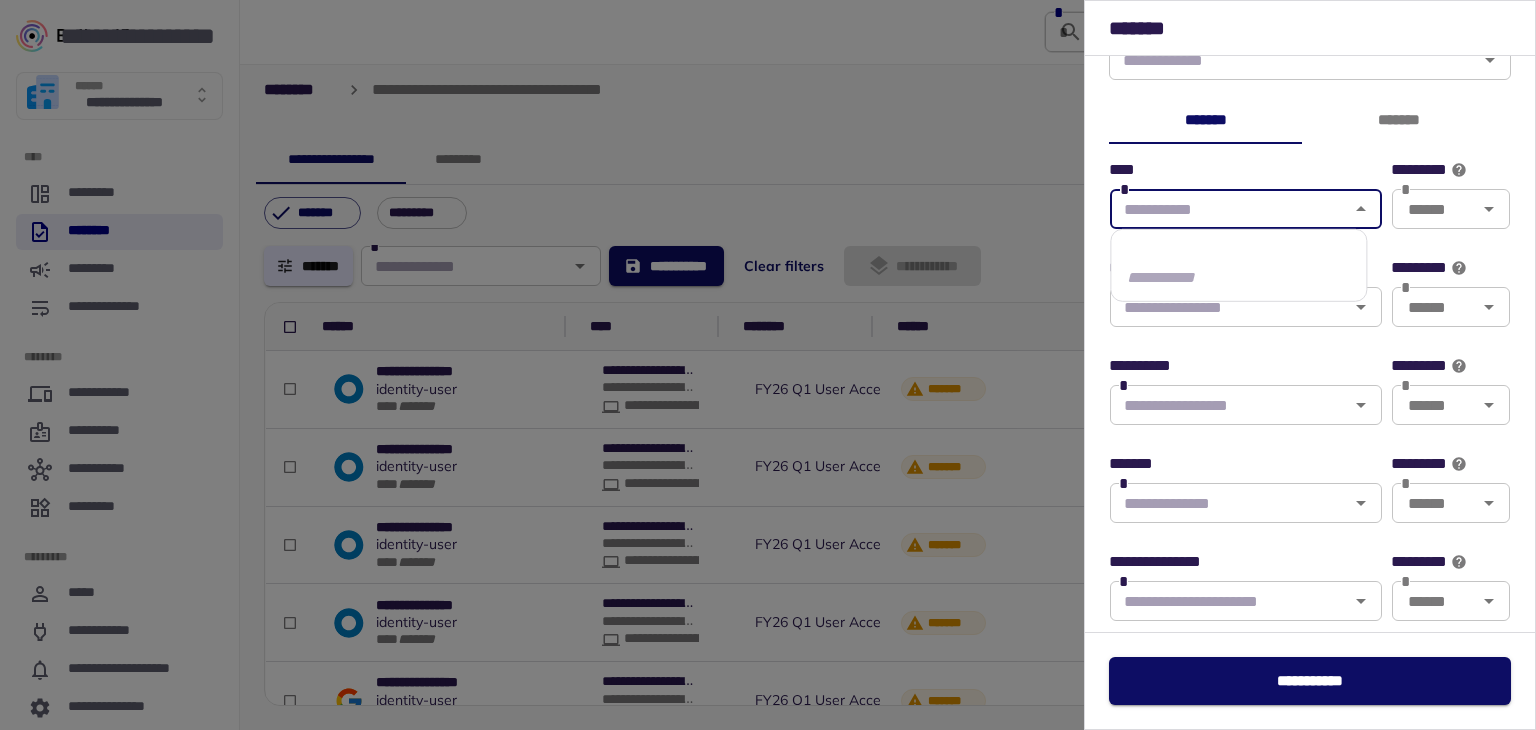 click at bounding box center [1229, 209] 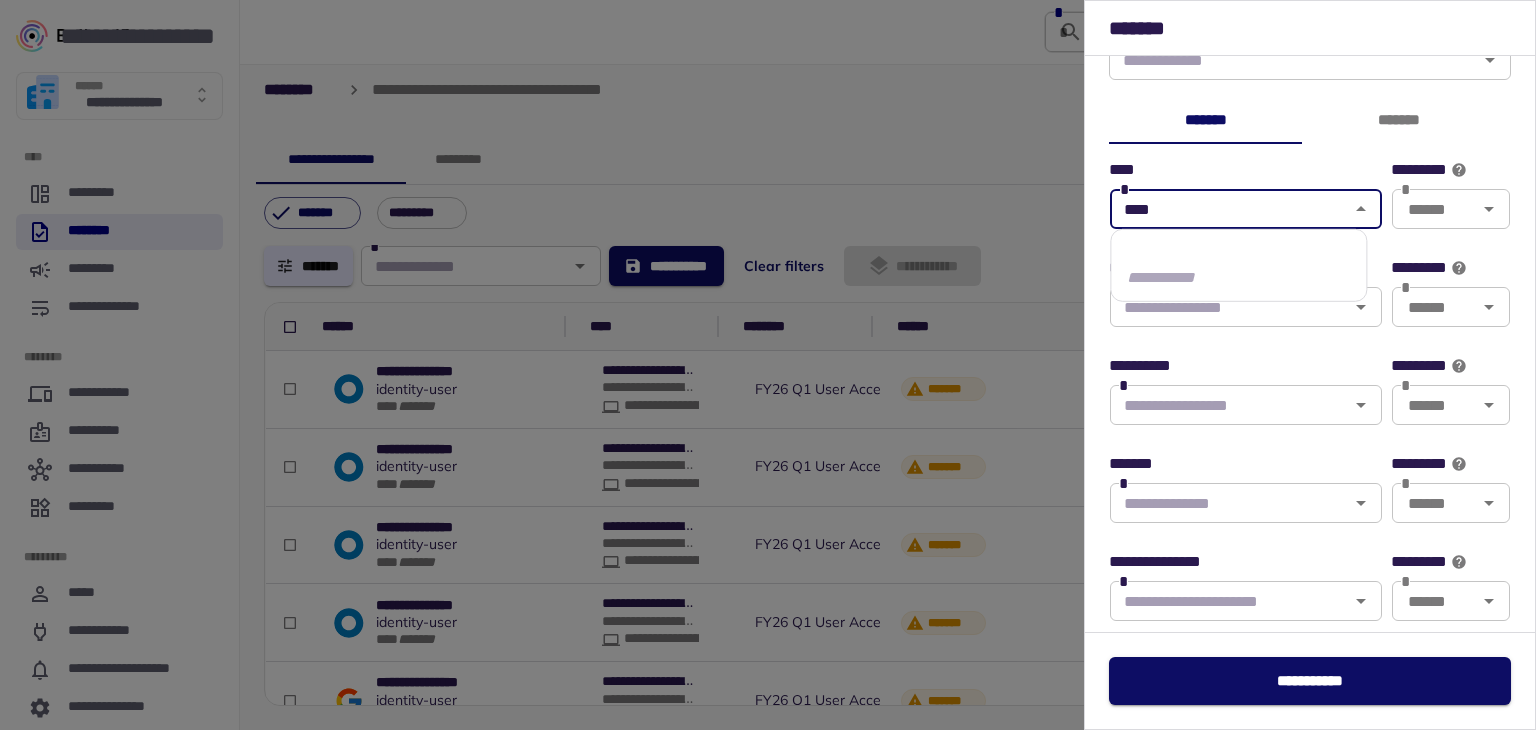type on "*****" 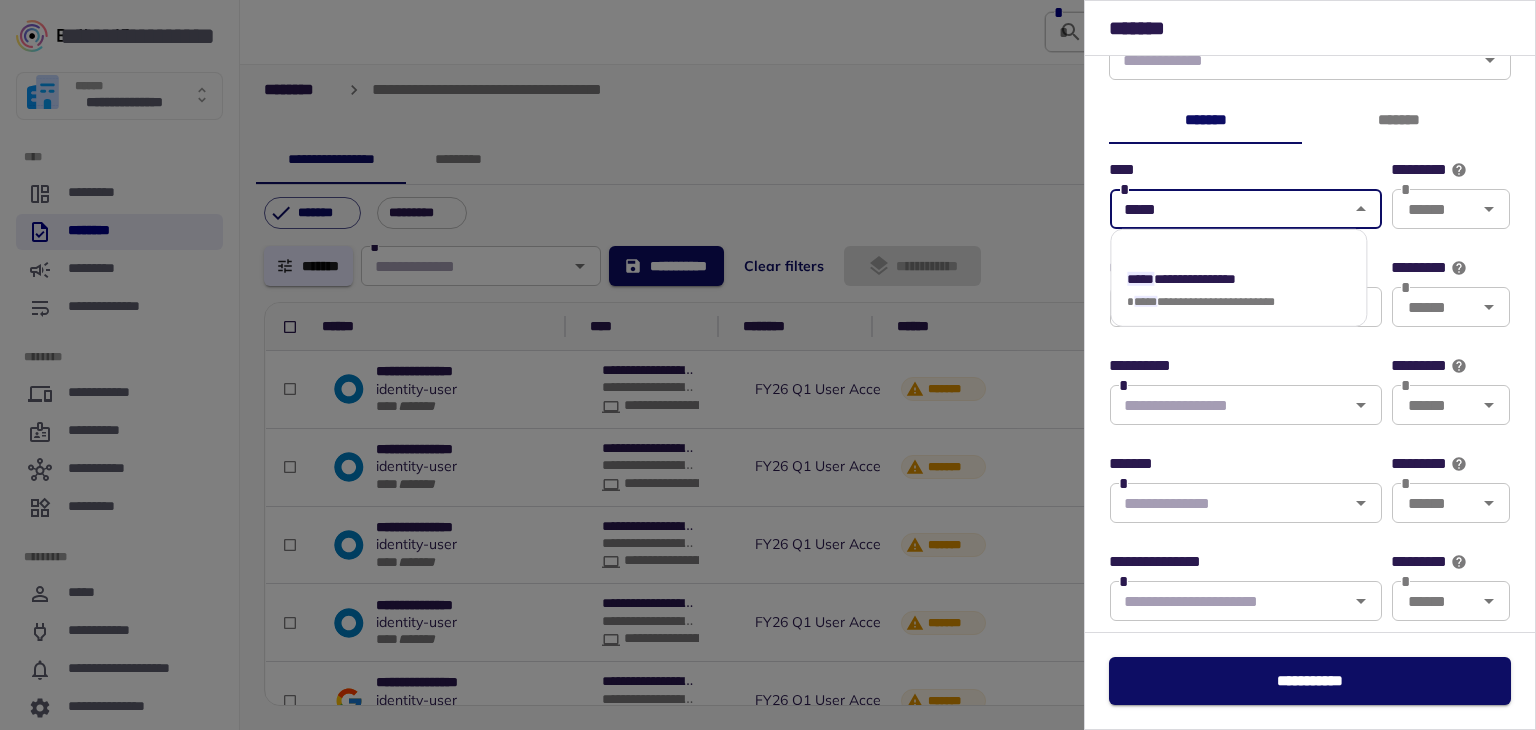 click on "**********" at bounding box center (1216, 300) 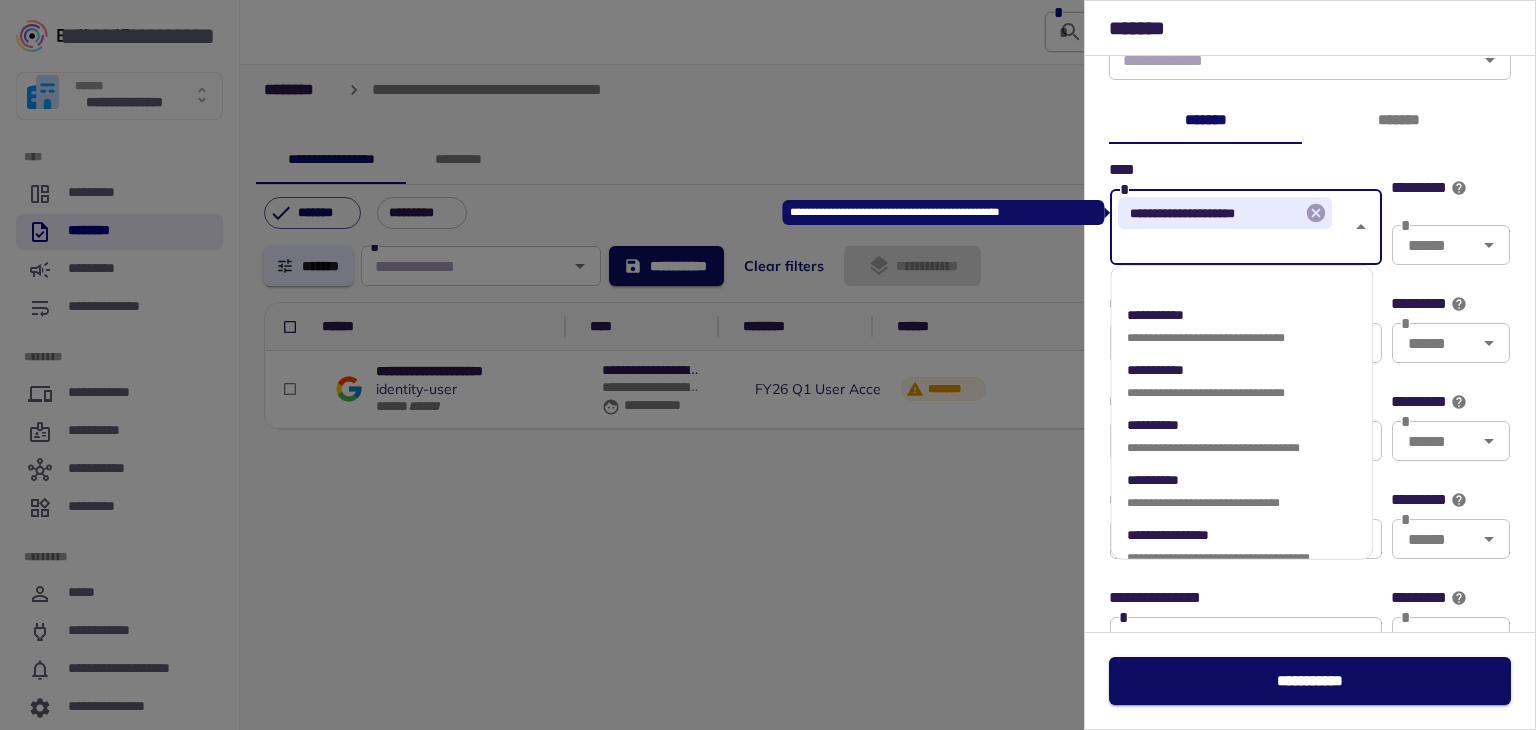 click 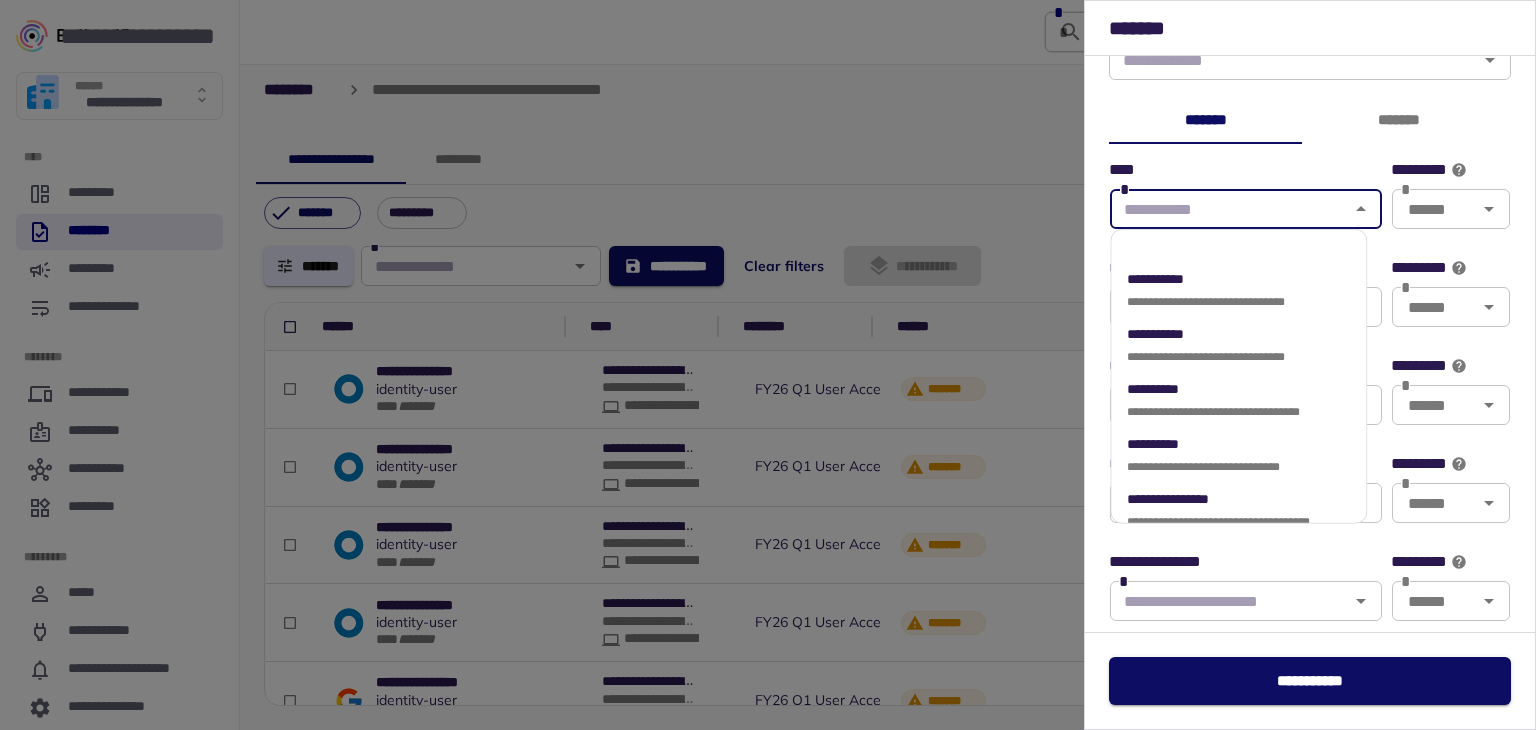 click at bounding box center (768, 365) 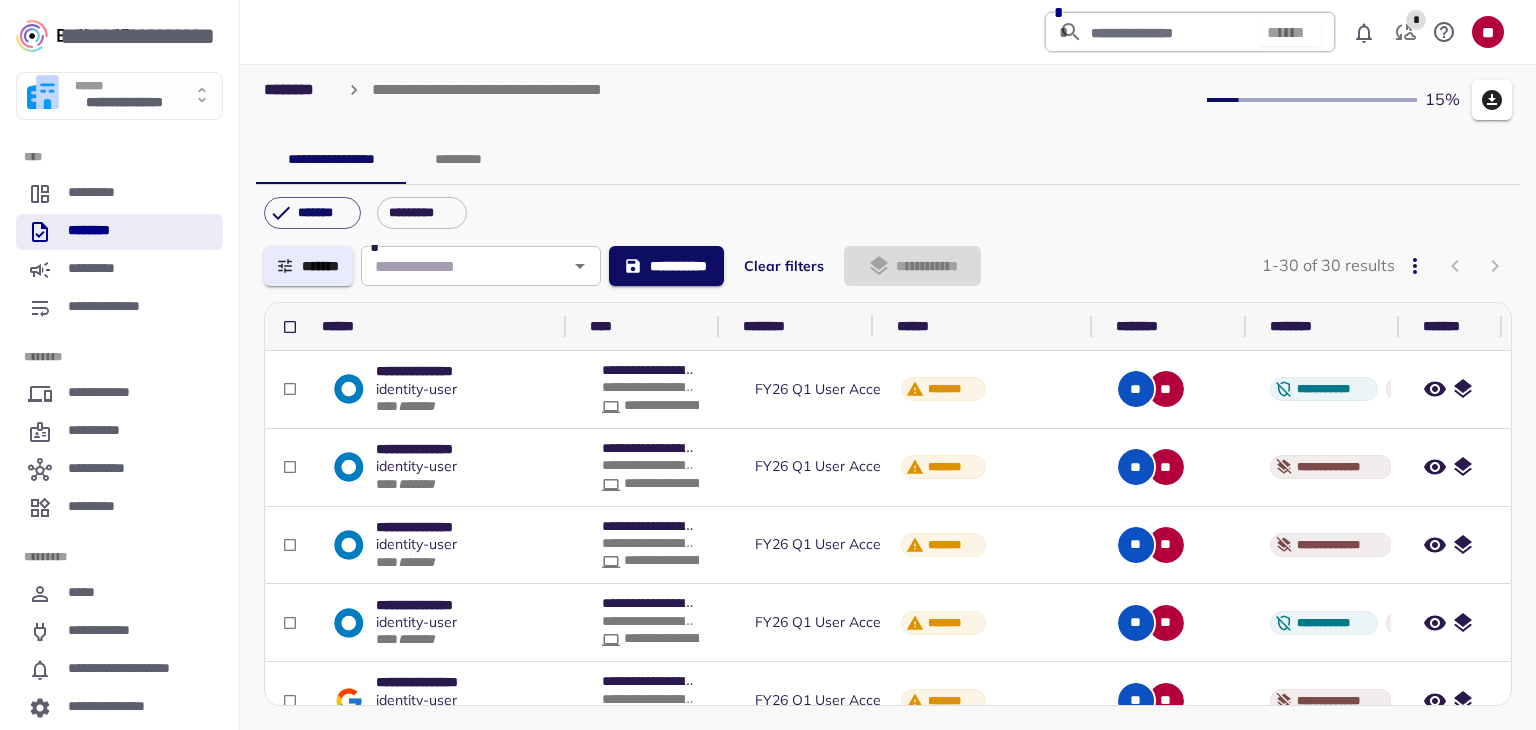 scroll, scrollTop: 0, scrollLeft: 0, axis: both 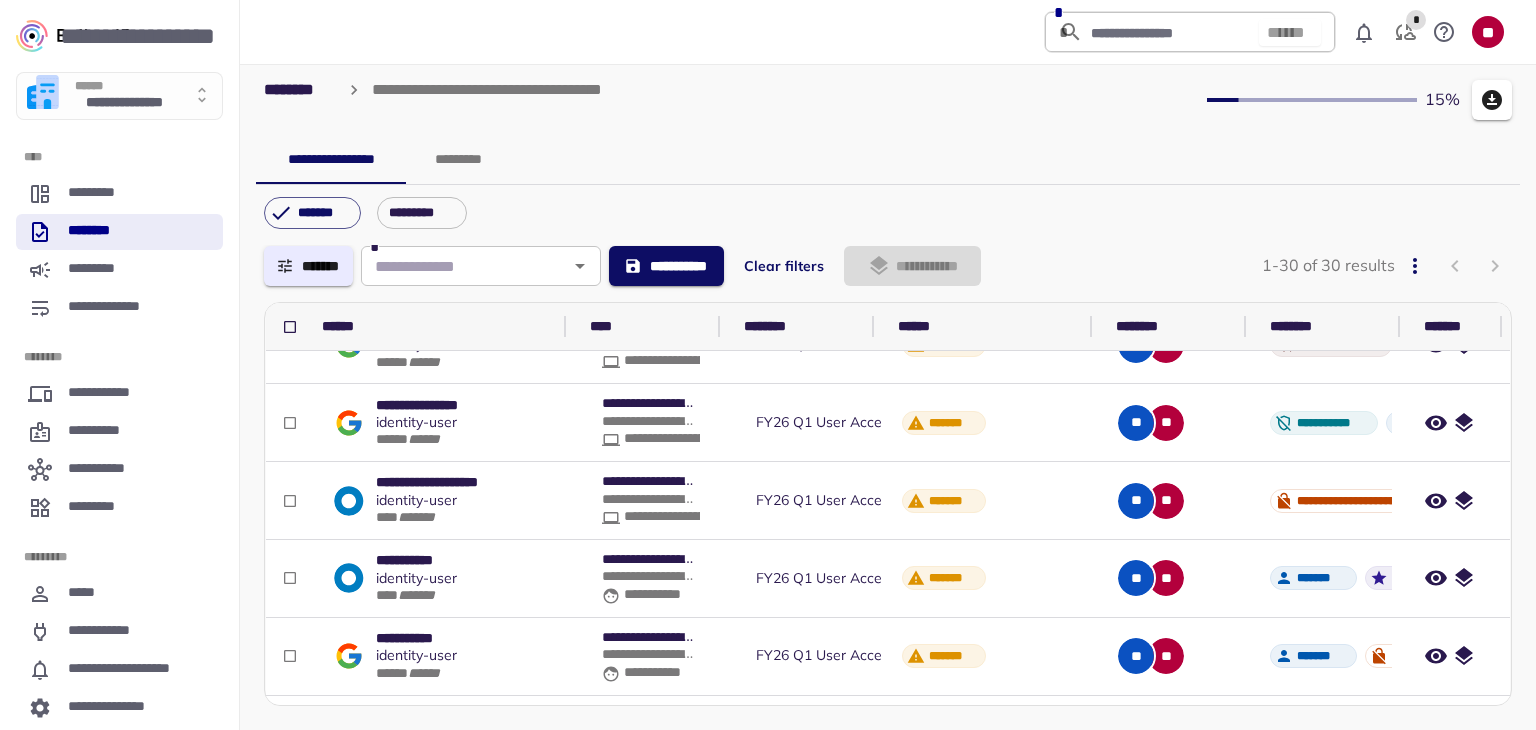 click on "*********" at bounding box center [458, 160] 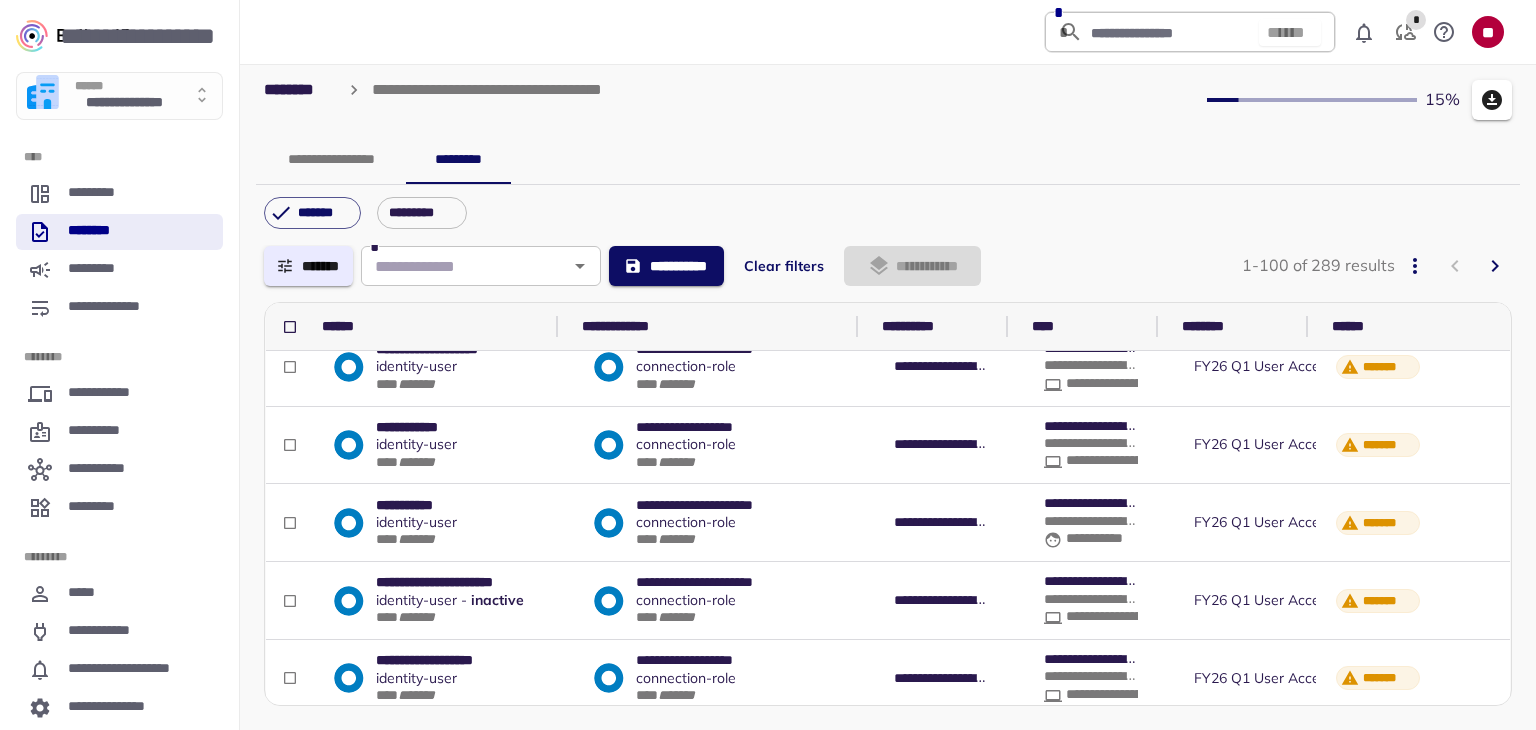 scroll, scrollTop: 0, scrollLeft: 0, axis: both 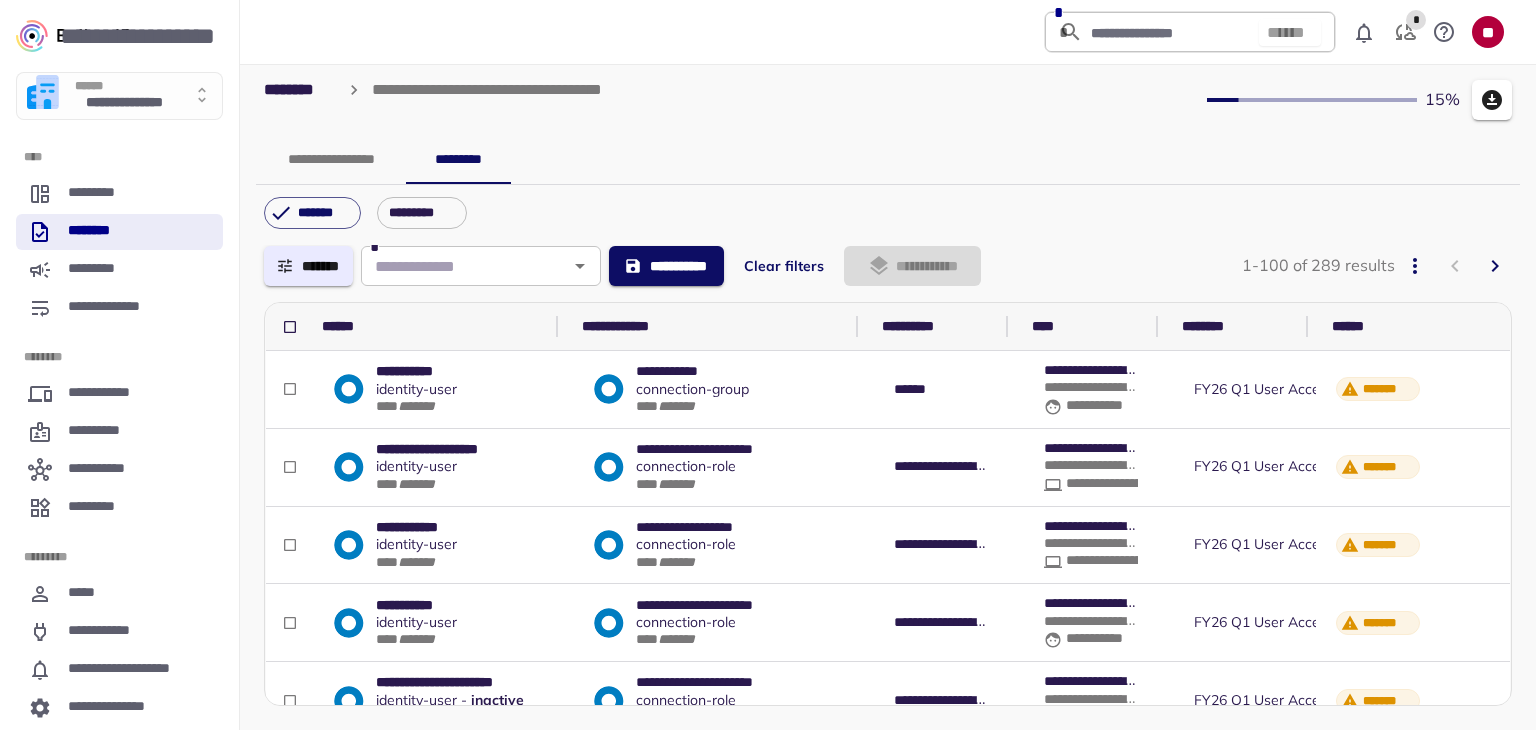 click on "*******" at bounding box center [308, 266] 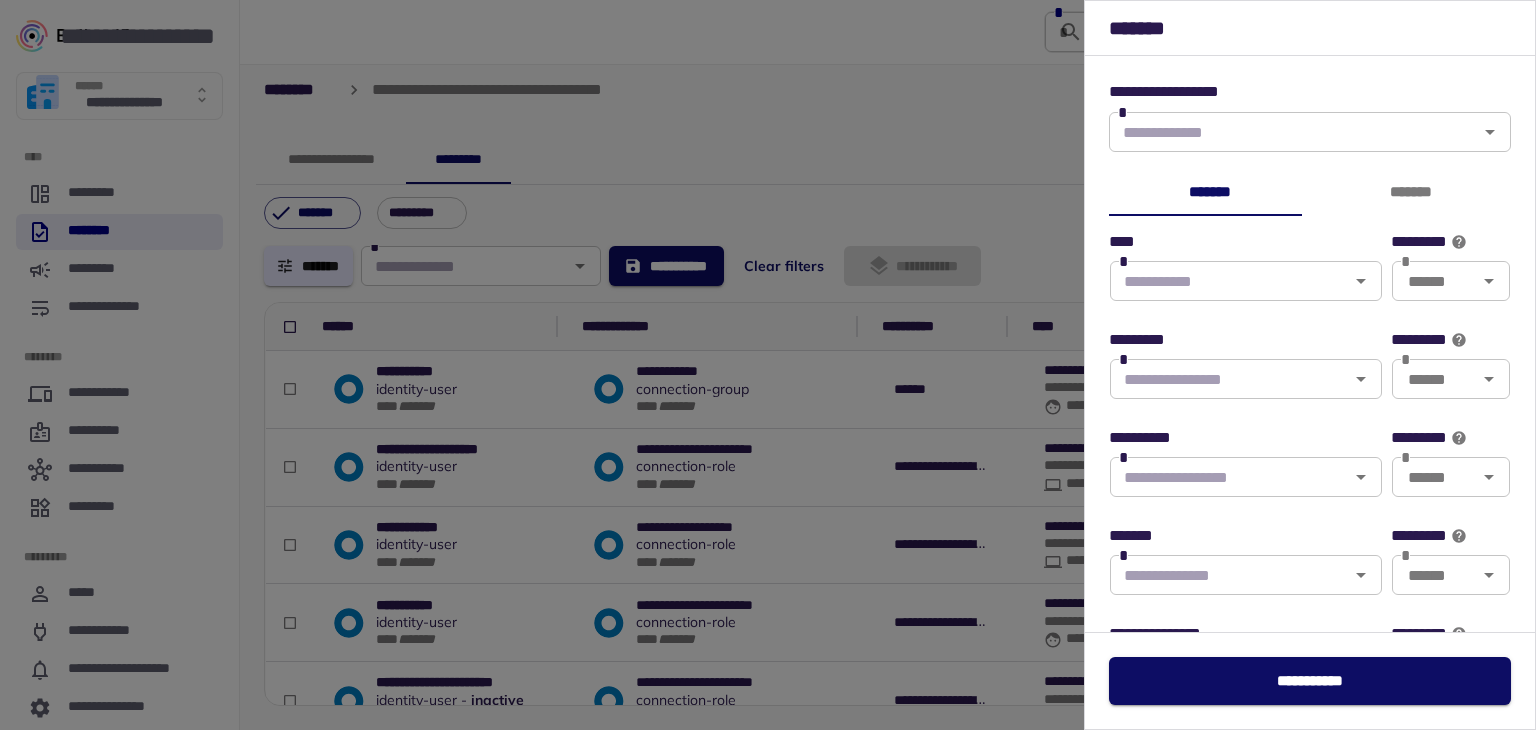 type on "******" 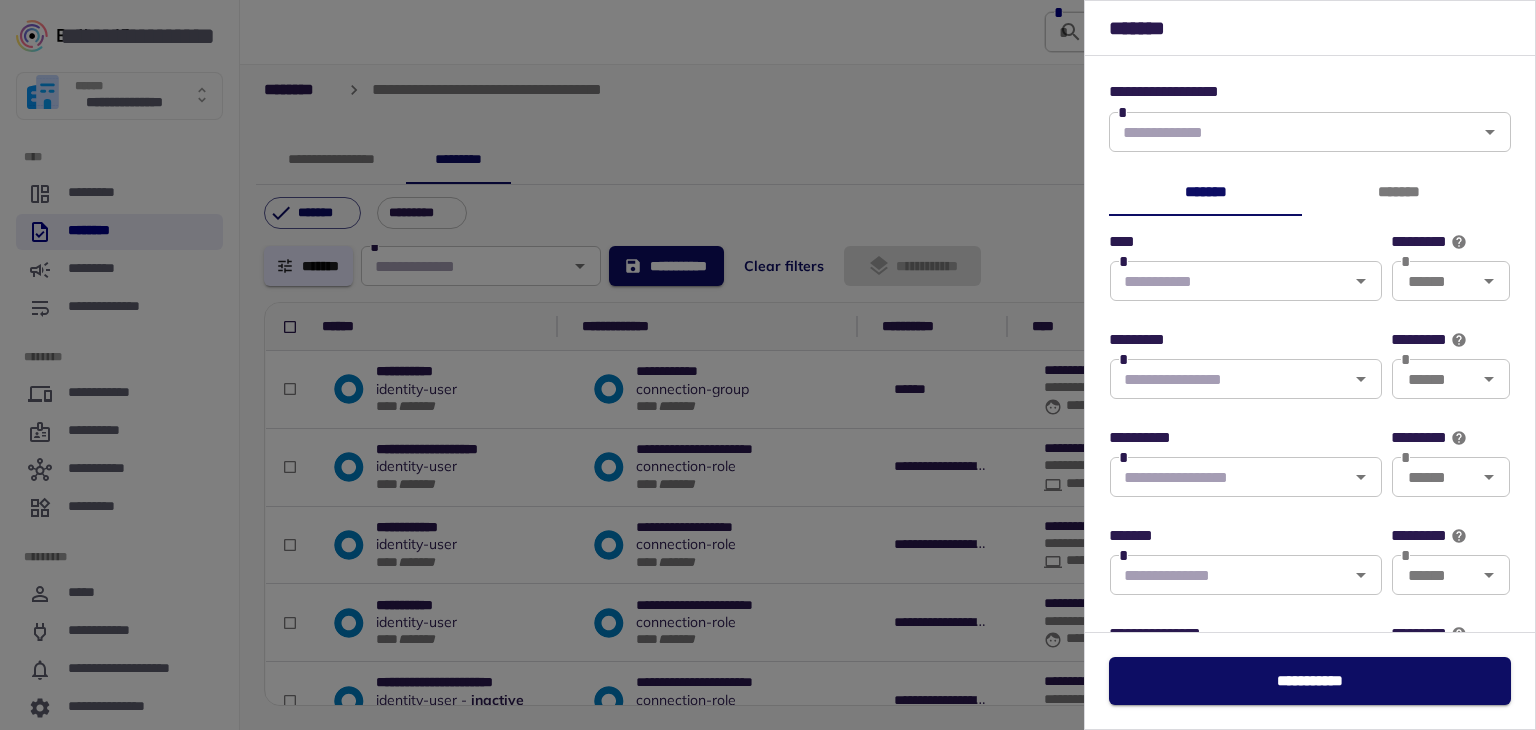 click at bounding box center (1229, 281) 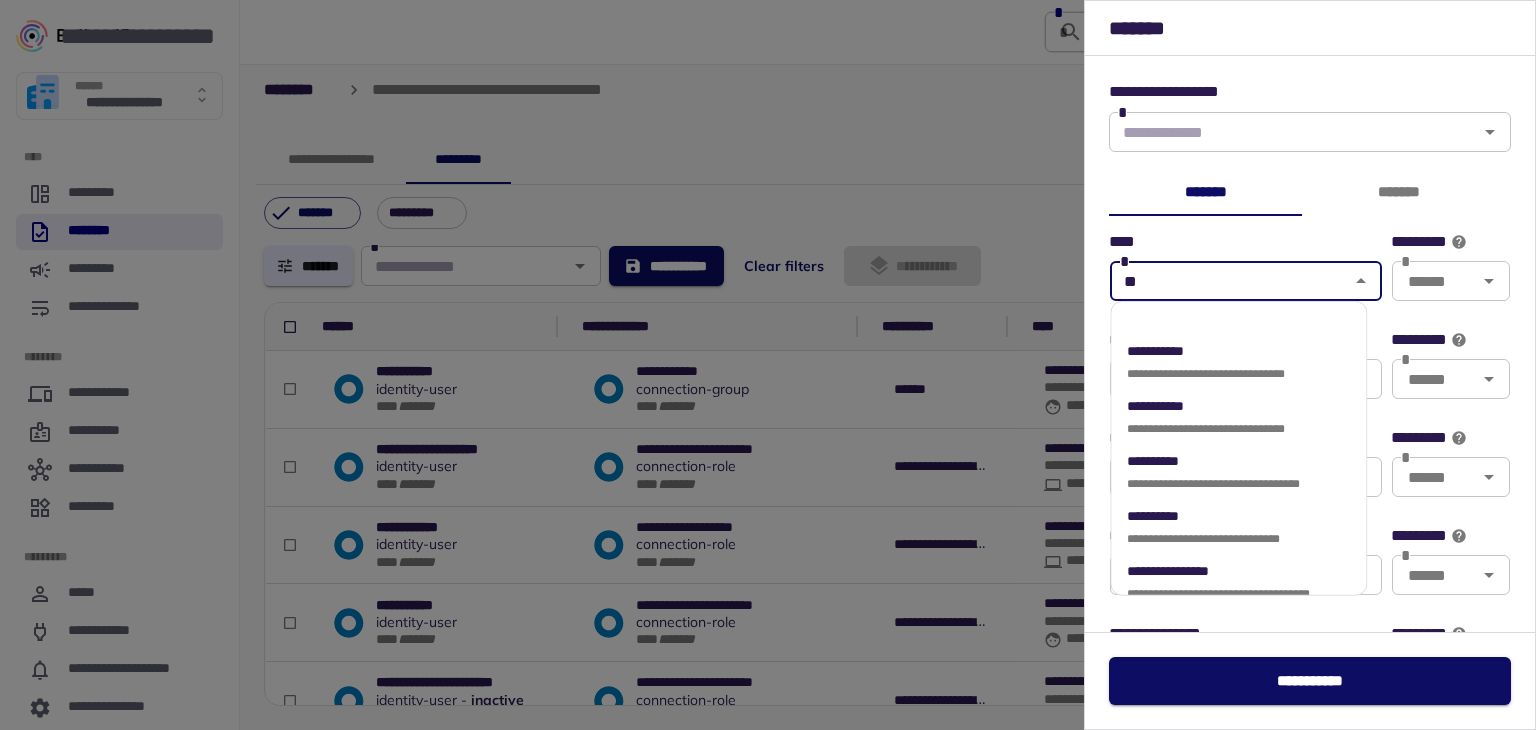 type on "***" 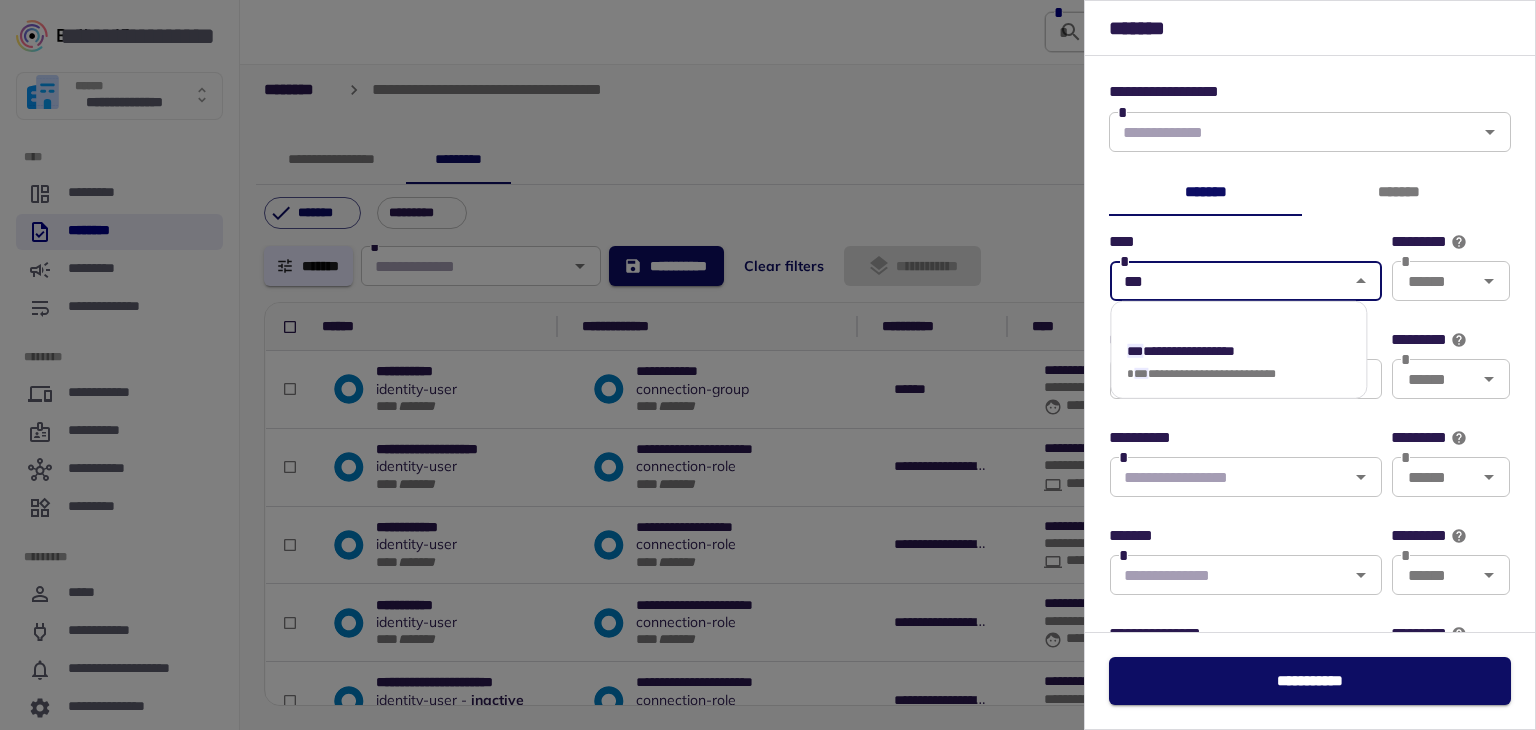 type 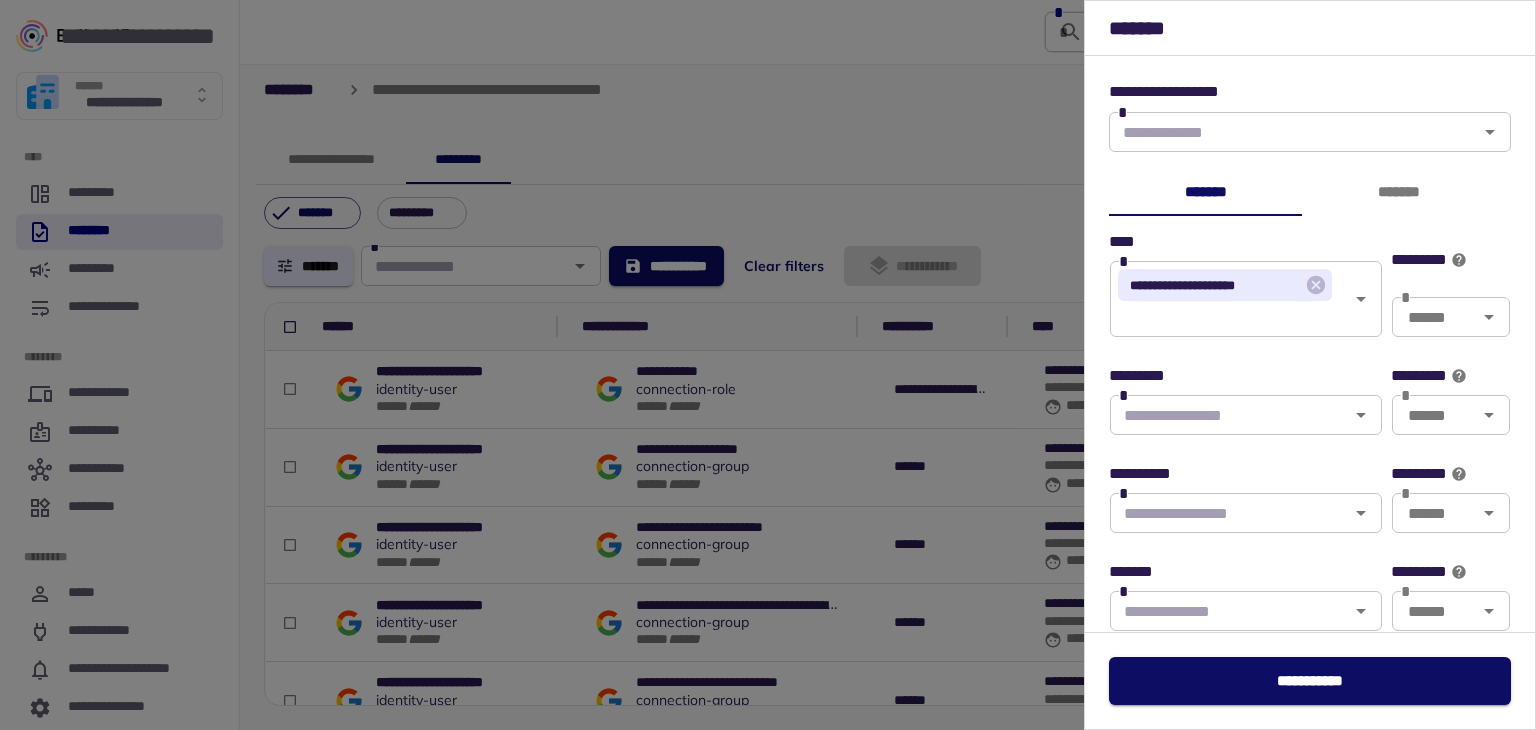 click at bounding box center (768, 365) 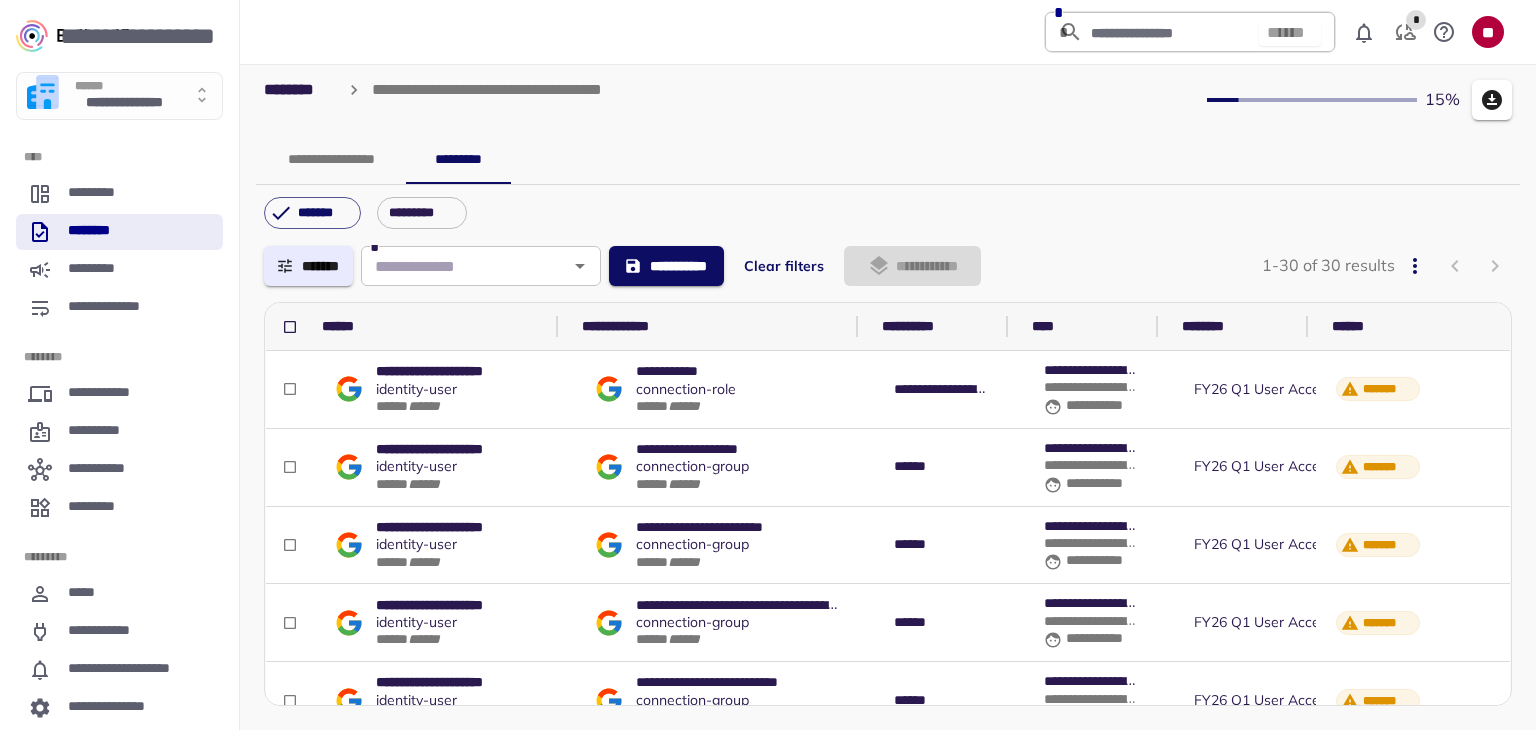 scroll, scrollTop: 0, scrollLeft: 843, axis: horizontal 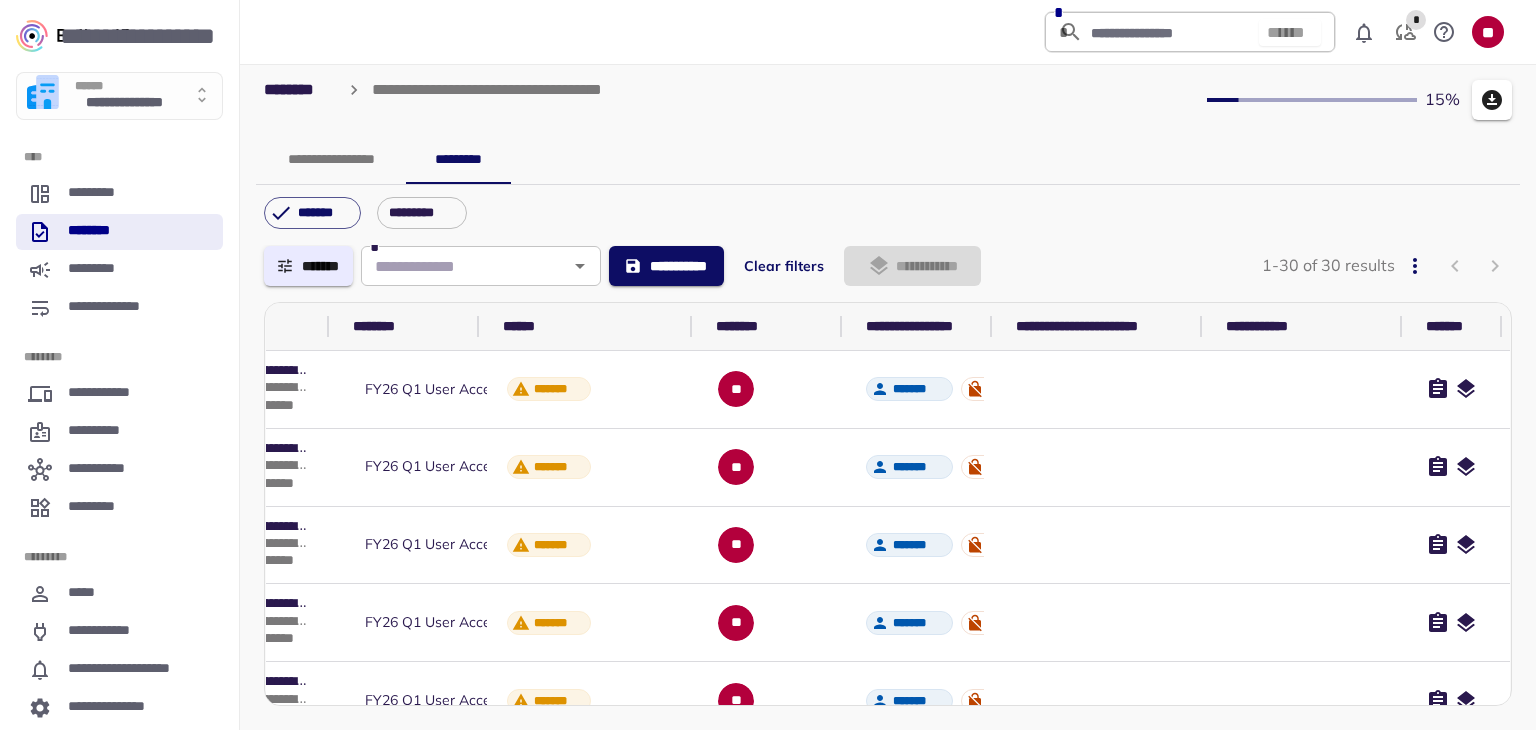 click 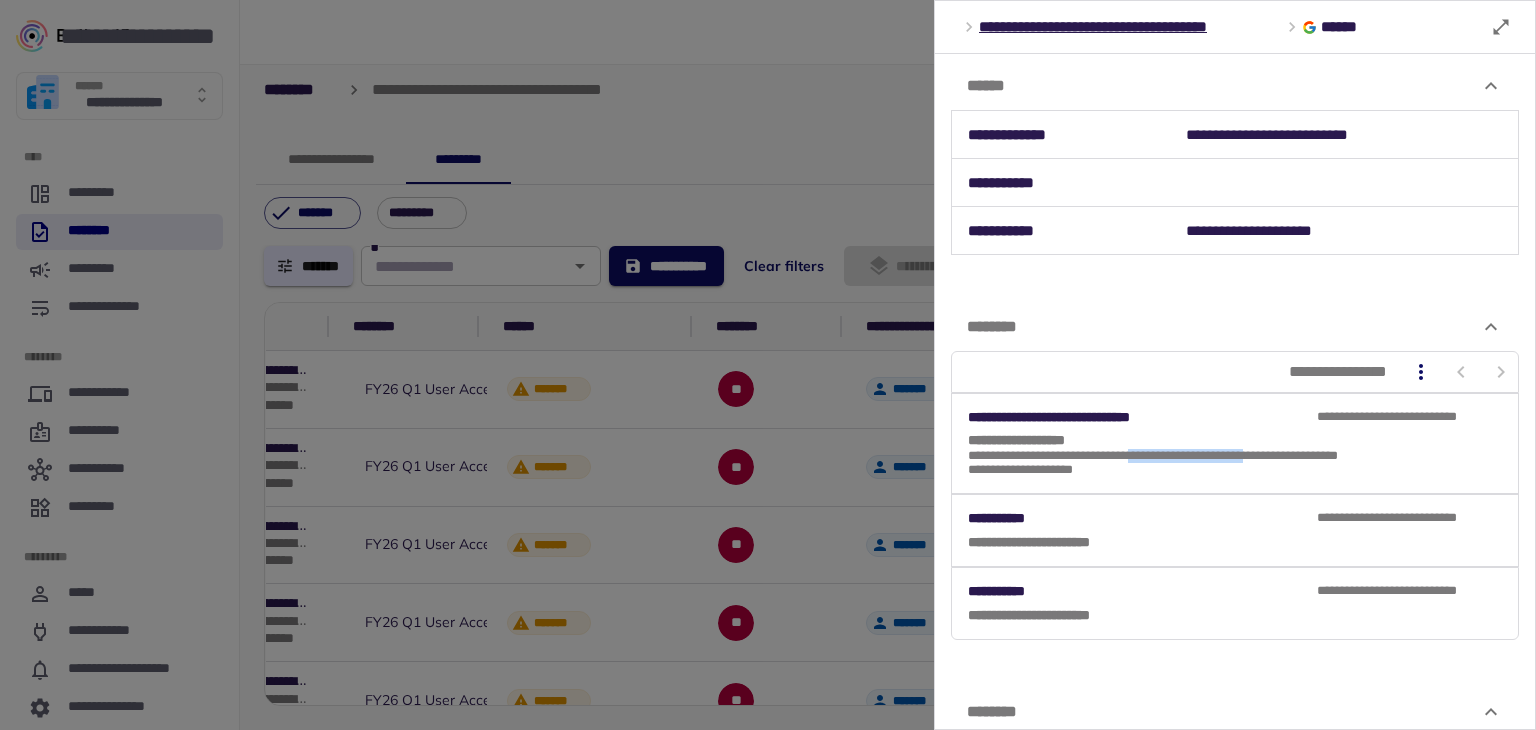 drag, startPoint x: 1169, startPoint y: 457, endPoint x: 1324, endPoint y: 455, distance: 155.01291 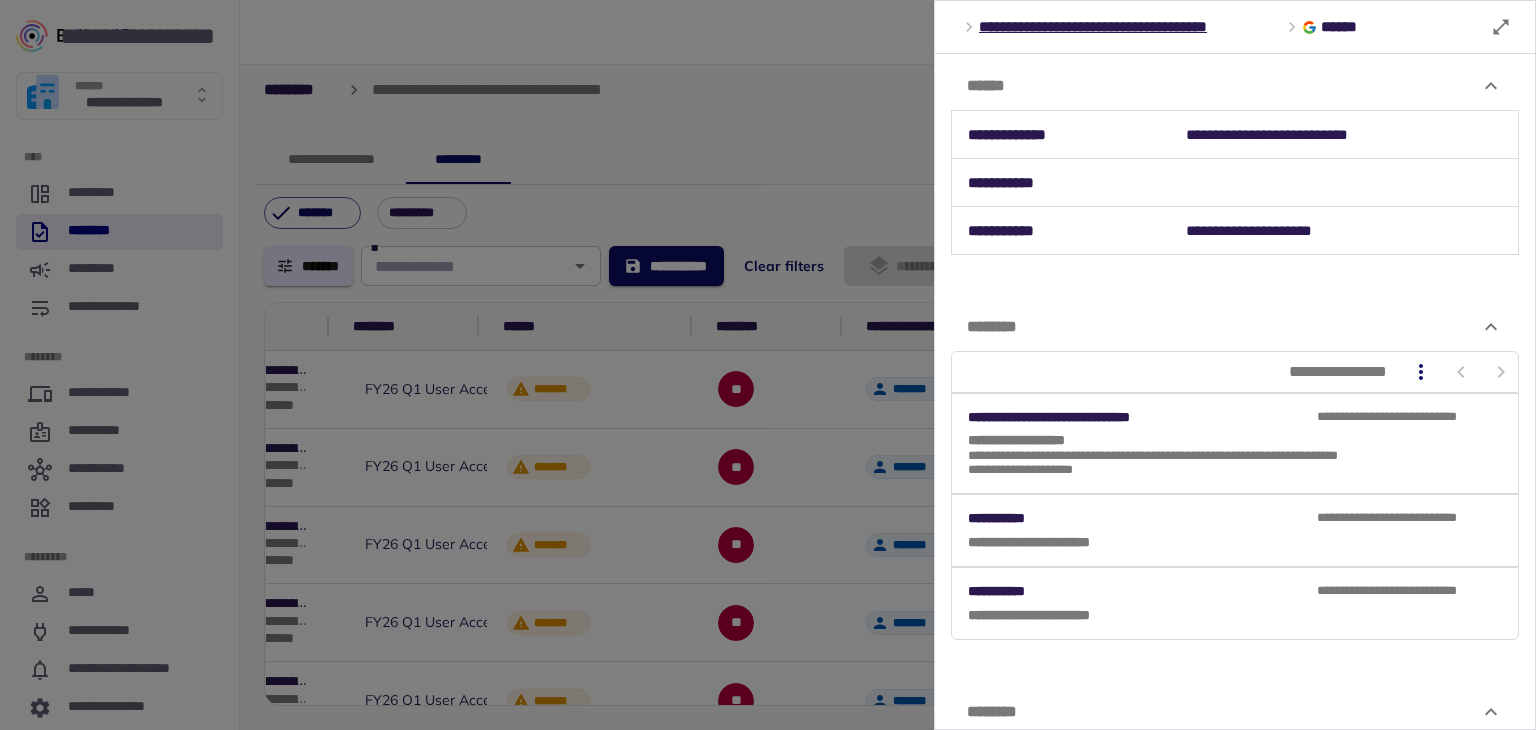 click on "**********" at bounding box center [1227, 456] 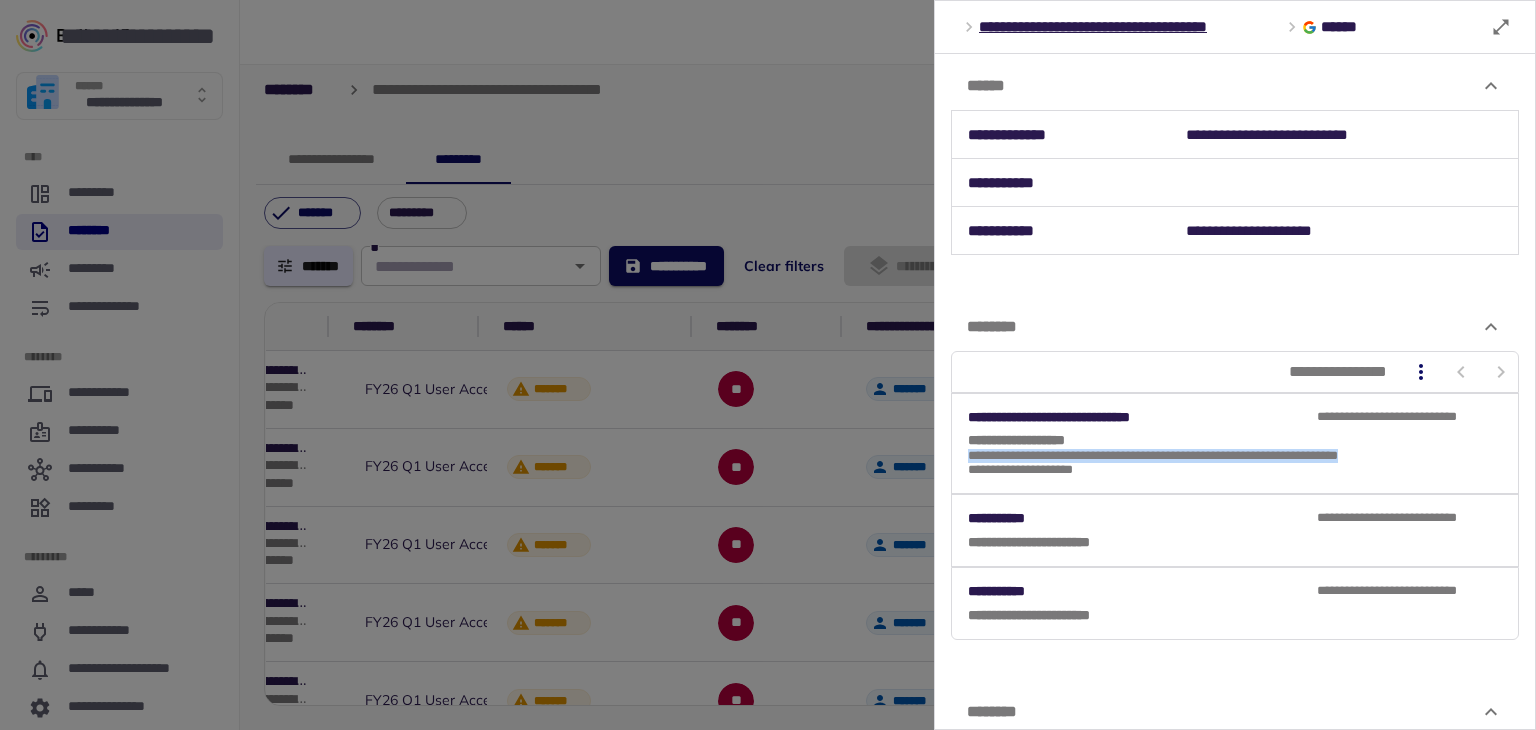 drag, startPoint x: 1456, startPoint y: 454, endPoint x: 969, endPoint y: 455, distance: 487.00104 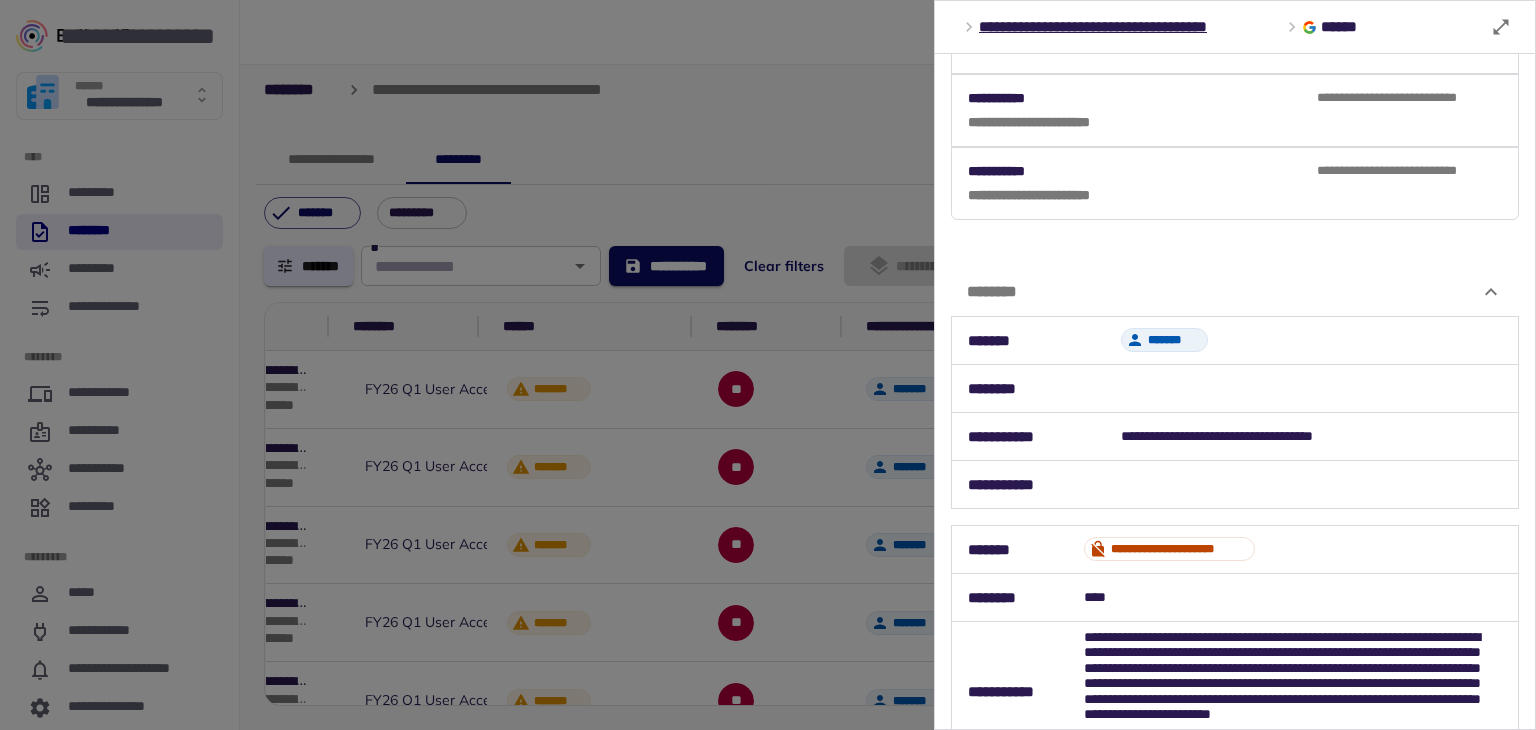 scroll, scrollTop: 500, scrollLeft: 0, axis: vertical 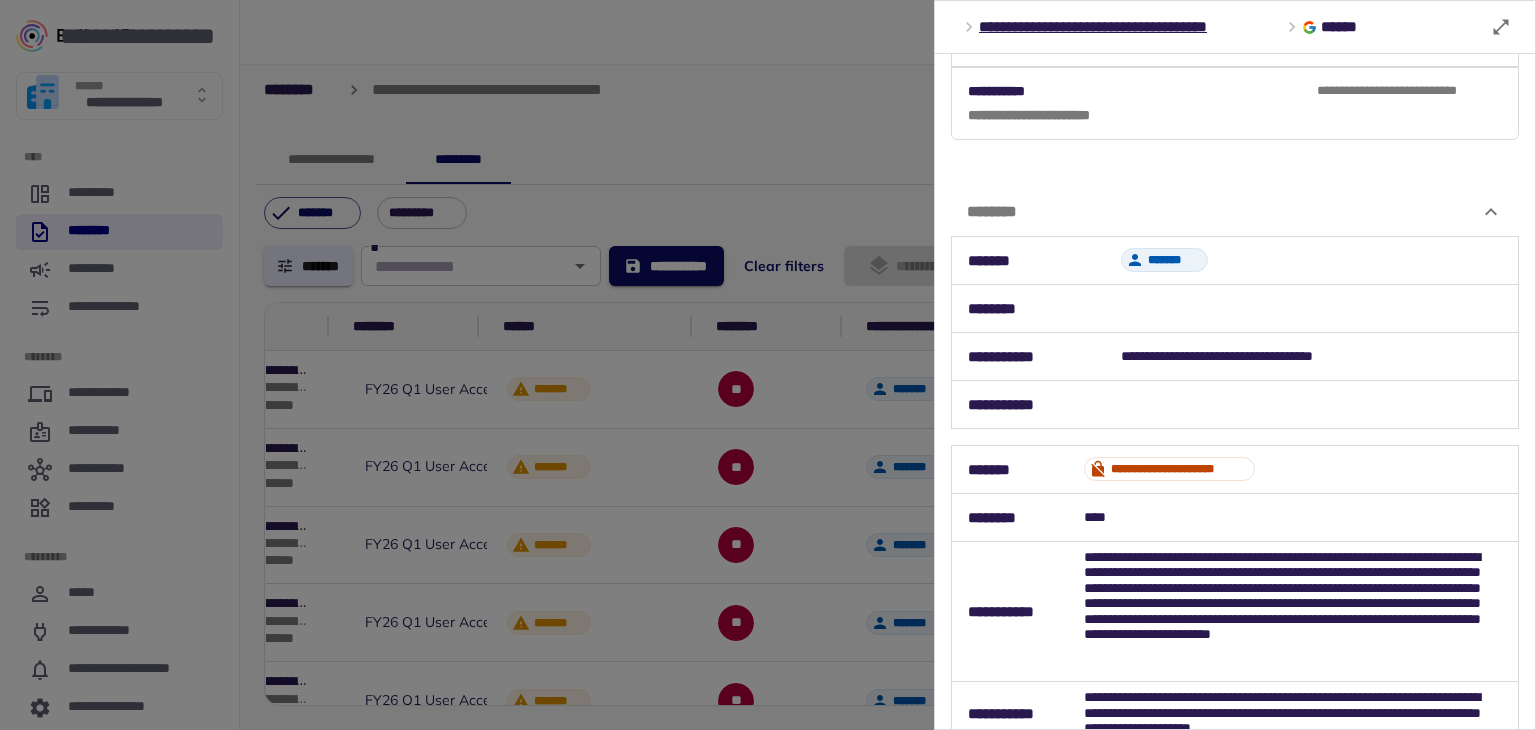 click at bounding box center [768, 365] 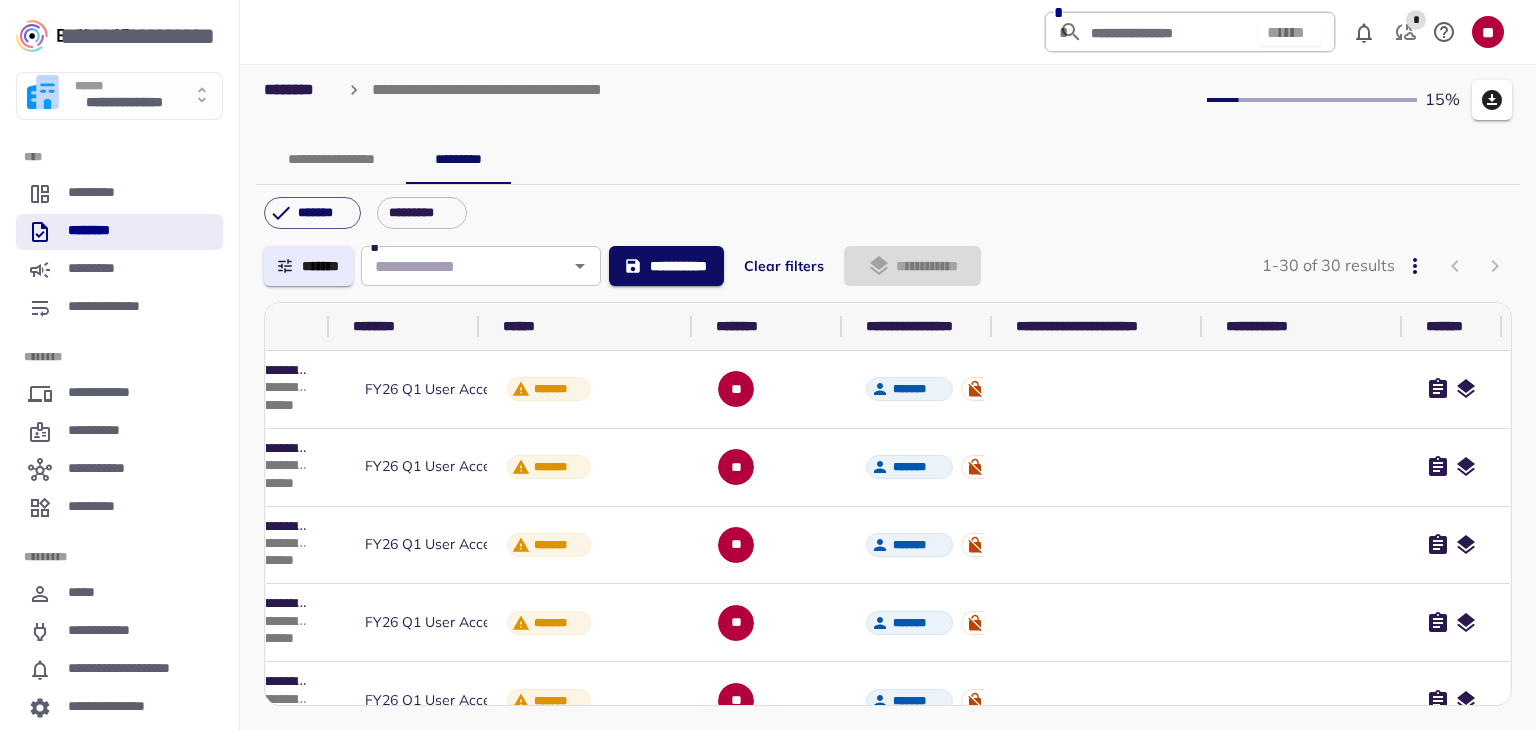 scroll, scrollTop: 0, scrollLeft: 0, axis: both 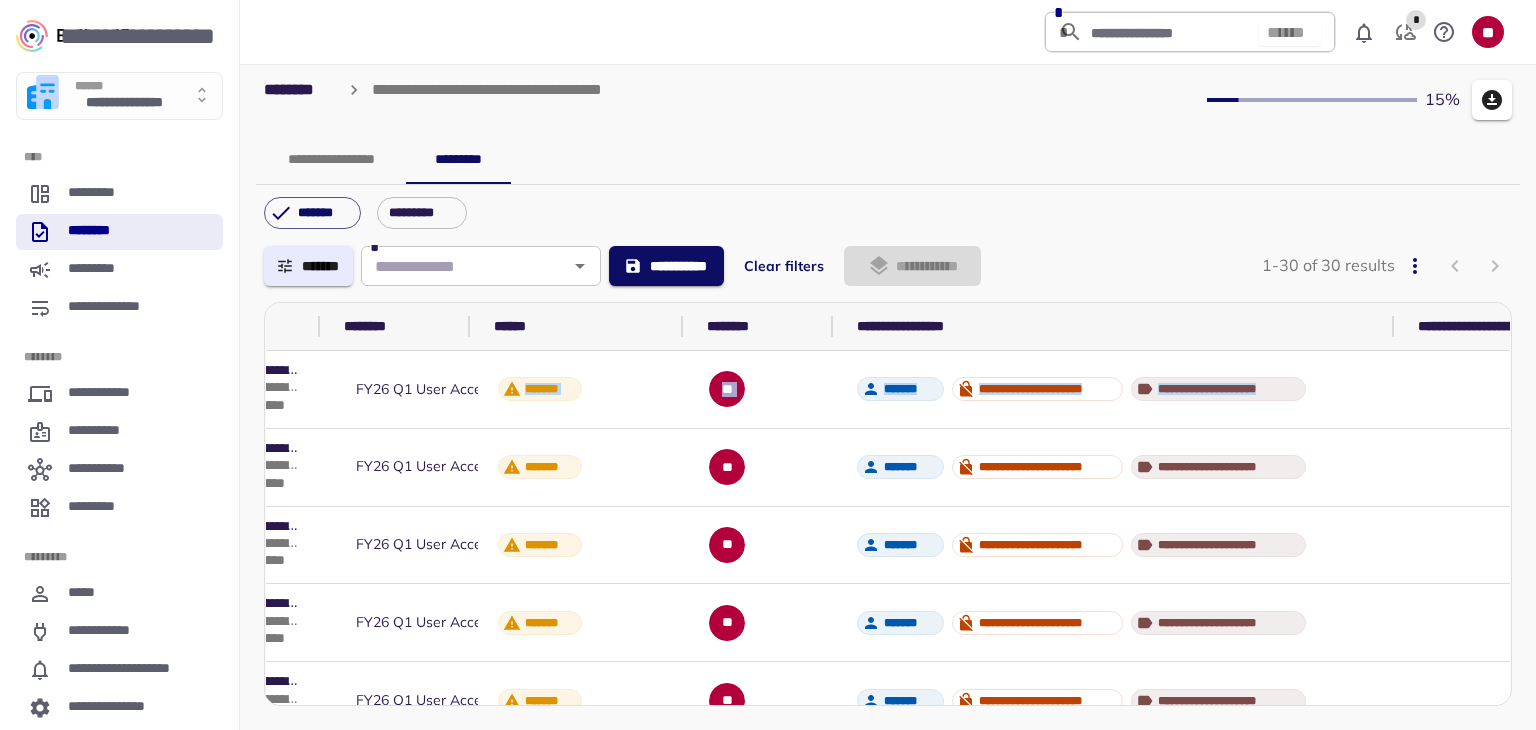 drag, startPoint x: 980, startPoint y: 327, endPoint x: 1401, endPoint y: 367, distance: 422.89597 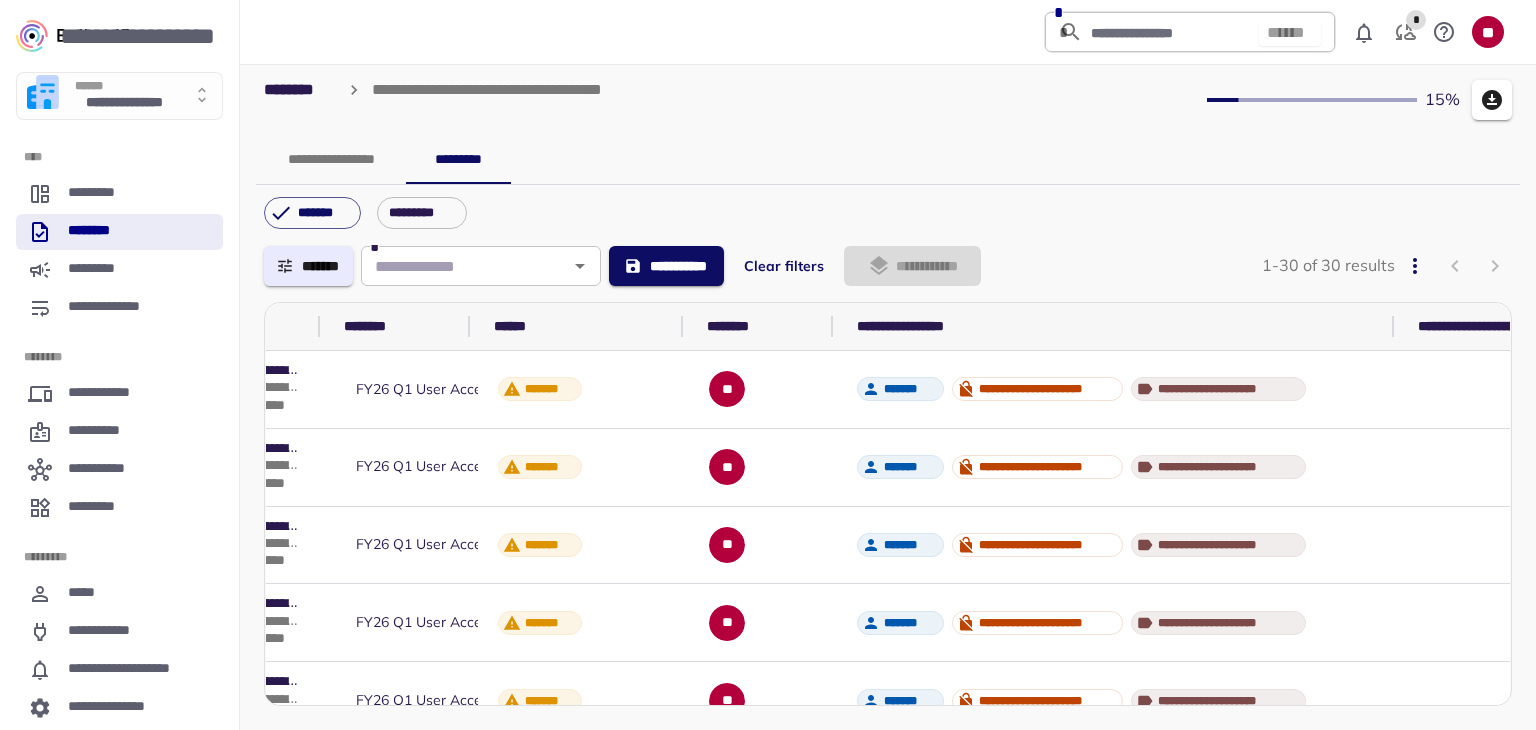 click on "**********" at bounding box center (888, 265) 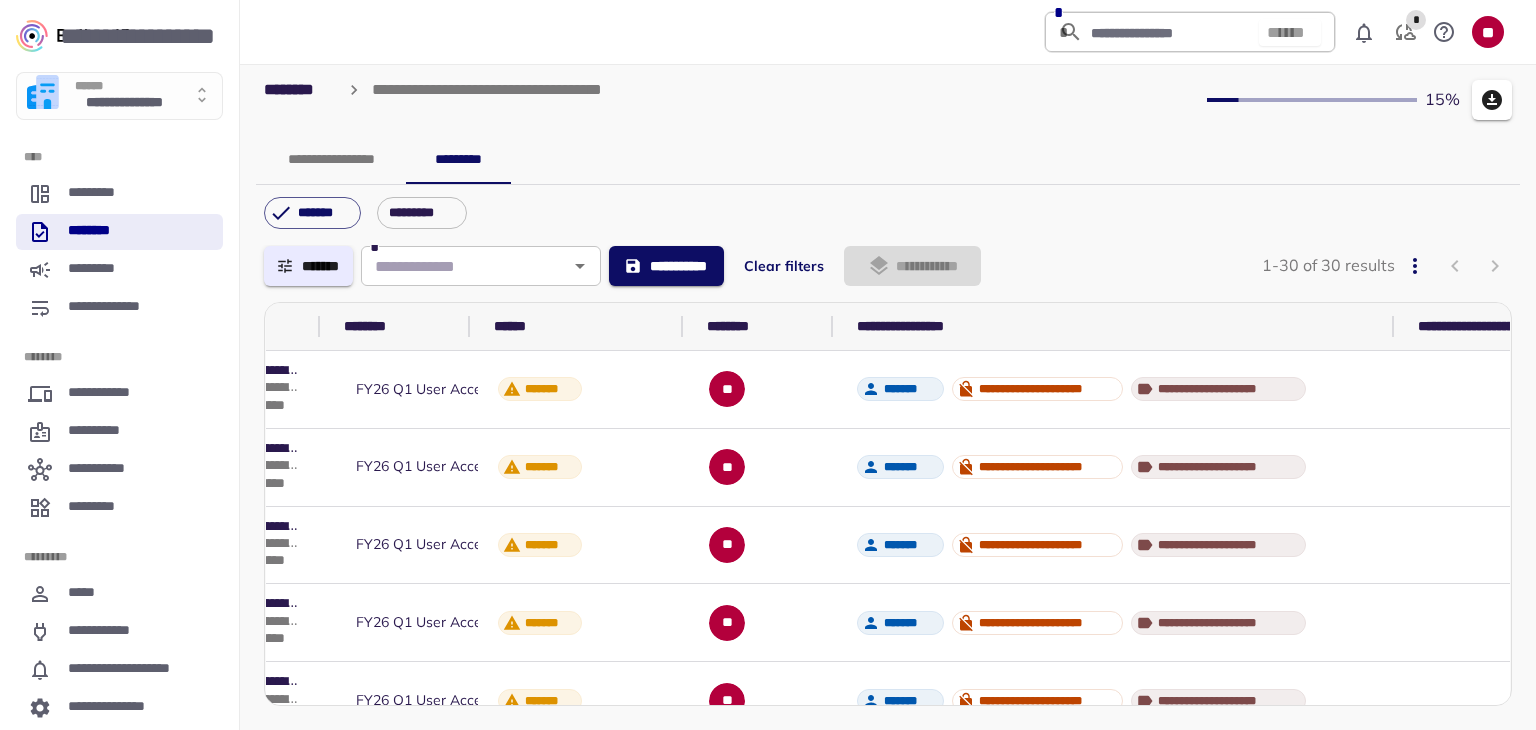 click on "**********" at bounding box center [888, 160] 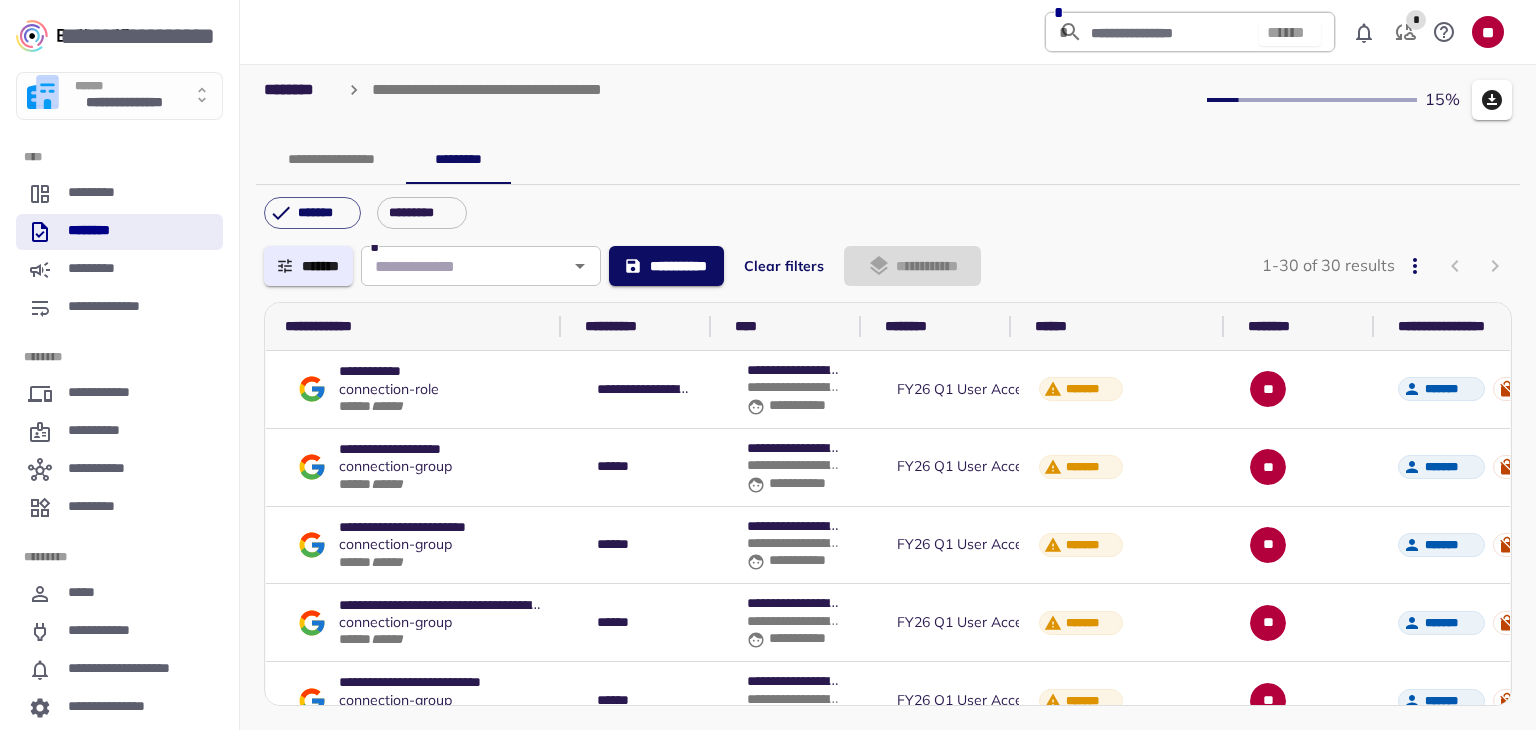 scroll, scrollTop: 0, scrollLeft: 0, axis: both 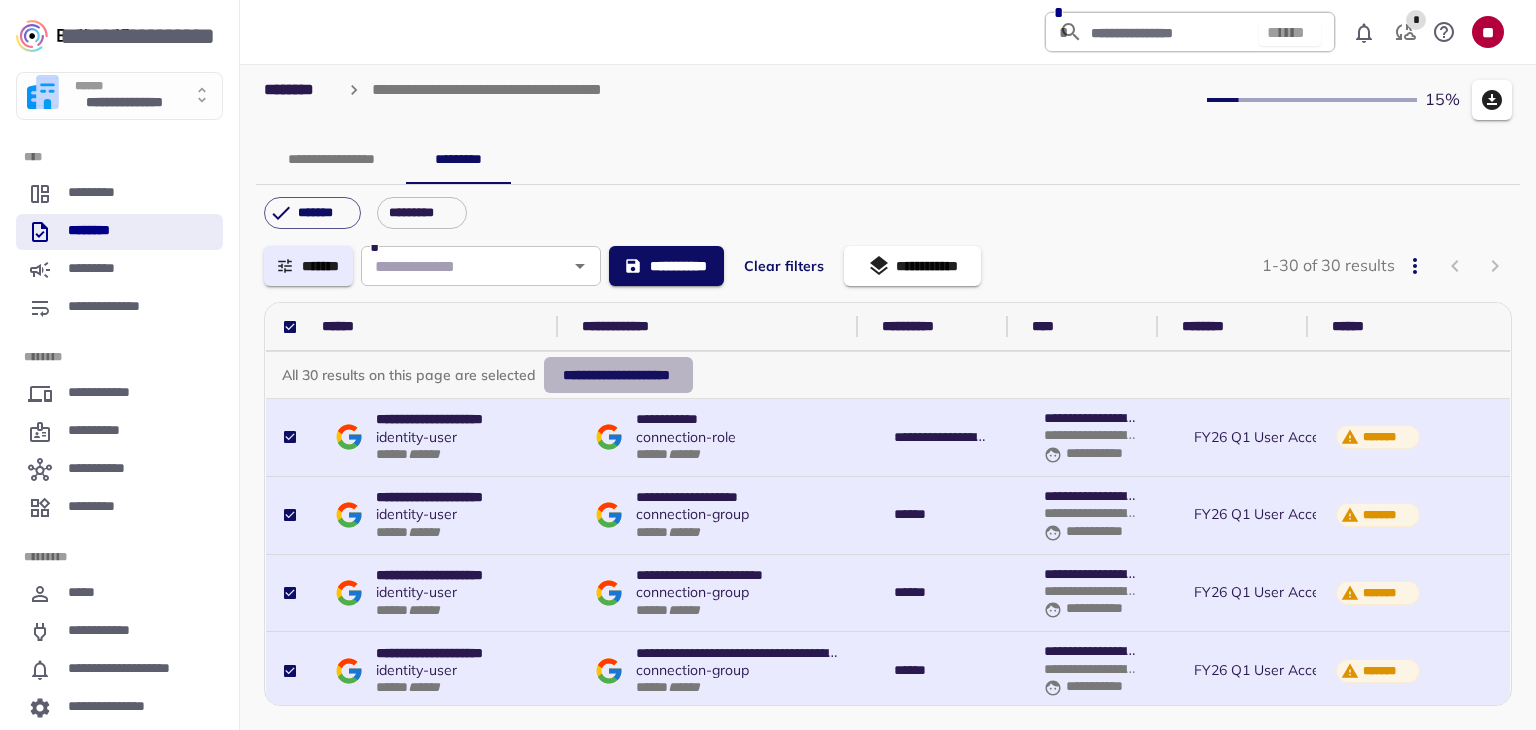 click on "**********" at bounding box center (618, 375) 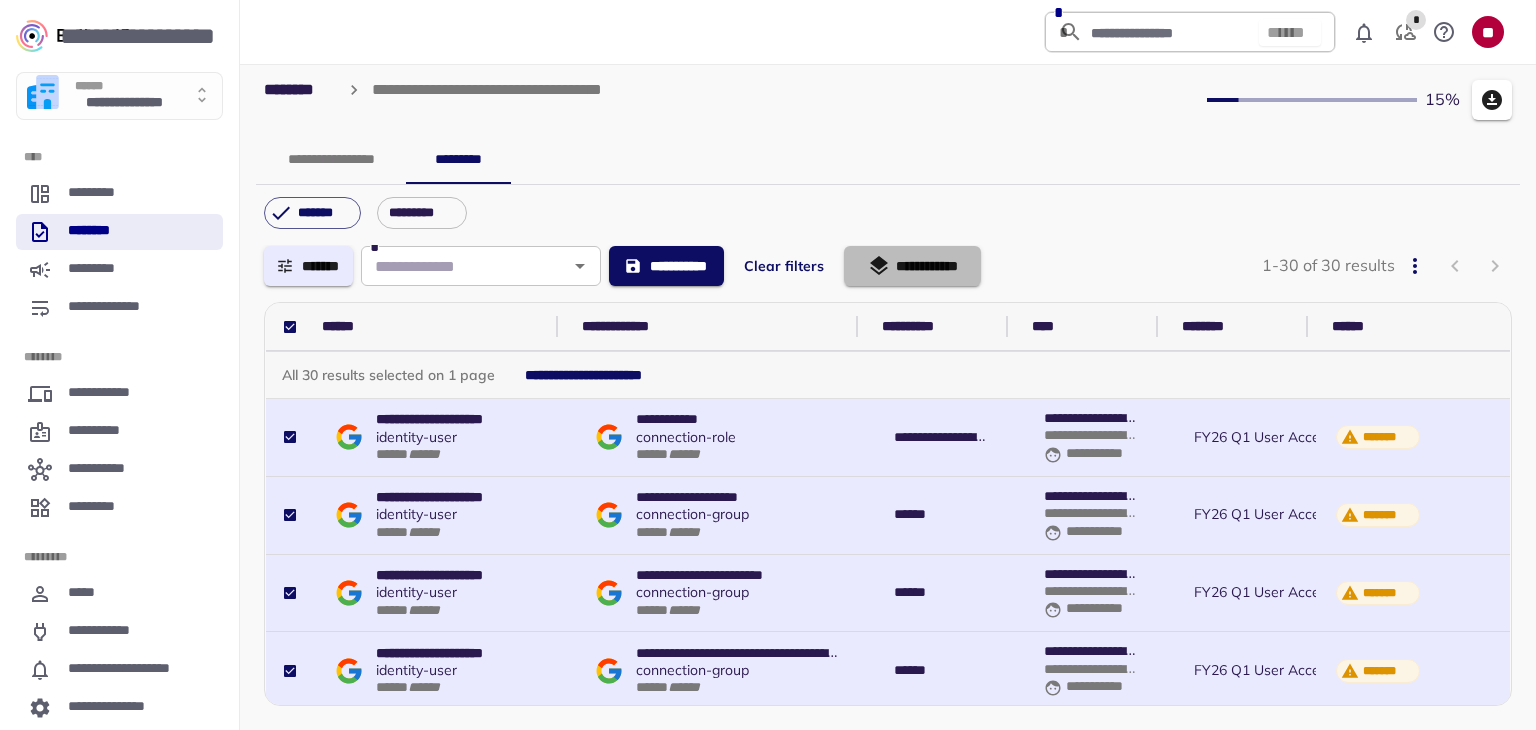 click on "**********" at bounding box center [912, 266] 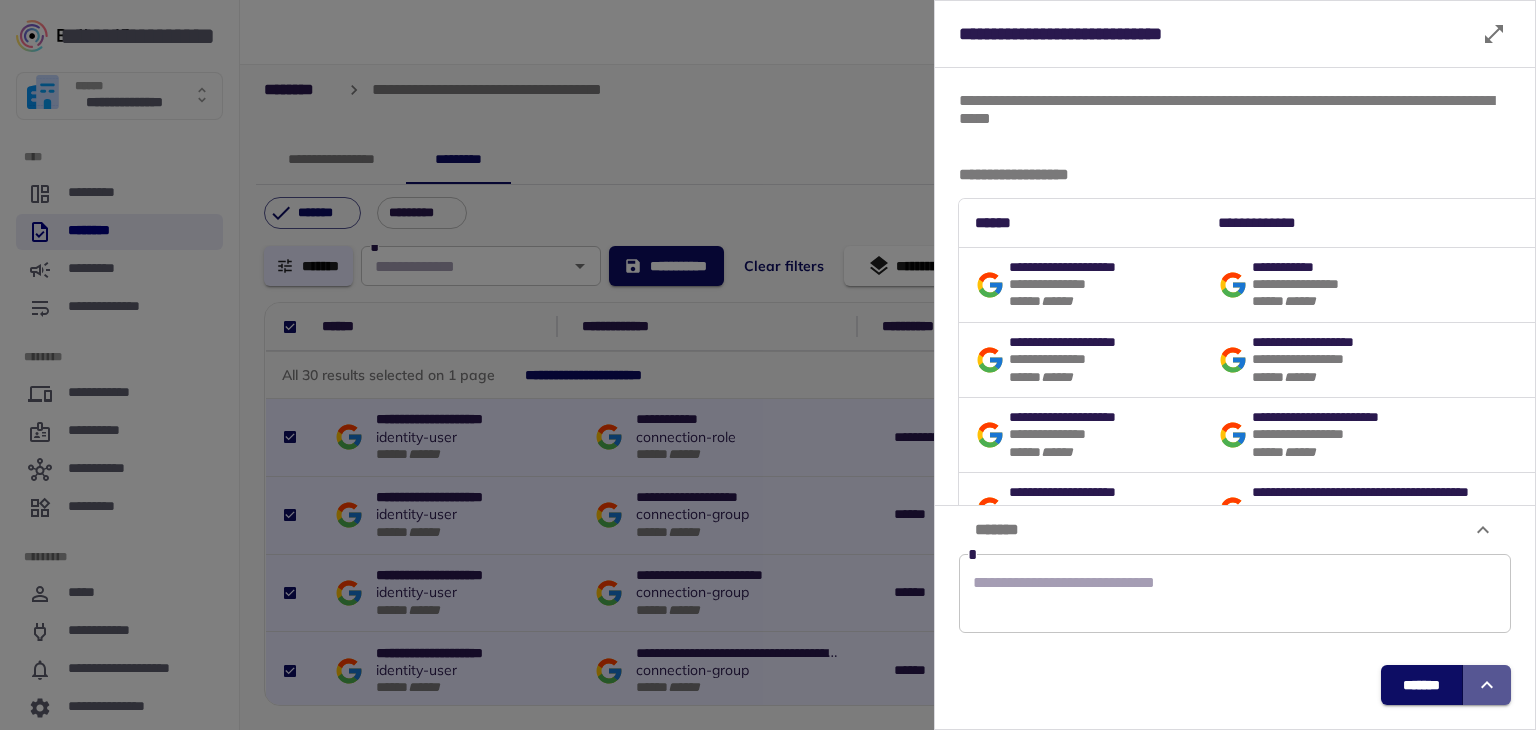 click 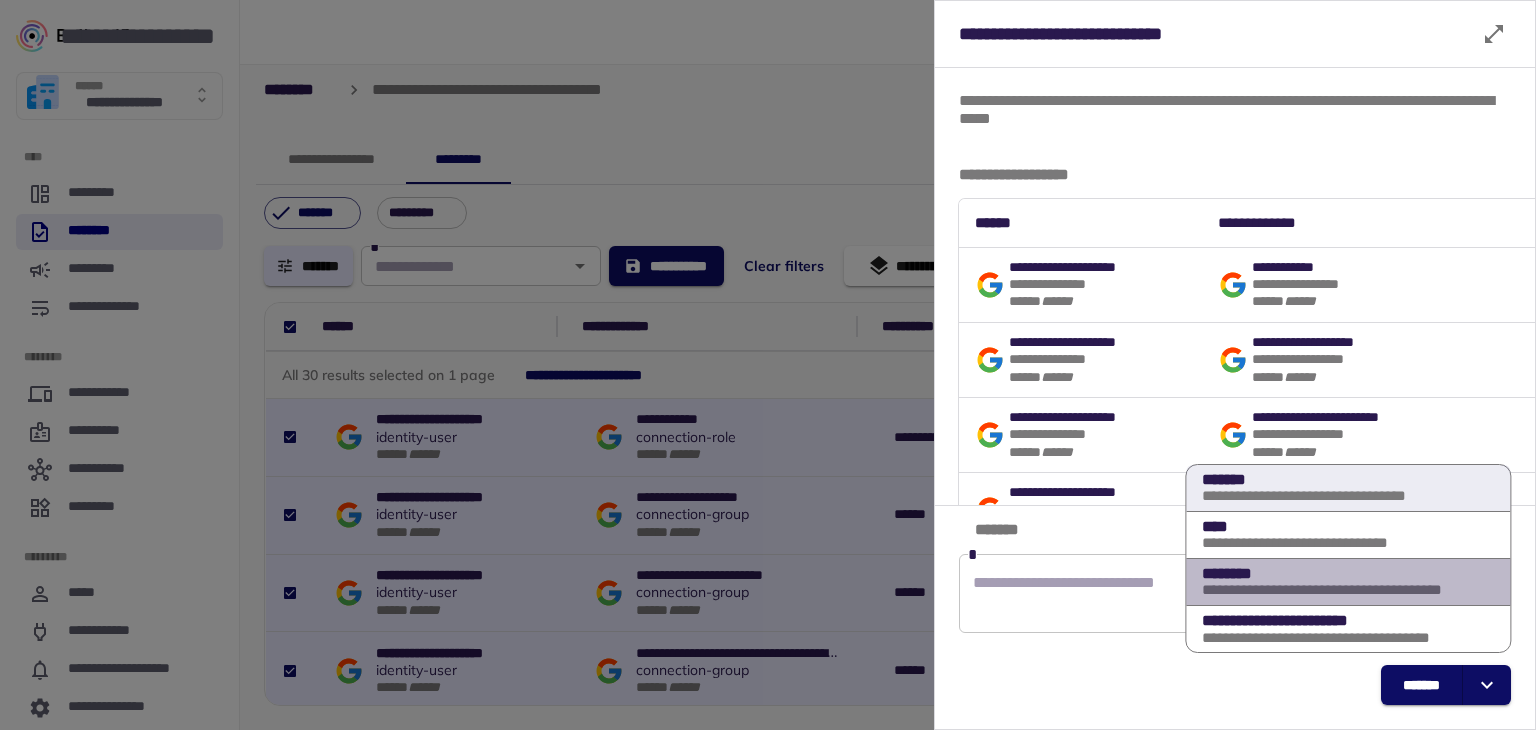 click on "**********" at bounding box center [1322, 496] 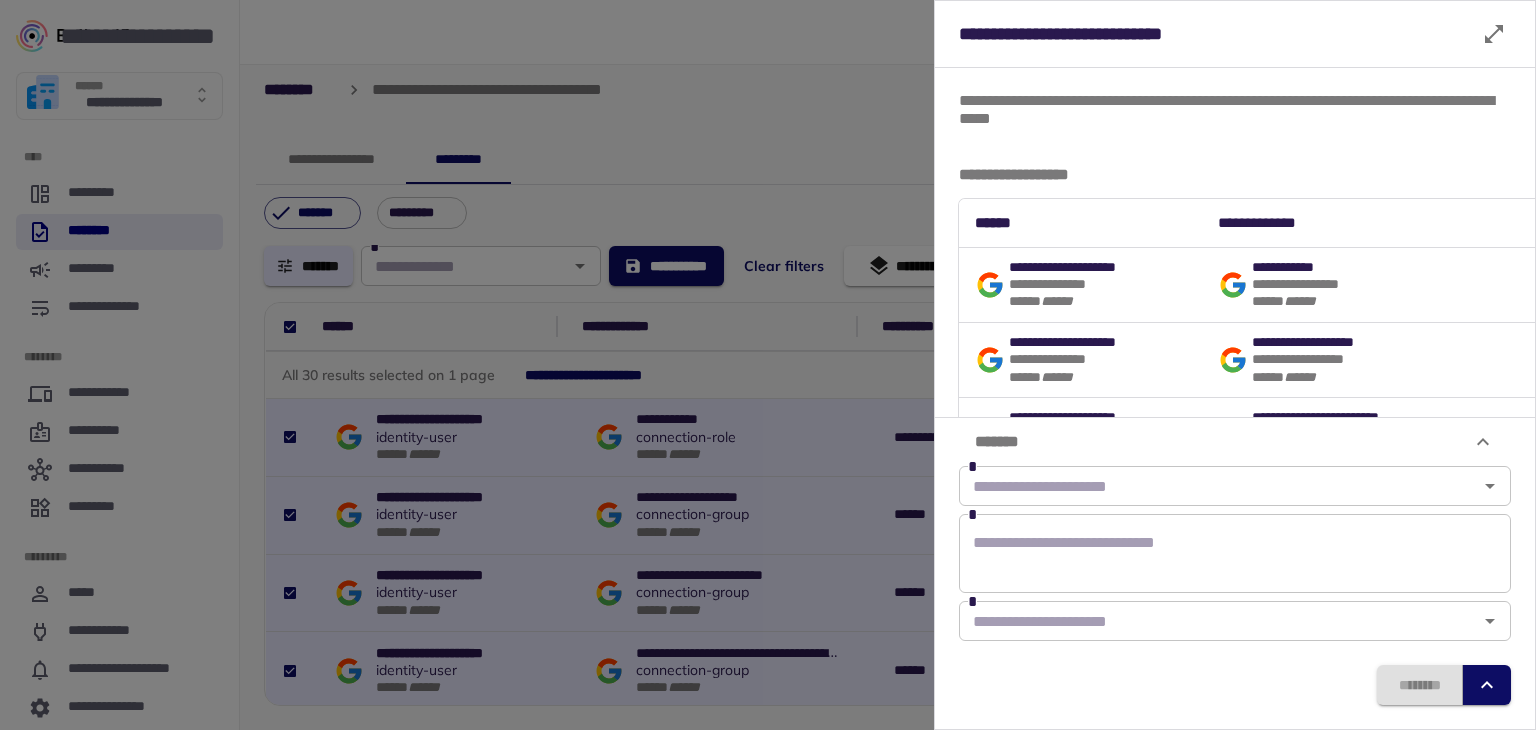 click at bounding box center (1235, 554) 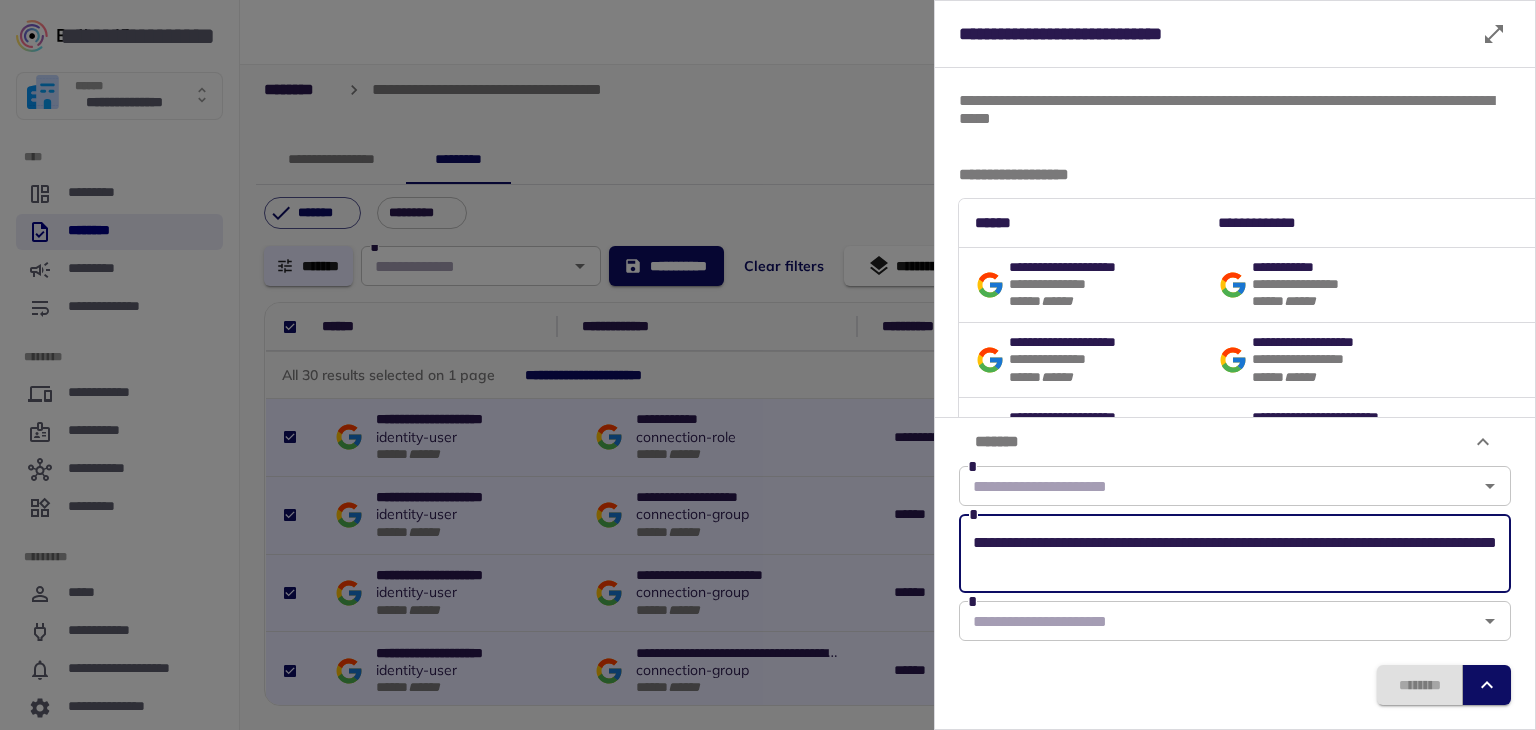 paste on "********" 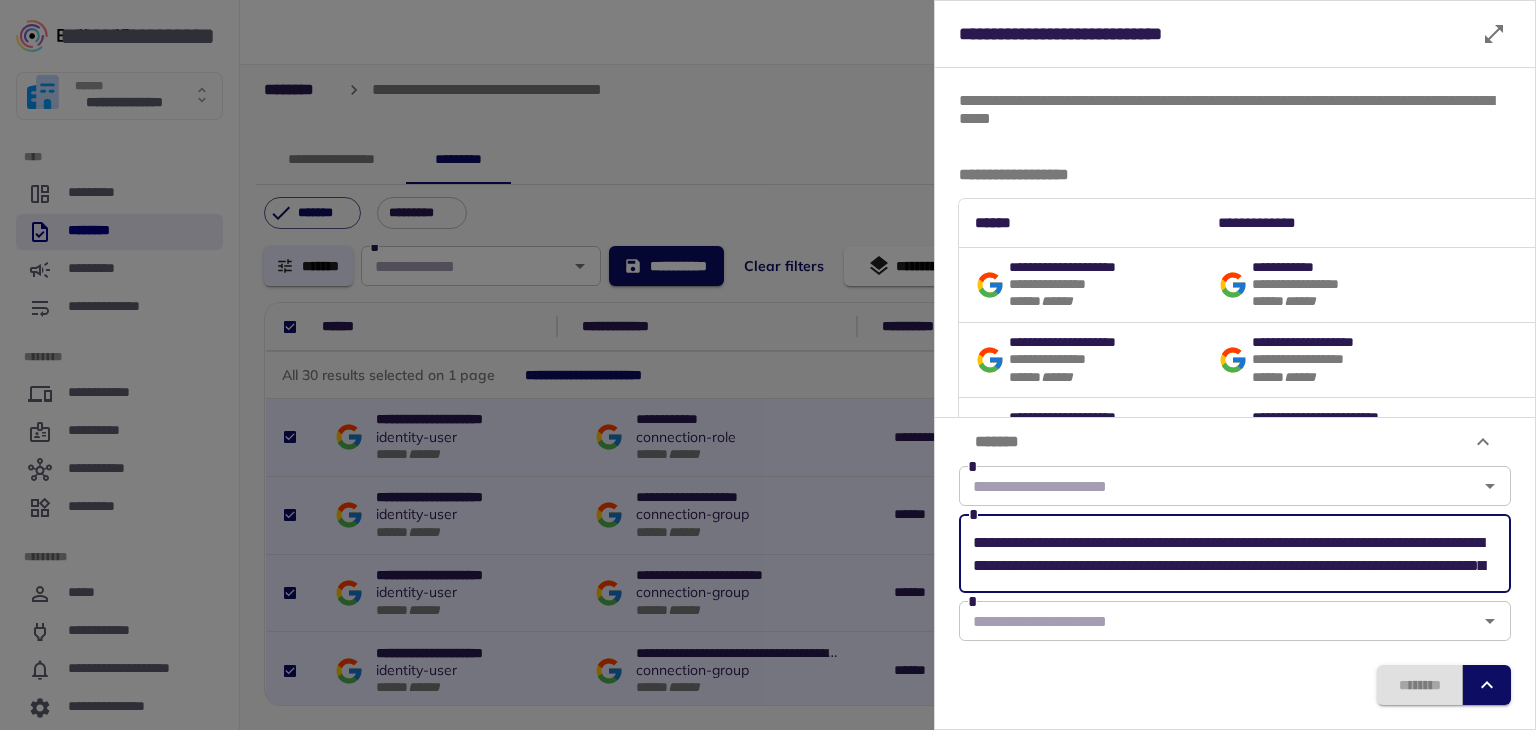scroll, scrollTop: 44, scrollLeft: 0, axis: vertical 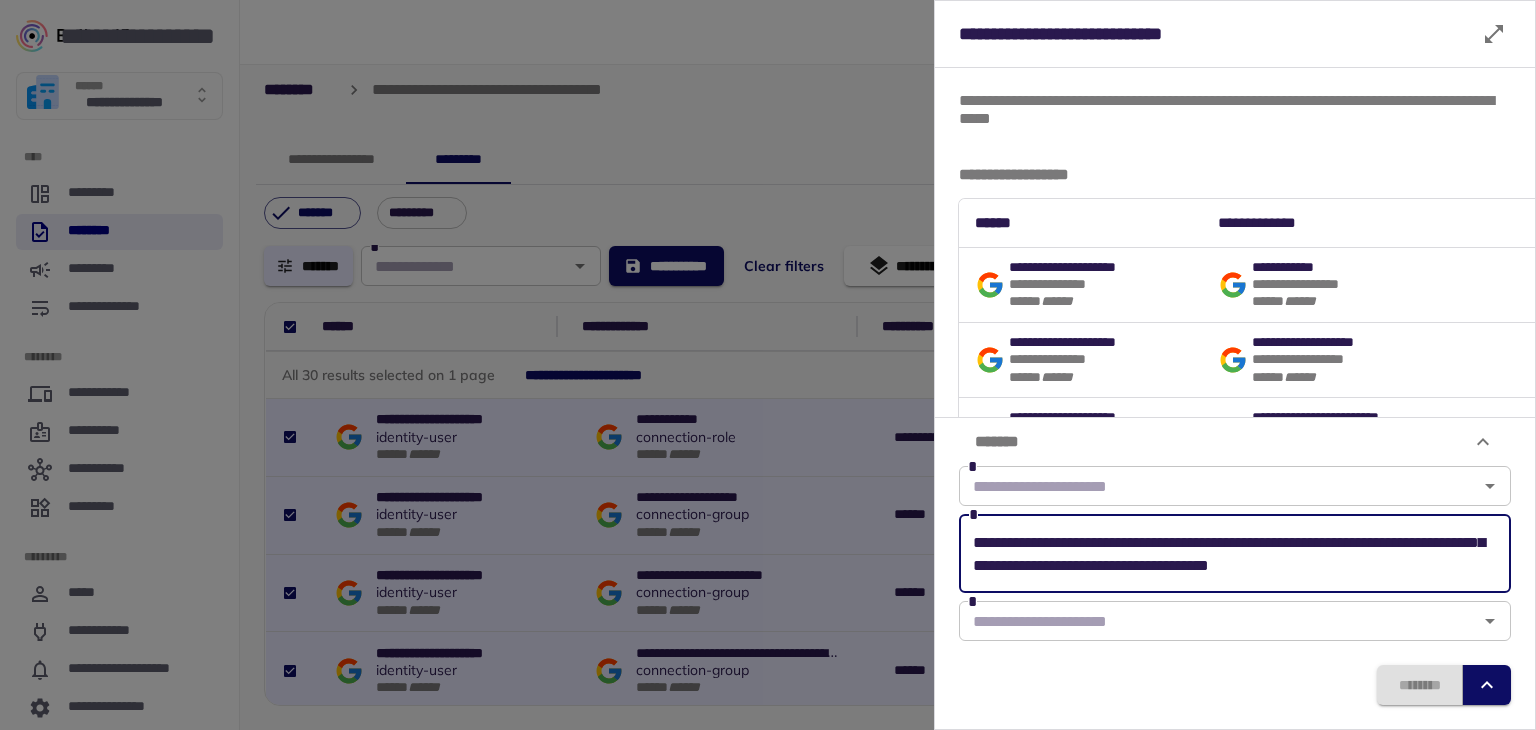 paste on "**********" 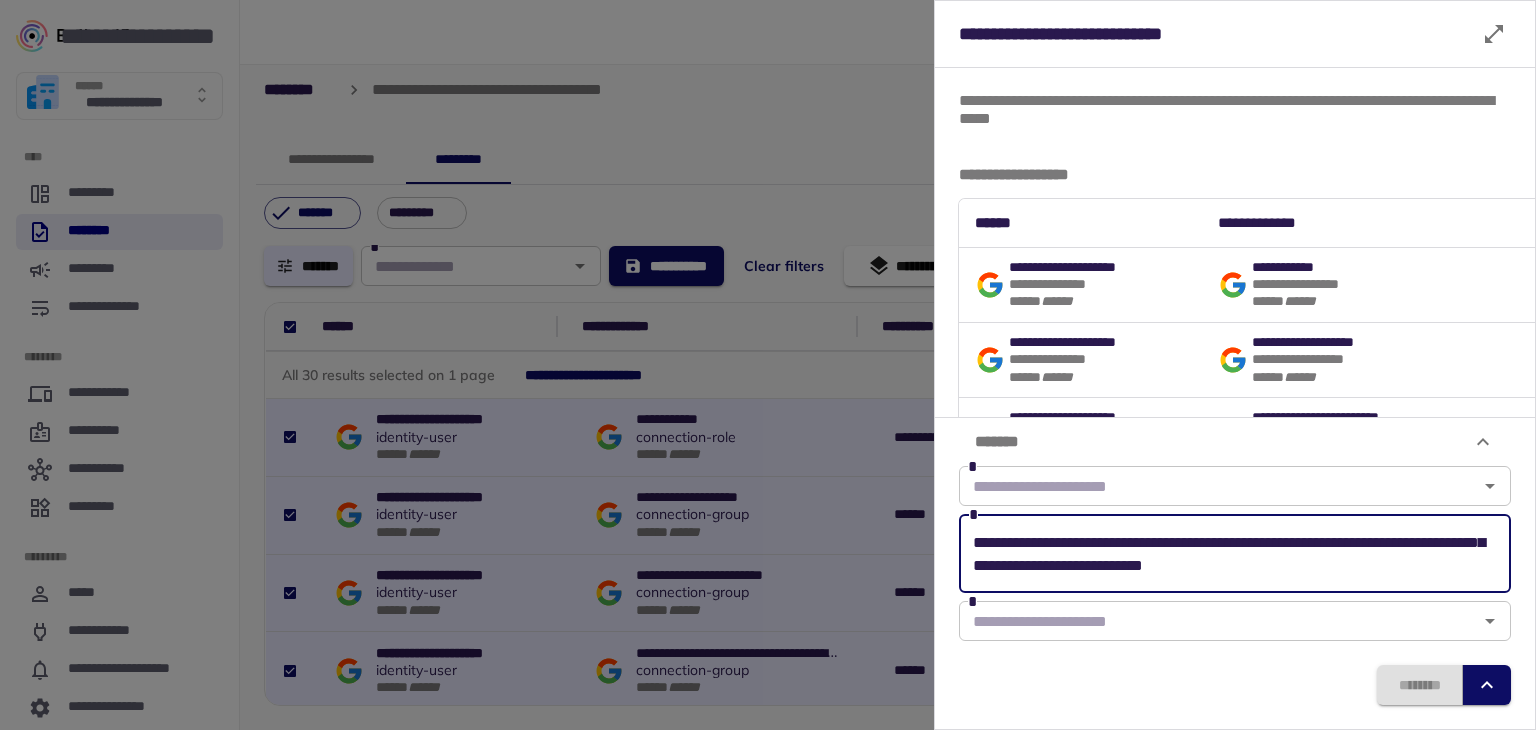 scroll, scrollTop: 22, scrollLeft: 0, axis: vertical 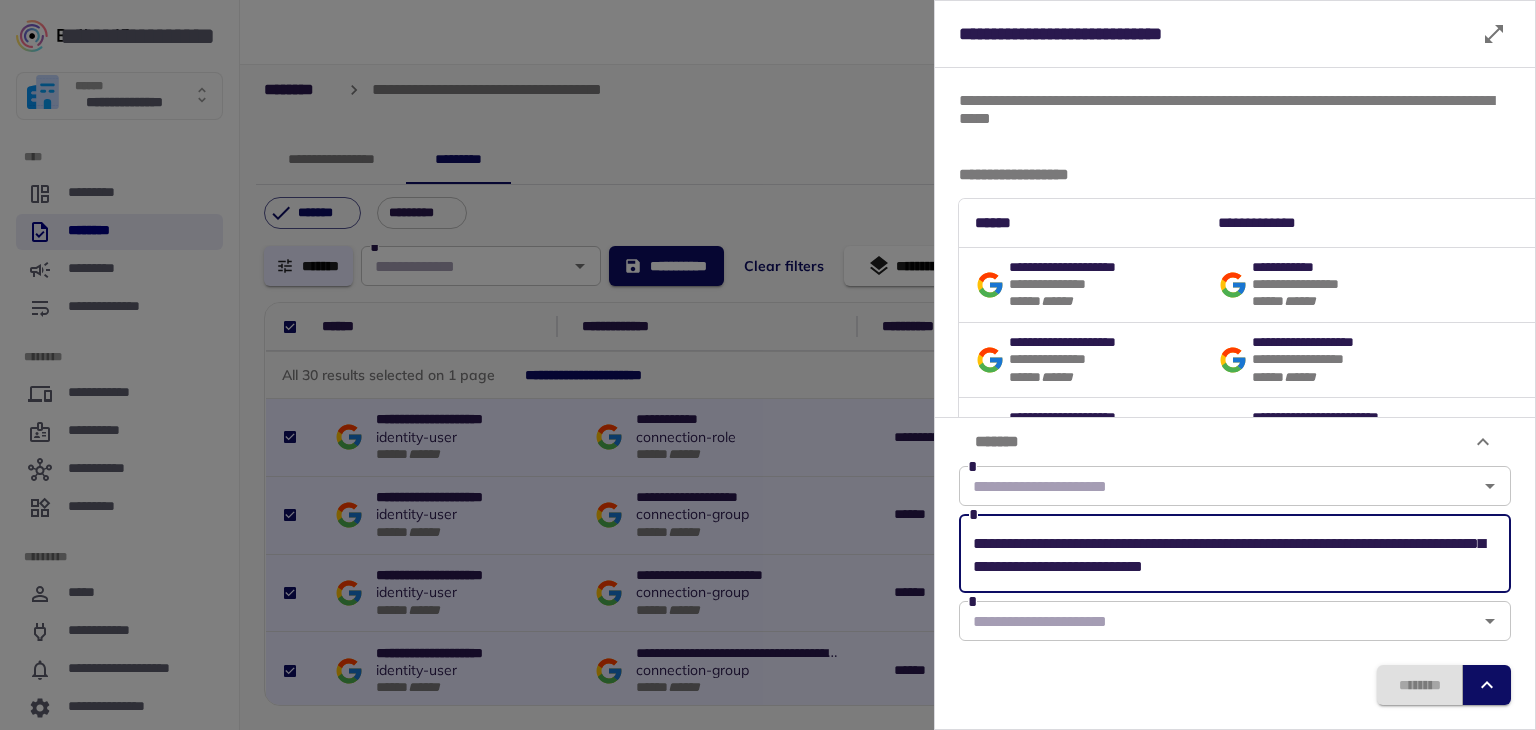 type on "**********" 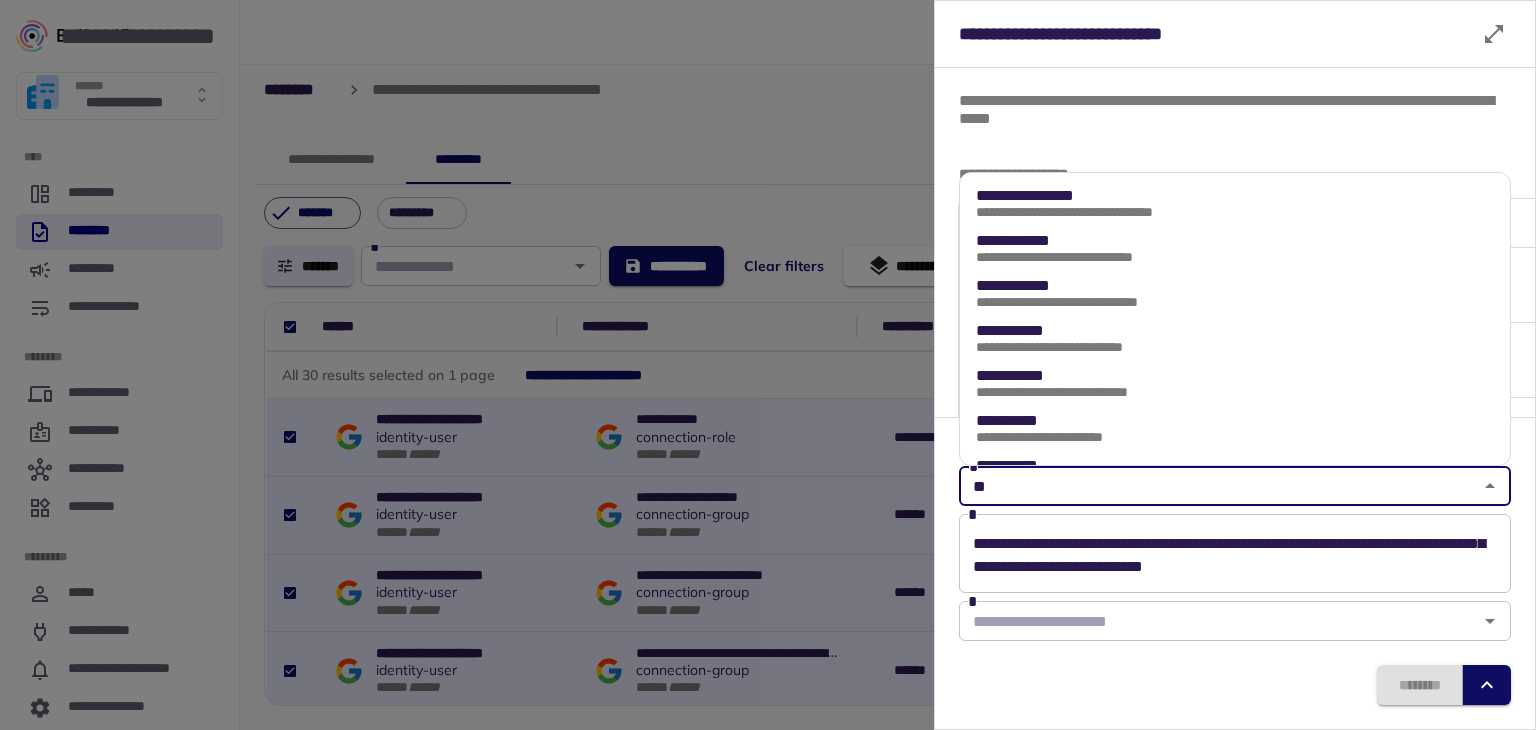 type on "**" 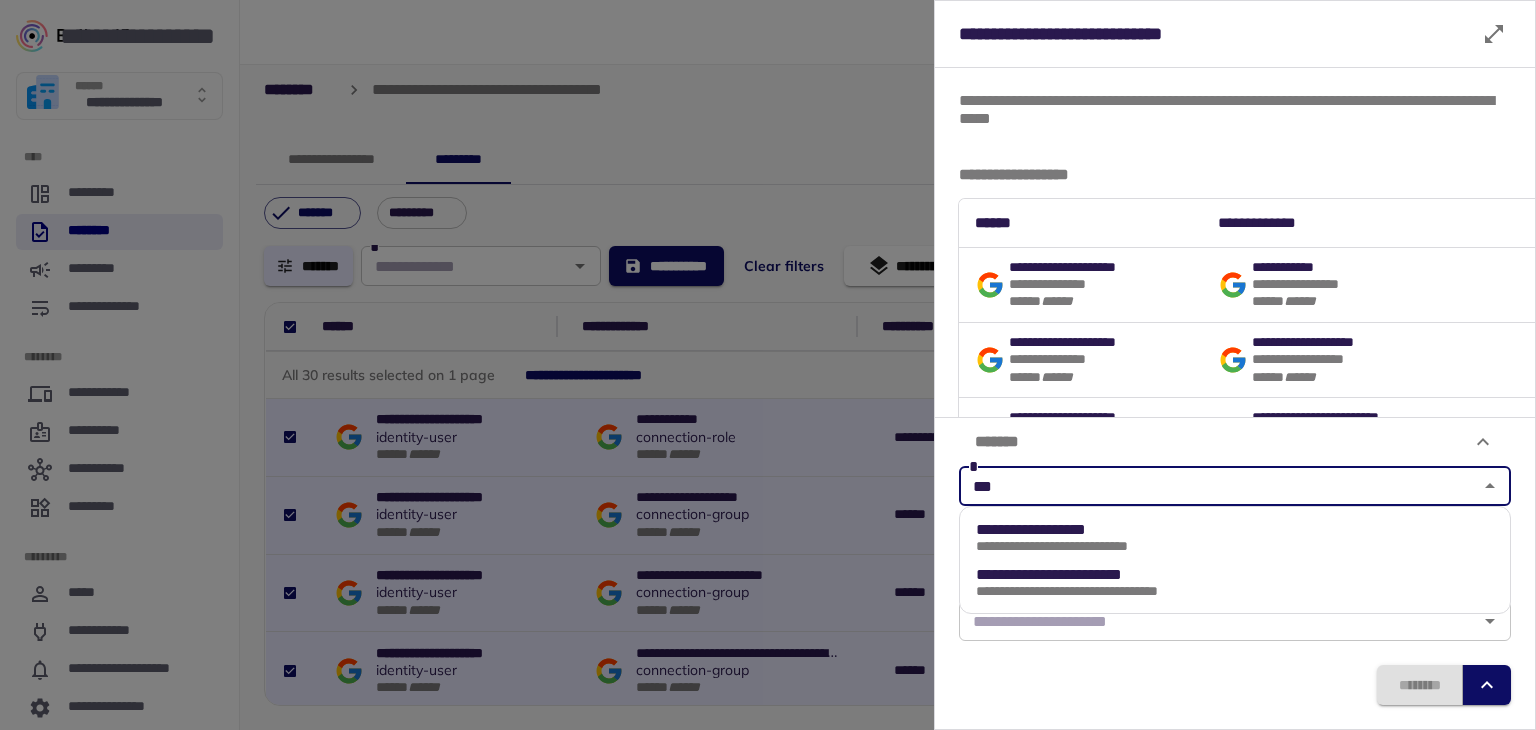 click on "**********" at bounding box center (1075, 546) 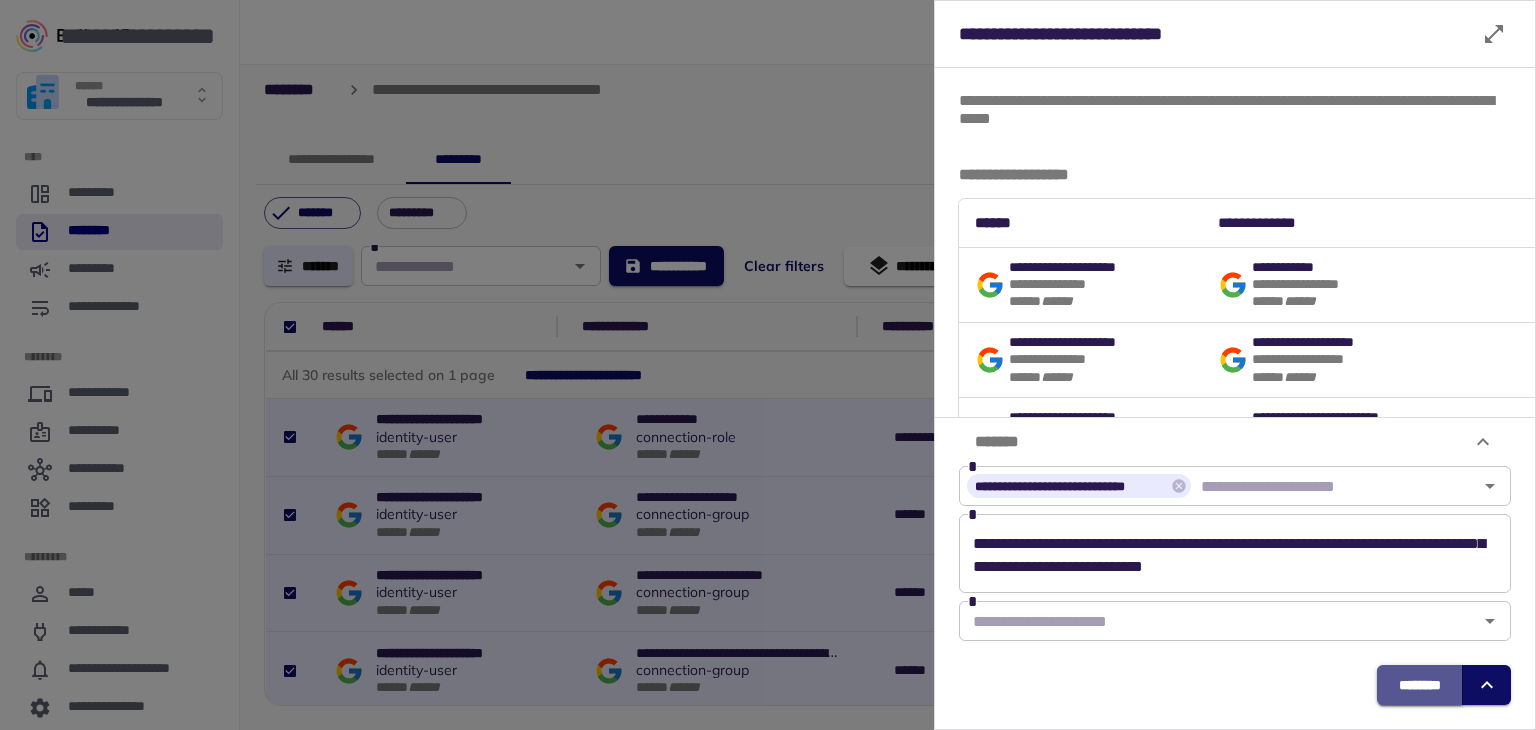 click on "********" at bounding box center [1419, 685] 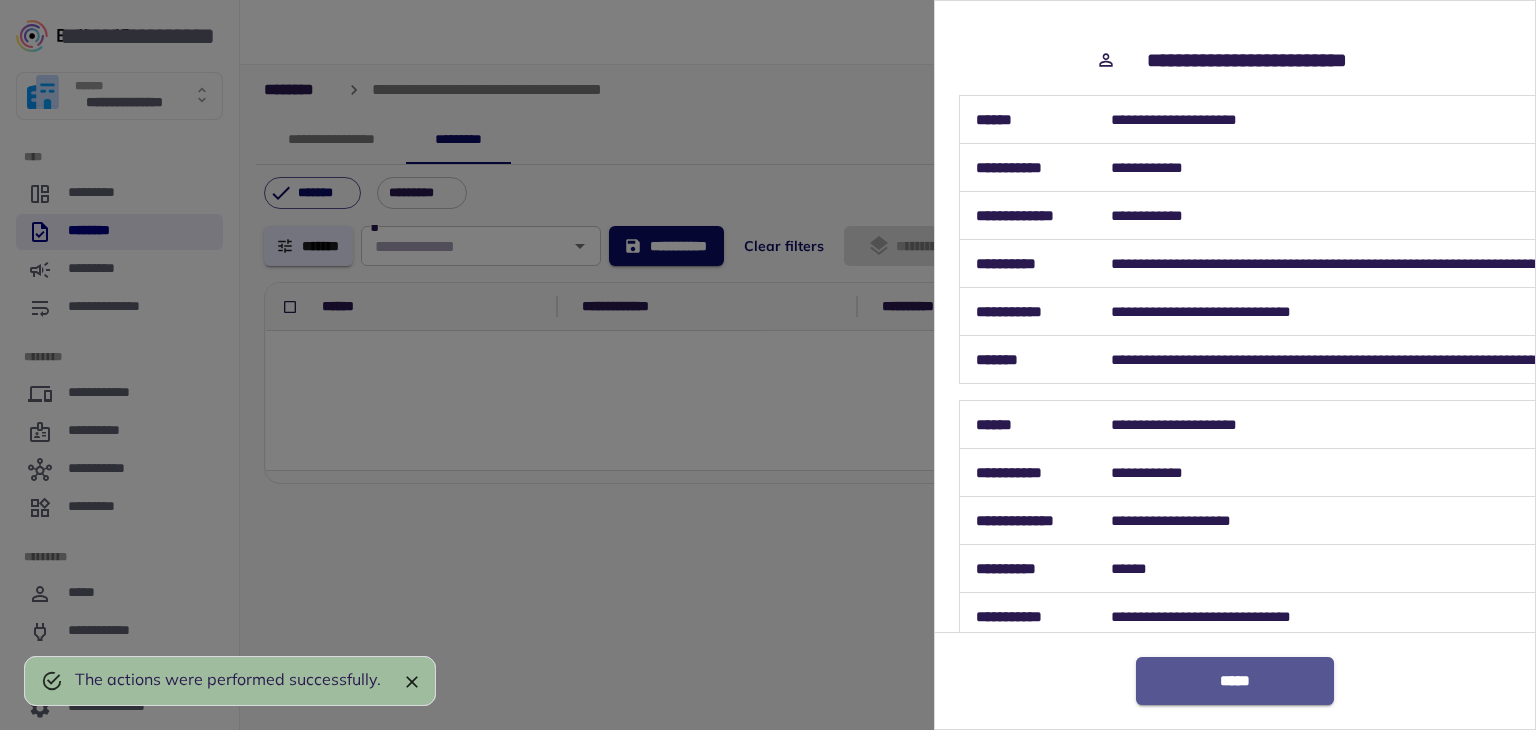 click on "*****" at bounding box center (1235, 681) 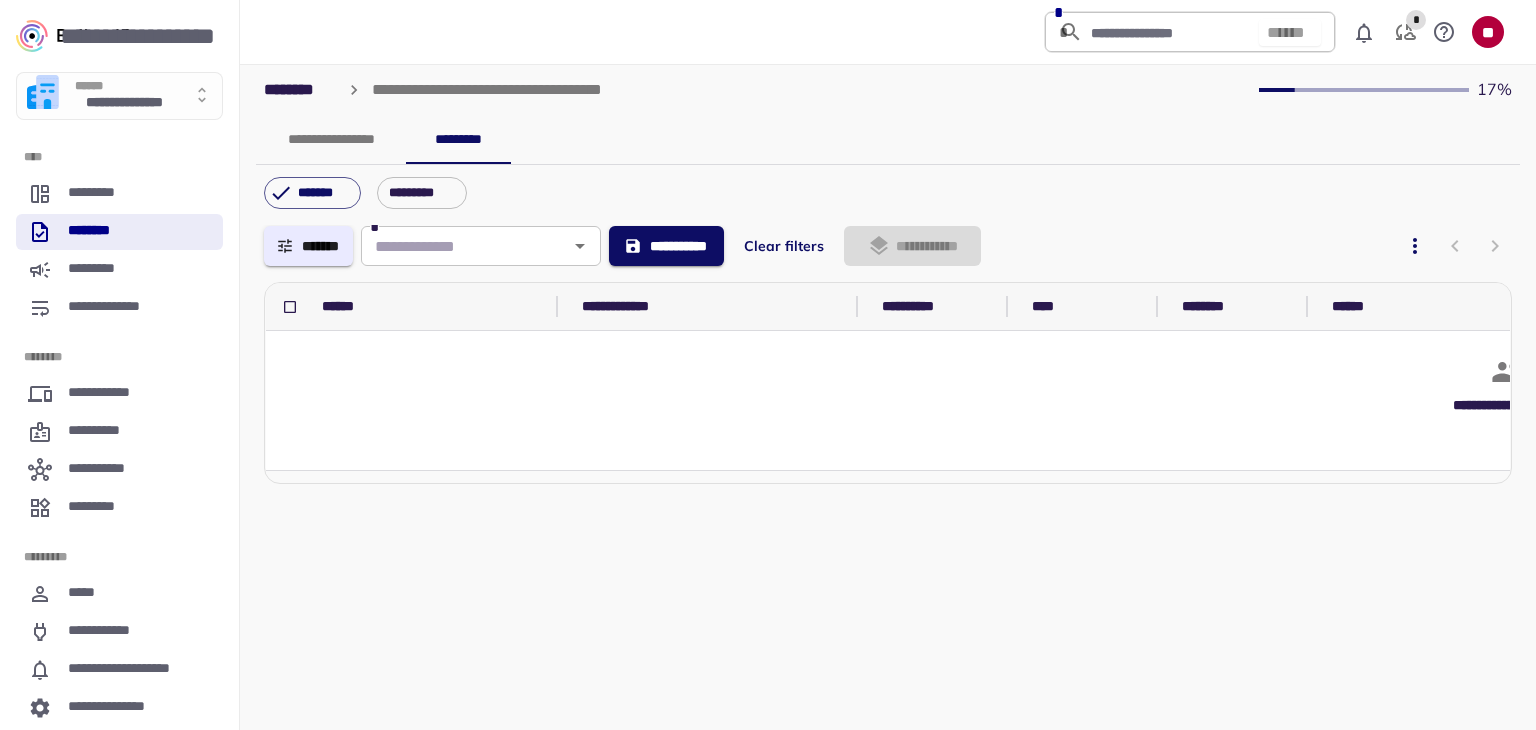 click on "**********" at bounding box center (888, 86) 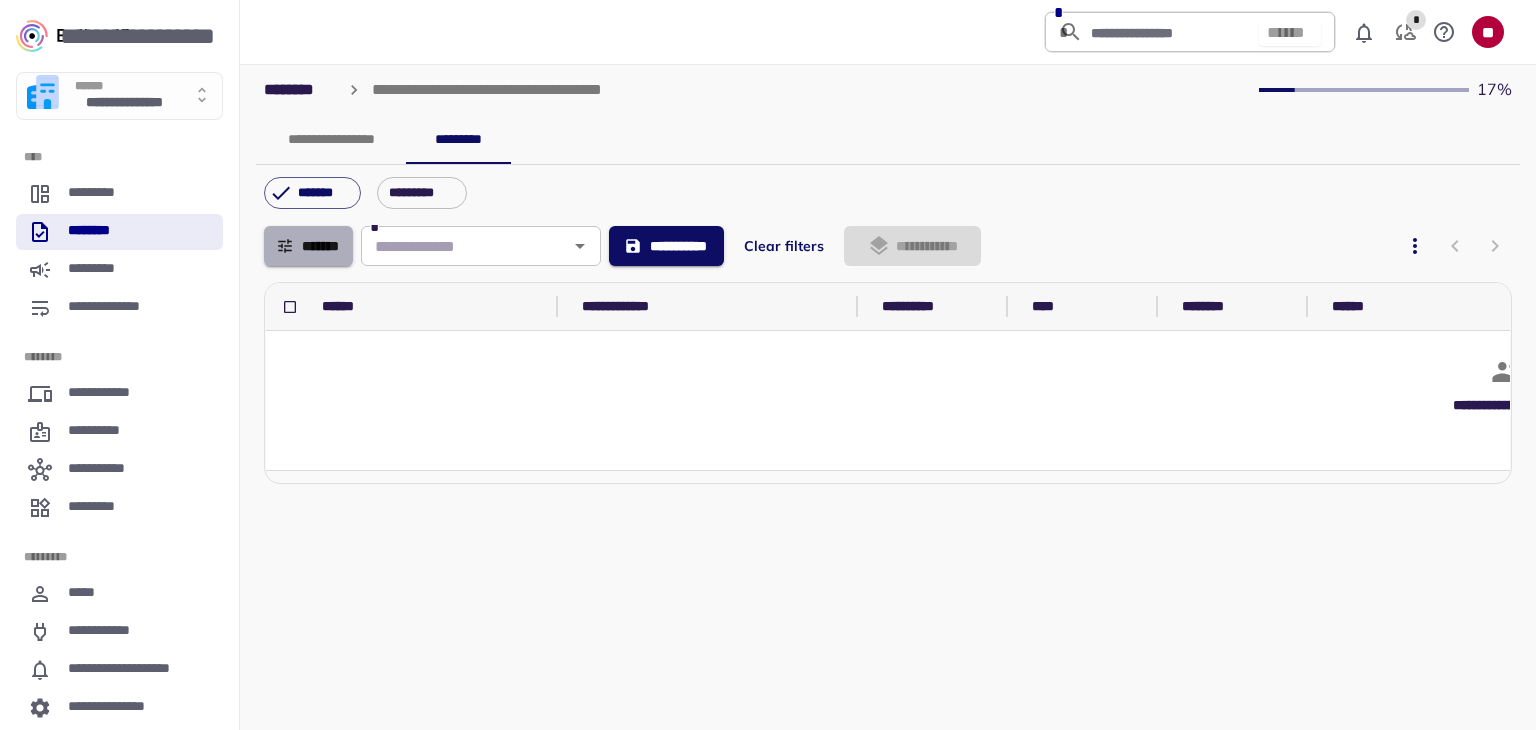 click on "*******" at bounding box center (308, 246) 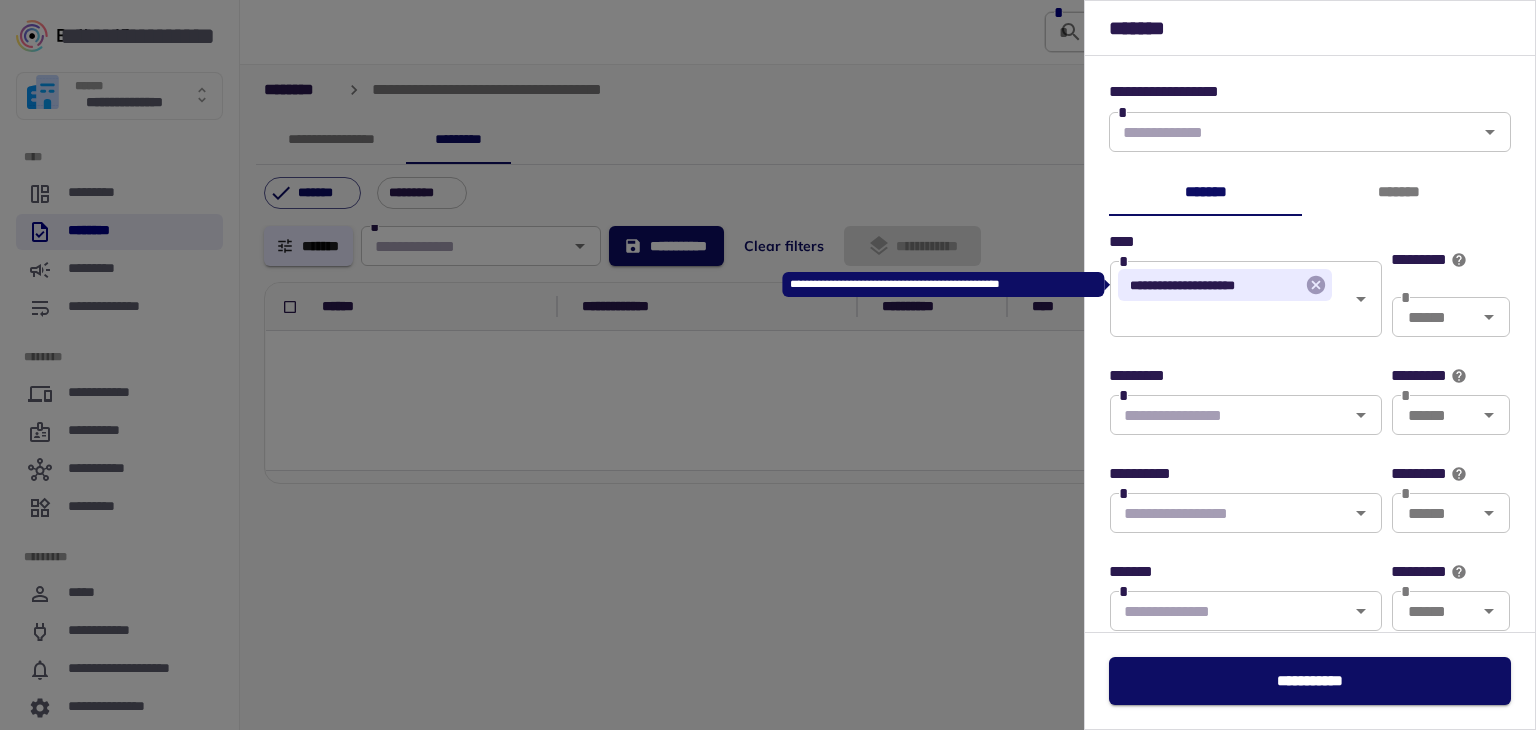 click 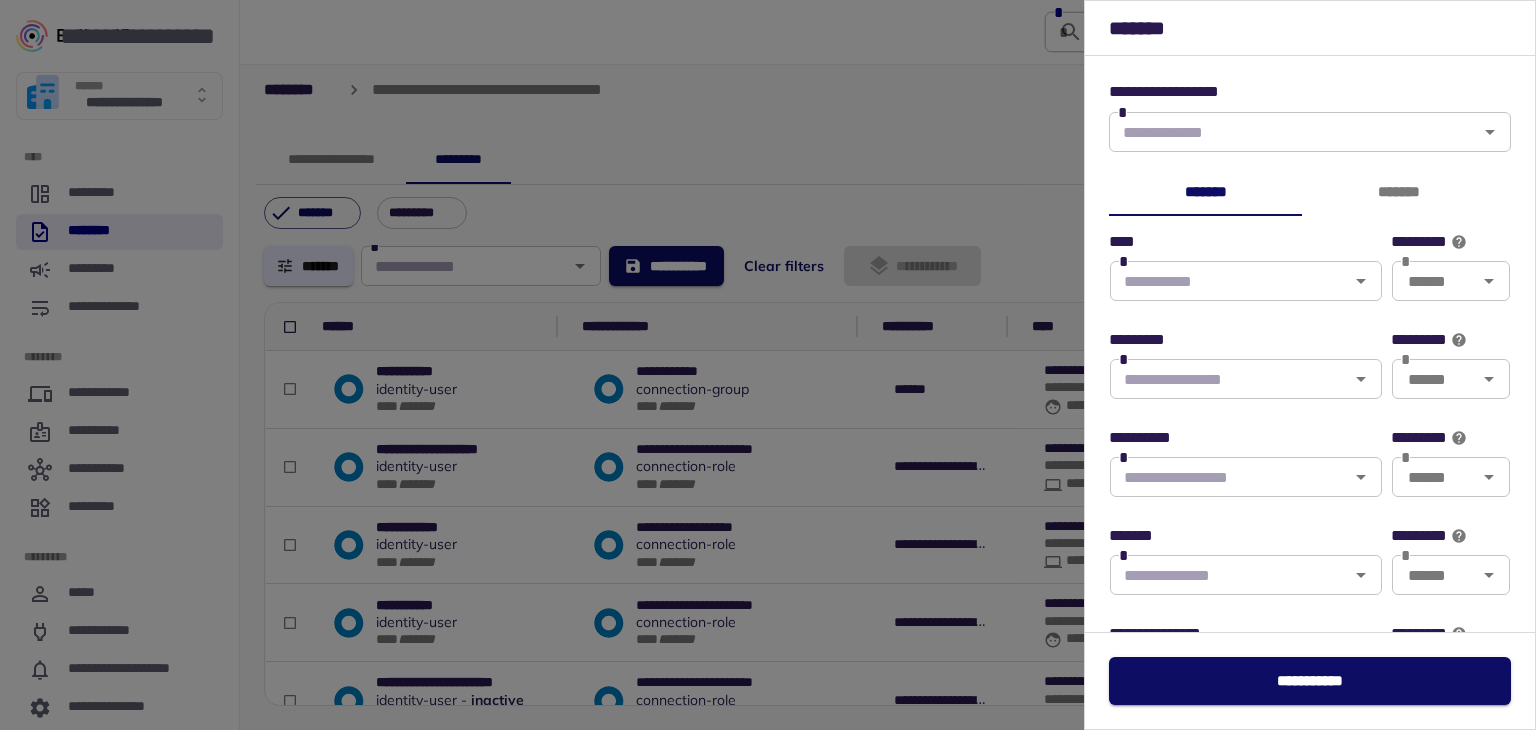 click at bounding box center [768, 365] 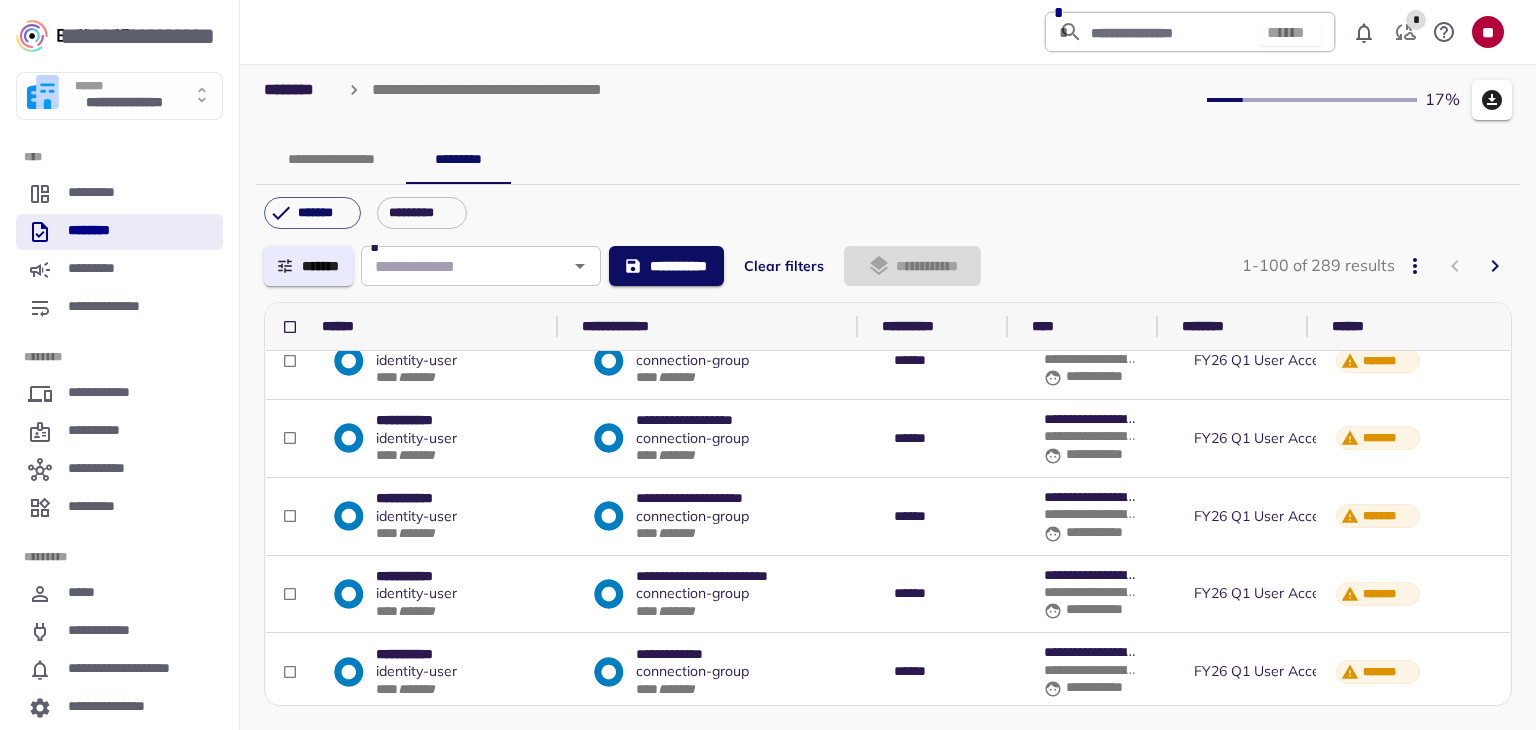 scroll, scrollTop: 2100, scrollLeft: 0, axis: vertical 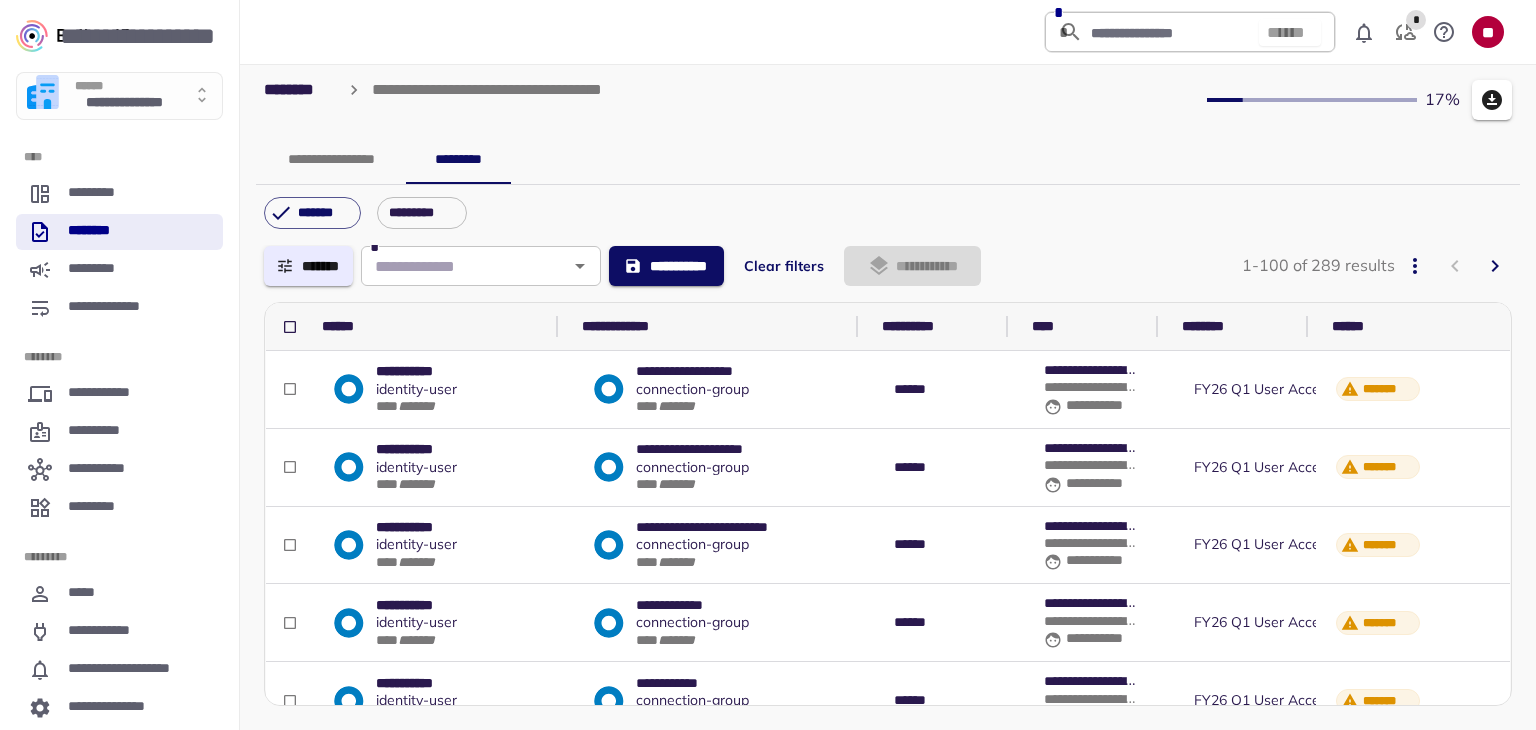 click on "*******" at bounding box center [308, 266] 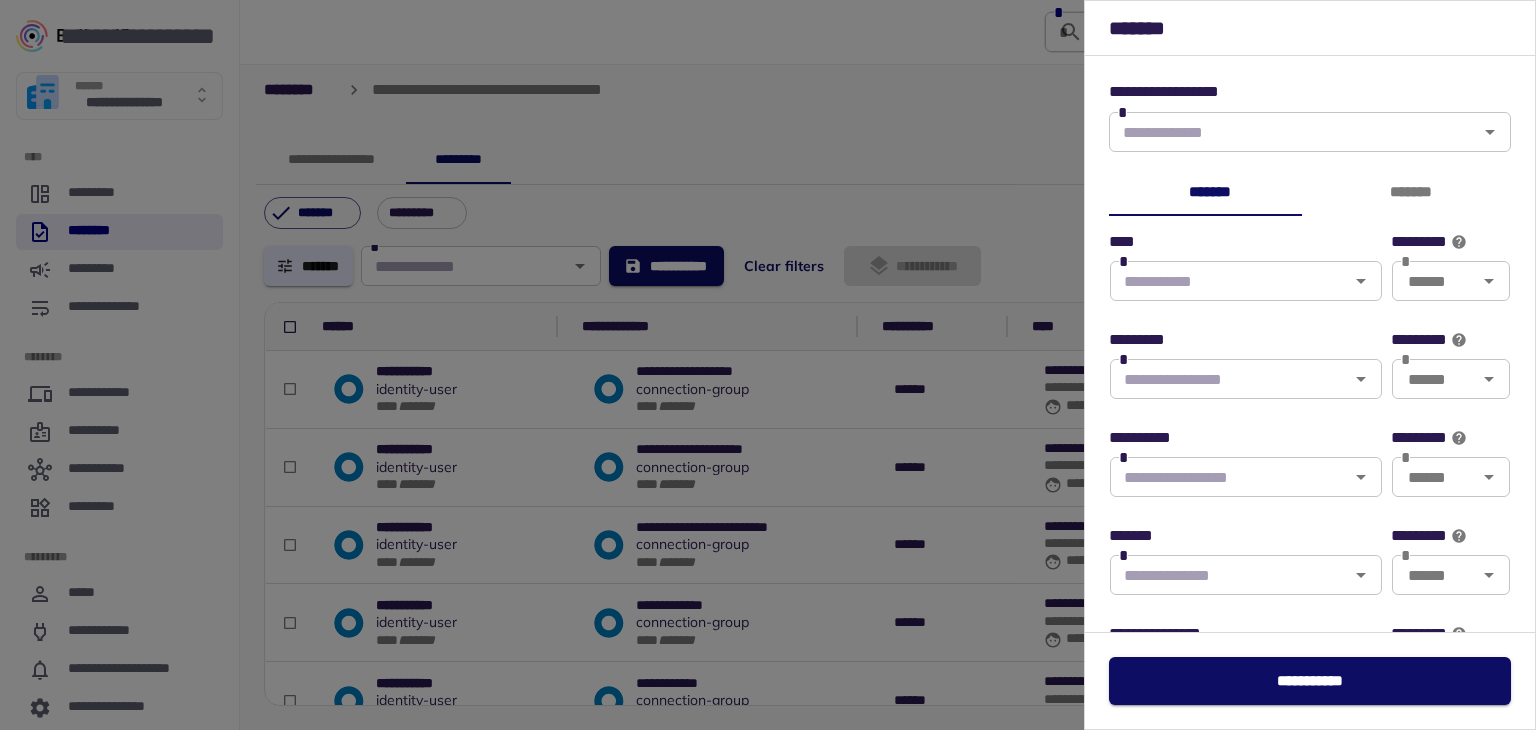 type on "******" 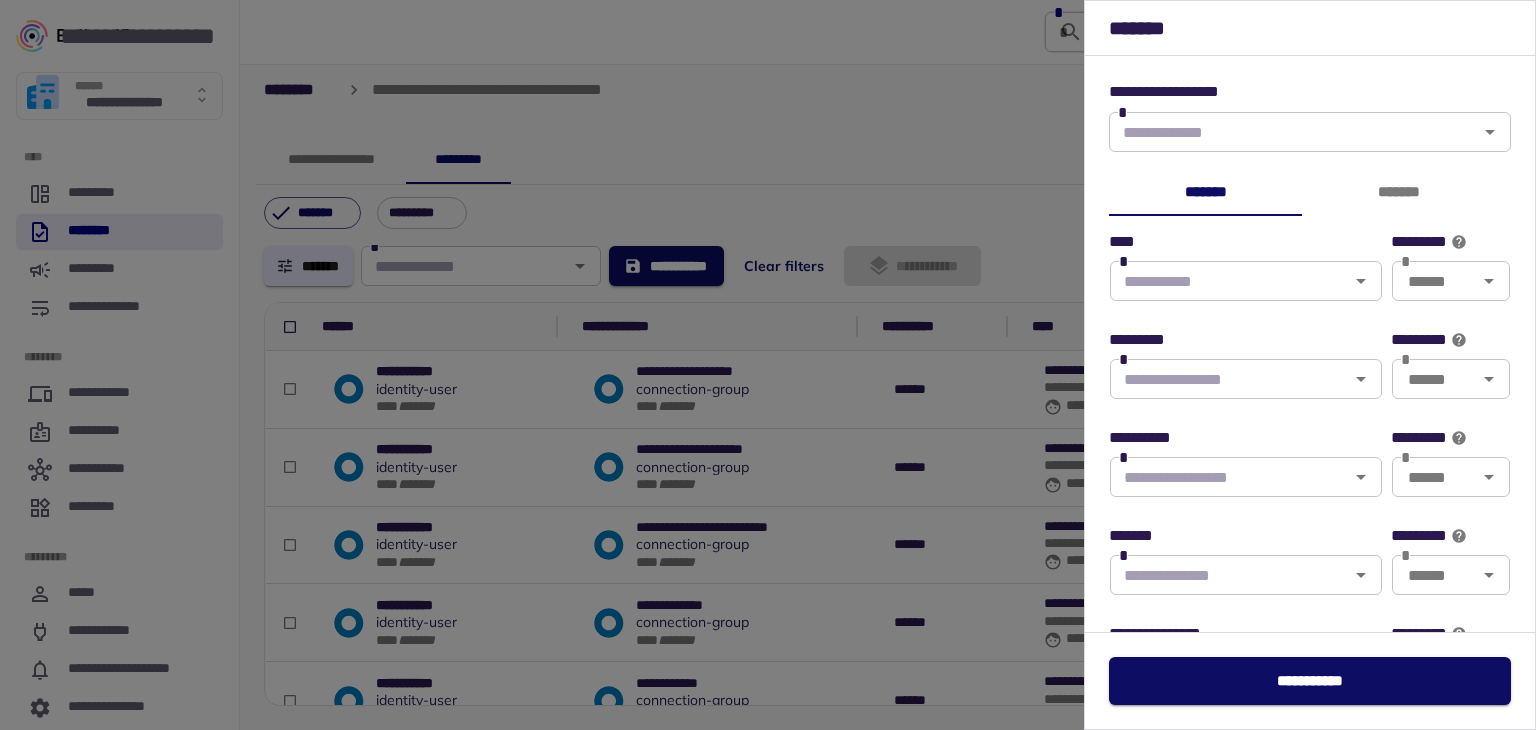 click at bounding box center (768, 365) 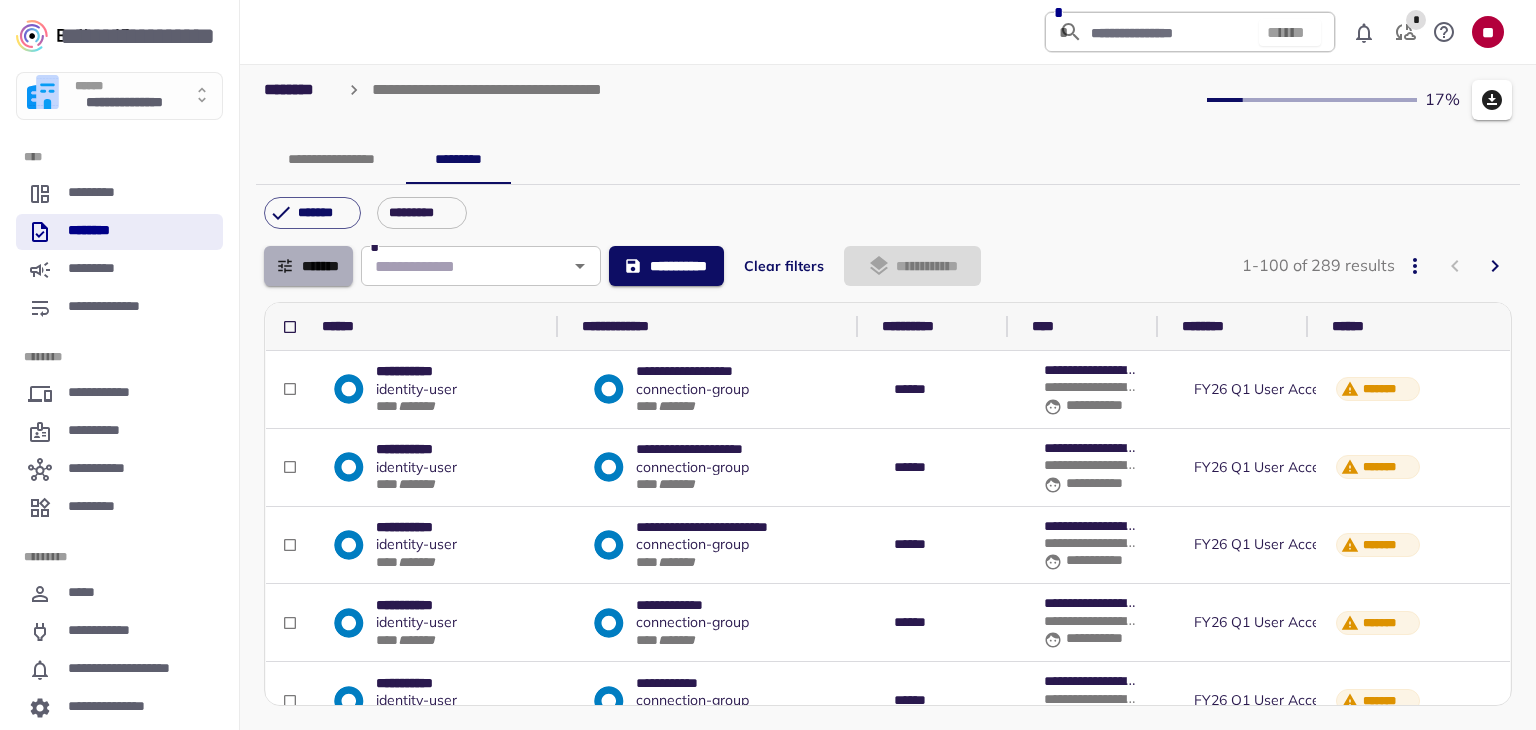 click on "*******" at bounding box center [308, 266] 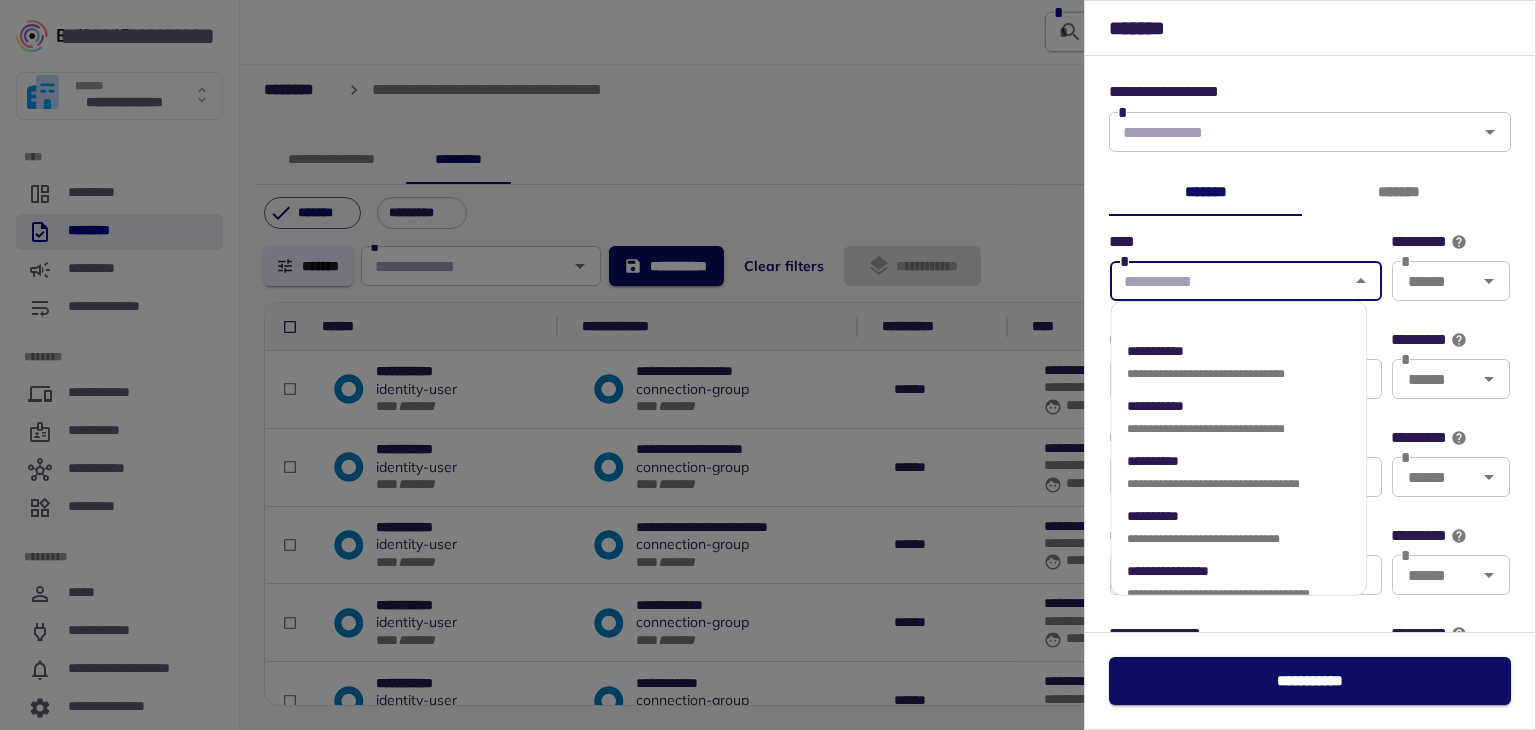 click at bounding box center [1229, 281] 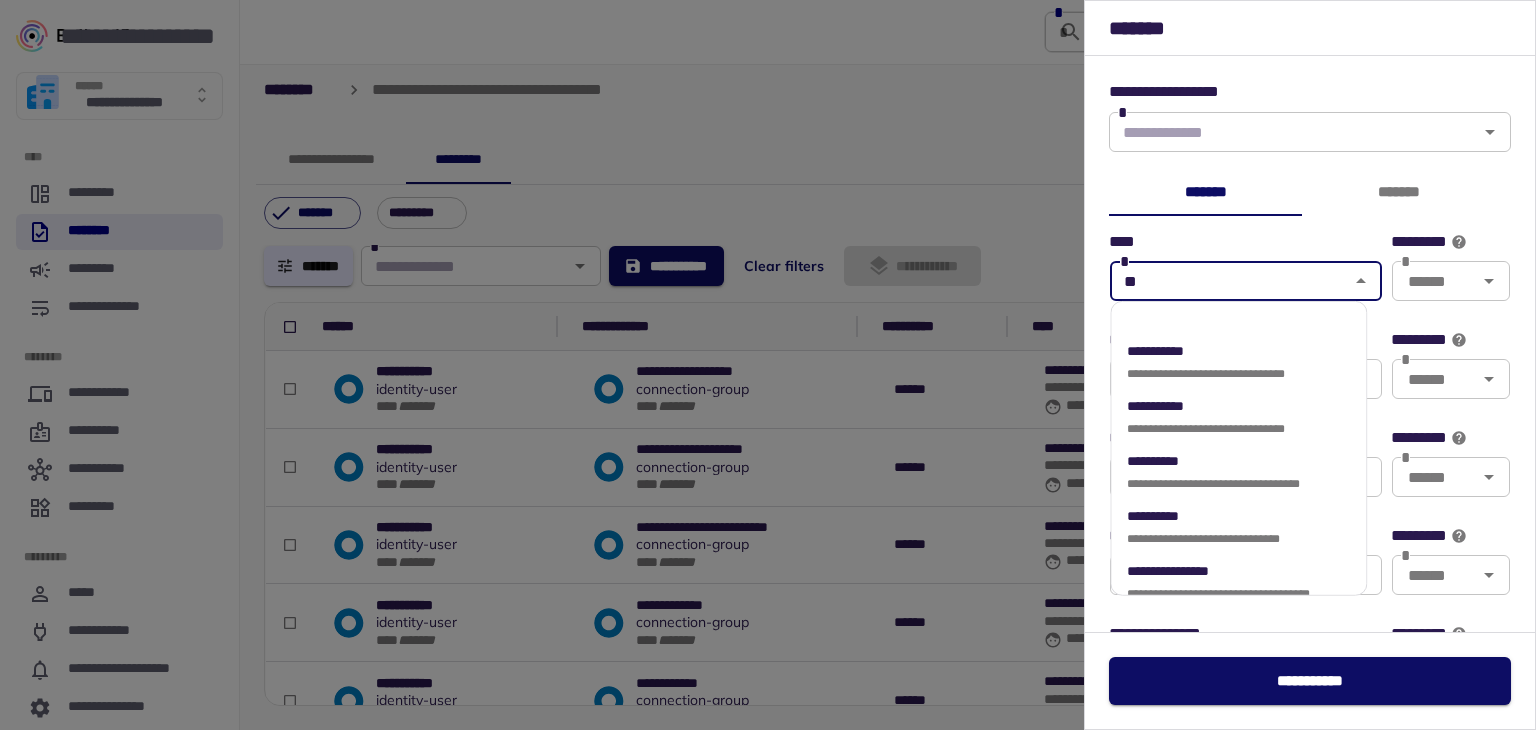 type on "**" 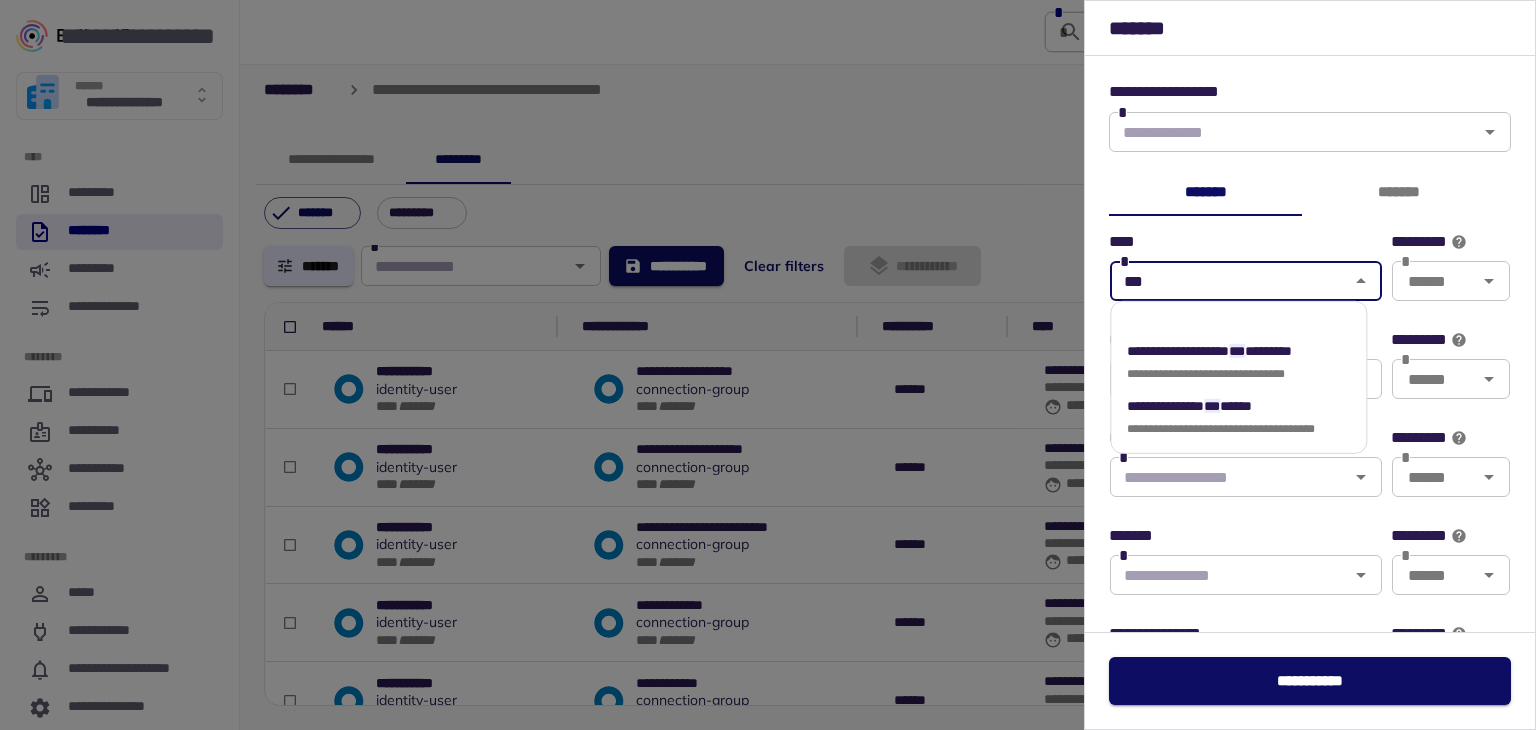 click on "**********" at bounding box center (1178, 350) 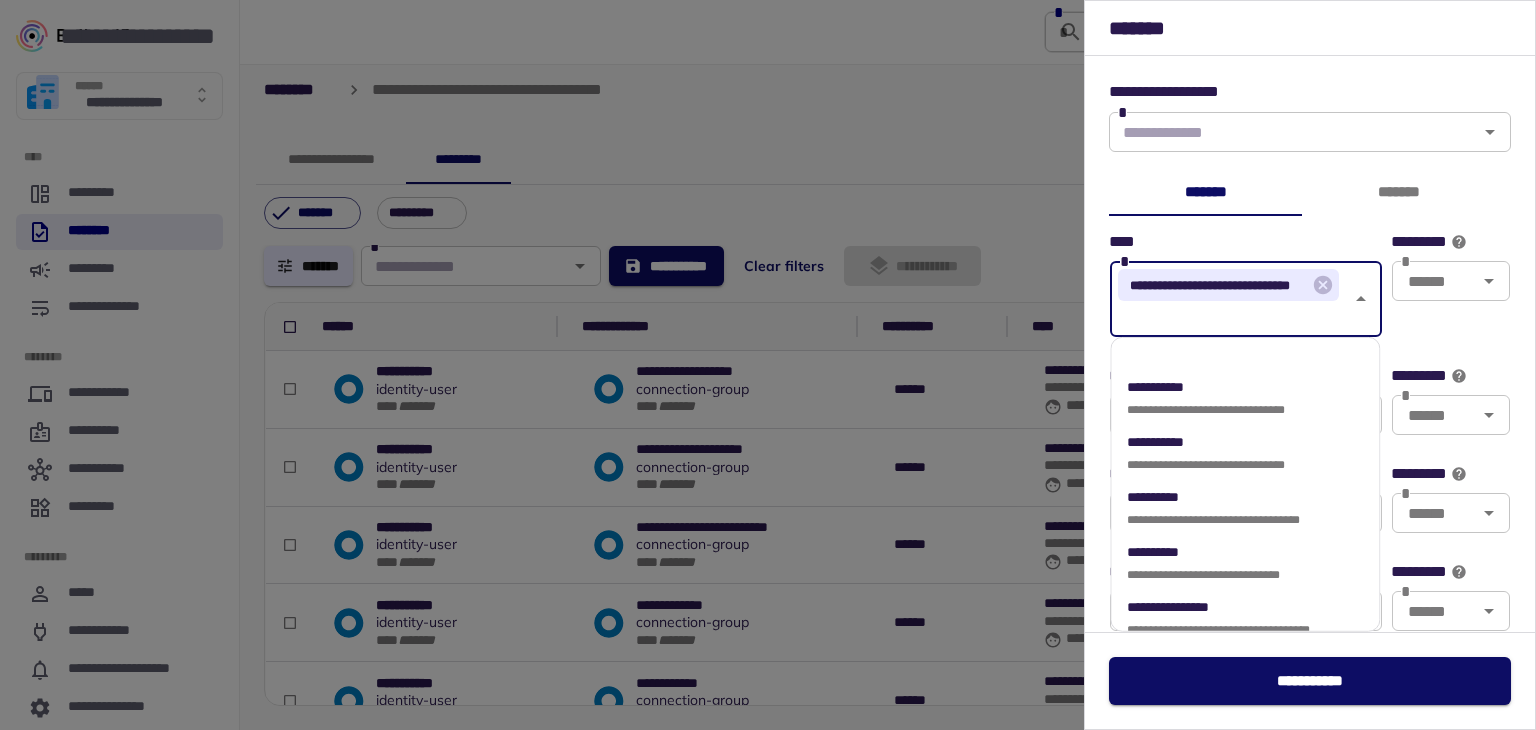 click at bounding box center [768, 365] 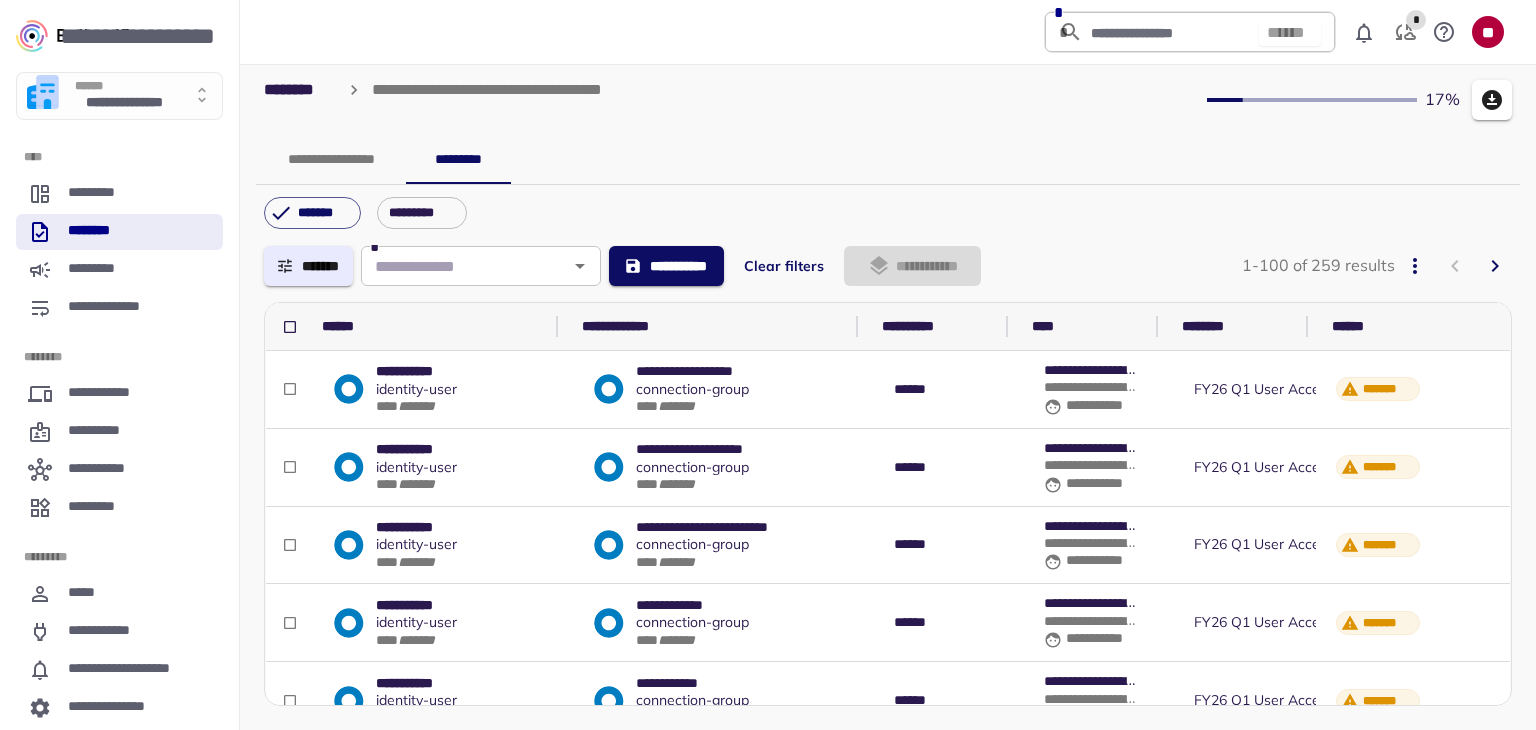 click on "*******" at bounding box center [308, 266] 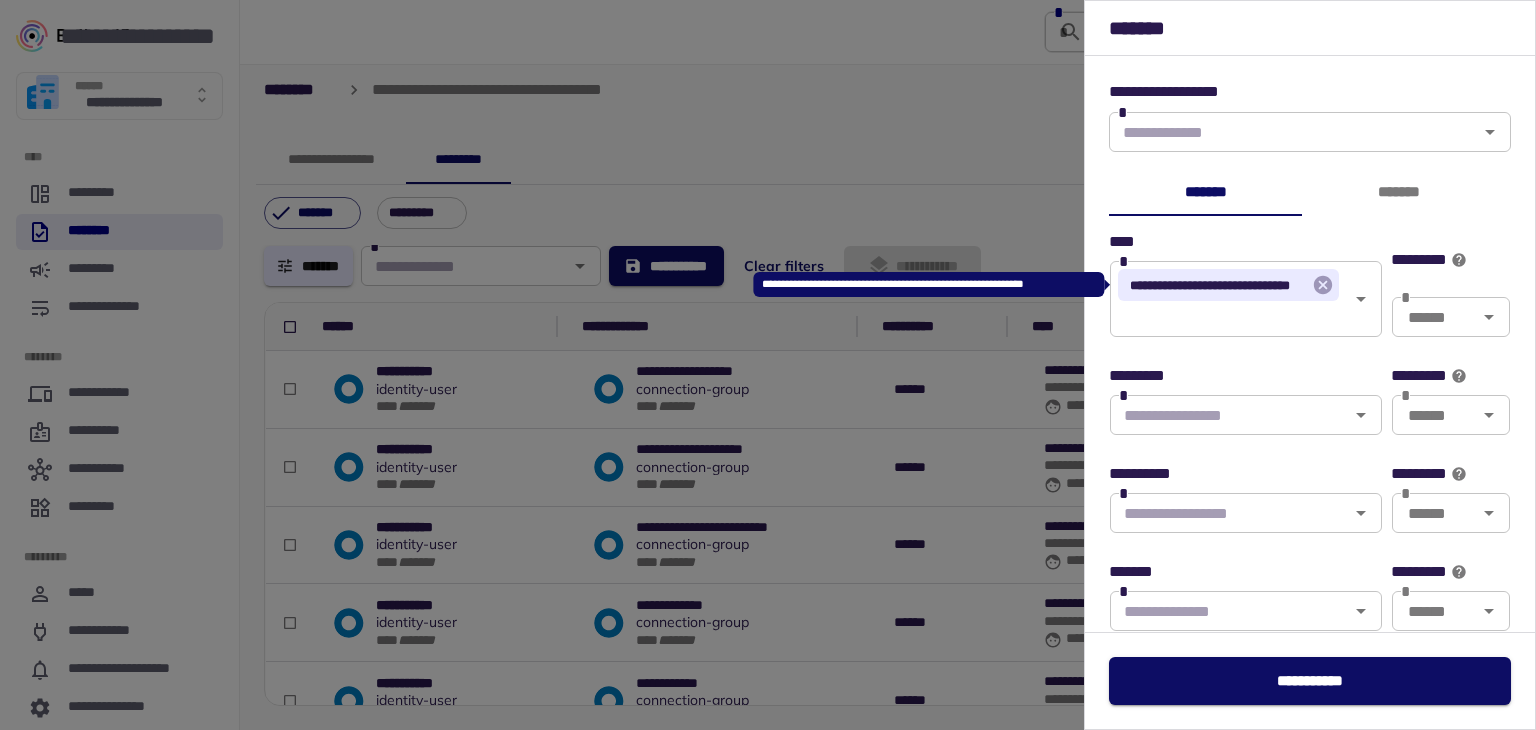 click 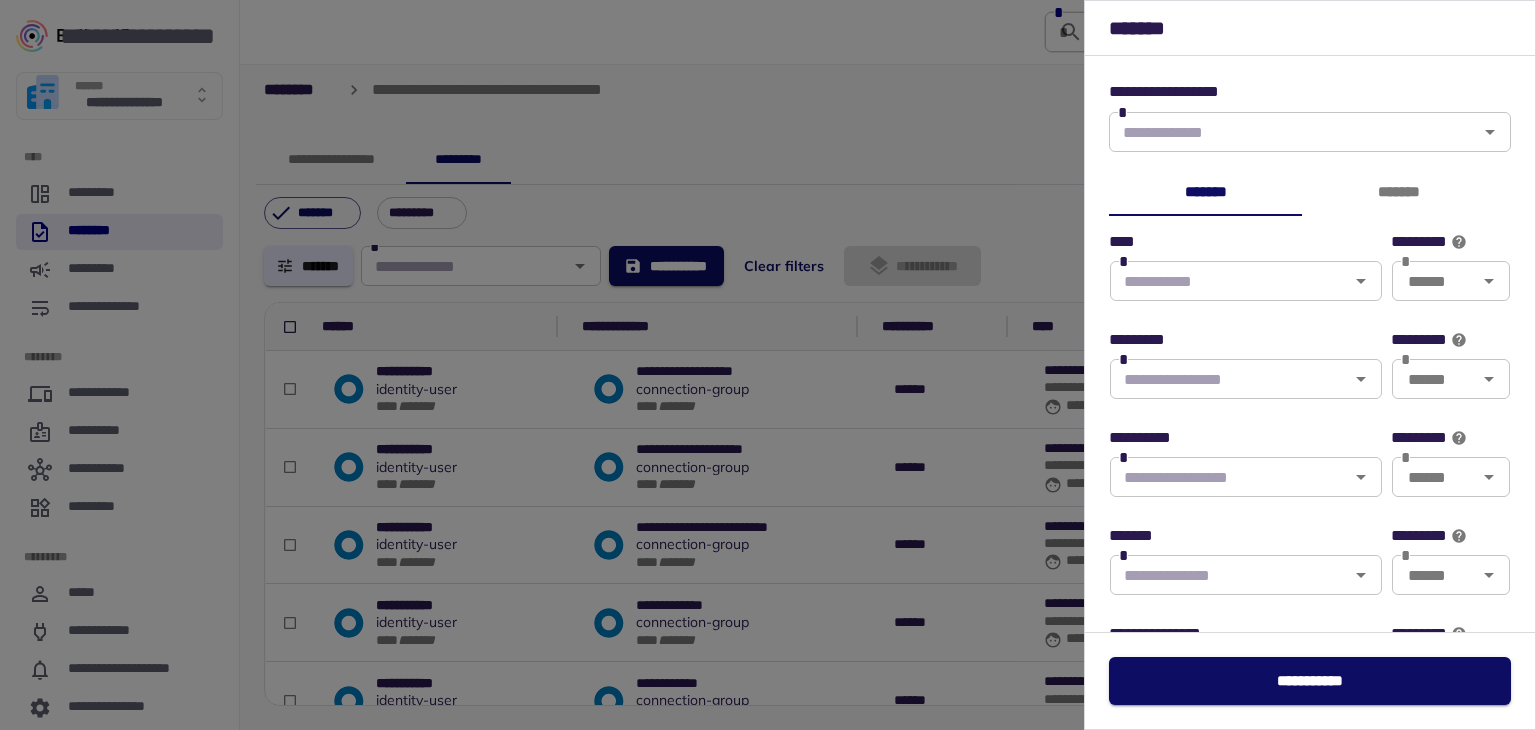 click on "*******" at bounding box center (1398, 192) 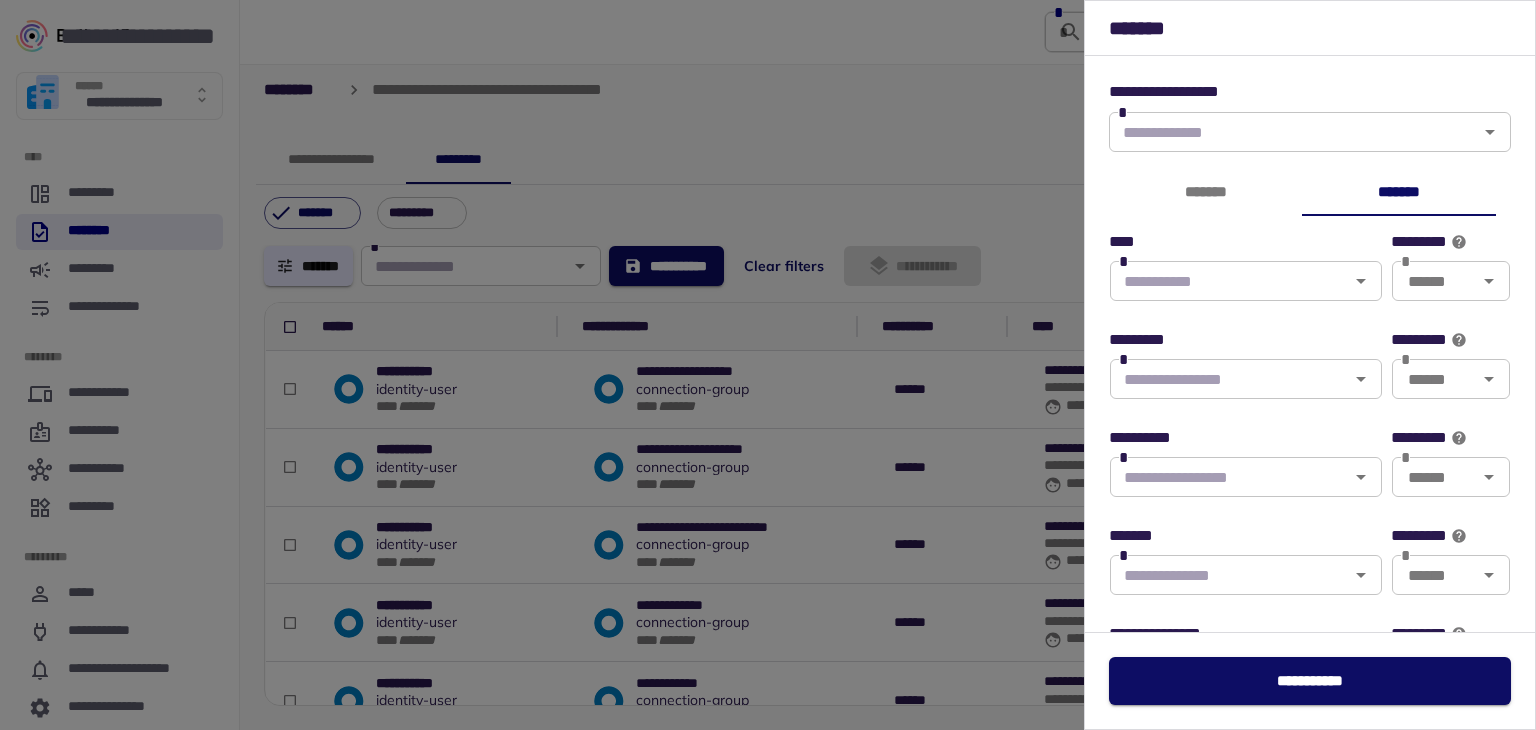 click at bounding box center (1229, 281) 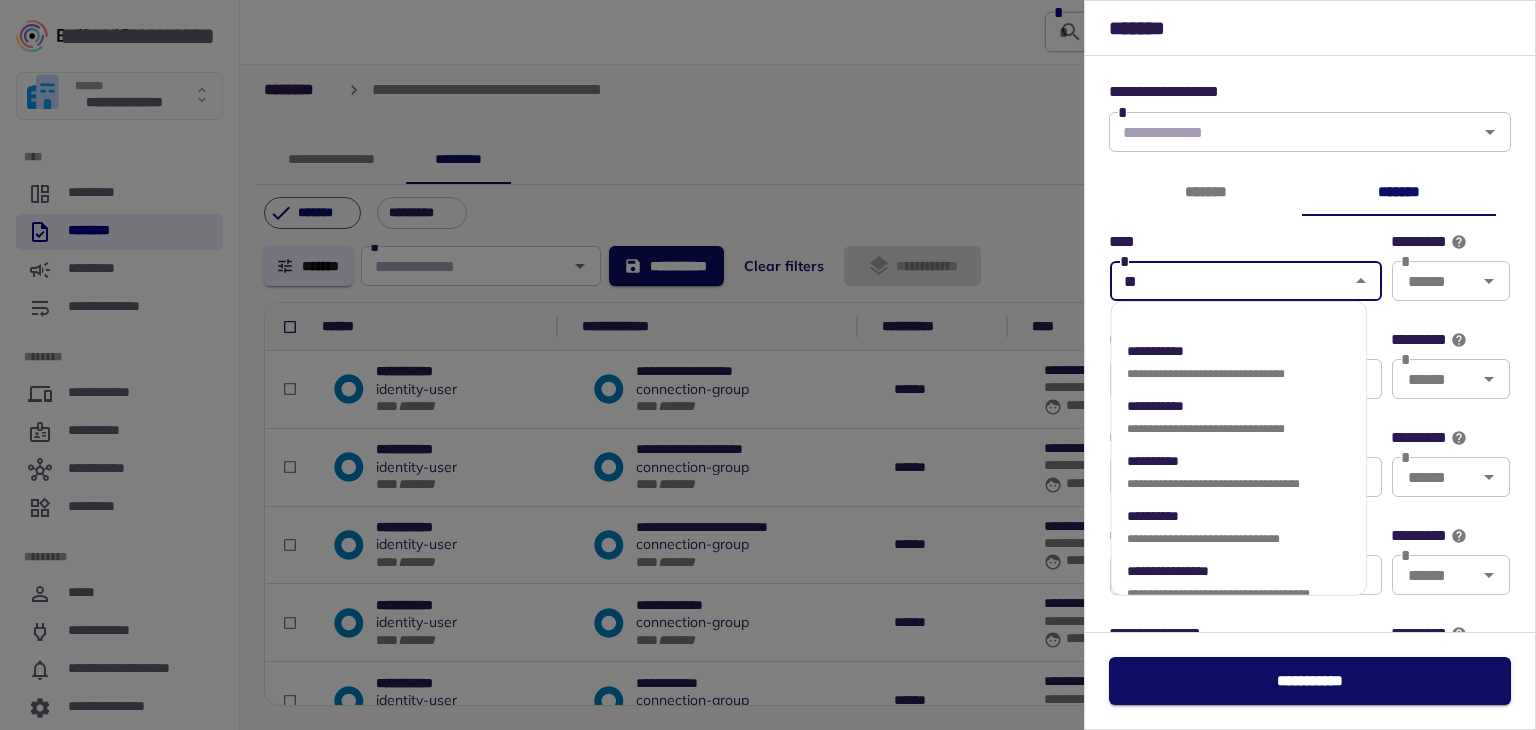 type on "**" 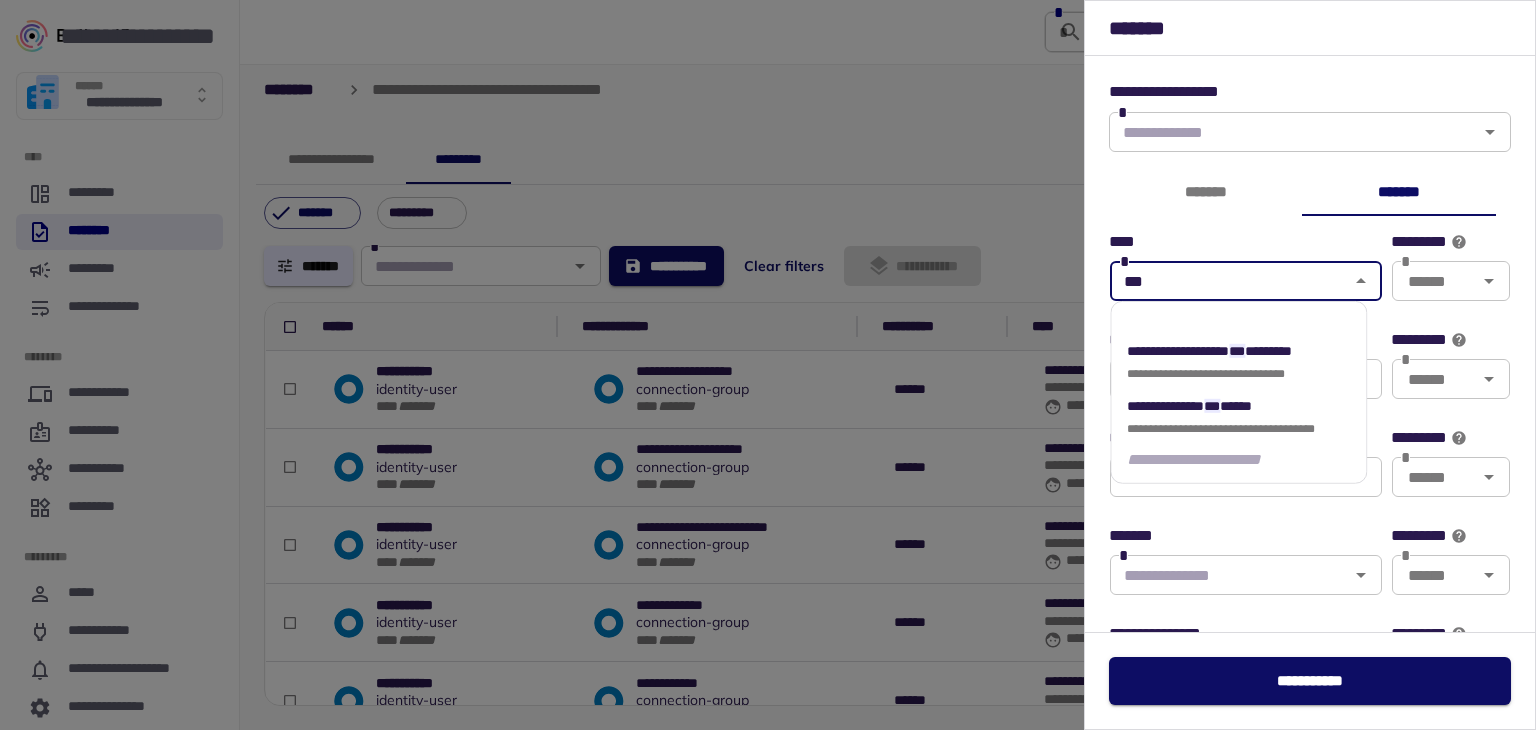 click on "**********" at bounding box center (1178, 350) 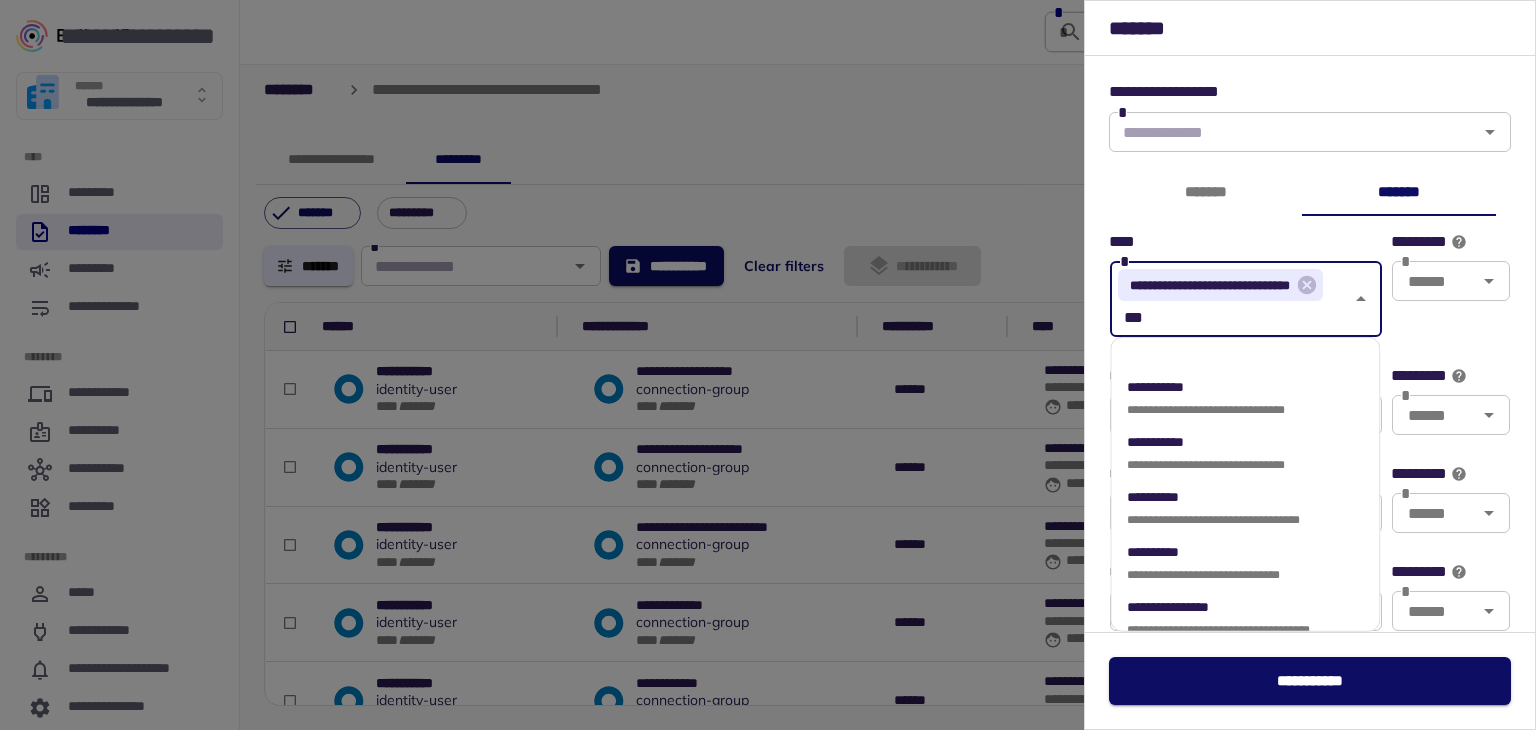type 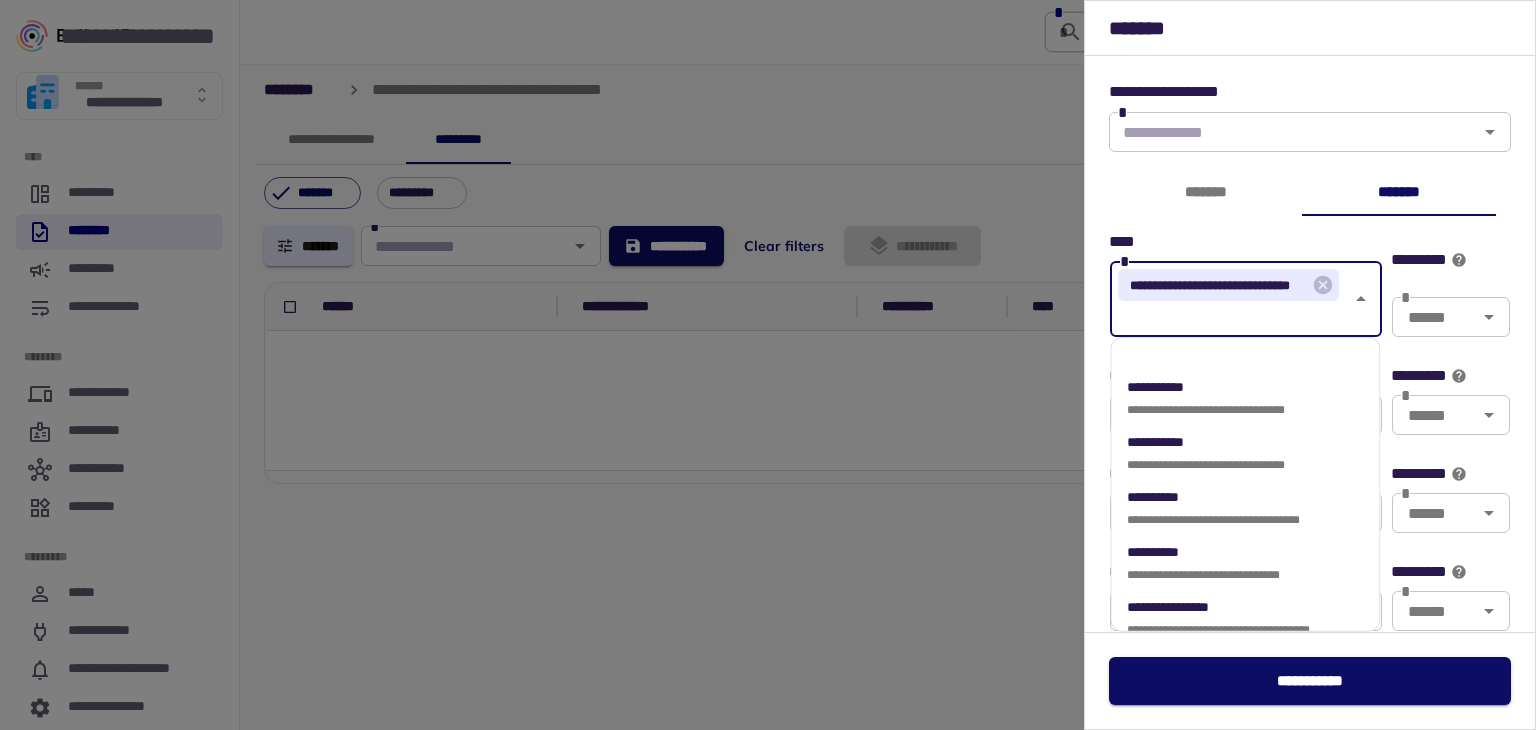 scroll, scrollTop: 0, scrollLeft: 0, axis: both 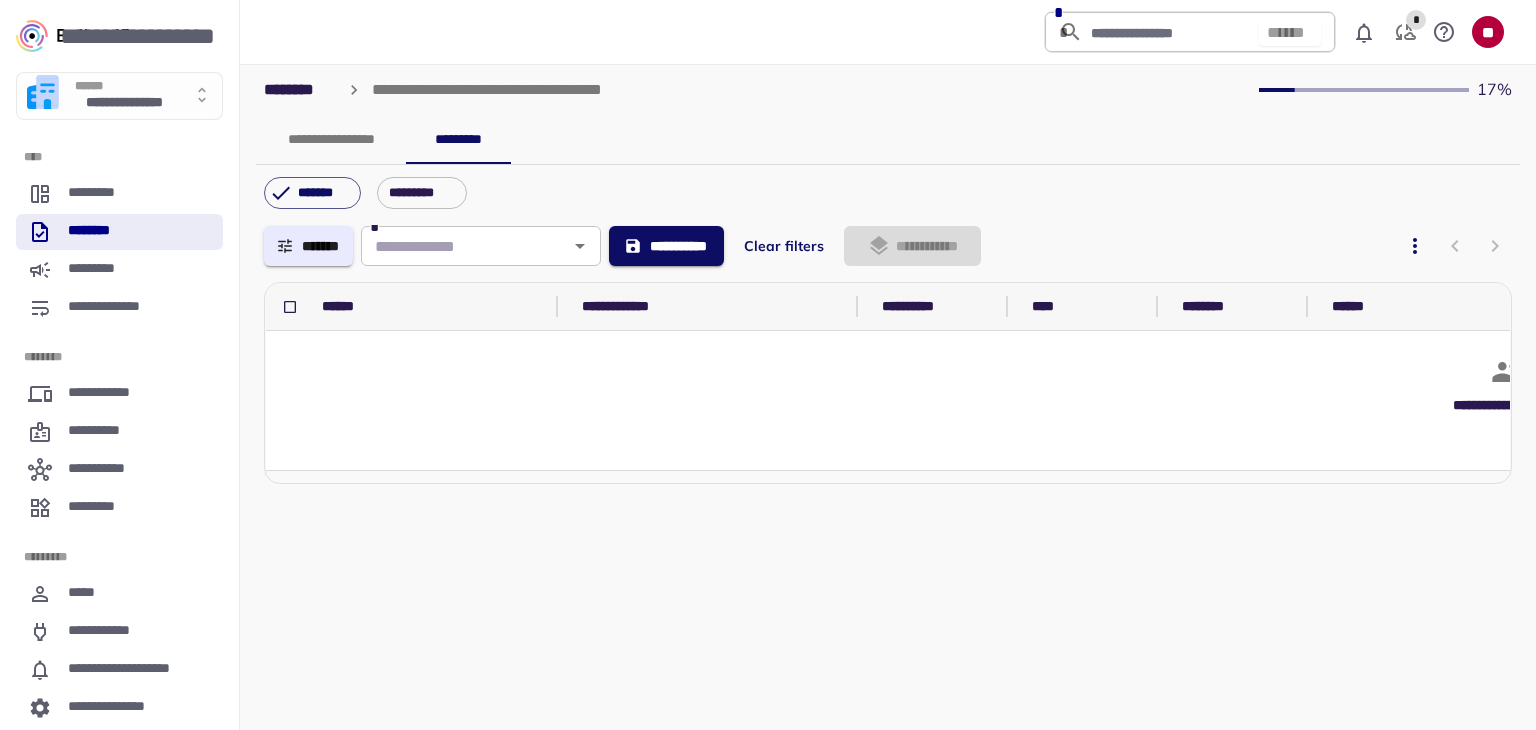 click on "*******" at bounding box center (308, 246) 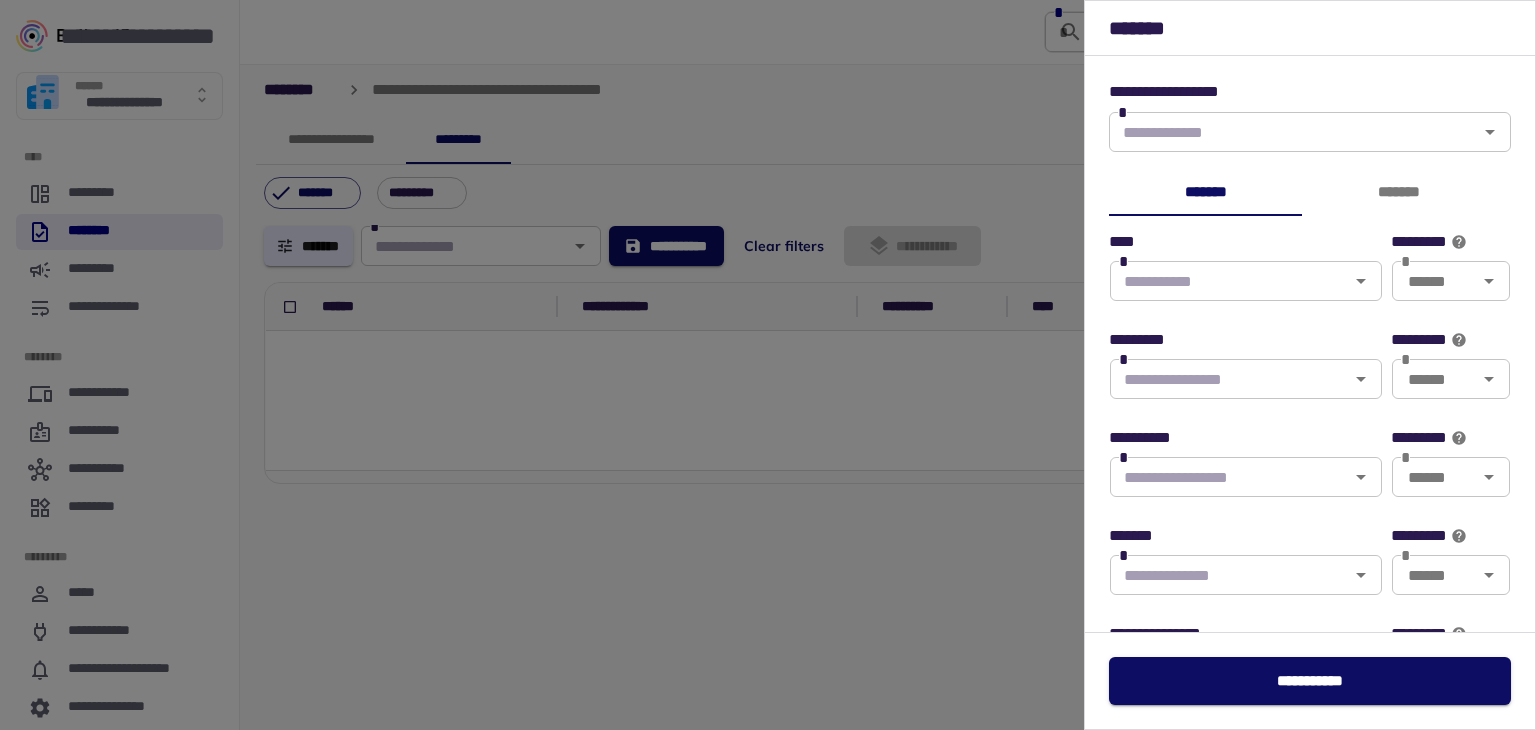 click on "*******" at bounding box center (1398, 192) 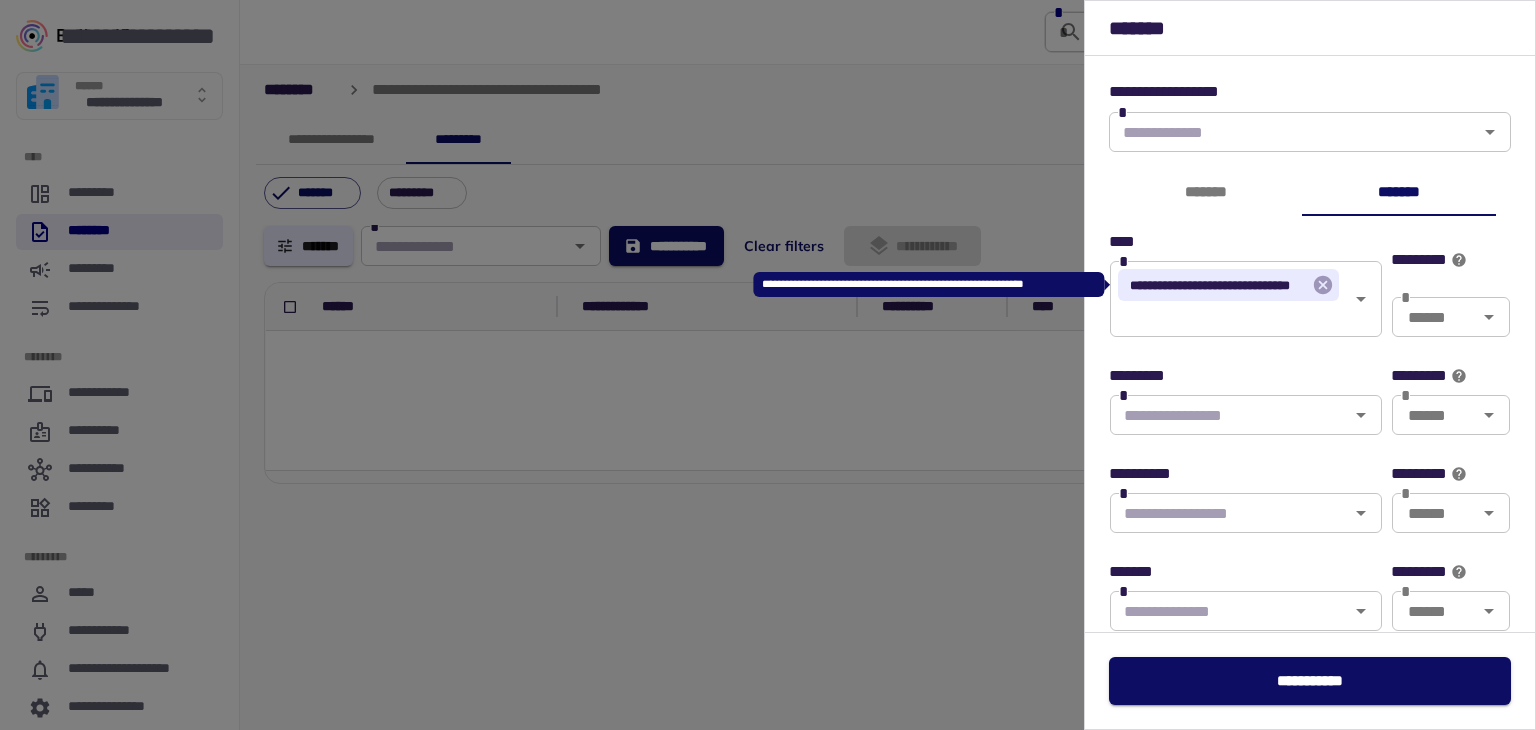 click 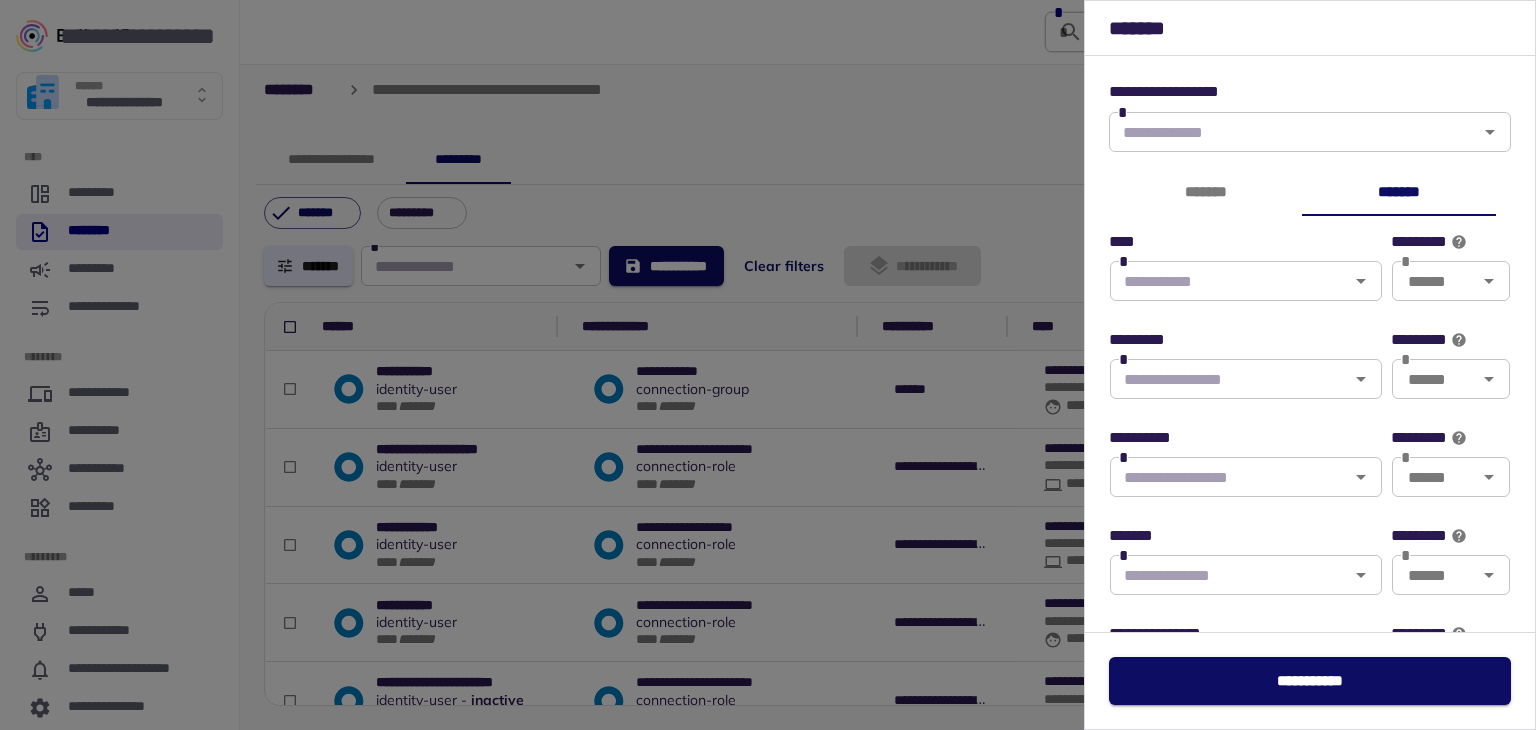 click at bounding box center [768, 365] 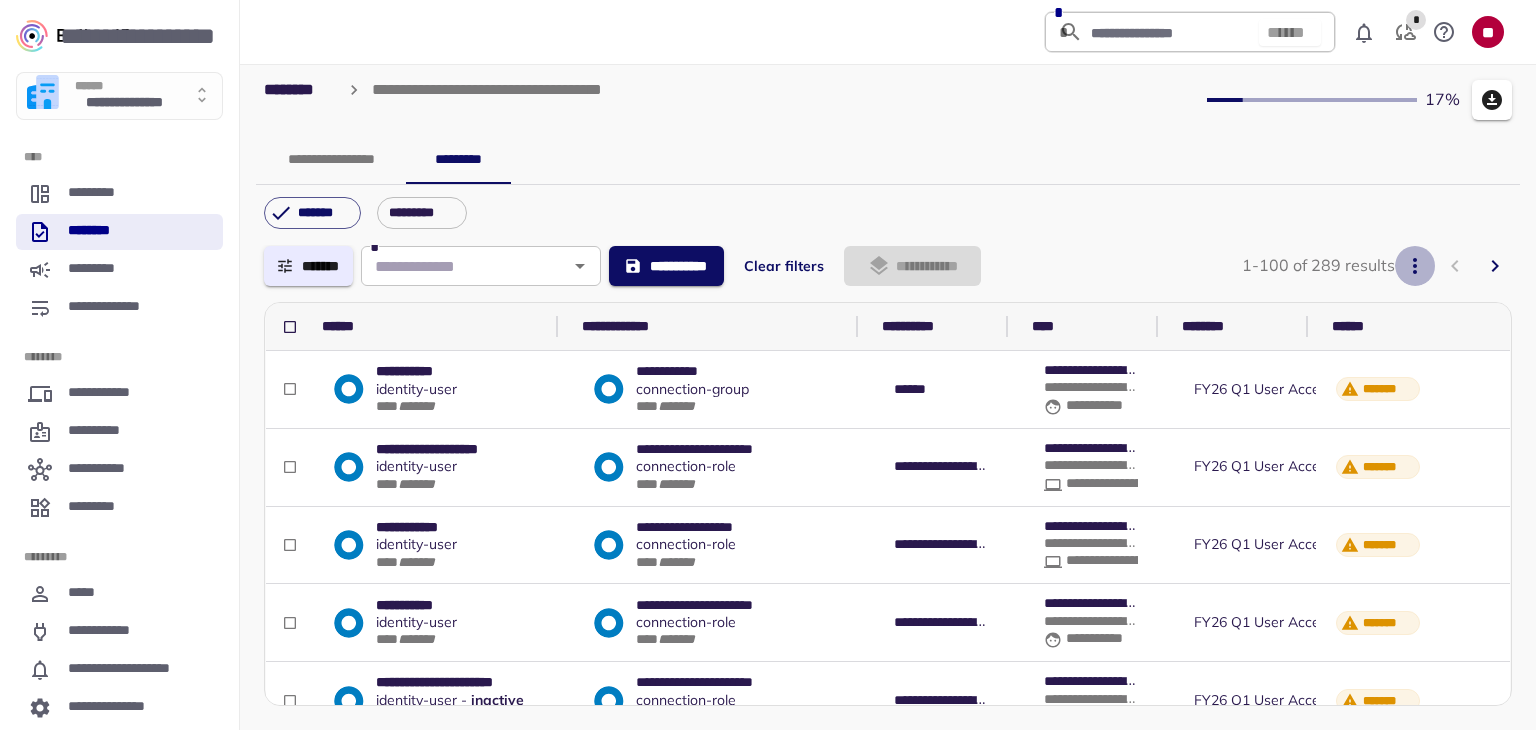 click 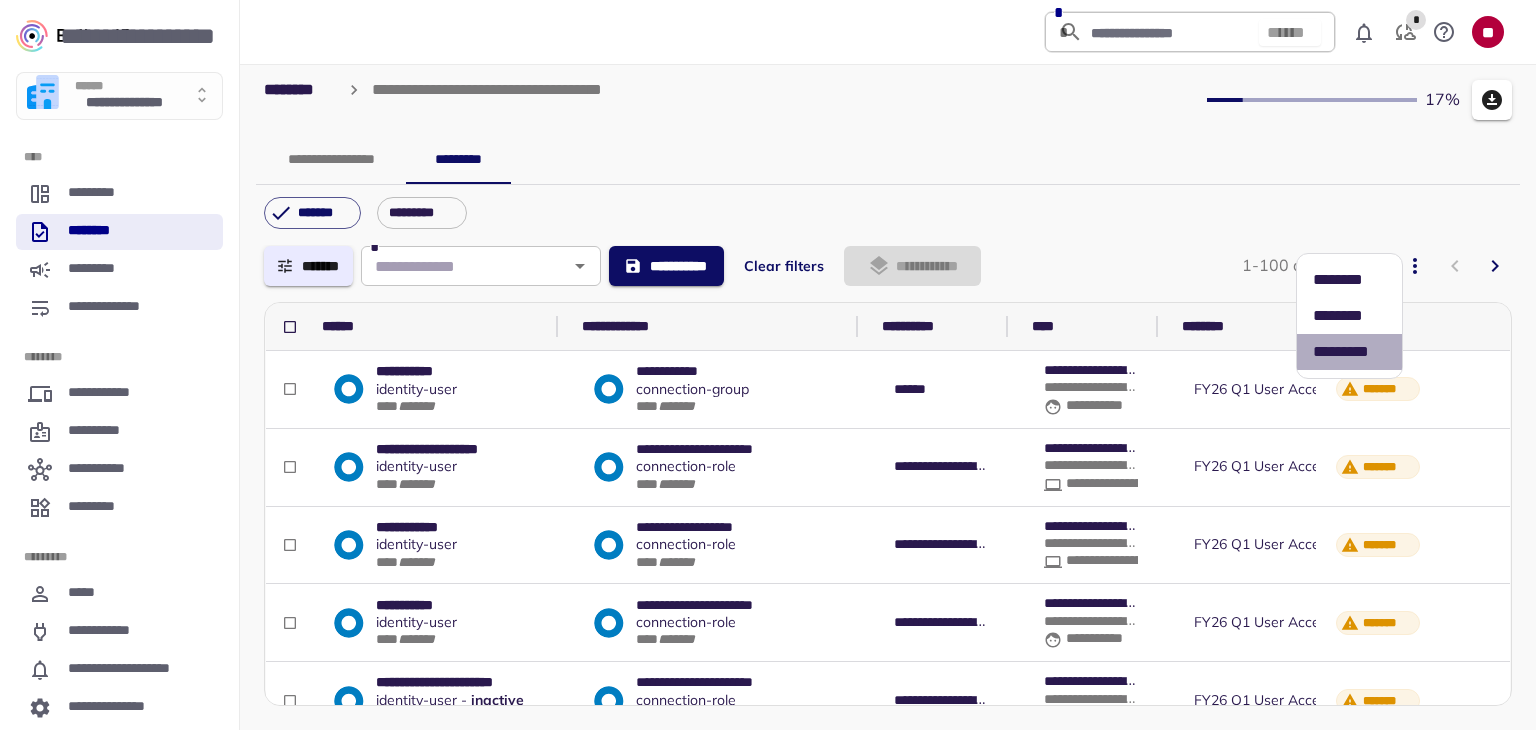 click on "*** *****" at bounding box center [1349, 352] 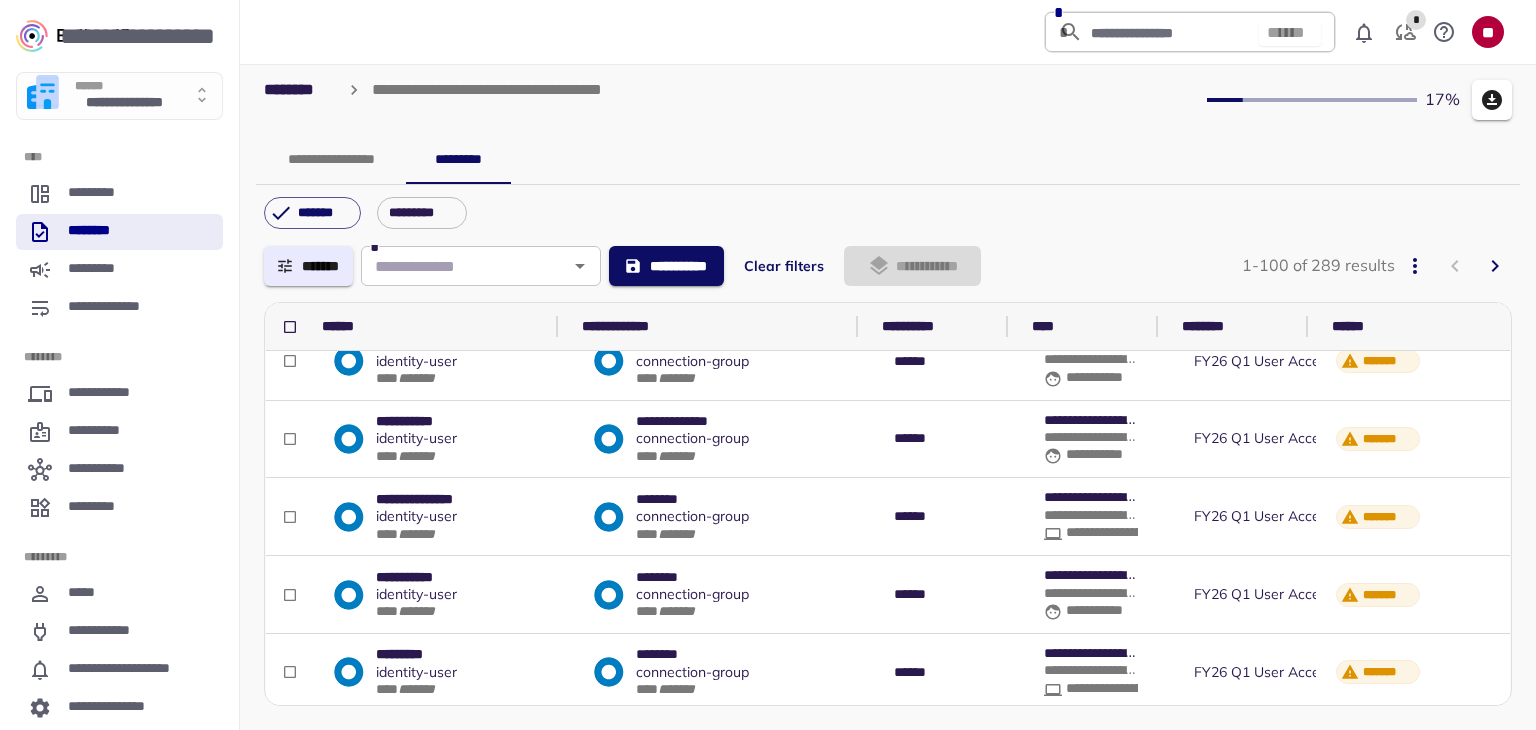 scroll, scrollTop: 7420, scrollLeft: 0, axis: vertical 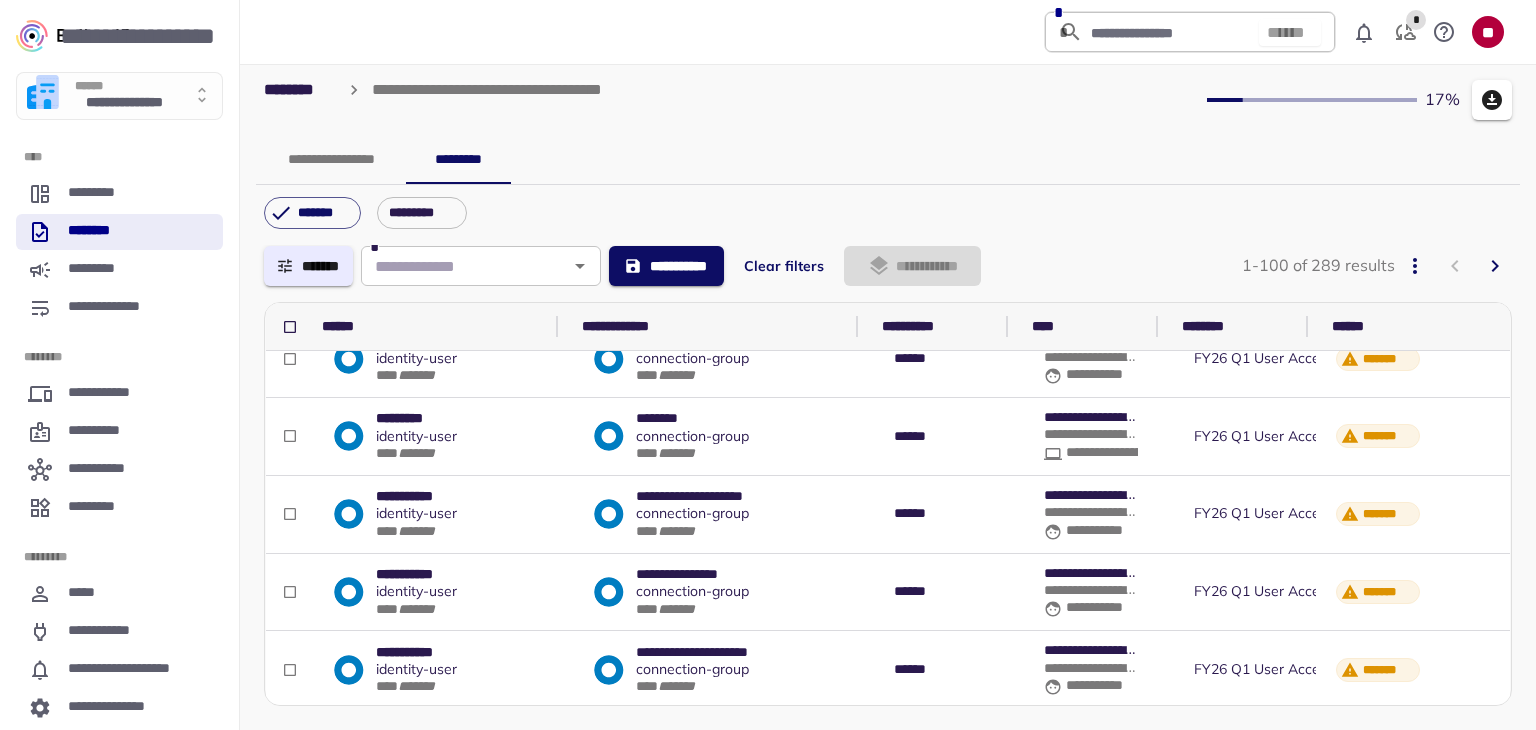 drag, startPoint x: 1499, startPoint y: 263, endPoint x: 1075, endPoint y: 463, distance: 468.80273 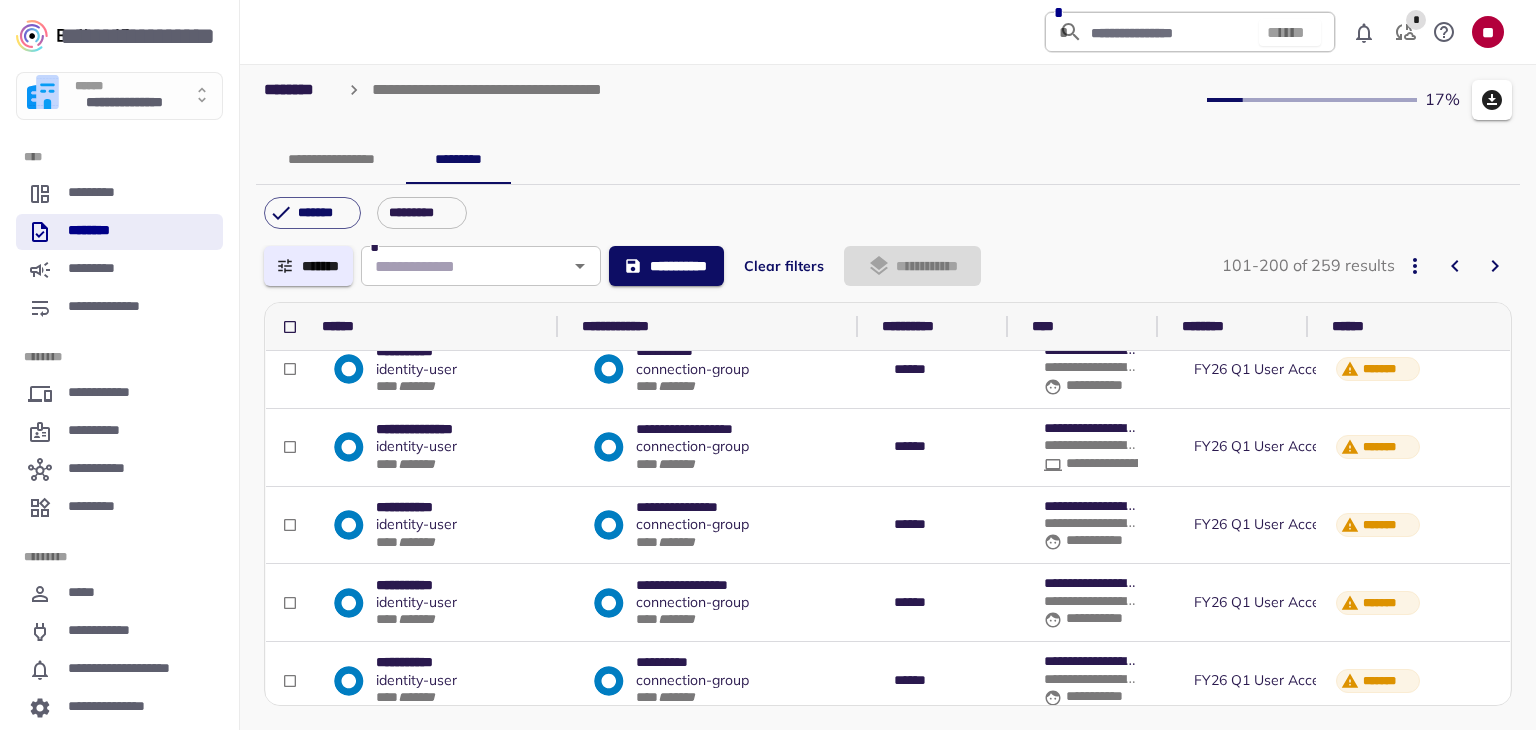 scroll, scrollTop: 0, scrollLeft: 0, axis: both 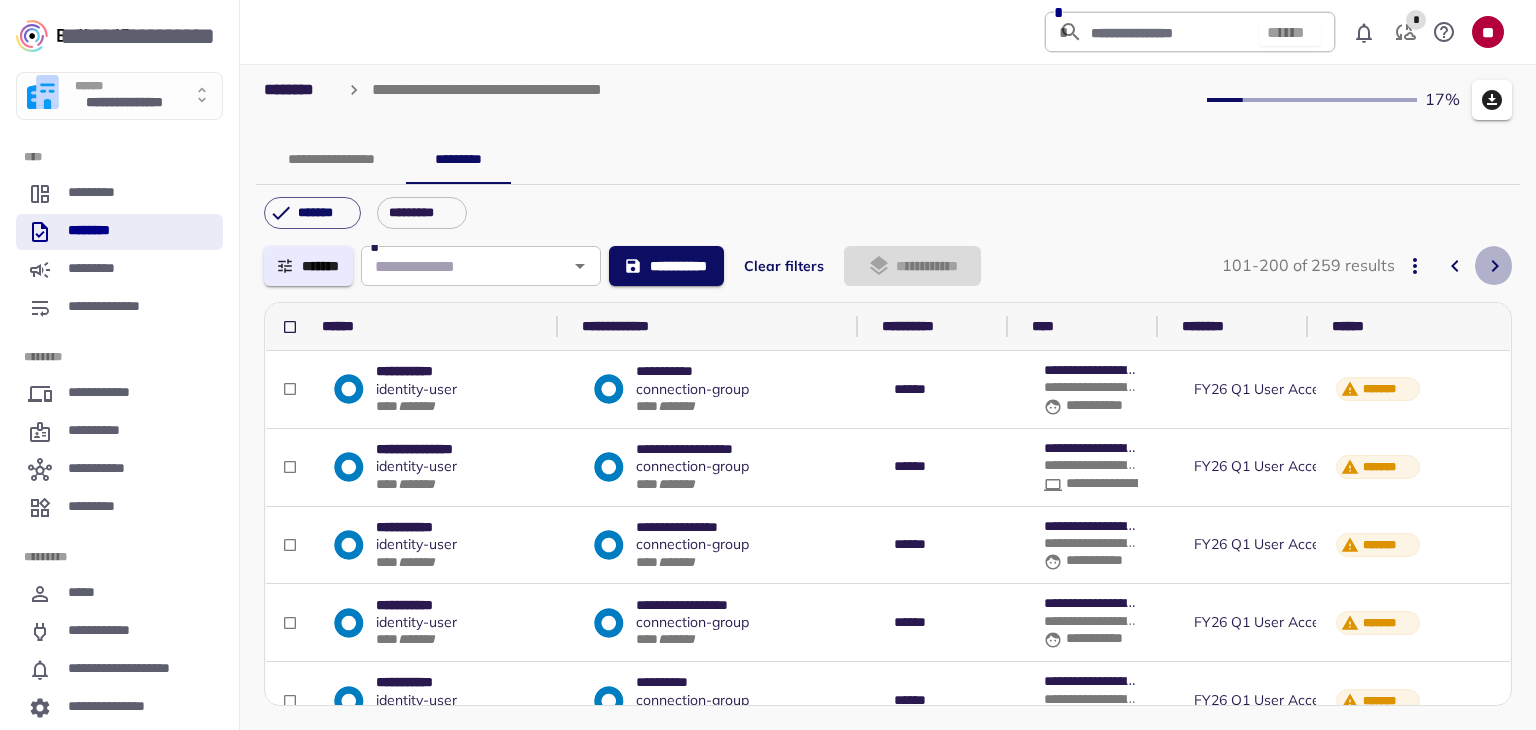 click 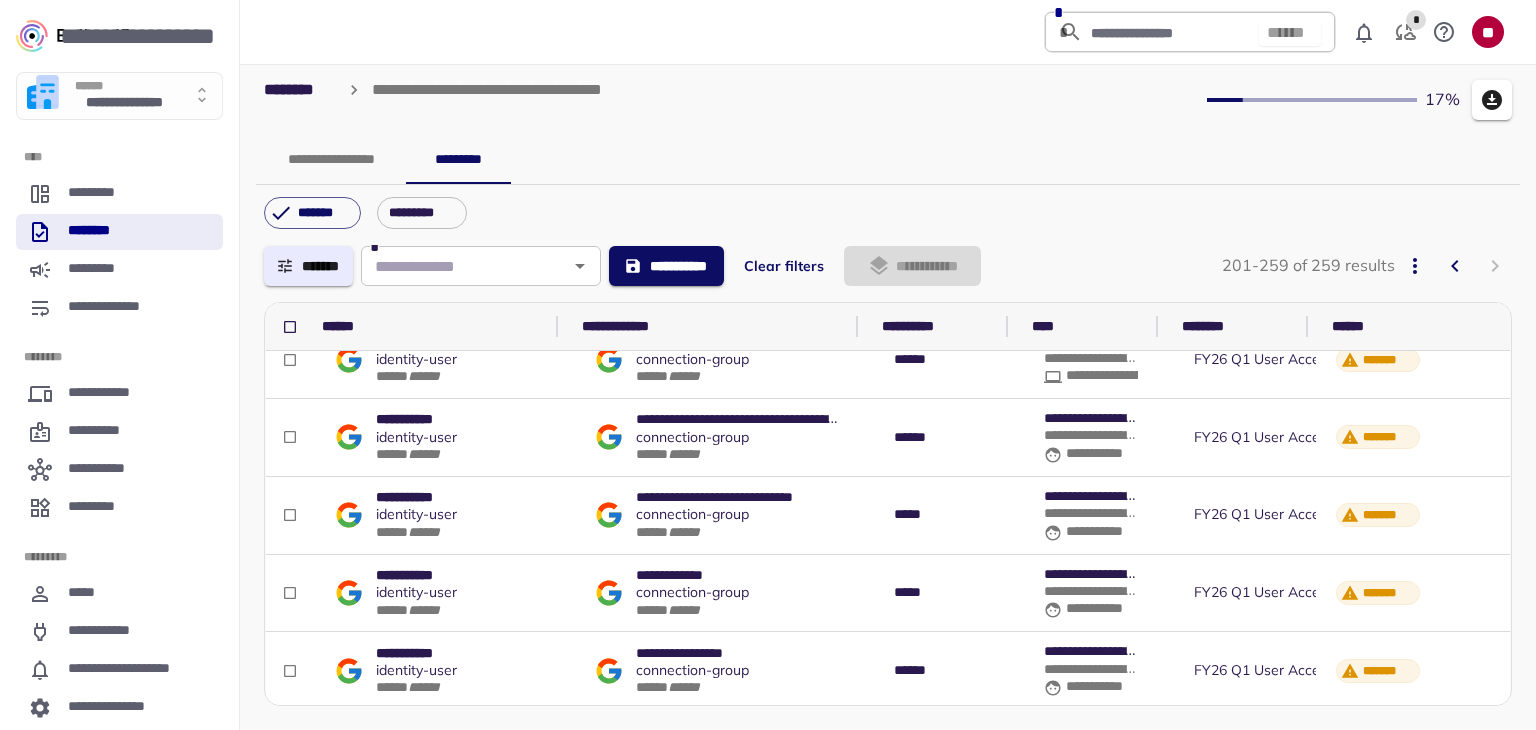scroll, scrollTop: 4239, scrollLeft: 0, axis: vertical 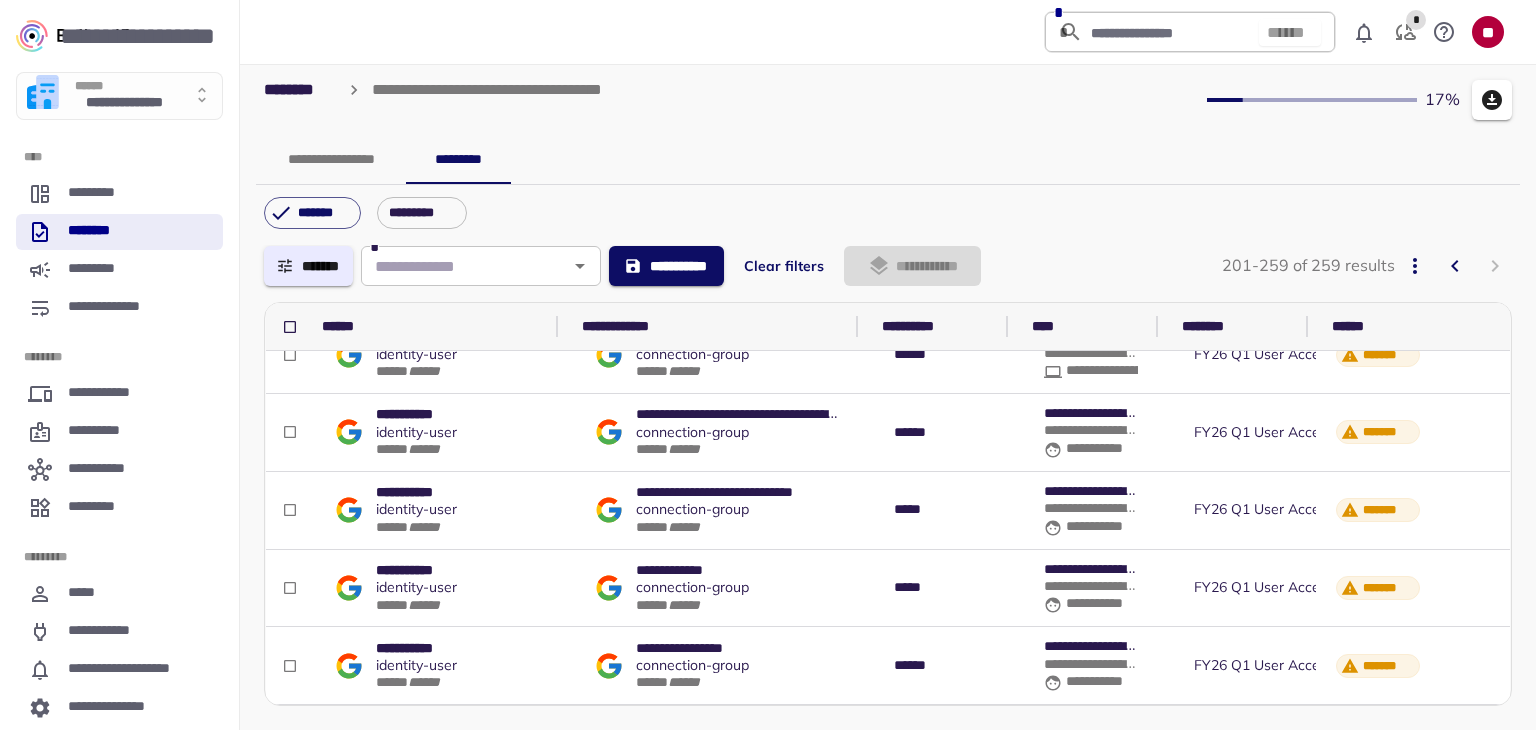 click on "*******" at bounding box center (308, 266) 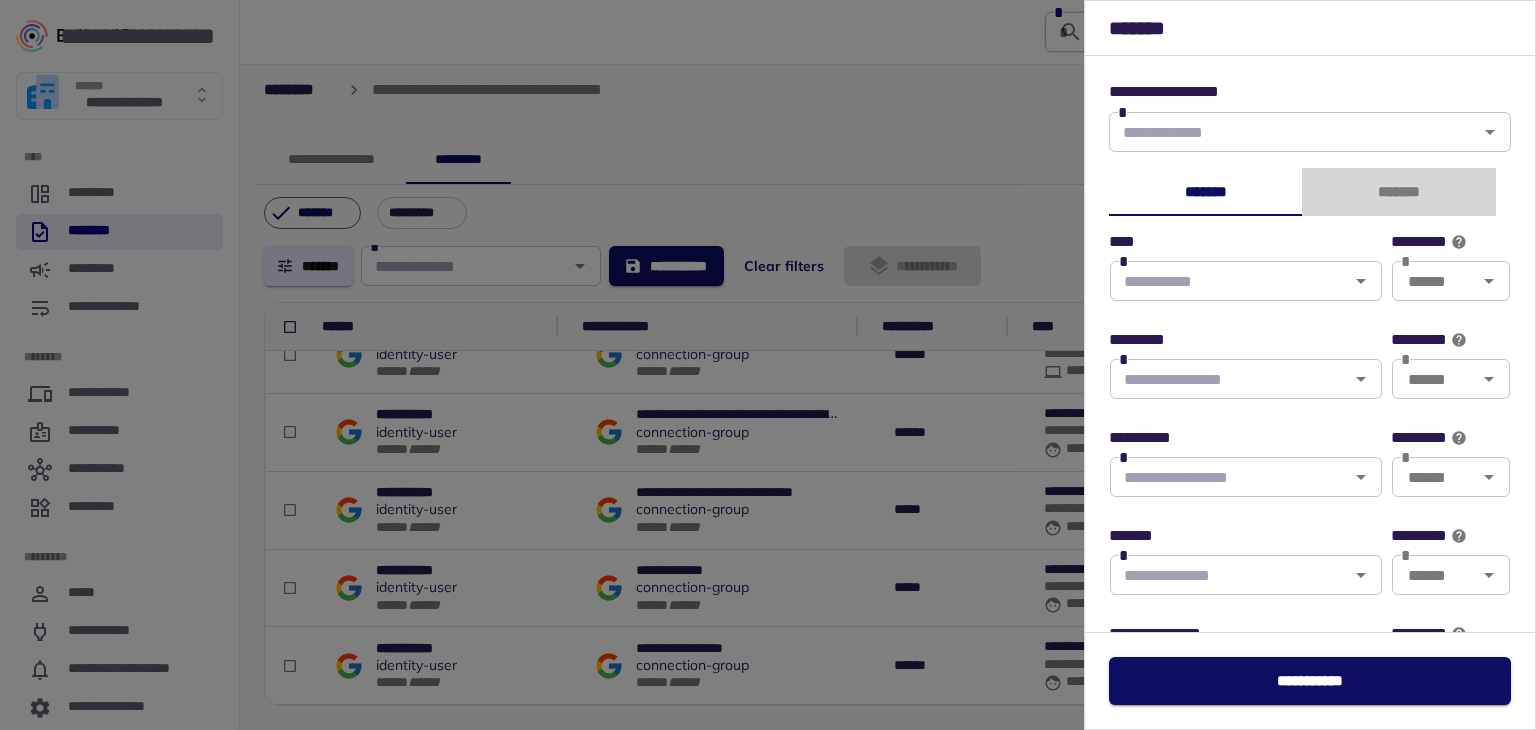 click on "*******" at bounding box center [1398, 192] 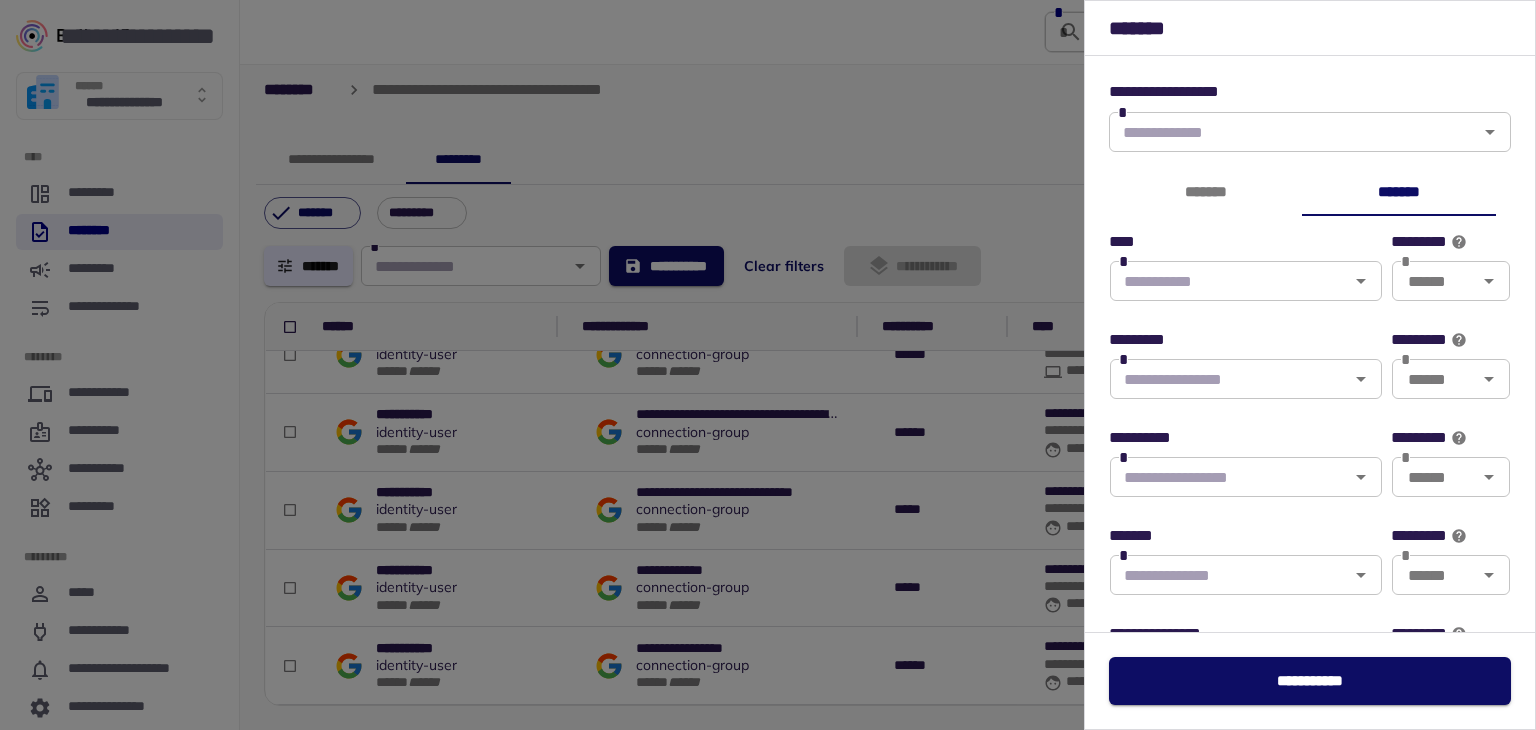 click at bounding box center [1229, 281] 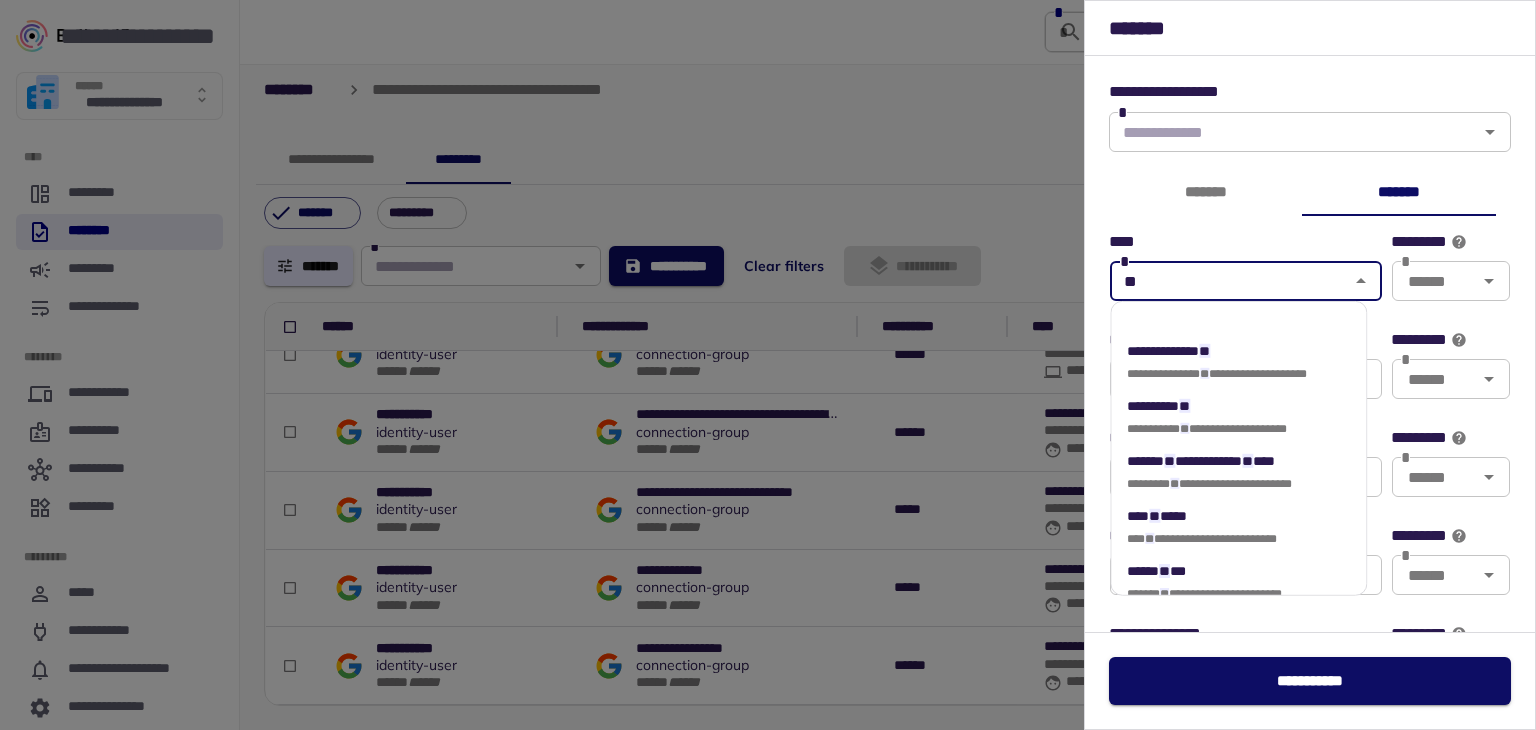 type on "**" 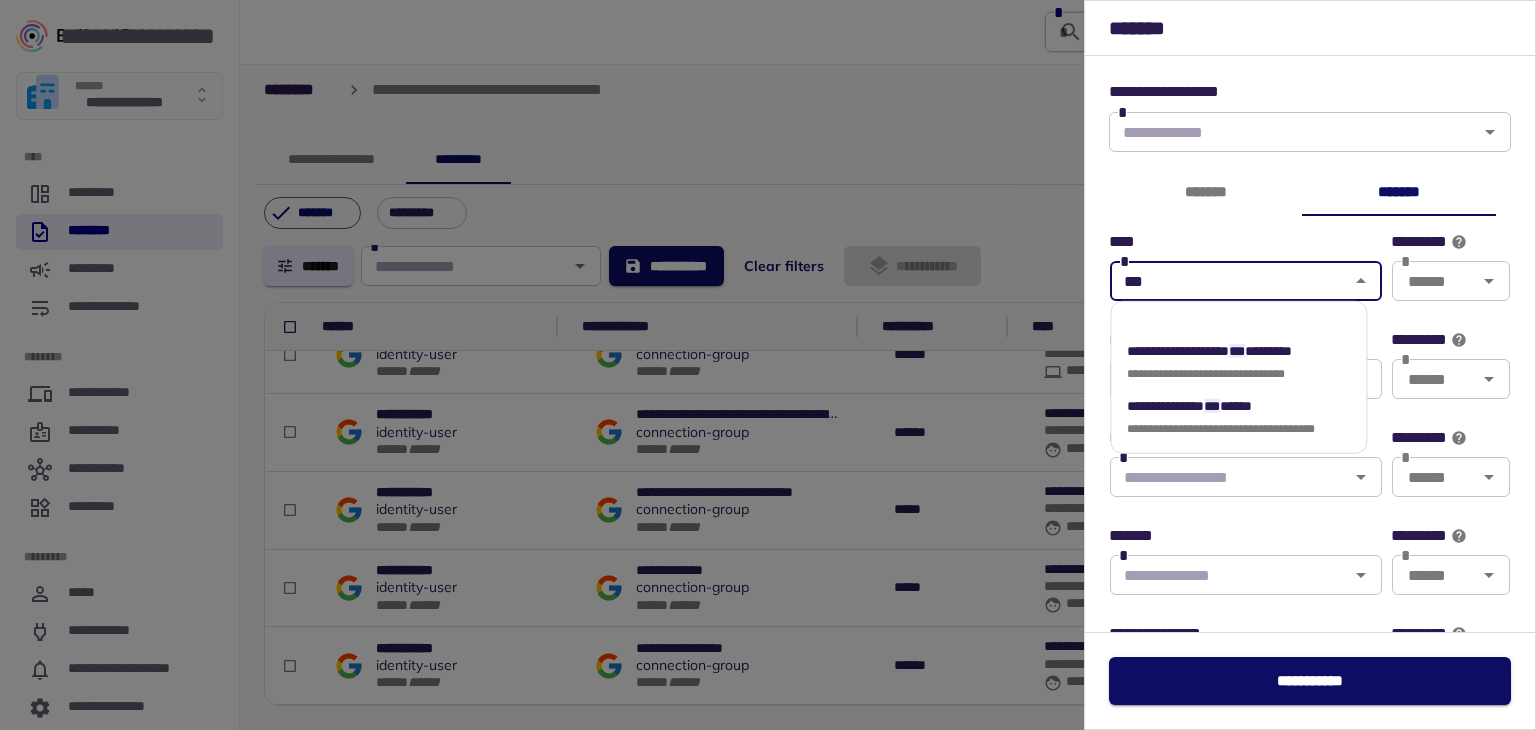 click on "**********" at bounding box center [1209, 350] 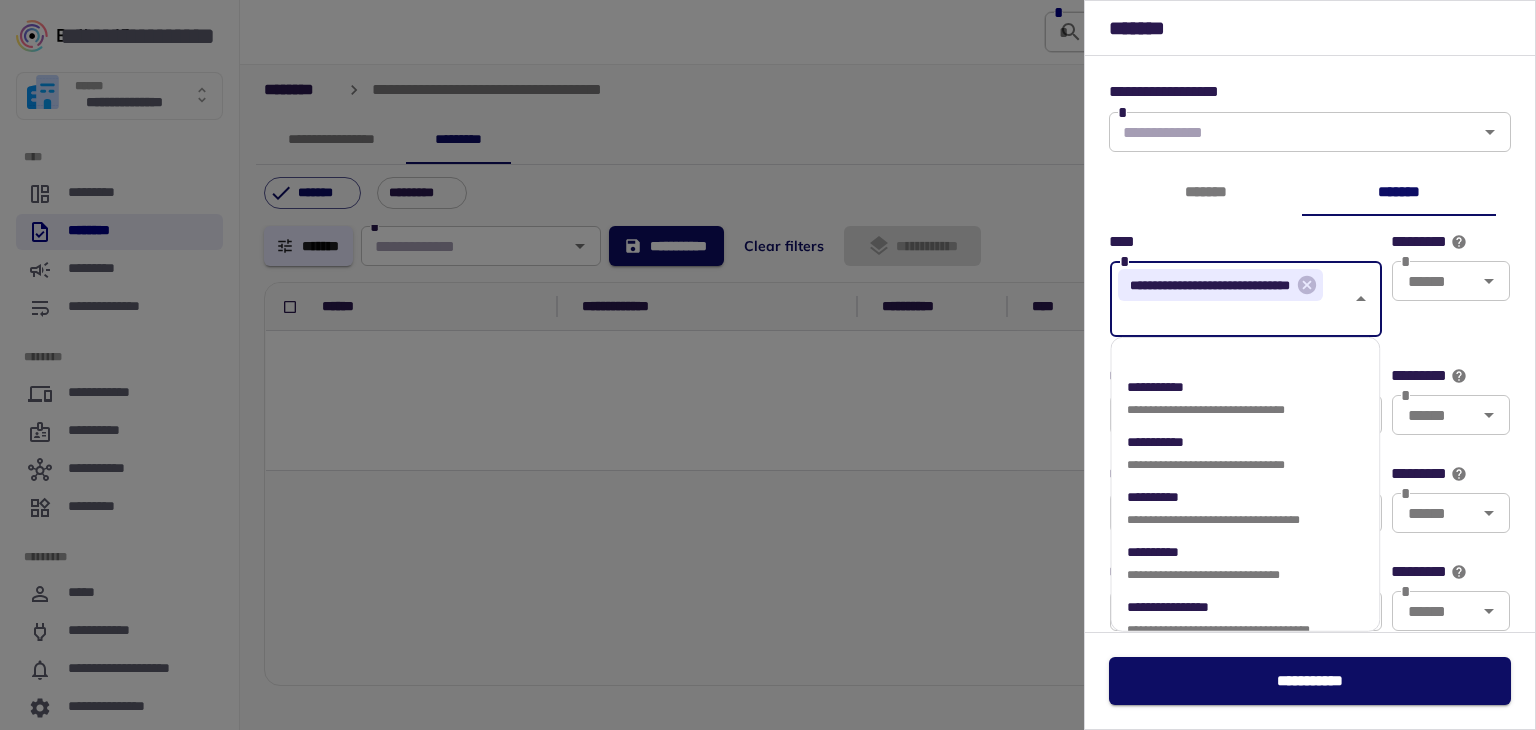 scroll, scrollTop: 0, scrollLeft: 0, axis: both 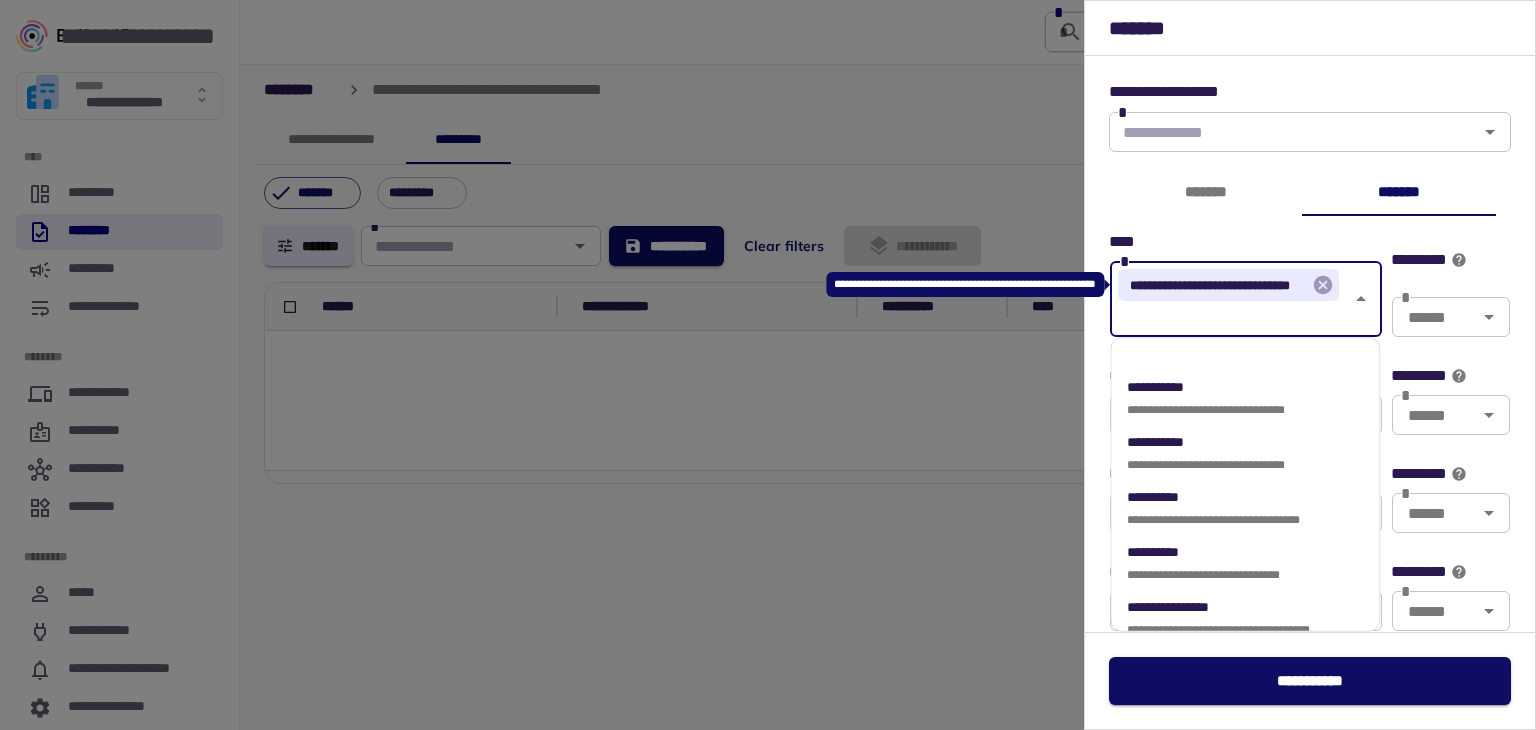 click 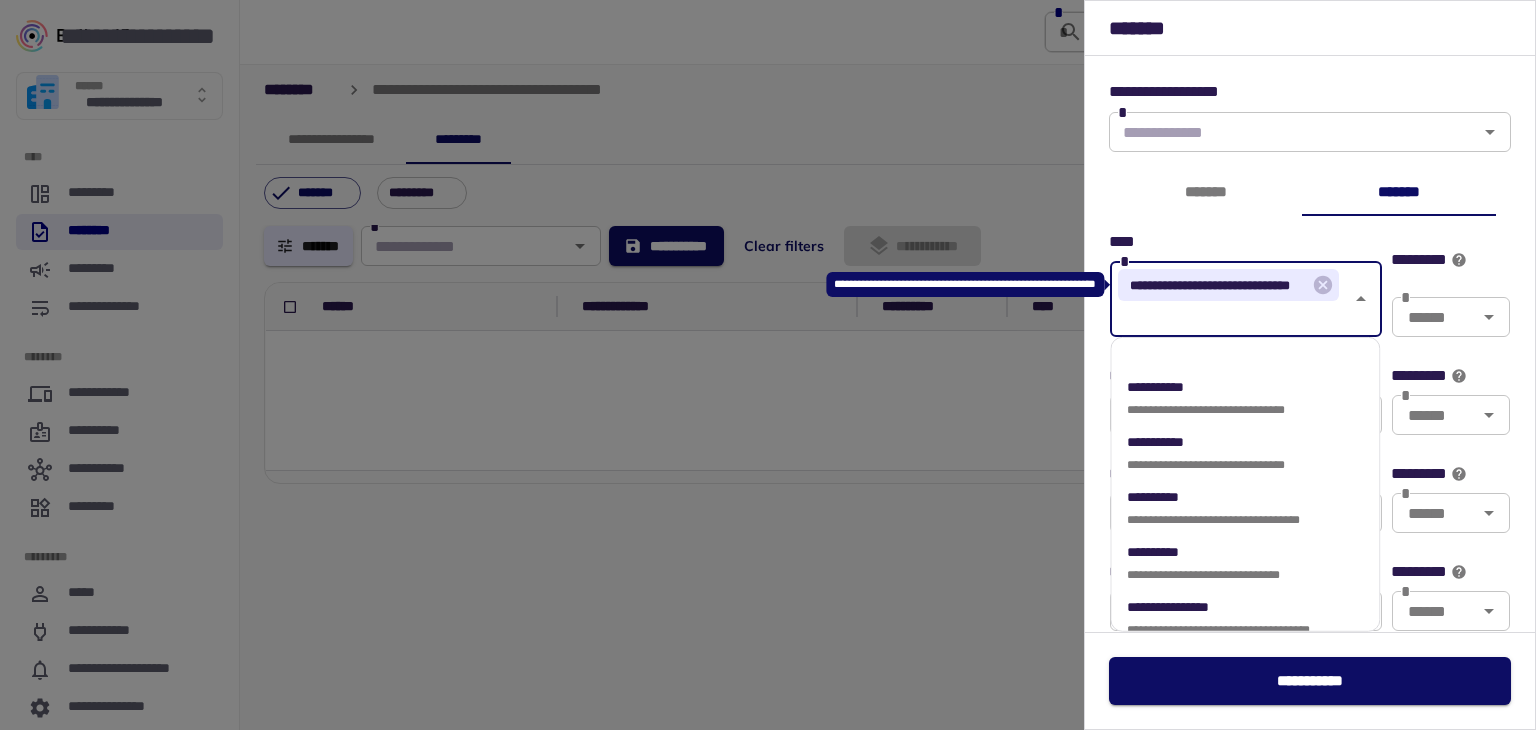 click on "*******" at bounding box center [1205, 192] 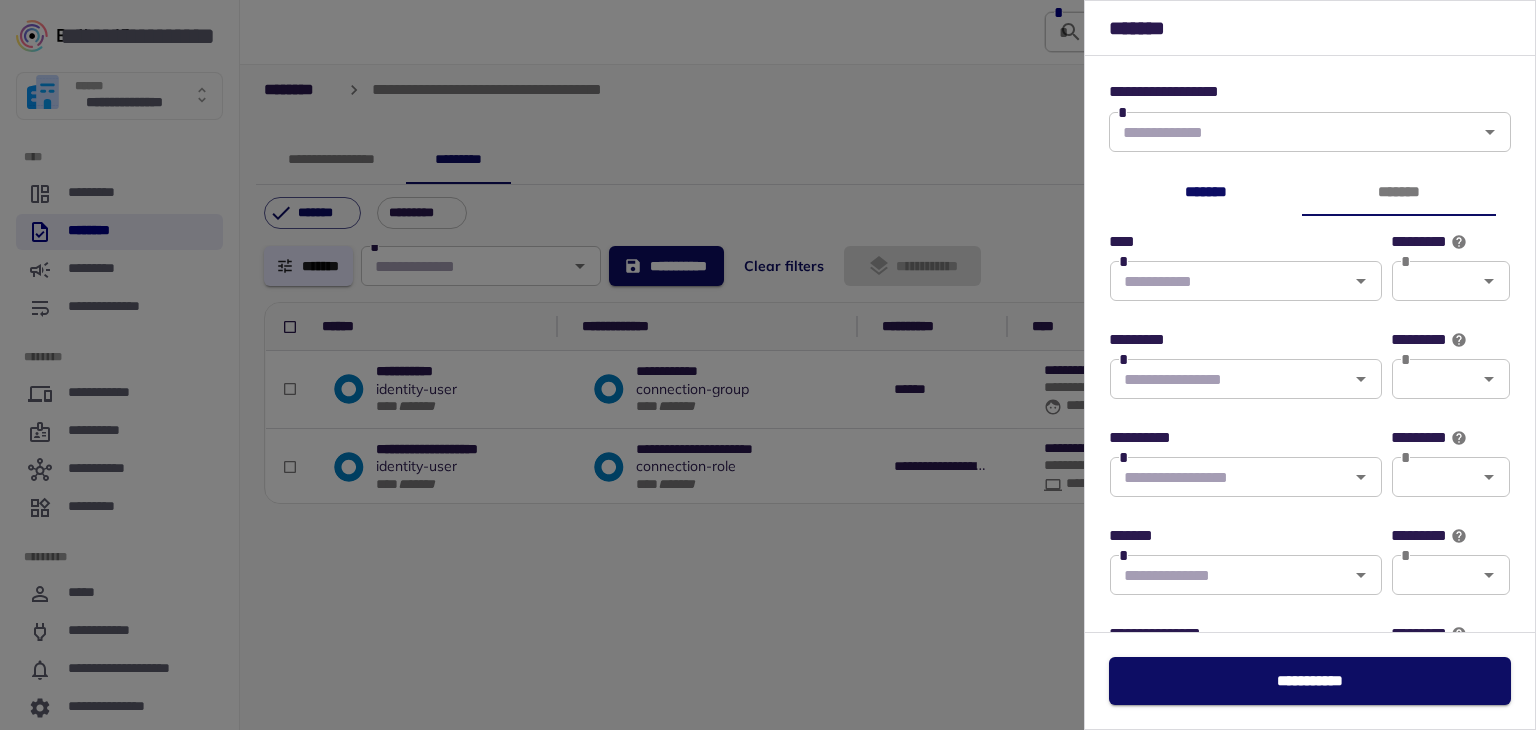 type on "******" 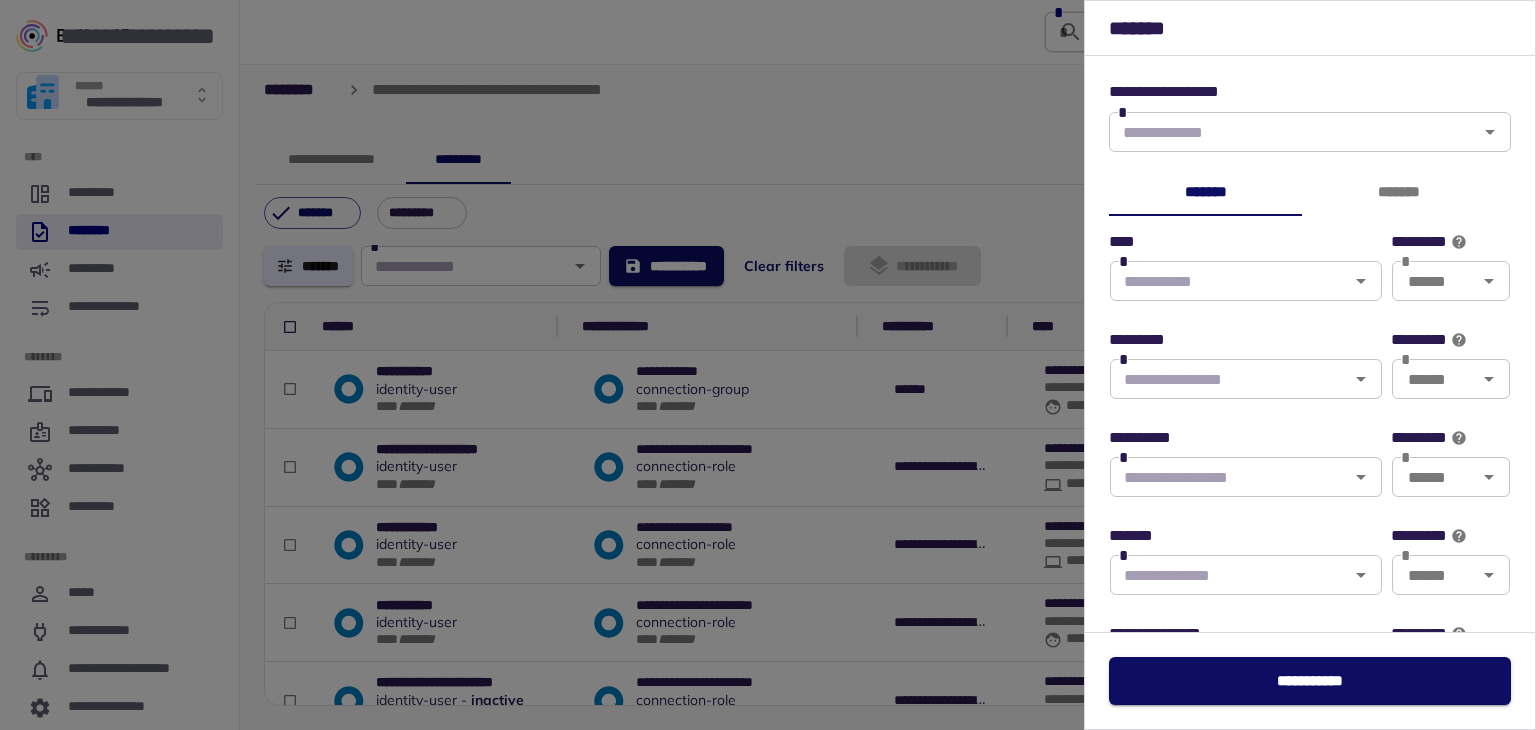 click at bounding box center [1229, 281] 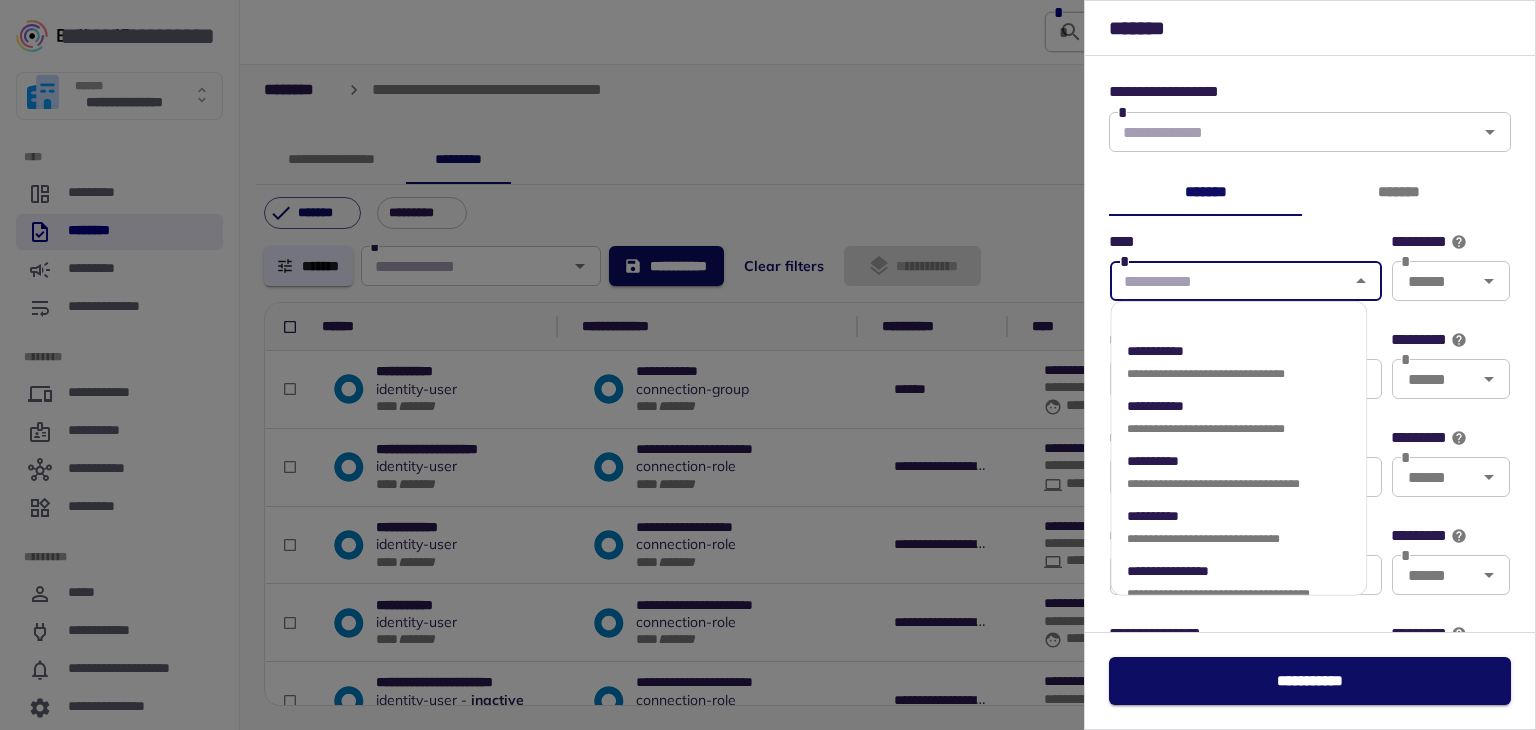 click at bounding box center (768, 365) 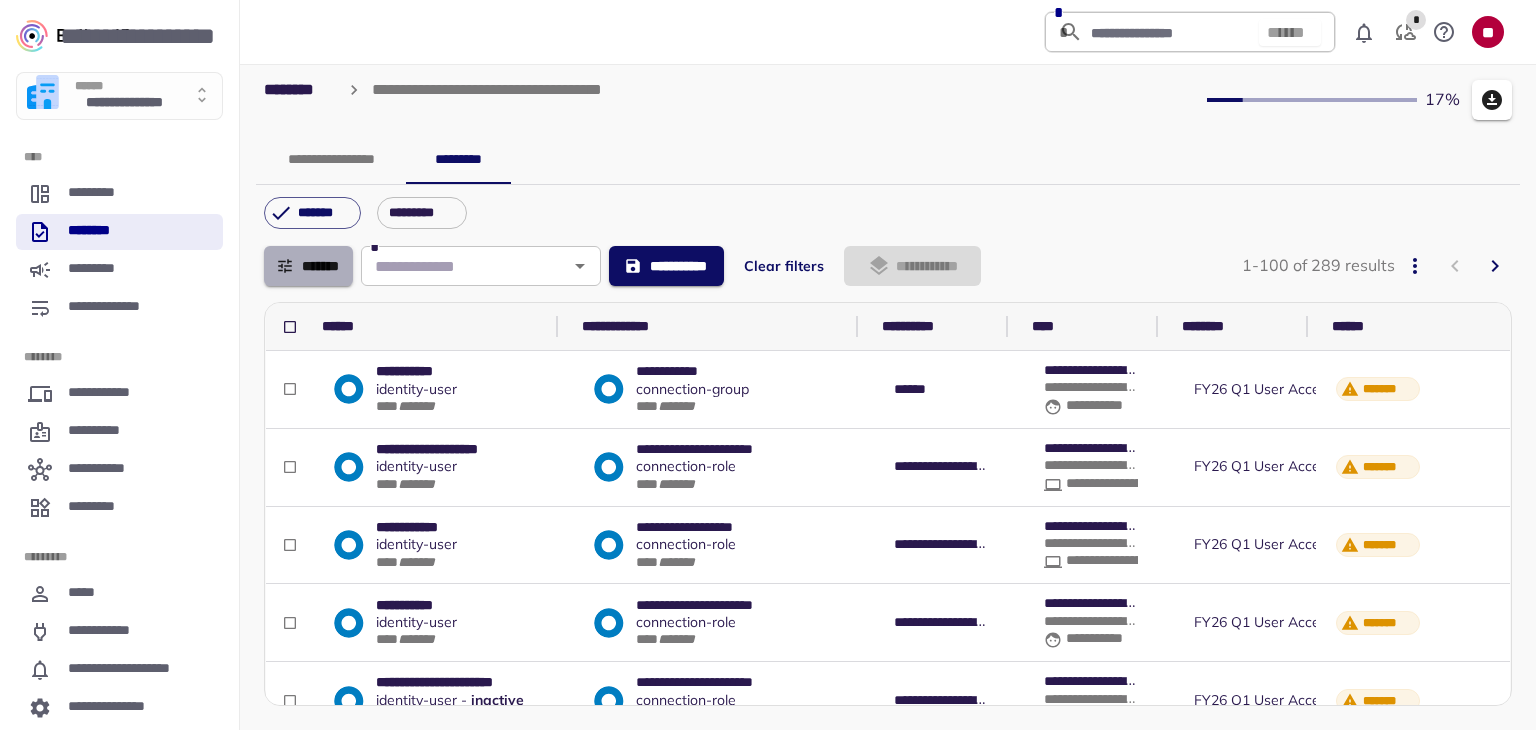 click on "*******" at bounding box center (308, 266) 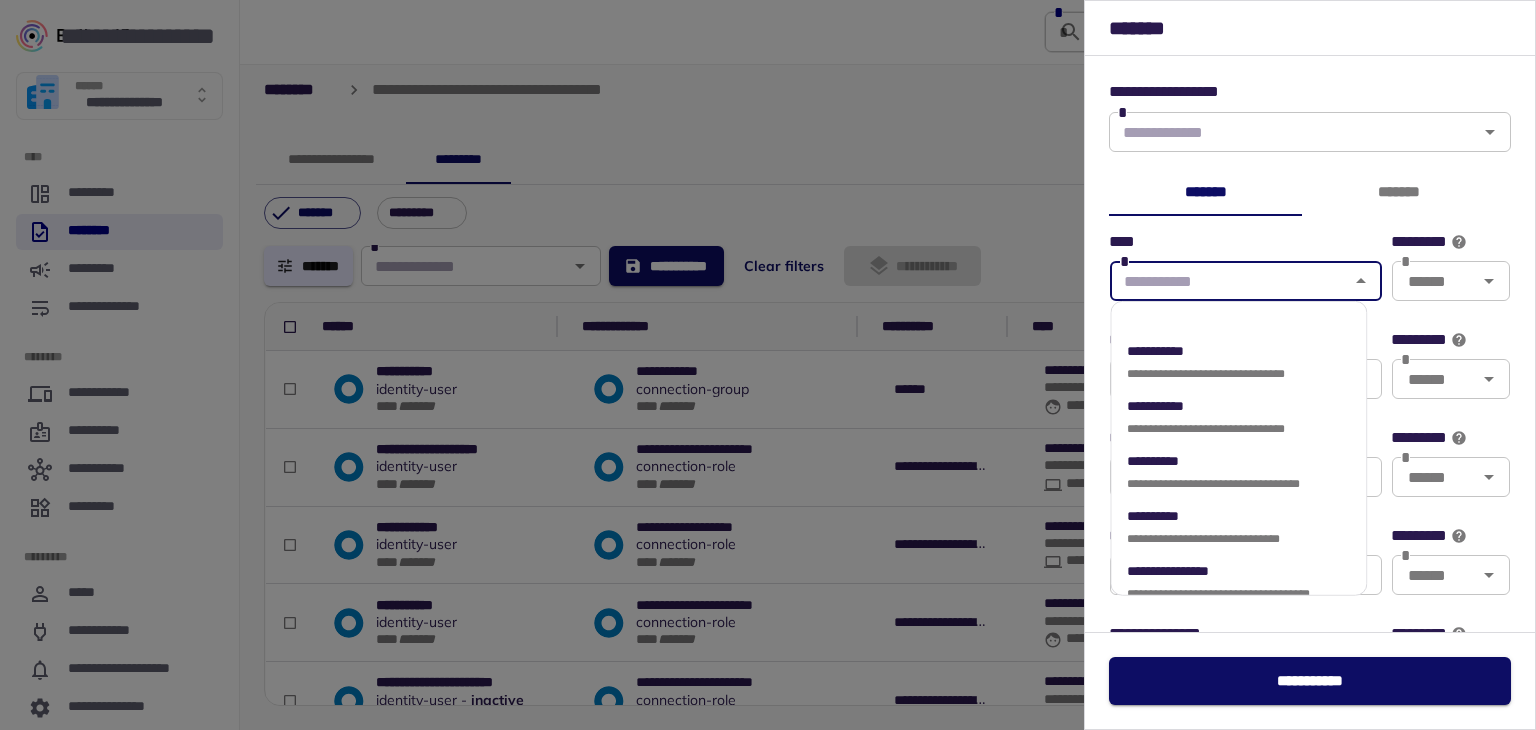 click at bounding box center [1229, 281] 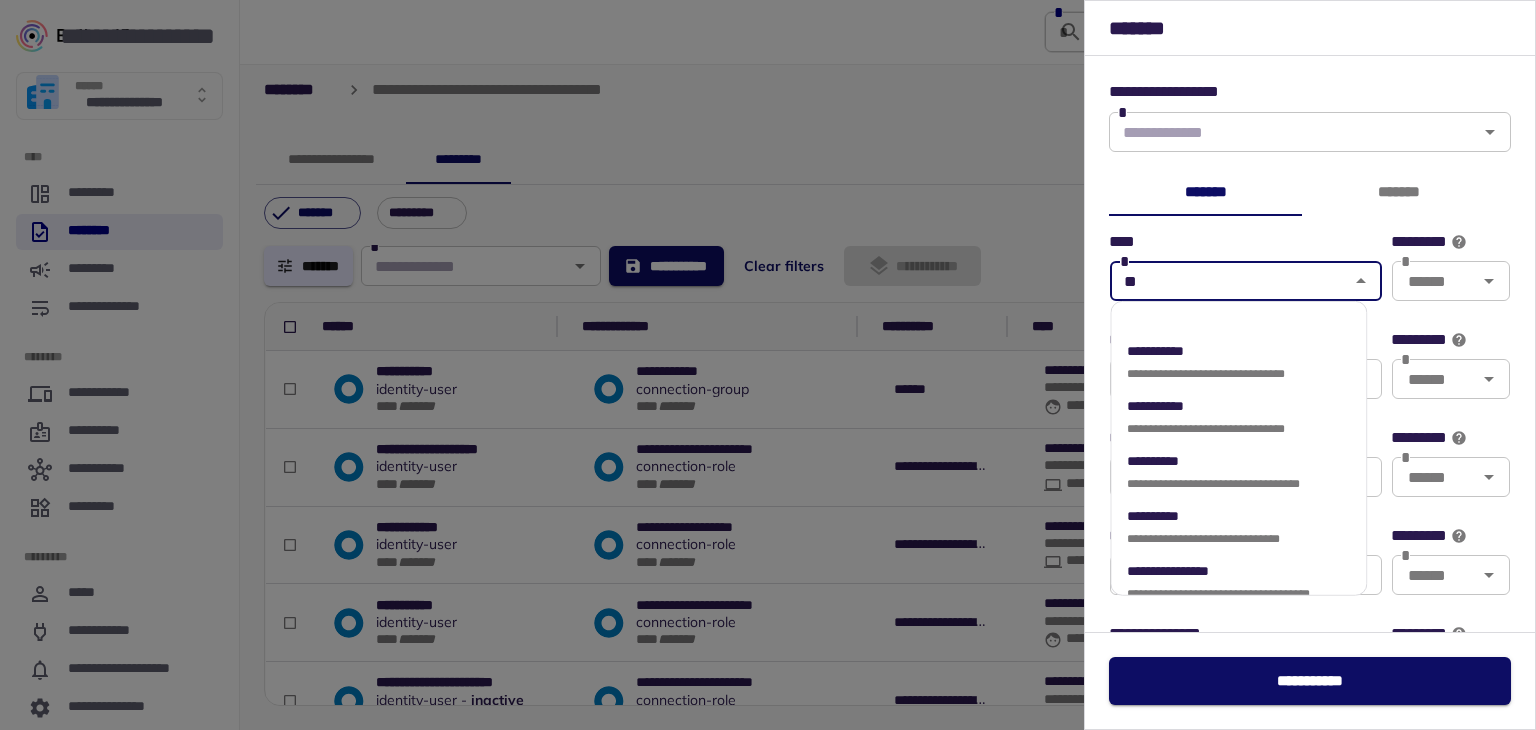 type on "**" 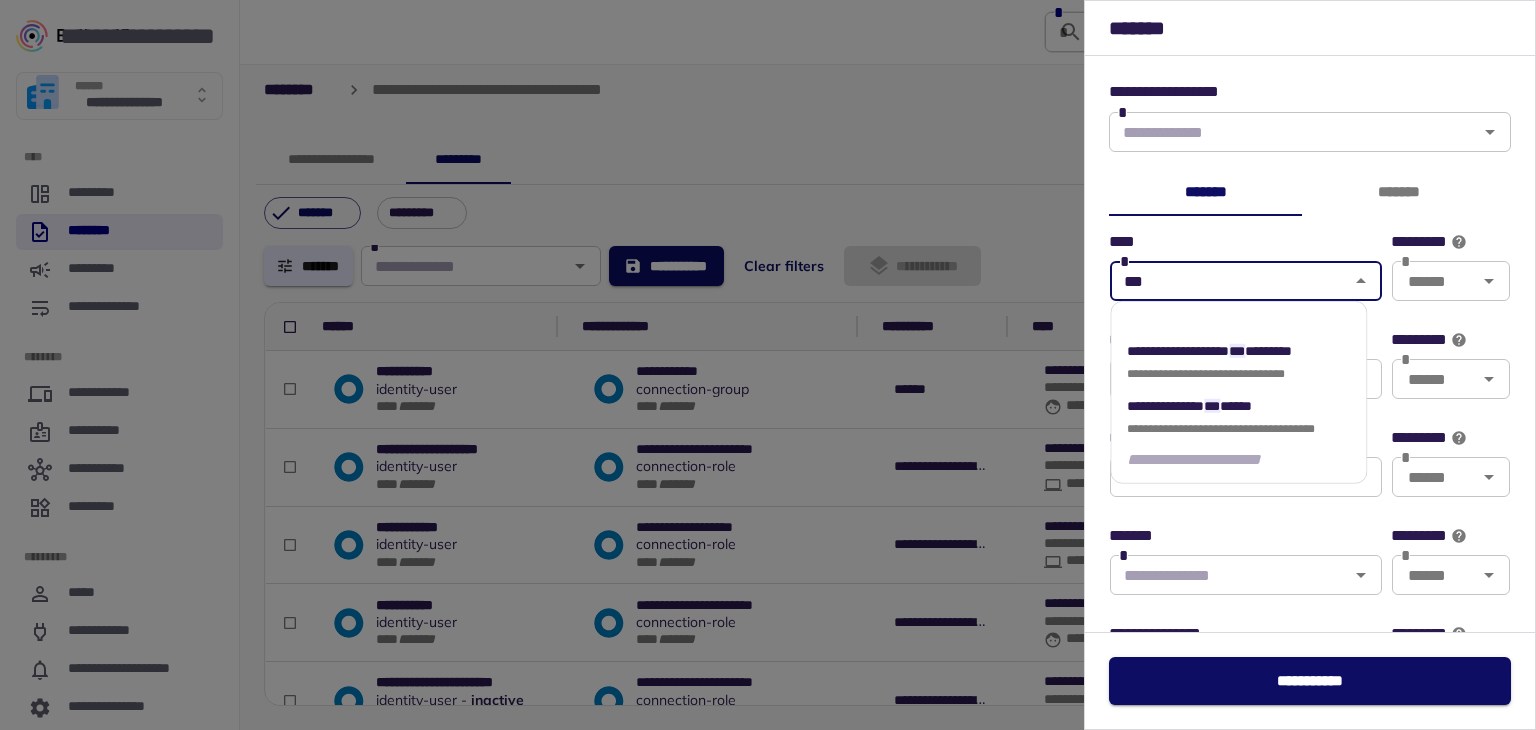 click on "**********" at bounding box center (1209, 361) 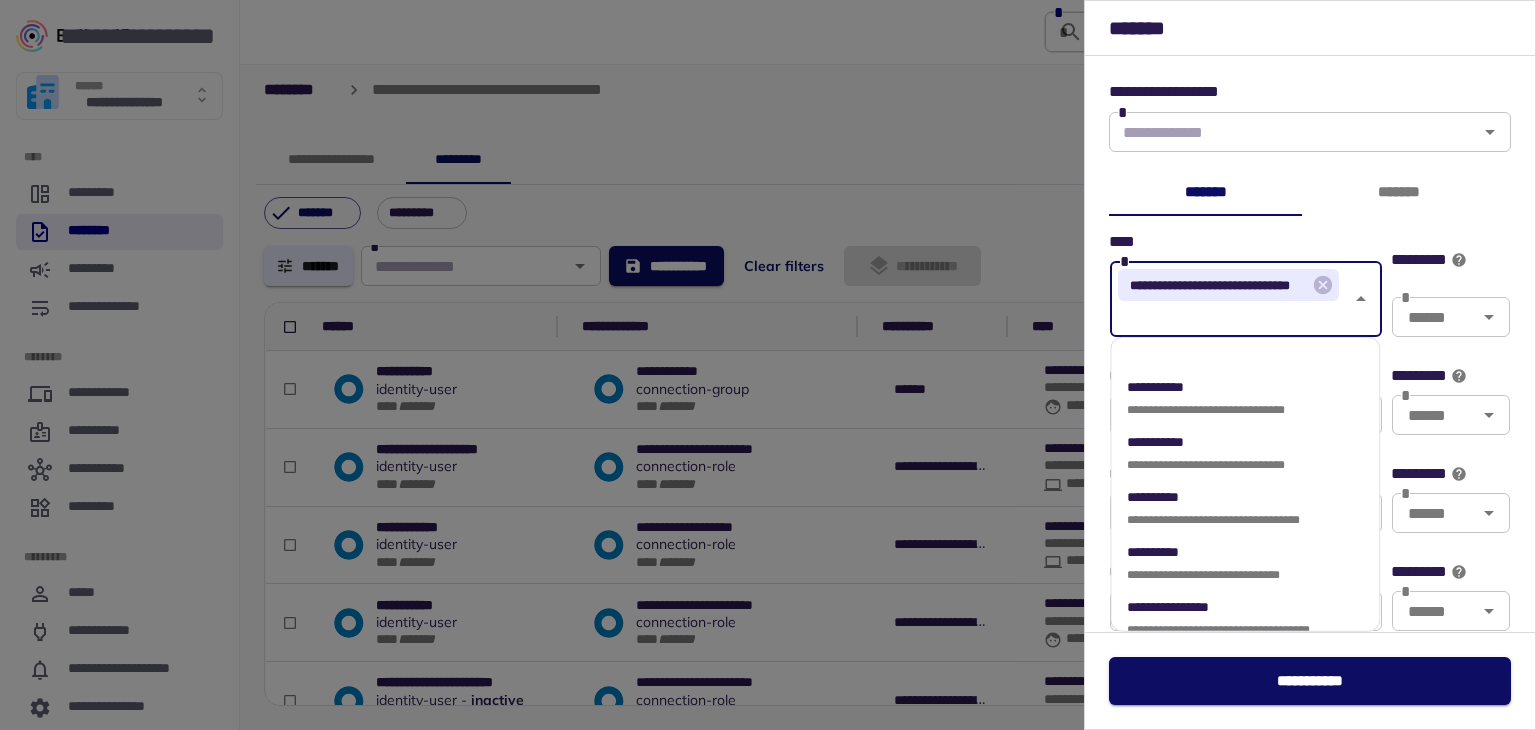 click at bounding box center (768, 365) 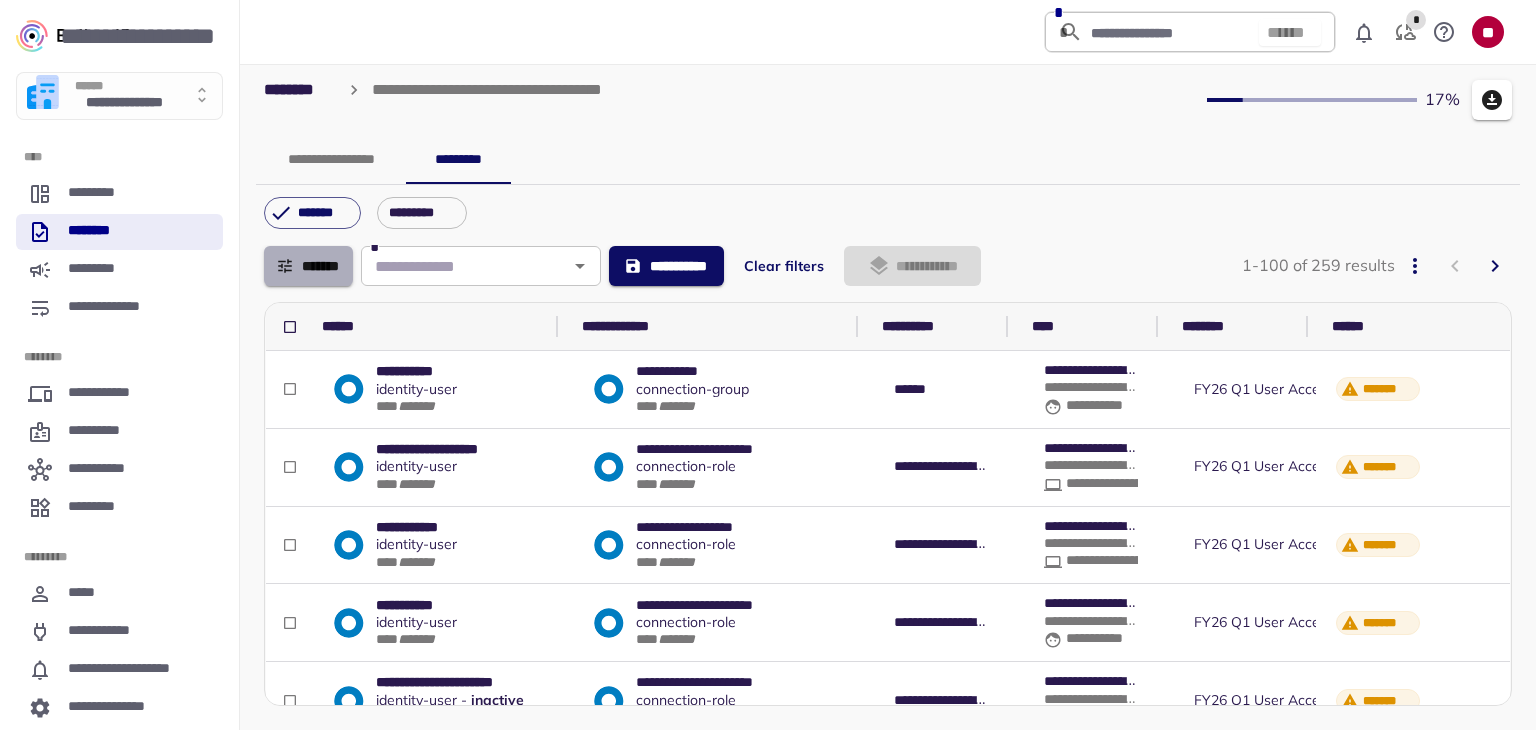 click on "*******" at bounding box center [308, 266] 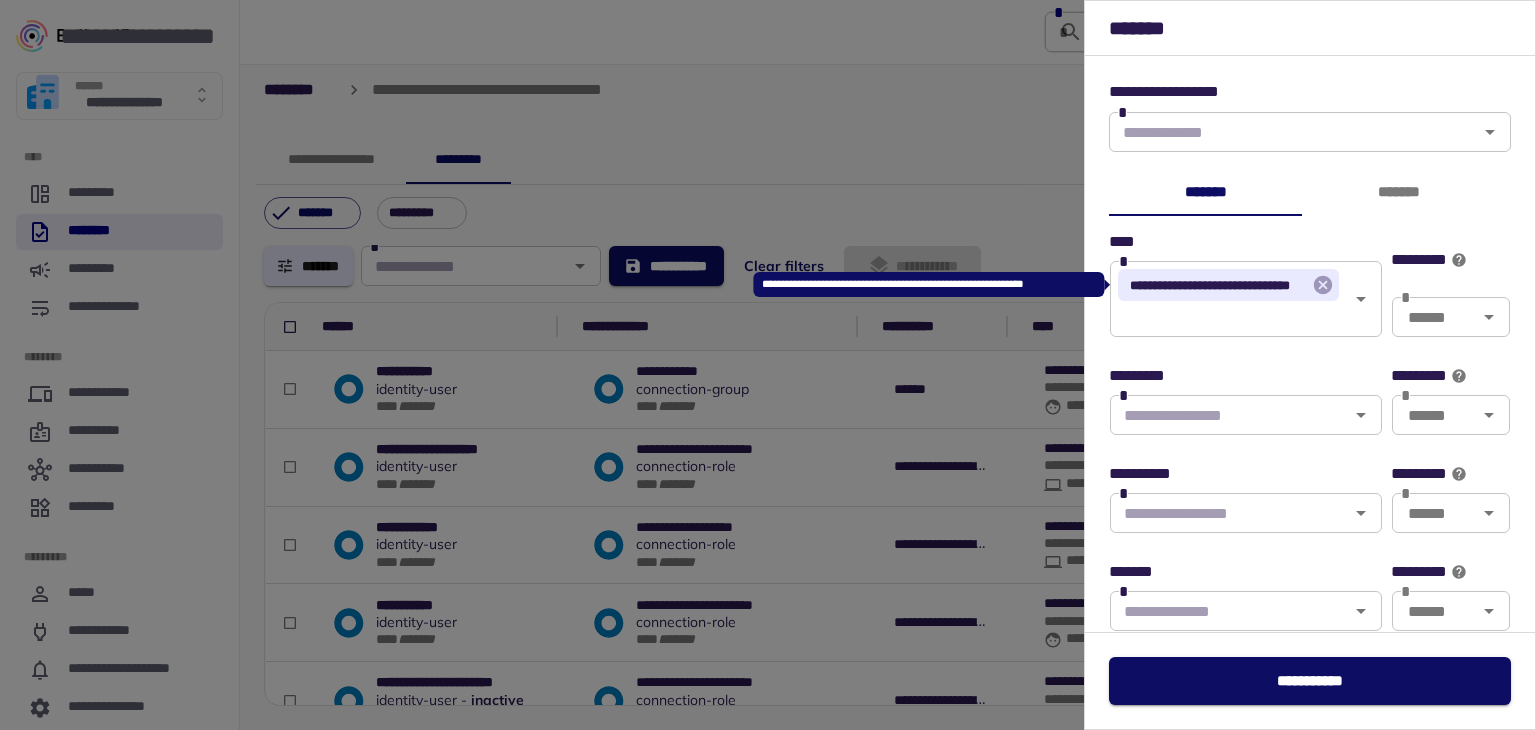 click 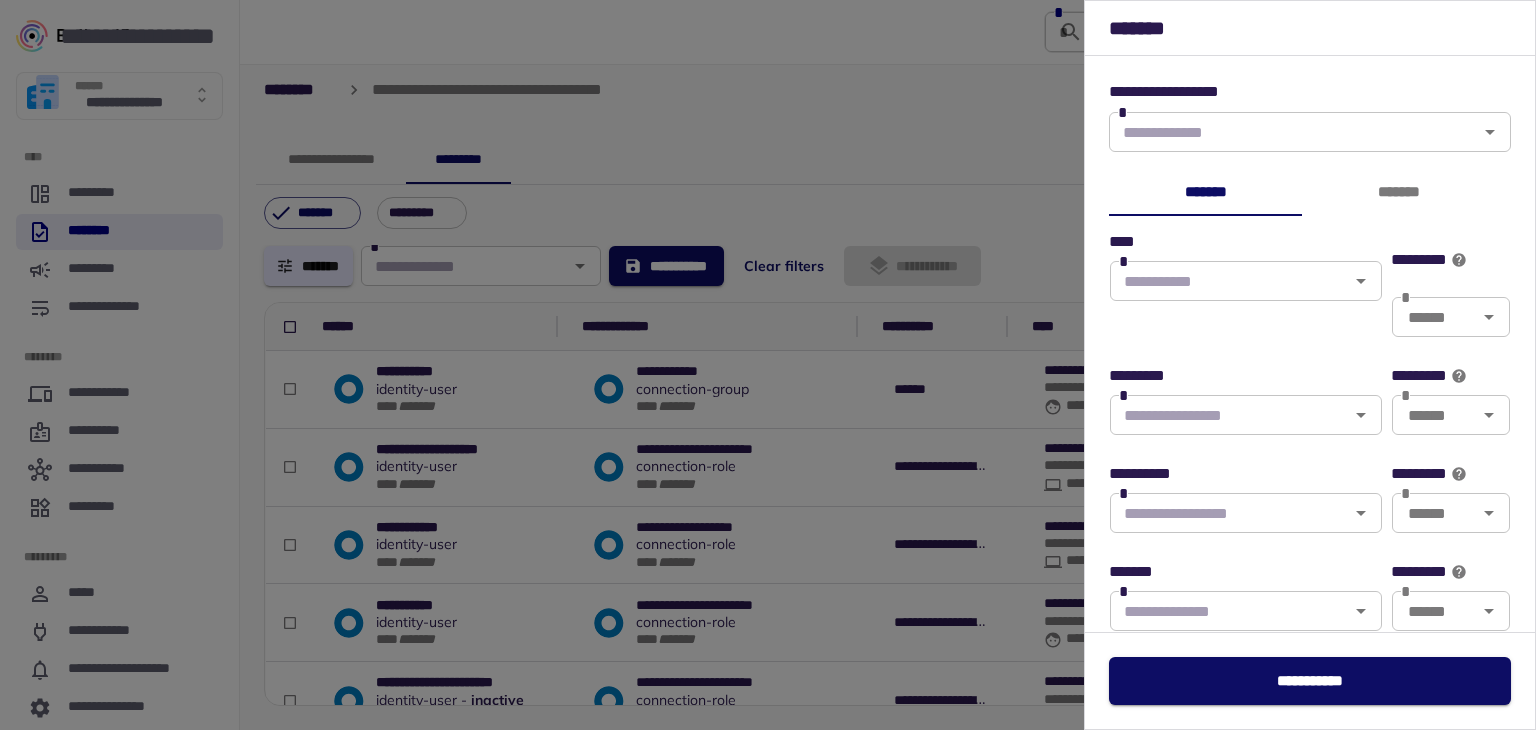 click at bounding box center [768, 365] 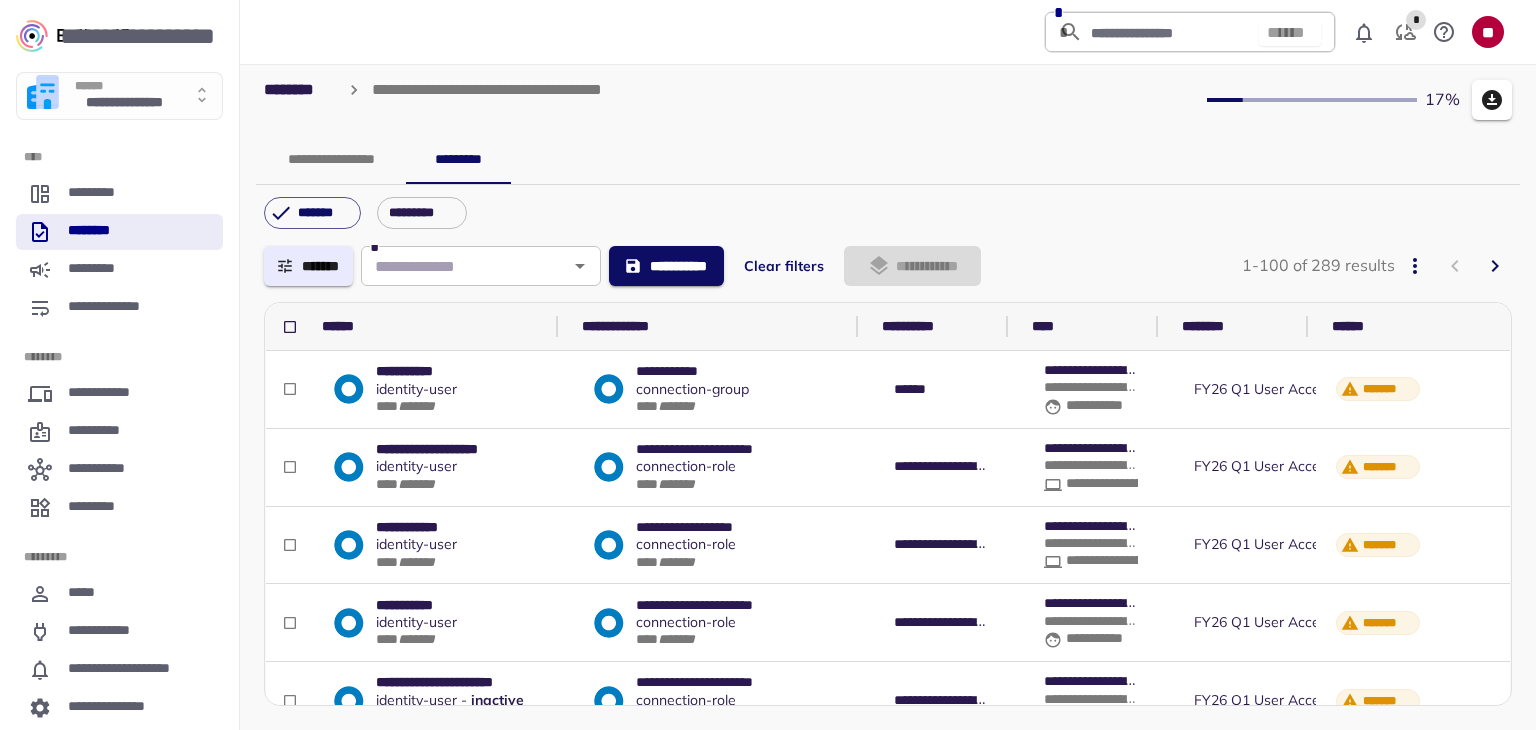 click 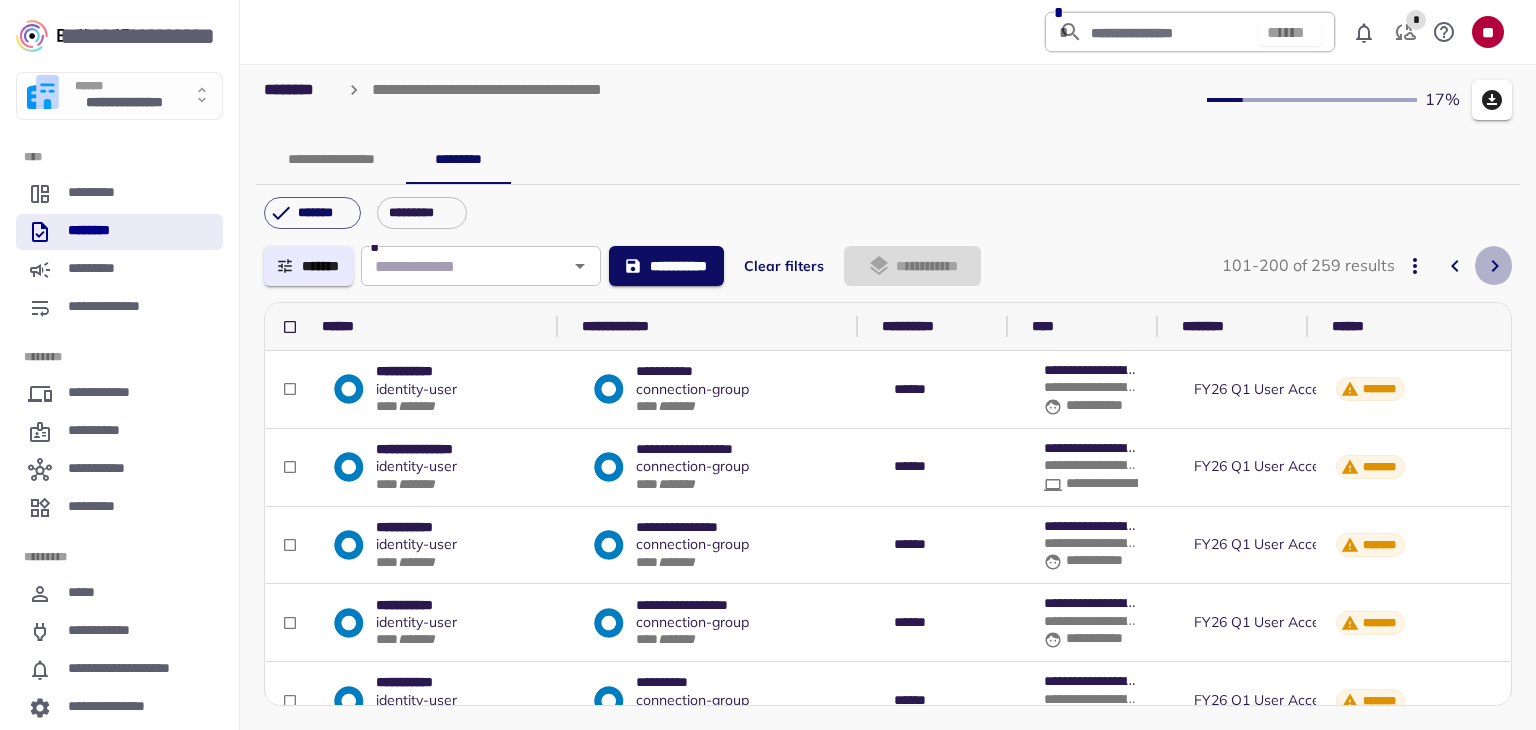 click 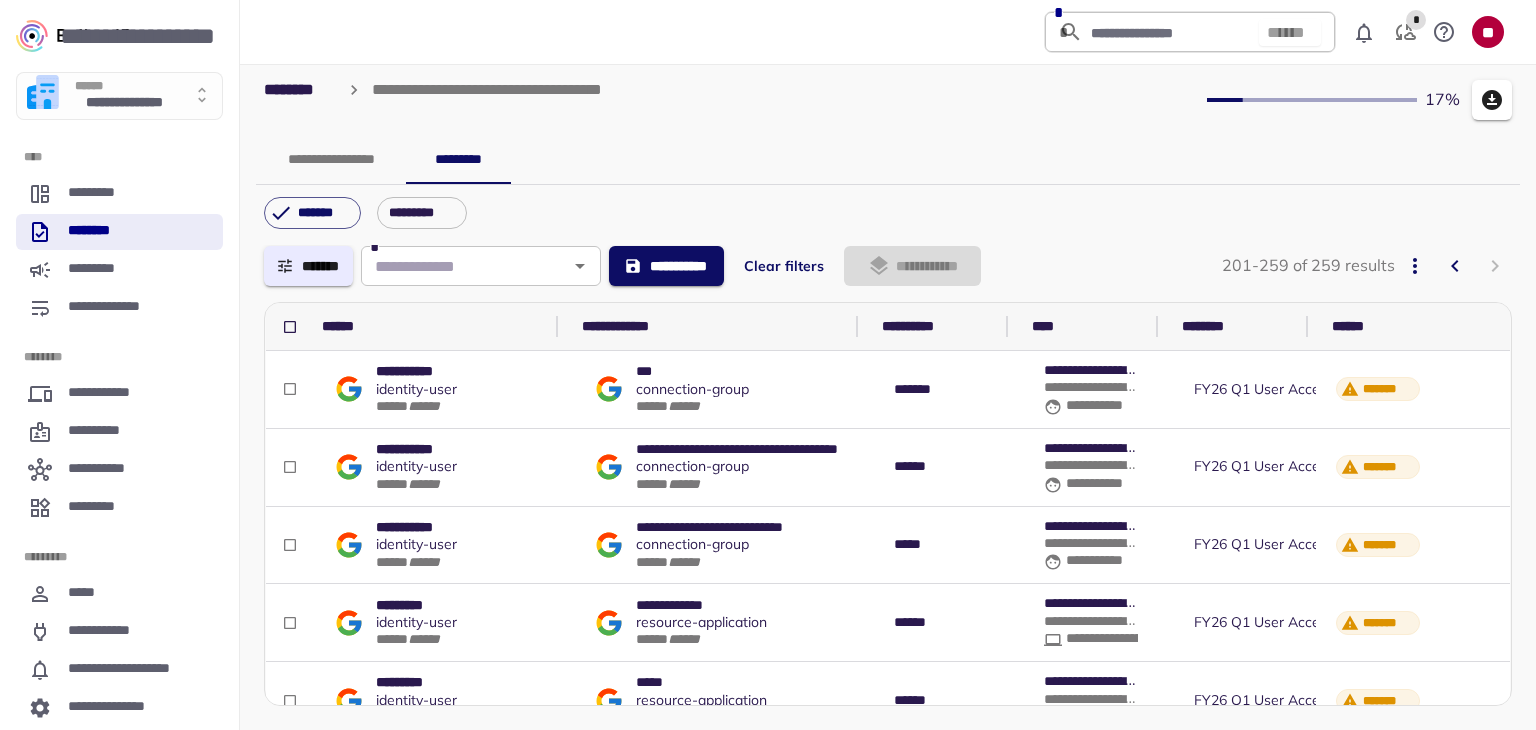 click on "**********" at bounding box center [888, 393] 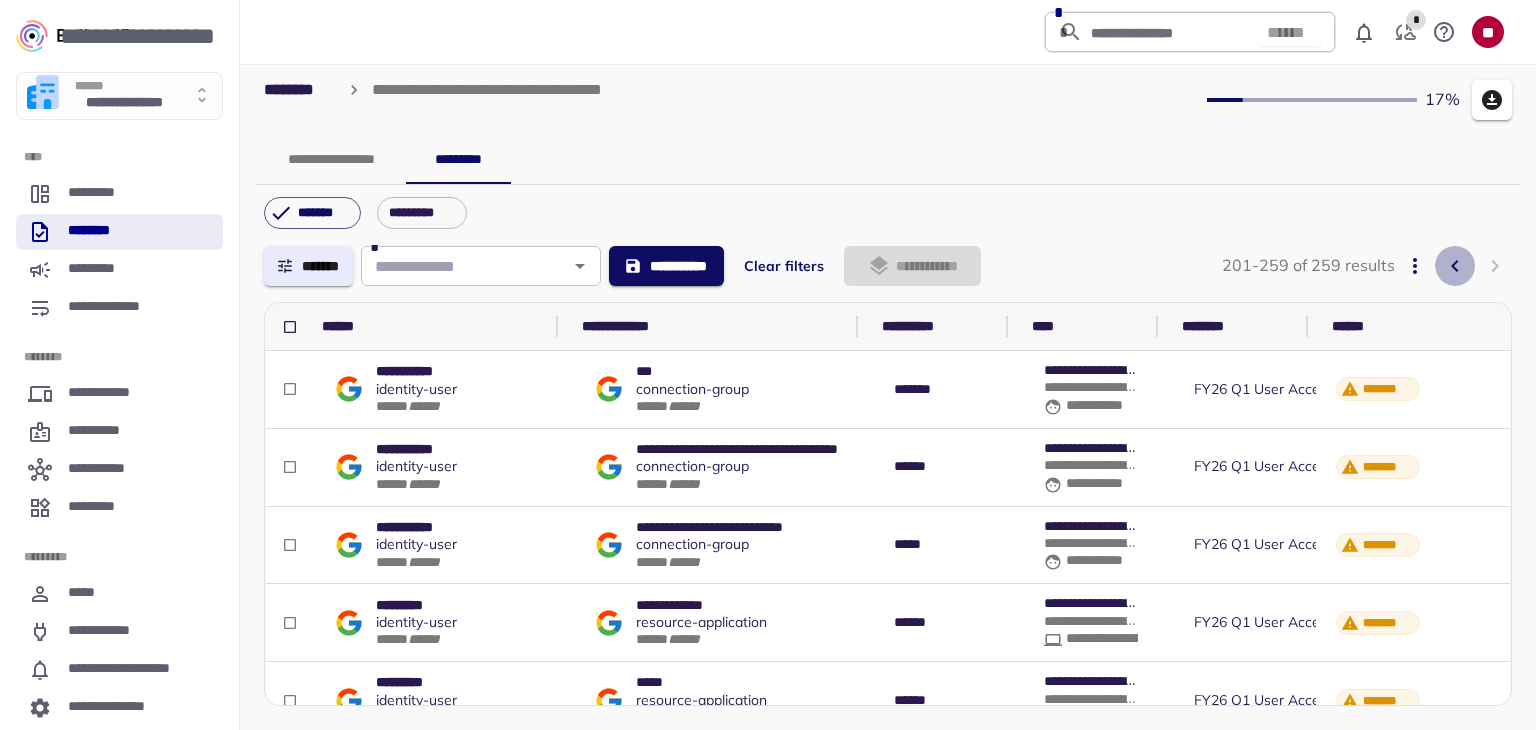 click 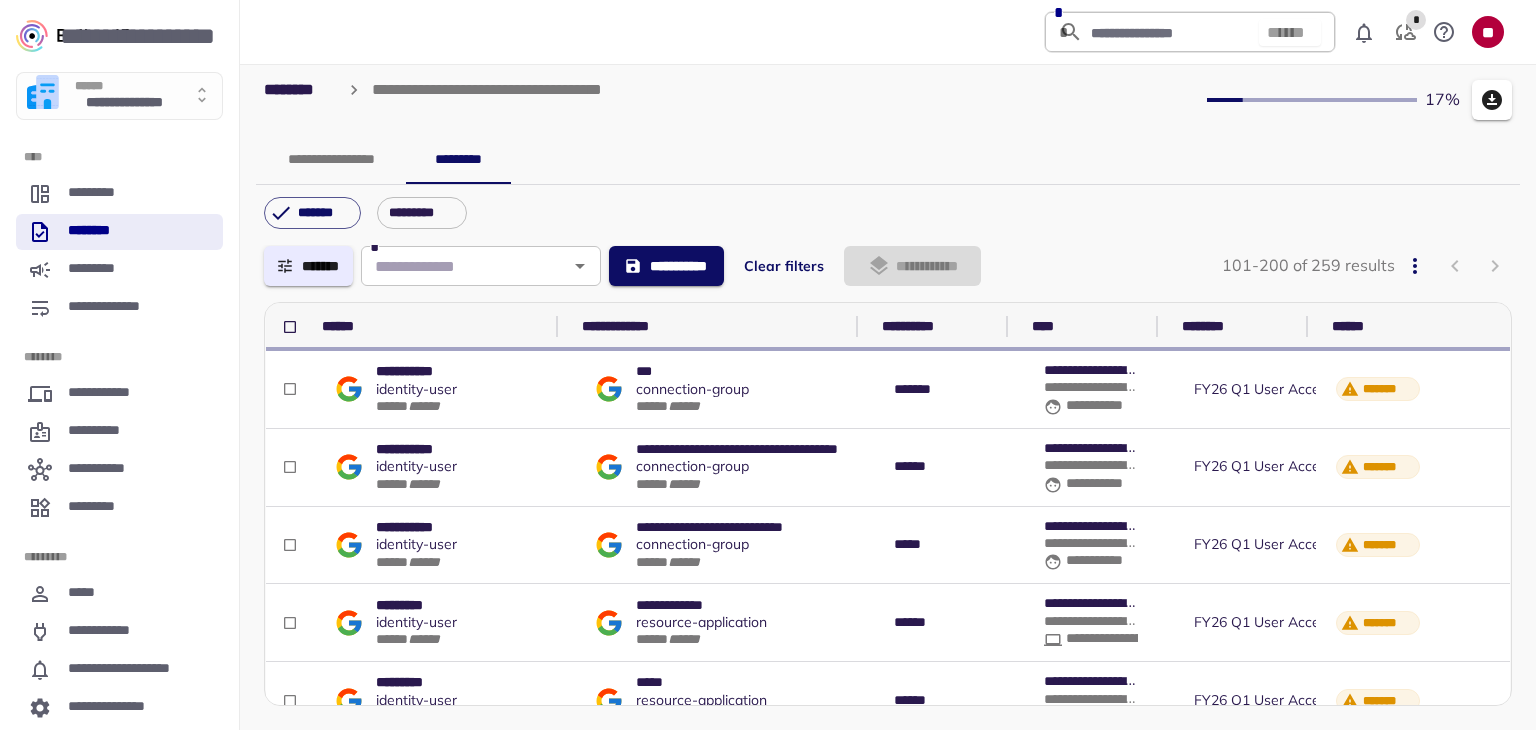 click 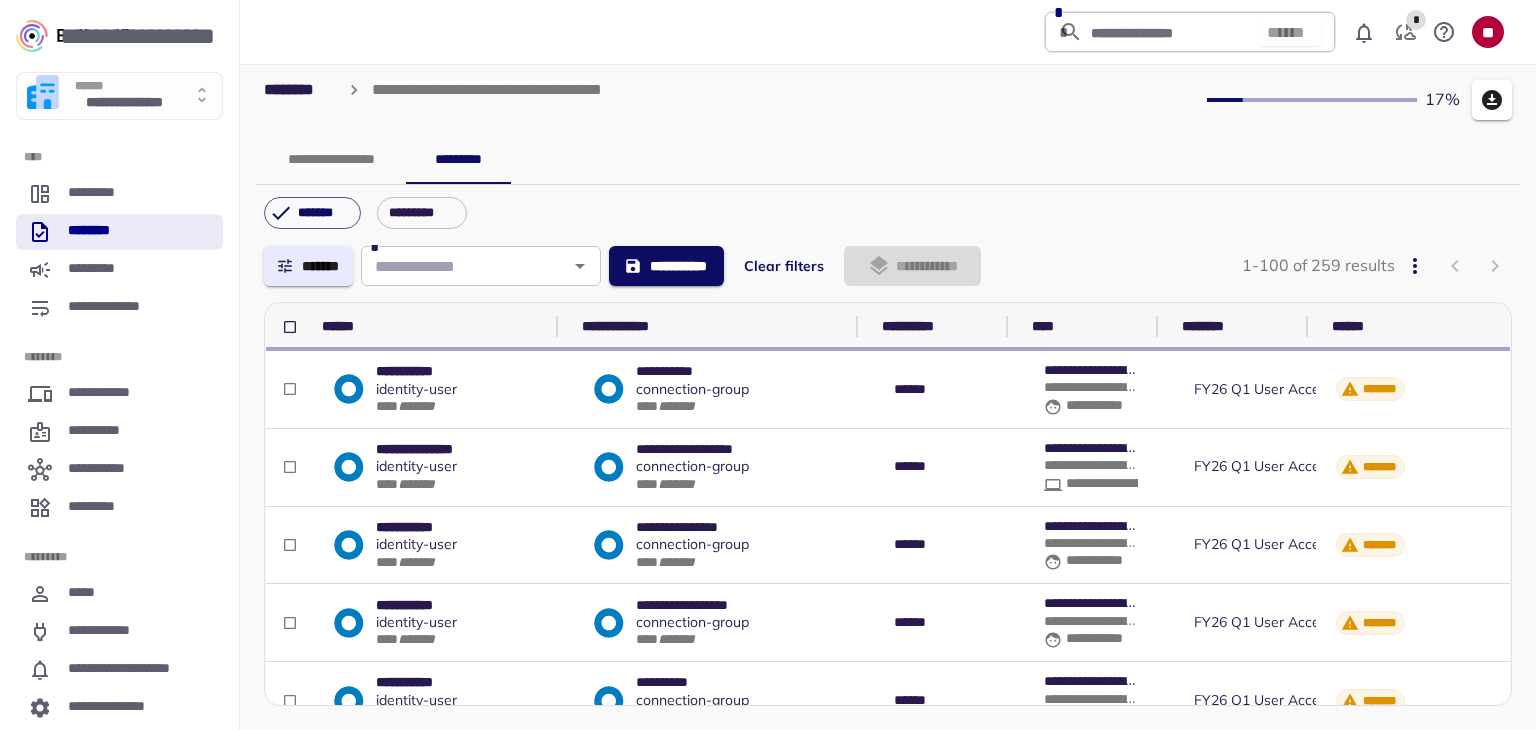 click on "**********" at bounding box center [888, 160] 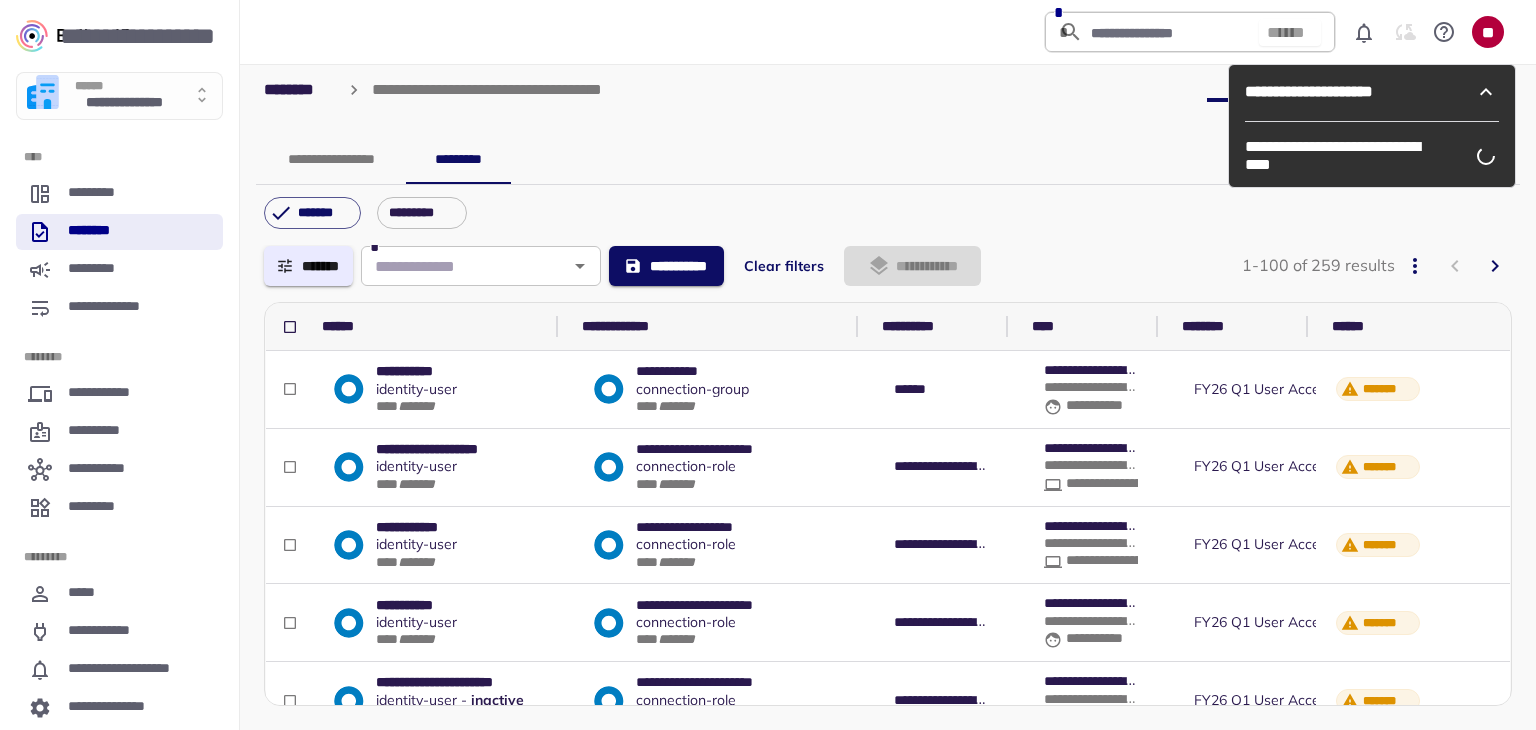 scroll, scrollTop: 0, scrollLeft: 0, axis: both 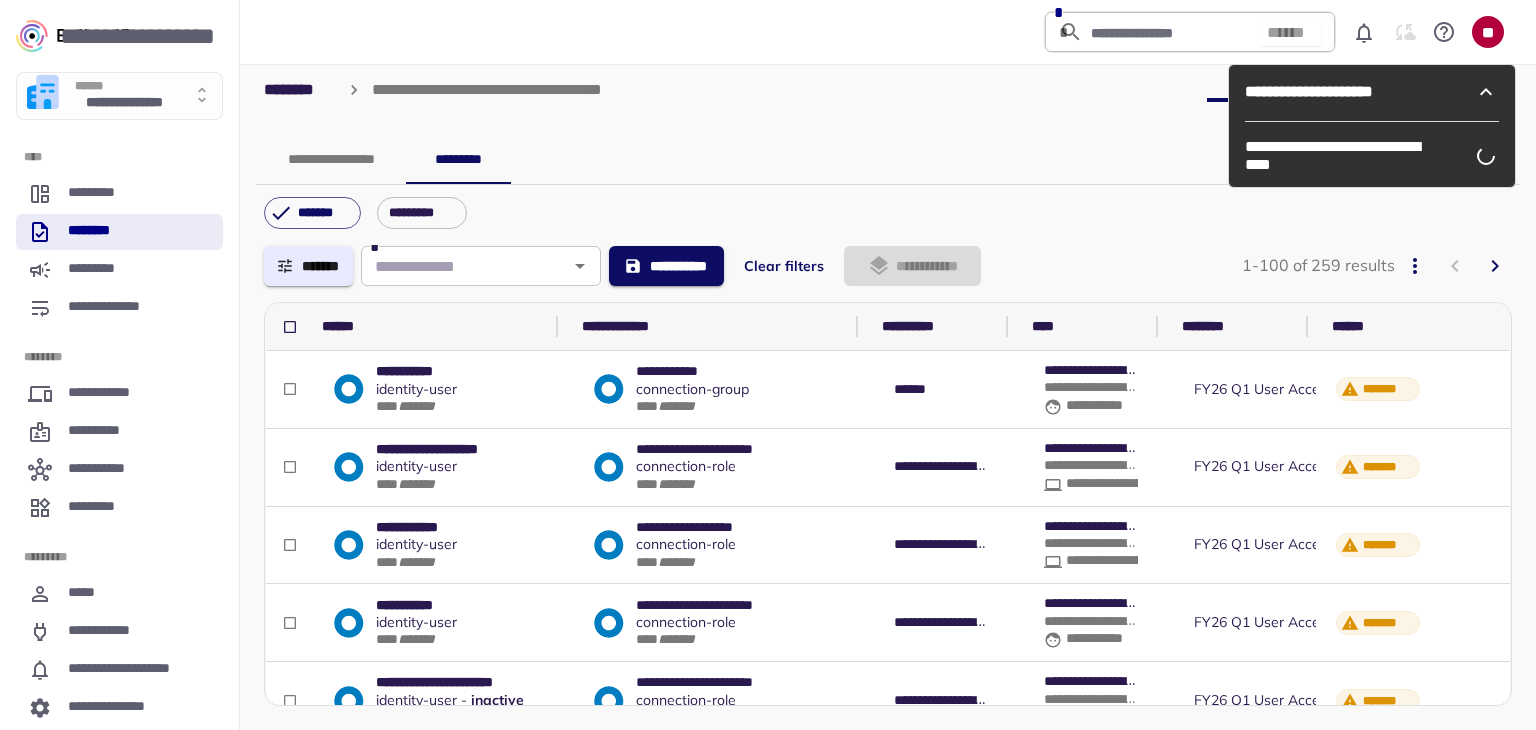 click on "**********" at bounding box center (888, 160) 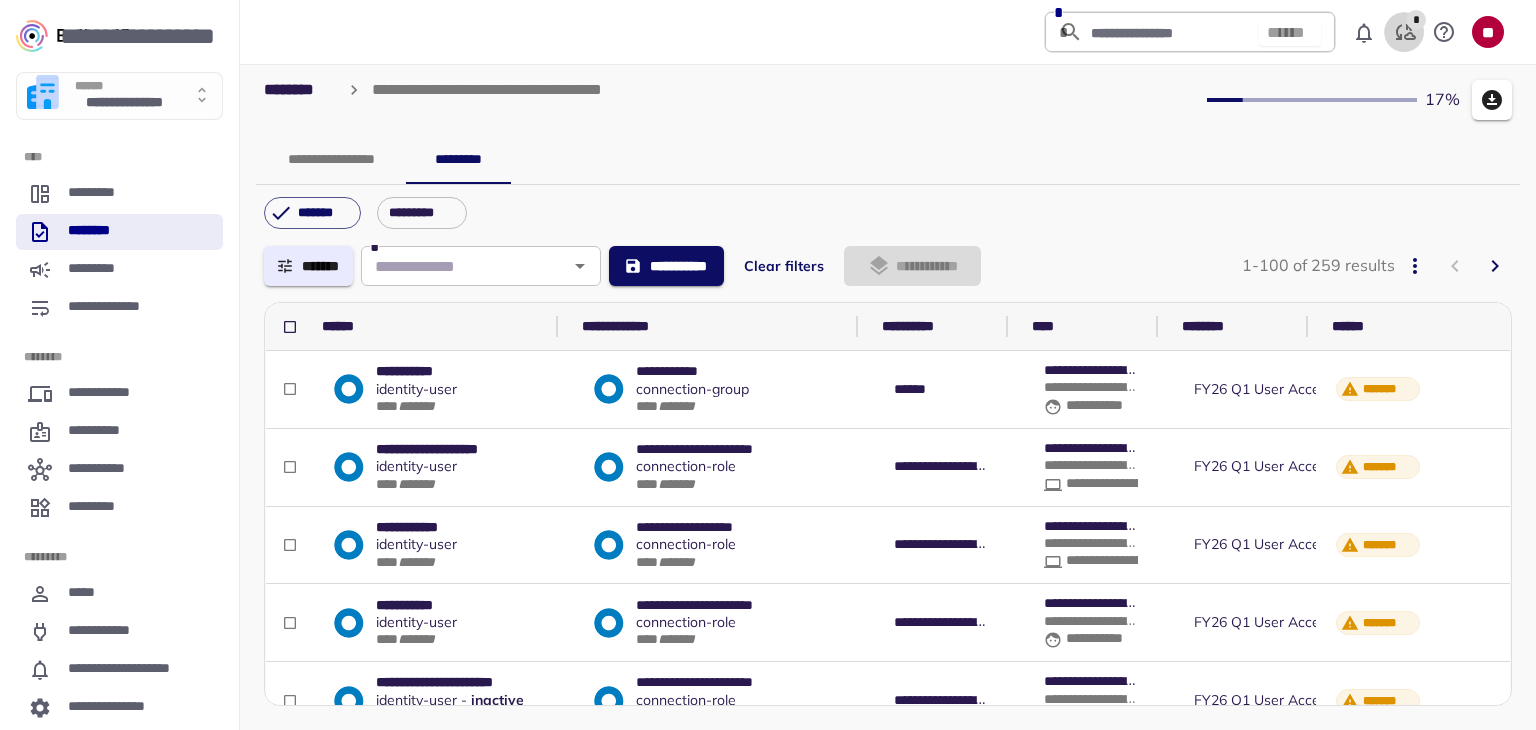 click on "*" at bounding box center [1404, 32] 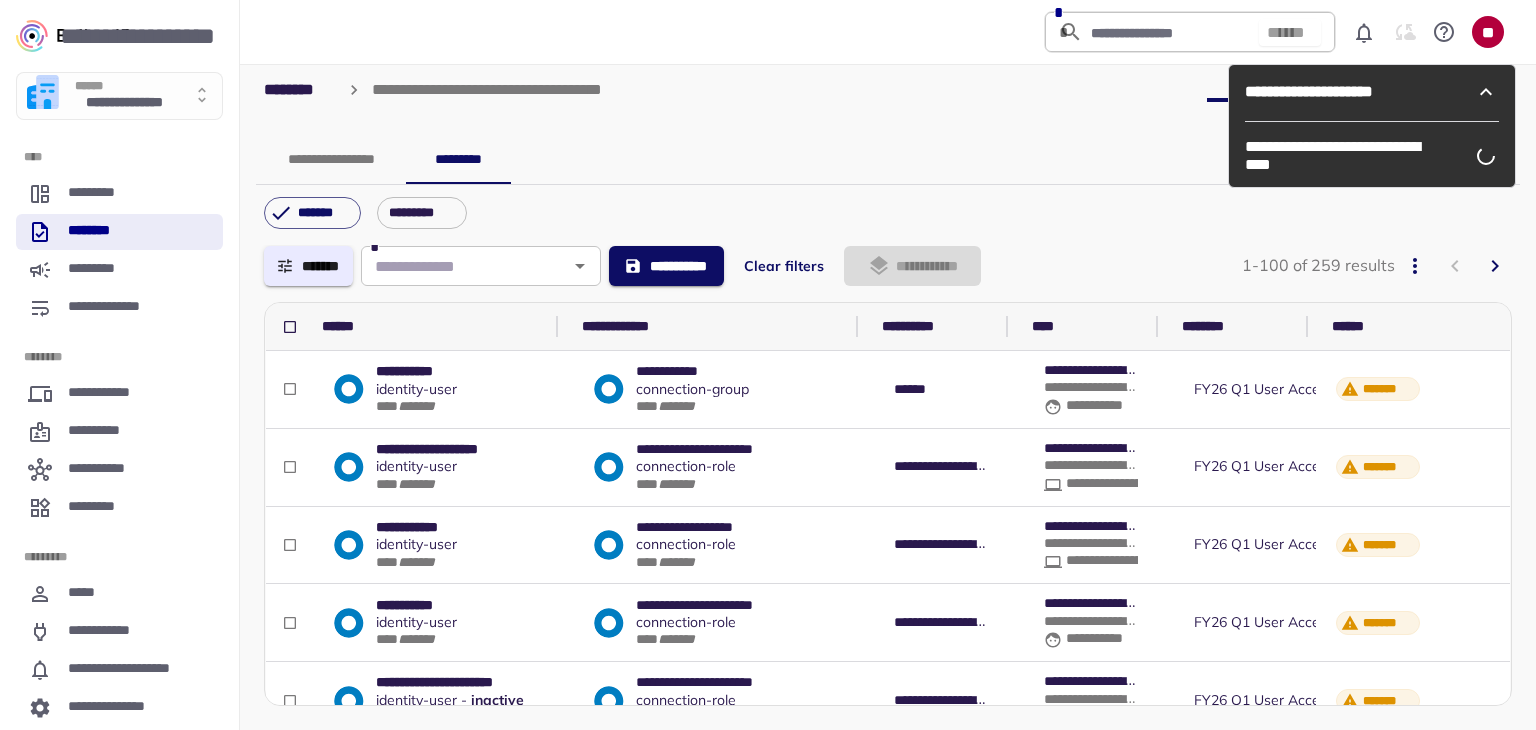 click on "**********" at bounding box center [888, 160] 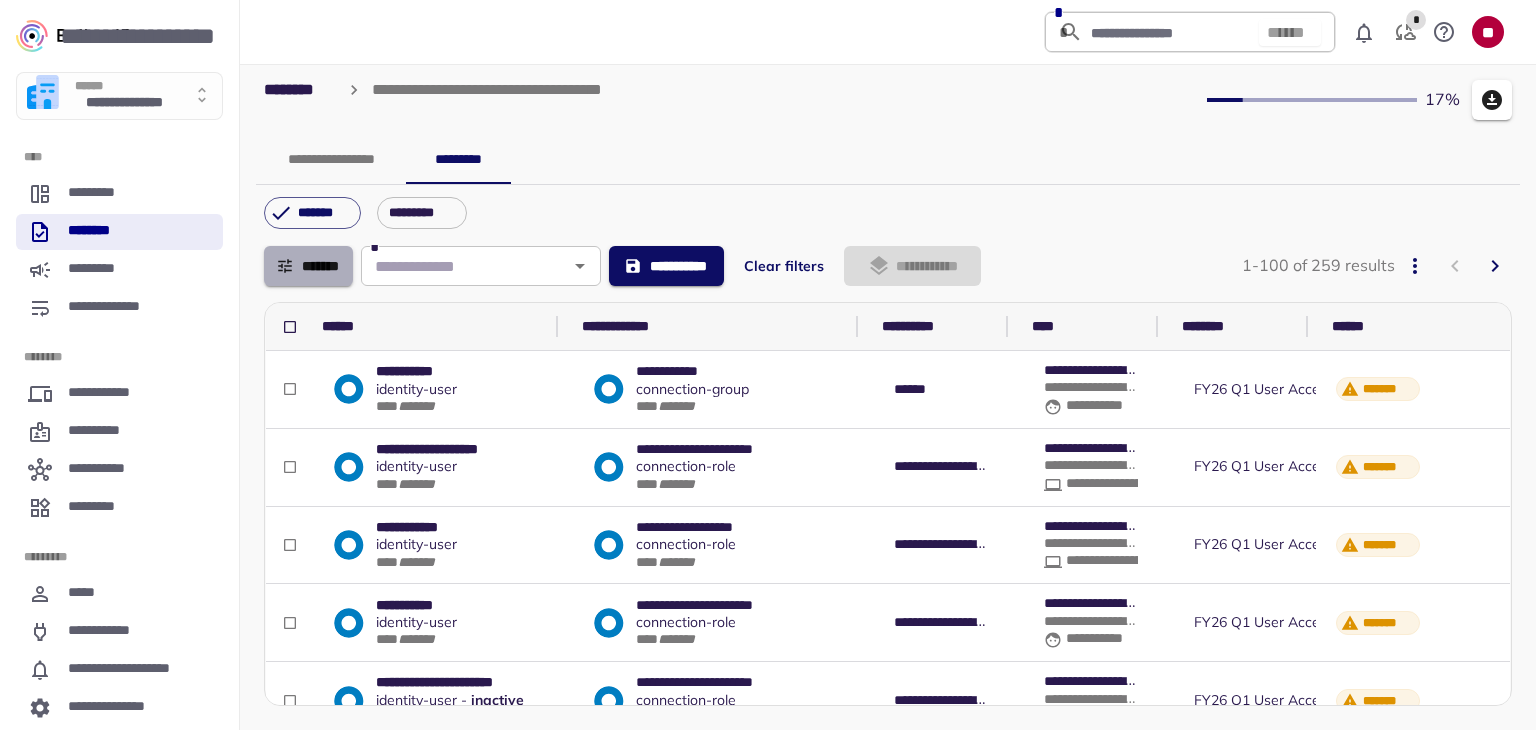 click on "*******" at bounding box center [308, 266] 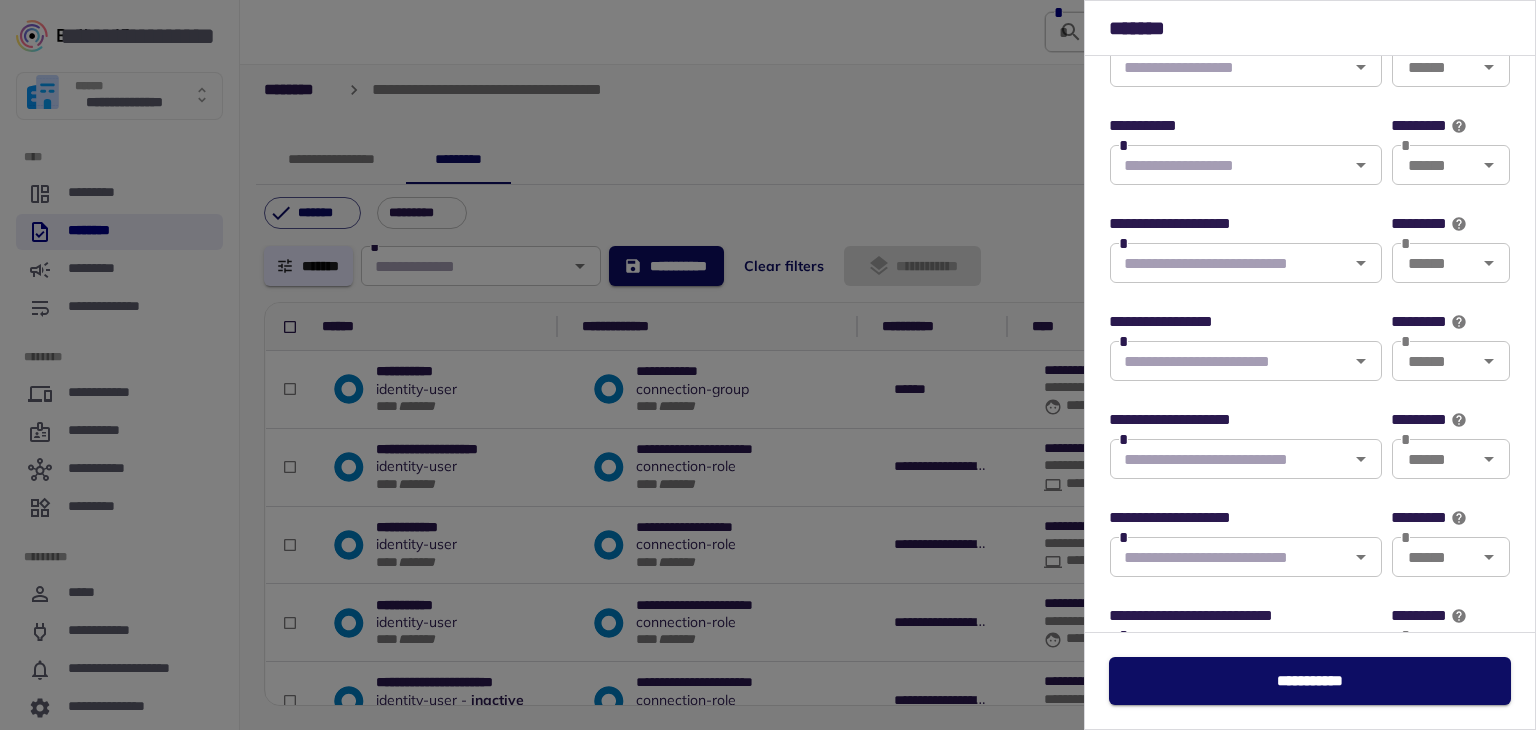 scroll, scrollTop: 1500, scrollLeft: 0, axis: vertical 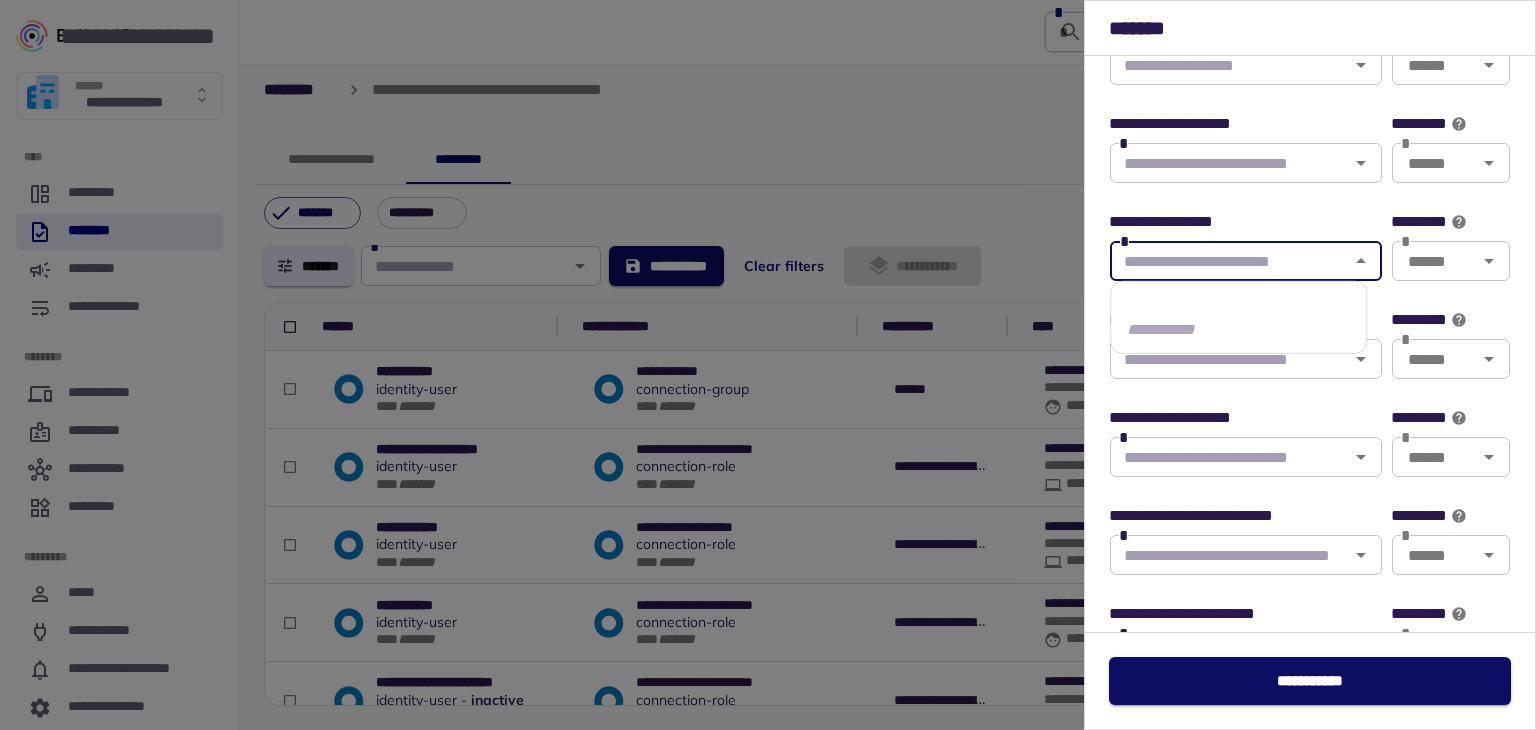 click at bounding box center (1229, 261) 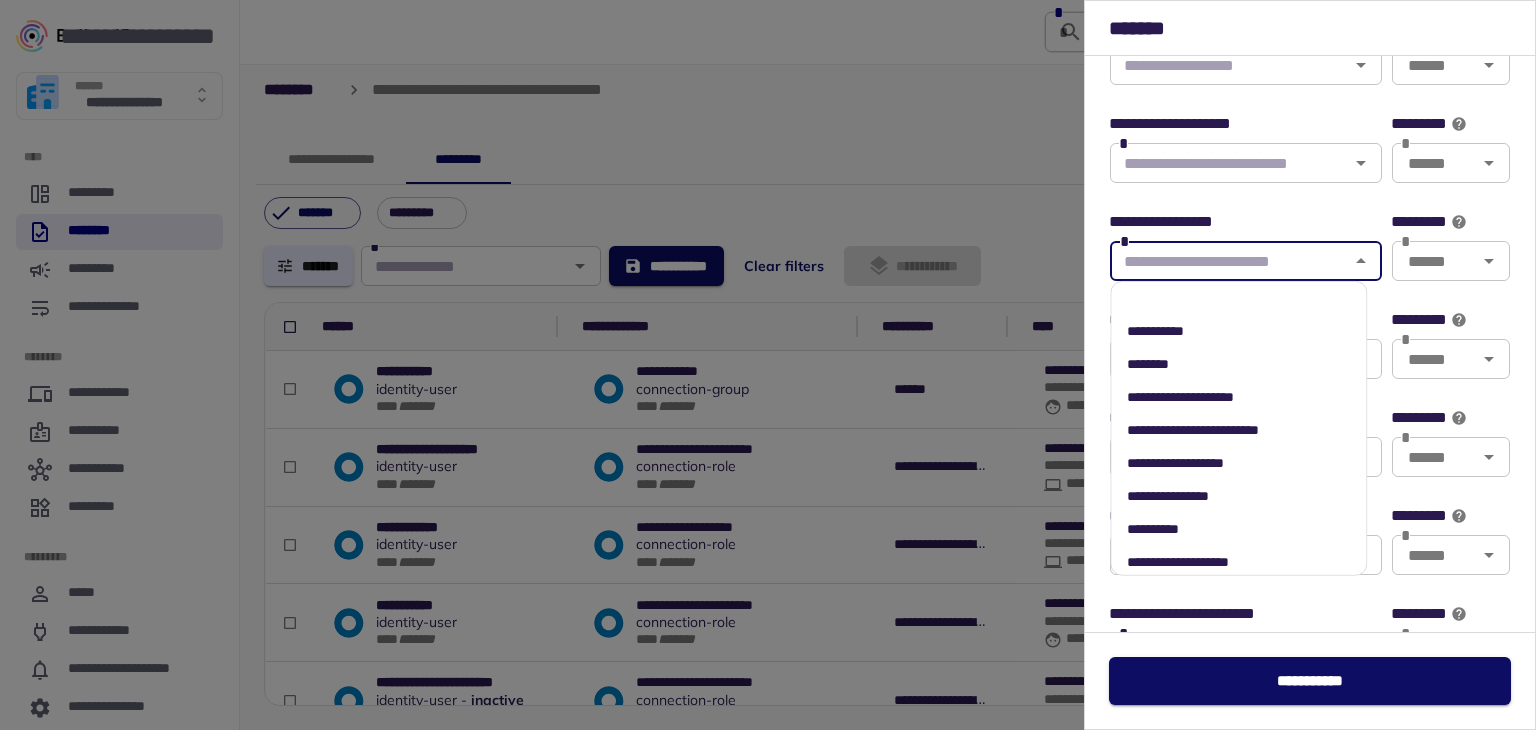 click on "**********" at bounding box center [1193, 429] 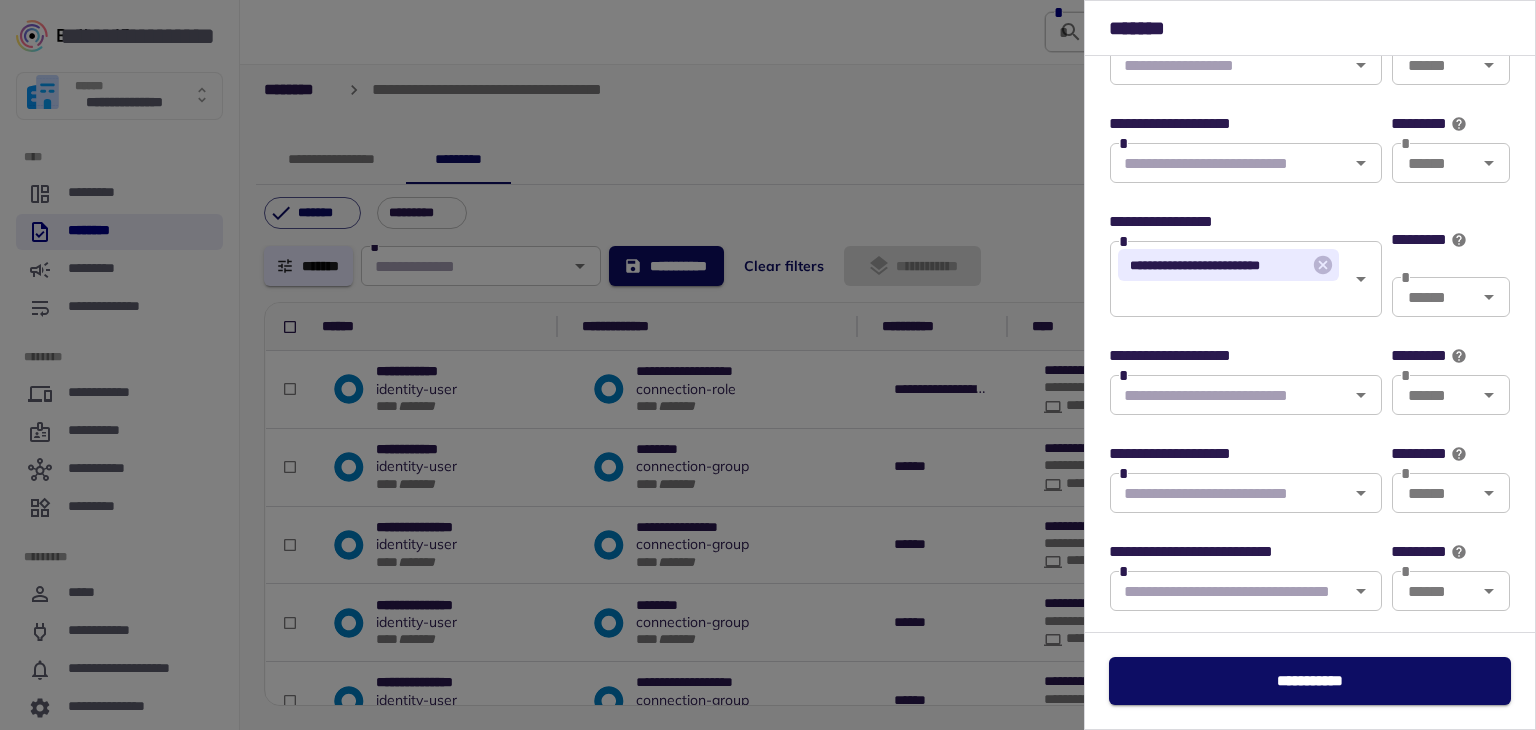 click at bounding box center [768, 365] 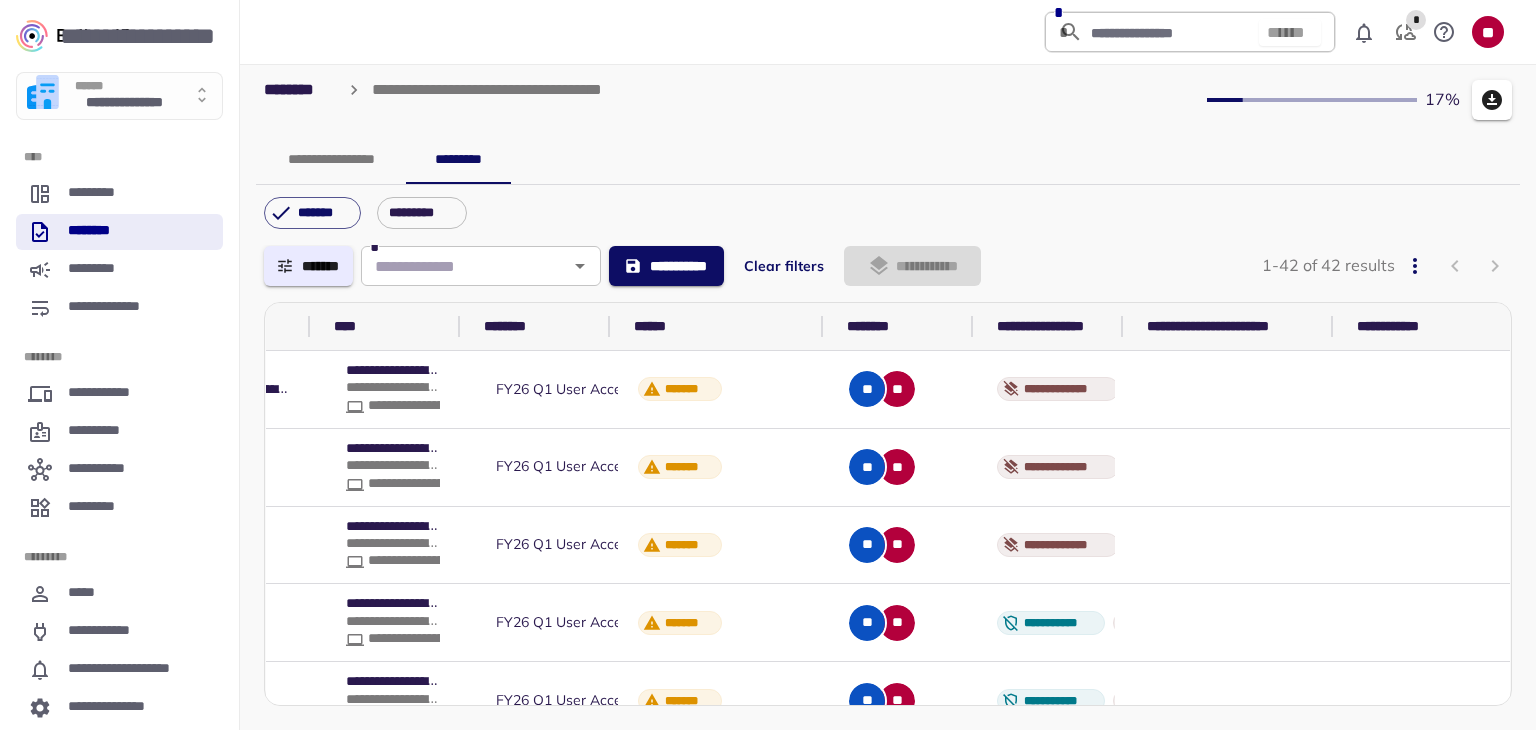 scroll, scrollTop: 0, scrollLeft: 714, axis: horizontal 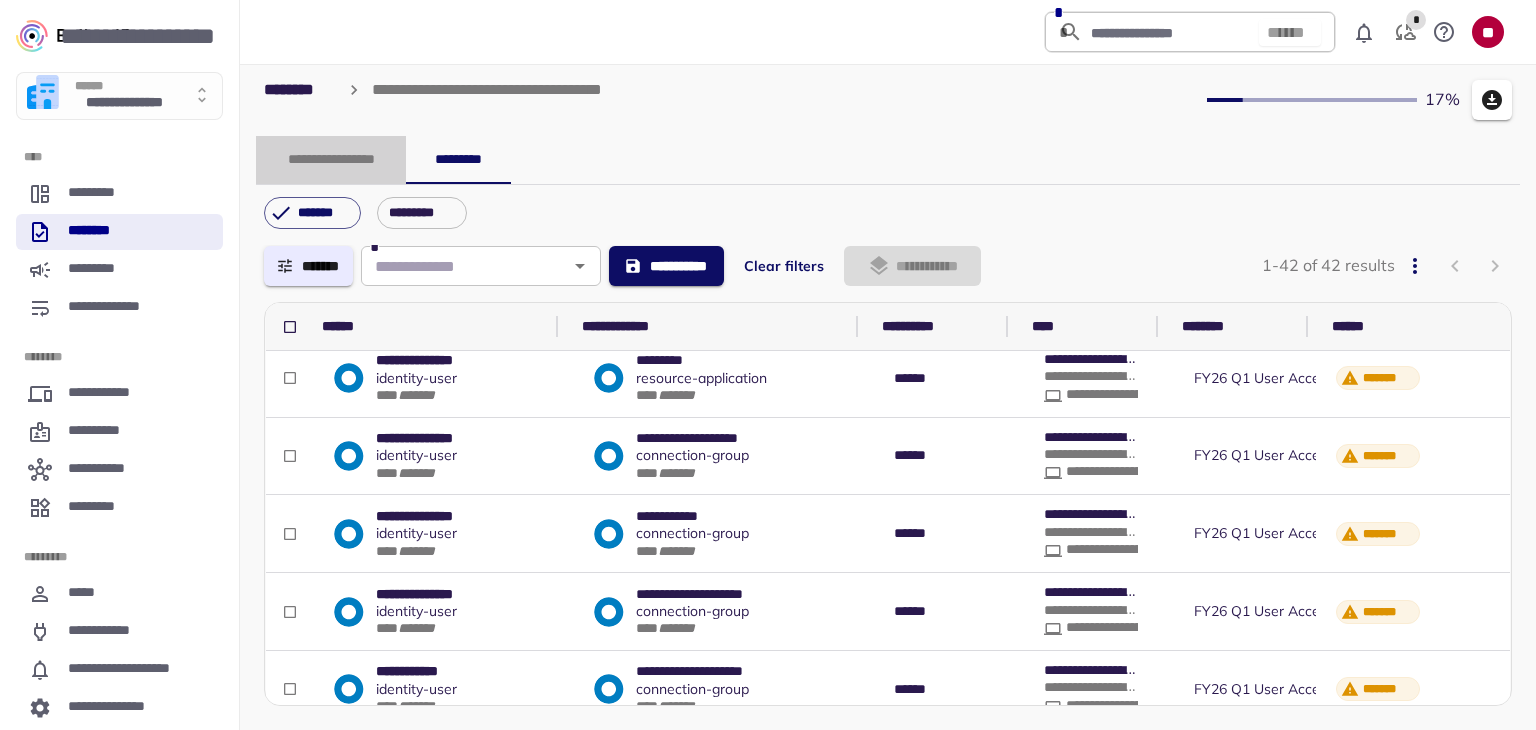 click on "**********" at bounding box center [331, 160] 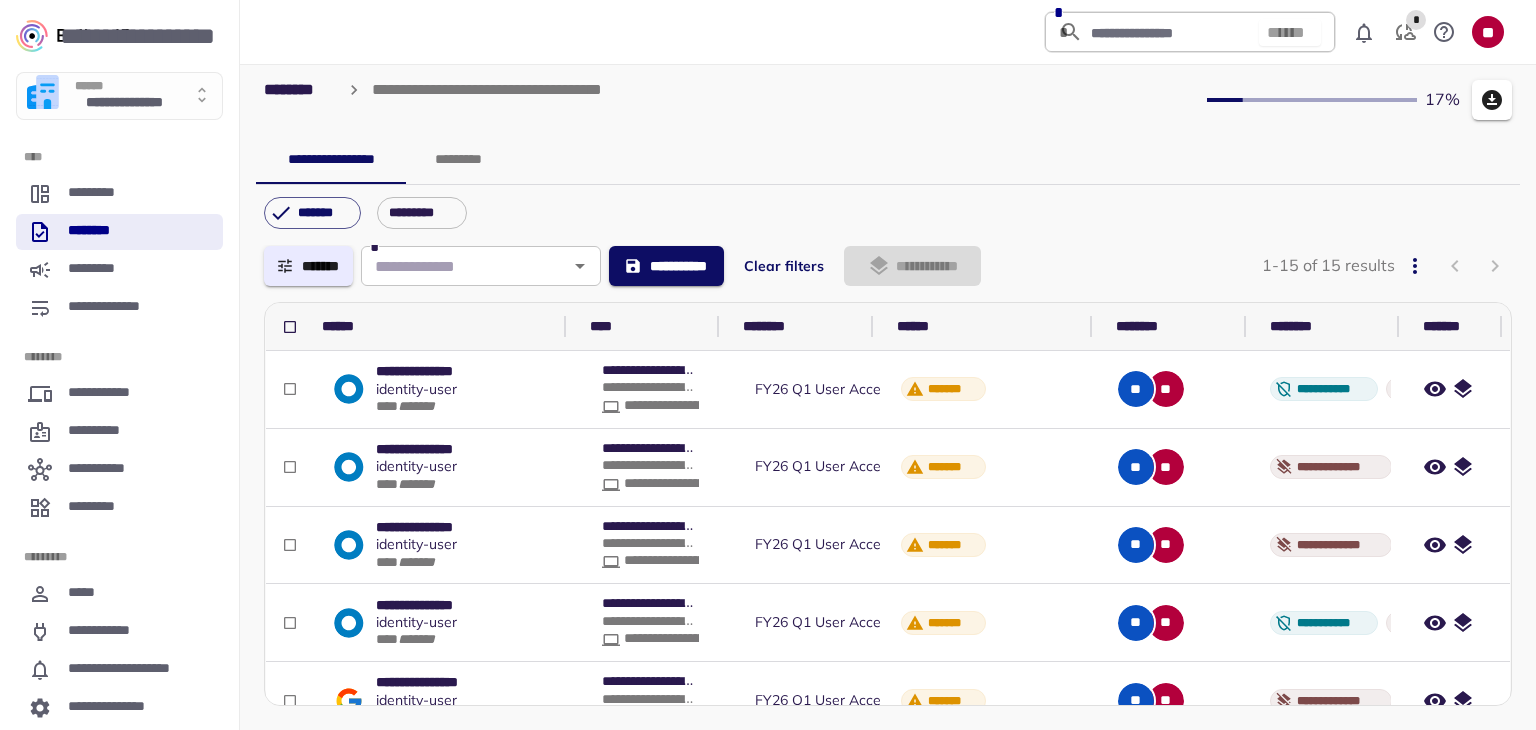 click on "**********" at bounding box center [888, 393] 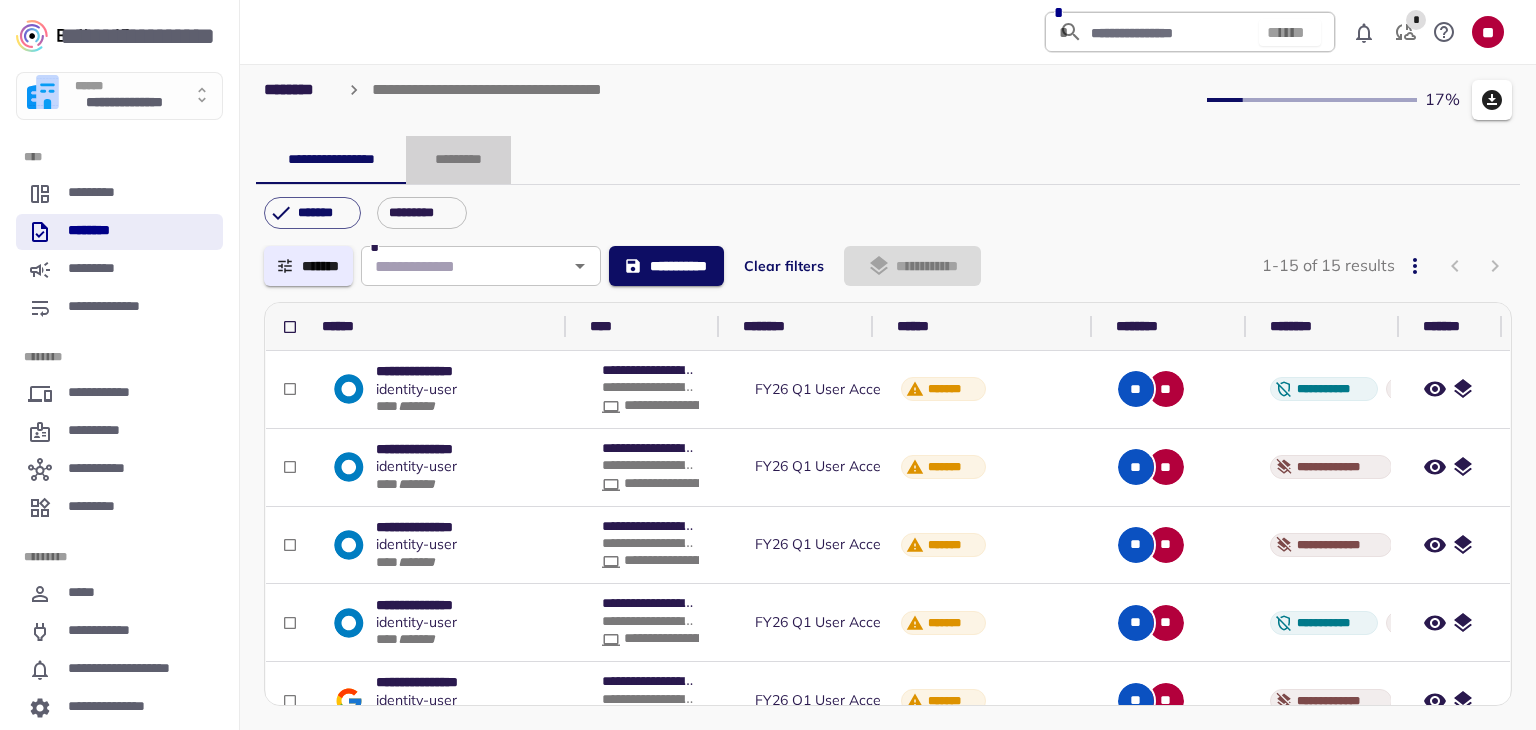 click on "*********" at bounding box center (458, 160) 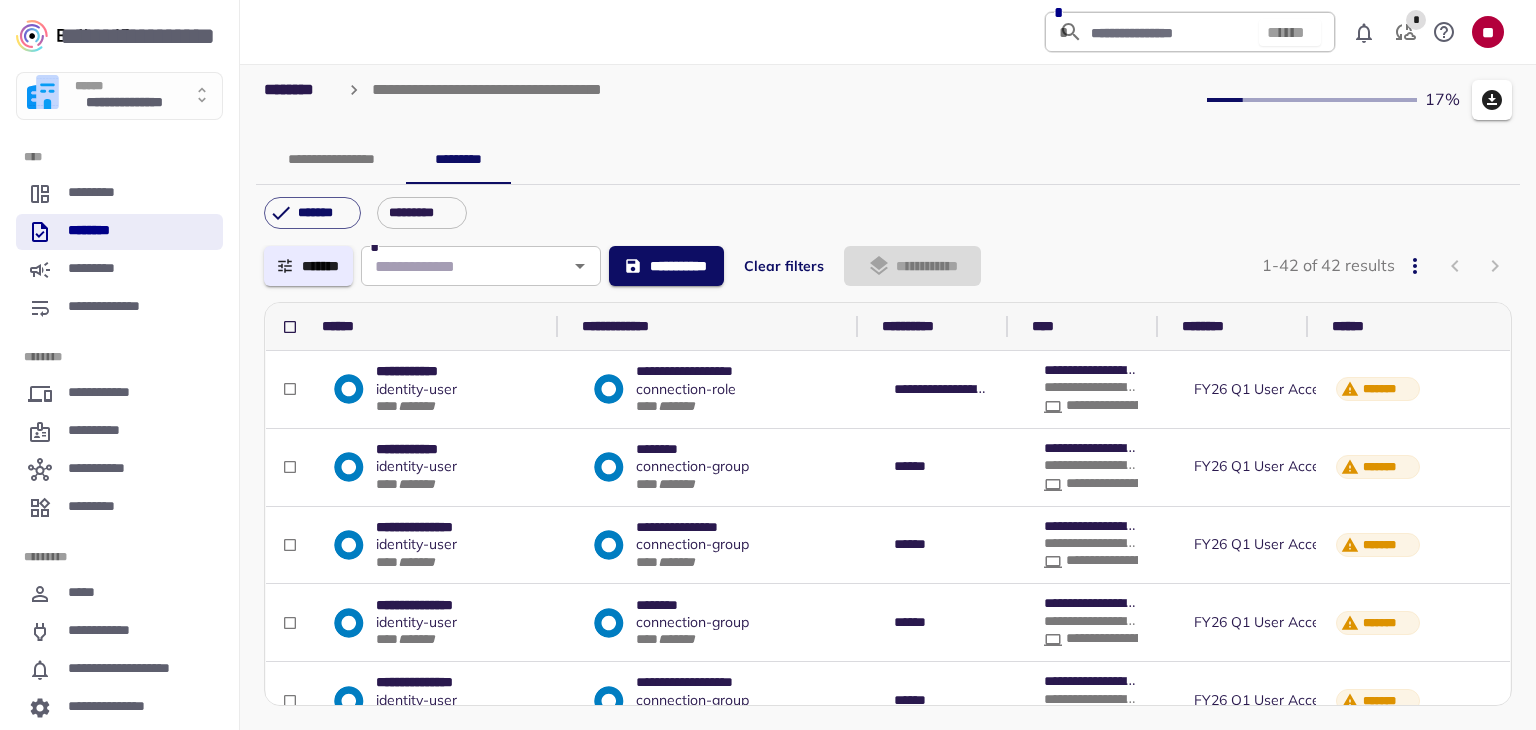 click on "**********" at bounding box center (888, 160) 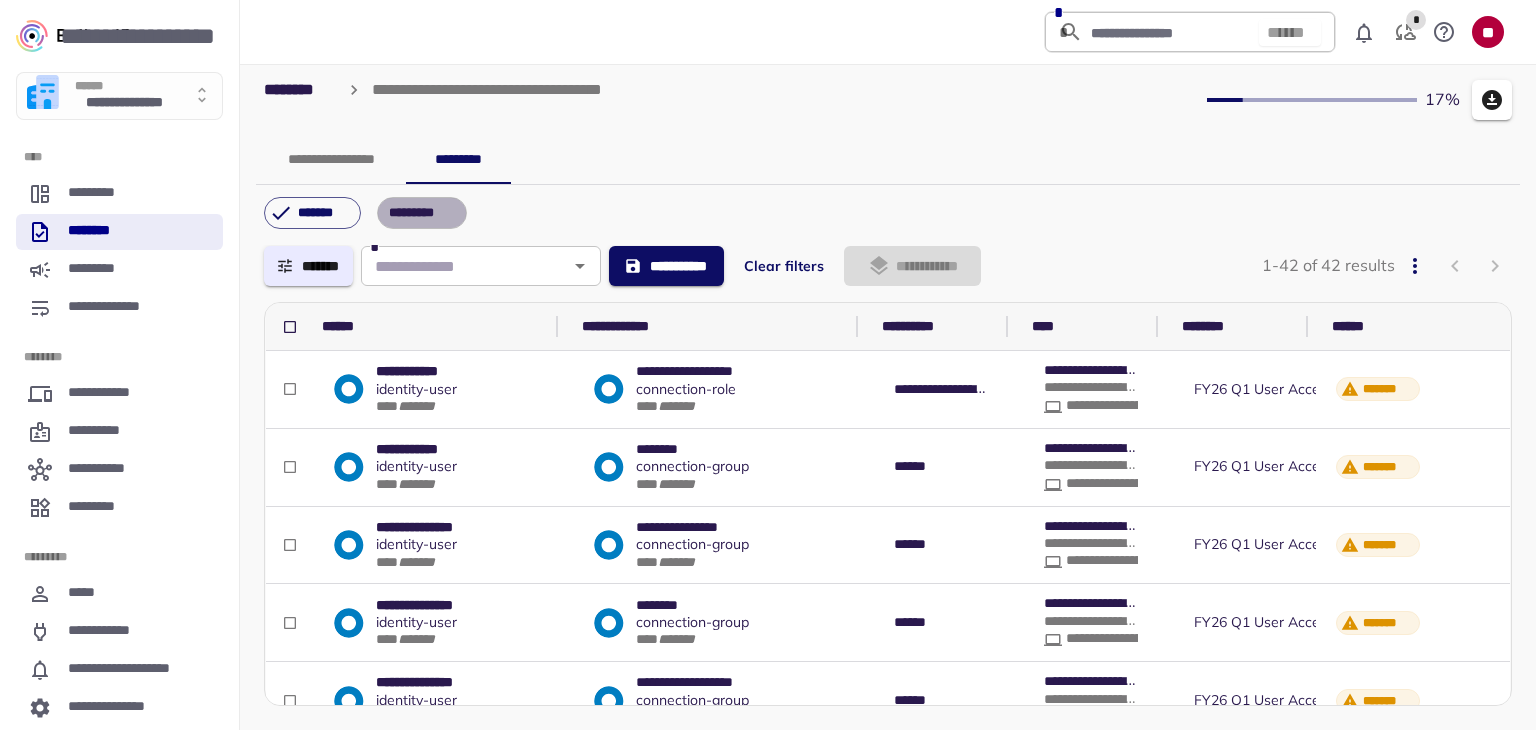 click on "*********" at bounding box center (422, 213) 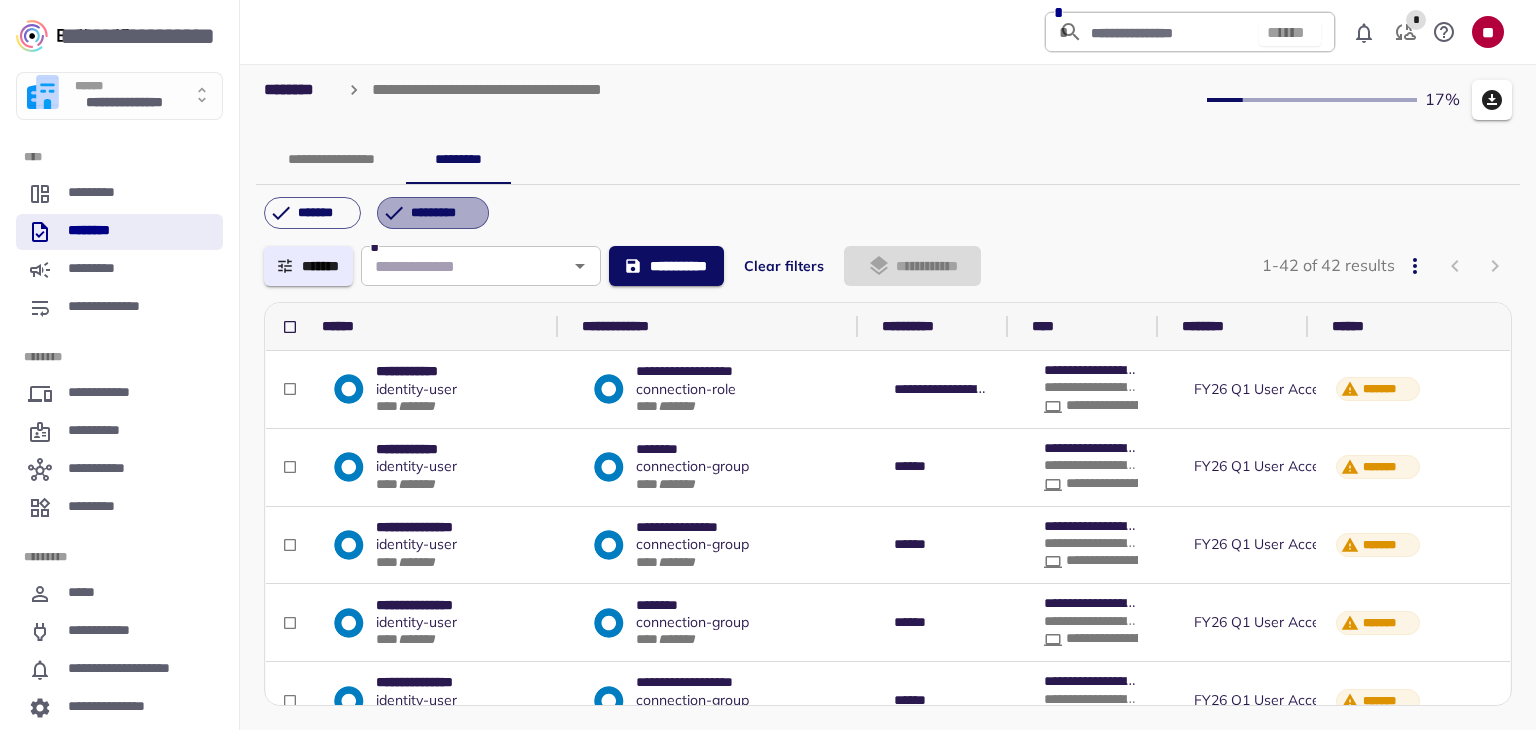 click on "*********" at bounding box center (444, 213) 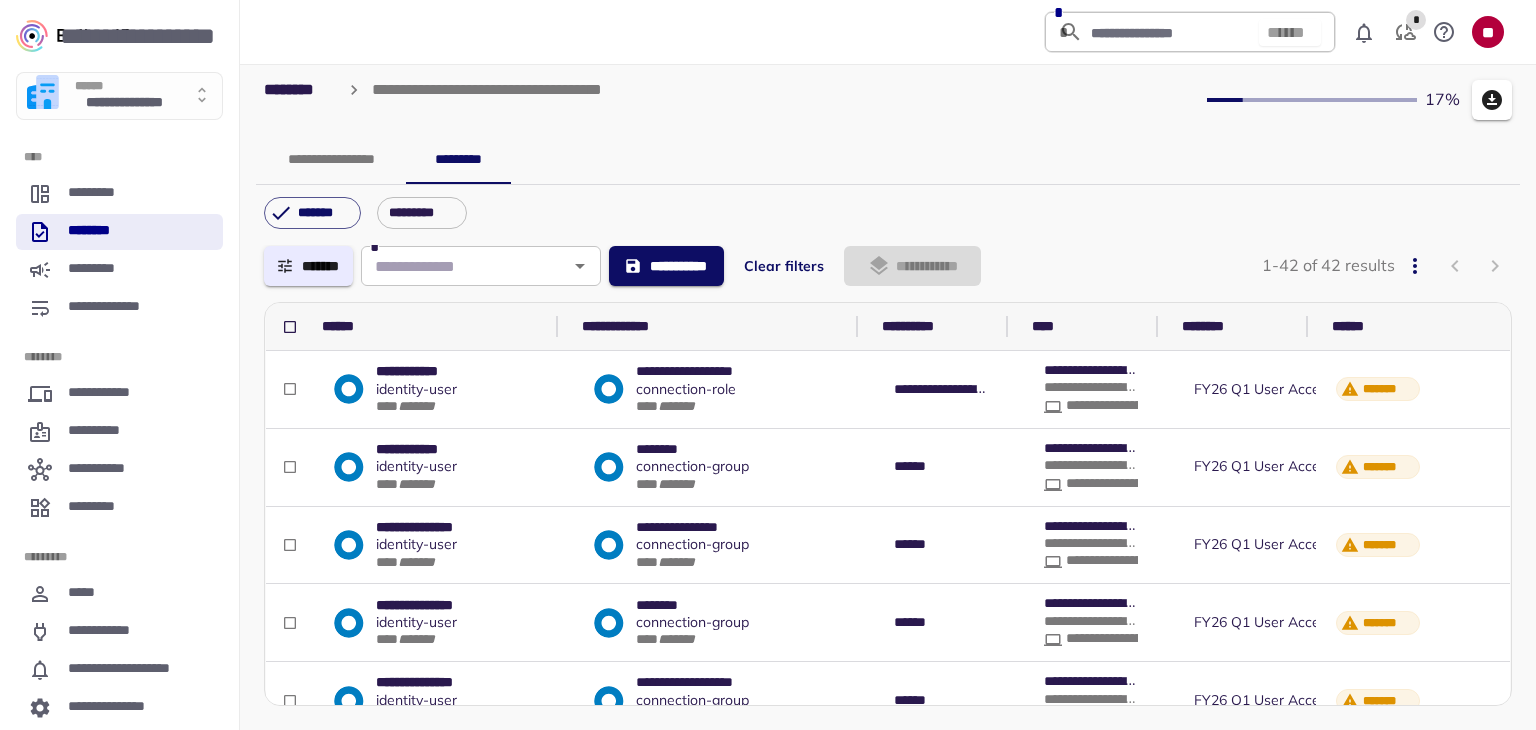 click on "******* *********" at bounding box center (892, 213) 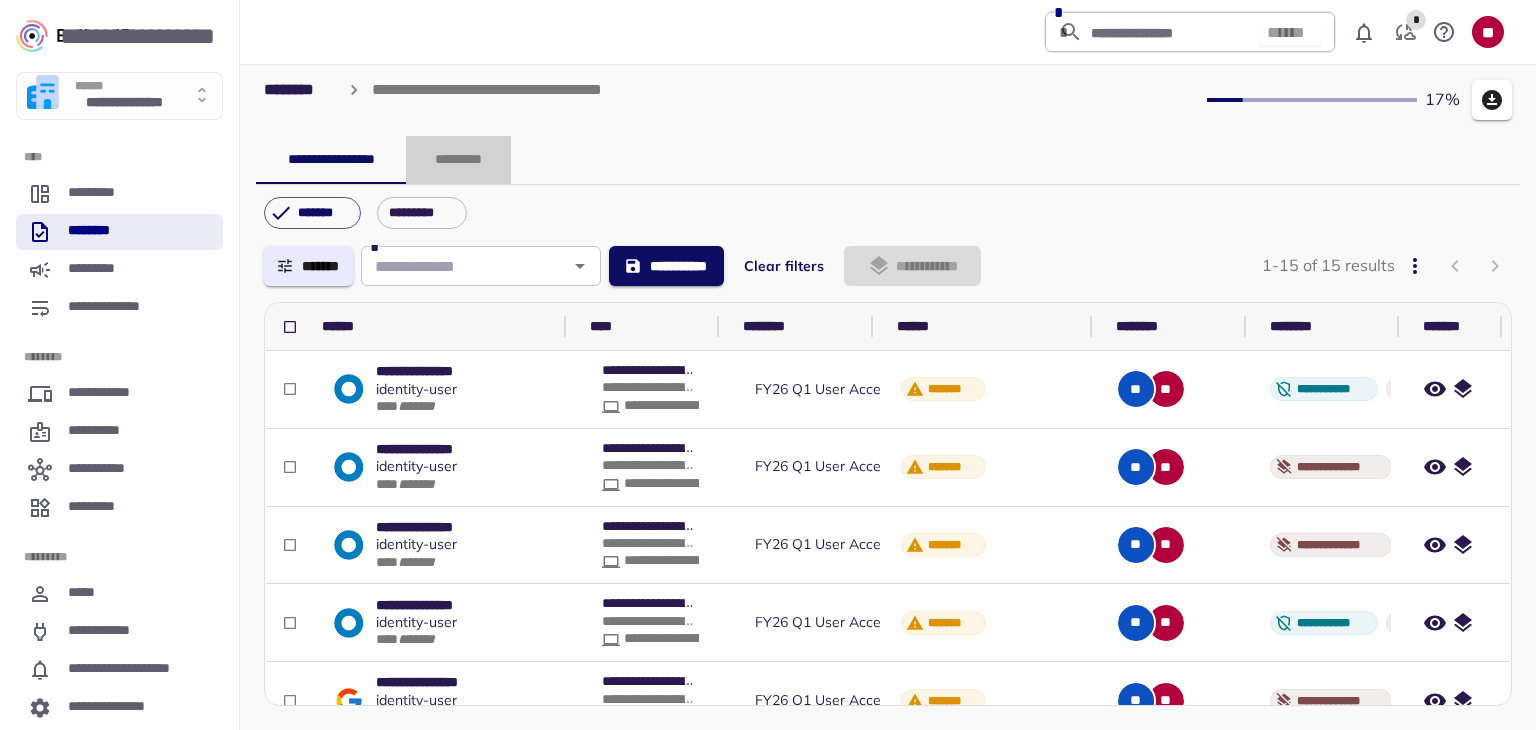 click on "*********" at bounding box center [458, 160] 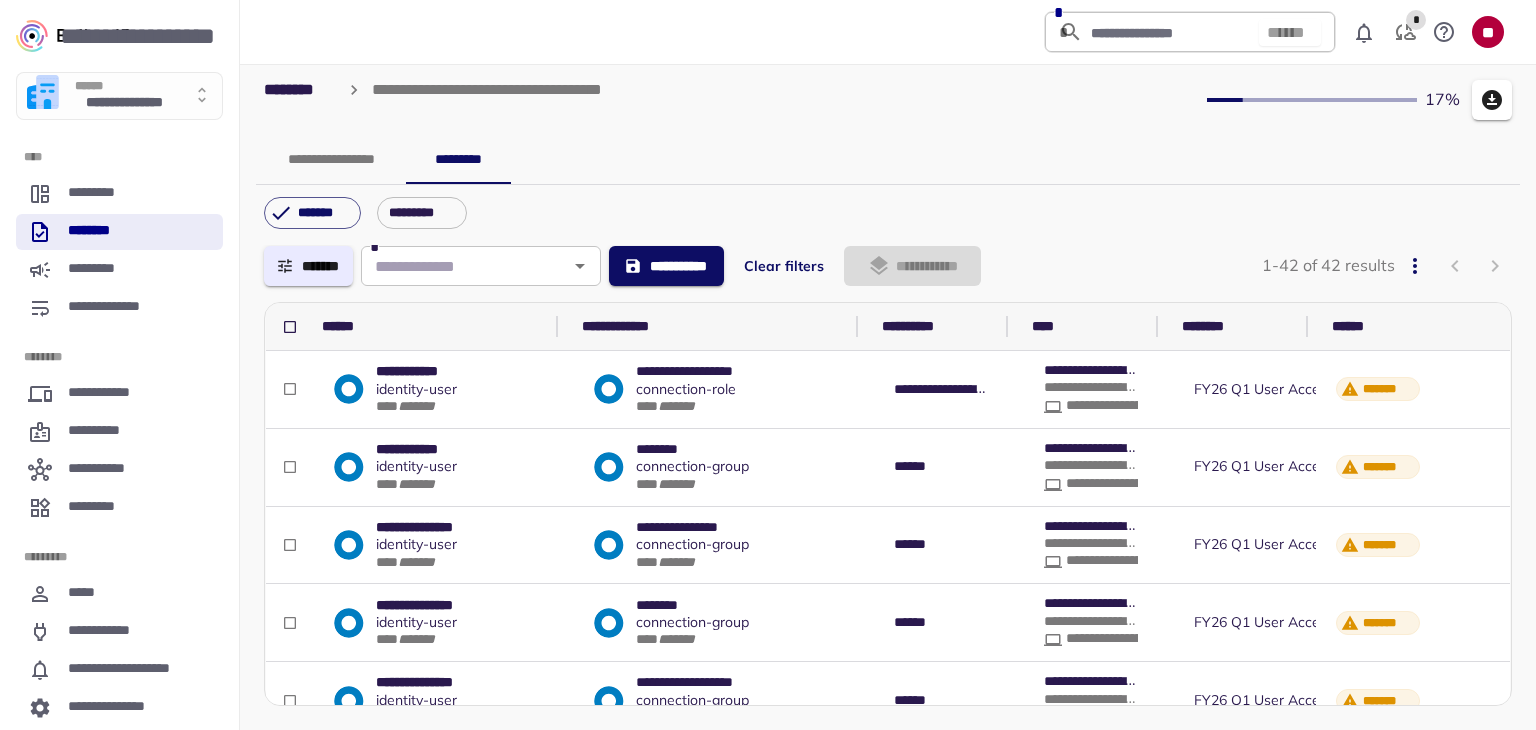 click on "**********" at bounding box center [888, 160] 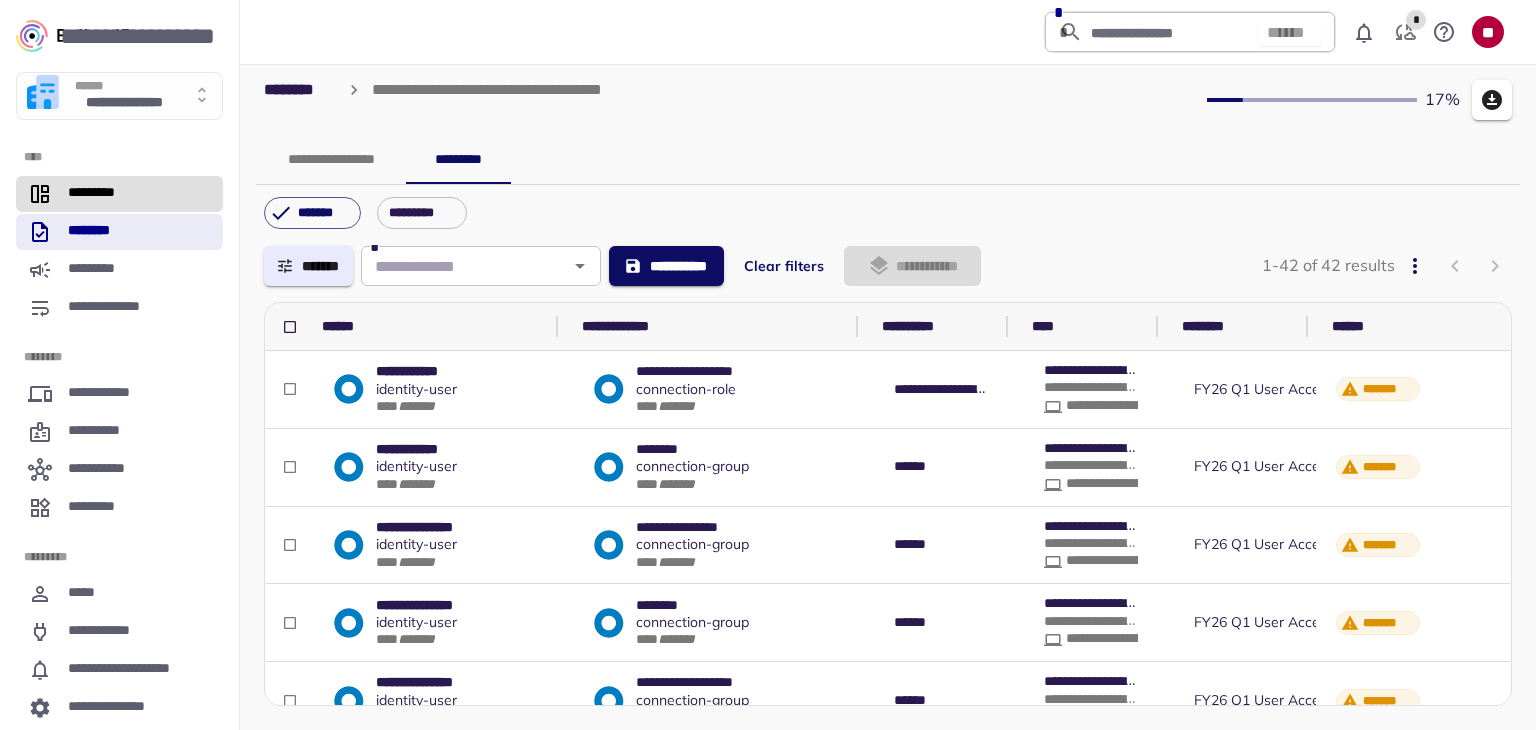 click on "*********" at bounding box center (103, 194) 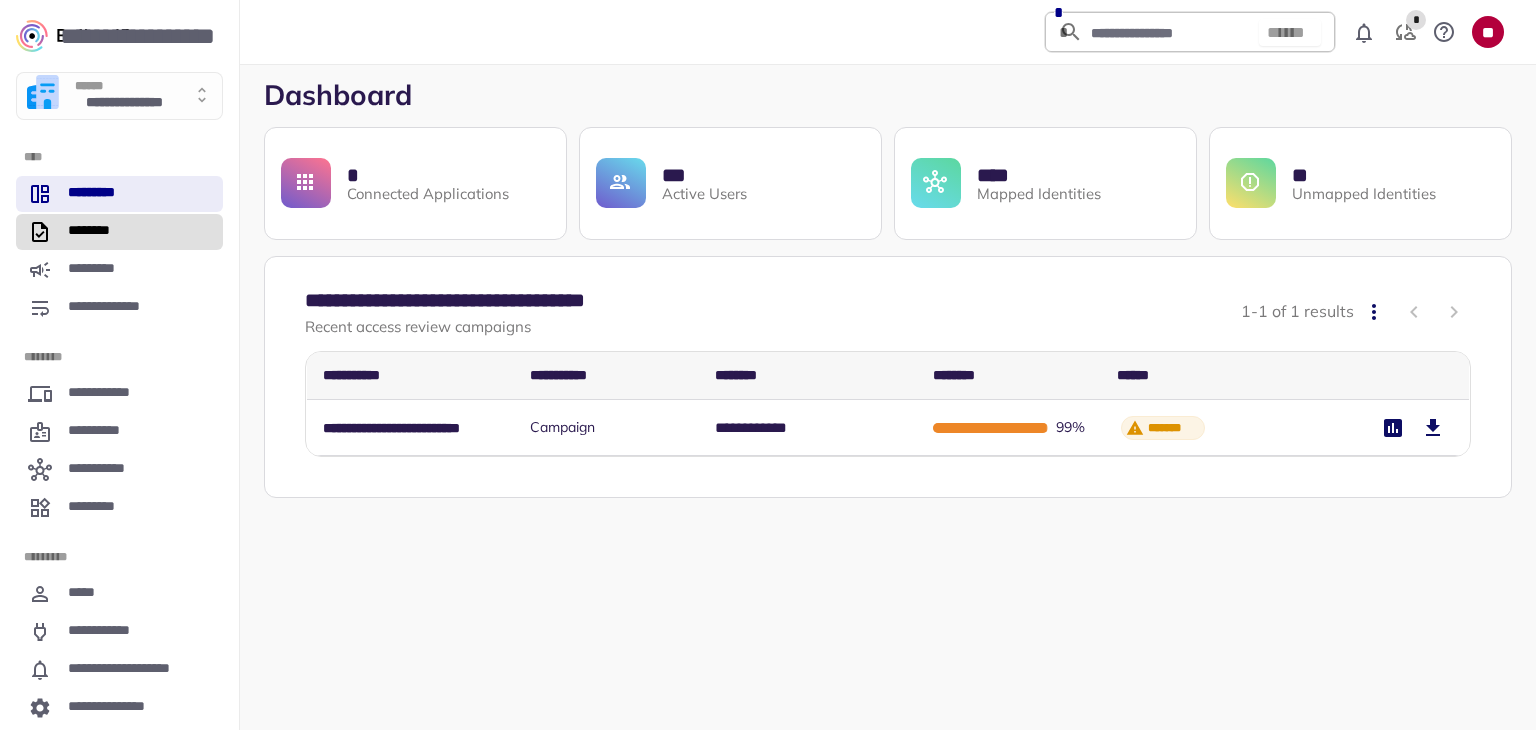 click on "********" at bounding box center [119, 232] 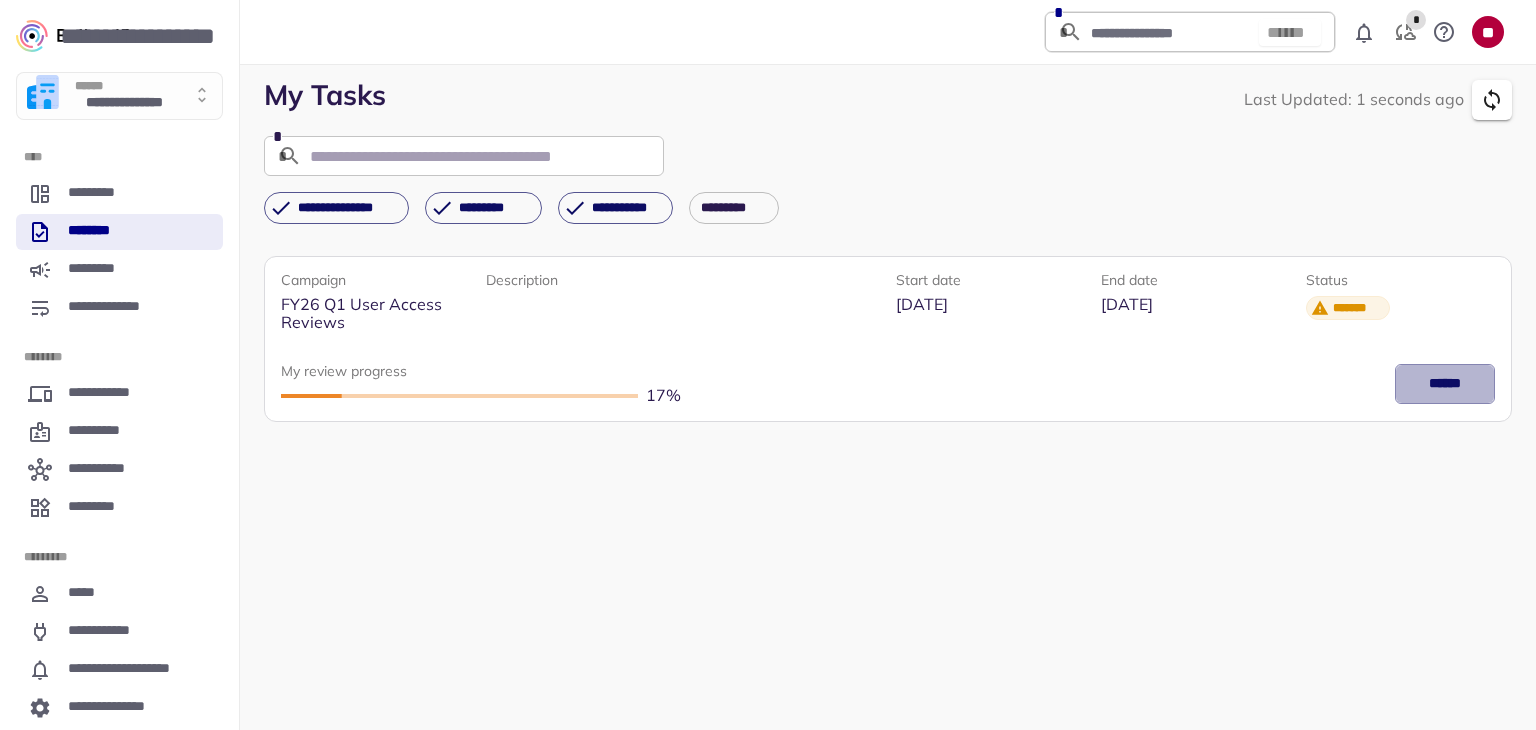 click on "******" at bounding box center (1445, 384) 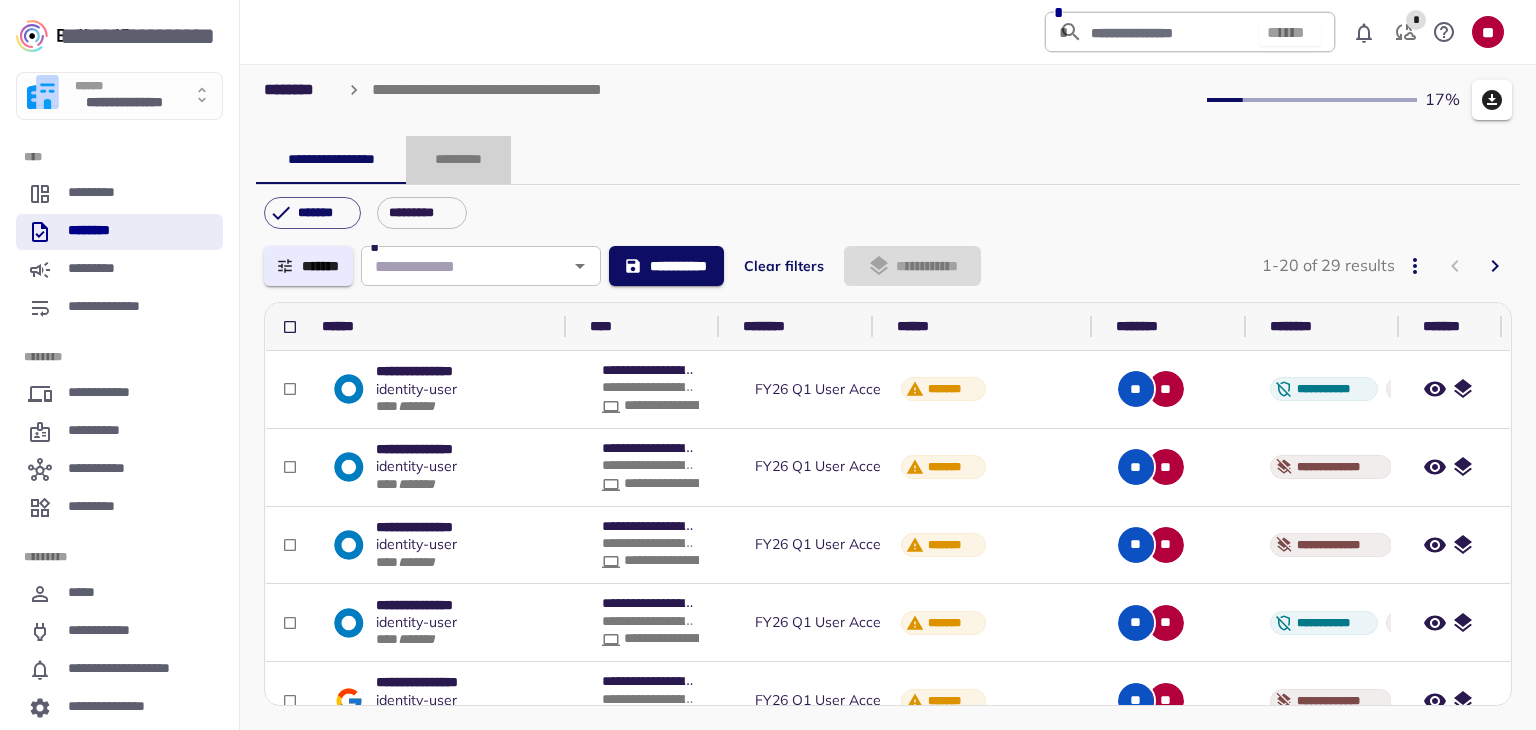 click on "*********" at bounding box center (458, 160) 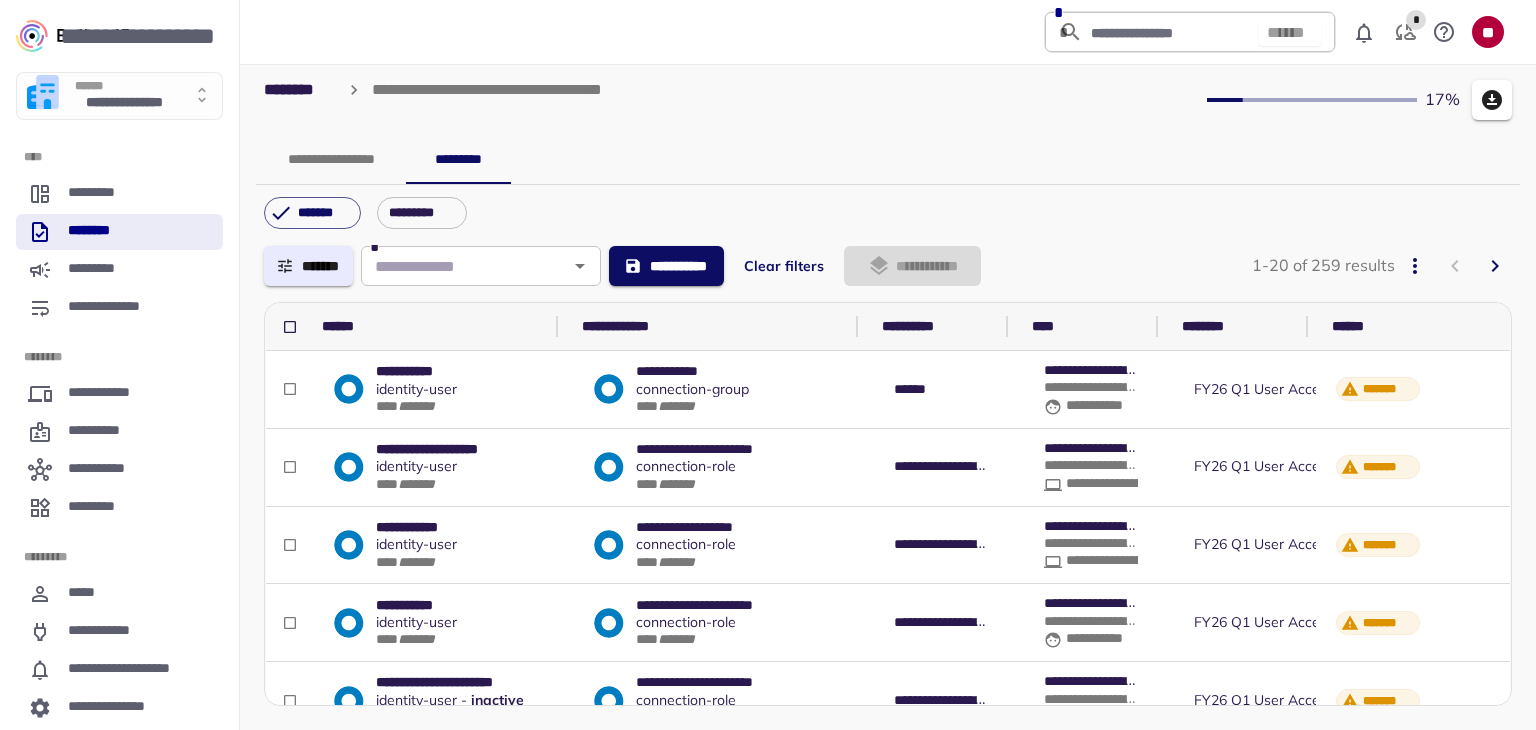 click on "**********" at bounding box center (888, 160) 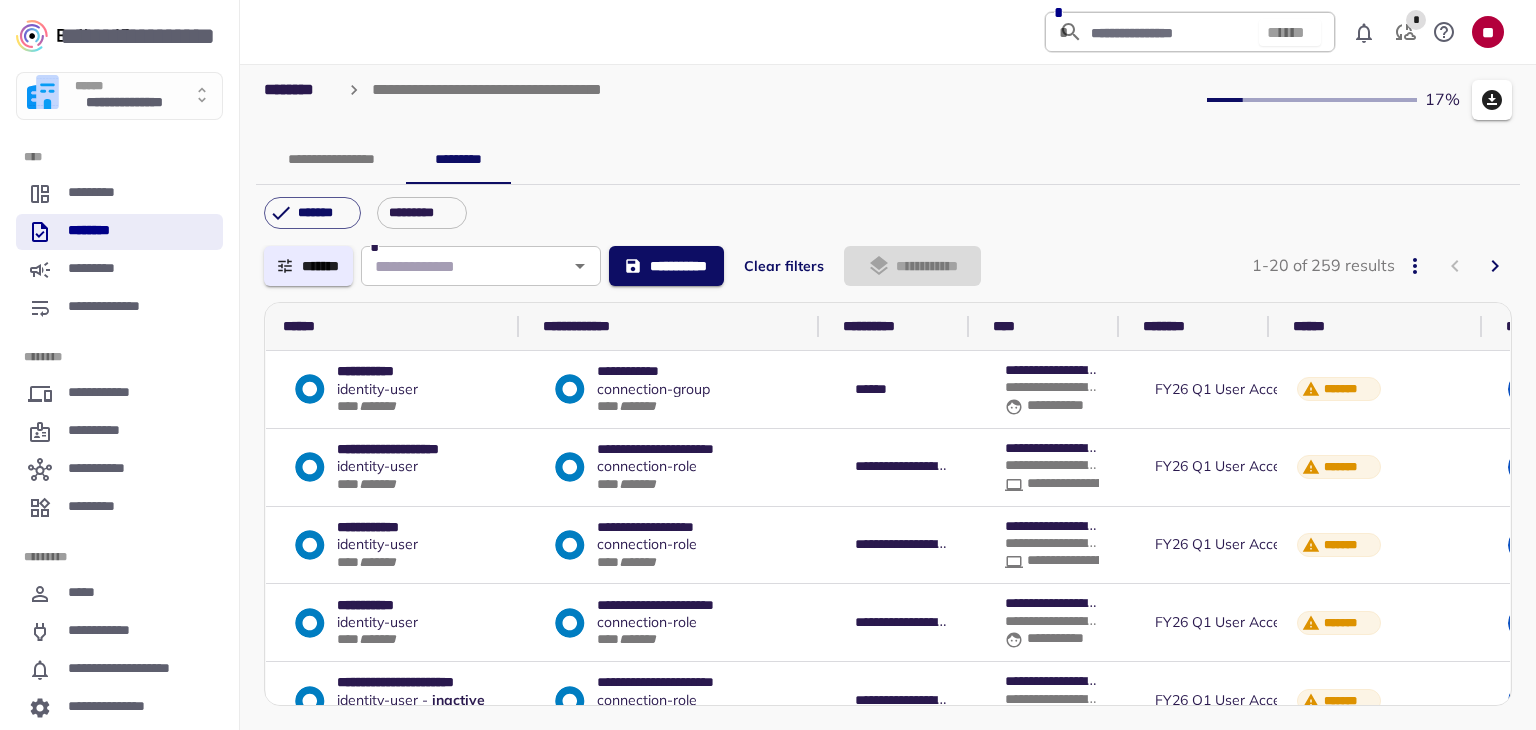 scroll, scrollTop: 0, scrollLeft: 0, axis: both 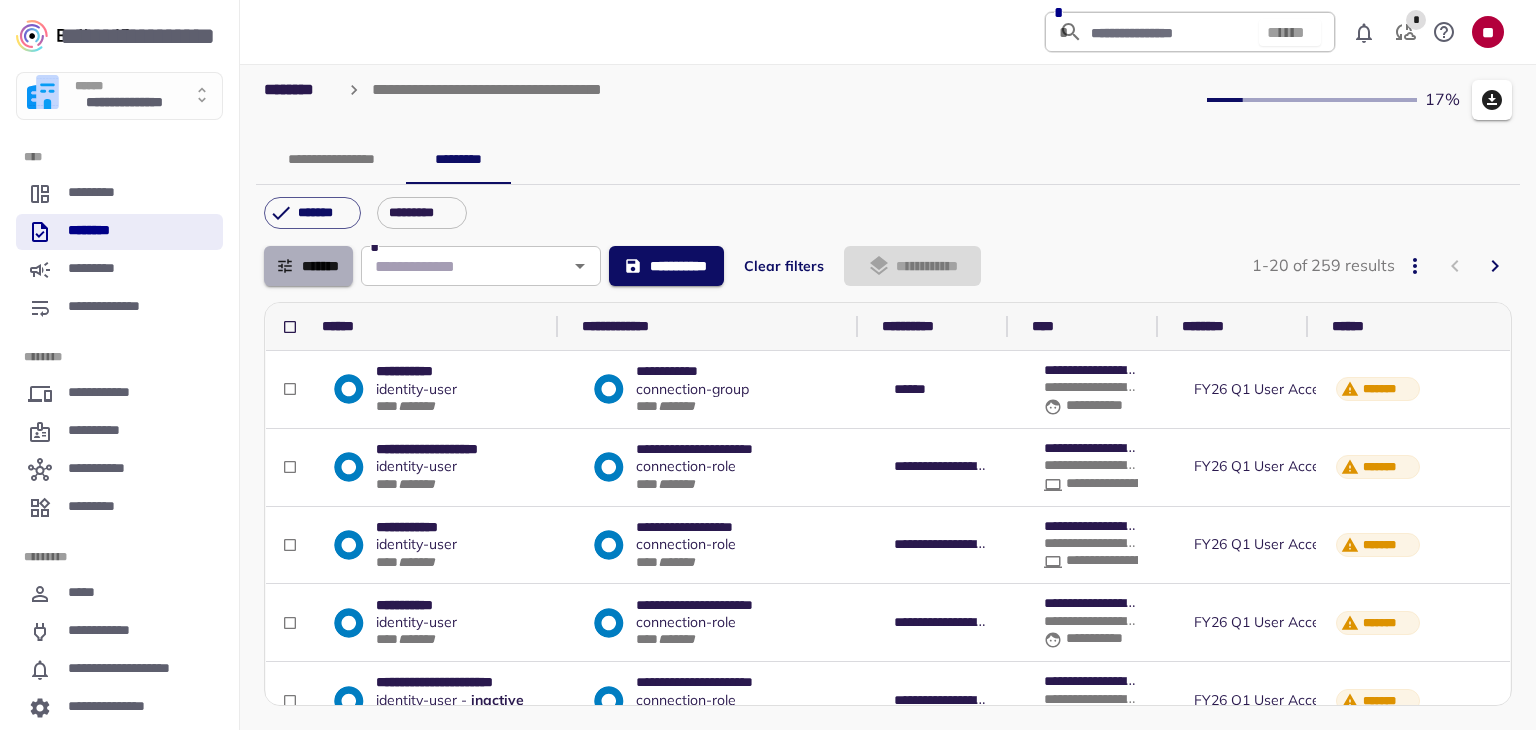 click on "*******" at bounding box center (308, 266) 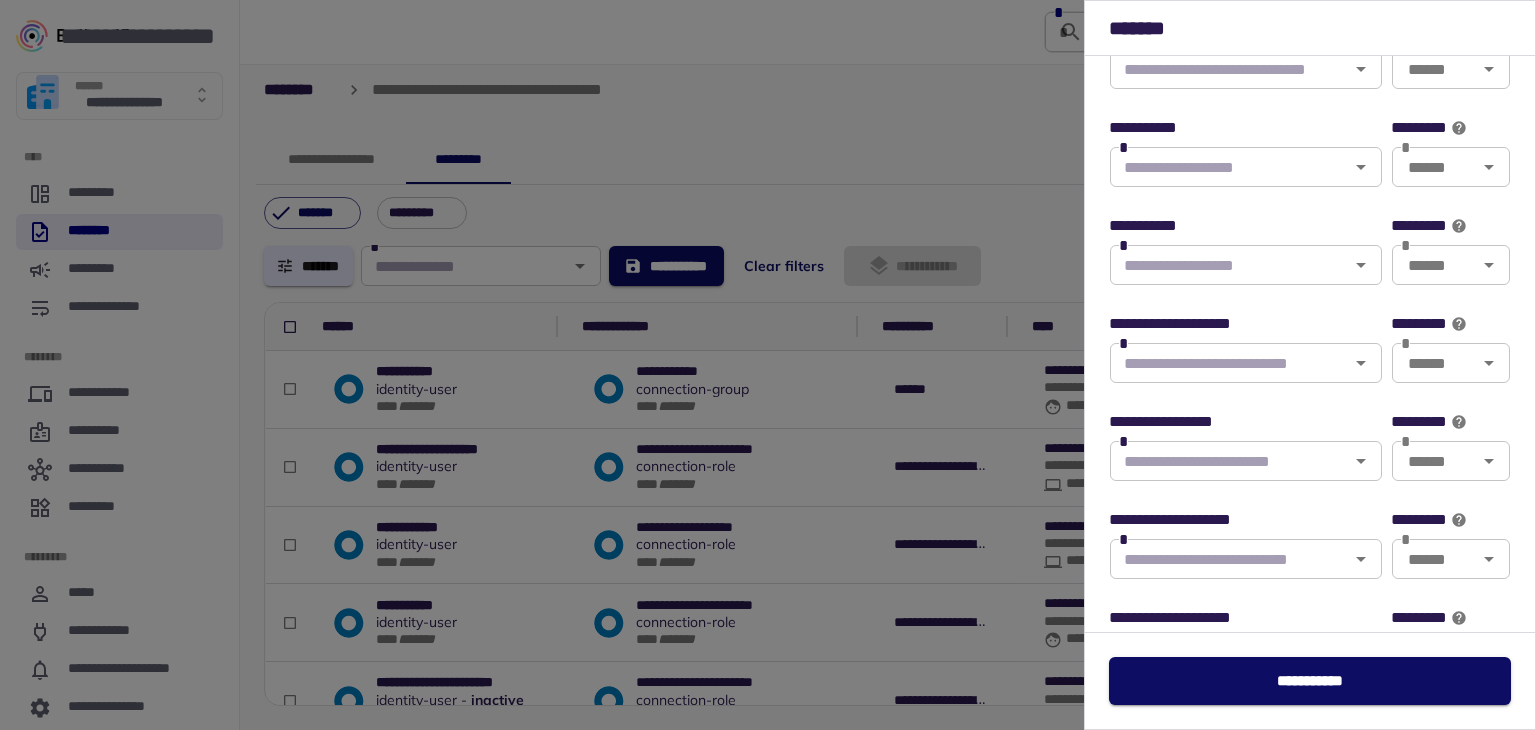scroll, scrollTop: 1400, scrollLeft: 0, axis: vertical 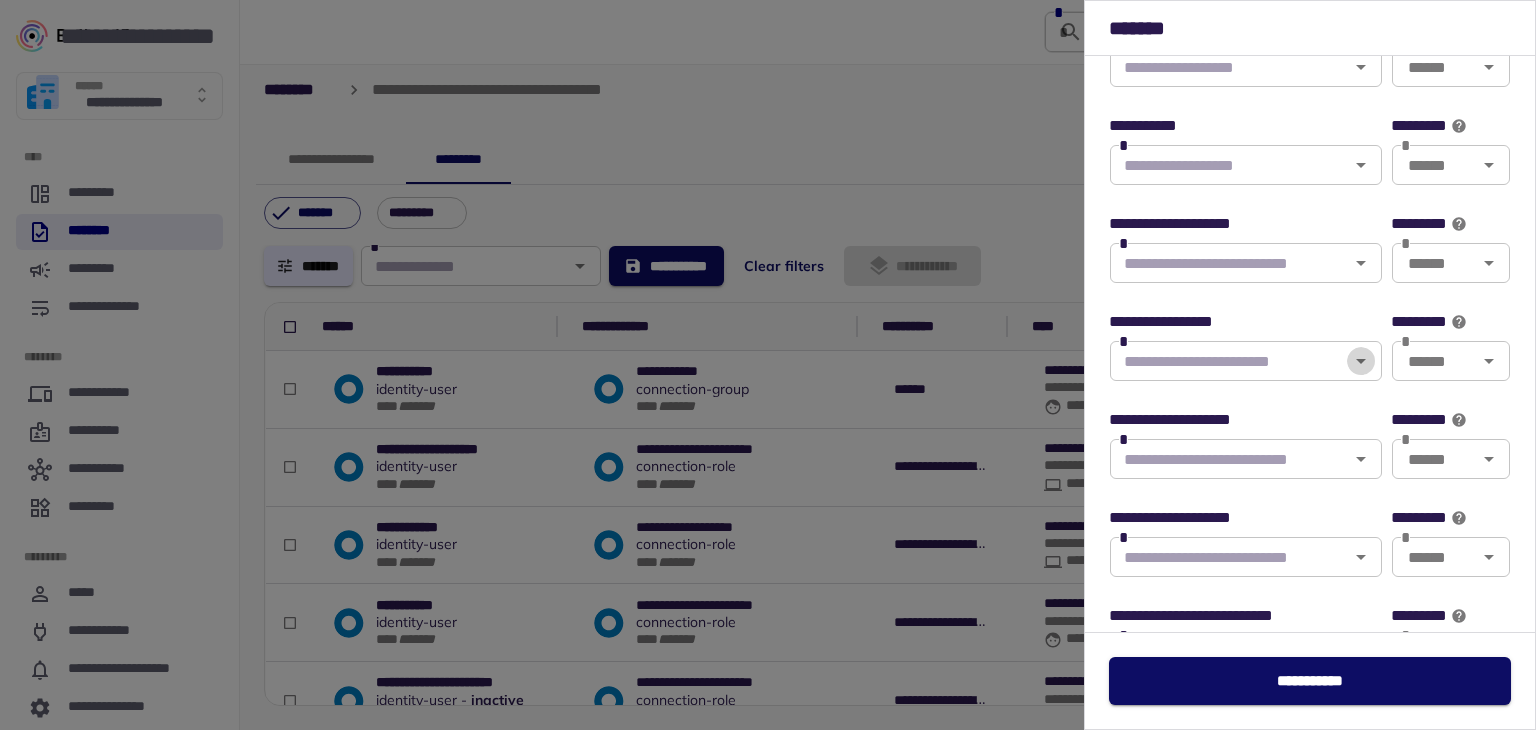 click 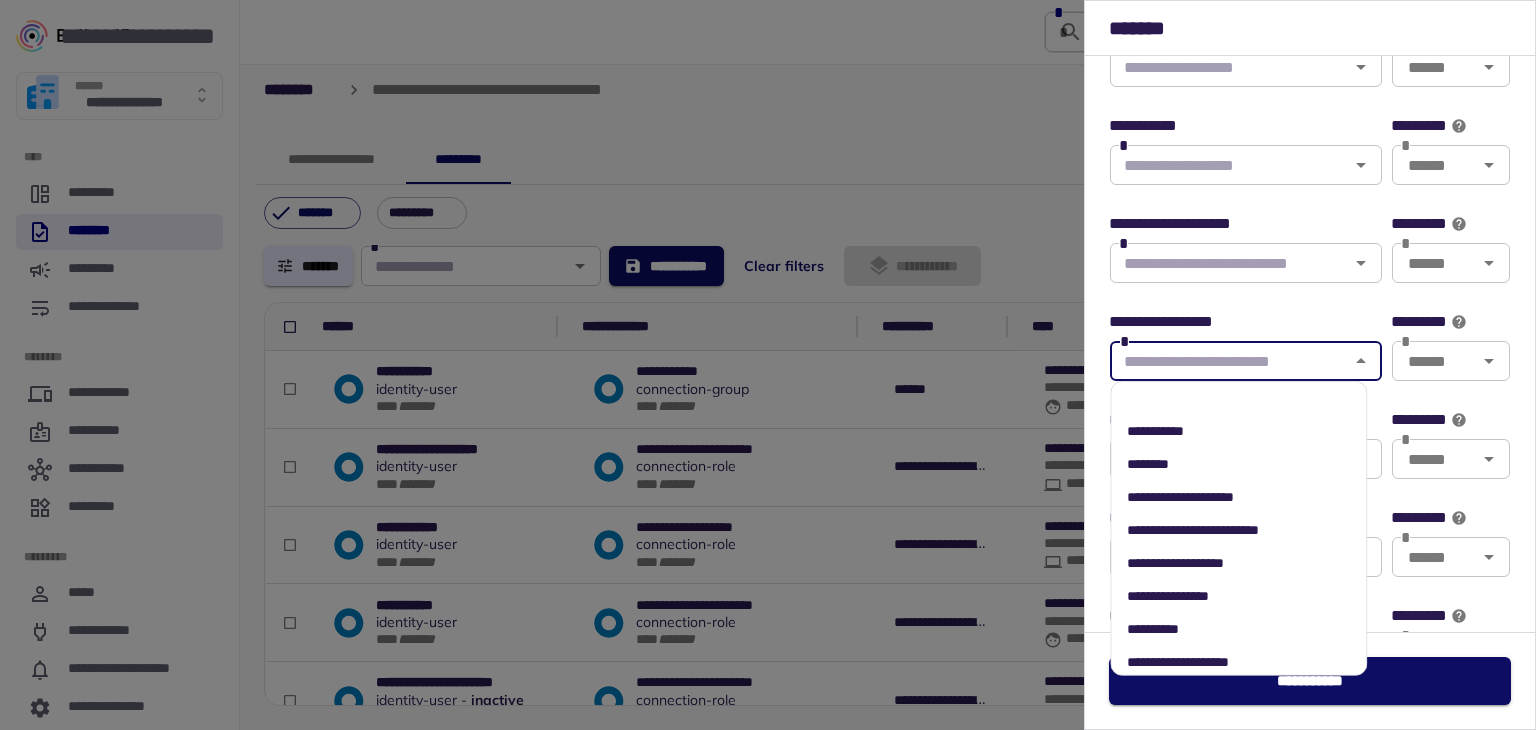 click on "**********" at bounding box center [1193, 529] 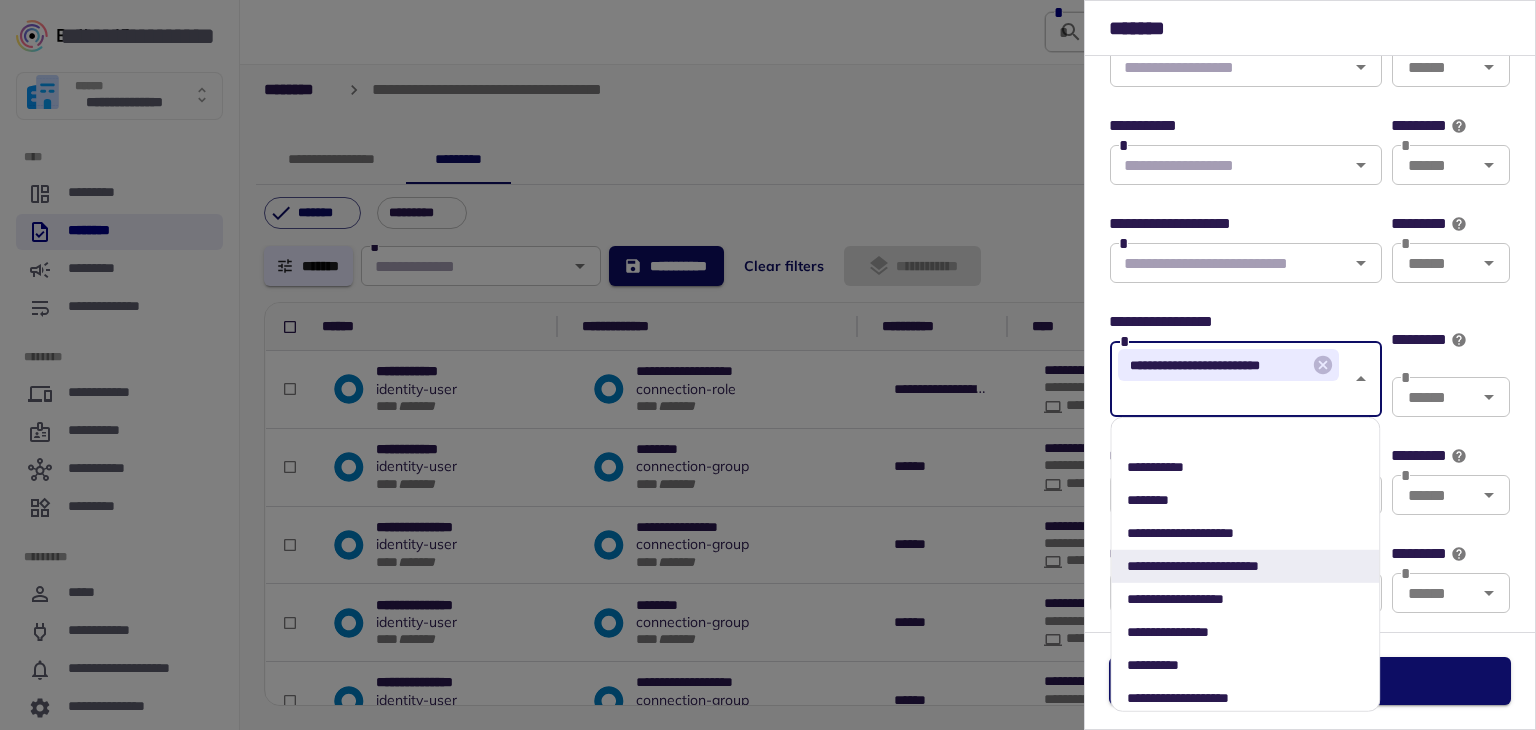 click at bounding box center (768, 365) 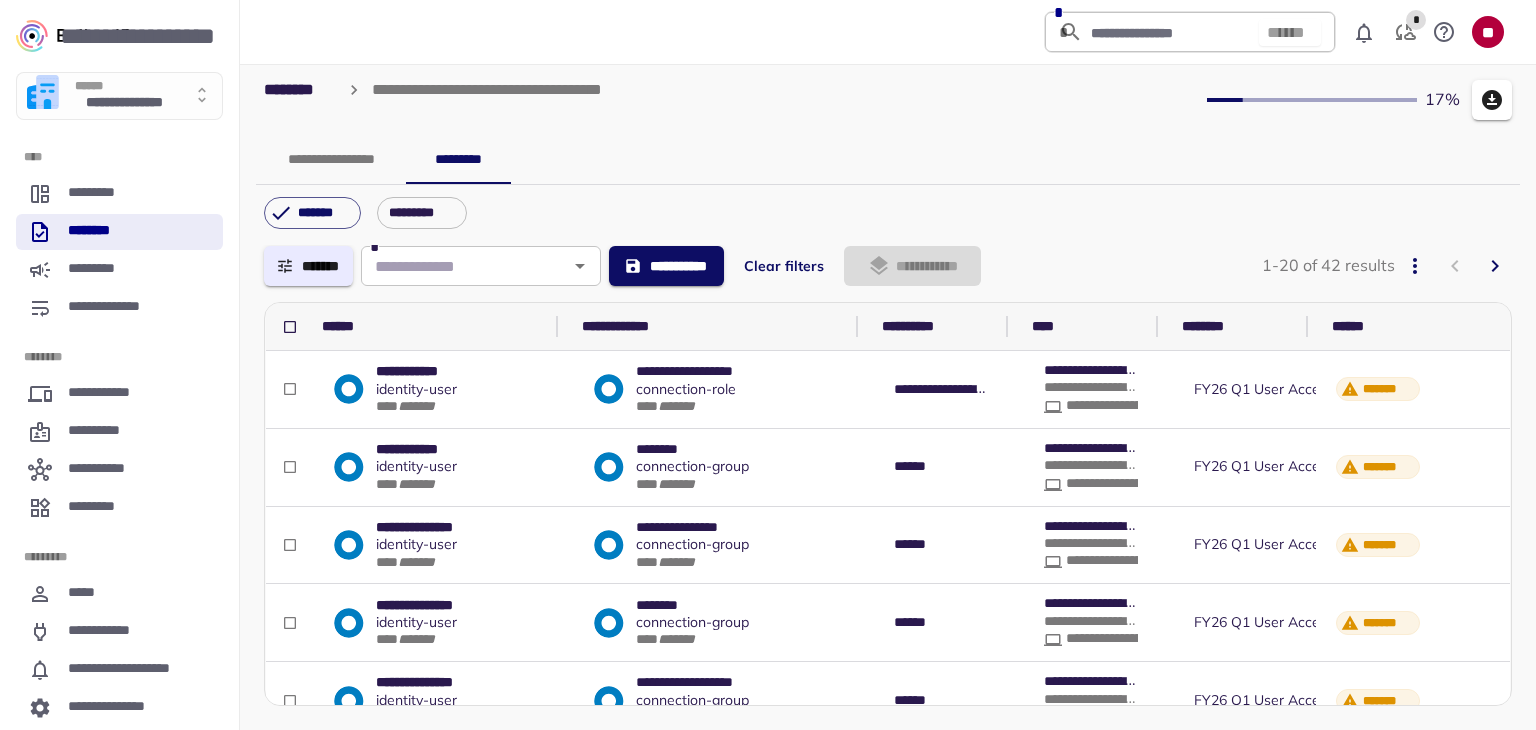 scroll, scrollTop: 0, scrollLeft: 0, axis: both 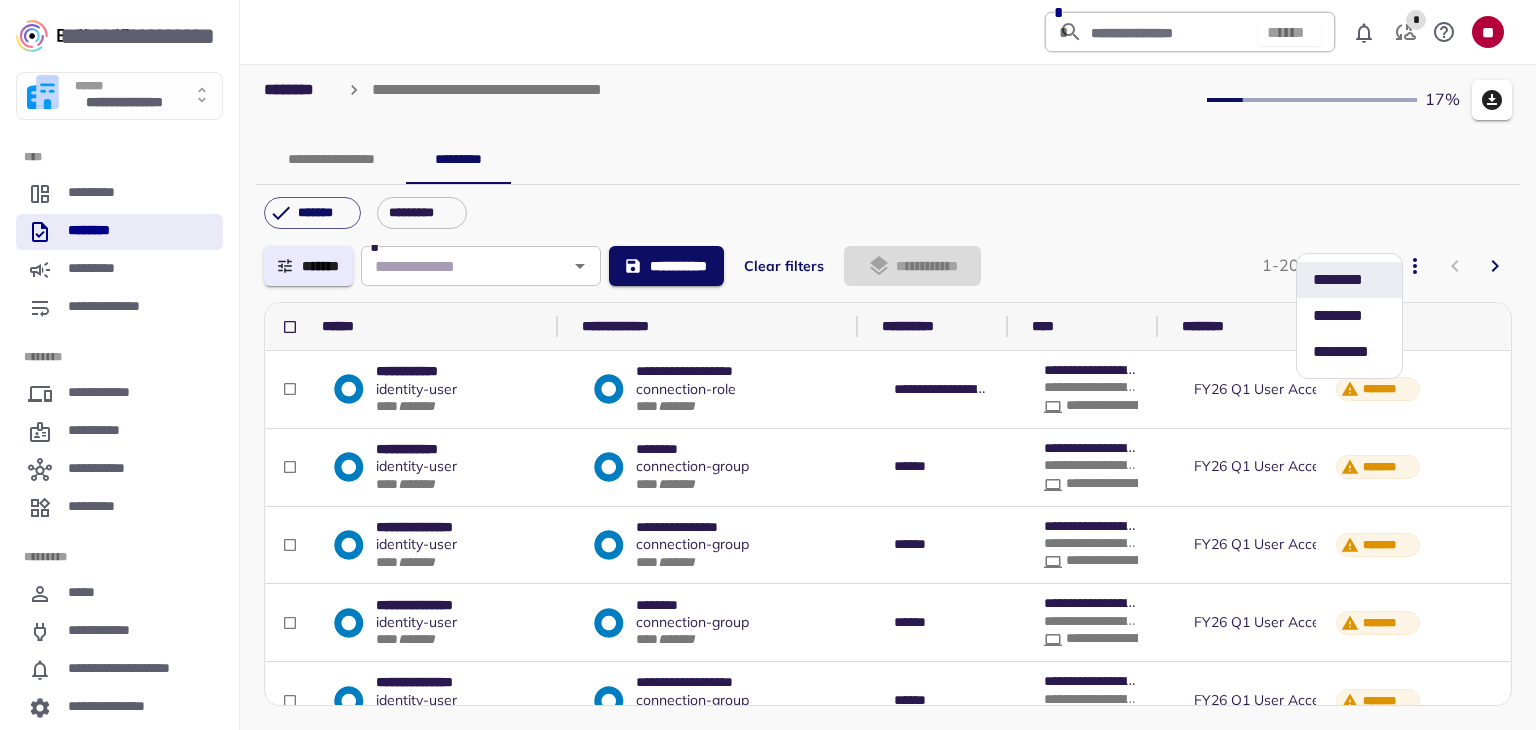 click on "*** *****" at bounding box center (1349, 352) 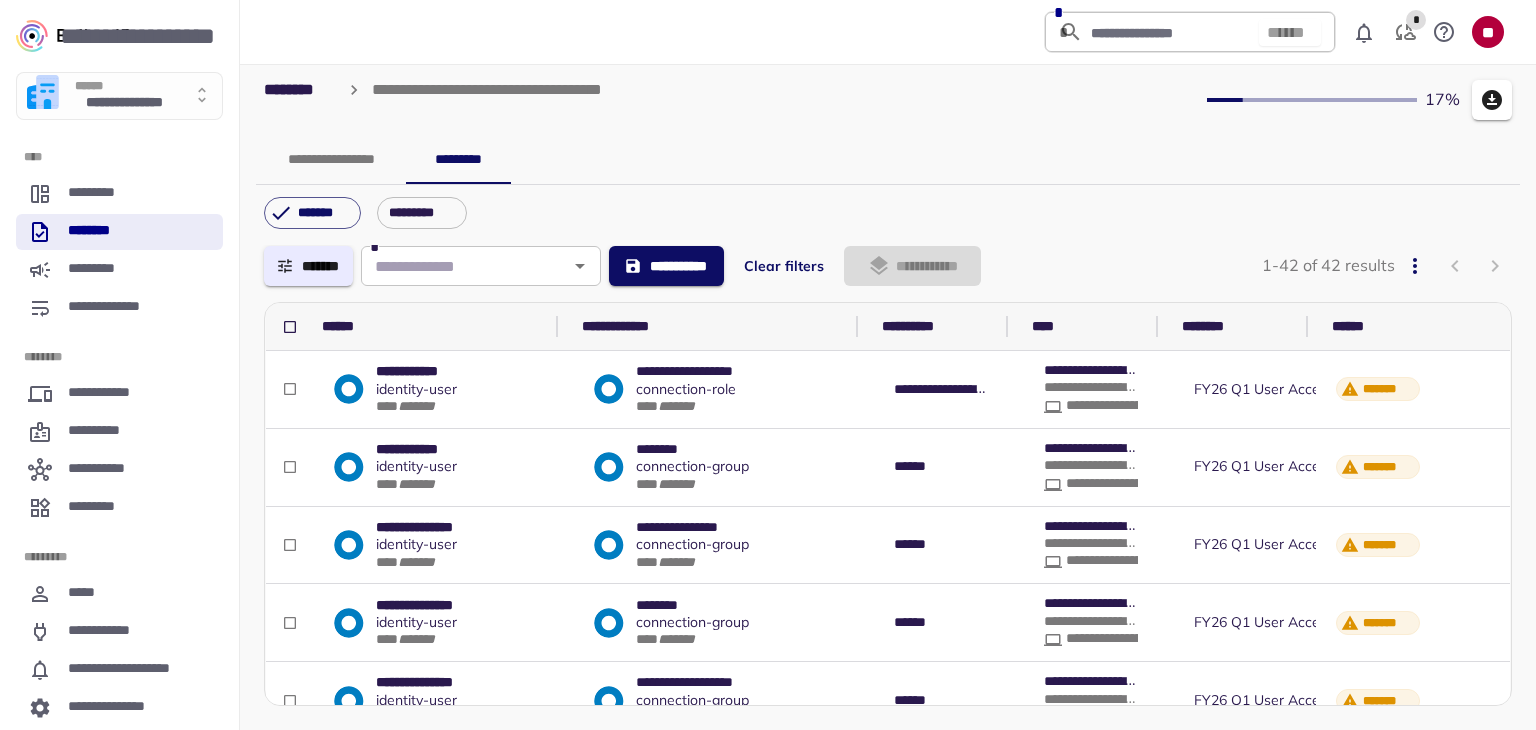 click on "**********" at bounding box center (888, 393) 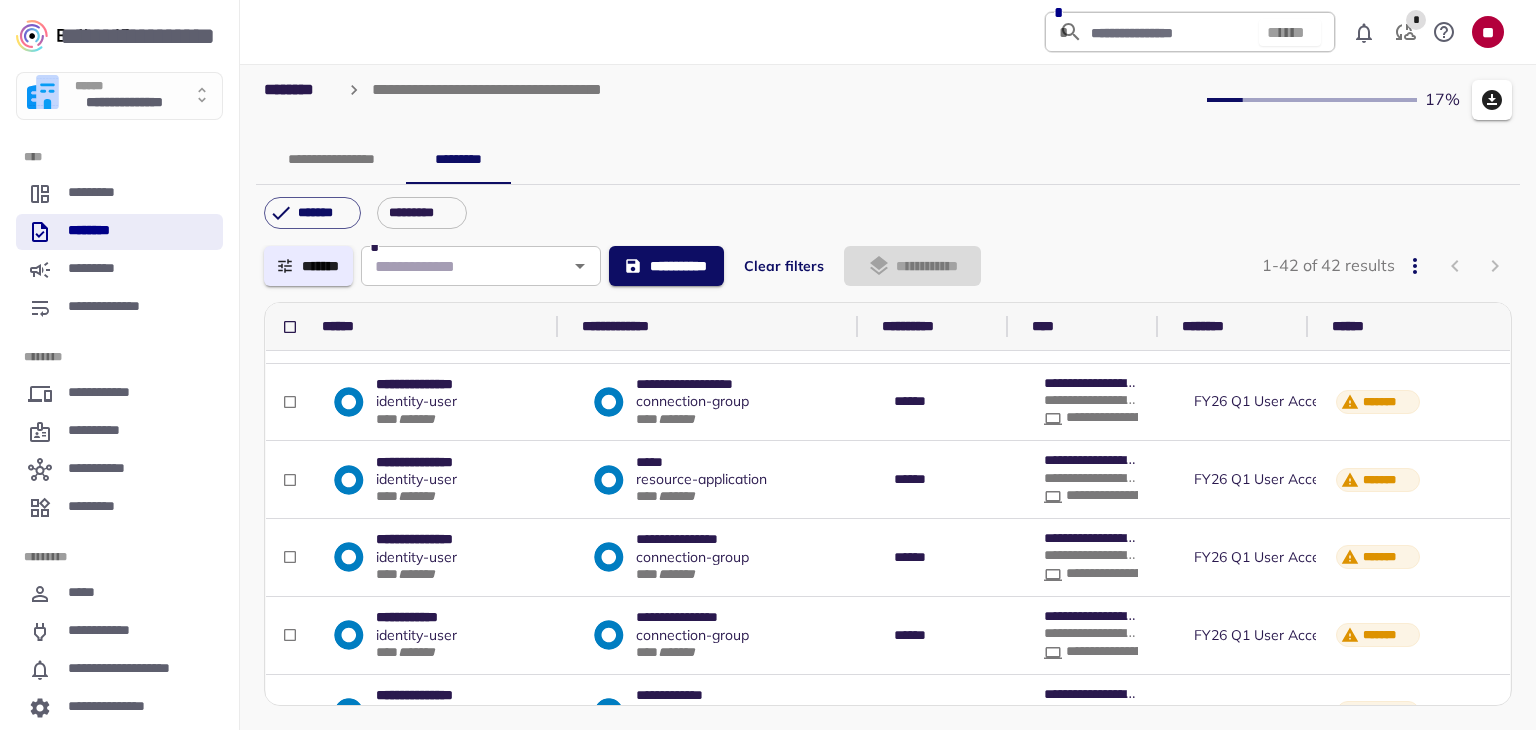 scroll, scrollTop: 1200, scrollLeft: 0, axis: vertical 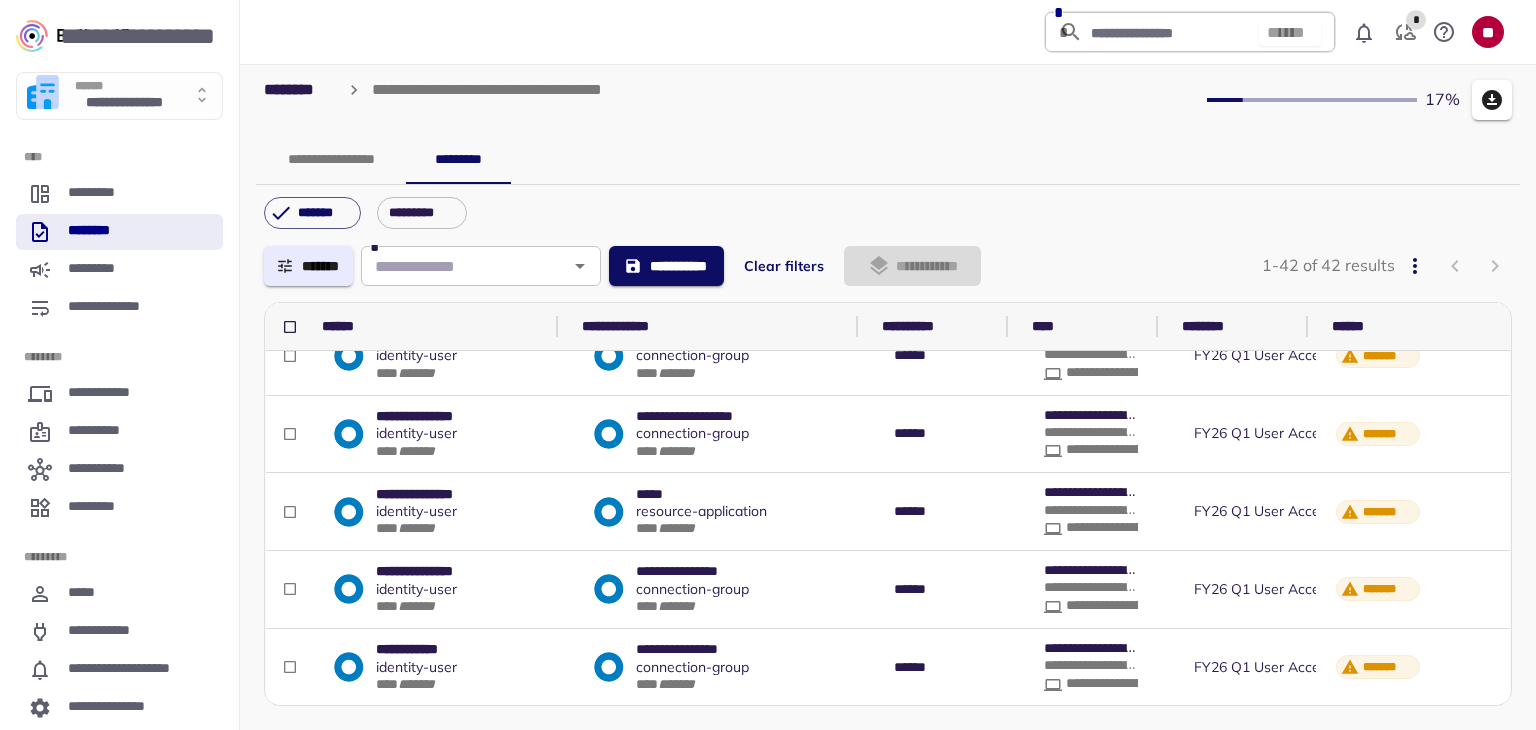 click on "**********" at bounding box center (429, 494) 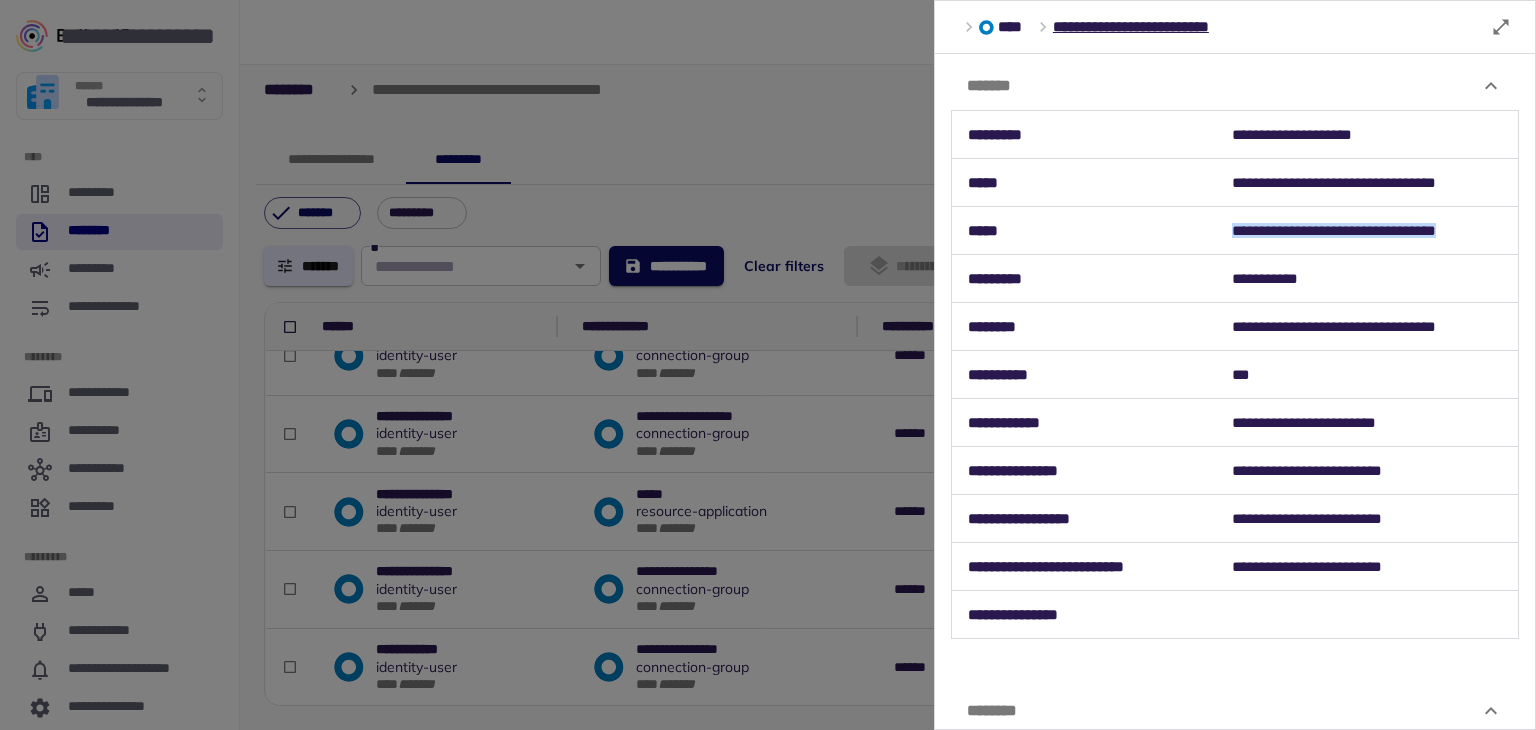 drag, startPoint x: 1224, startPoint y: 229, endPoint x: 1472, endPoint y: 217, distance: 248.29015 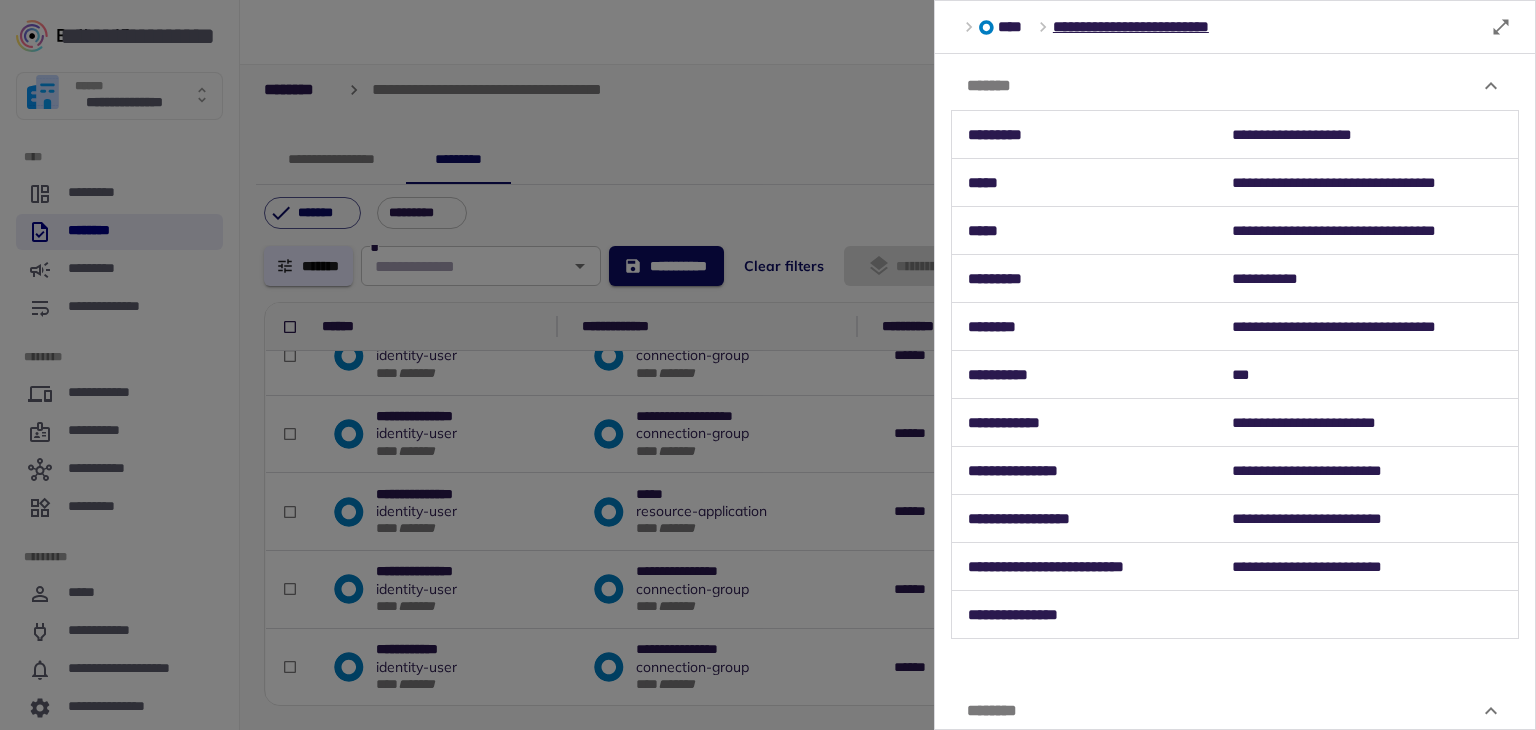click at bounding box center (768, 365) 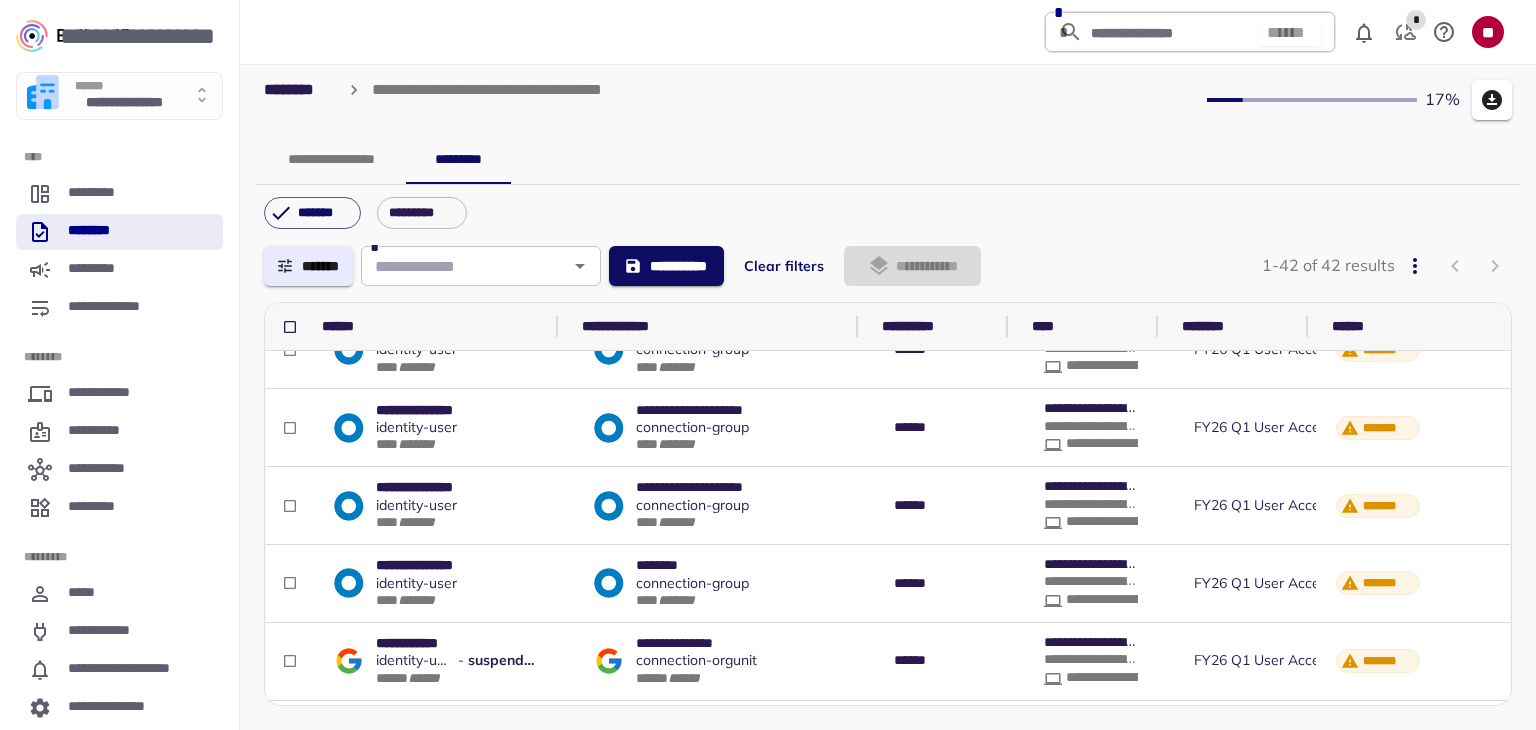 scroll, scrollTop: 1600, scrollLeft: 0, axis: vertical 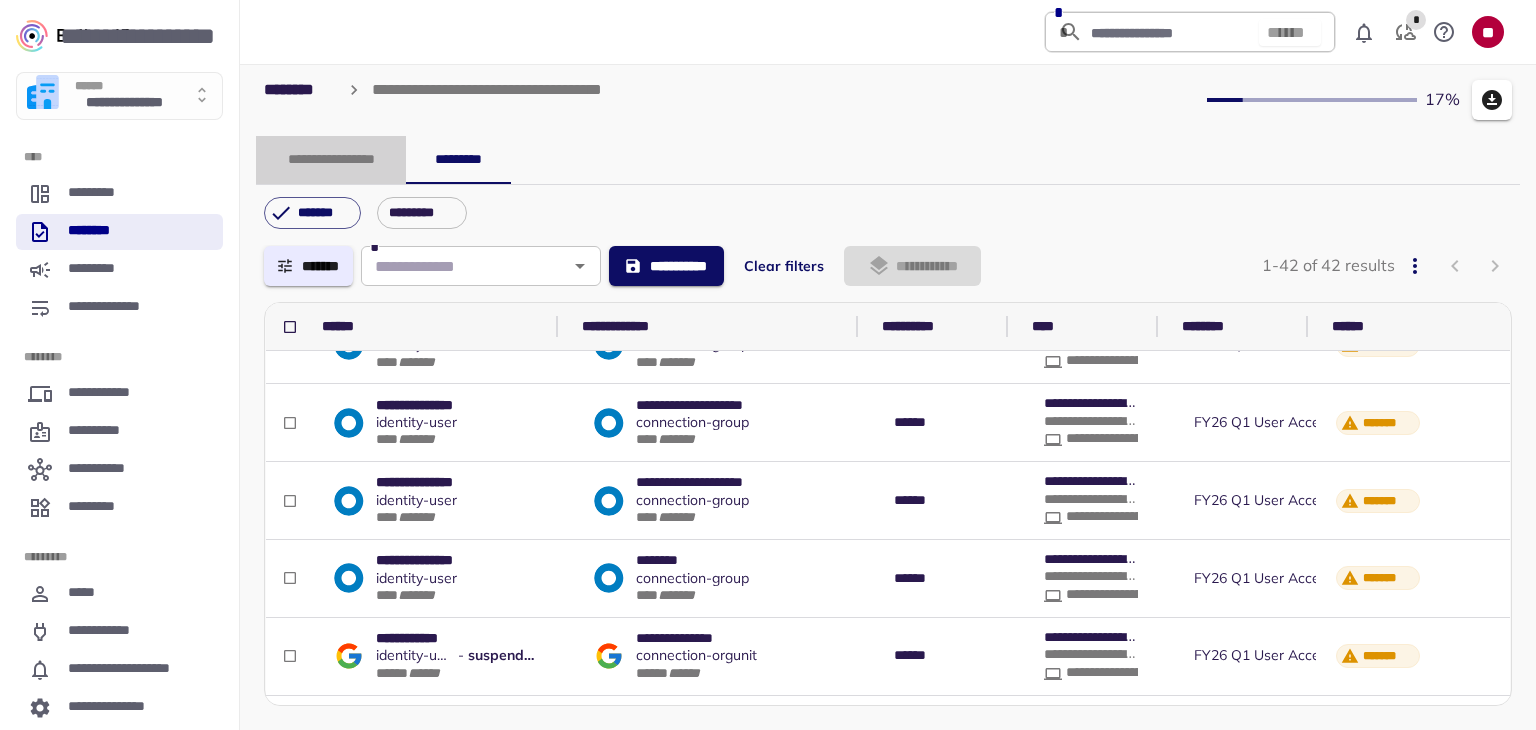 click on "**********" at bounding box center [331, 160] 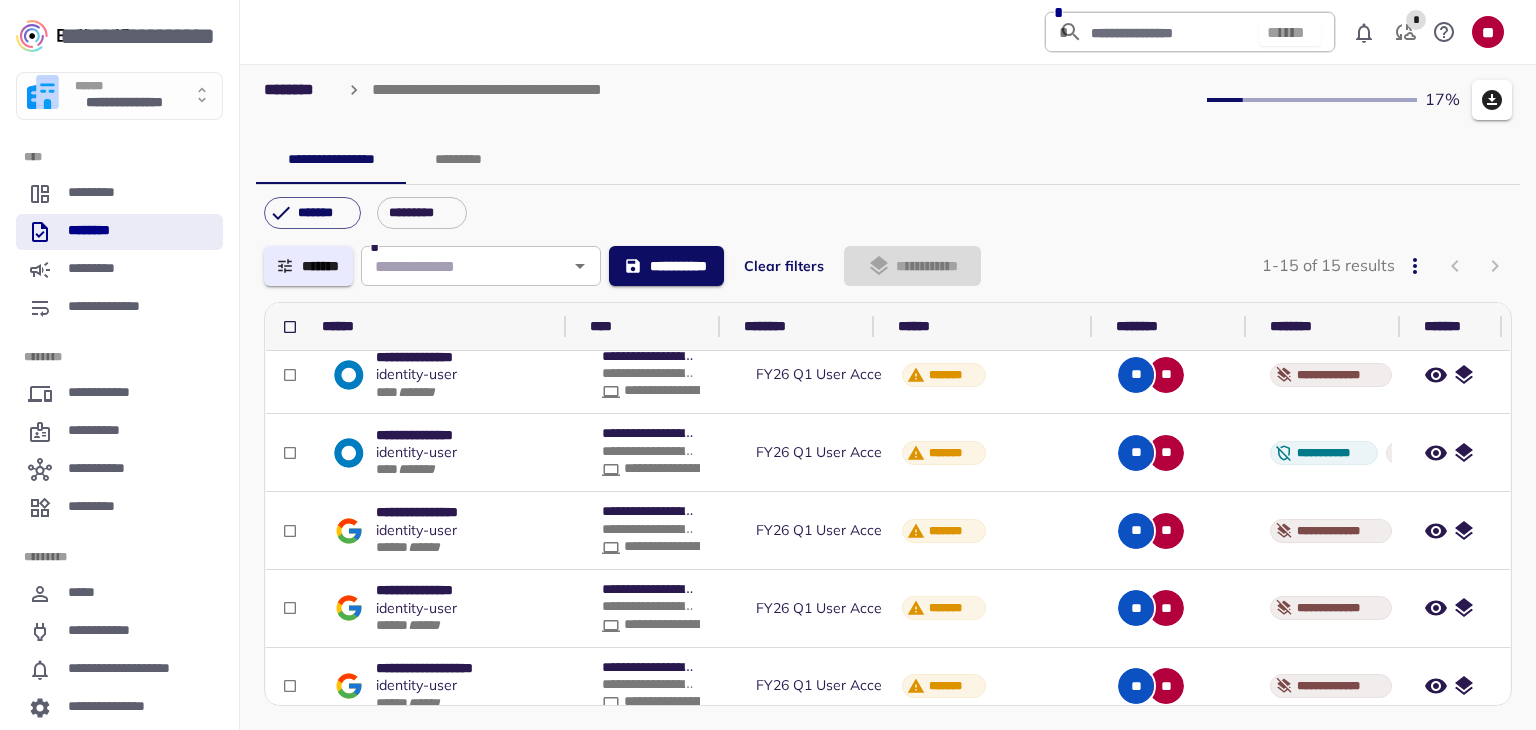 scroll, scrollTop: 200, scrollLeft: 0, axis: vertical 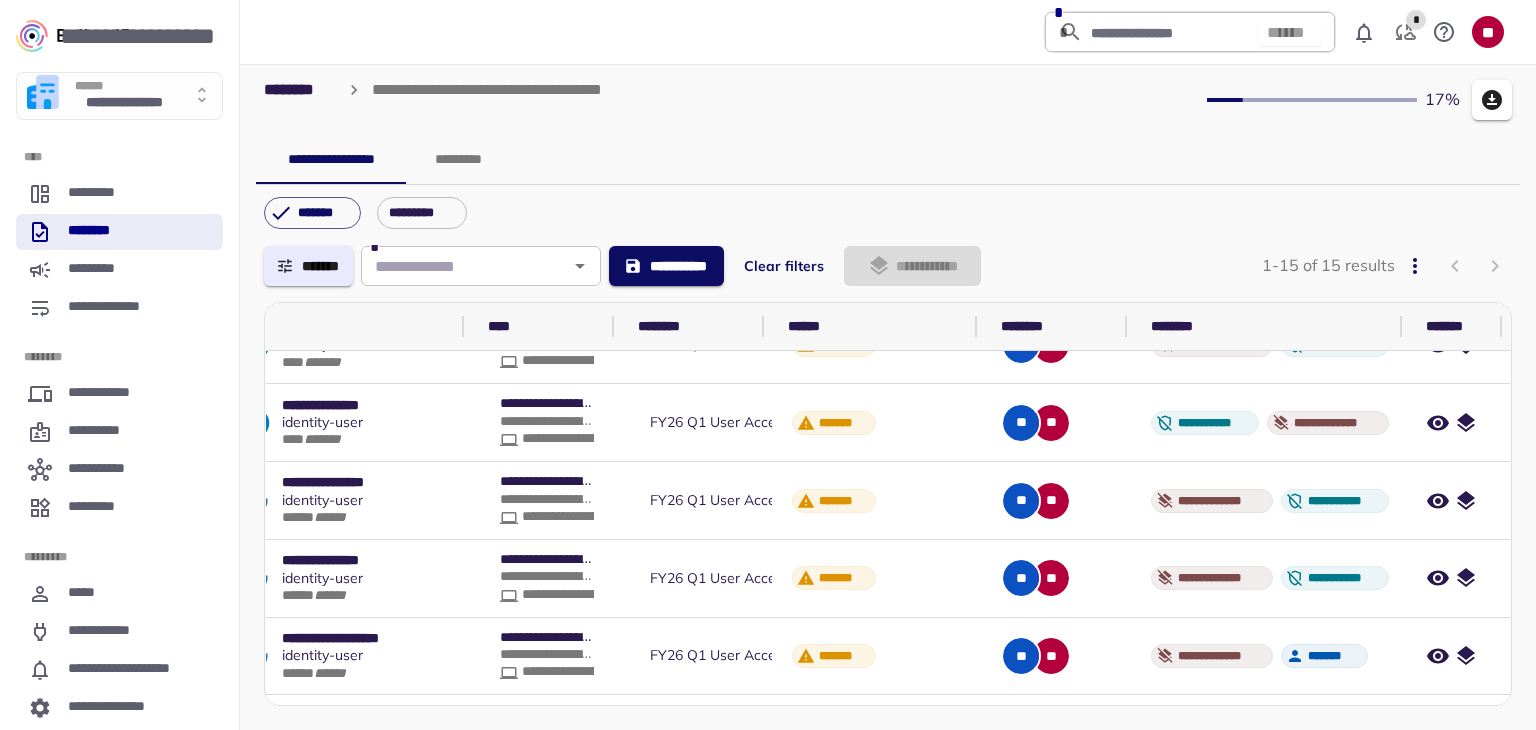 drag, startPoint x: 1387, startPoint y: 321, endPoint x: 1488, endPoint y: 321, distance: 101 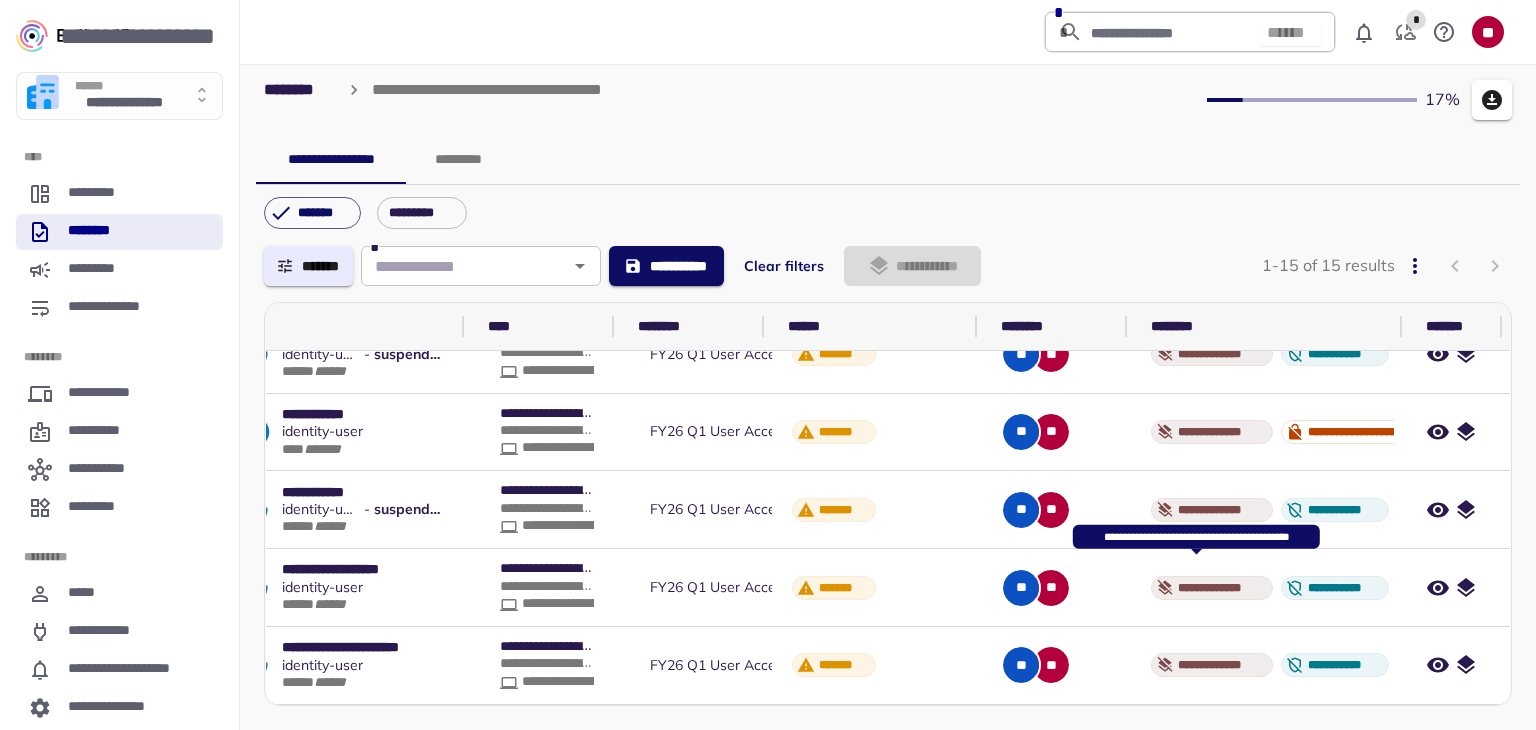scroll, scrollTop: 824, scrollLeft: 108, axis: both 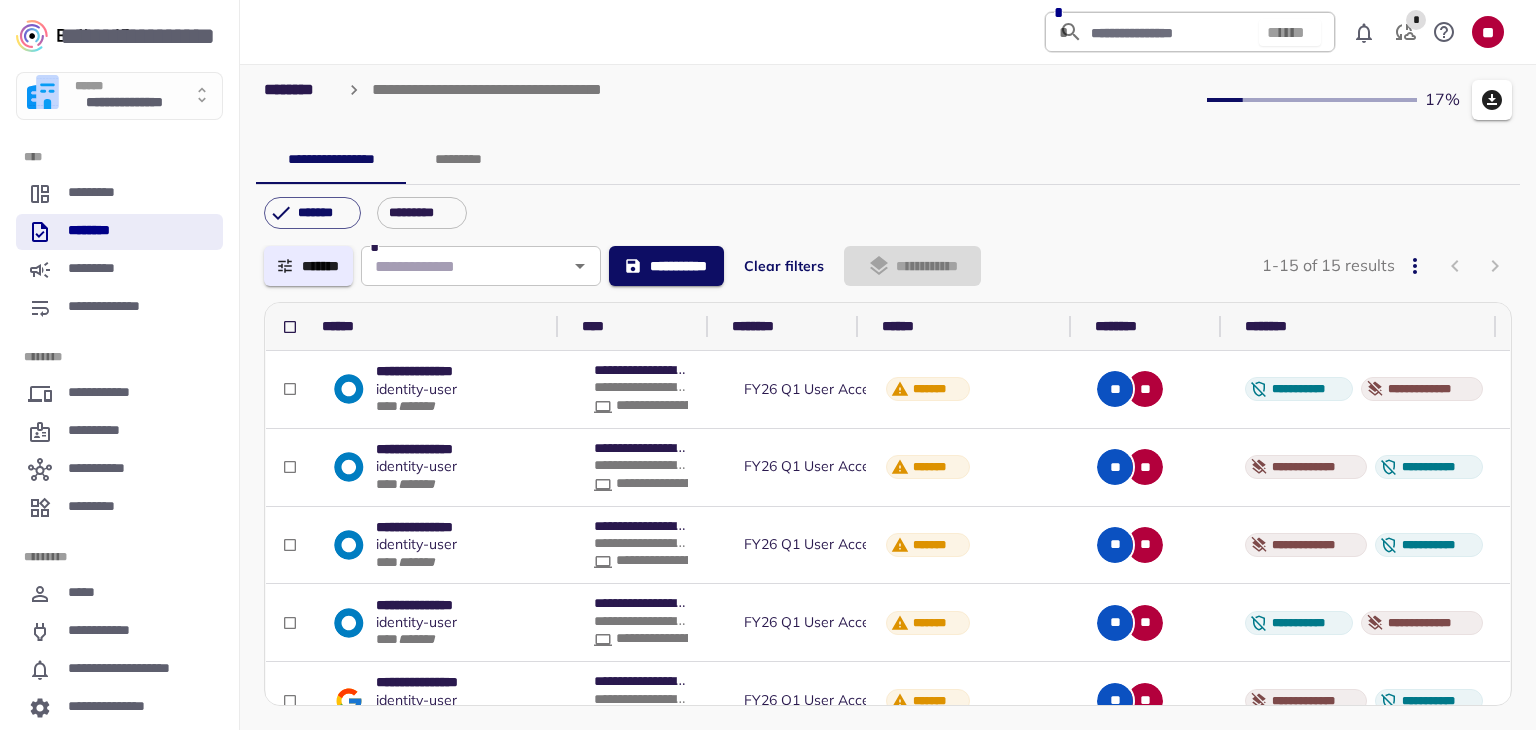 click on "*******" at bounding box center [308, 266] 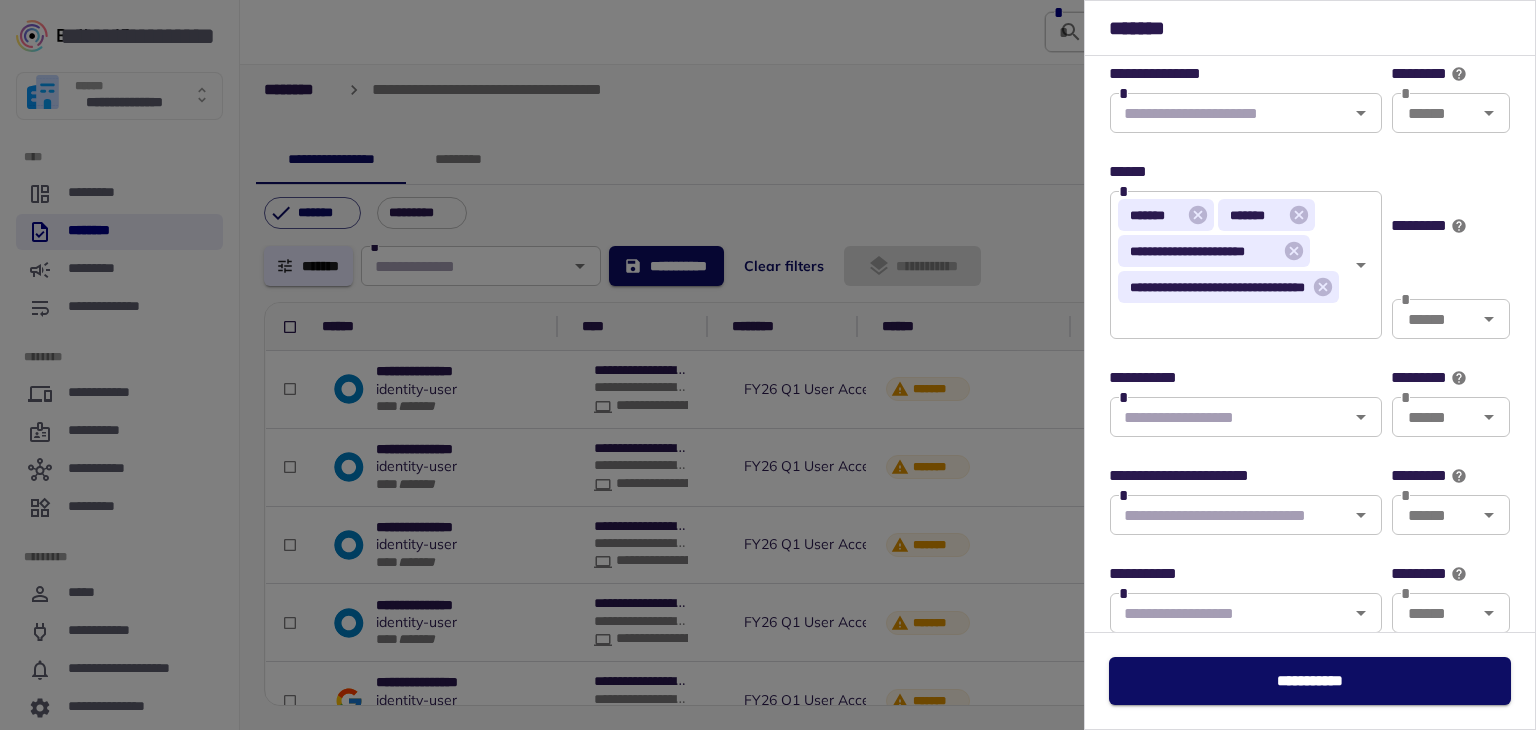 scroll, scrollTop: 900, scrollLeft: 0, axis: vertical 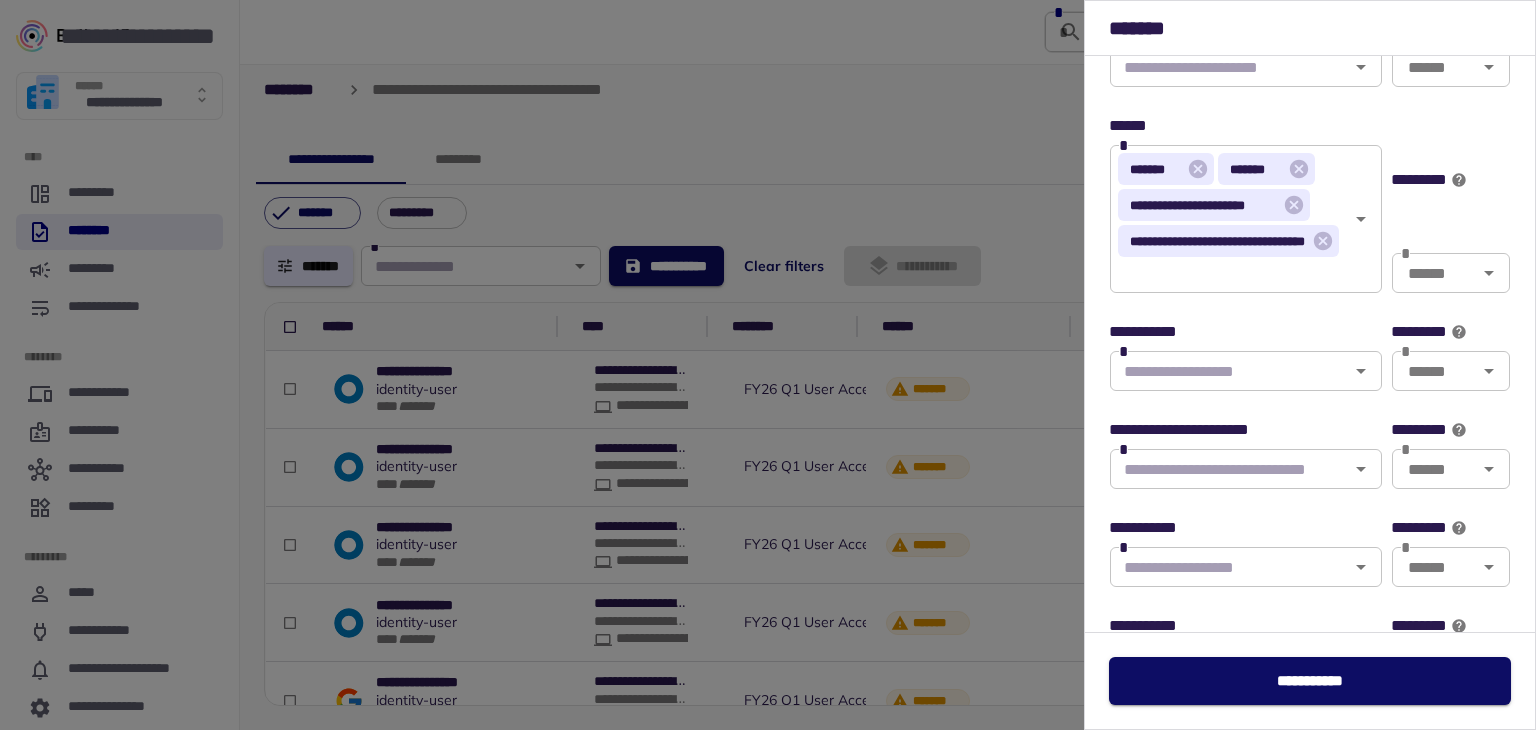 click at bounding box center [1229, 371] 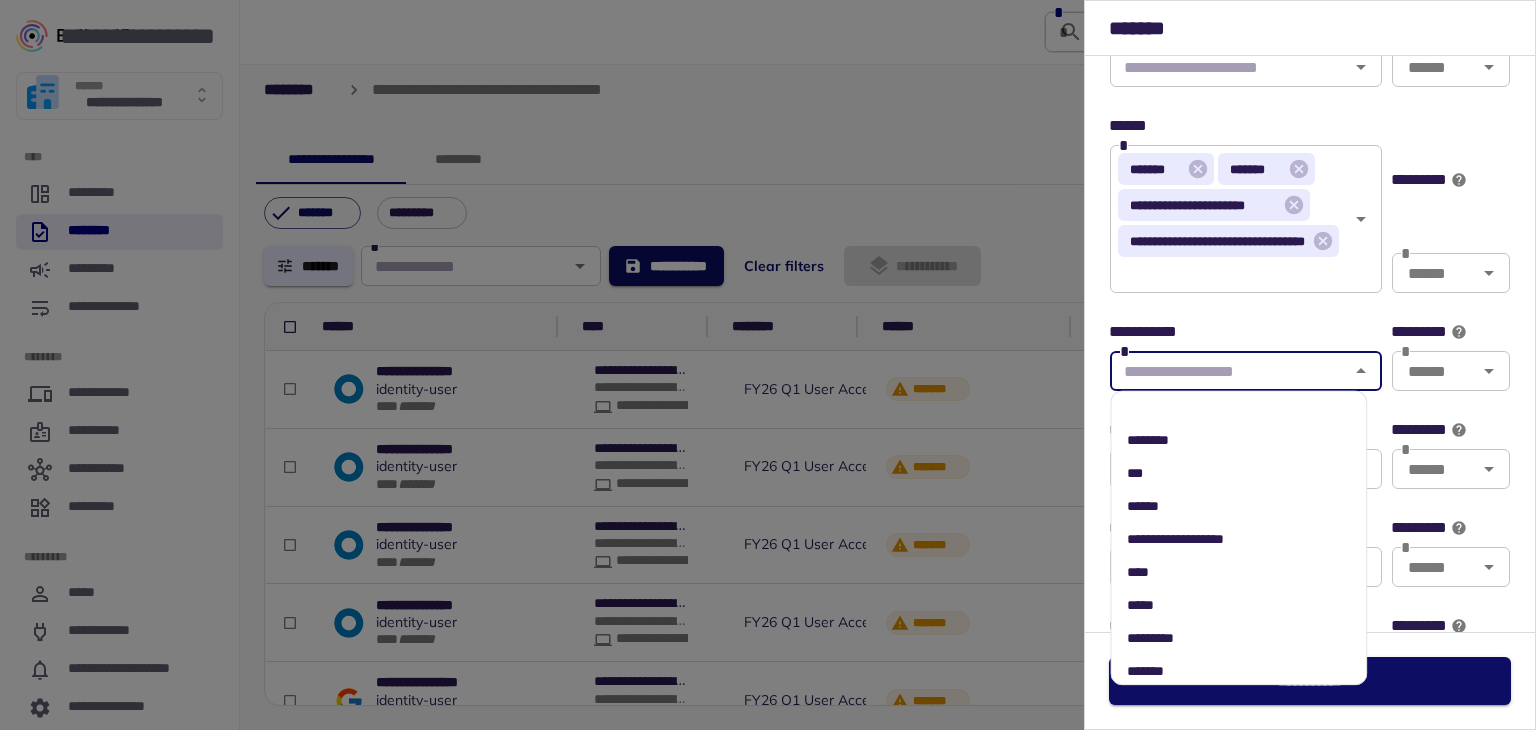 click on "****" at bounding box center [1238, 572] 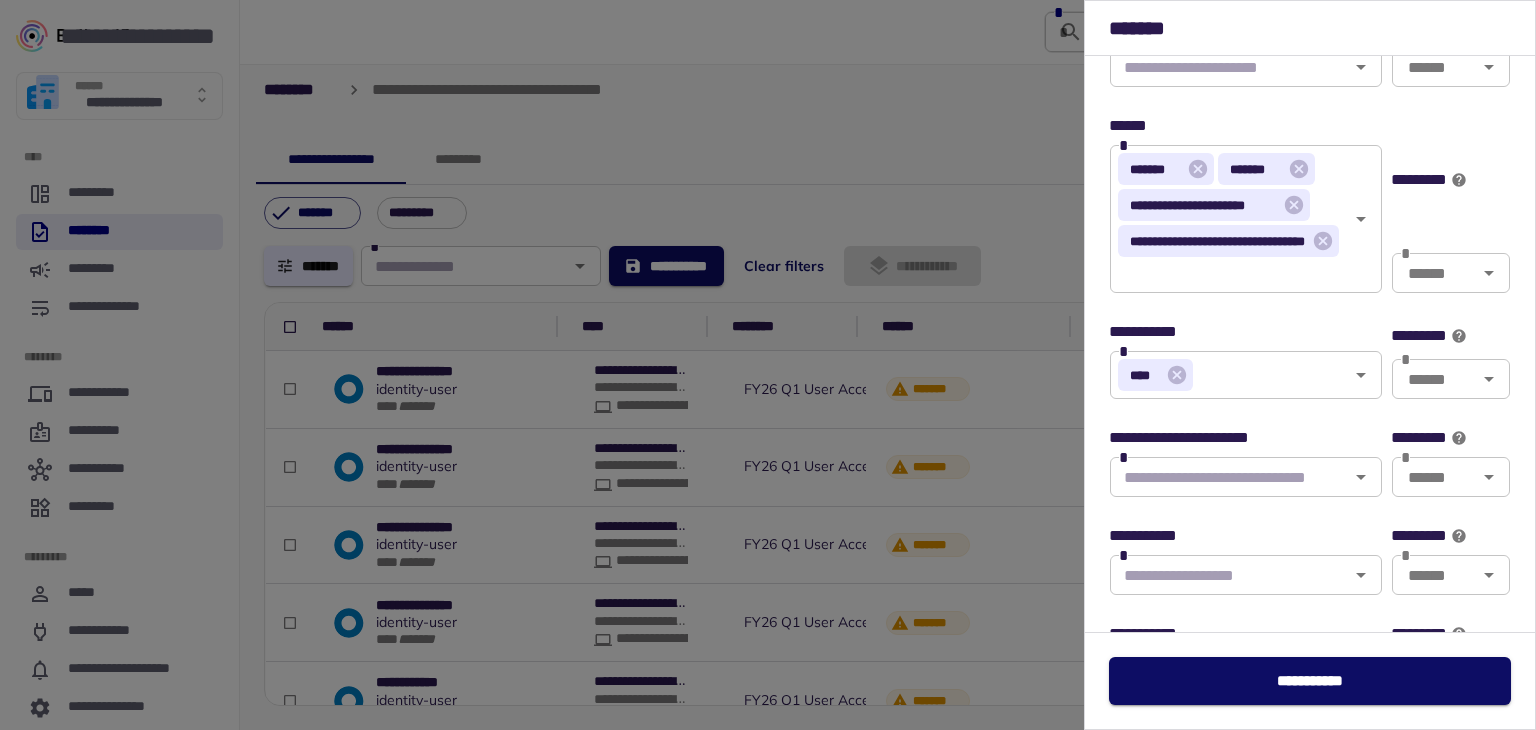 click at bounding box center [768, 365] 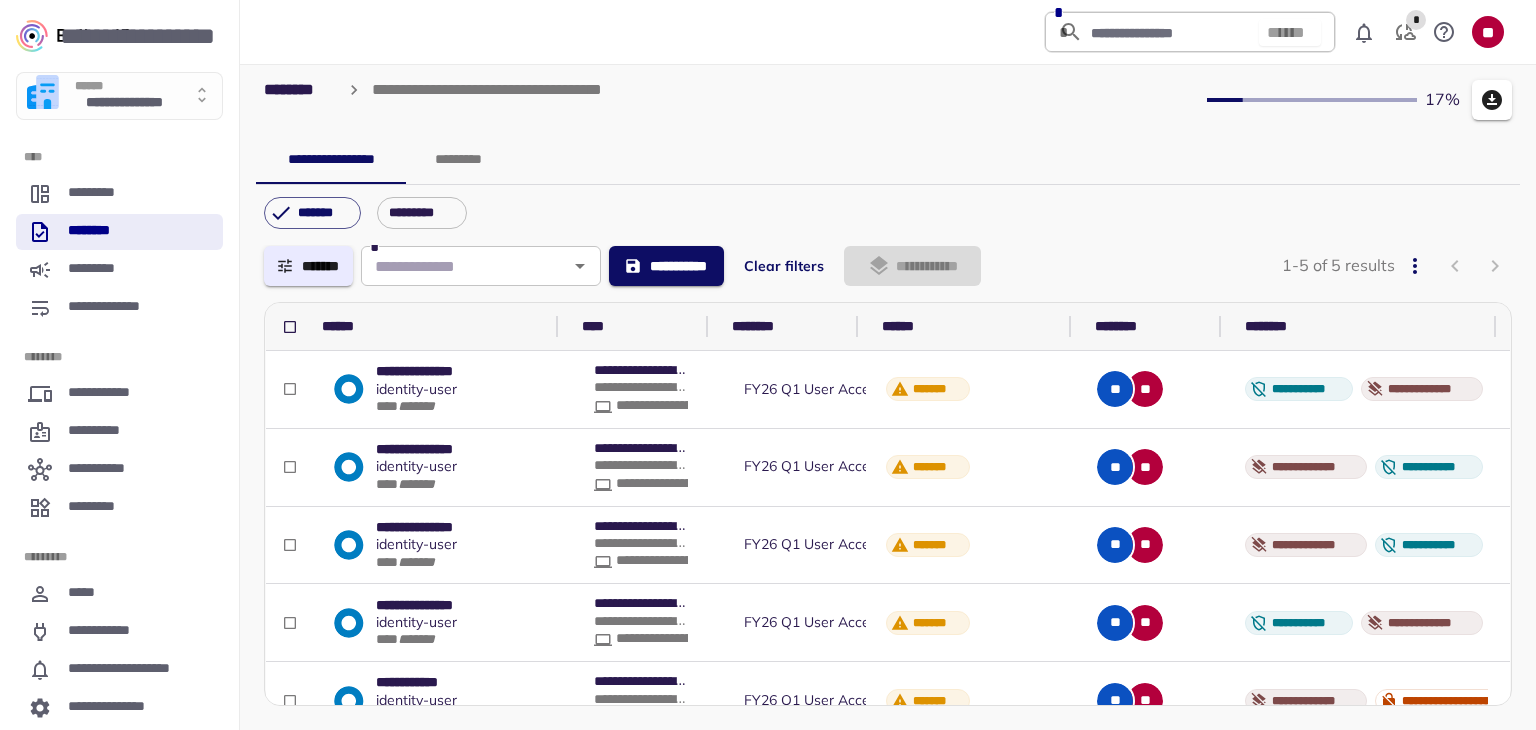 scroll, scrollTop: 0, scrollLeft: 0, axis: both 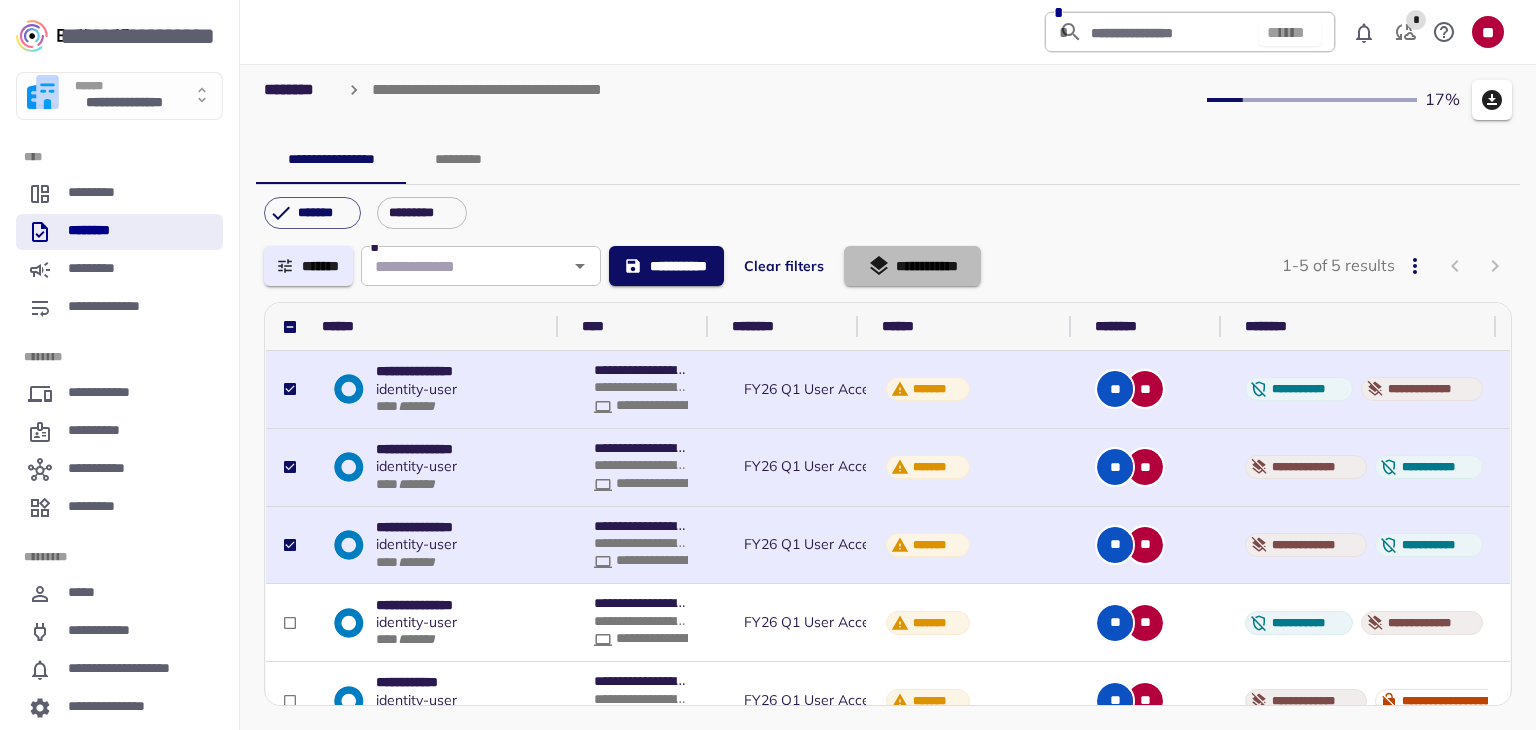 click on "**********" at bounding box center [912, 266] 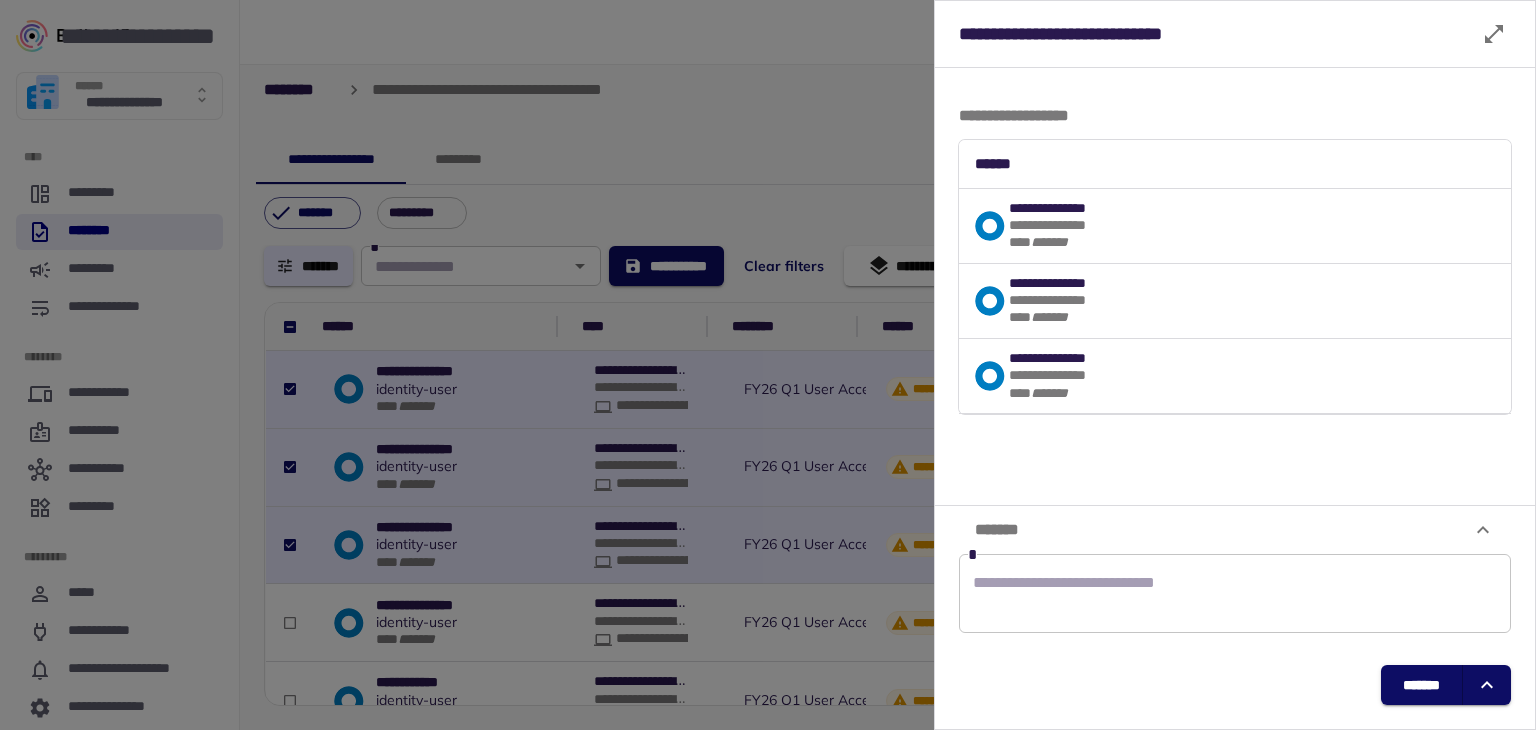 click at bounding box center [1235, 594] 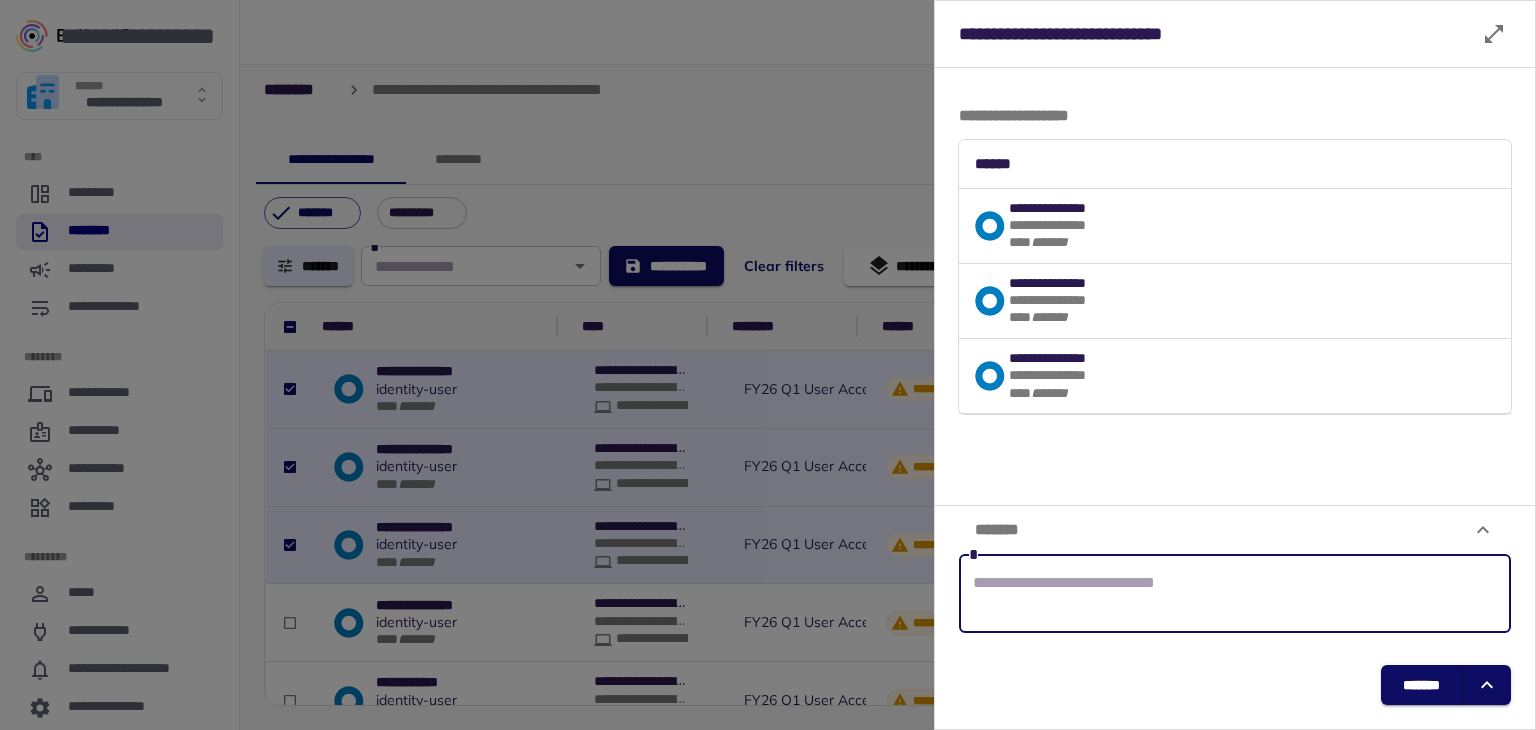 click 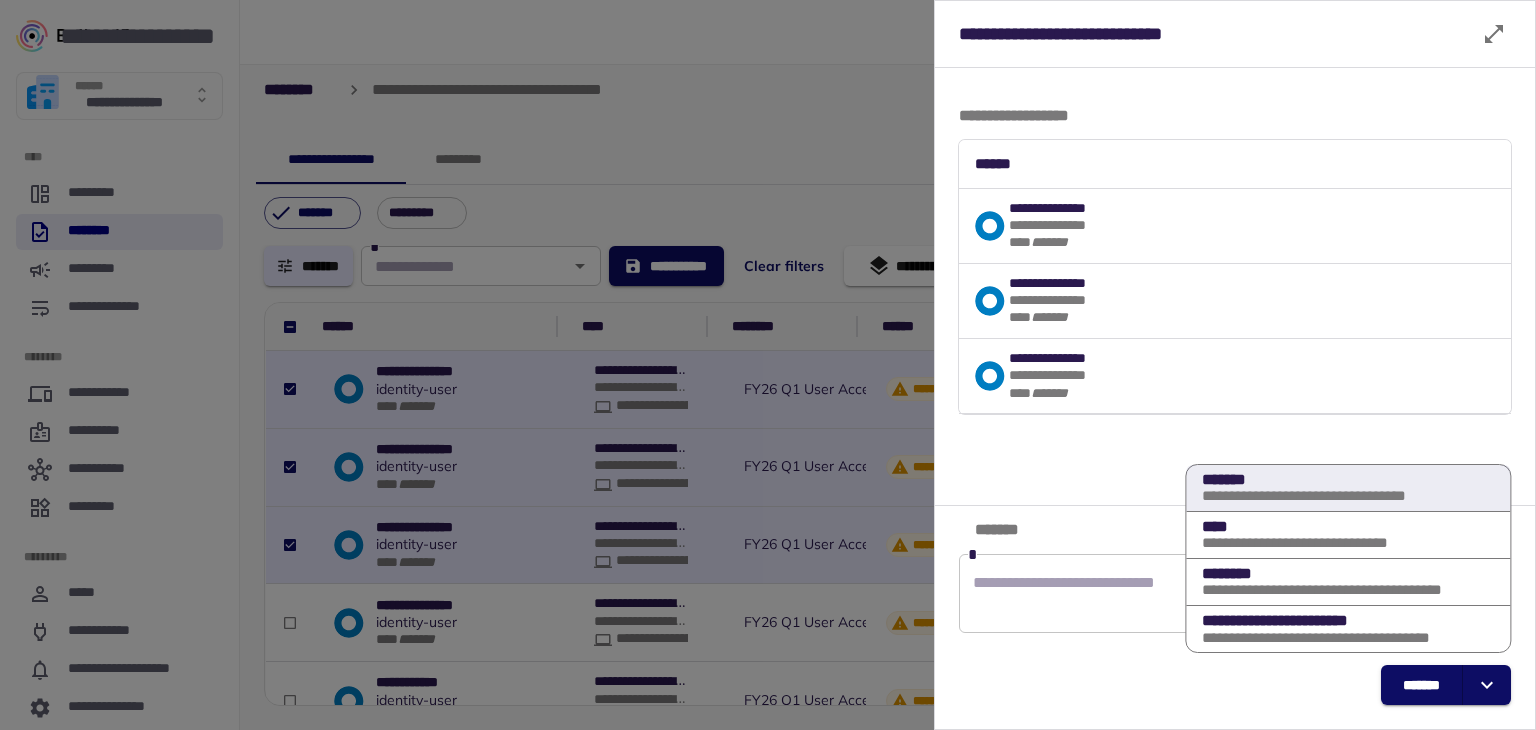 click on "**********" at bounding box center [1322, 496] 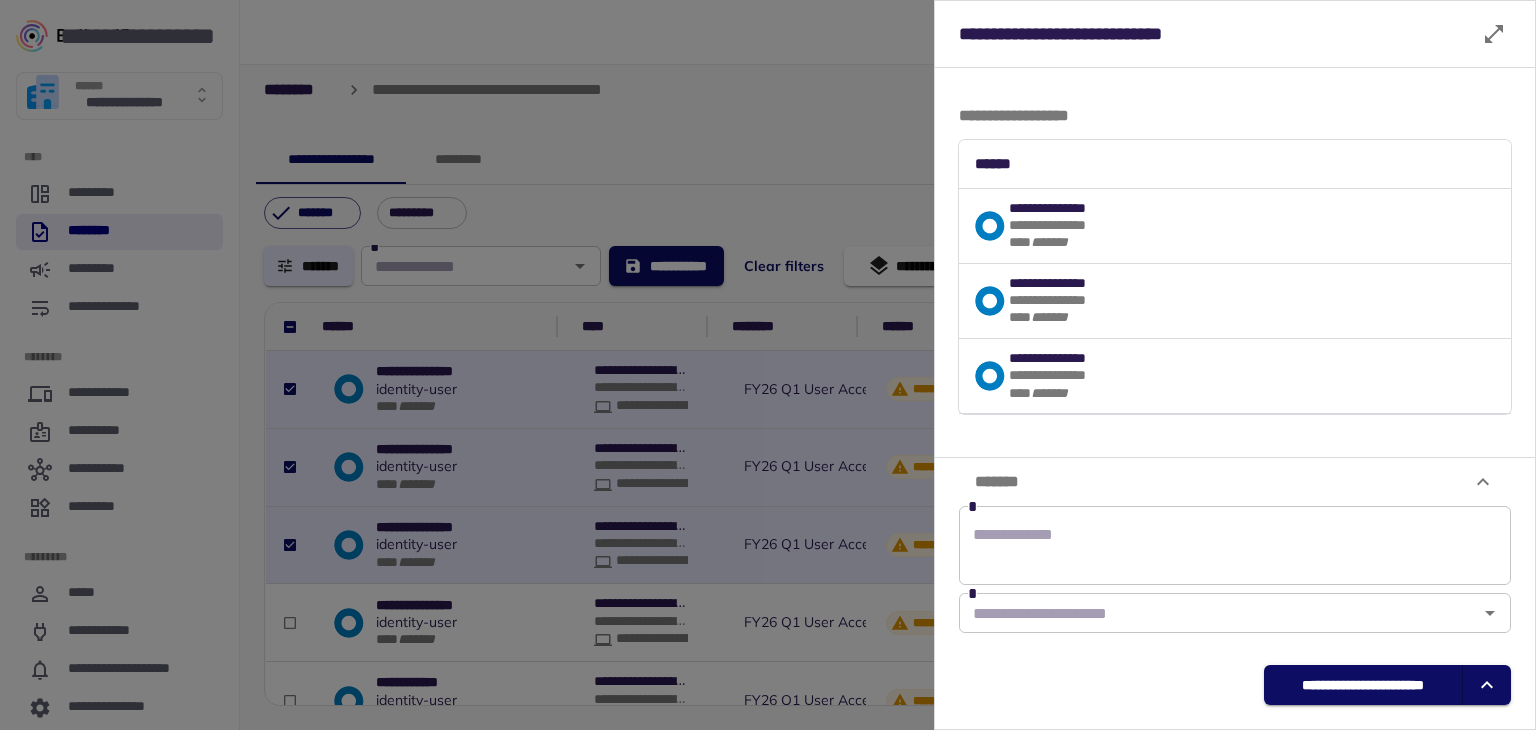 click at bounding box center (1235, 546) 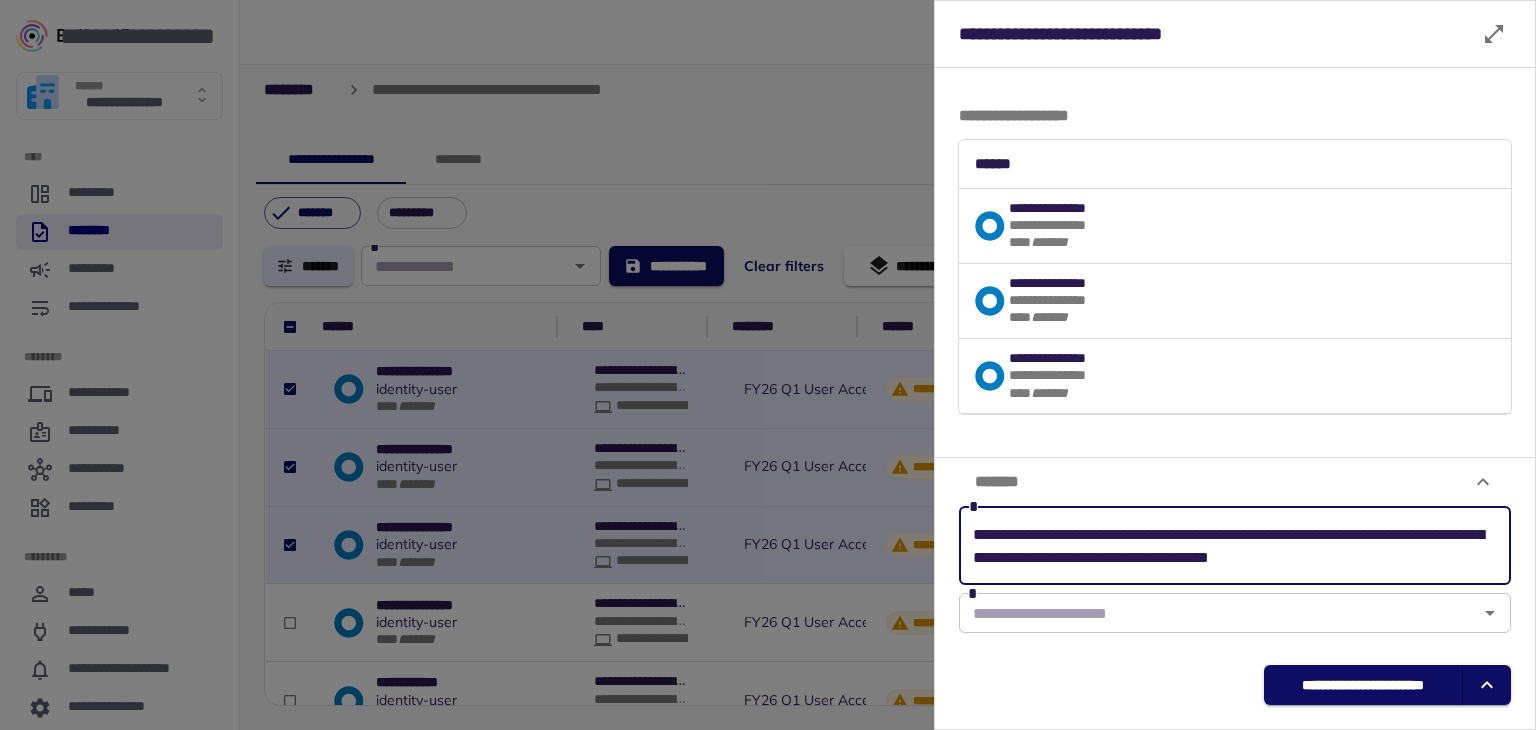 click on "**********" at bounding box center (1235, 546) 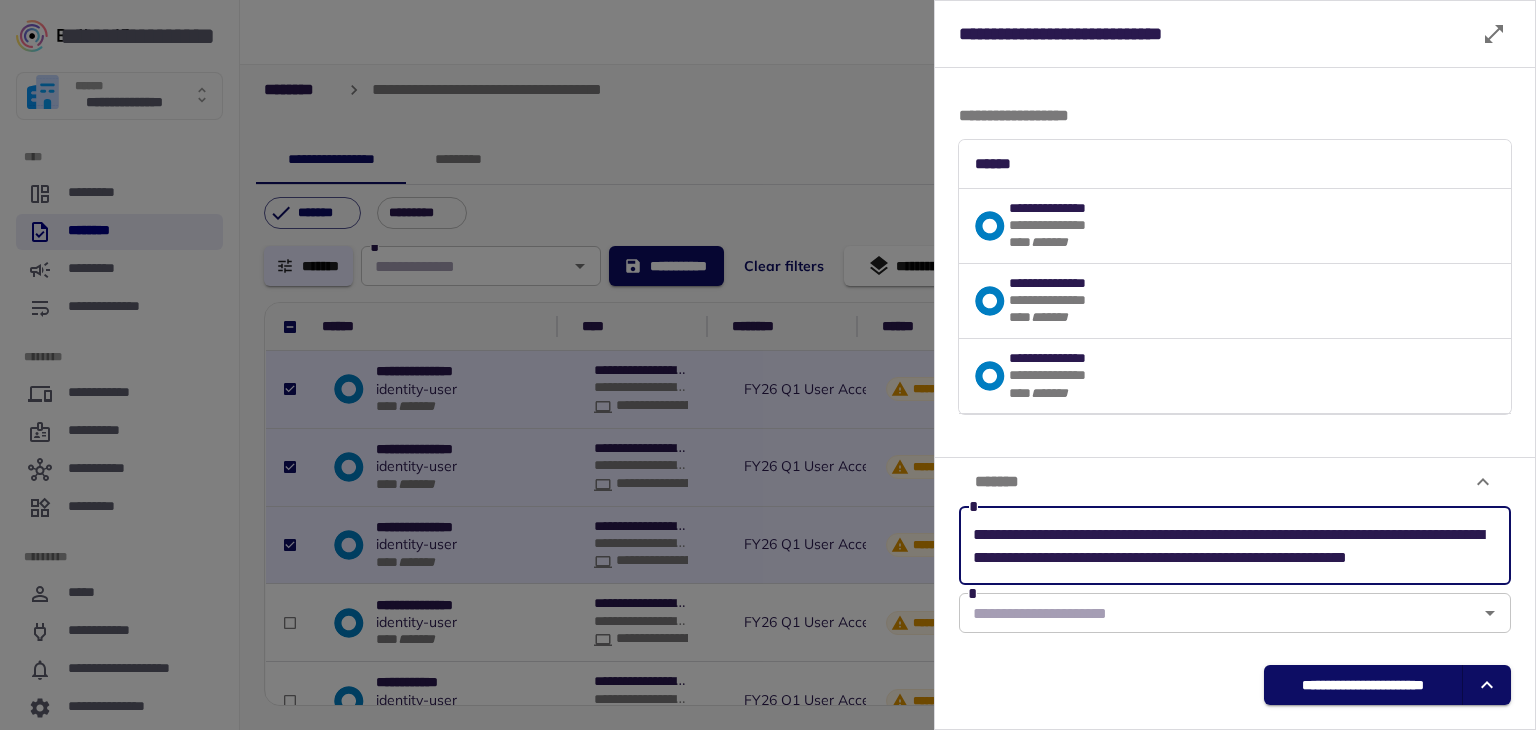 click on "**********" at bounding box center (1235, 546) 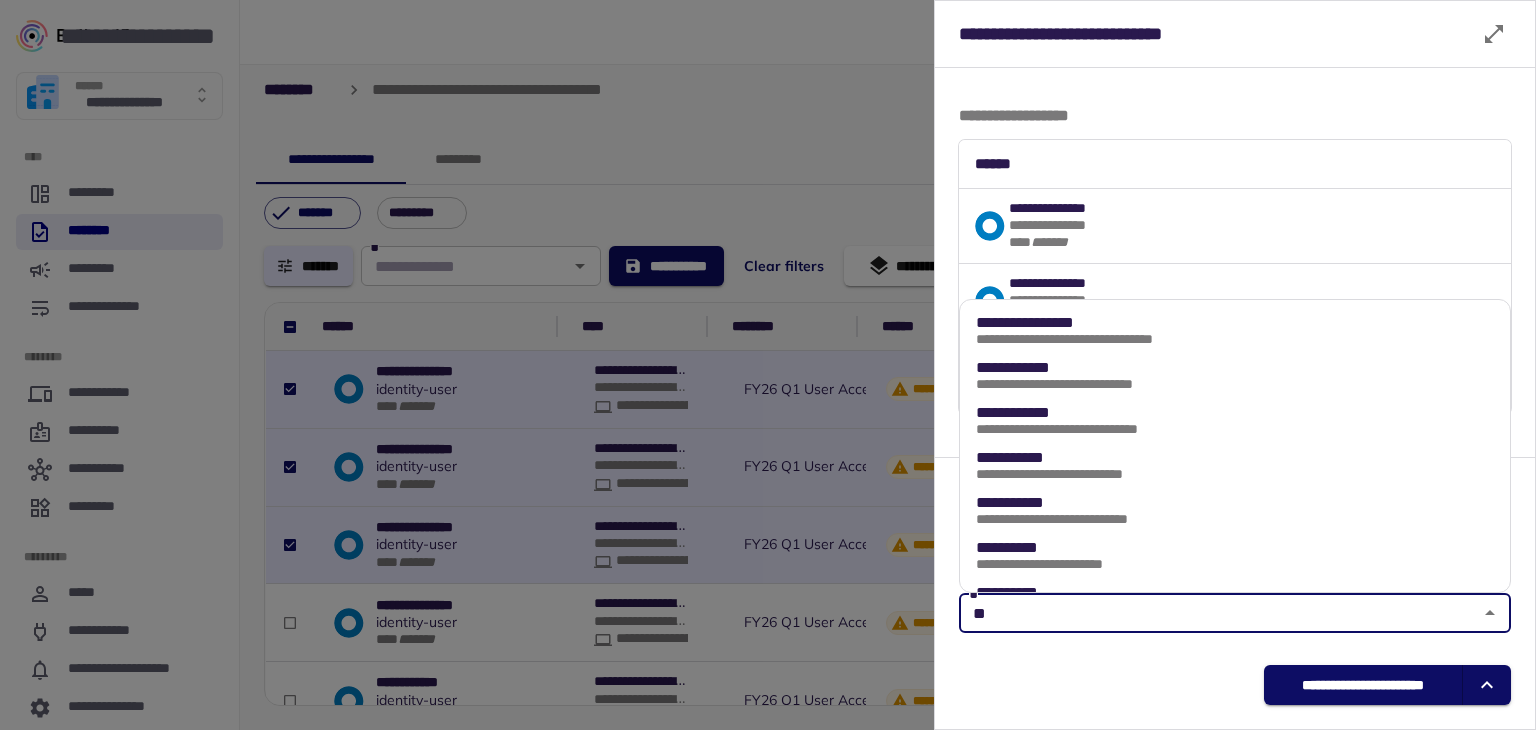 type on "**" 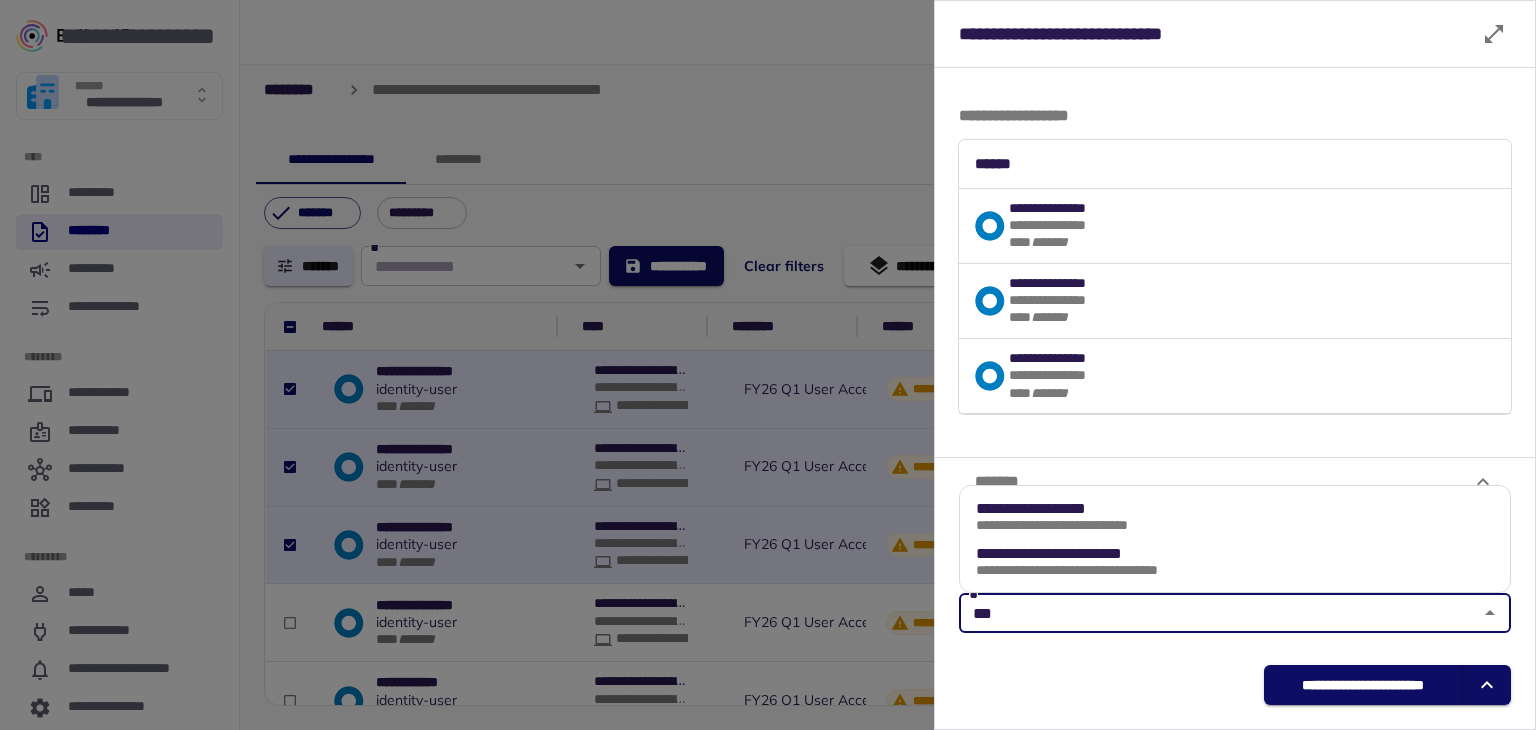 click on "**********" at bounding box center [1235, 516] 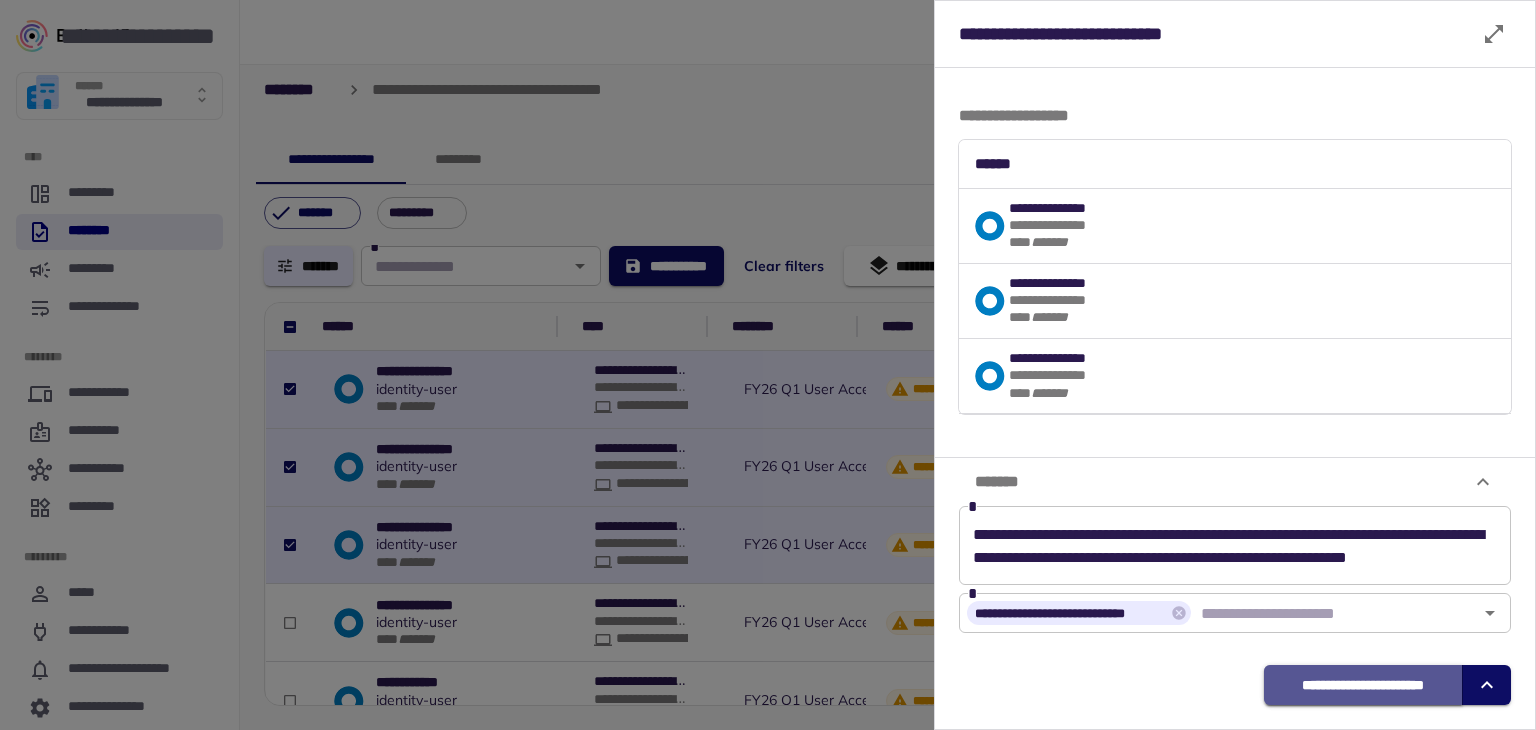 click on "**********" at bounding box center (1363, 685) 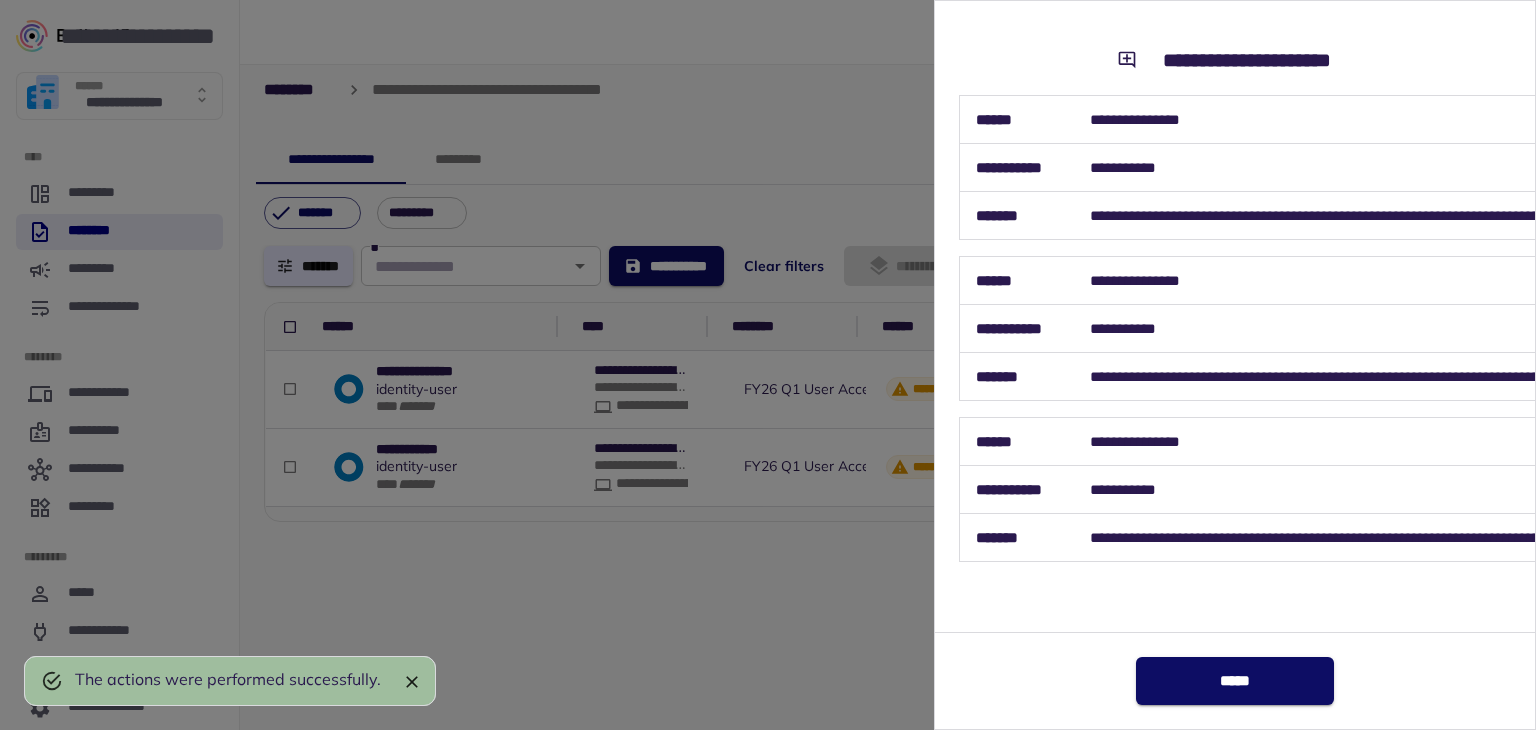 click at bounding box center (768, 365) 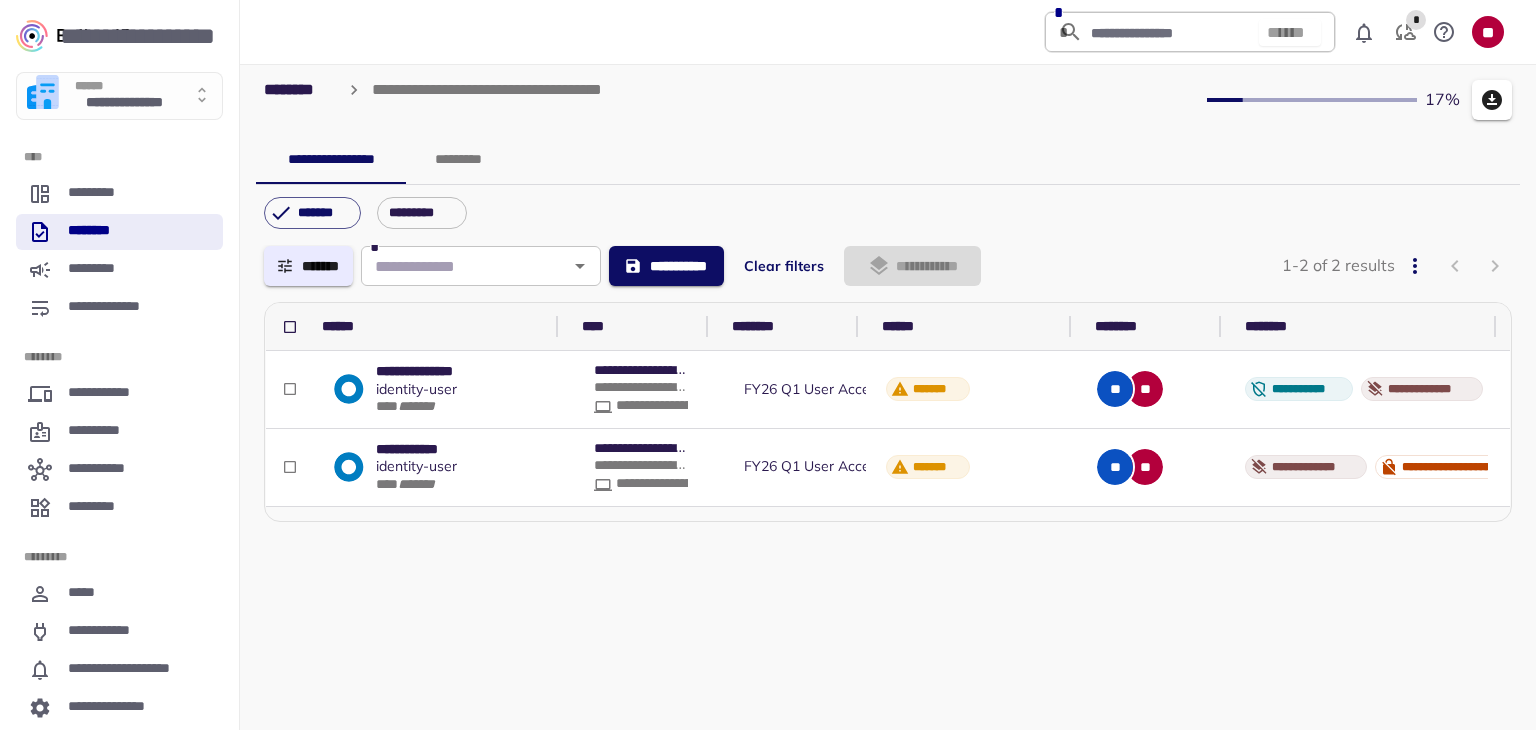 click on "**********" at bounding box center (429, 371) 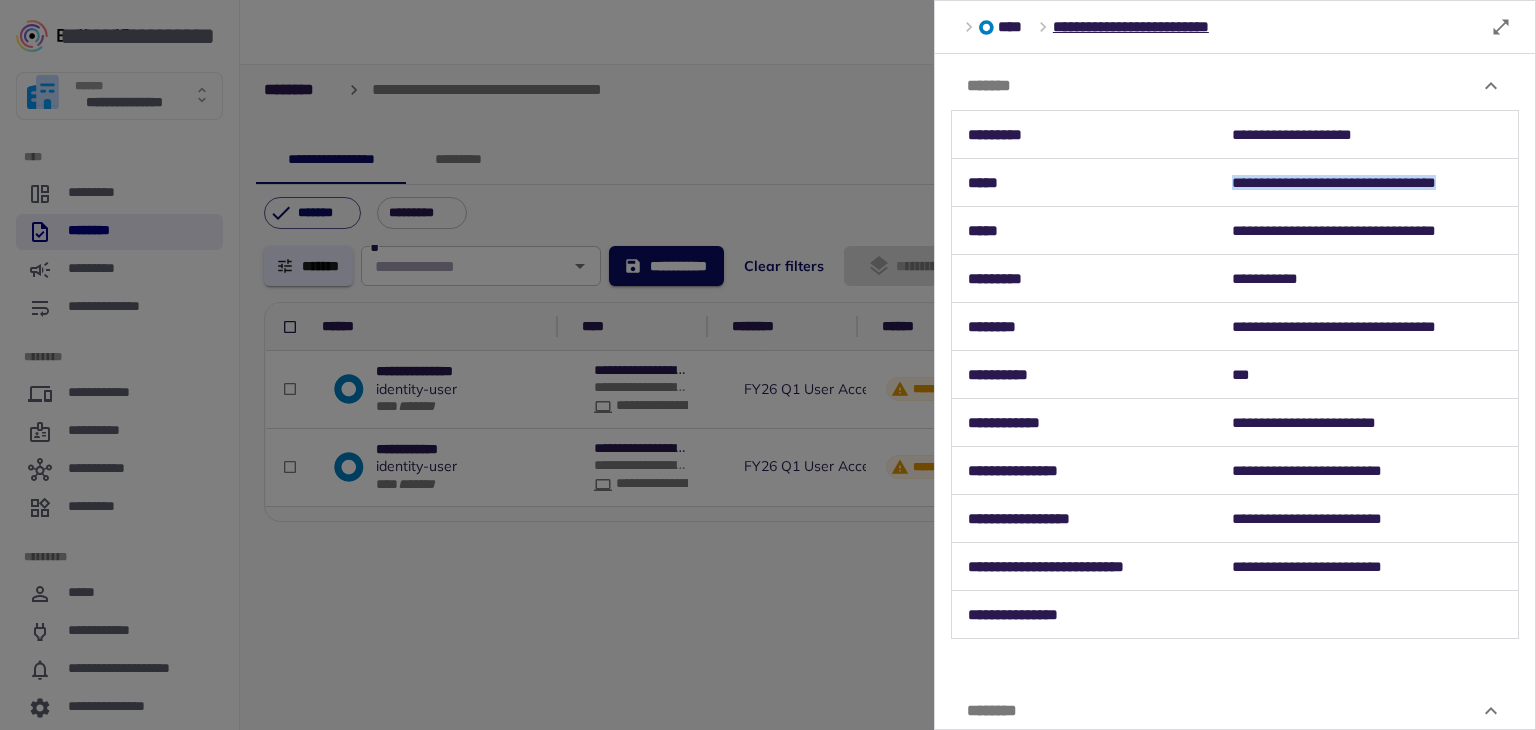 drag, startPoint x: 1226, startPoint y: 183, endPoint x: 1473, endPoint y: 179, distance: 247.03238 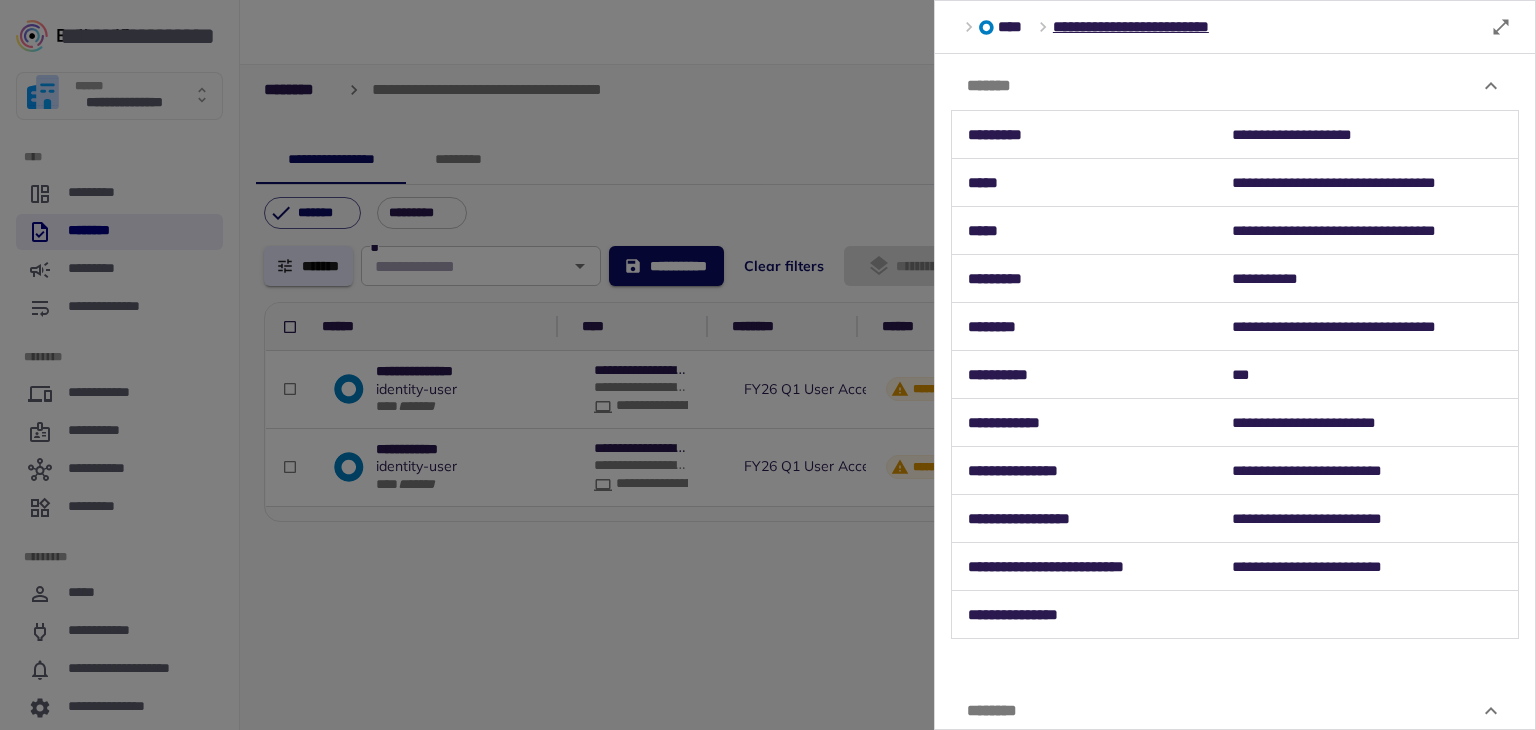 click at bounding box center (768, 365) 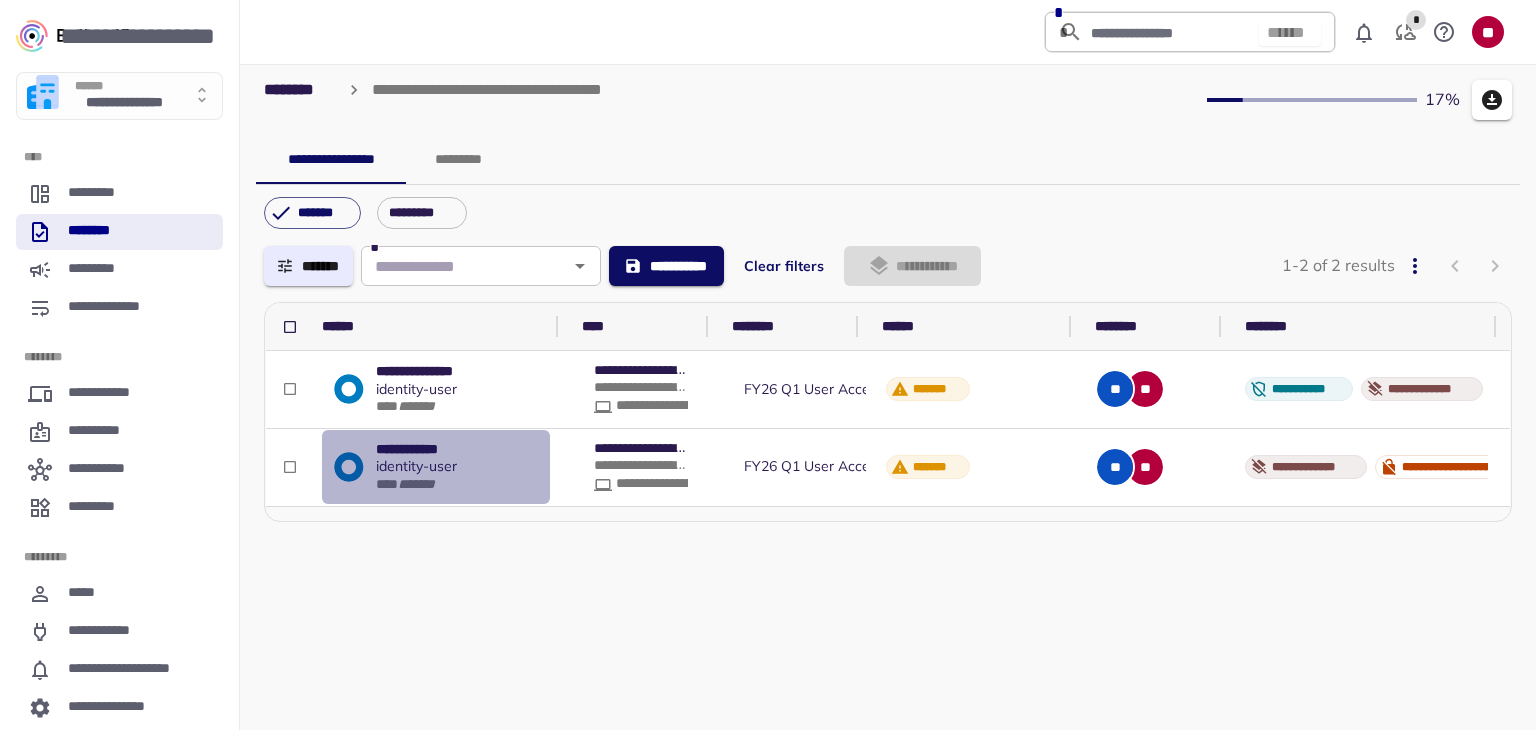 click on "identity  -  user" at bounding box center [416, 466] 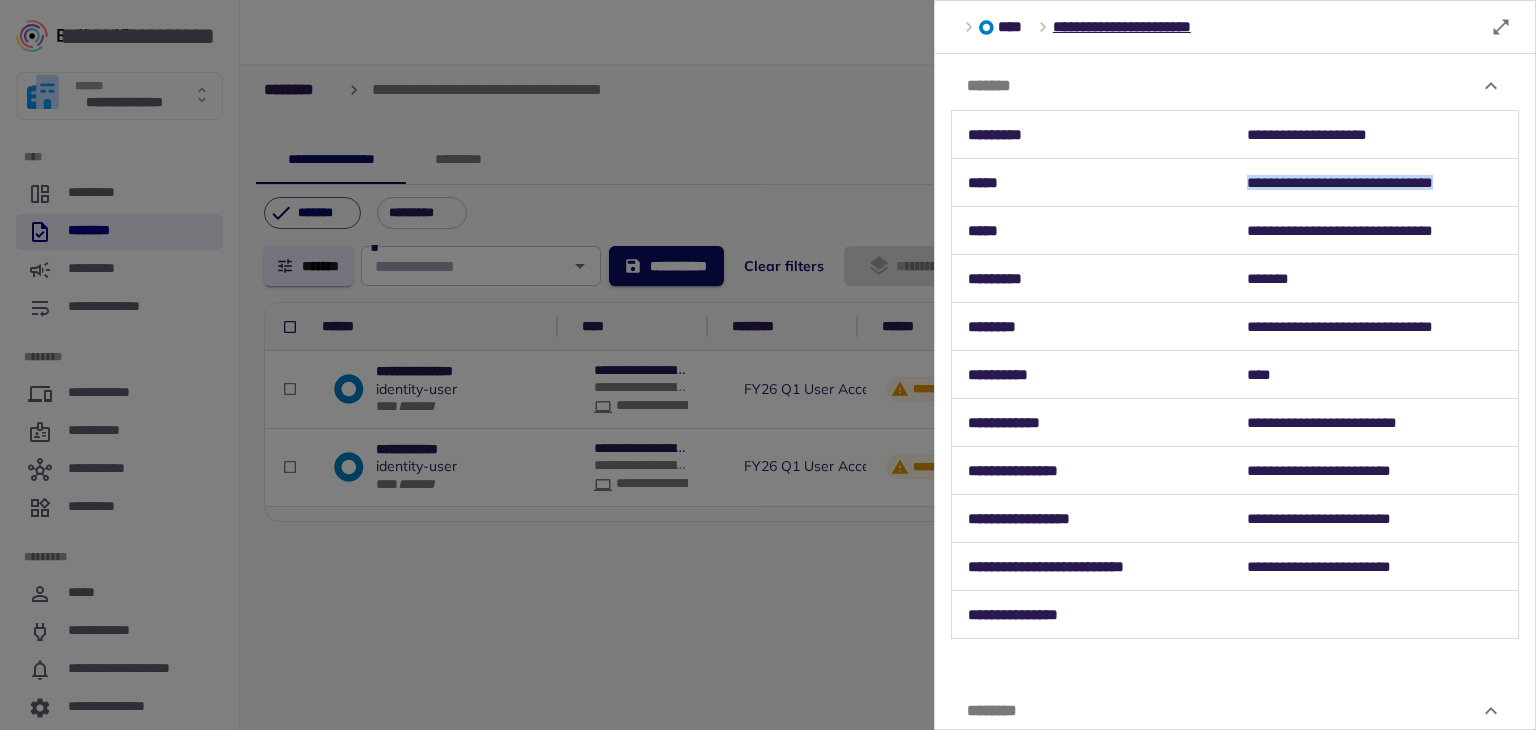 drag, startPoint x: 1240, startPoint y: 181, endPoint x: 1469, endPoint y: 185, distance: 229.03493 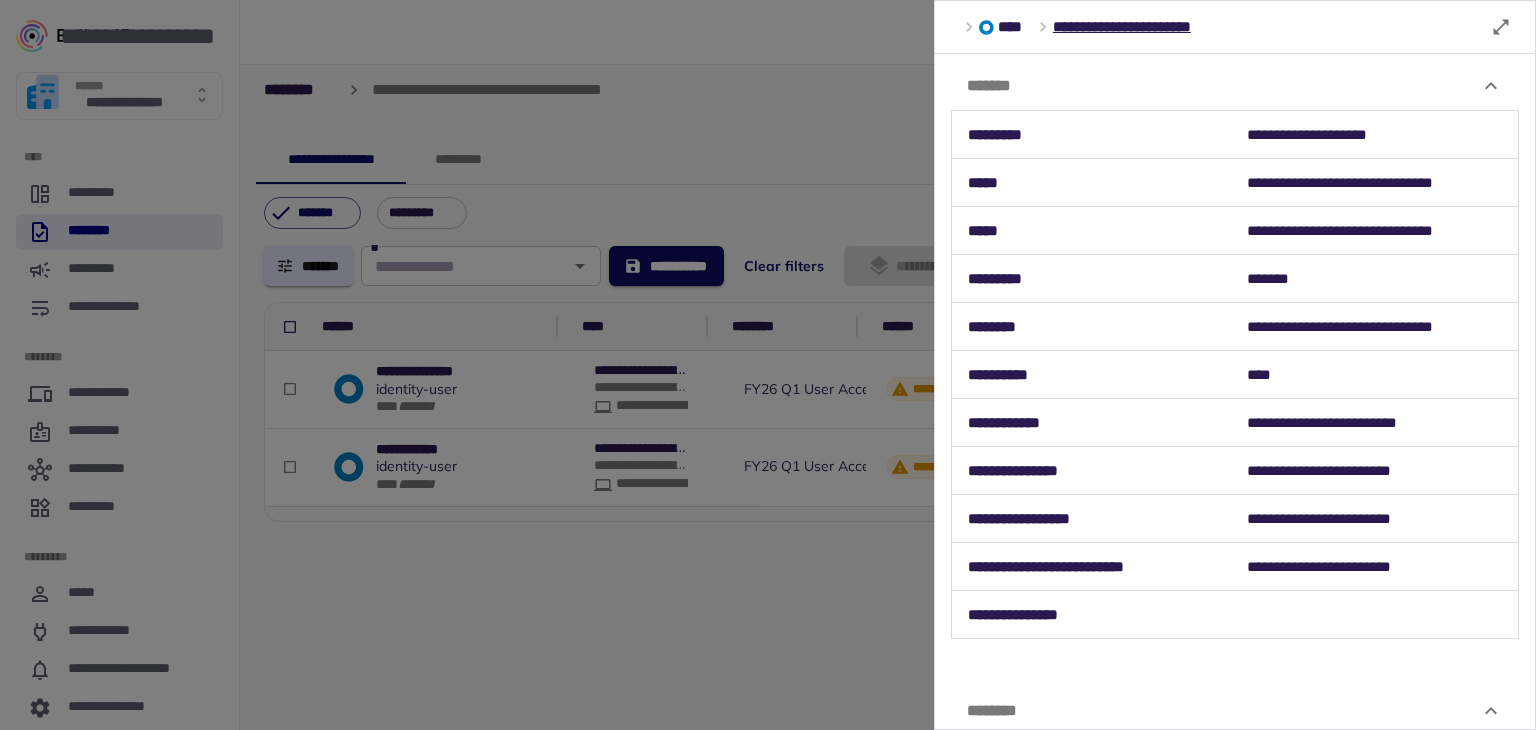 click at bounding box center (768, 365) 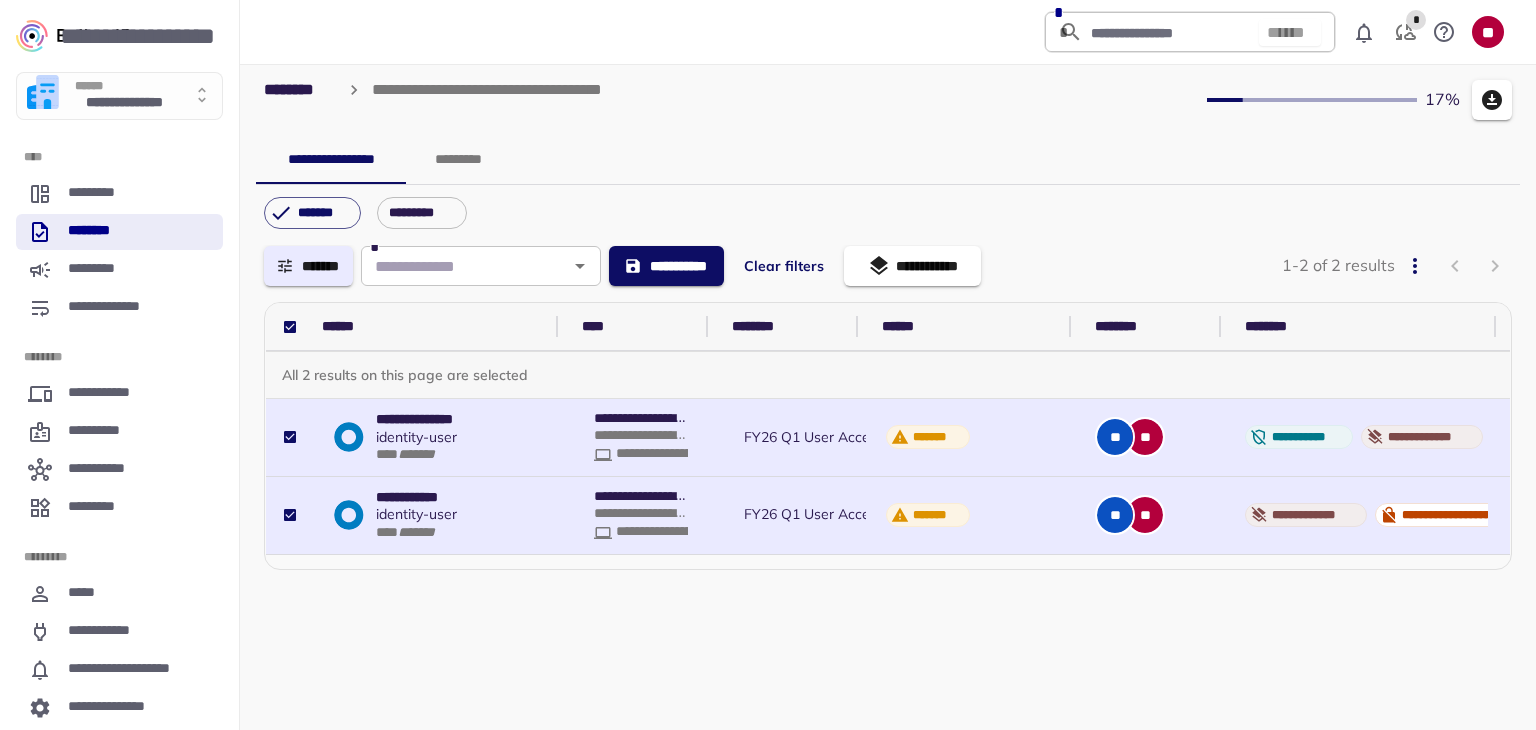 click on "**********" at bounding box center (912, 266) 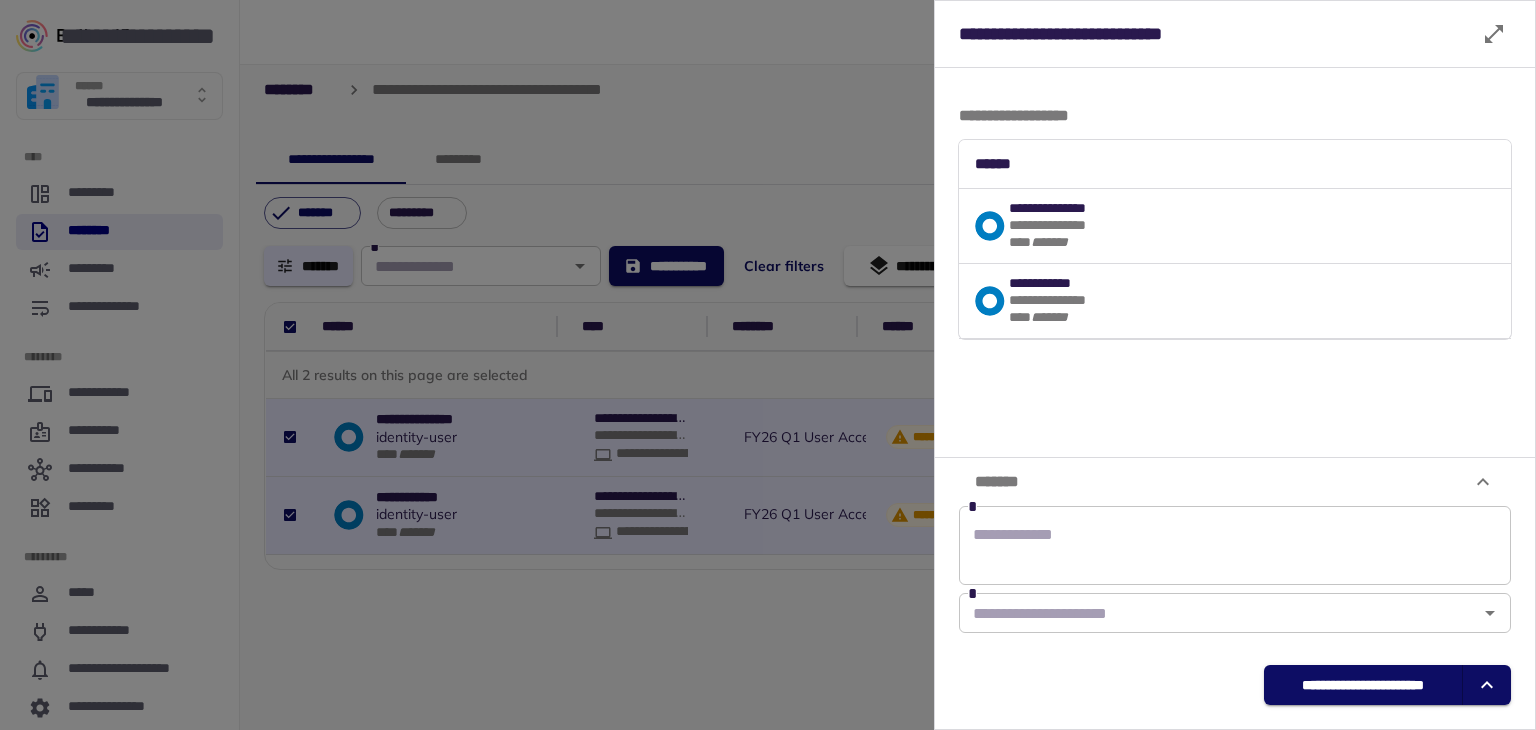 click 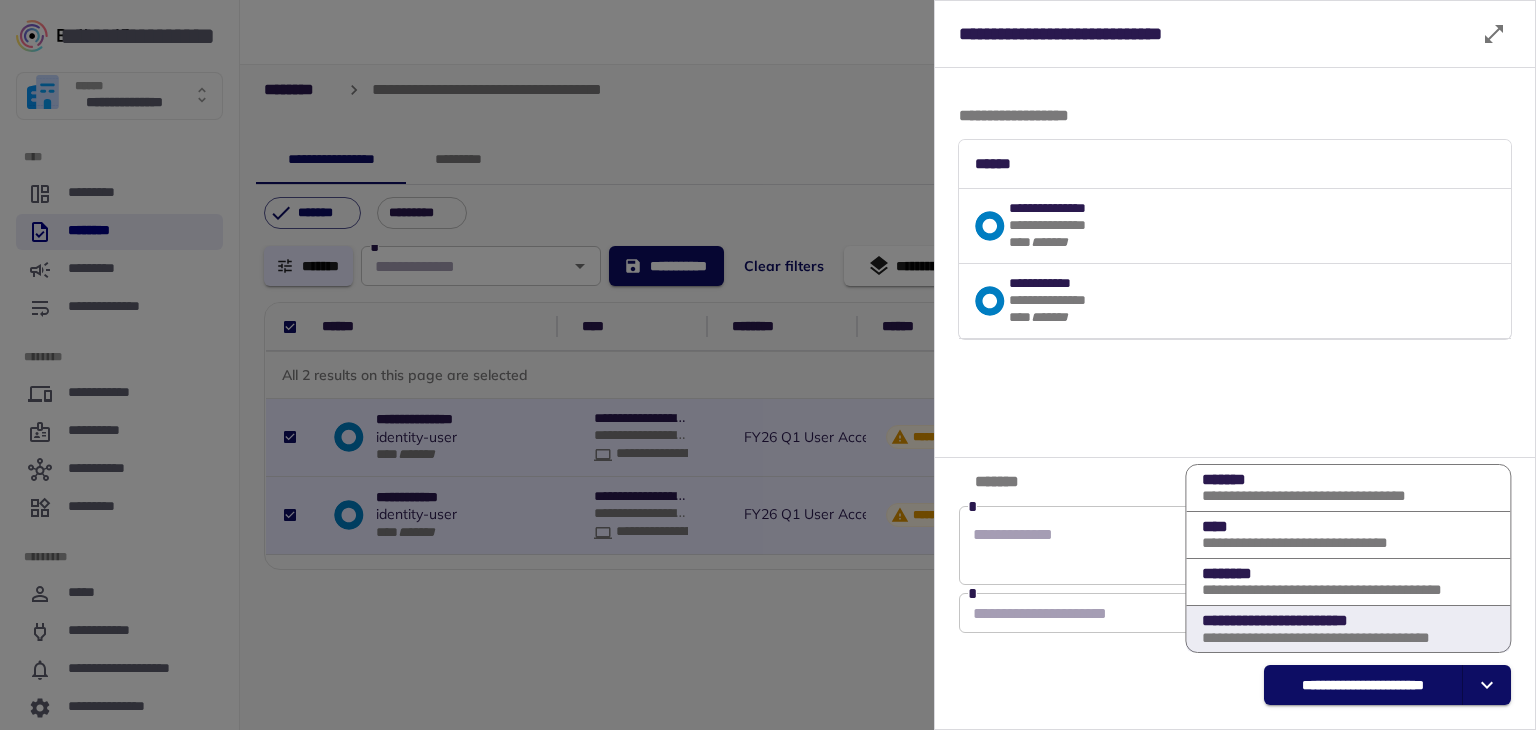 click on "*******" at bounding box center (1322, 480) 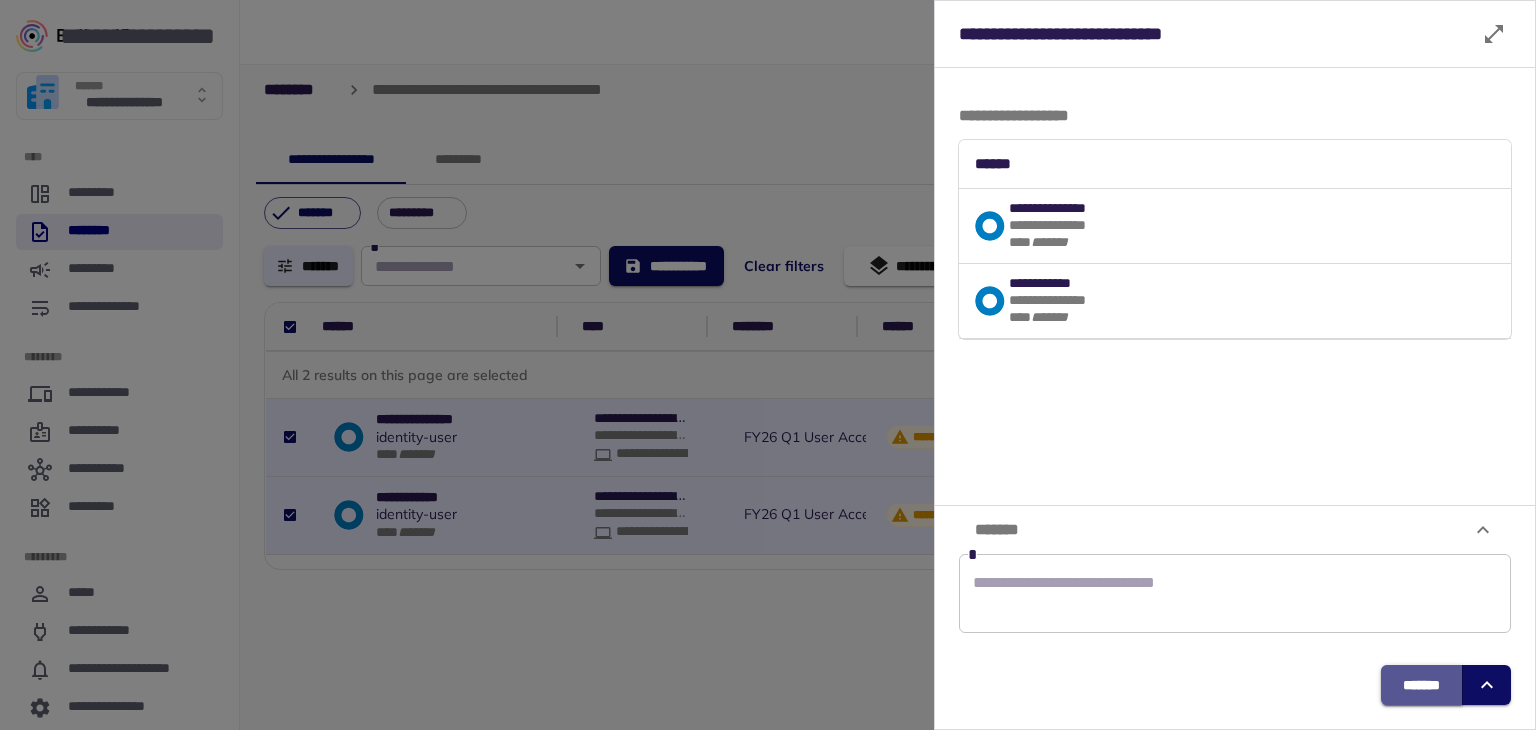 click on "*******" at bounding box center (1421, 685) 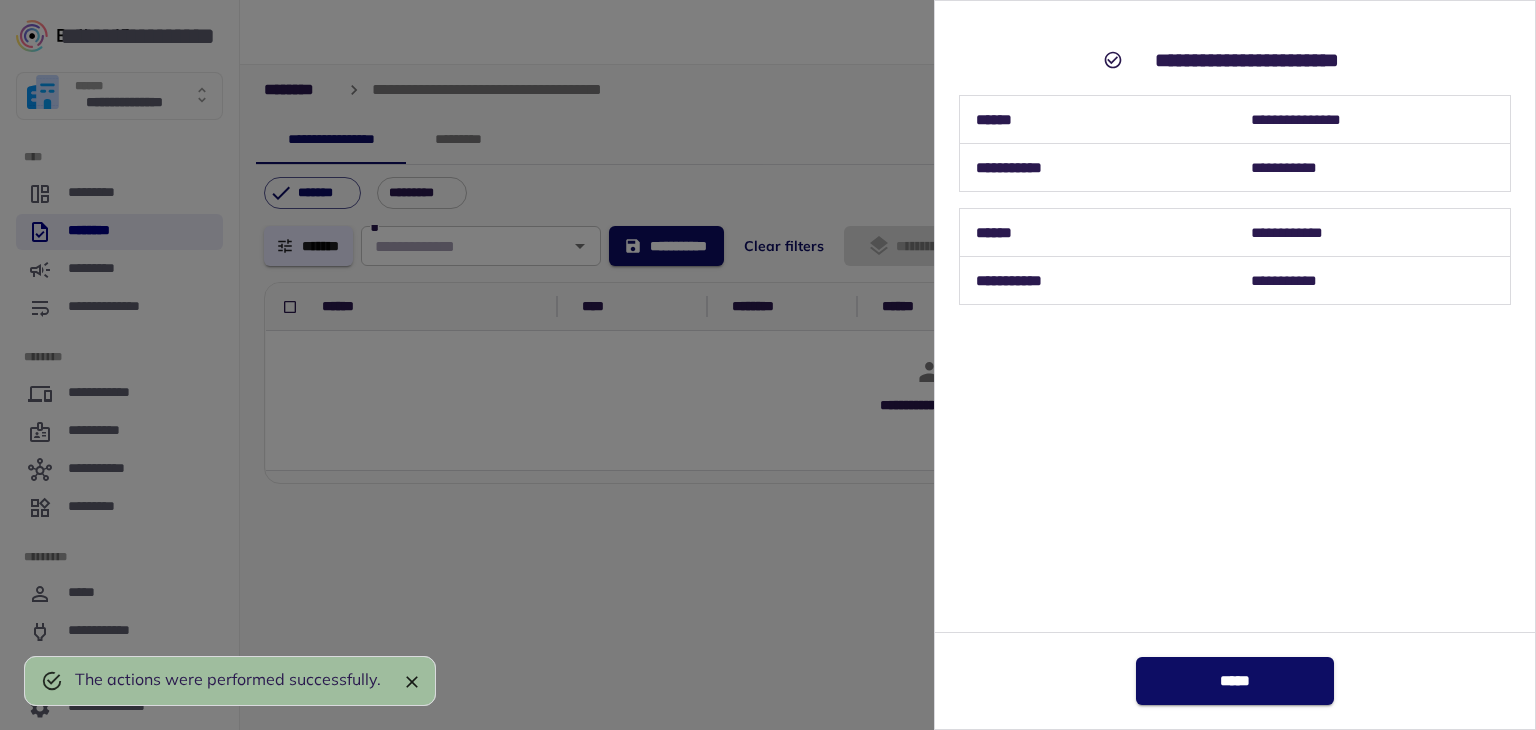 click at bounding box center (768, 365) 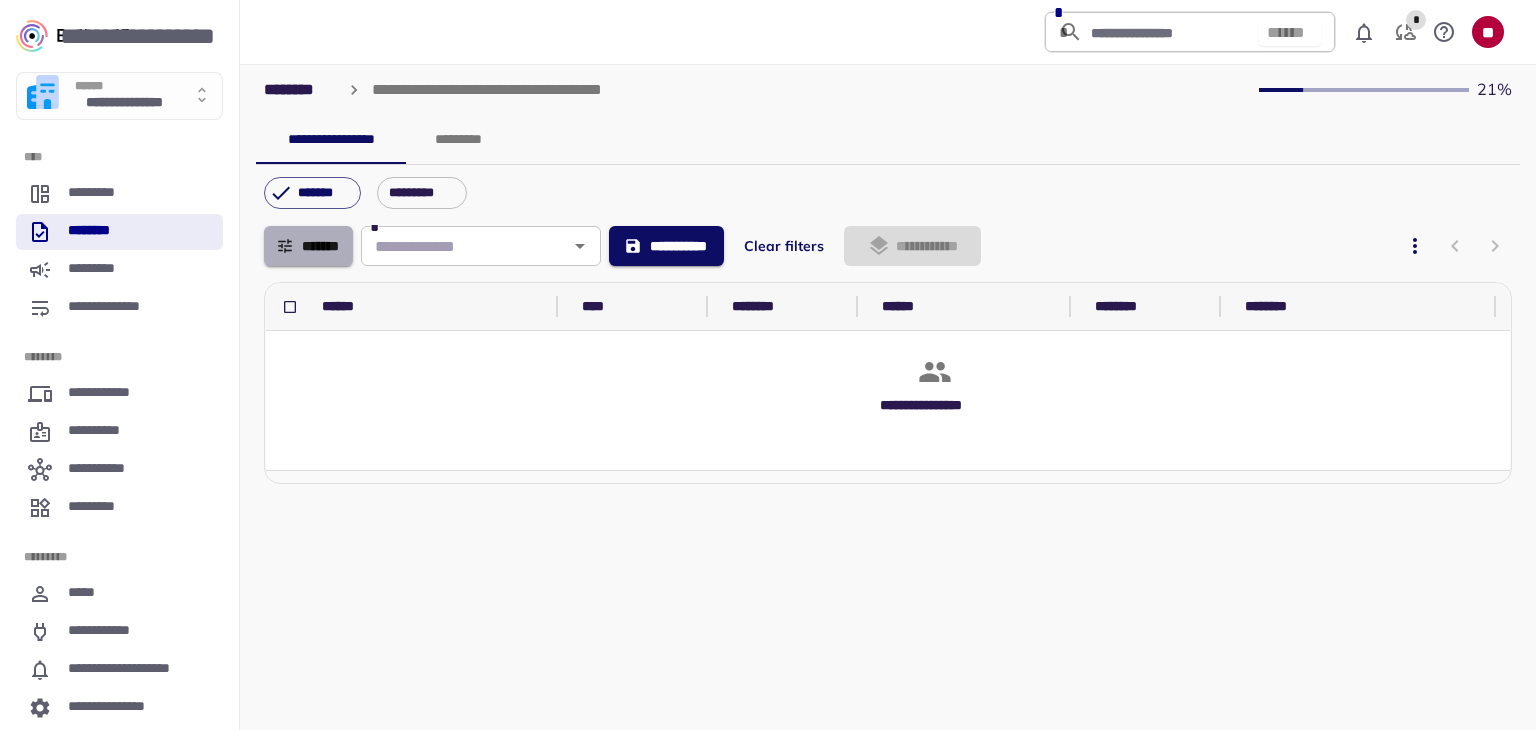 click on "*******" at bounding box center (308, 246) 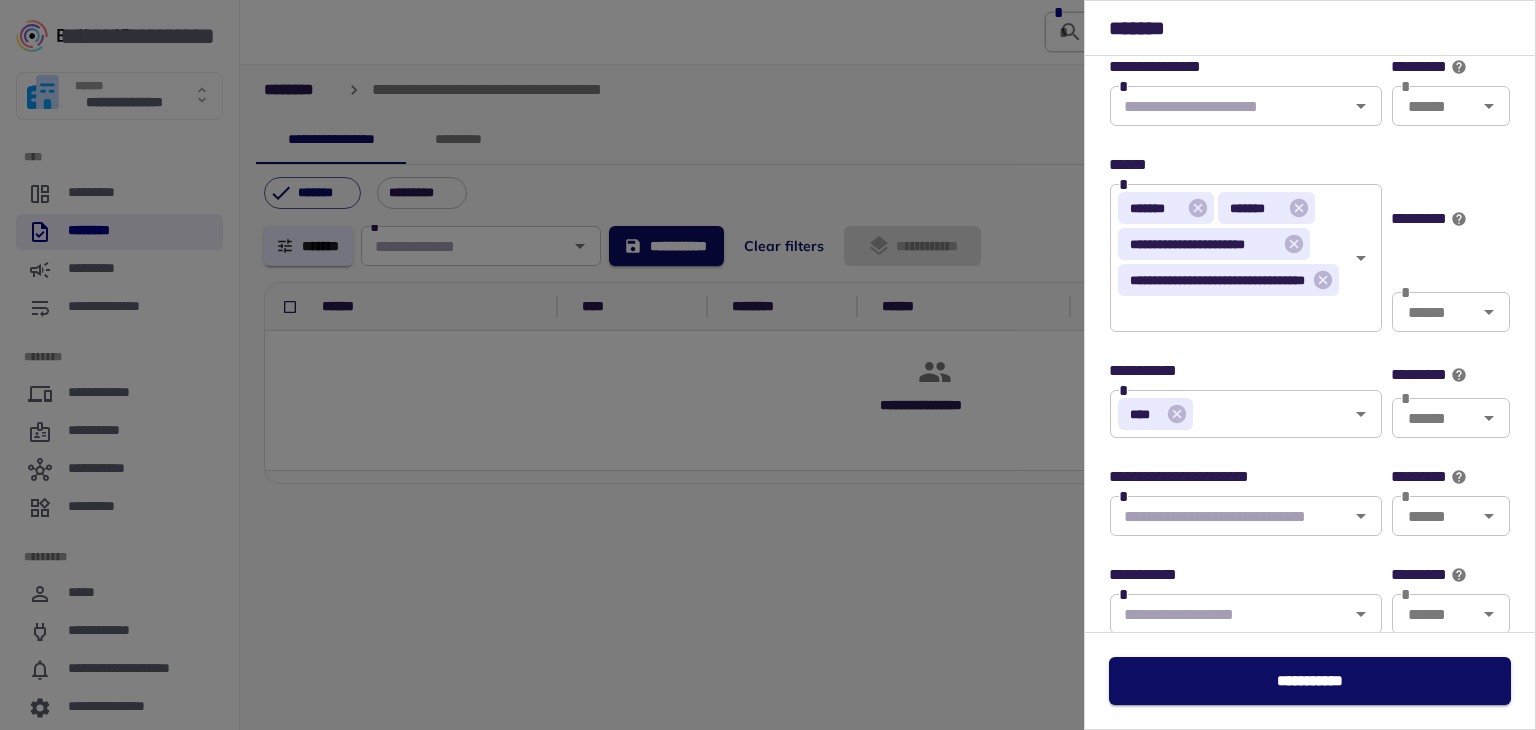 scroll, scrollTop: 900, scrollLeft: 0, axis: vertical 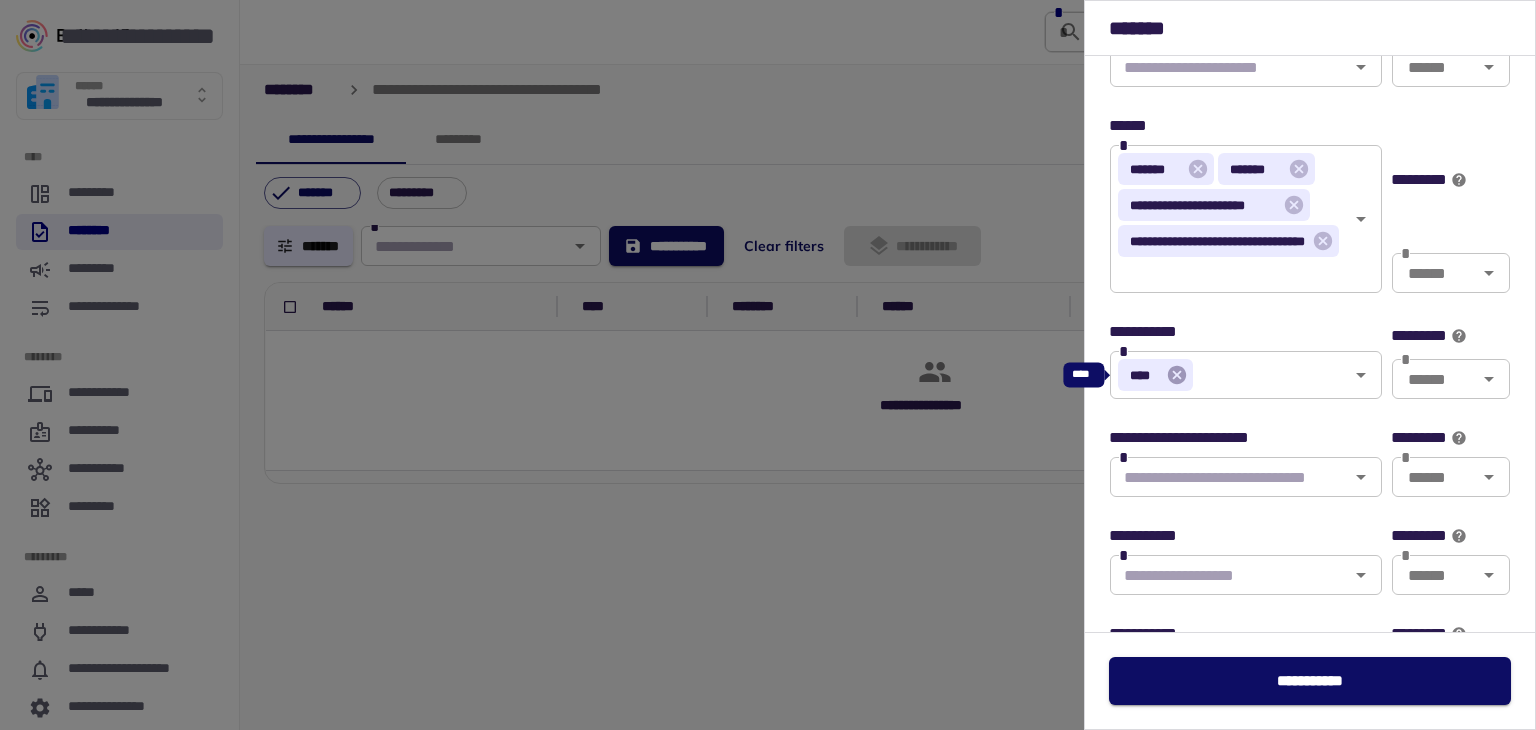 click 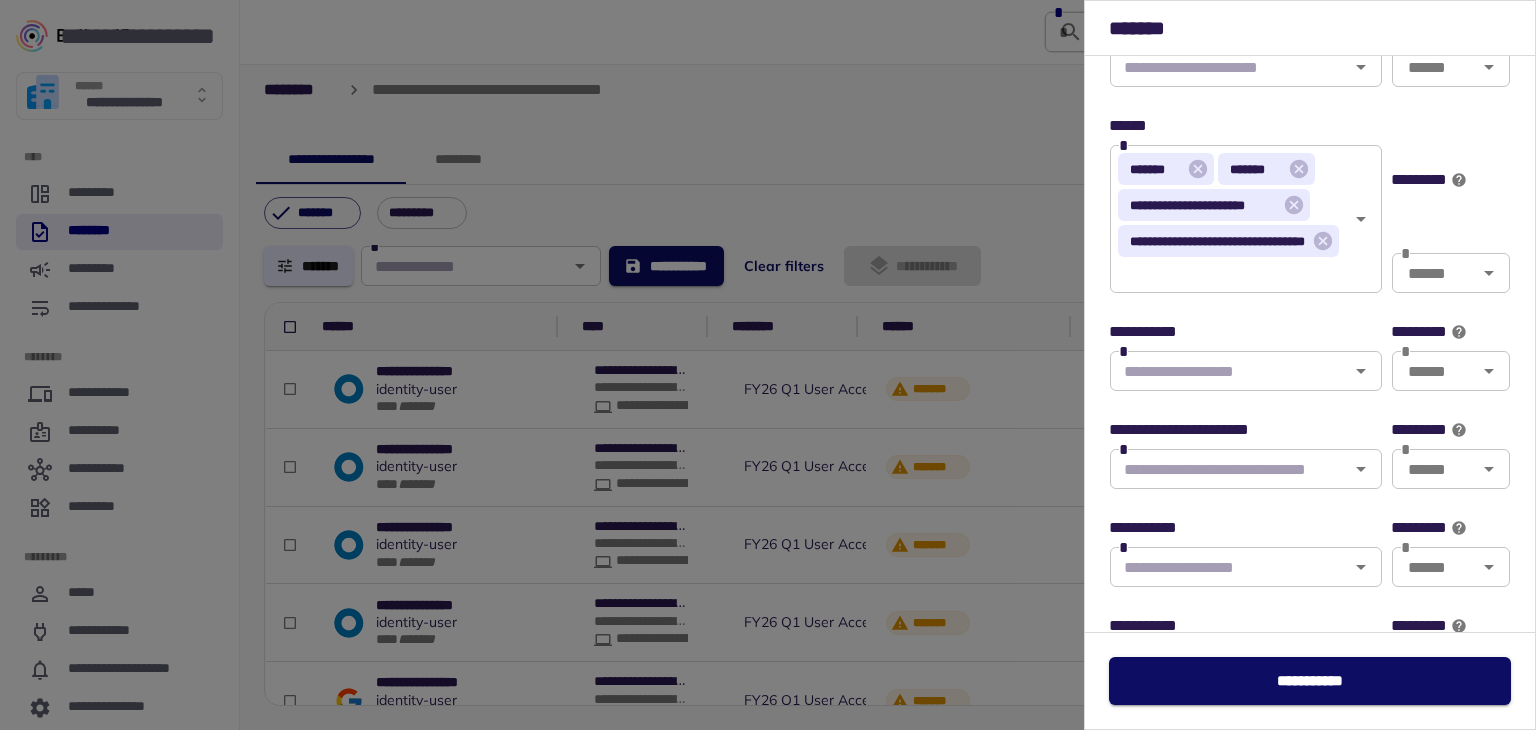 click at bounding box center (768, 365) 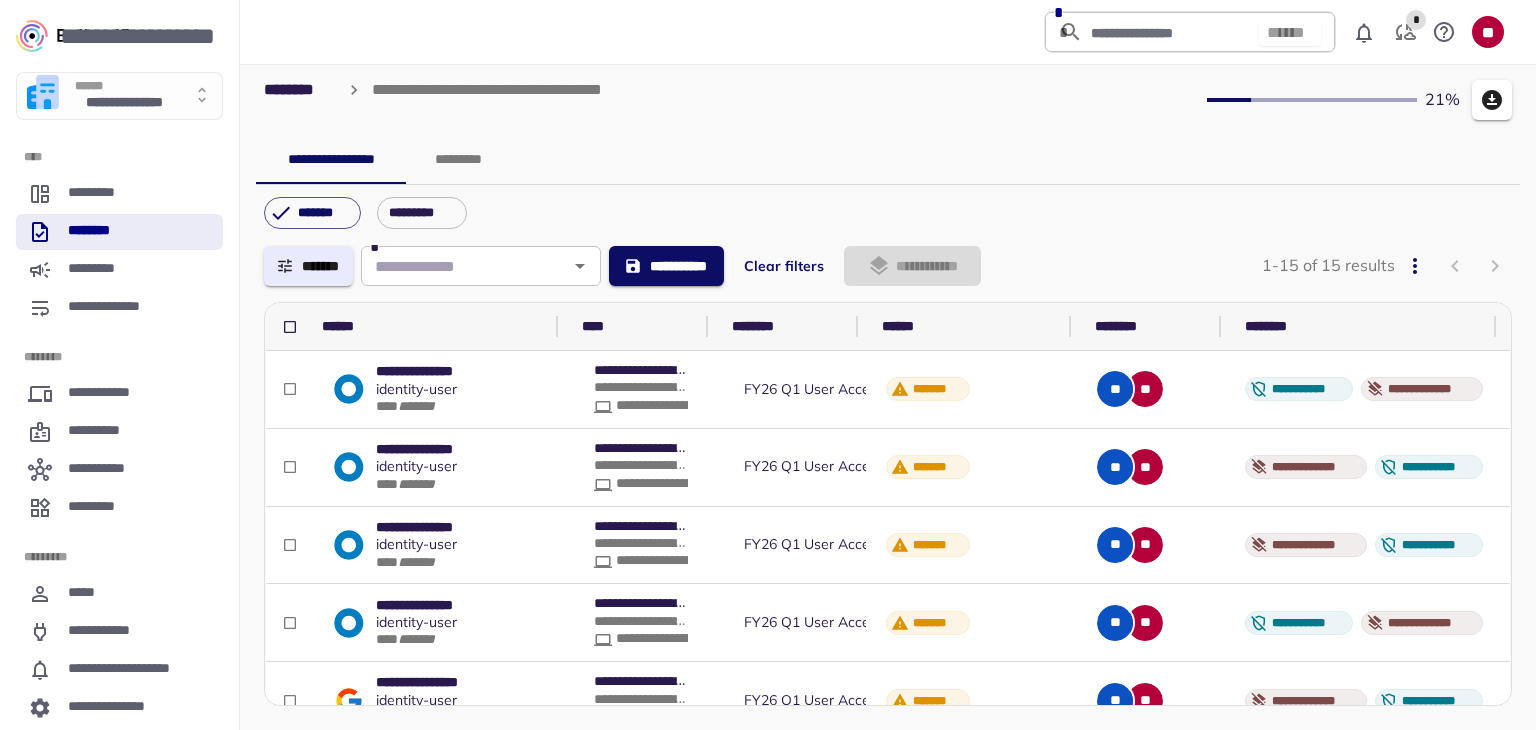 scroll, scrollTop: 1028, scrollLeft: 0, axis: vertical 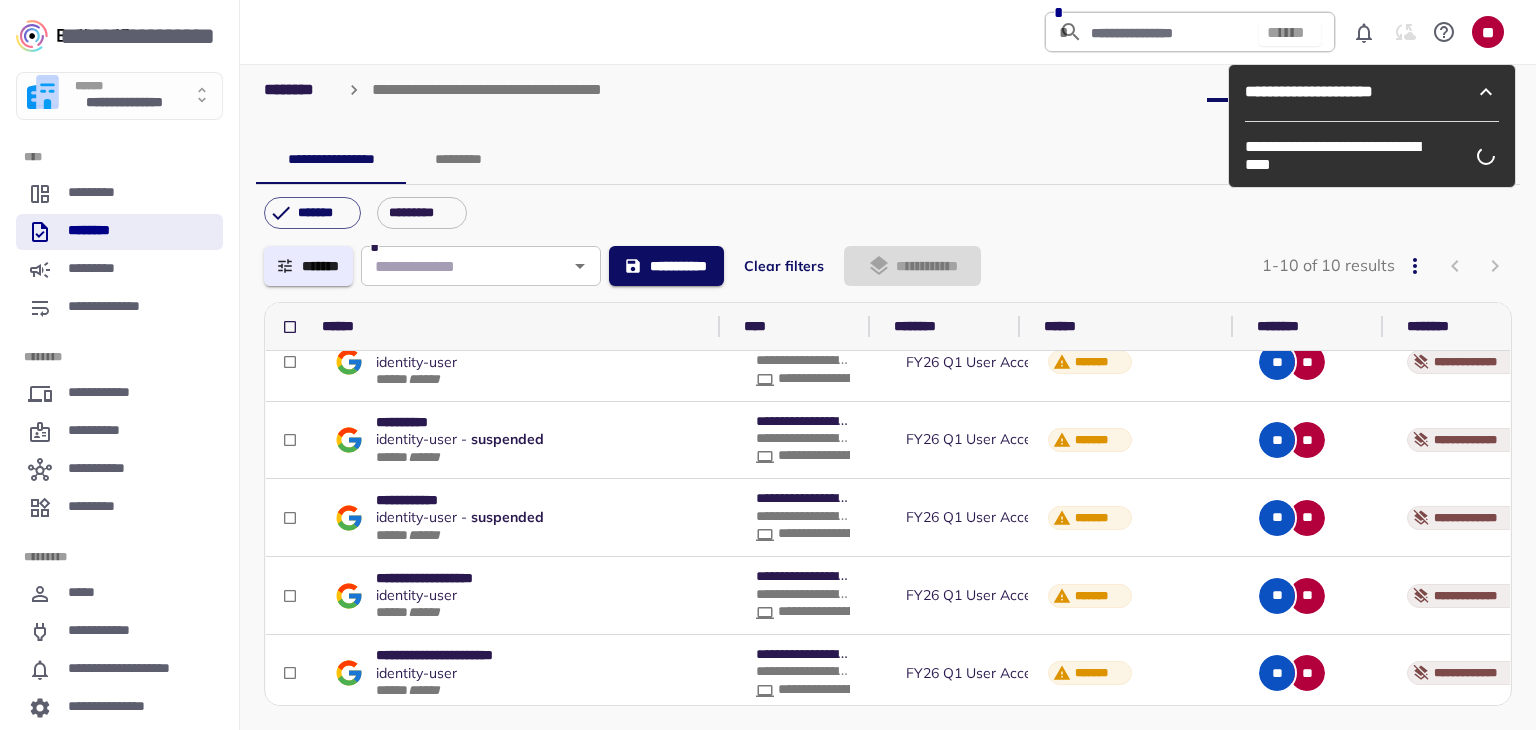drag, startPoint x: 564, startPoint y: 326, endPoint x: 728, endPoint y: 343, distance: 164.87874 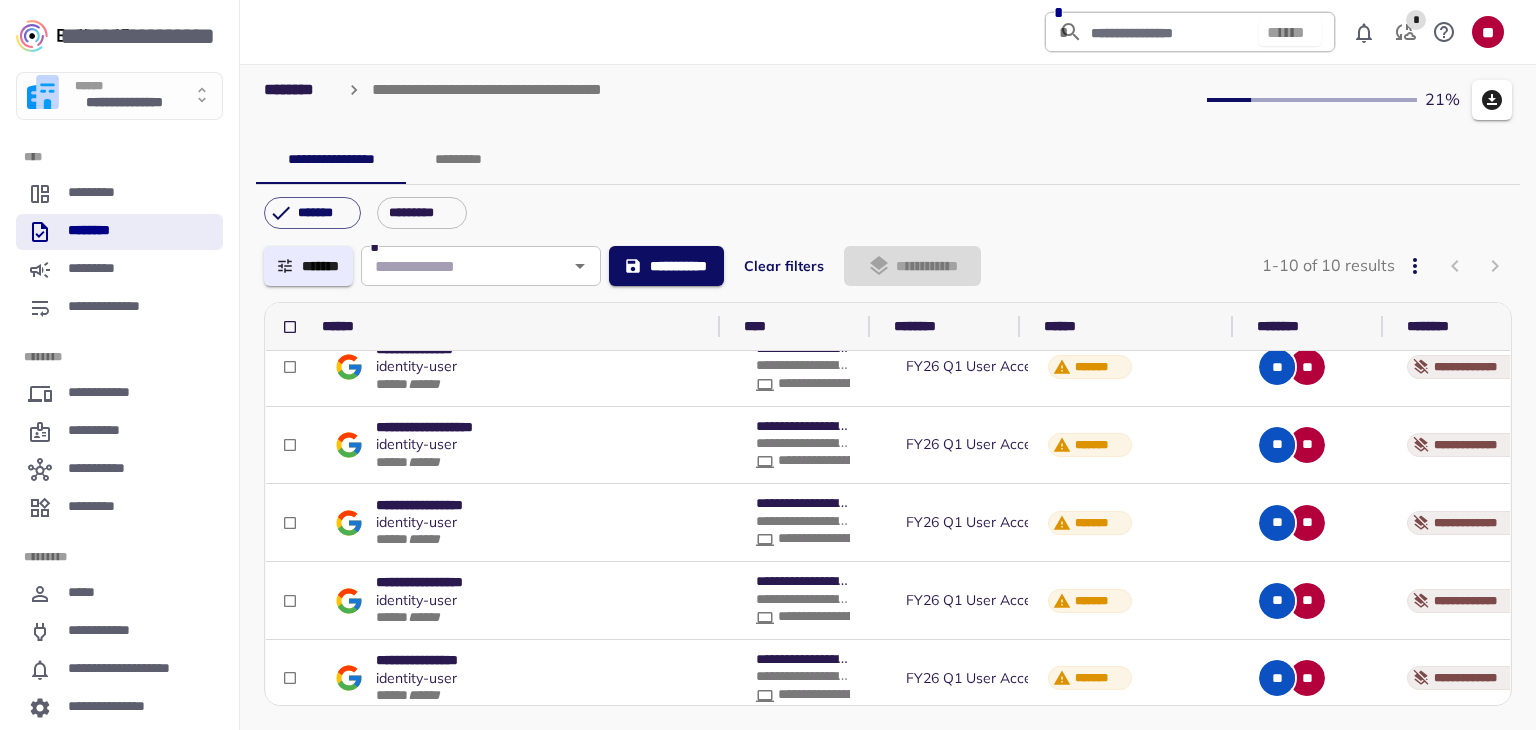 scroll, scrollTop: 200, scrollLeft: 0, axis: vertical 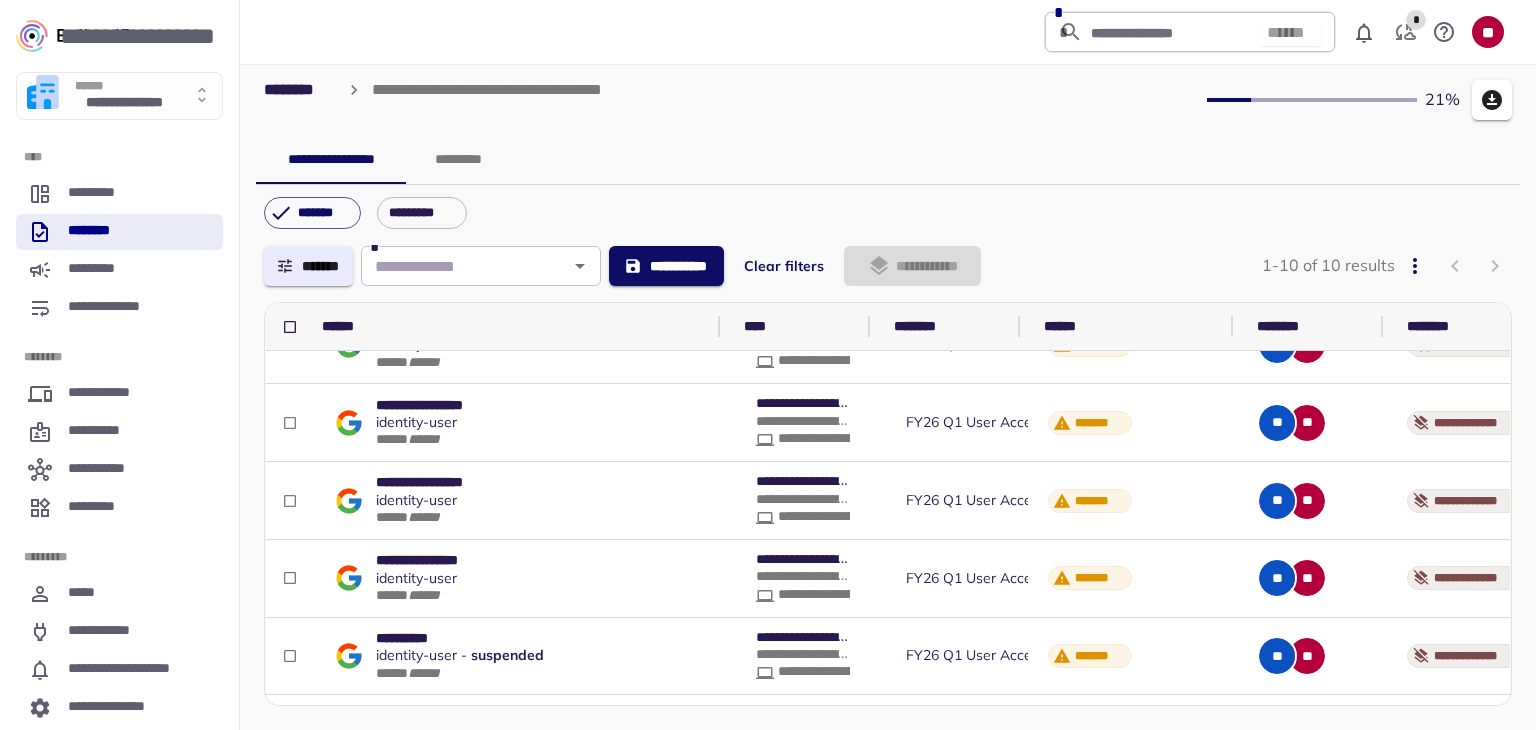 click on "*********" at bounding box center [458, 160] 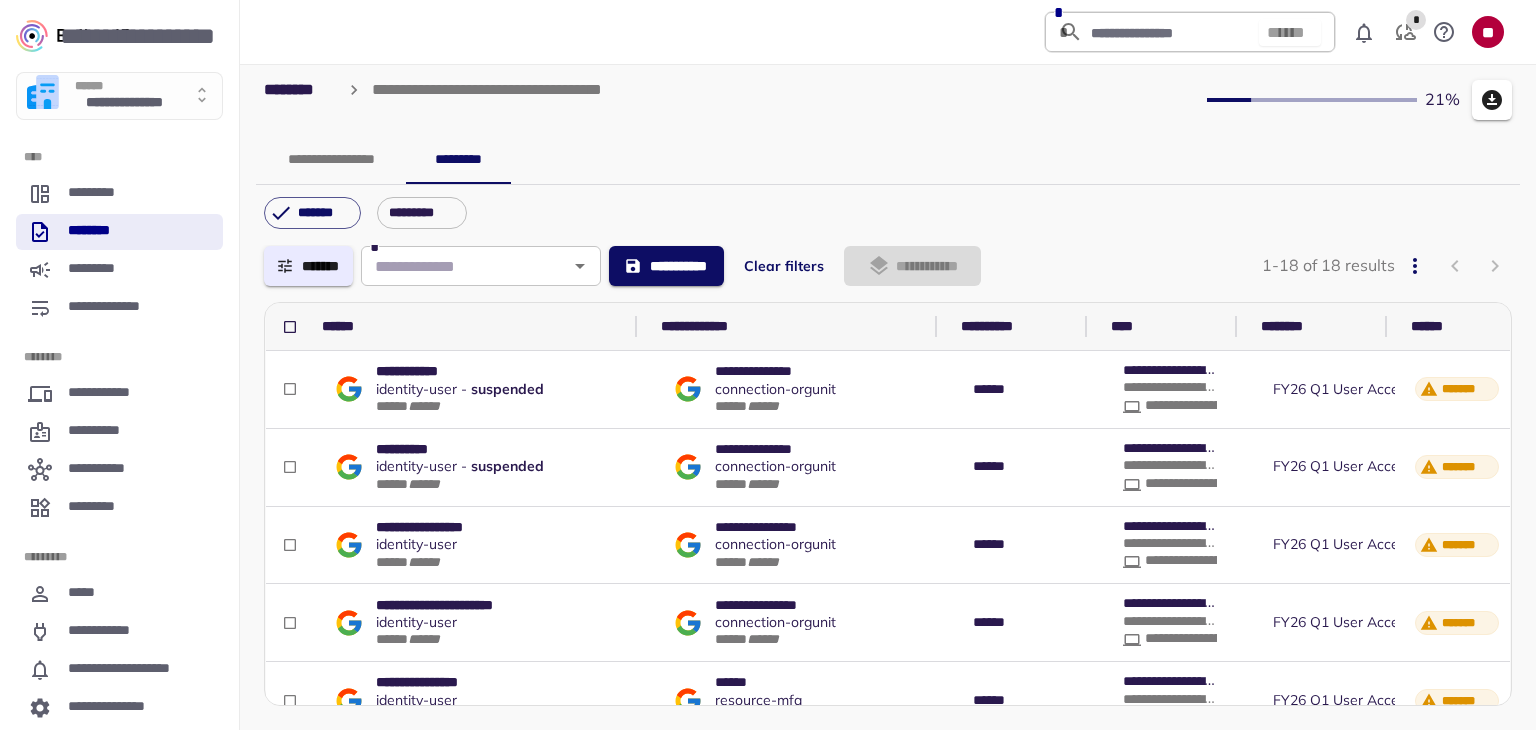 drag, startPoint x: 558, startPoint y: 331, endPoint x: 645, endPoint y: 343, distance: 87.823685 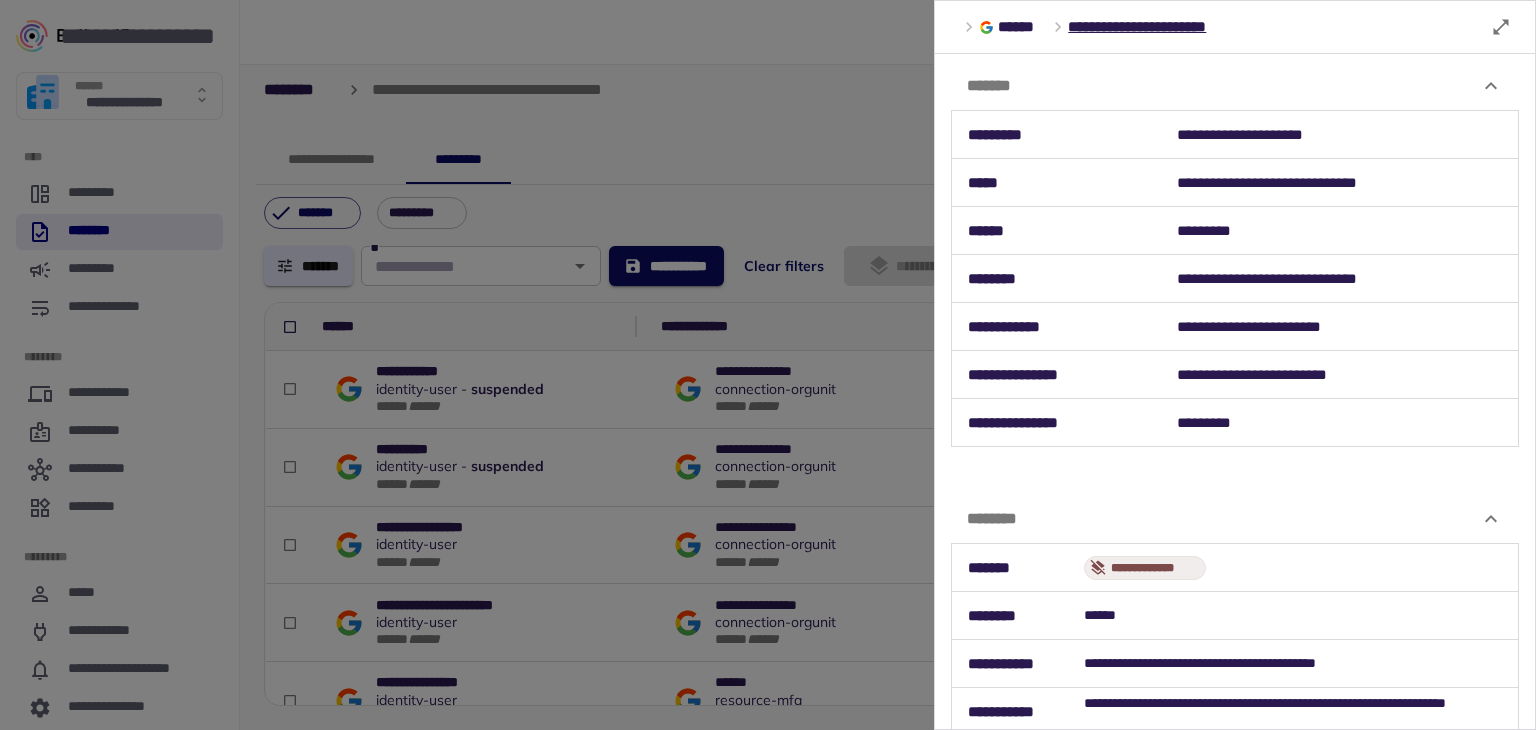 click at bounding box center (768, 365) 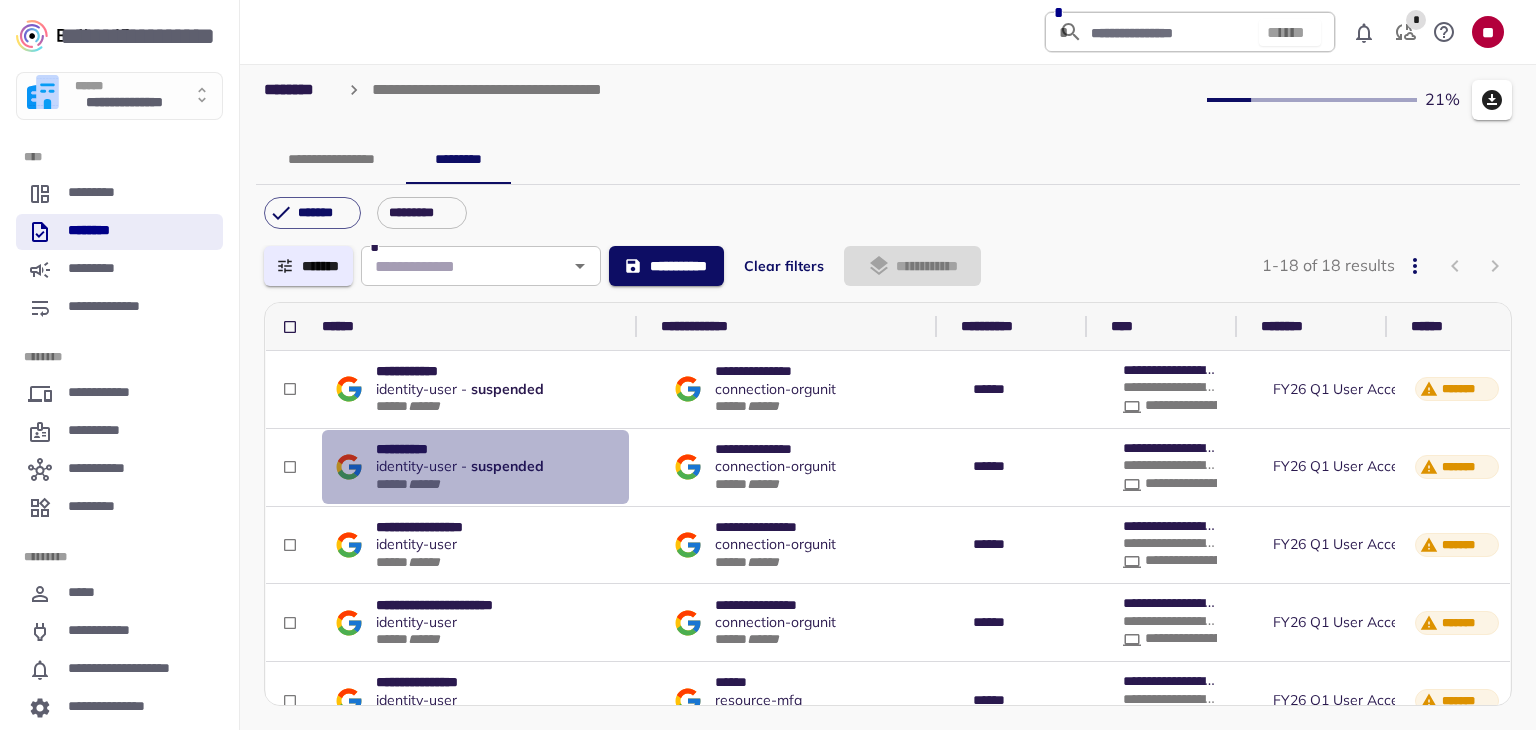 click on "identity  -  user" at bounding box center (416, 466) 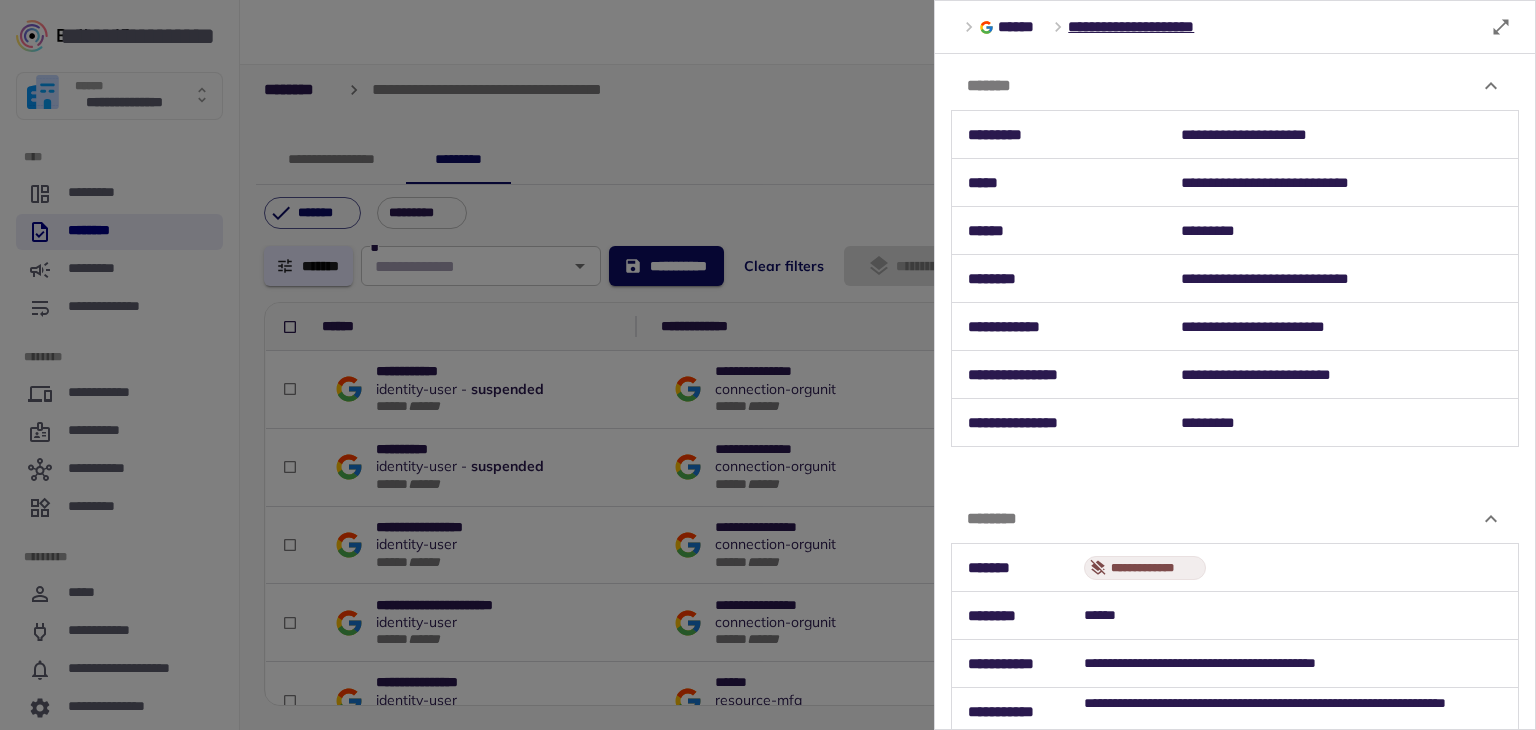 click at bounding box center (768, 365) 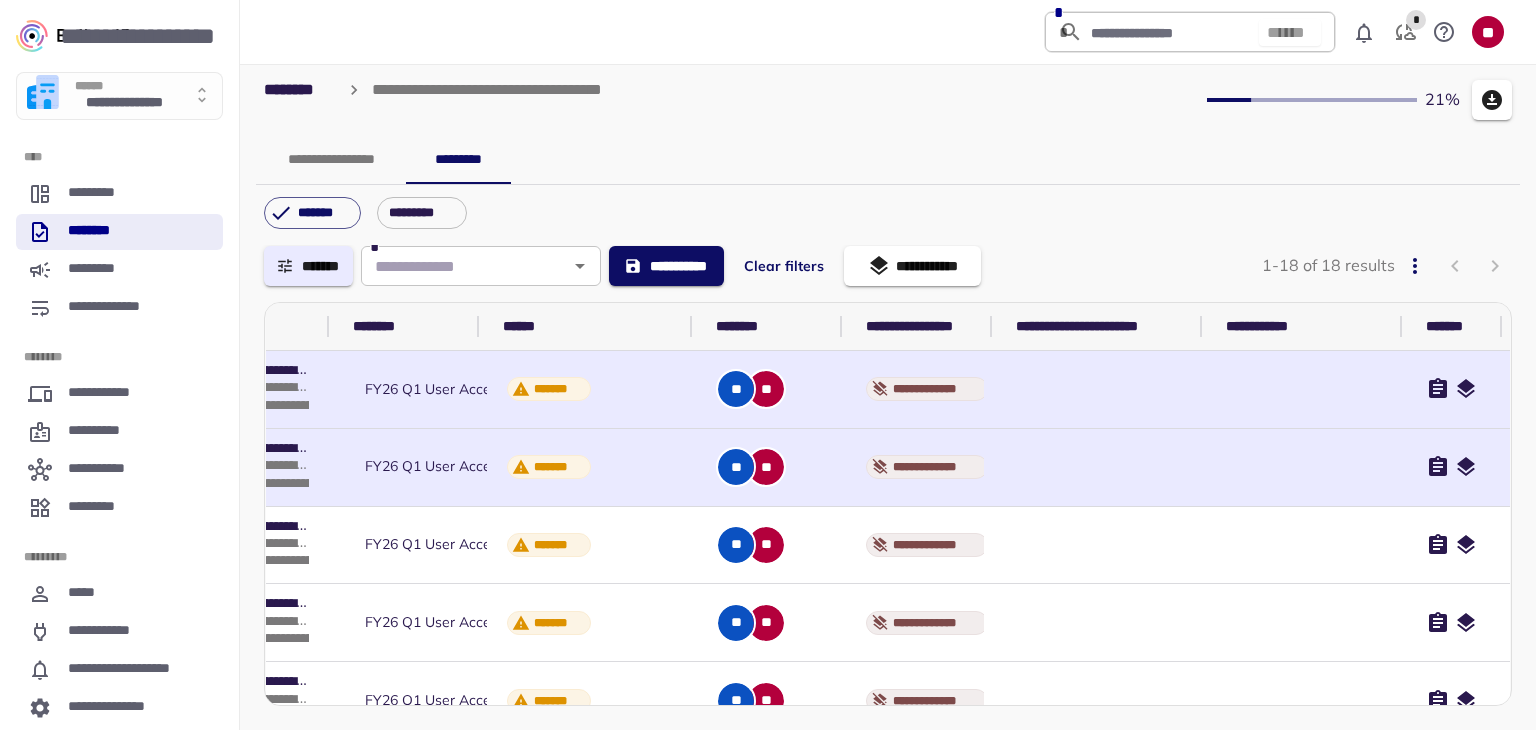 scroll, scrollTop: 0, scrollLeft: 0, axis: both 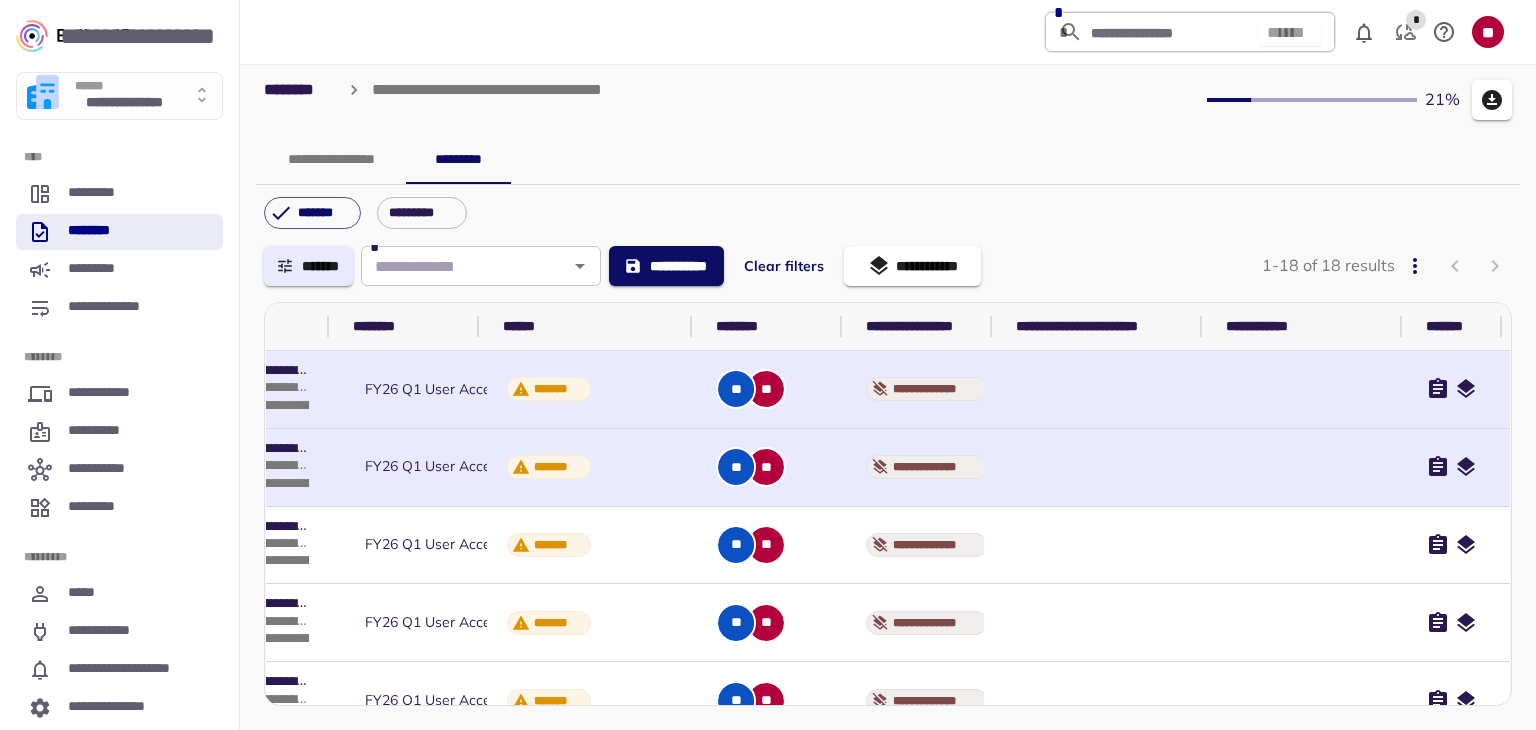 click 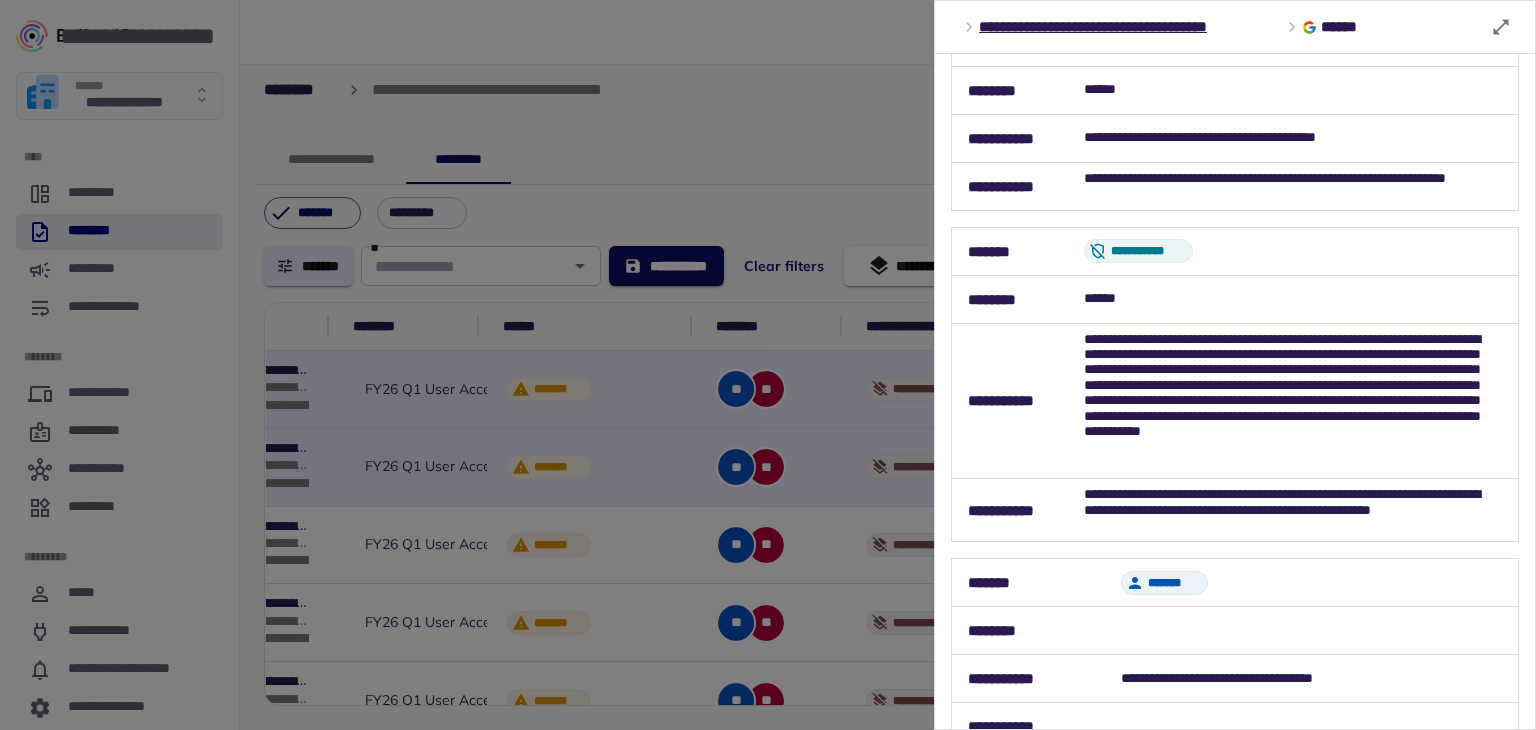 scroll, scrollTop: 644, scrollLeft: 0, axis: vertical 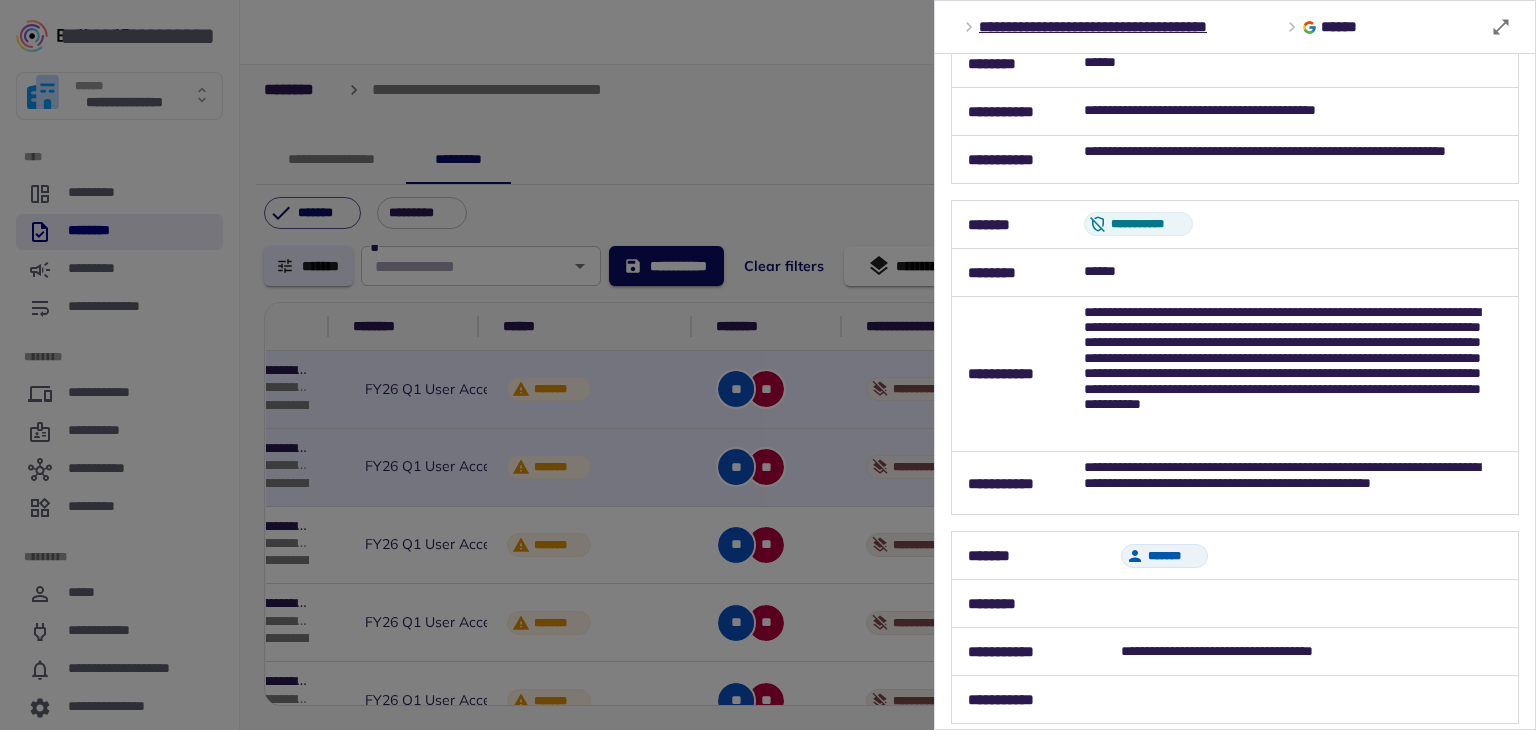 click at bounding box center [768, 365] 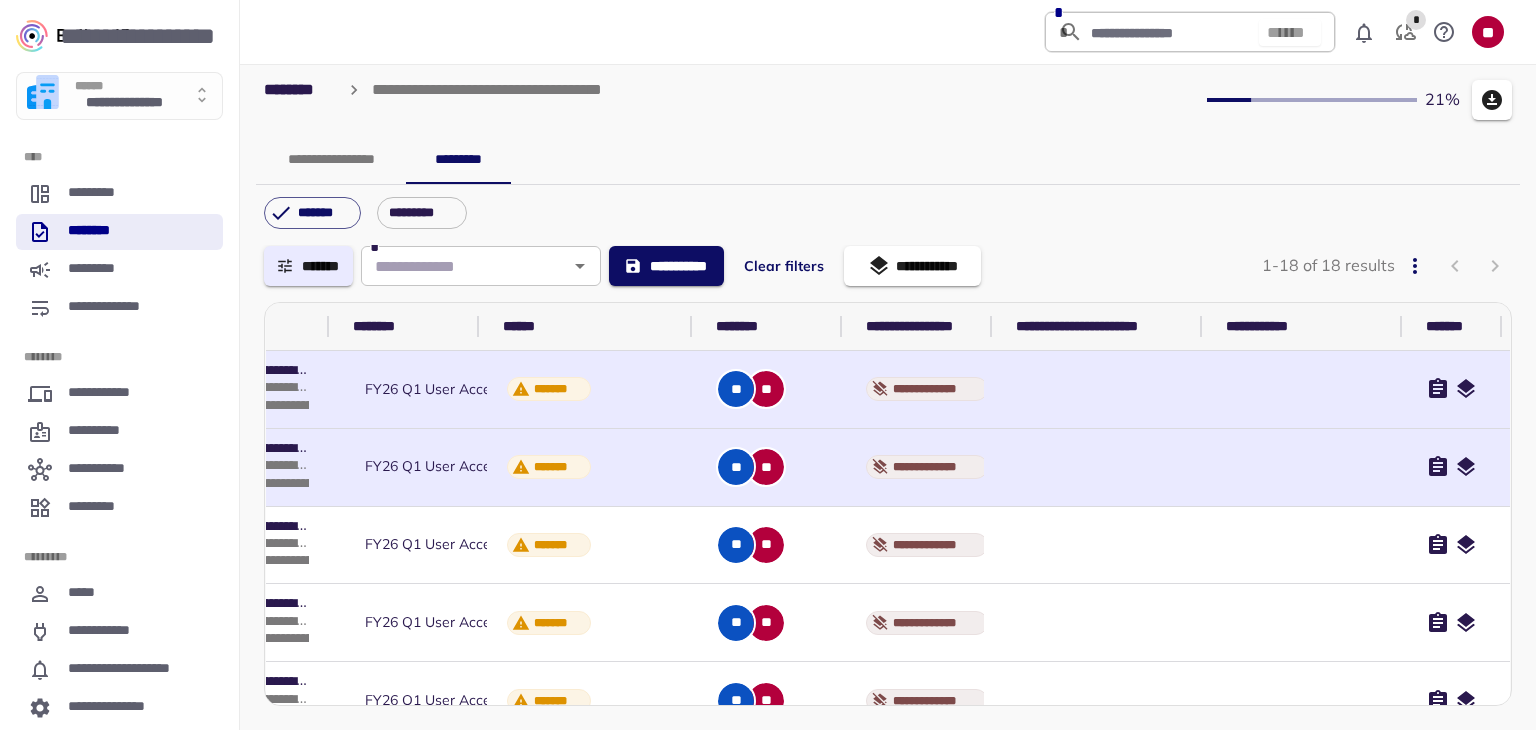 scroll, scrollTop: 0, scrollLeft: 0, axis: both 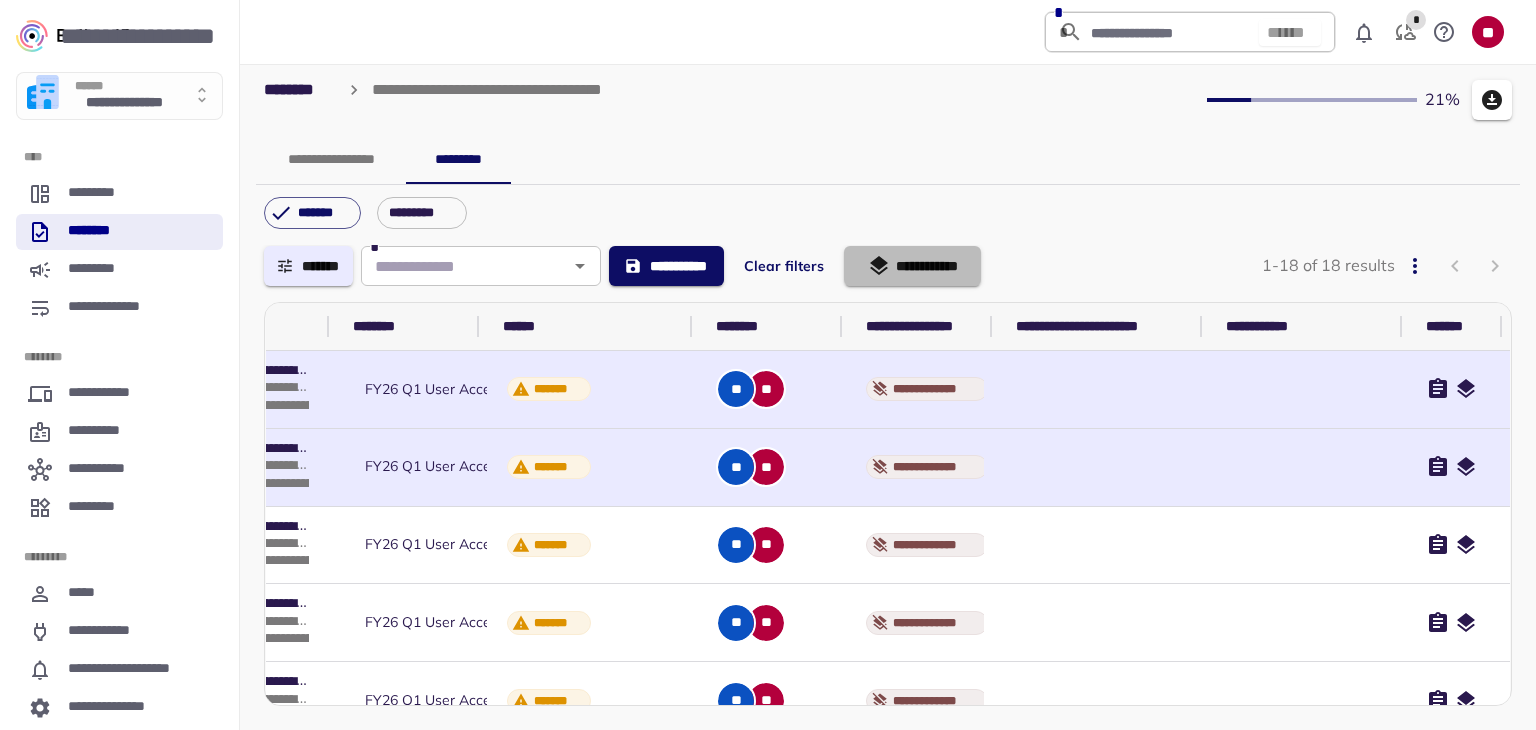 click on "**********" at bounding box center (912, 266) 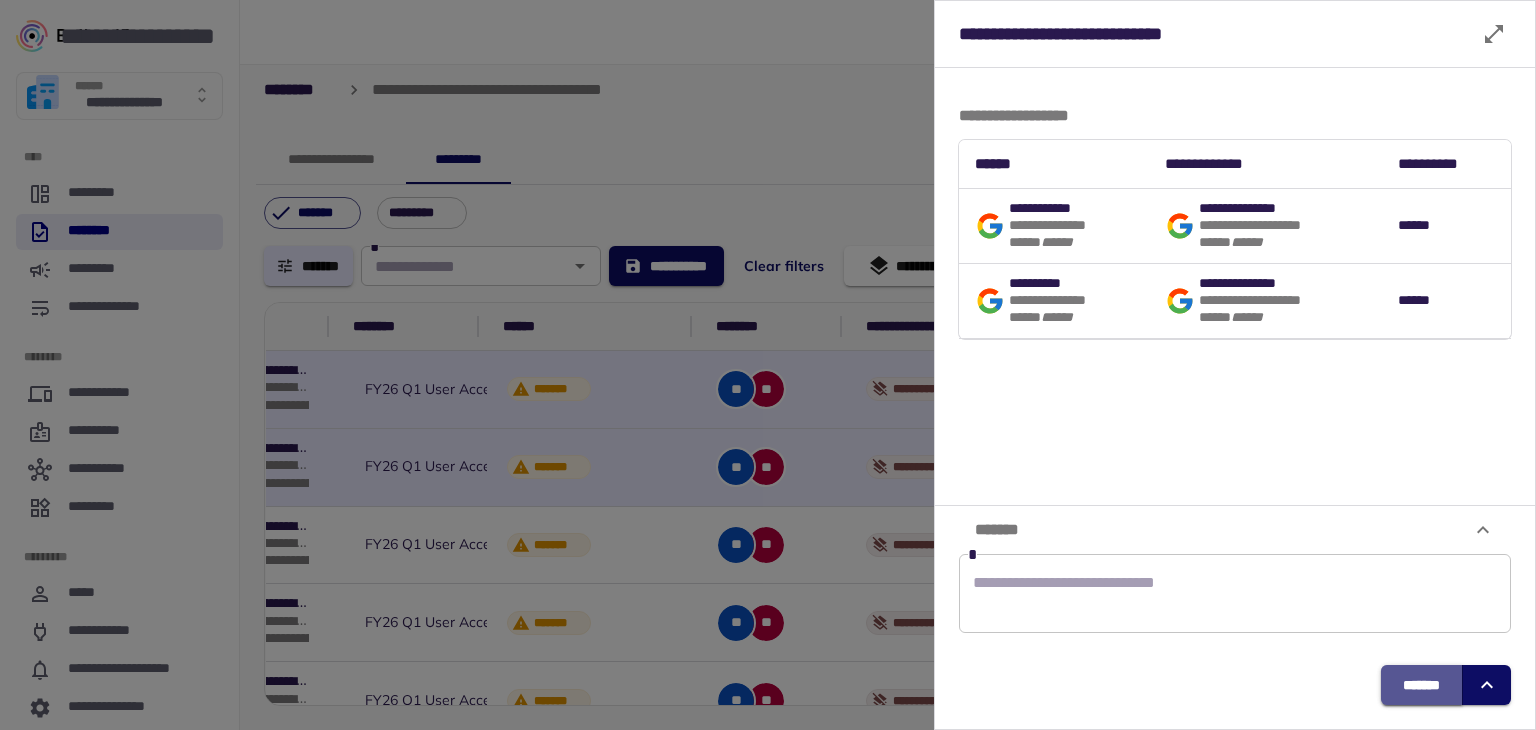 click on "*******" at bounding box center (1421, 685) 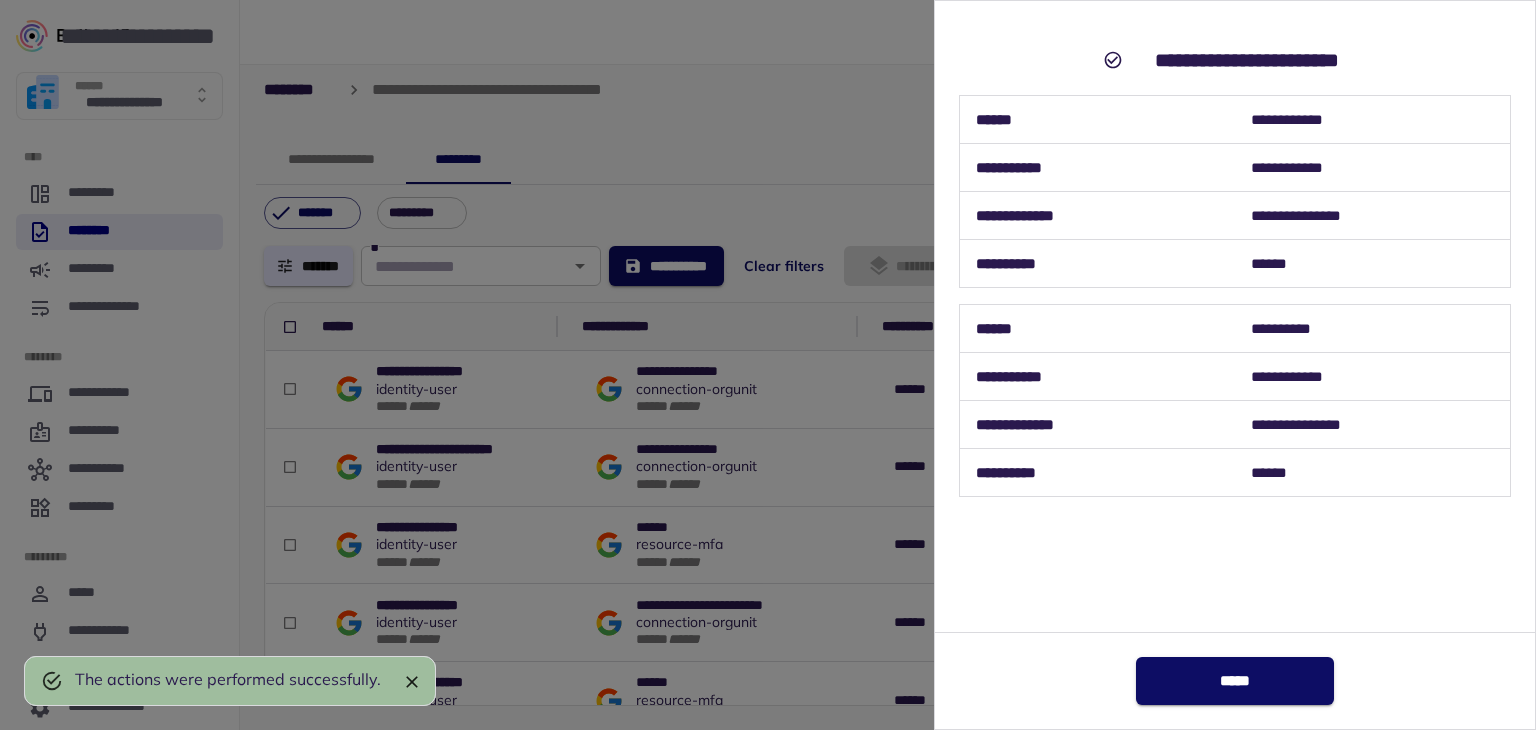 click on "*****" at bounding box center (1235, 681) 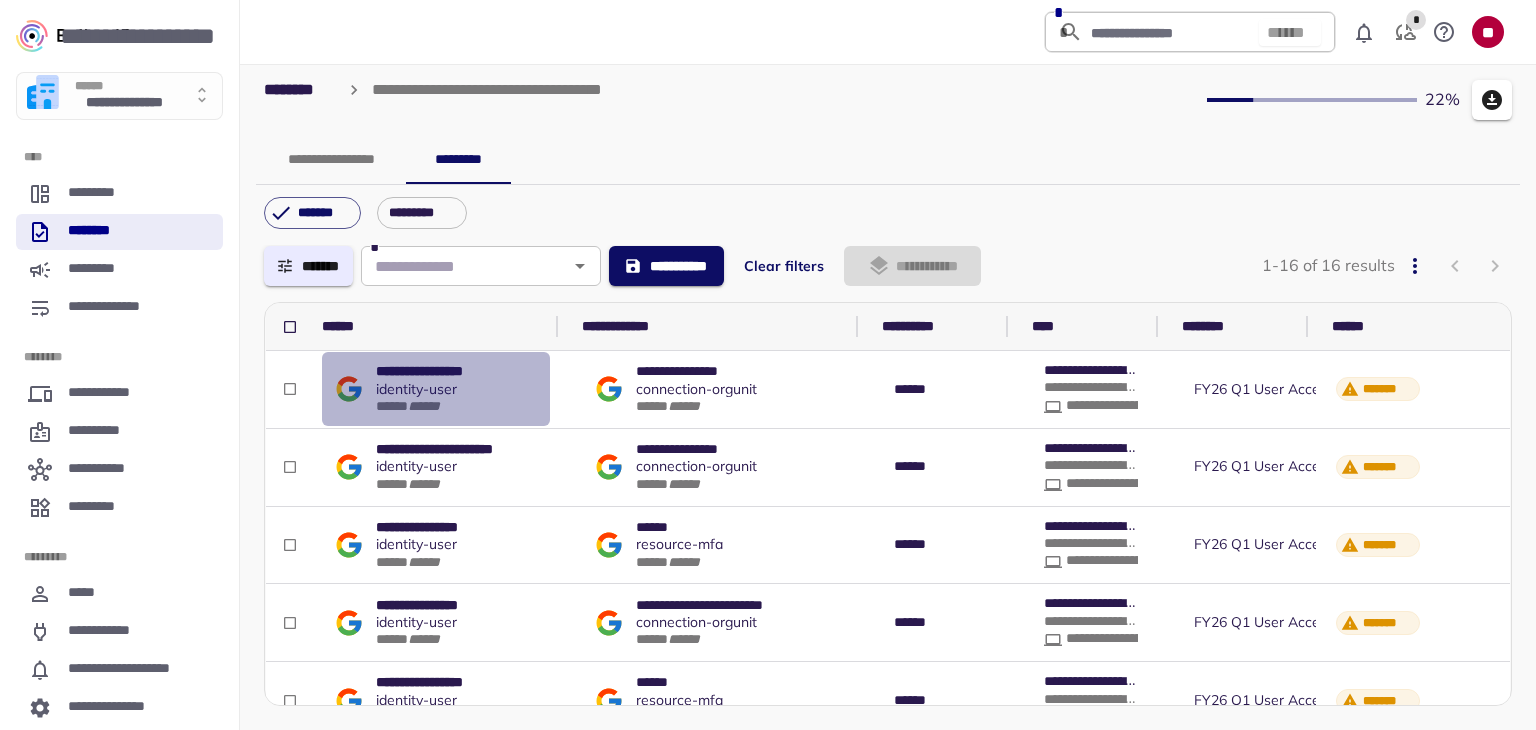 click on "identity  -  user" at bounding box center (416, 389) 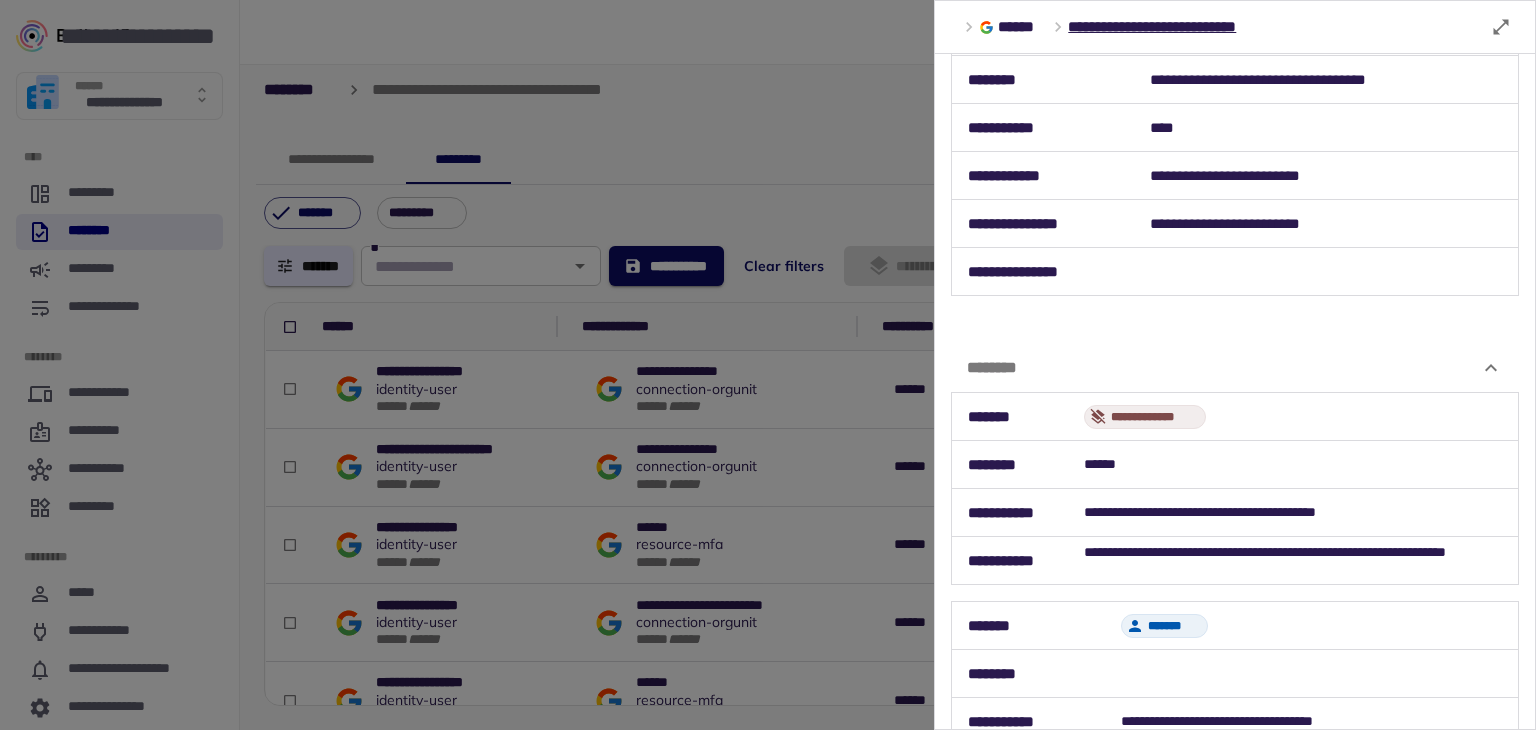 scroll, scrollTop: 0, scrollLeft: 0, axis: both 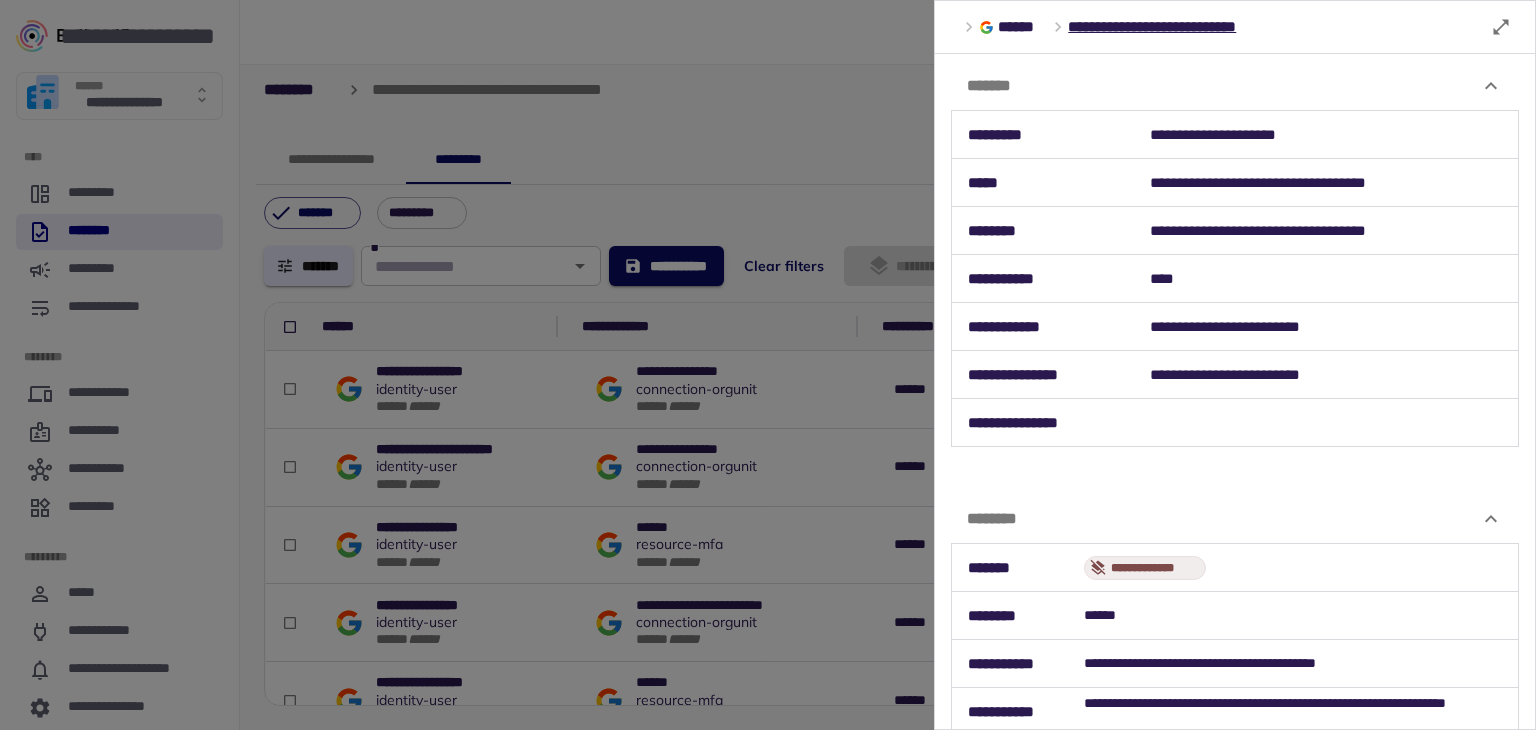 click at bounding box center (768, 365) 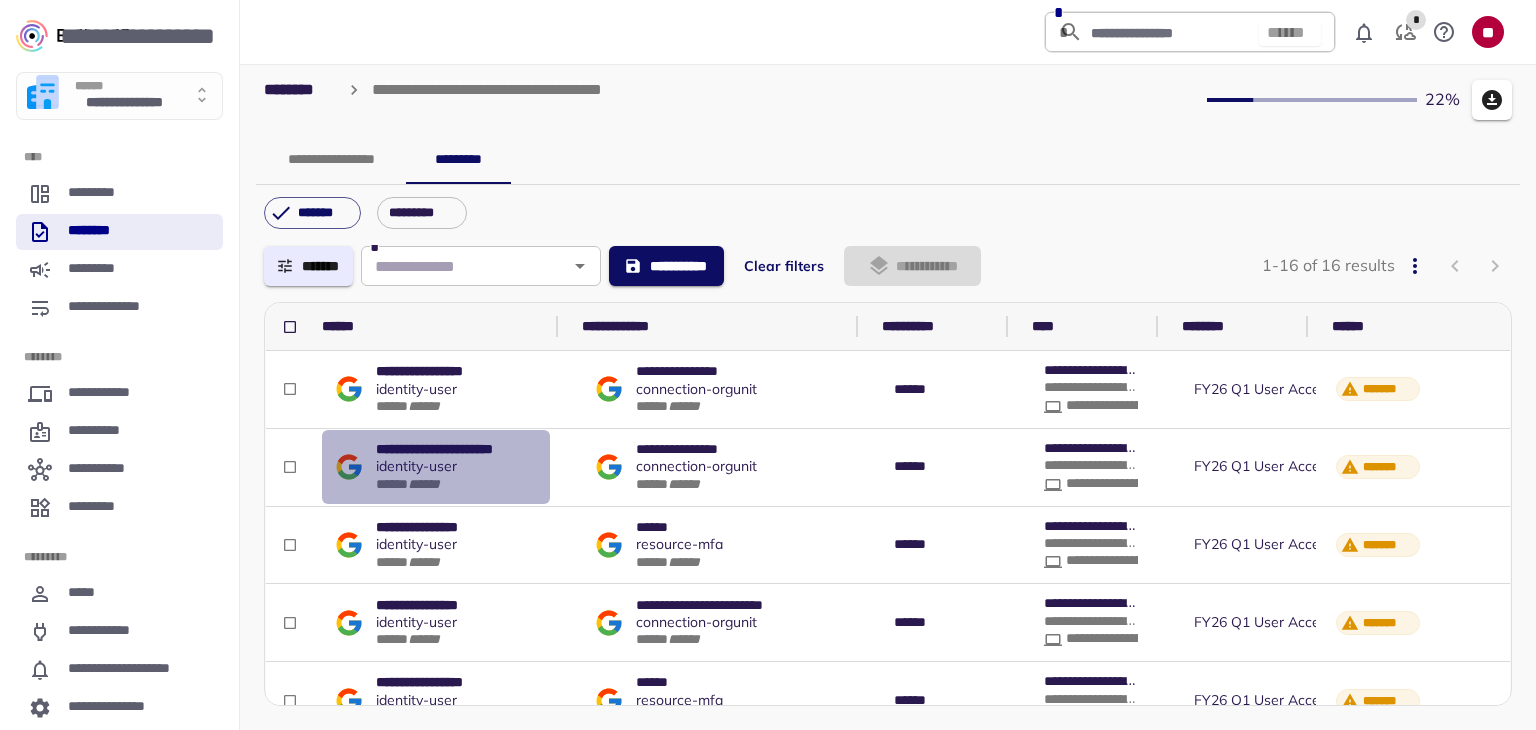 click on "****** * ***" at bounding box center [454, 484] 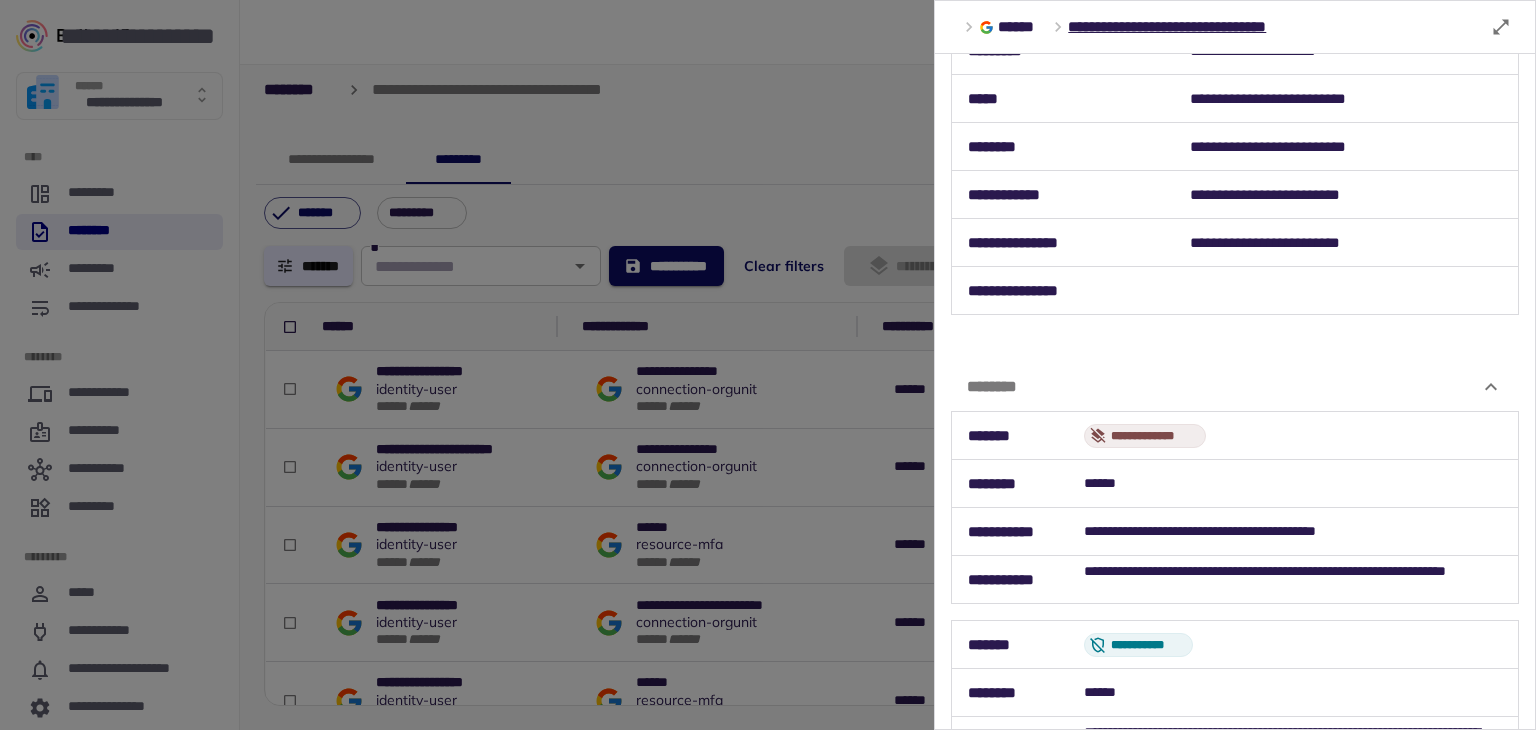 scroll, scrollTop: 400, scrollLeft: 0, axis: vertical 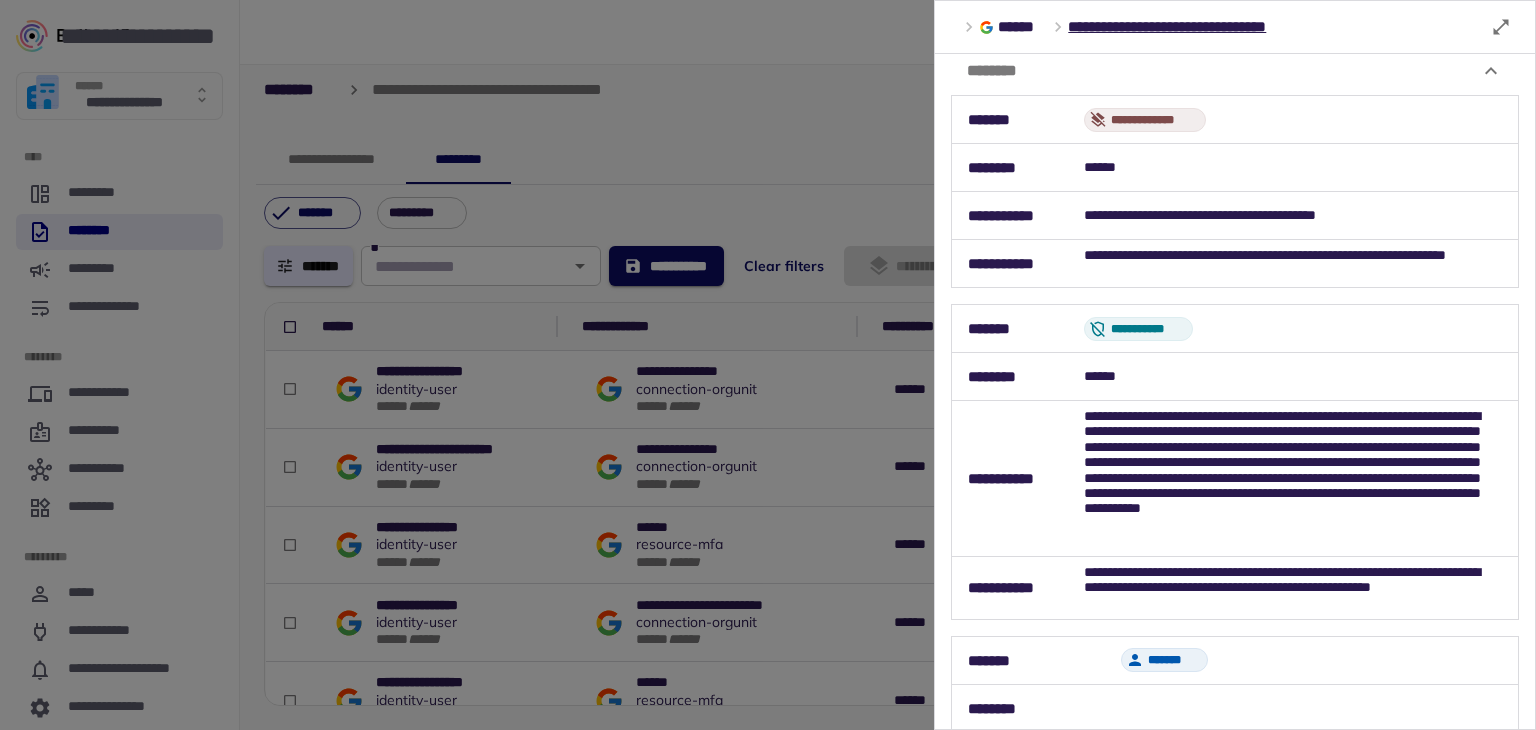 click at bounding box center (768, 365) 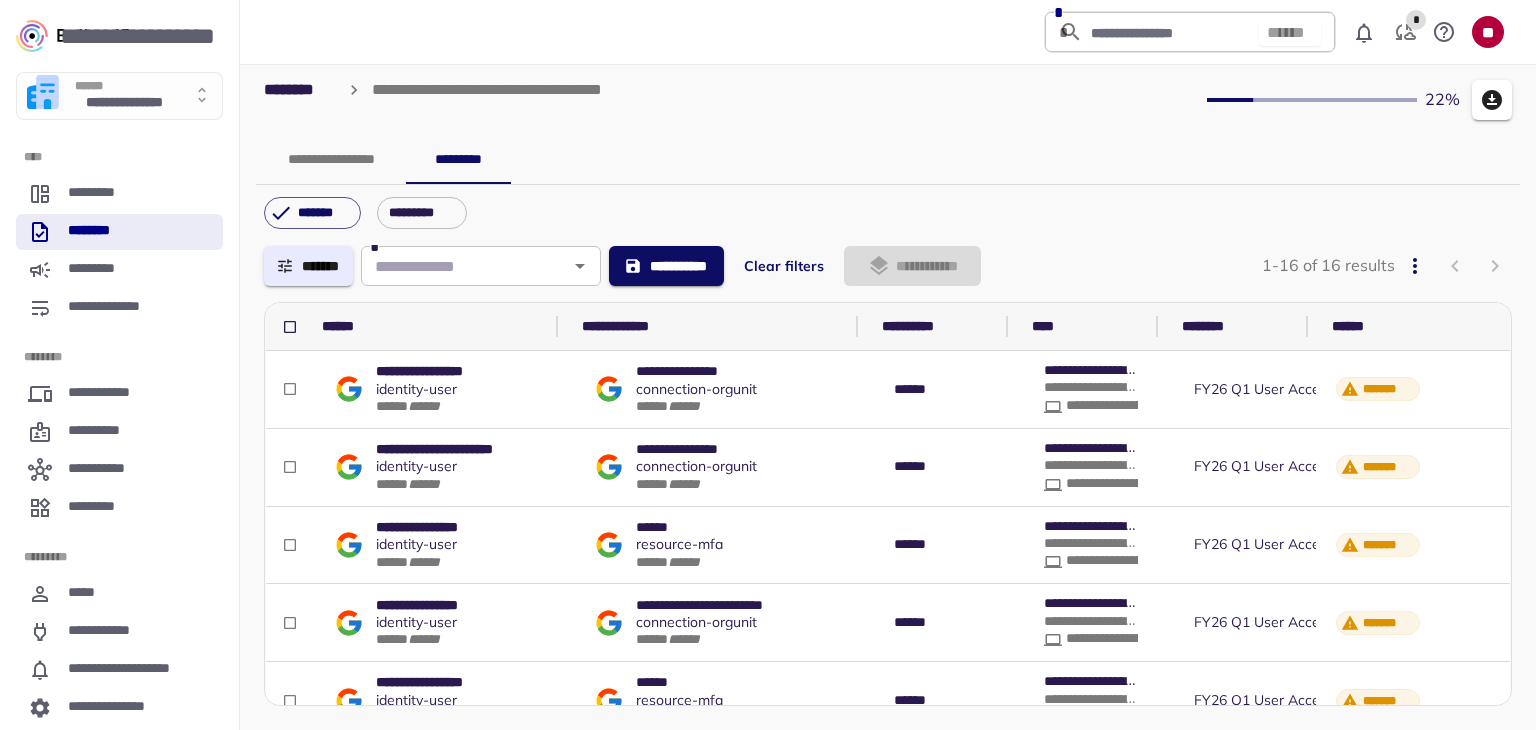 scroll, scrollTop: 100, scrollLeft: 0, axis: vertical 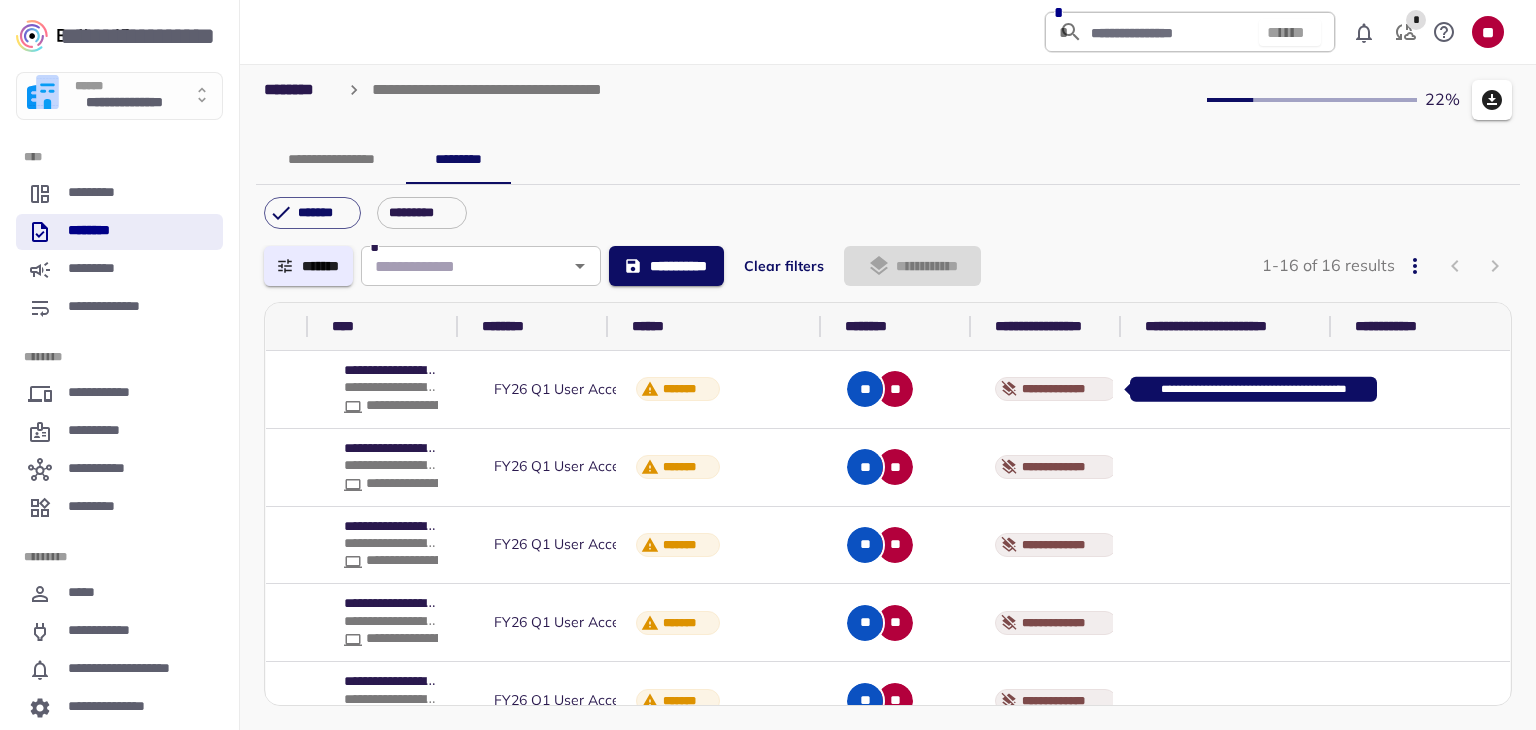 click on "**********" at bounding box center (1065, 389) 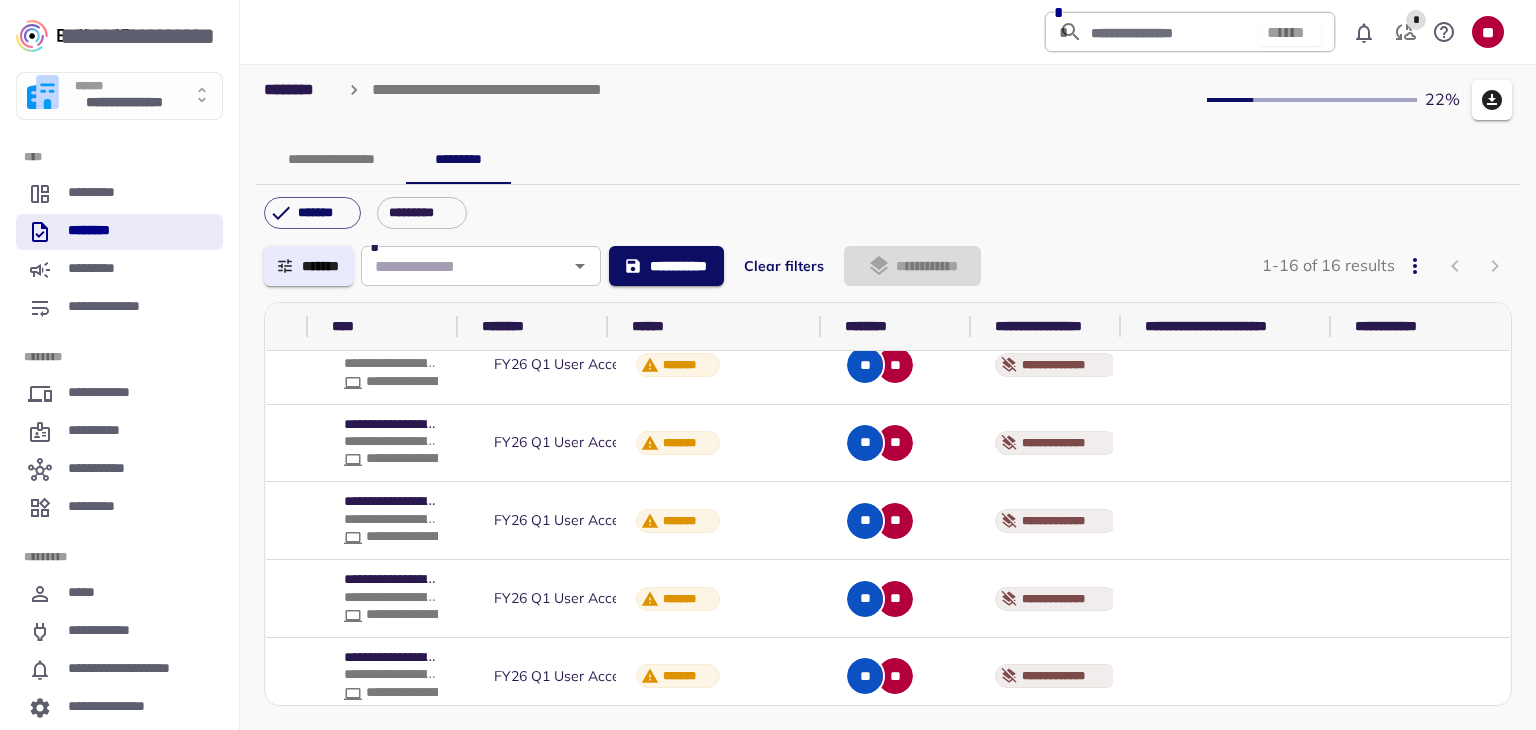scroll, scrollTop: 47, scrollLeft: 700, axis: both 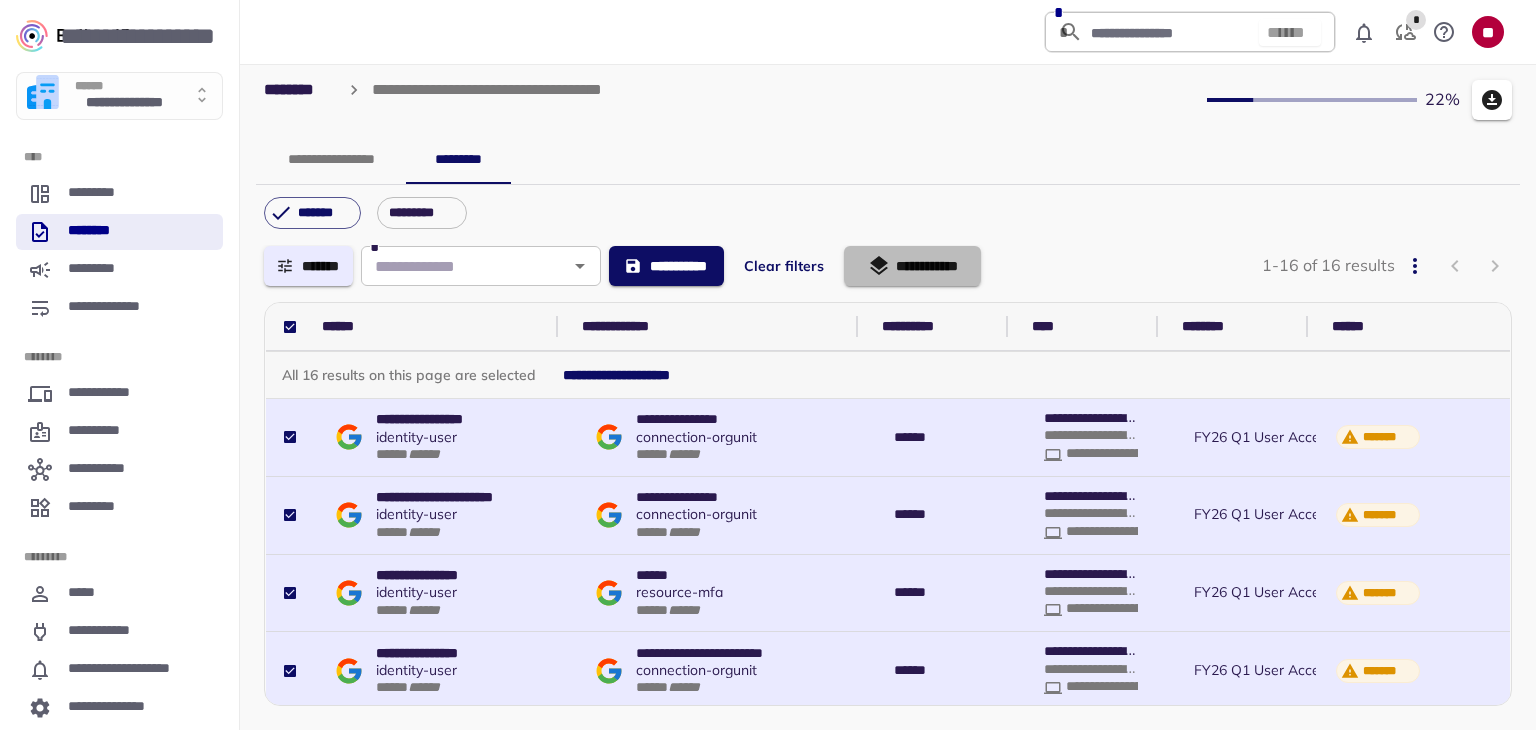 click on "**********" at bounding box center [912, 266] 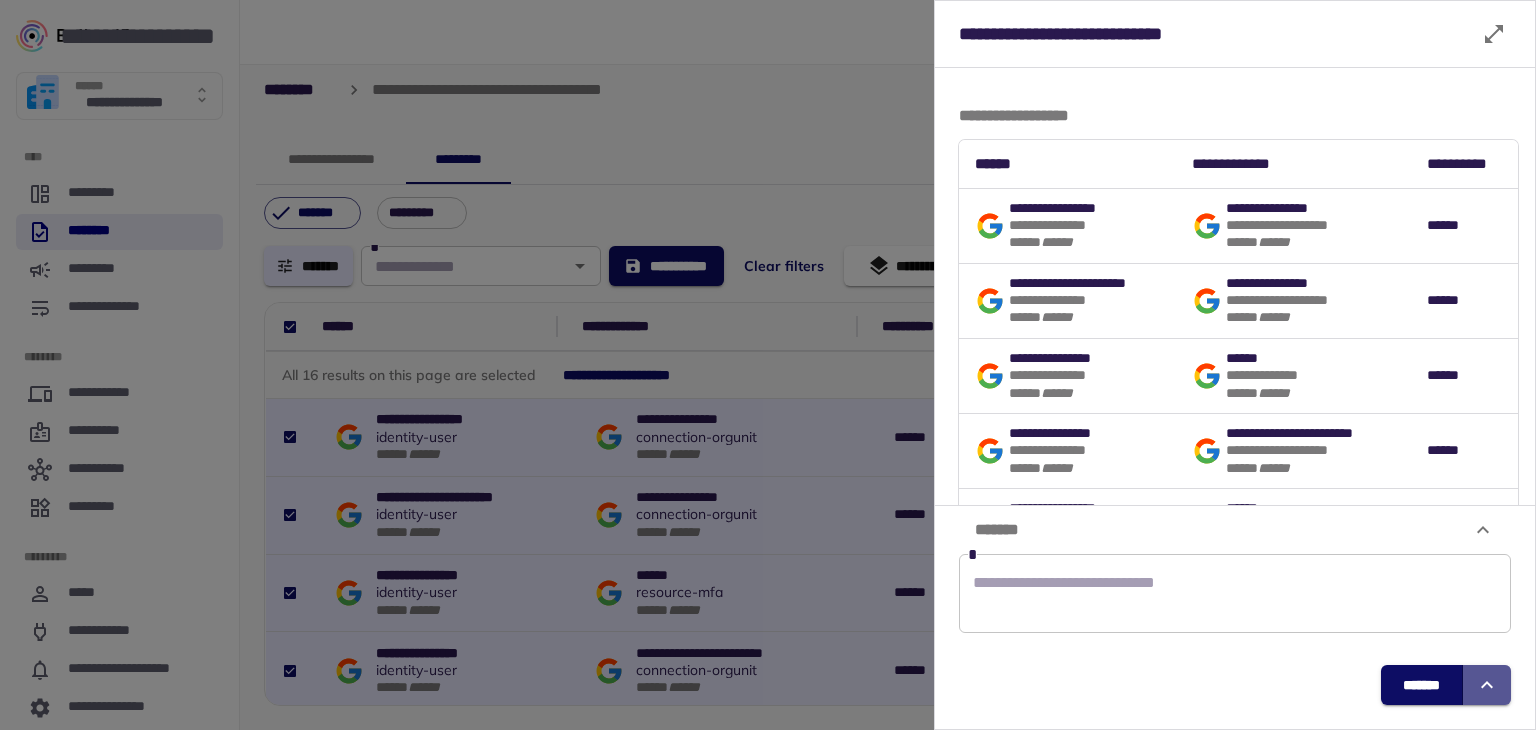 click 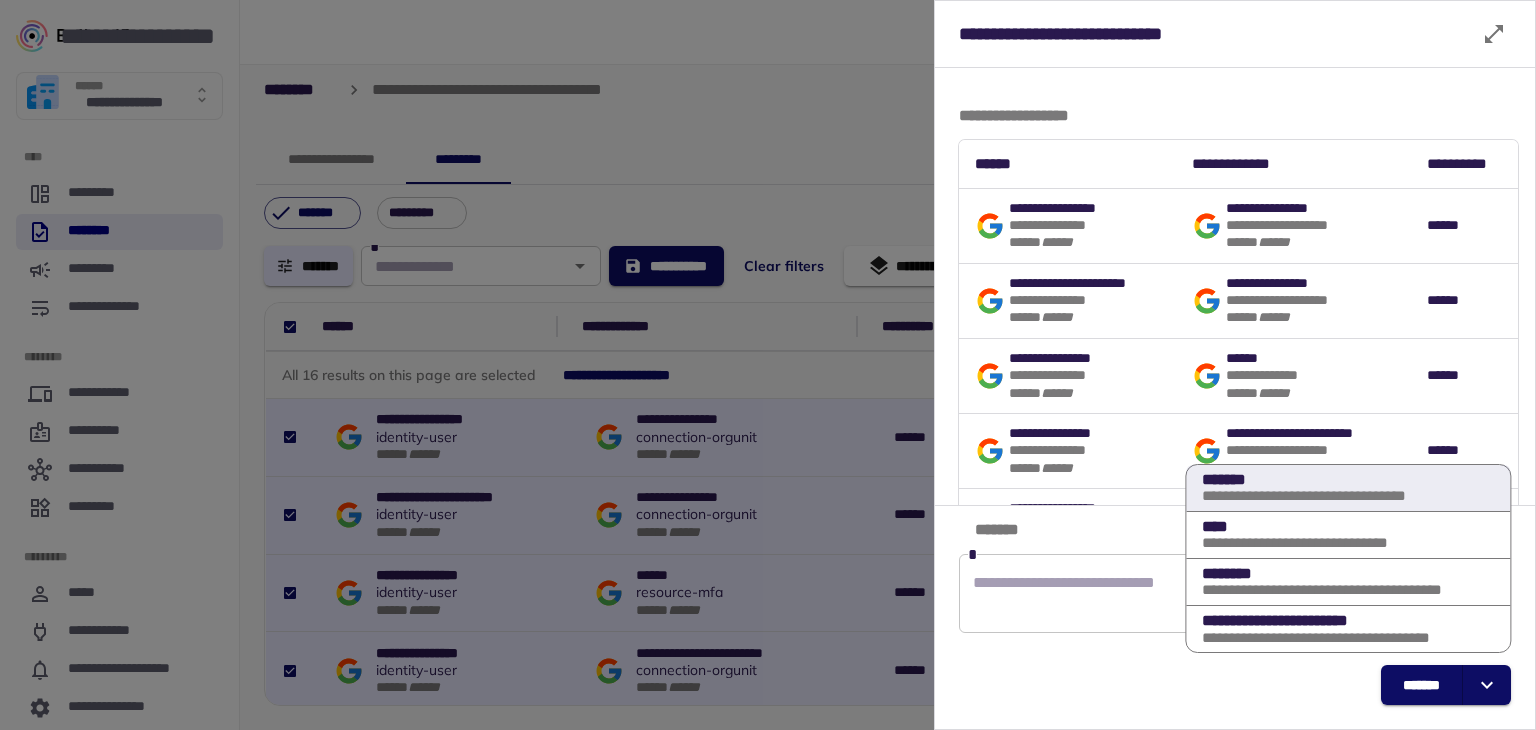 click on "**********" at bounding box center [1322, 496] 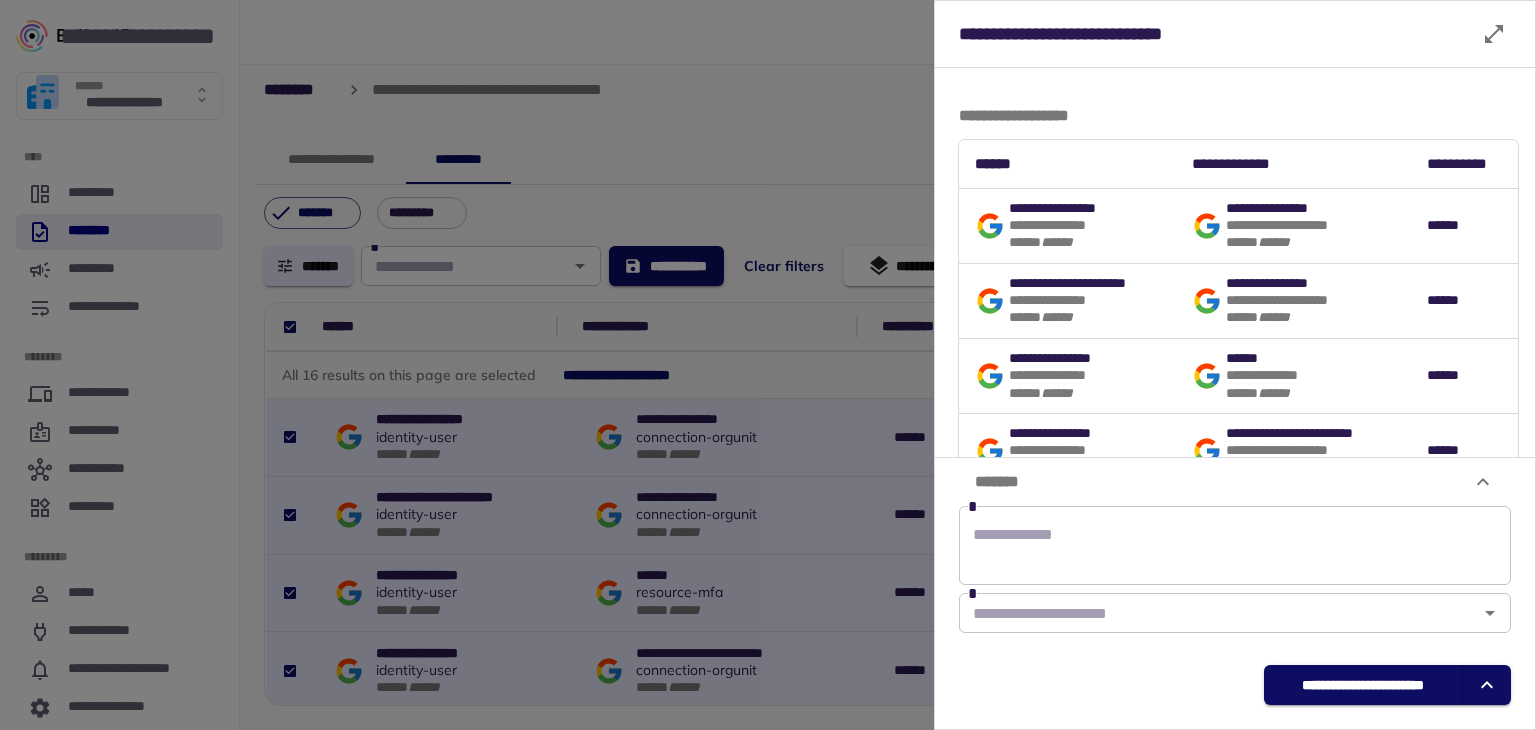 click at bounding box center (1235, 546) 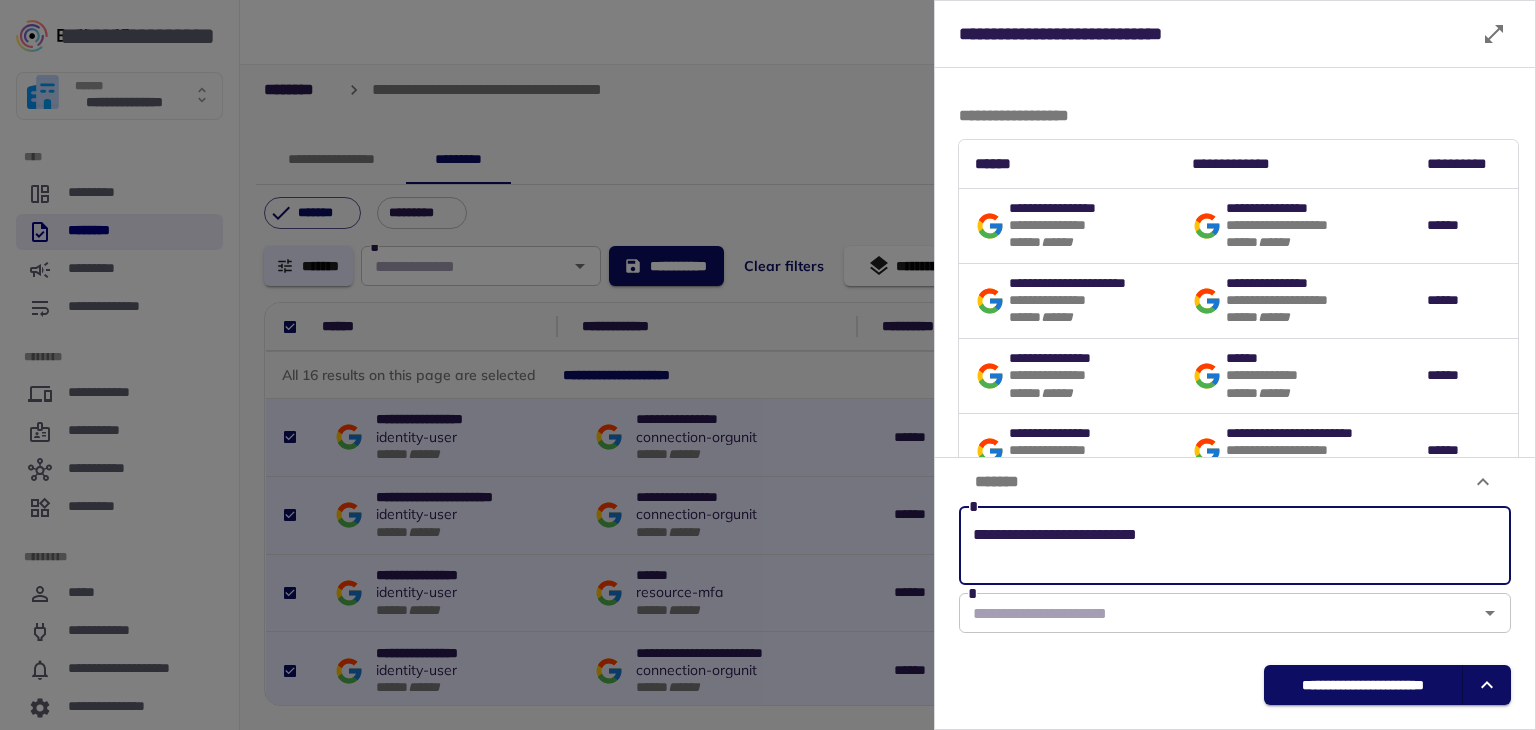 drag, startPoint x: 1181, startPoint y: 537, endPoint x: 1040, endPoint y: 537, distance: 141 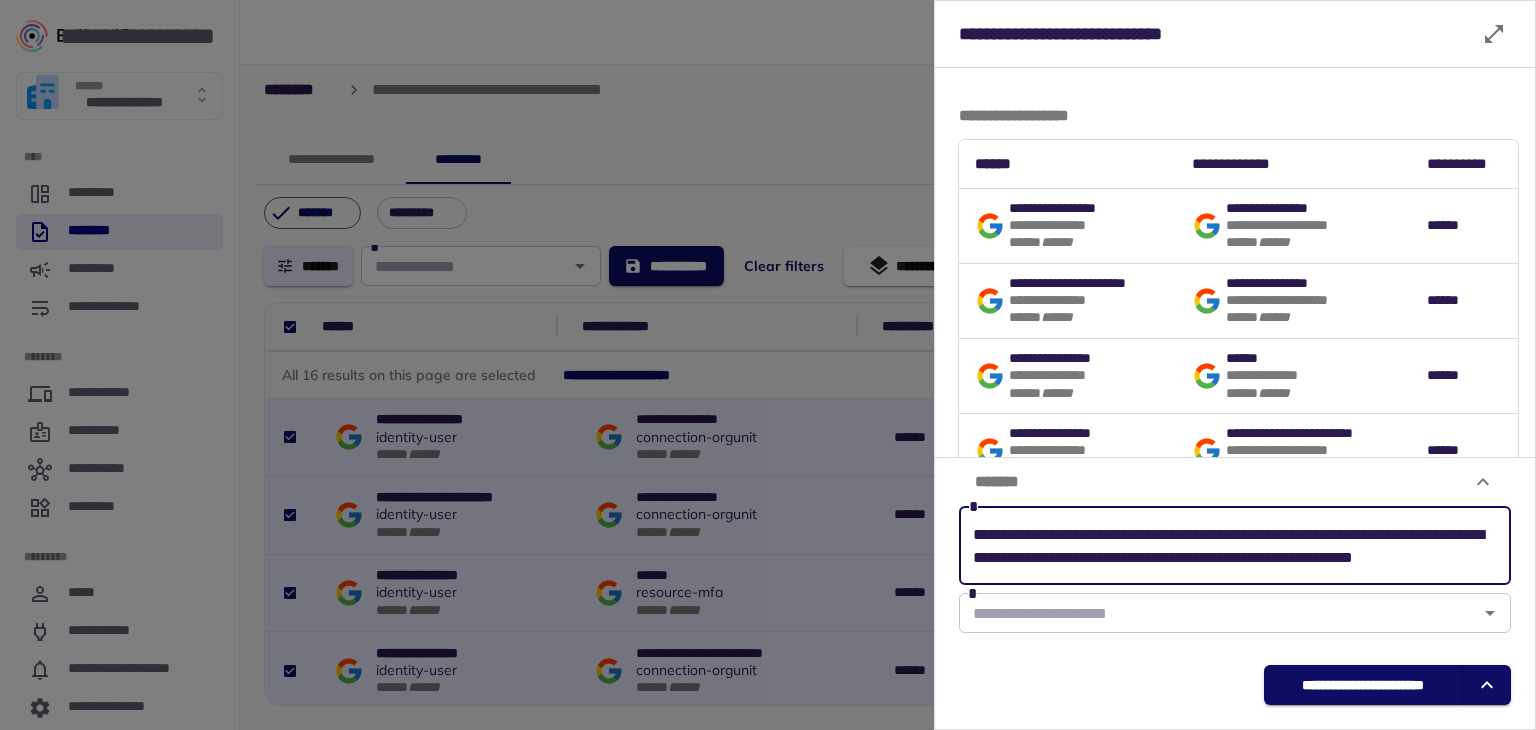 scroll, scrollTop: 21, scrollLeft: 0, axis: vertical 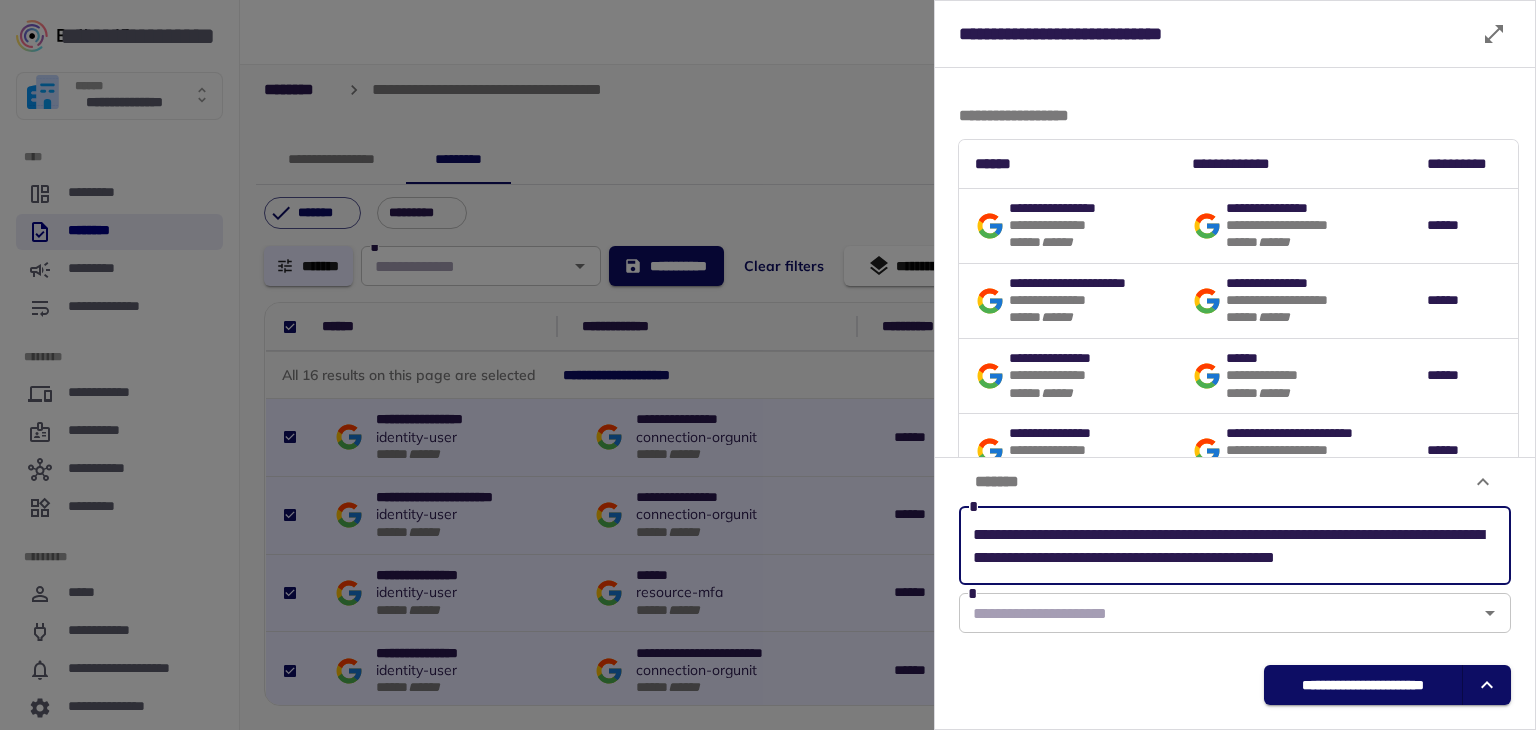 type on "**********" 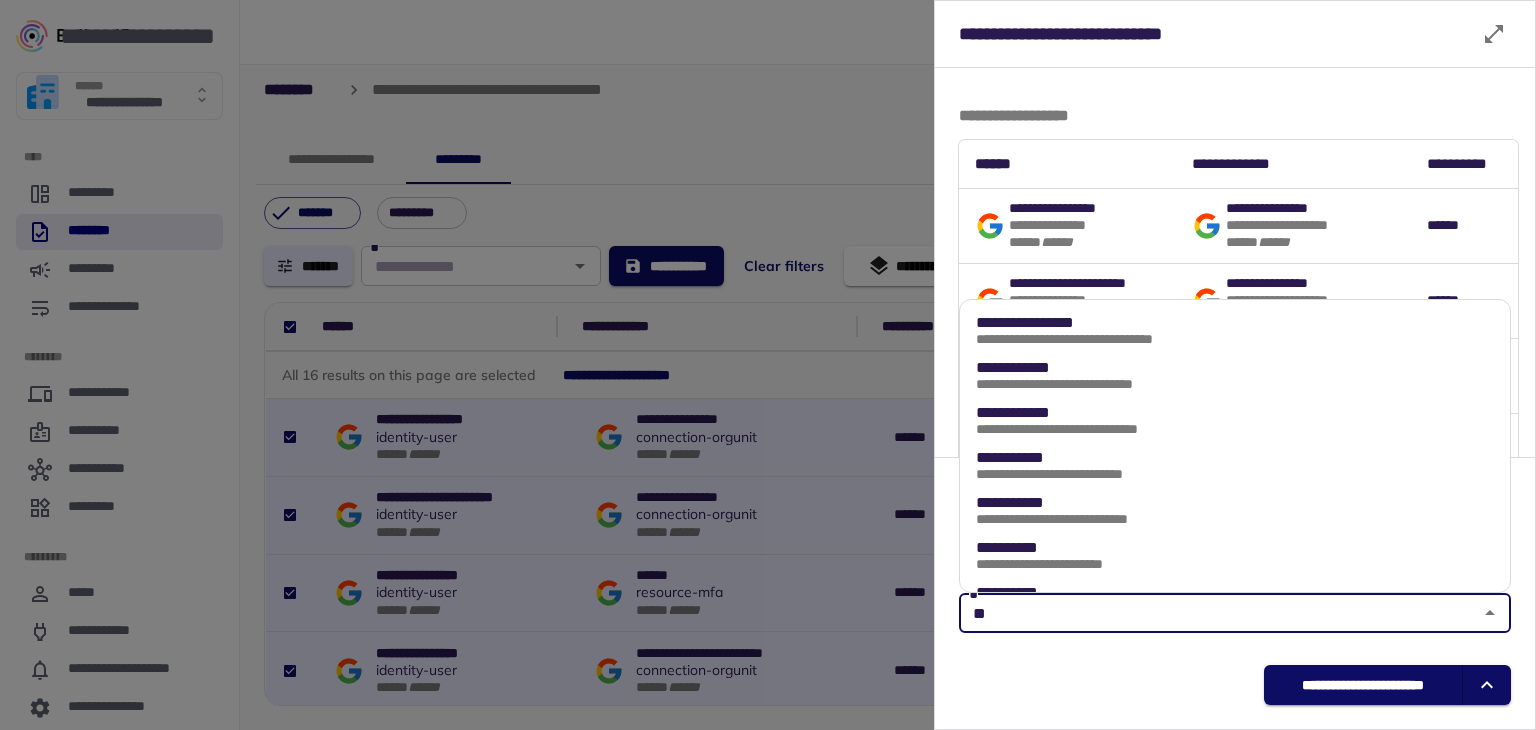 type on "**" 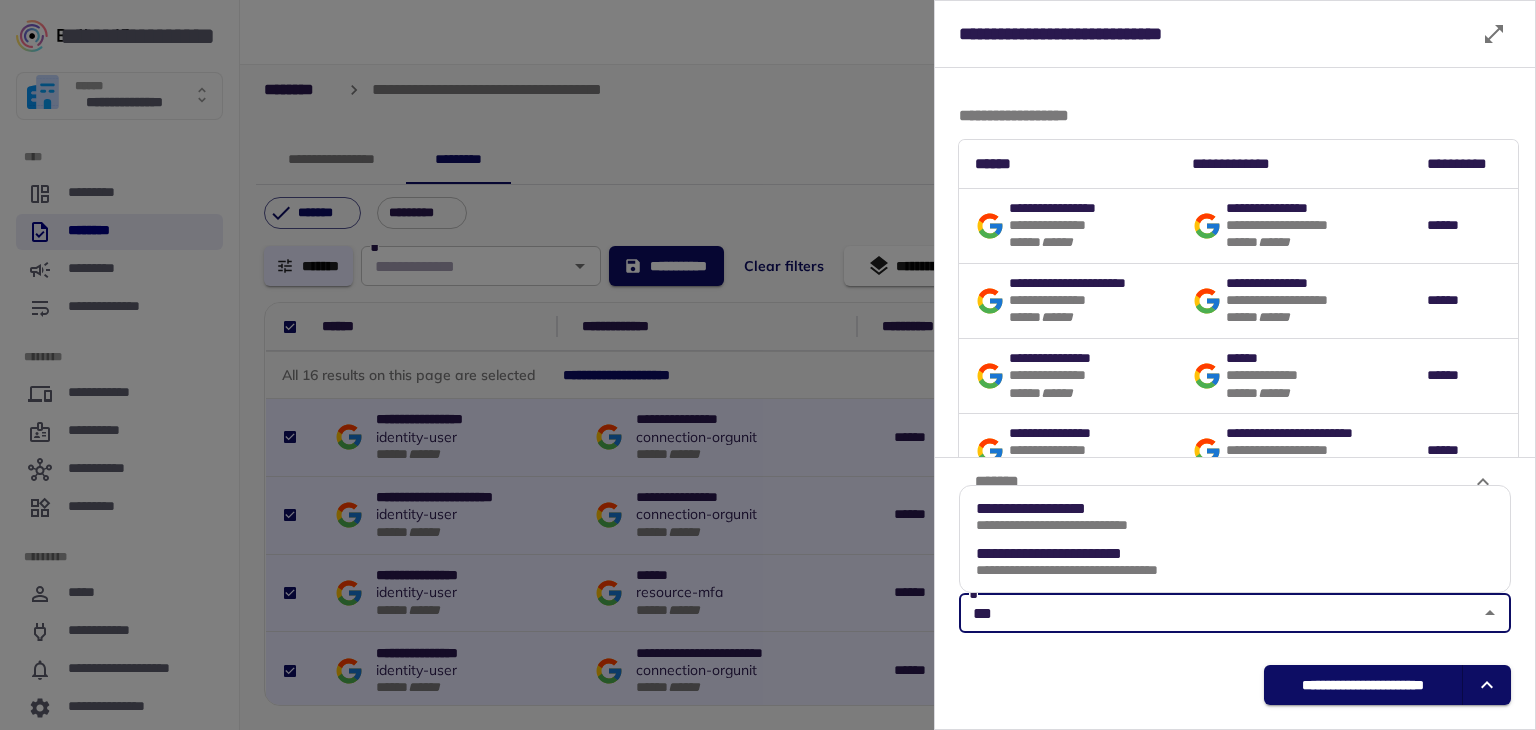 click on "**********" at bounding box center (1075, 509) 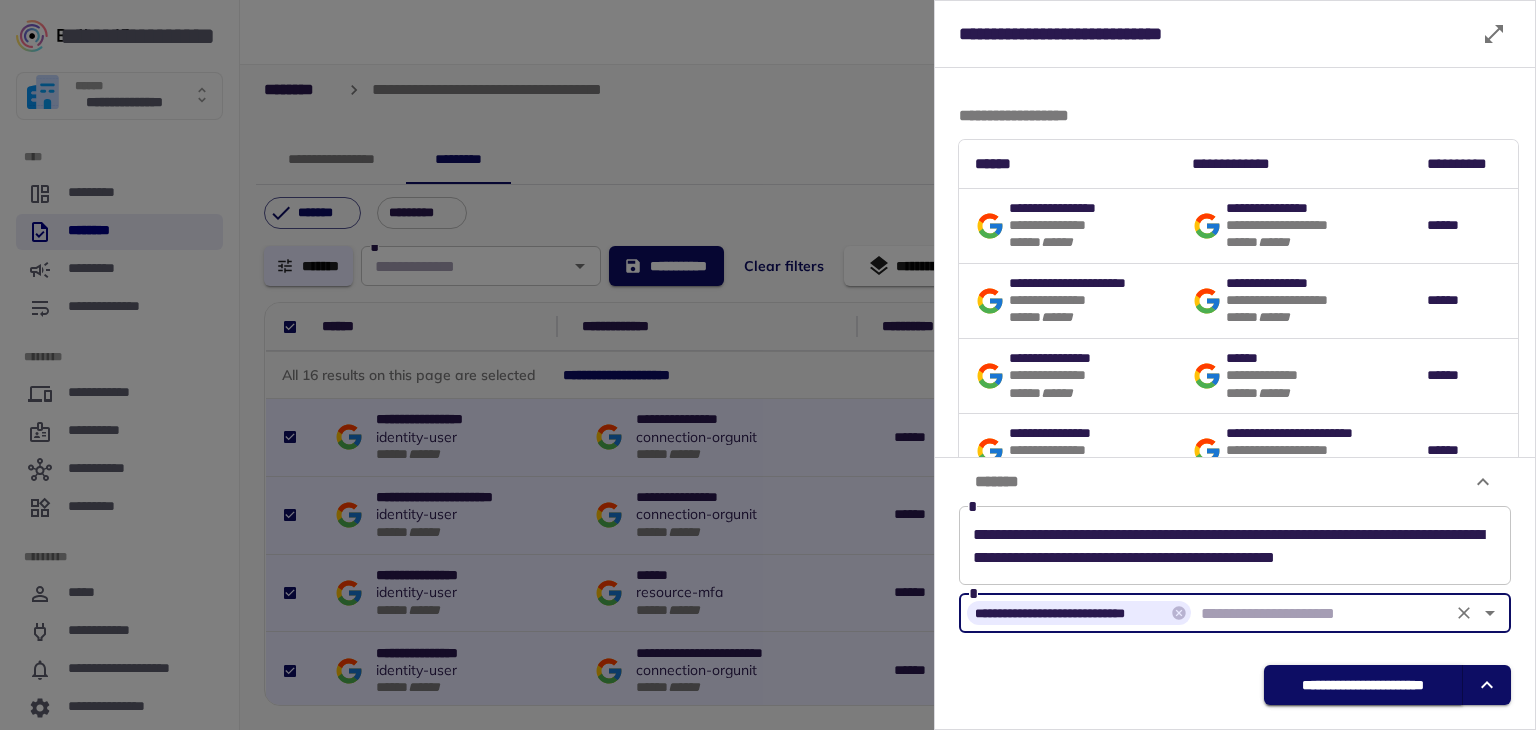 click on "**********" at bounding box center [1363, 685] 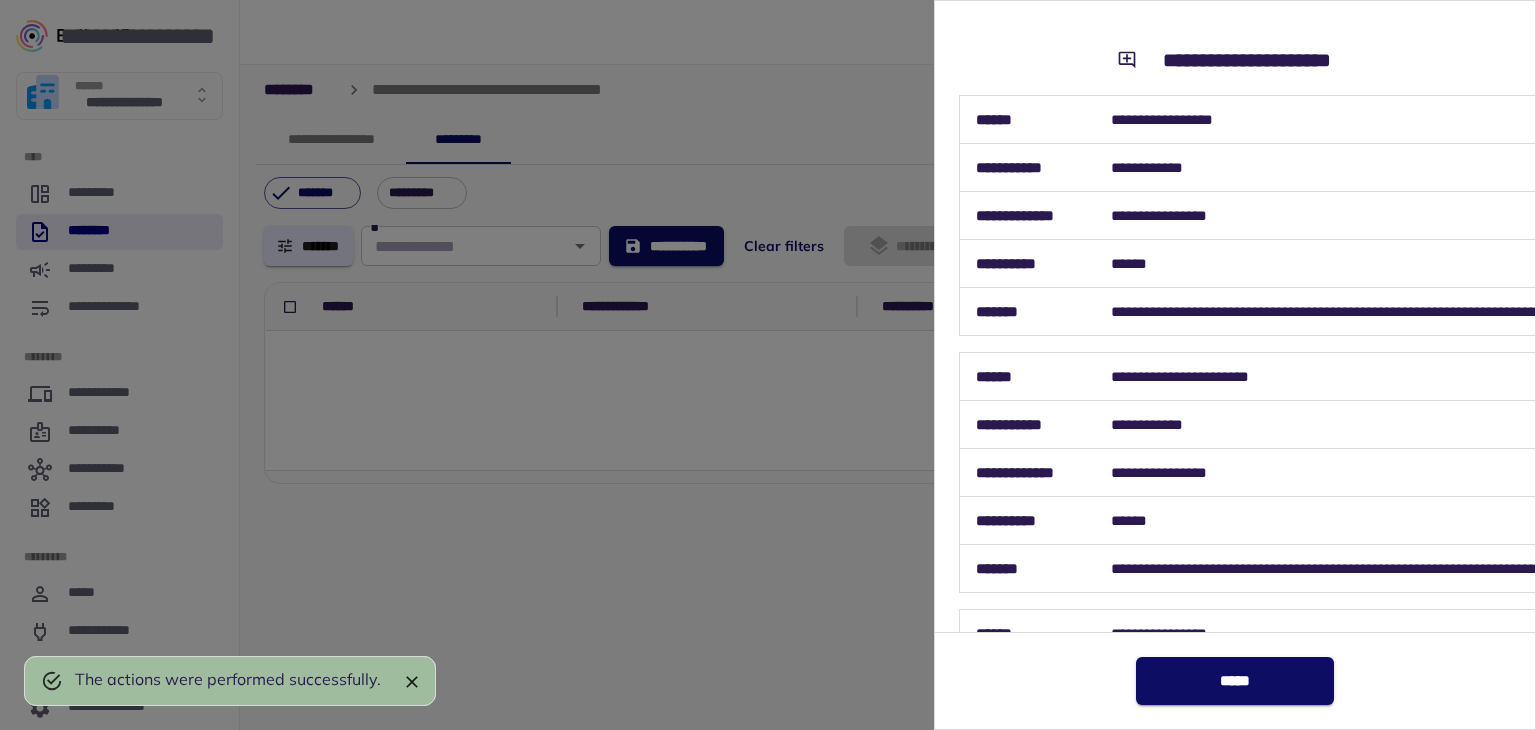 click on "*****" at bounding box center [1235, 681] 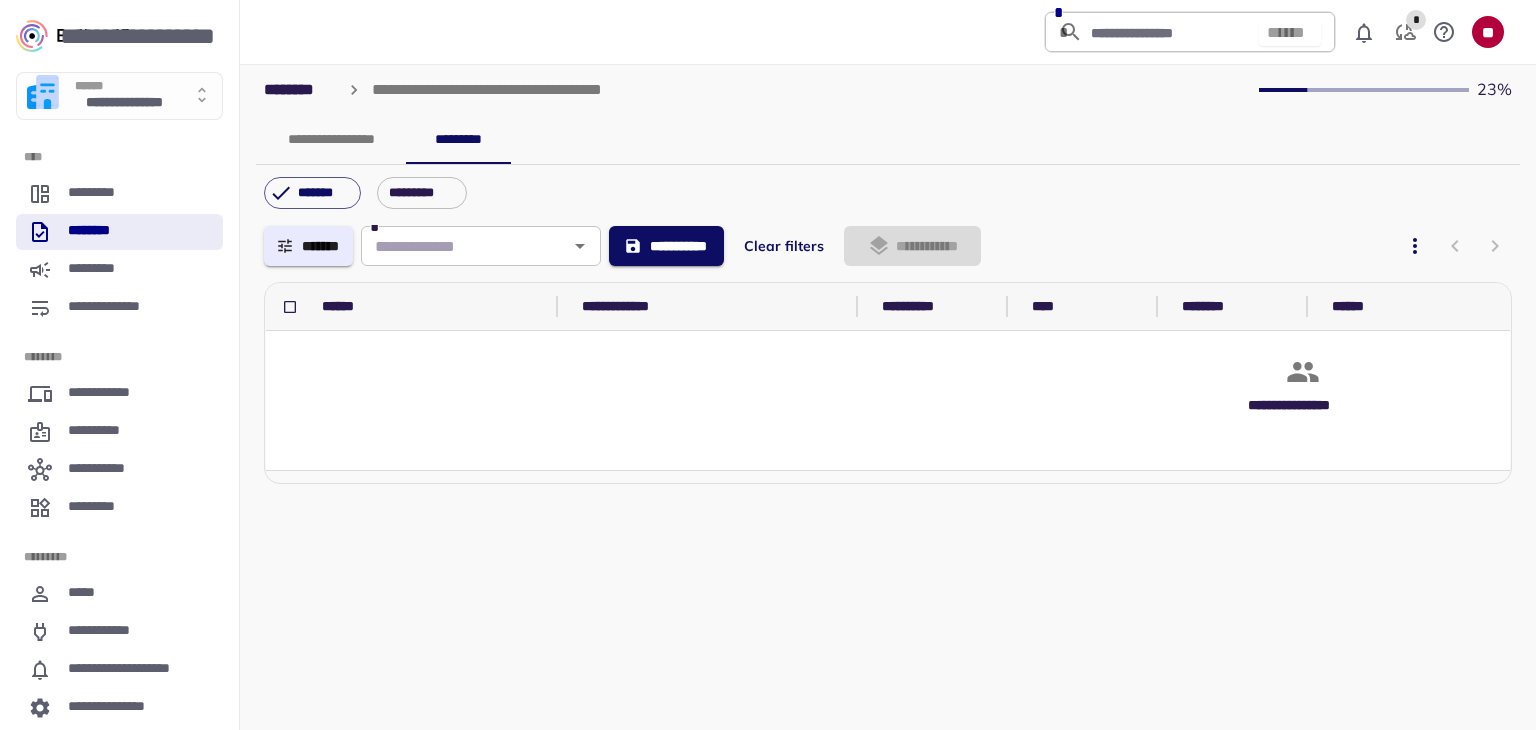click on "**********" at bounding box center [888, 86] 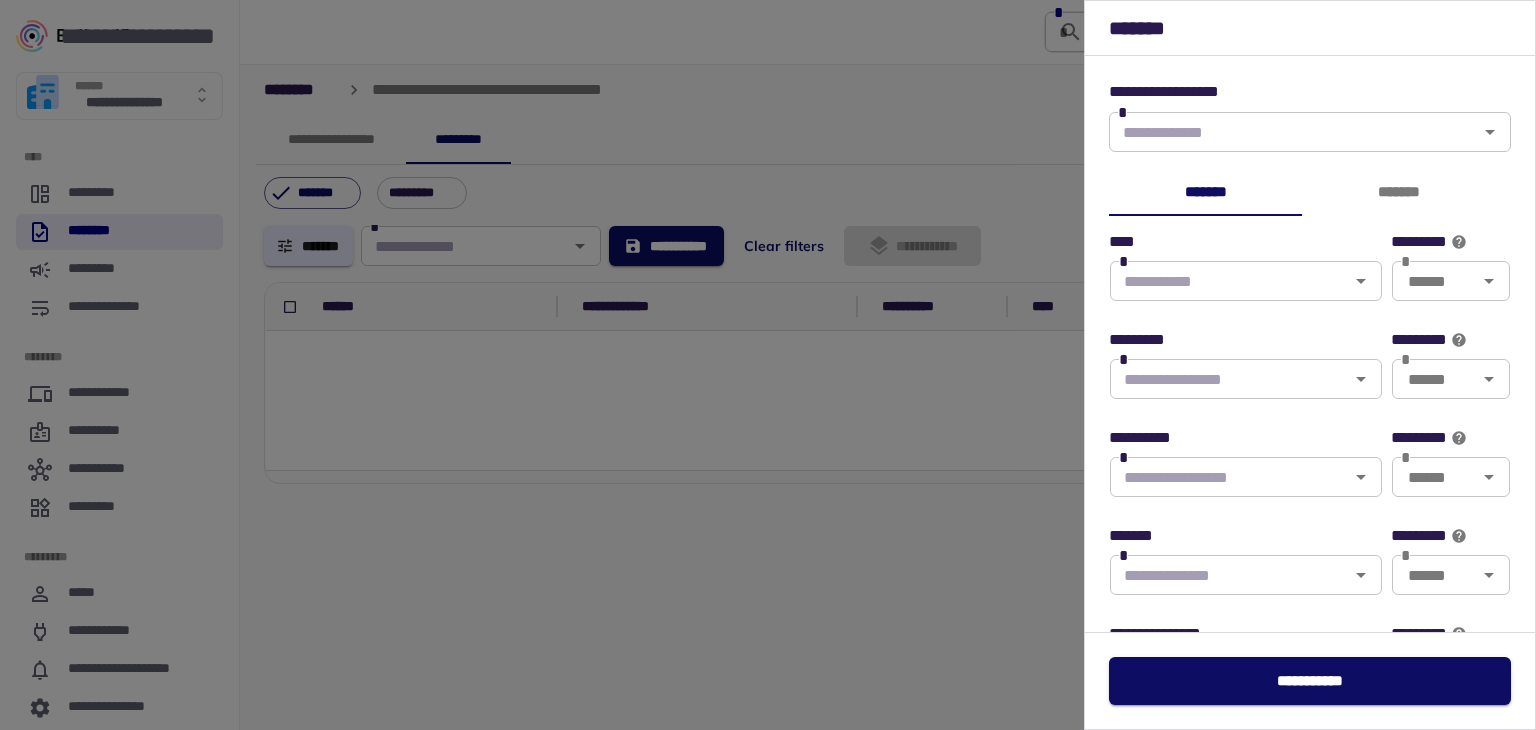 click at bounding box center (768, 365) 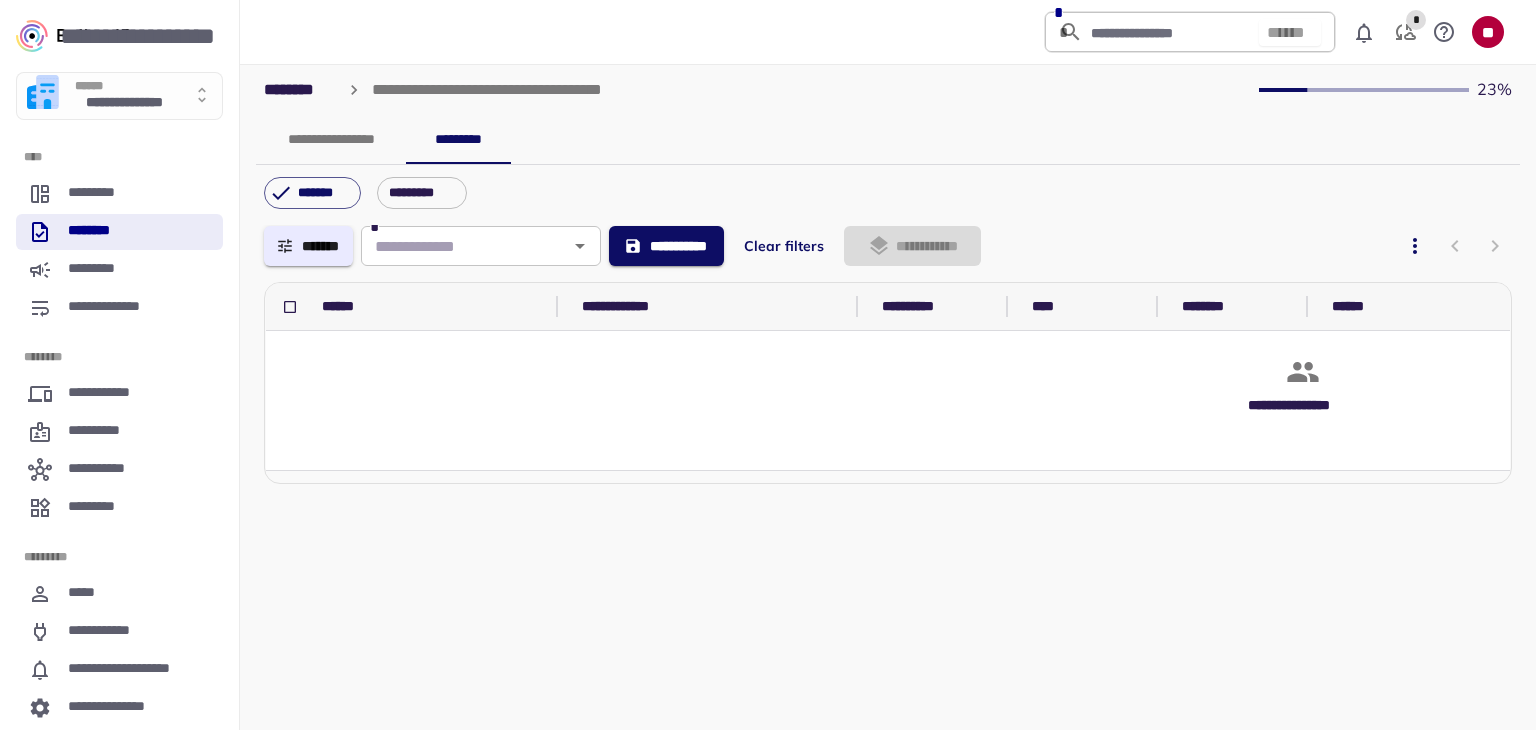 click on "Clear filters" at bounding box center (784, 246) 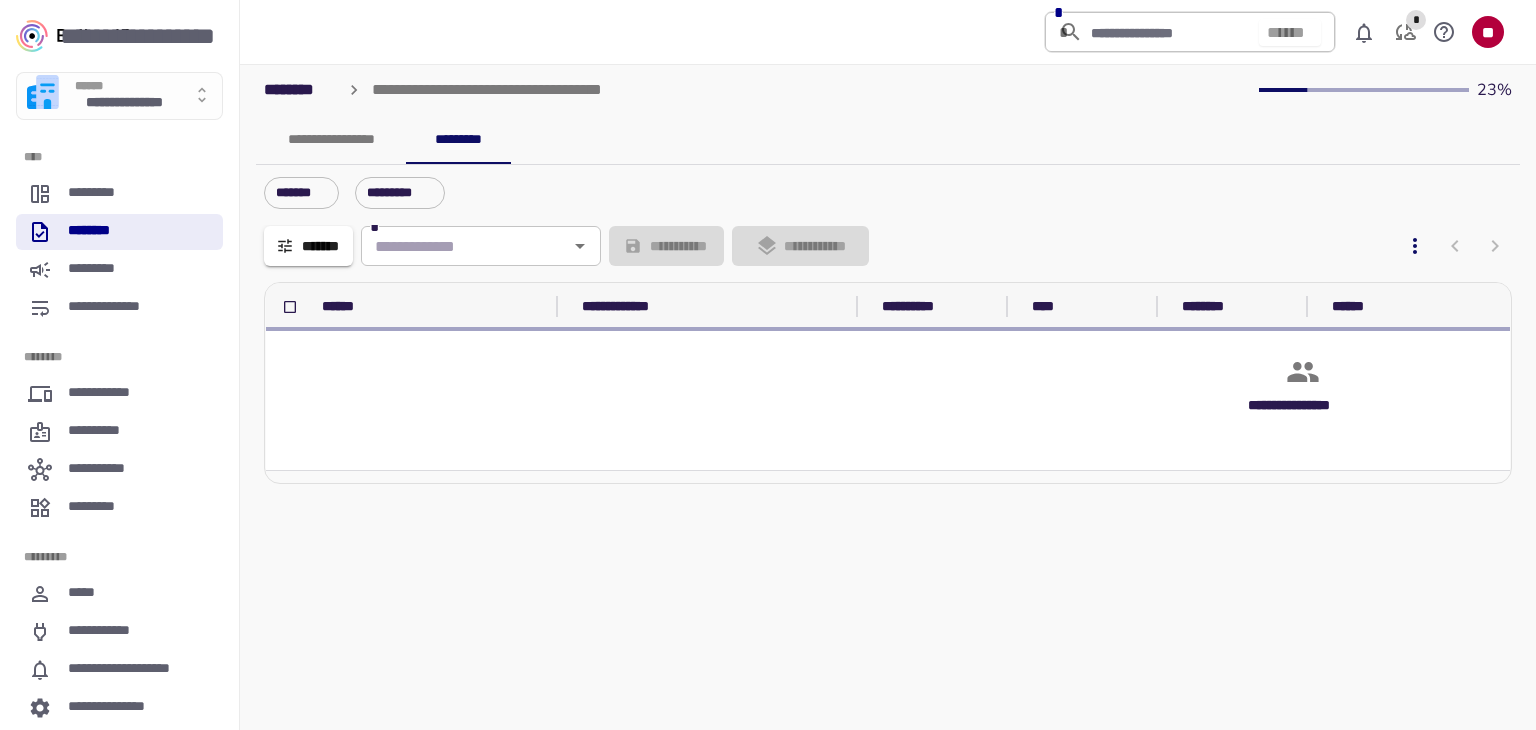 click on "**********" at bounding box center [888, 393] 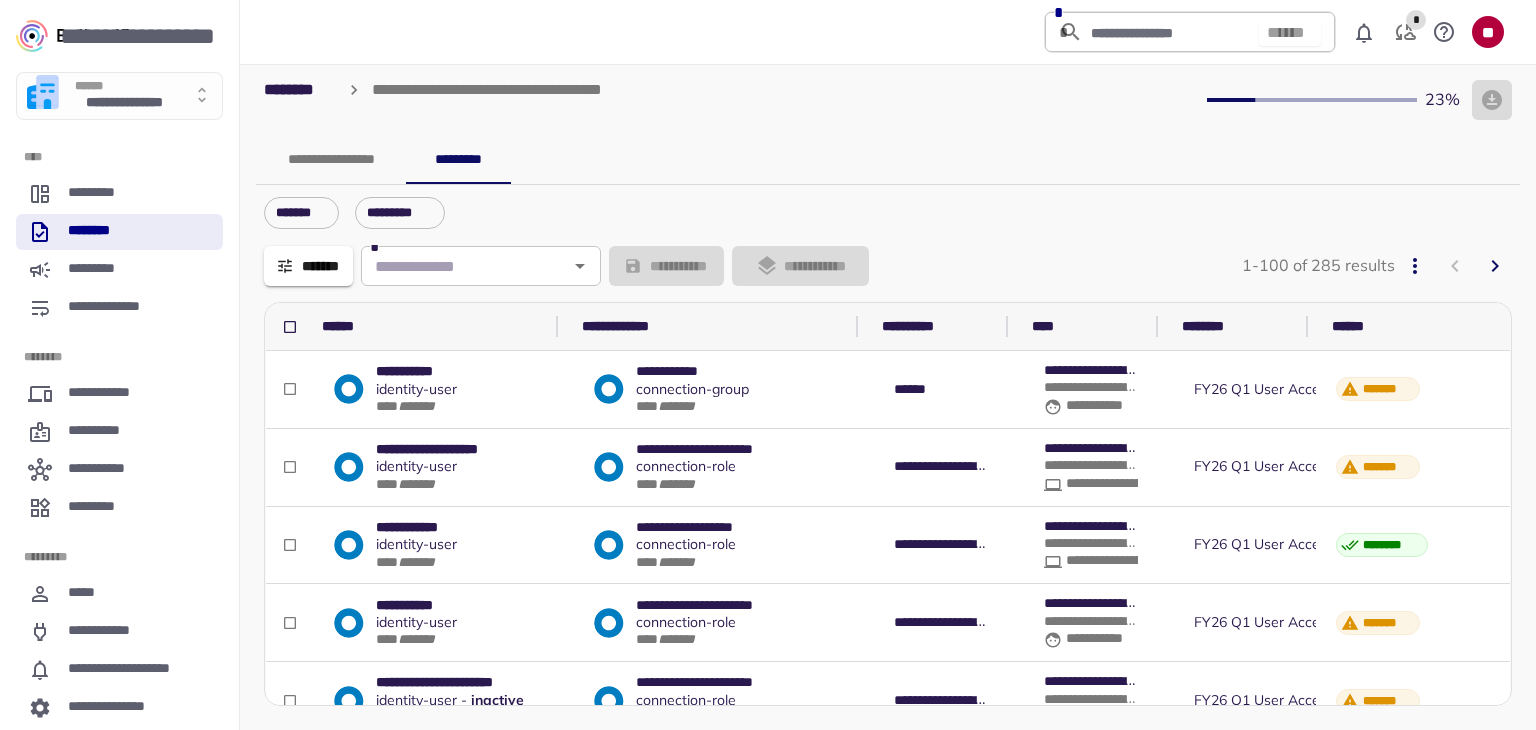 click on "**********" at bounding box center (888, 96) 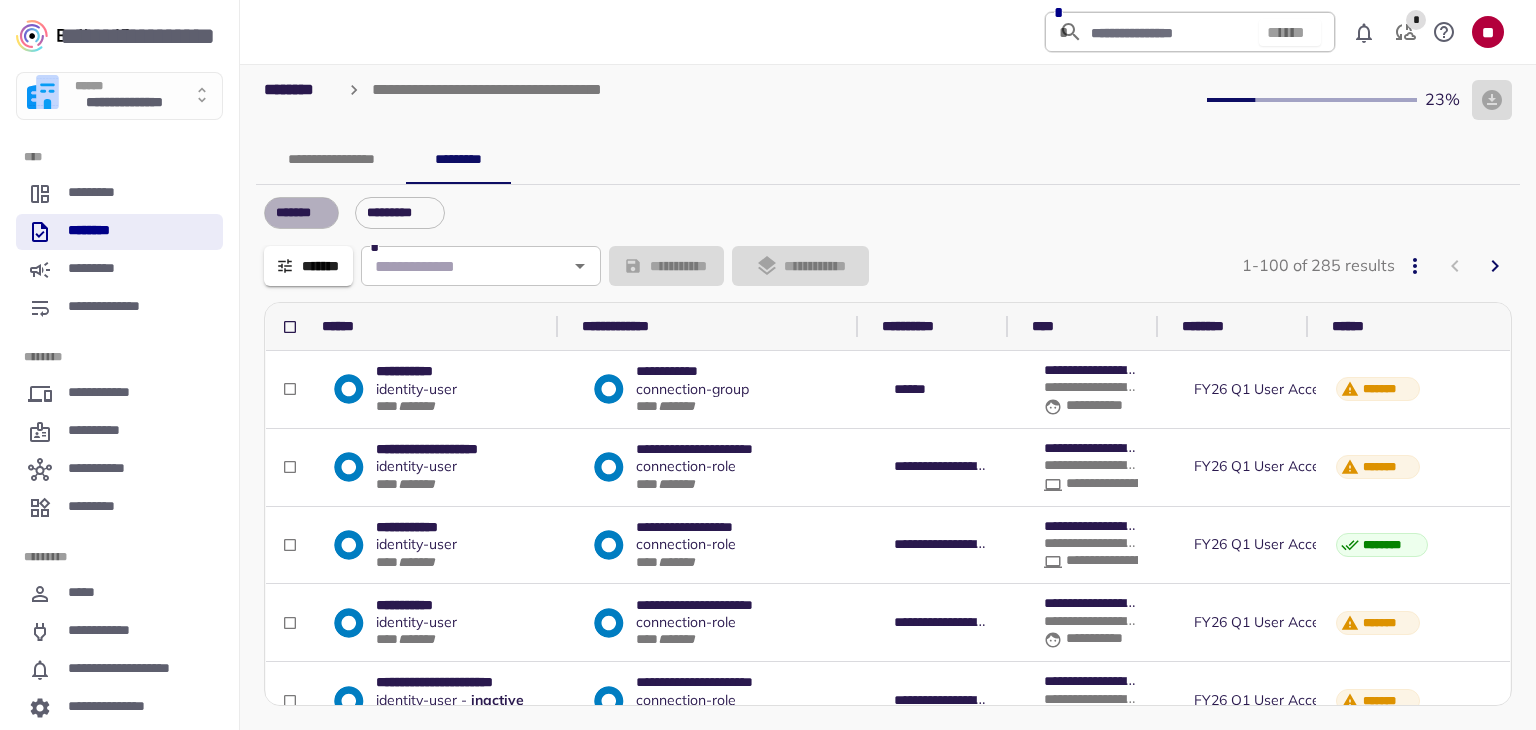 click on "*******" at bounding box center (301, 213) 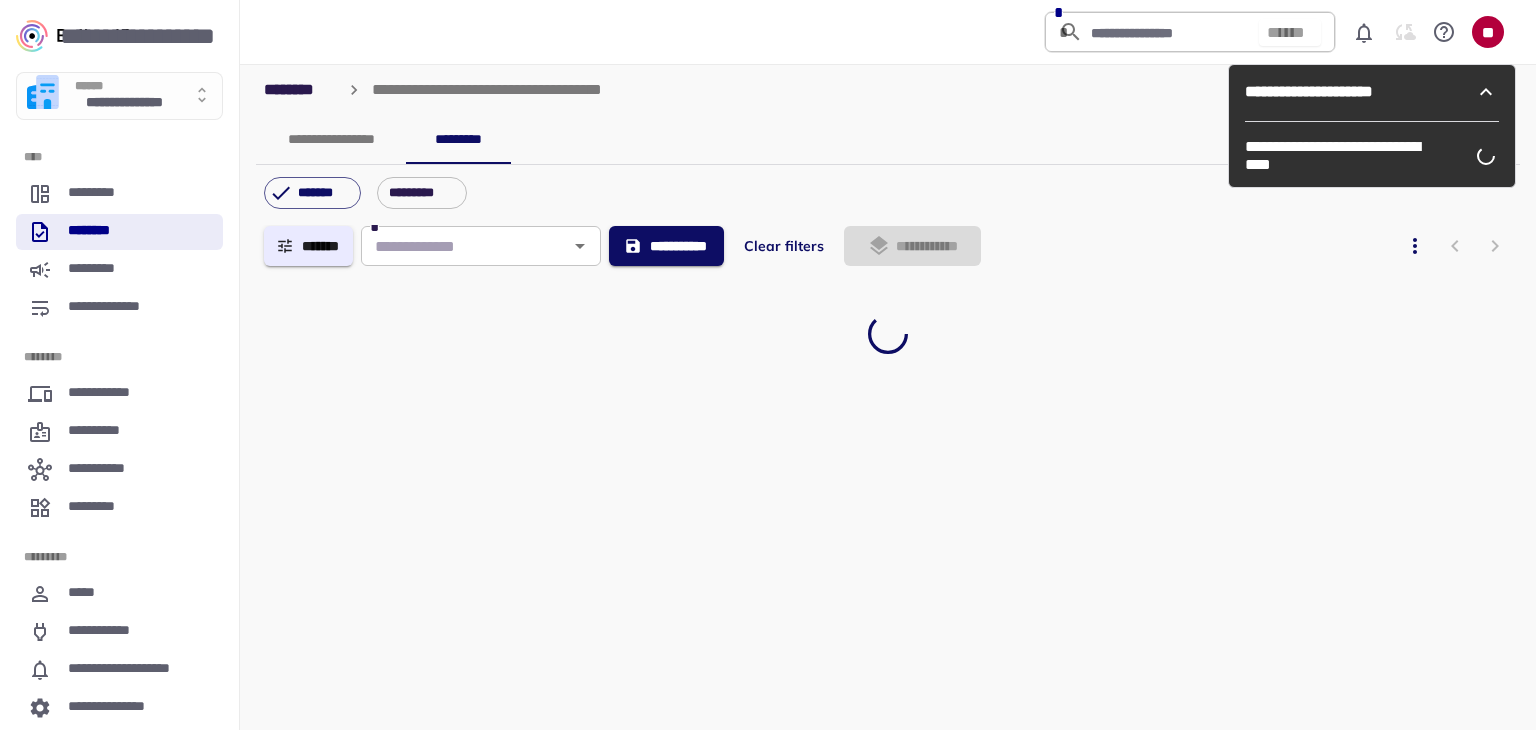 scroll, scrollTop: 0, scrollLeft: 0, axis: both 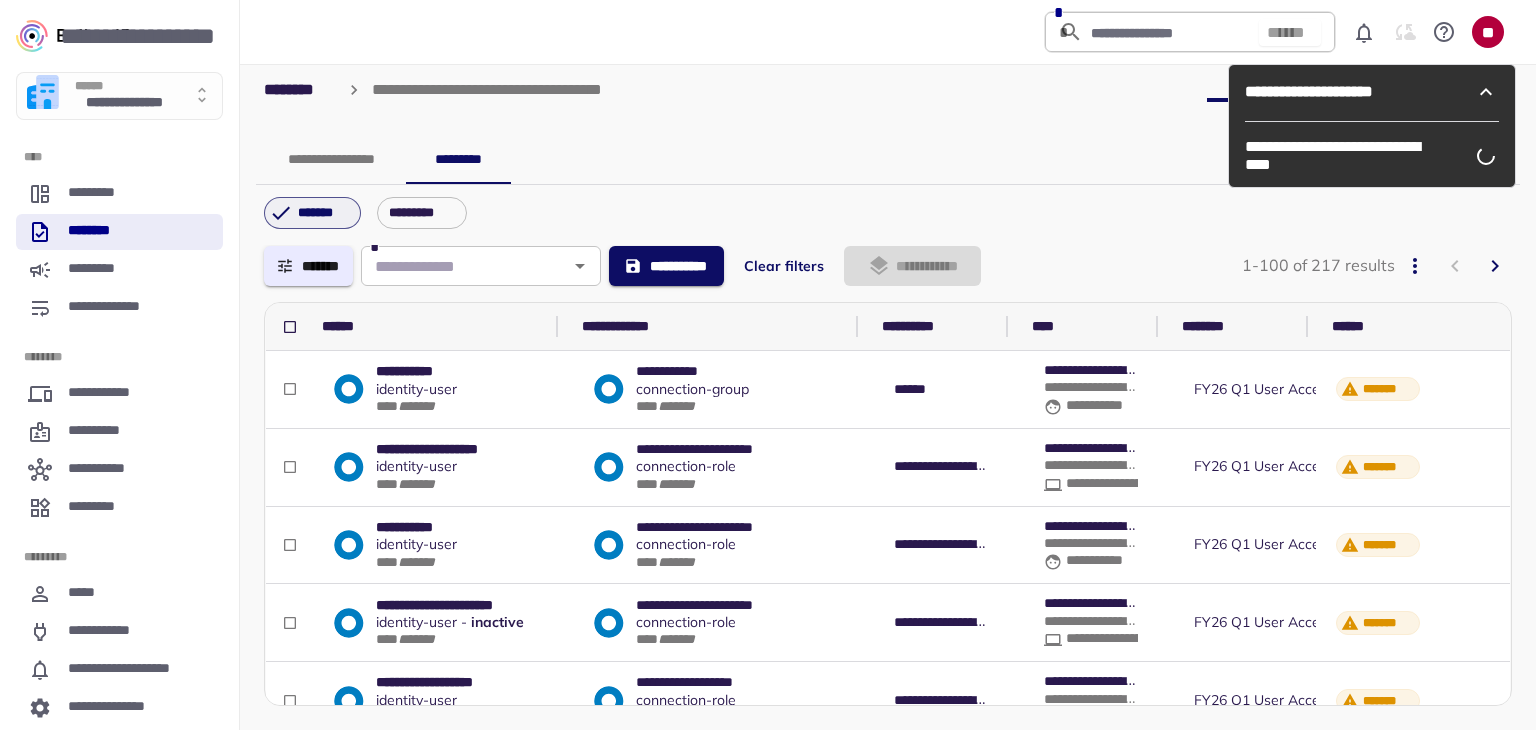 click on "*******" at bounding box center [323, 213] 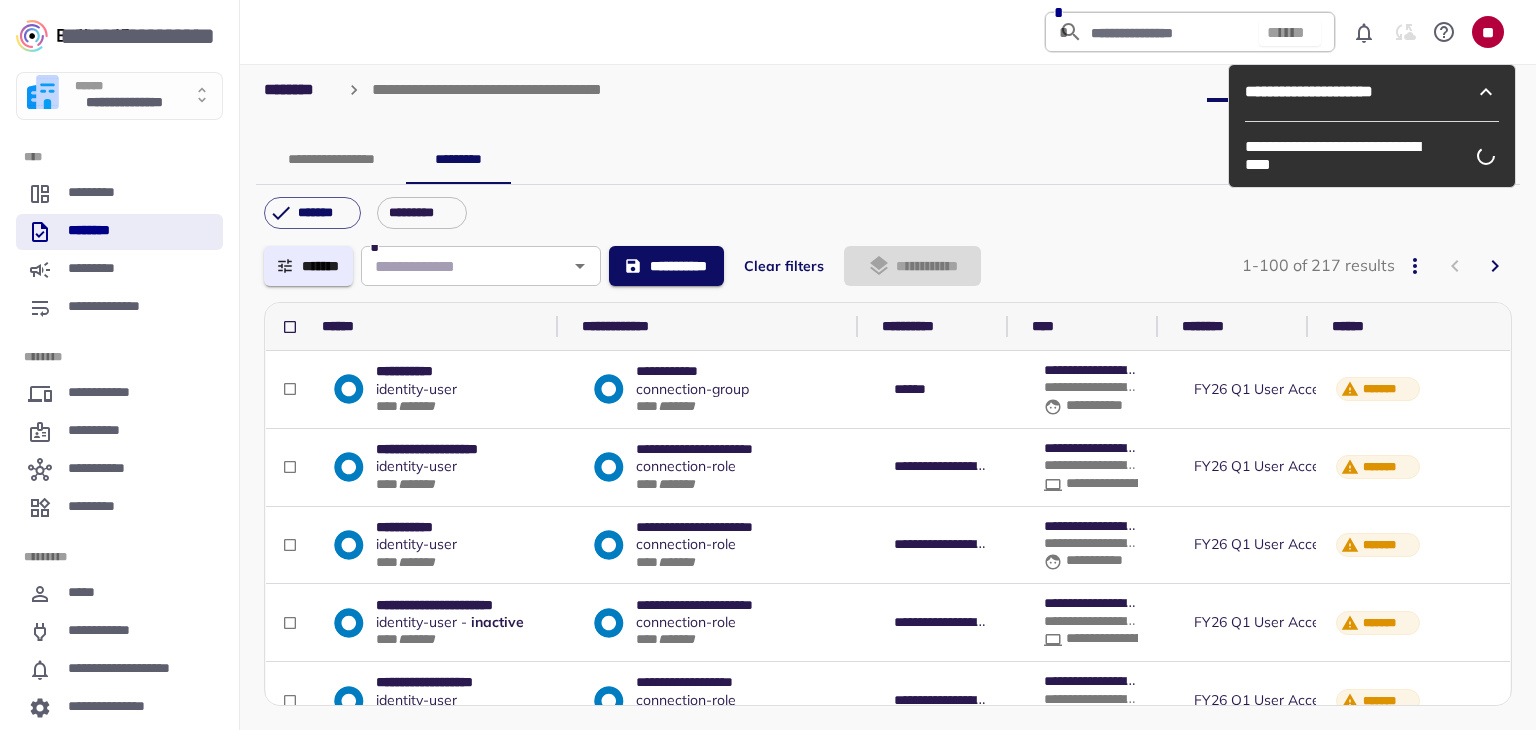 click on "*********" at bounding box center (422, 213) 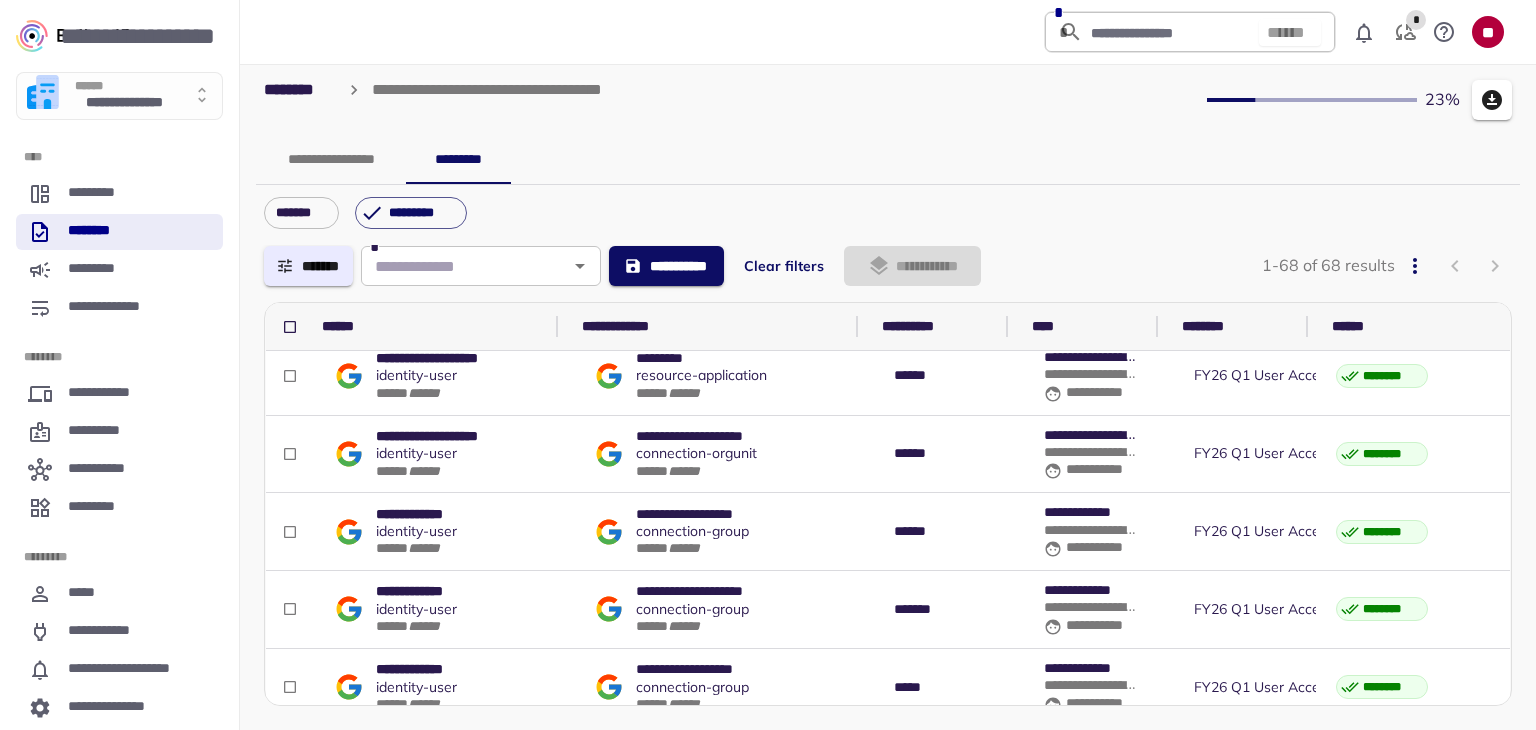 scroll, scrollTop: 1900, scrollLeft: 0, axis: vertical 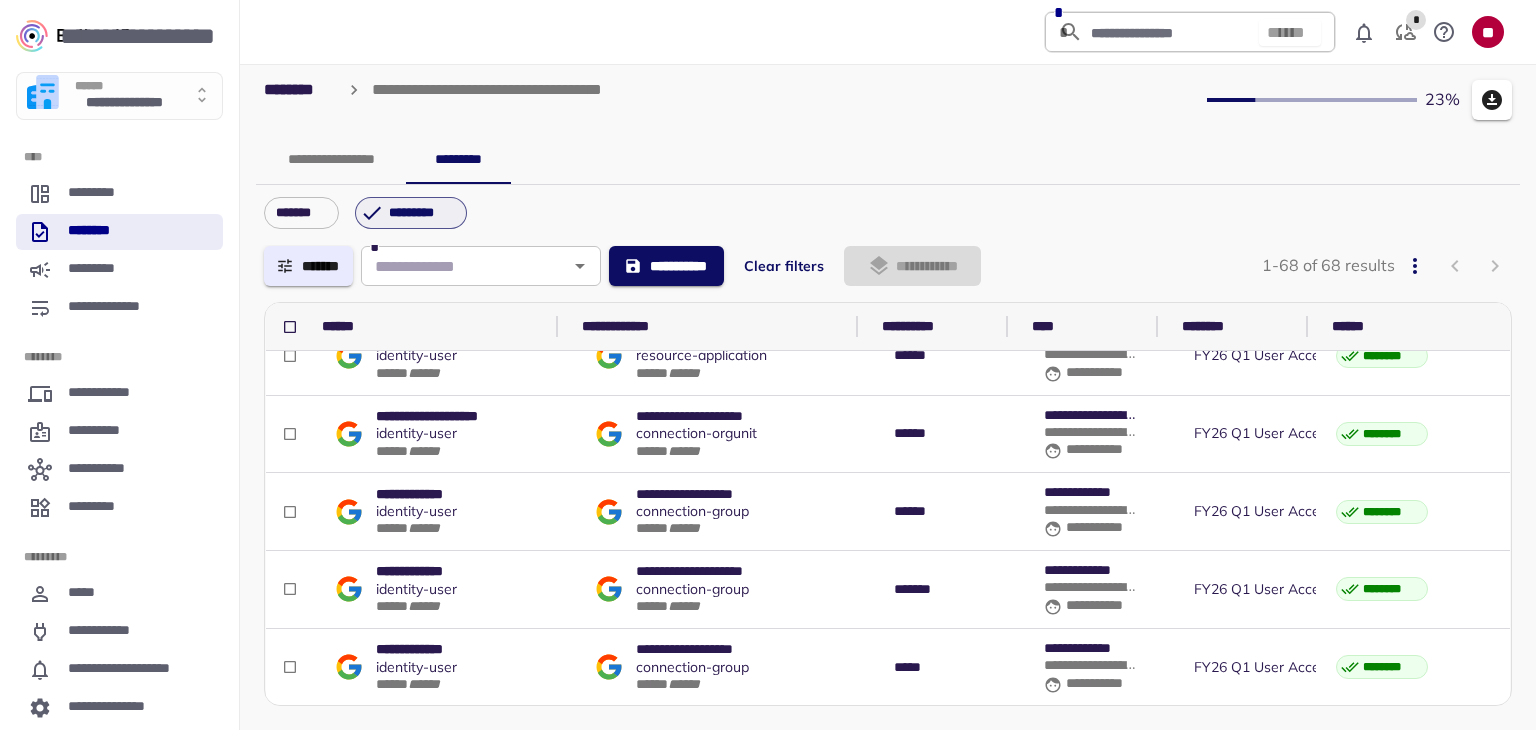 click on "*********" at bounding box center (422, 213) 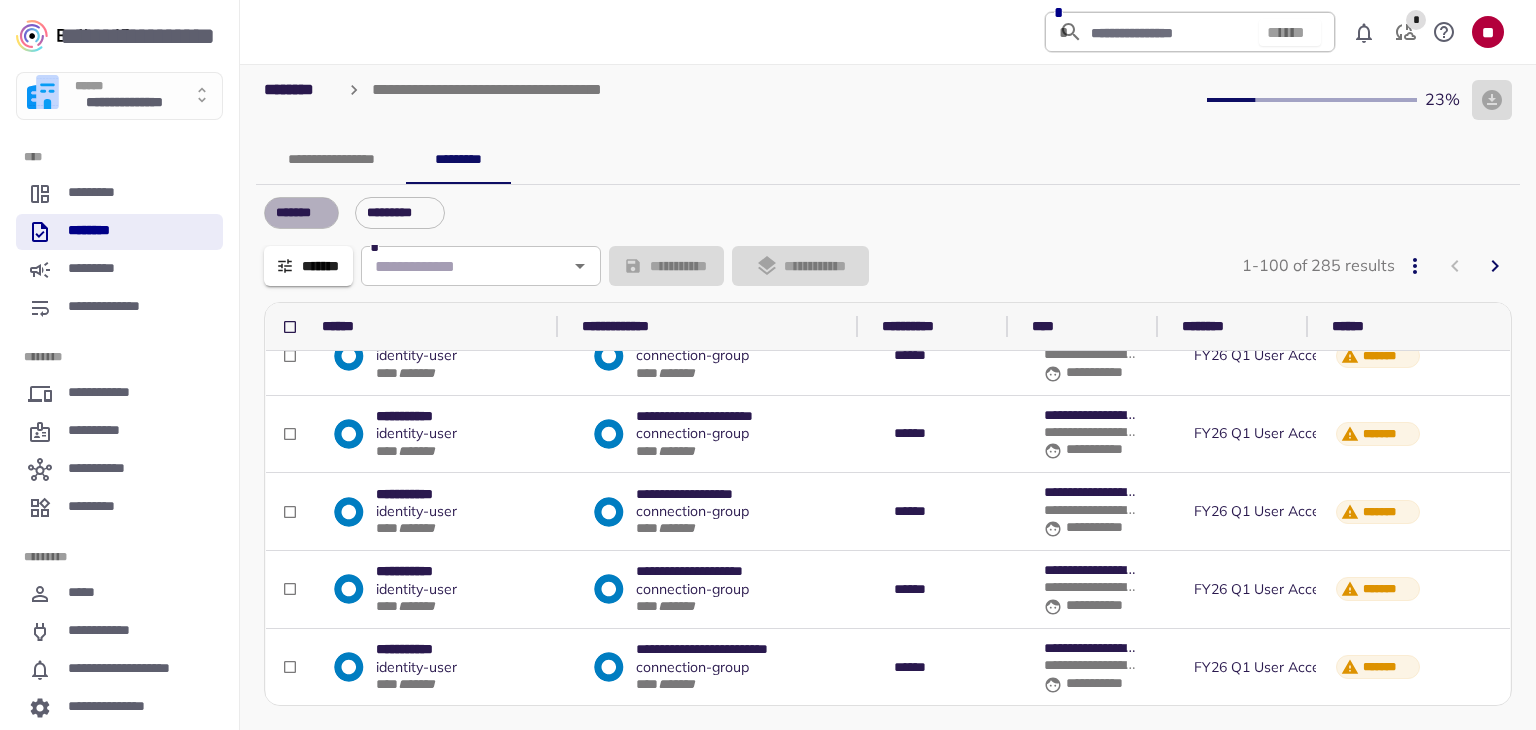 click on "*******" at bounding box center [301, 213] 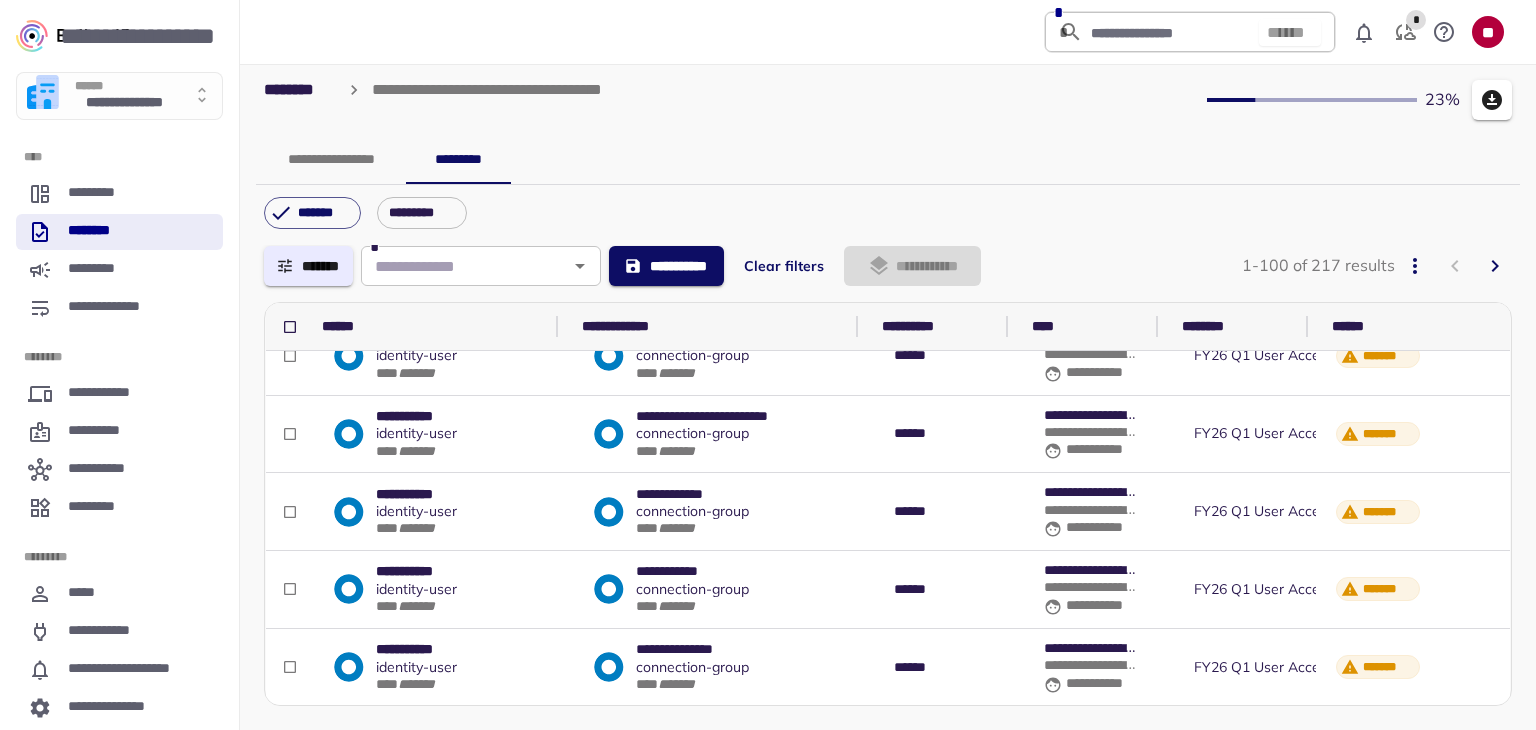 click on "**********" at bounding box center [888, 160] 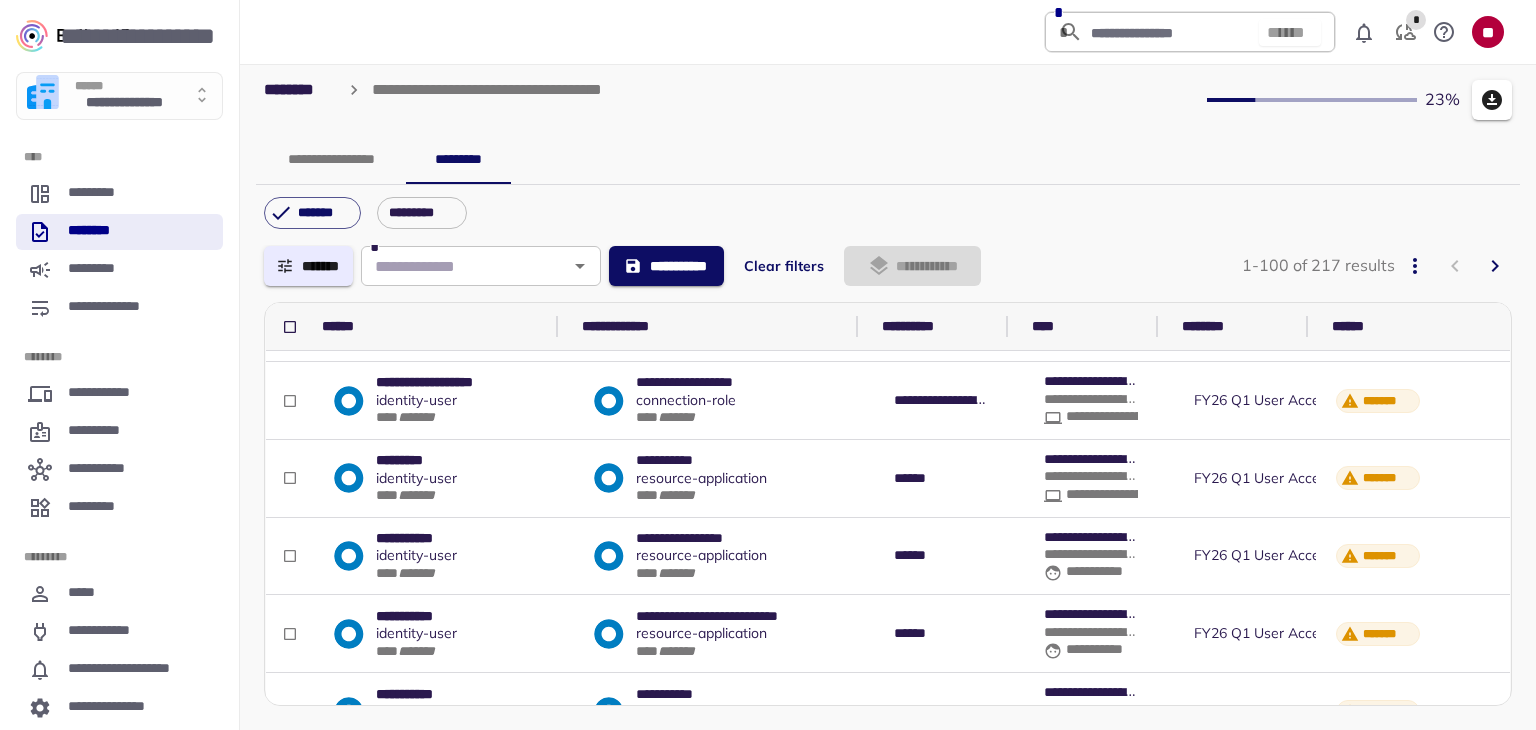 scroll, scrollTop: 0, scrollLeft: 0, axis: both 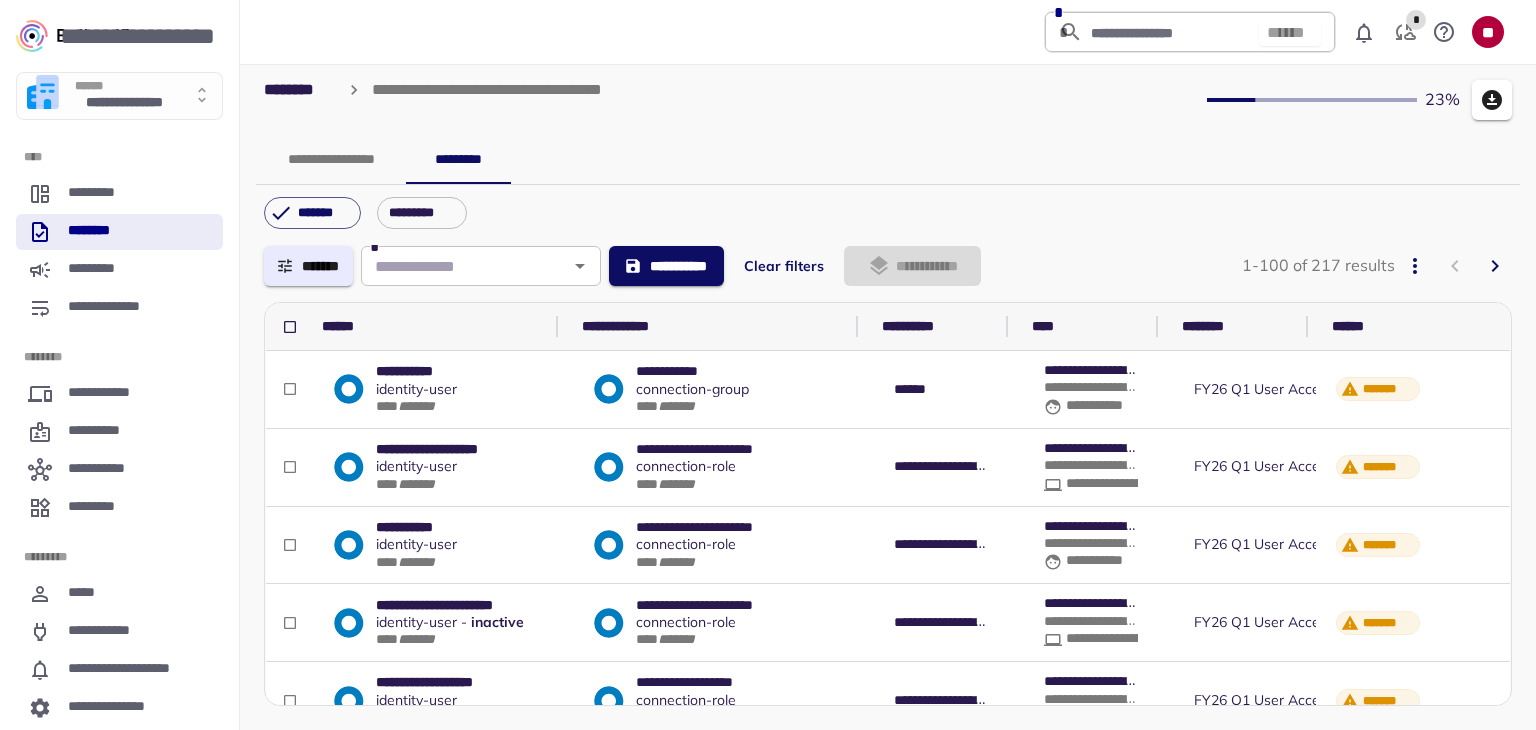 click on "**********" at bounding box center (331, 160) 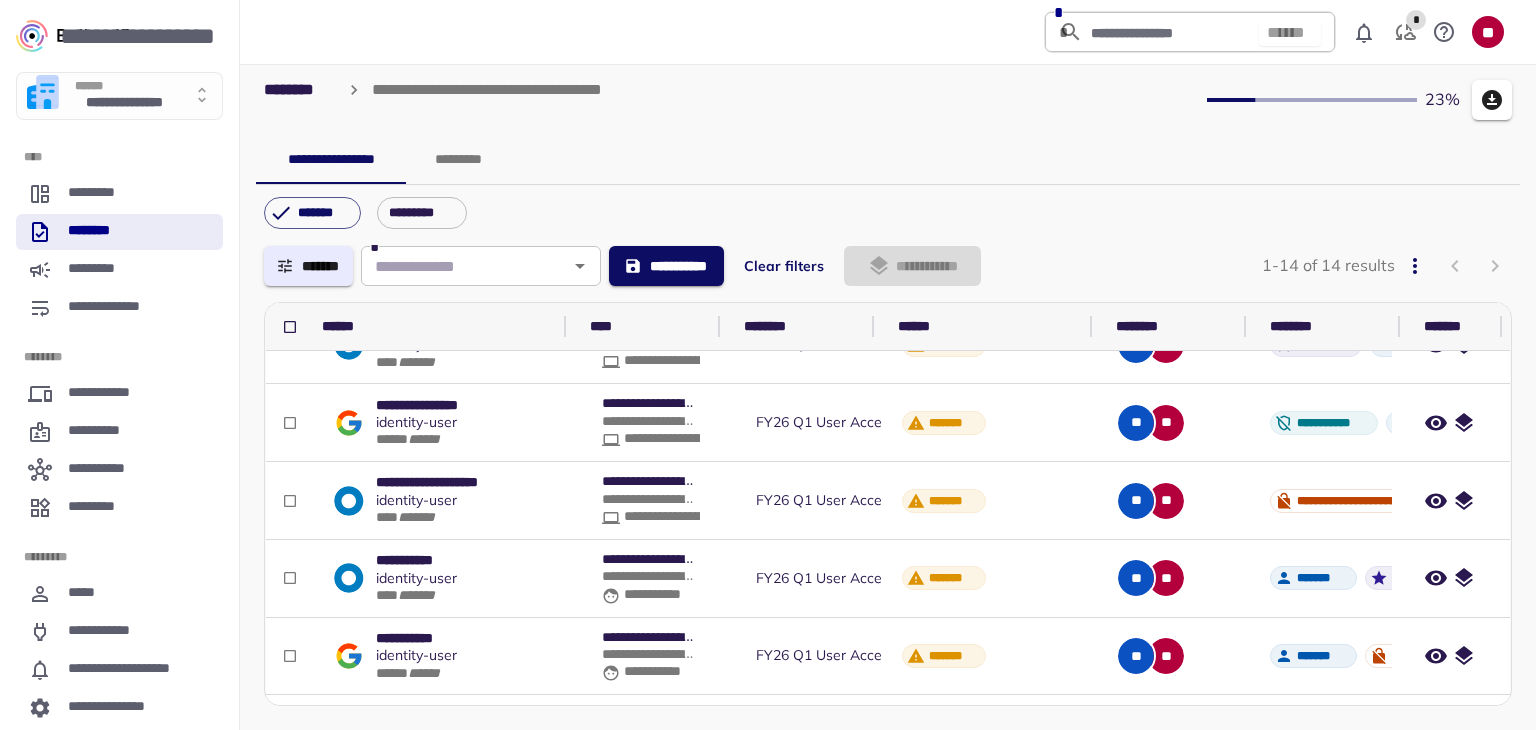scroll, scrollTop: 300, scrollLeft: 0, axis: vertical 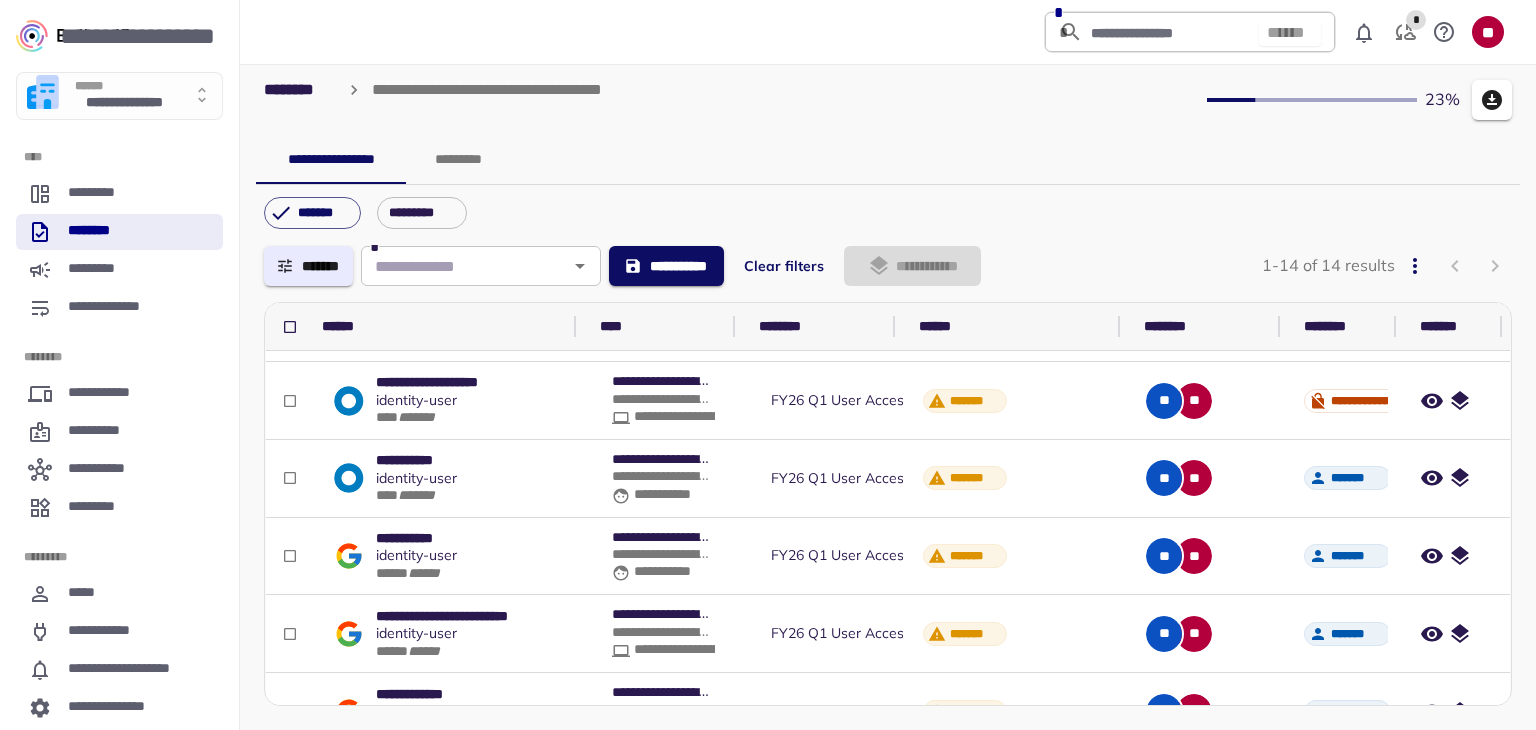 drag, startPoint x: 1387, startPoint y: 324, endPoint x: 1218, endPoint y: 337, distance: 169.49927 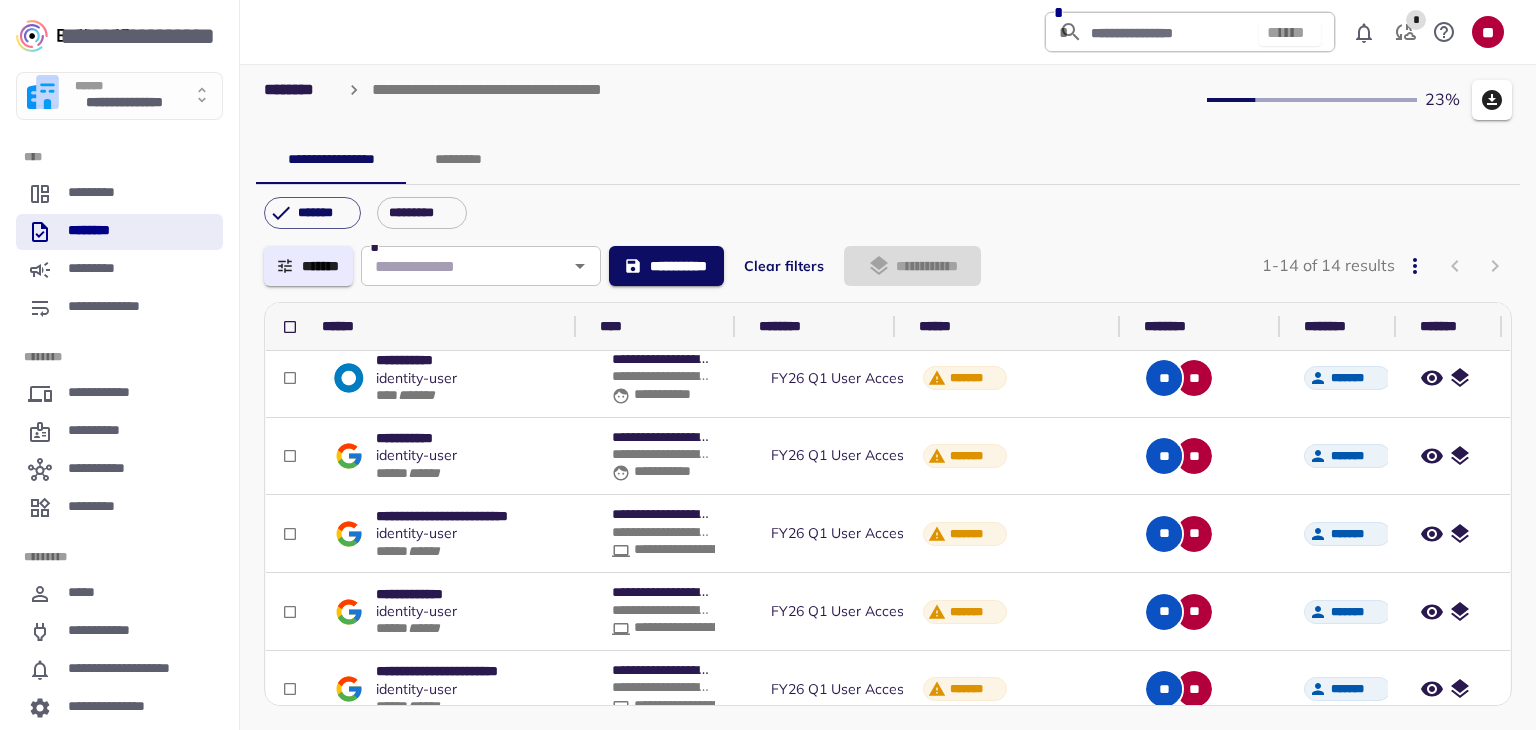 click on "**********" at bounding box center [464, 516] 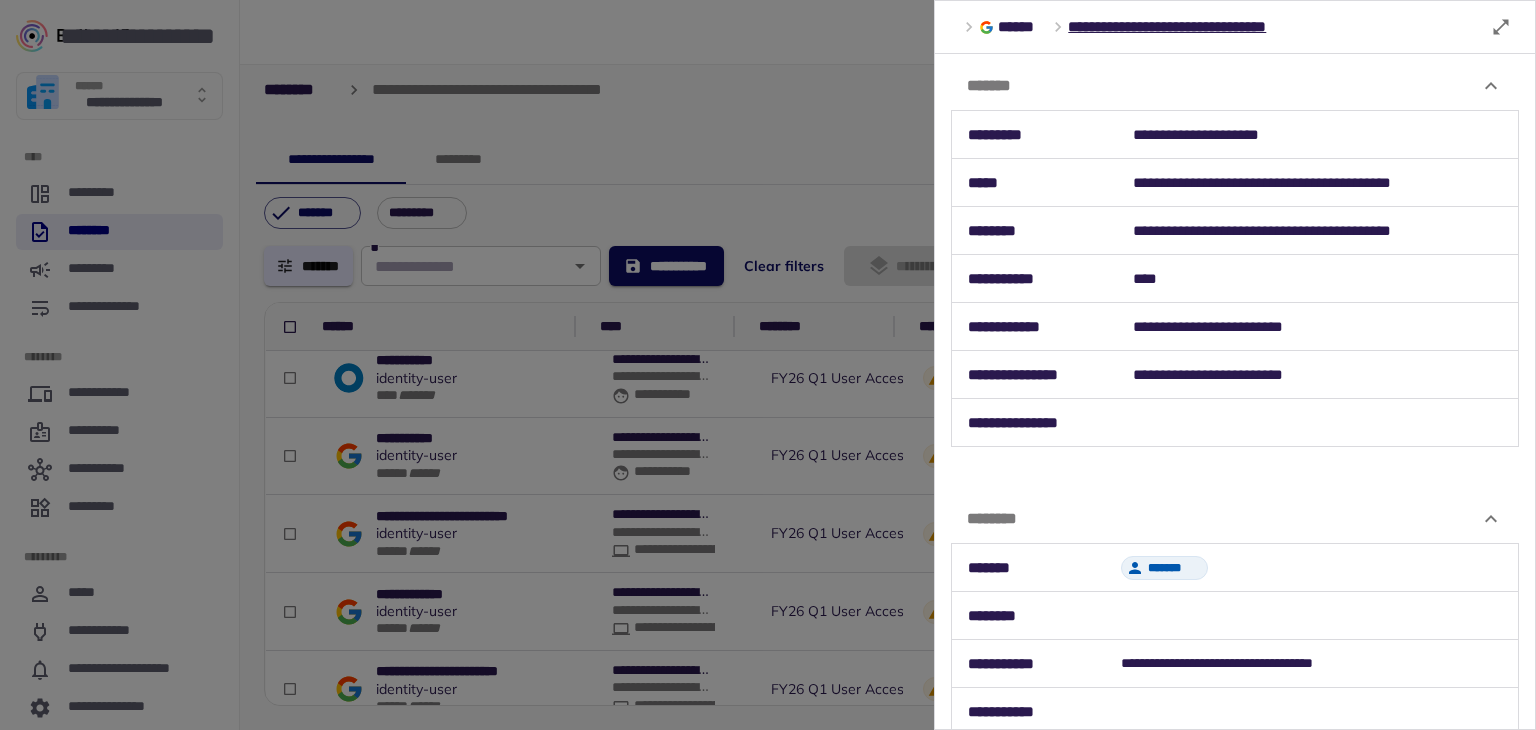 click at bounding box center (768, 365) 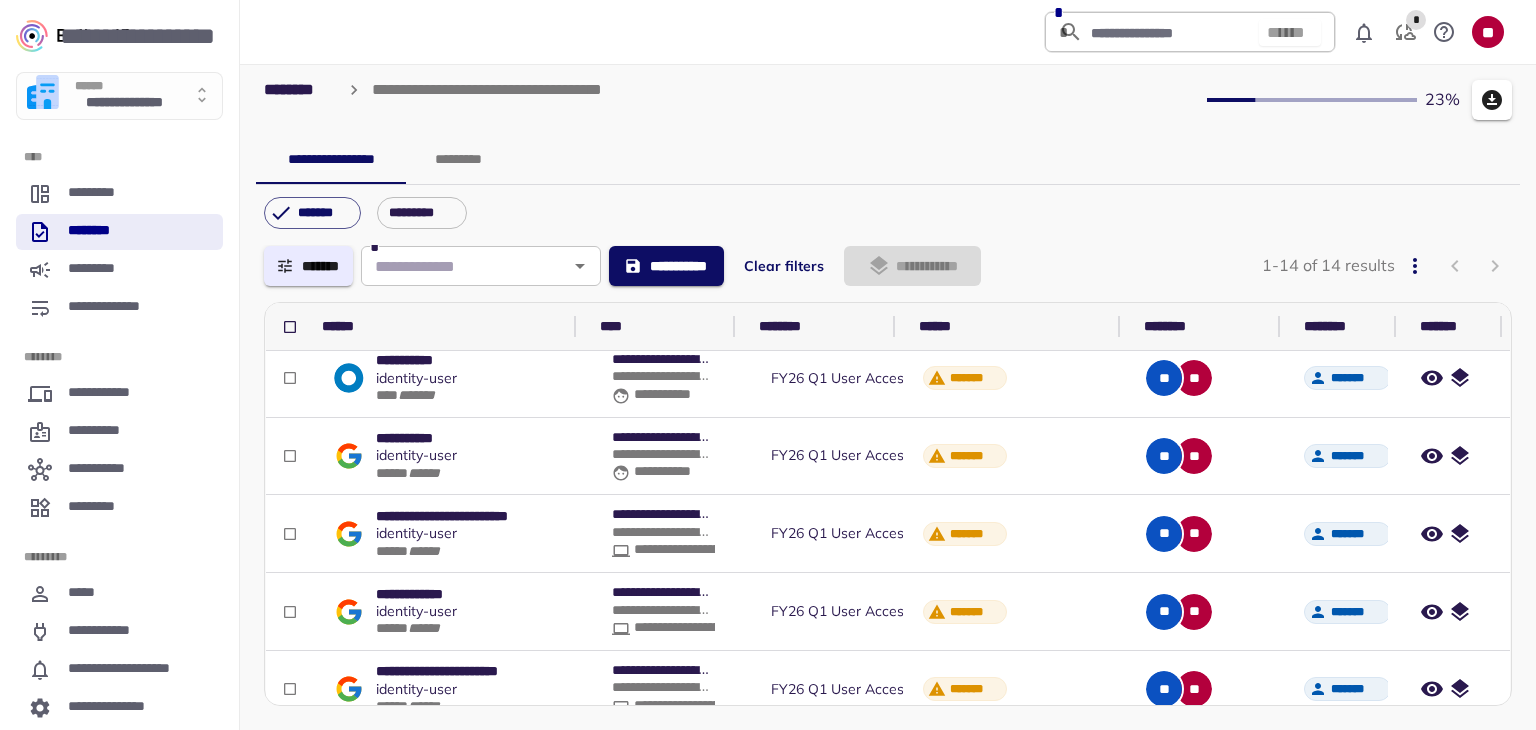 scroll, scrollTop: 500, scrollLeft: 0, axis: vertical 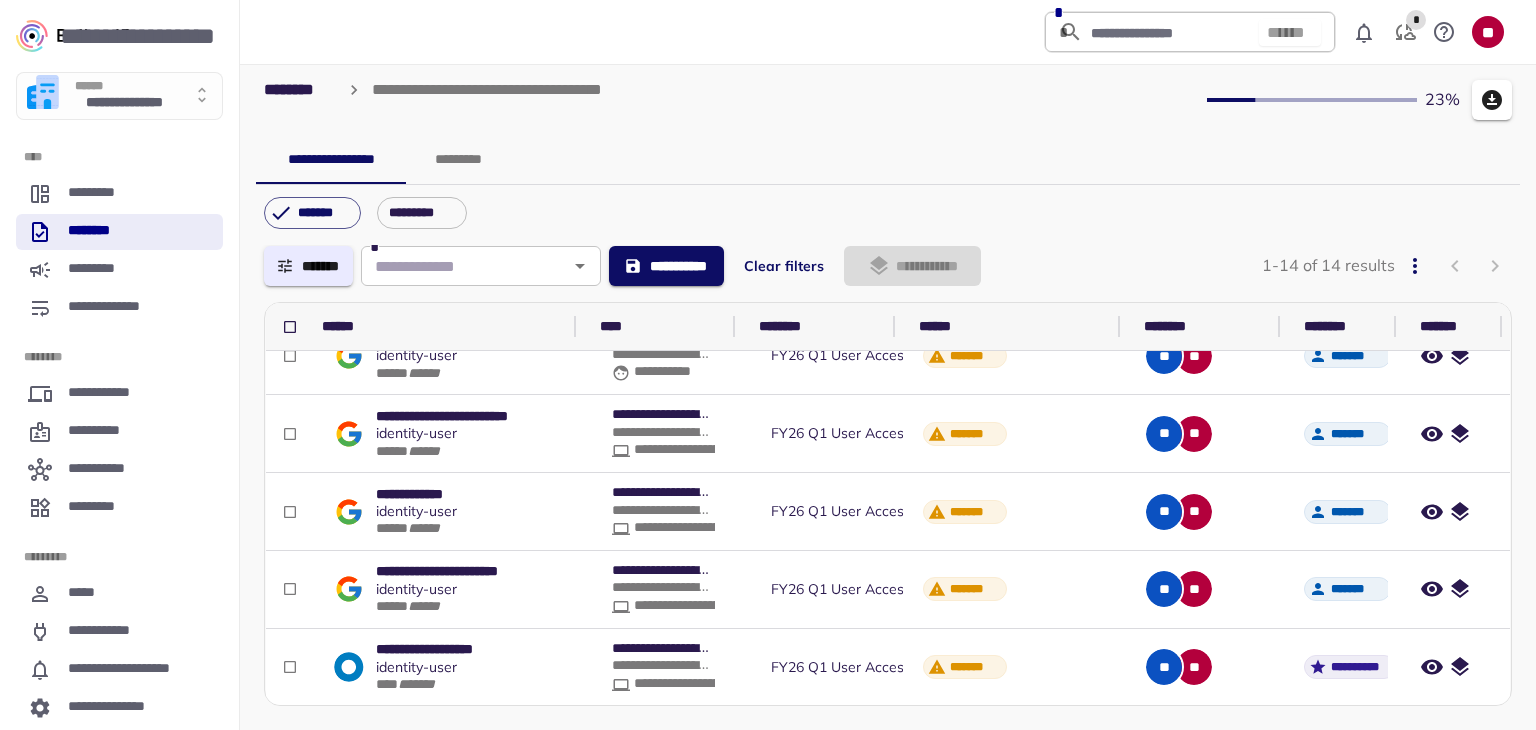 click on "*******" at bounding box center [308, 266] 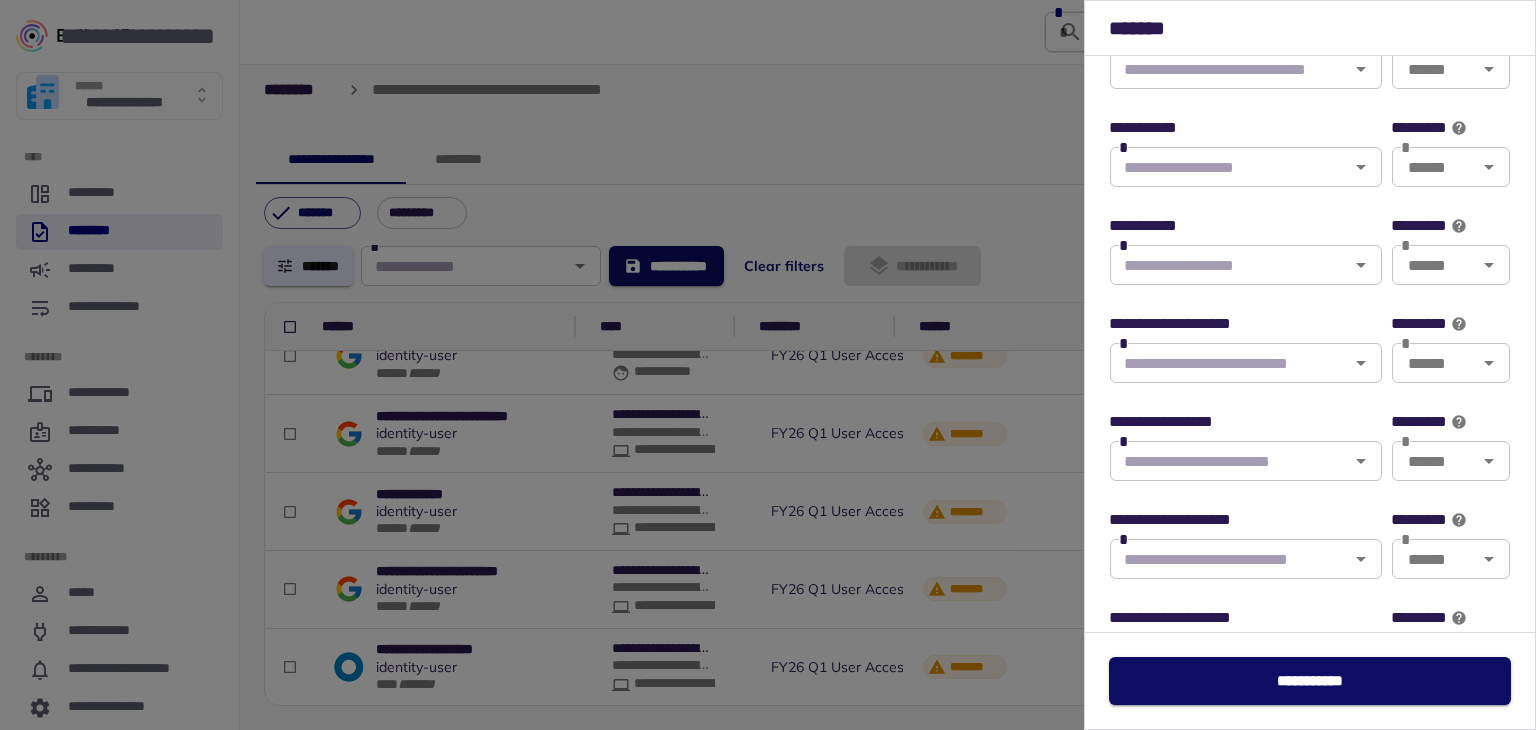 scroll, scrollTop: 1400, scrollLeft: 0, axis: vertical 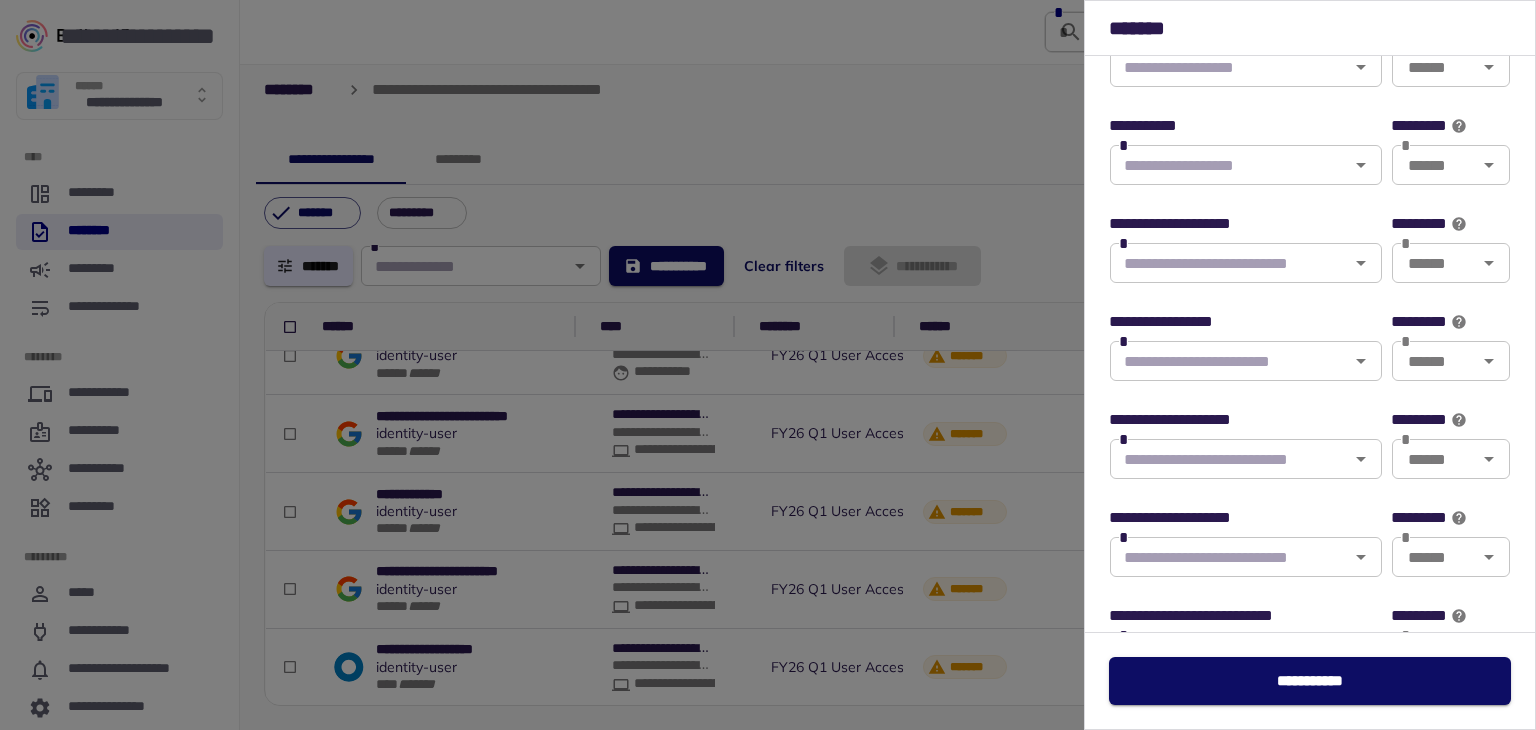 click at bounding box center [1229, 361] 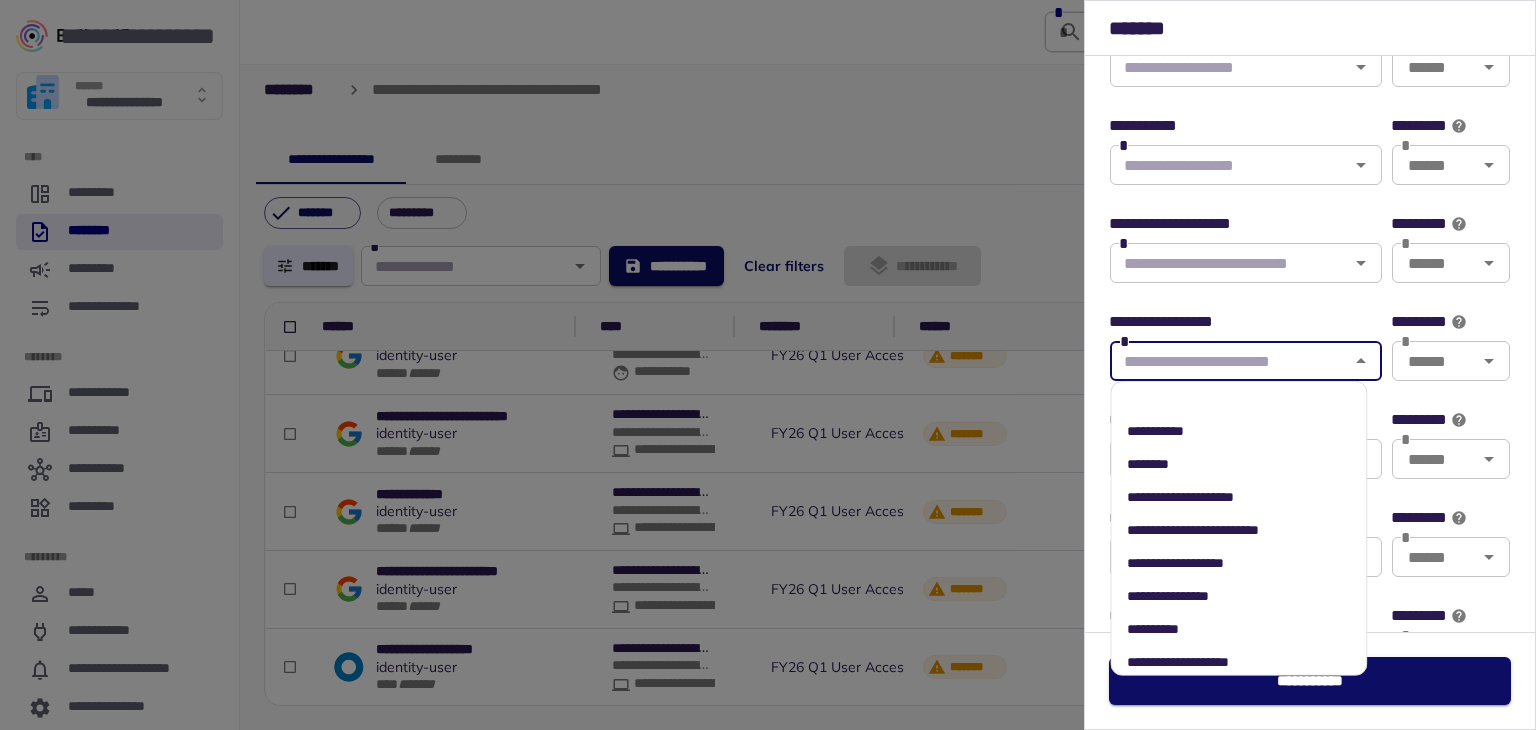 click on "**********" at bounding box center (1193, 529) 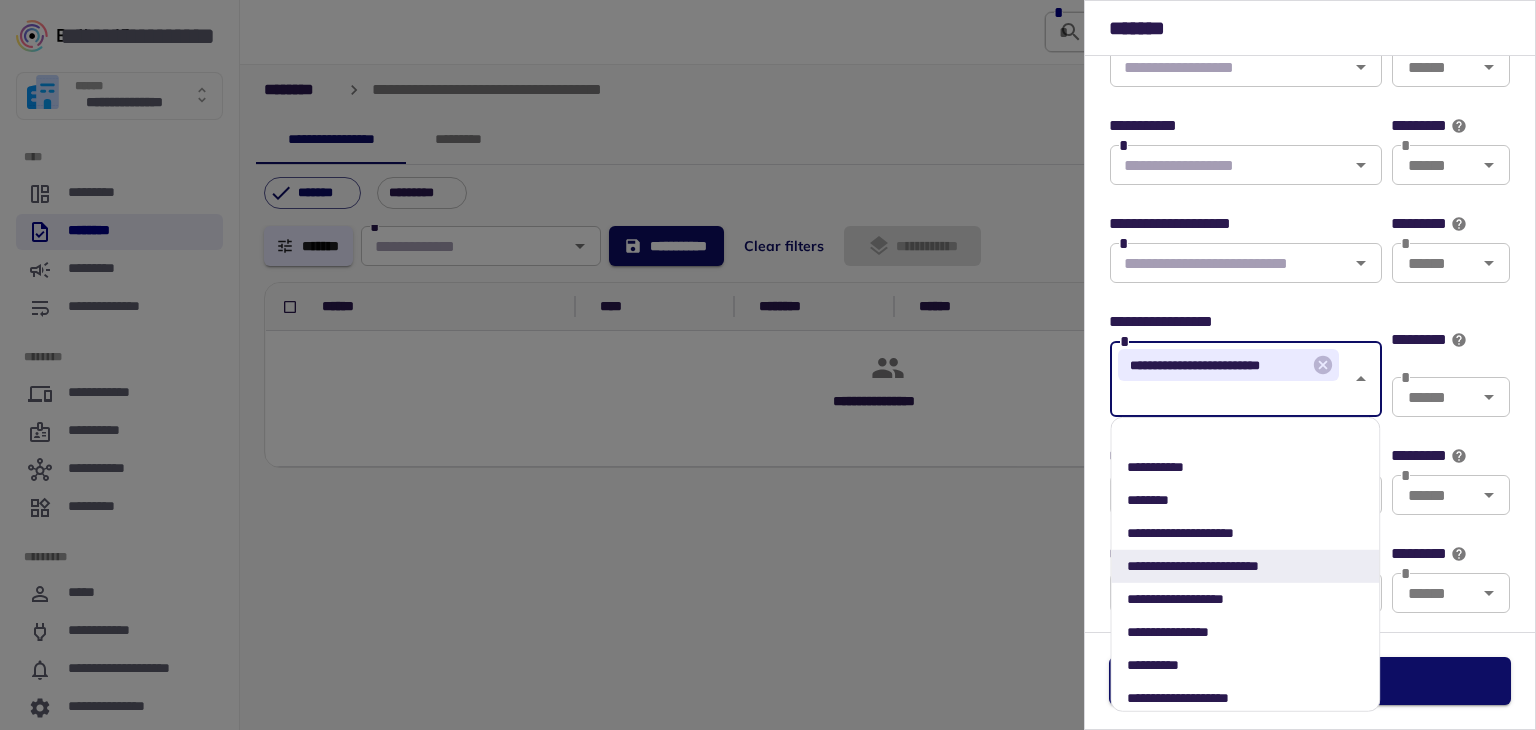 scroll, scrollTop: 0, scrollLeft: 0, axis: both 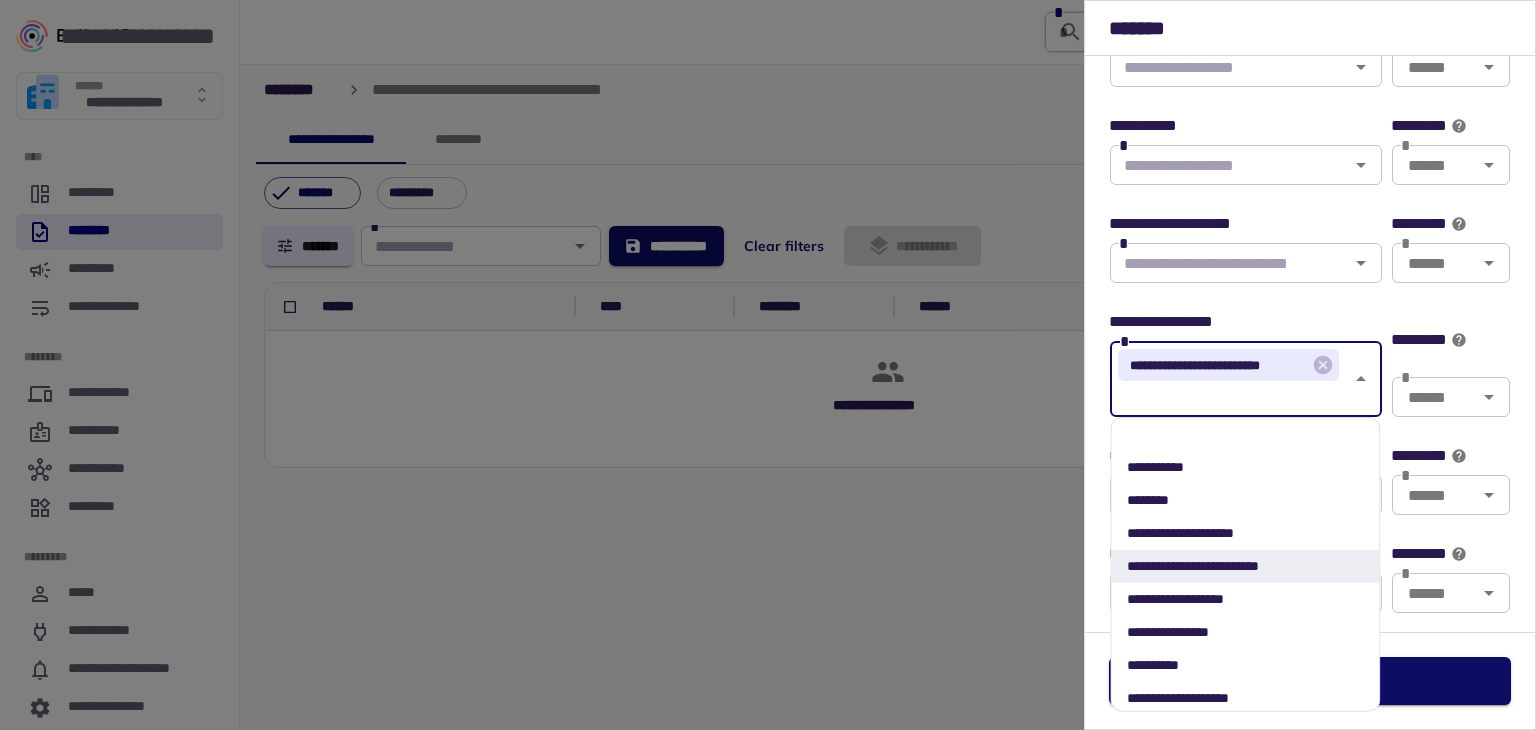 click at bounding box center (768, 365) 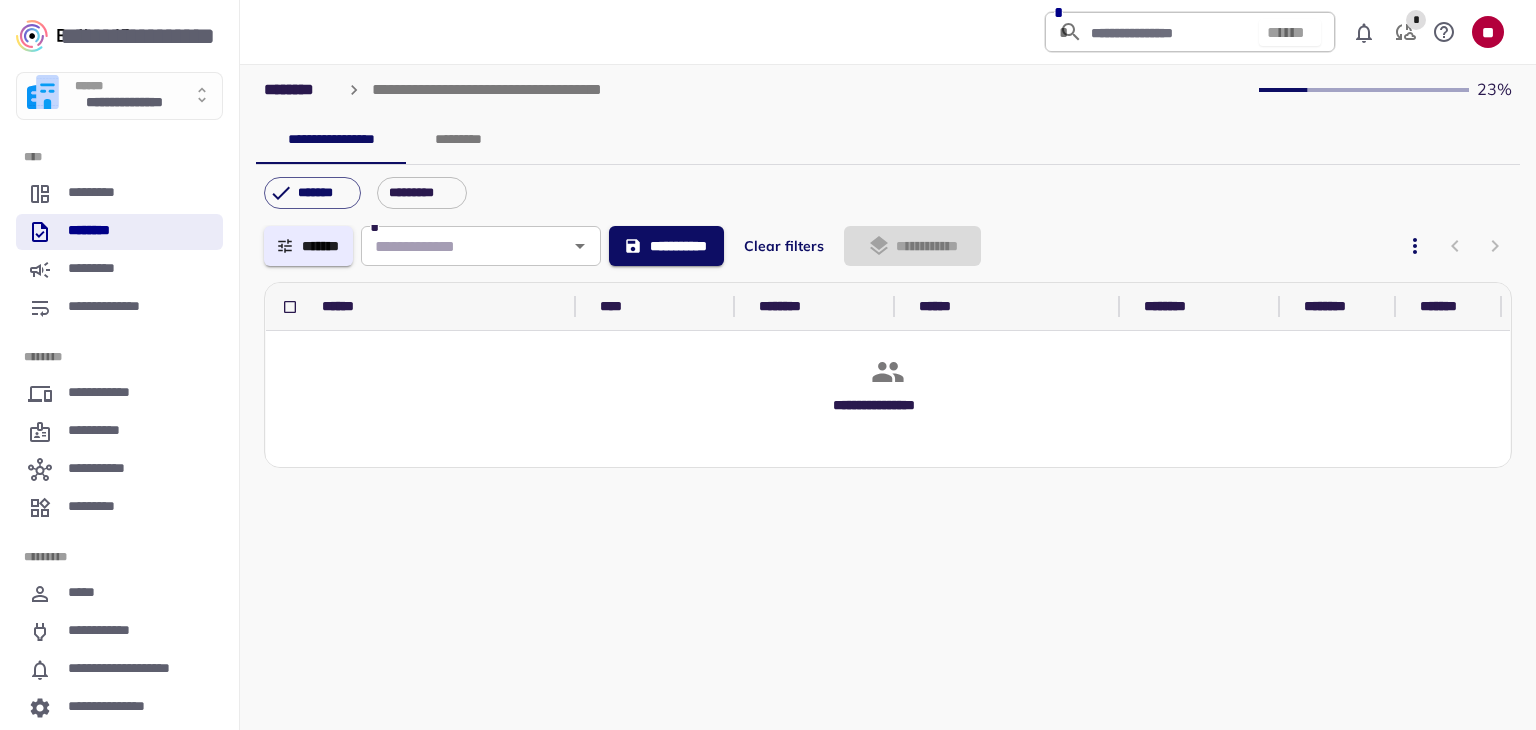 scroll, scrollTop: 0, scrollLeft: 0, axis: both 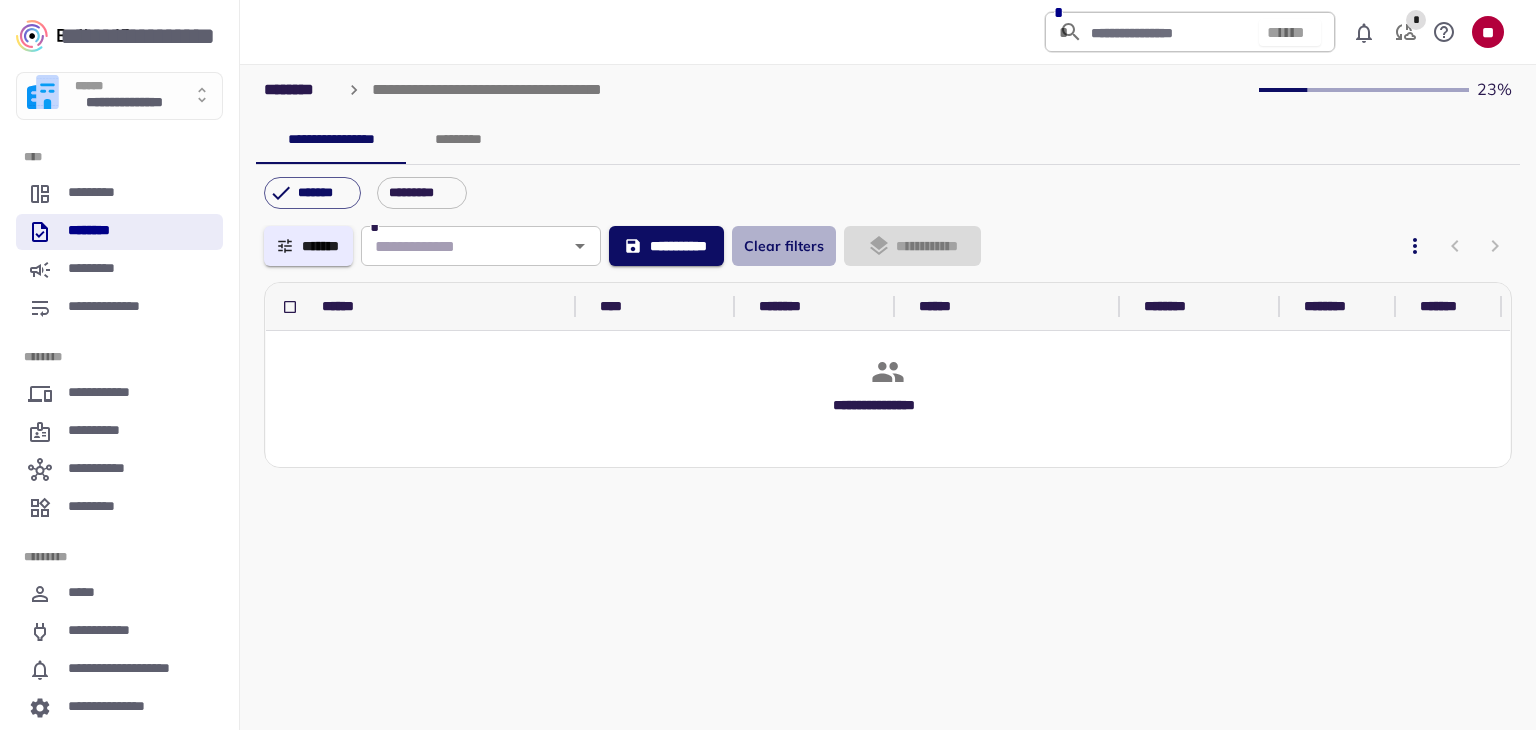 click on "Clear filters" at bounding box center [784, 246] 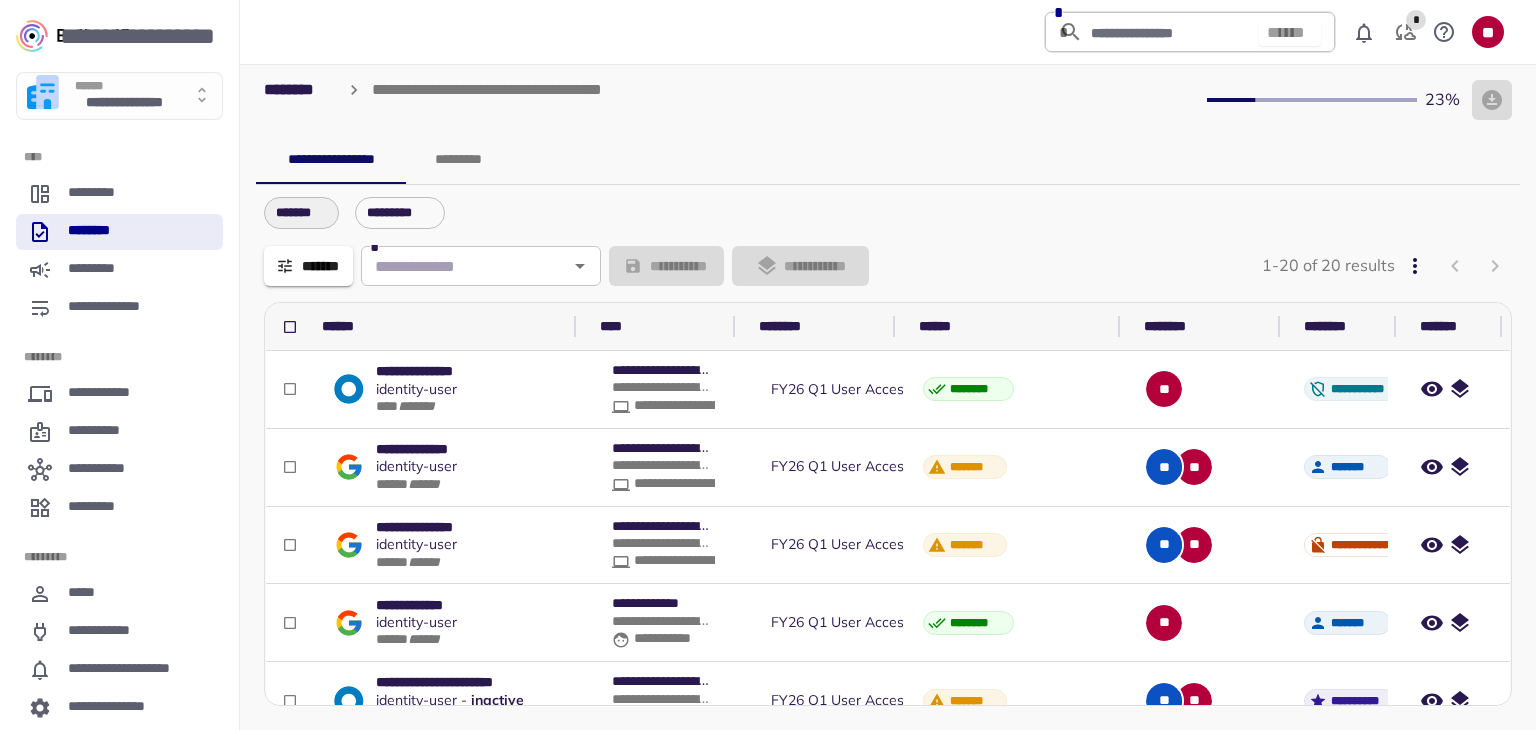 click on "*******" at bounding box center (301, 213) 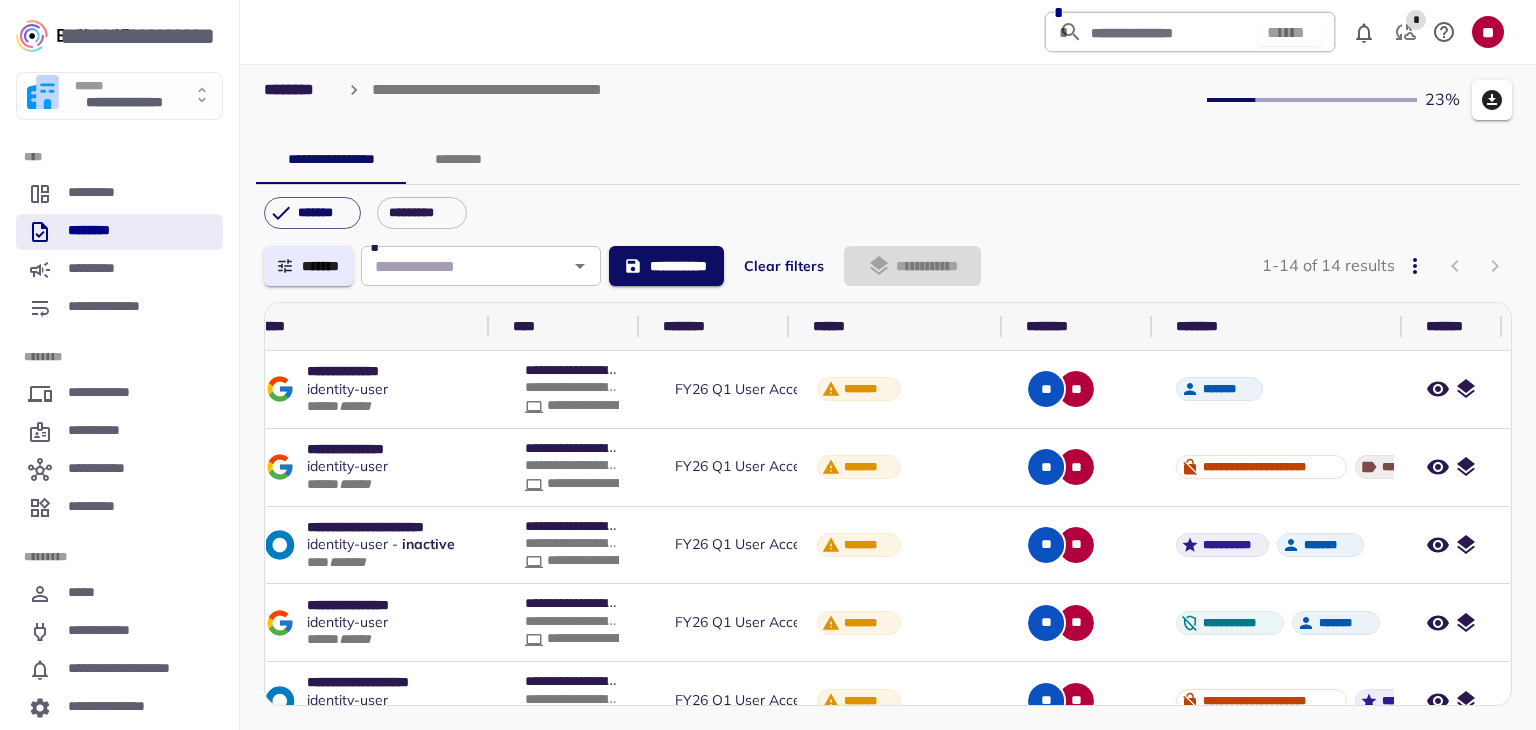 scroll, scrollTop: 0, scrollLeft: 115, axis: horizontal 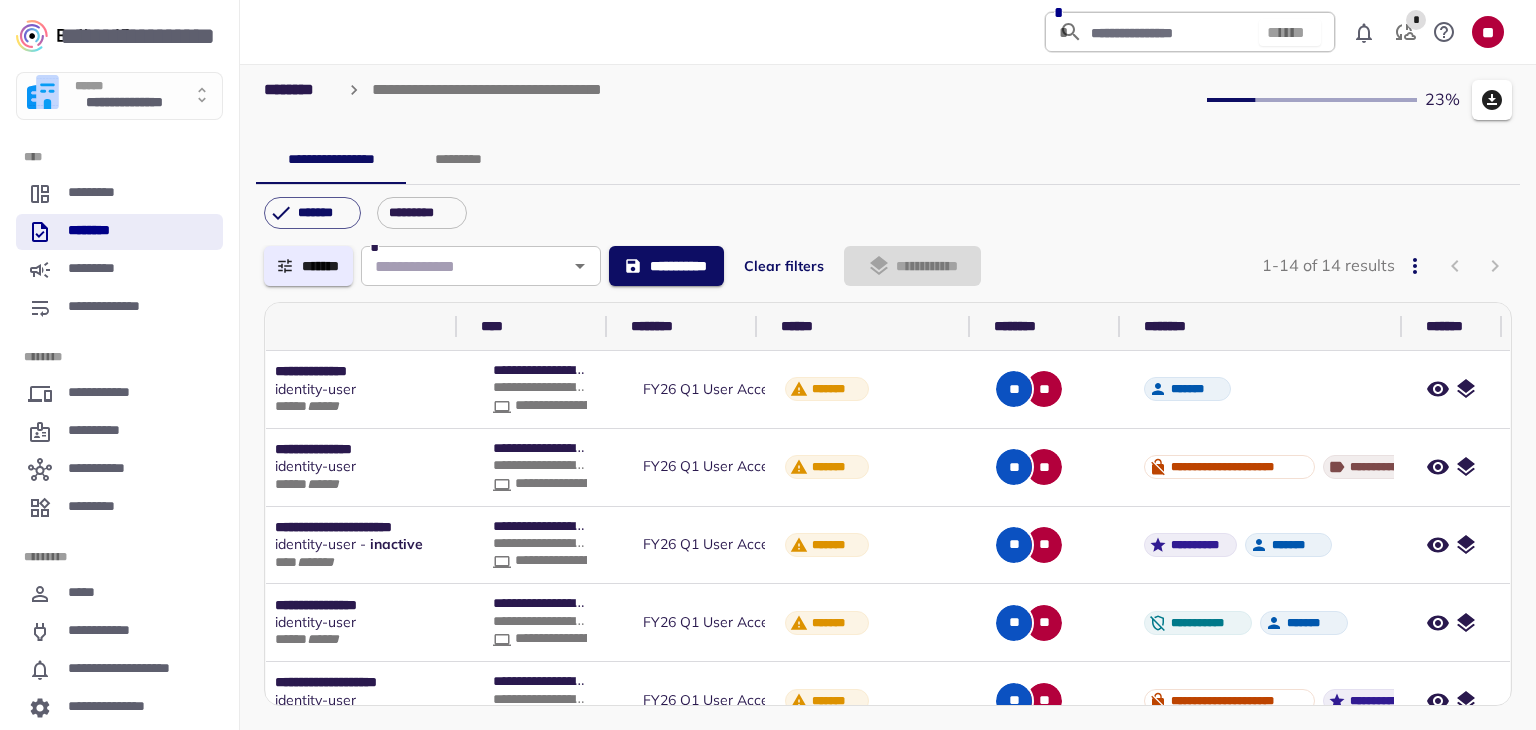 drag, startPoint x: 1381, startPoint y: 325, endPoint x: 1491, endPoint y: 329, distance: 110.0727 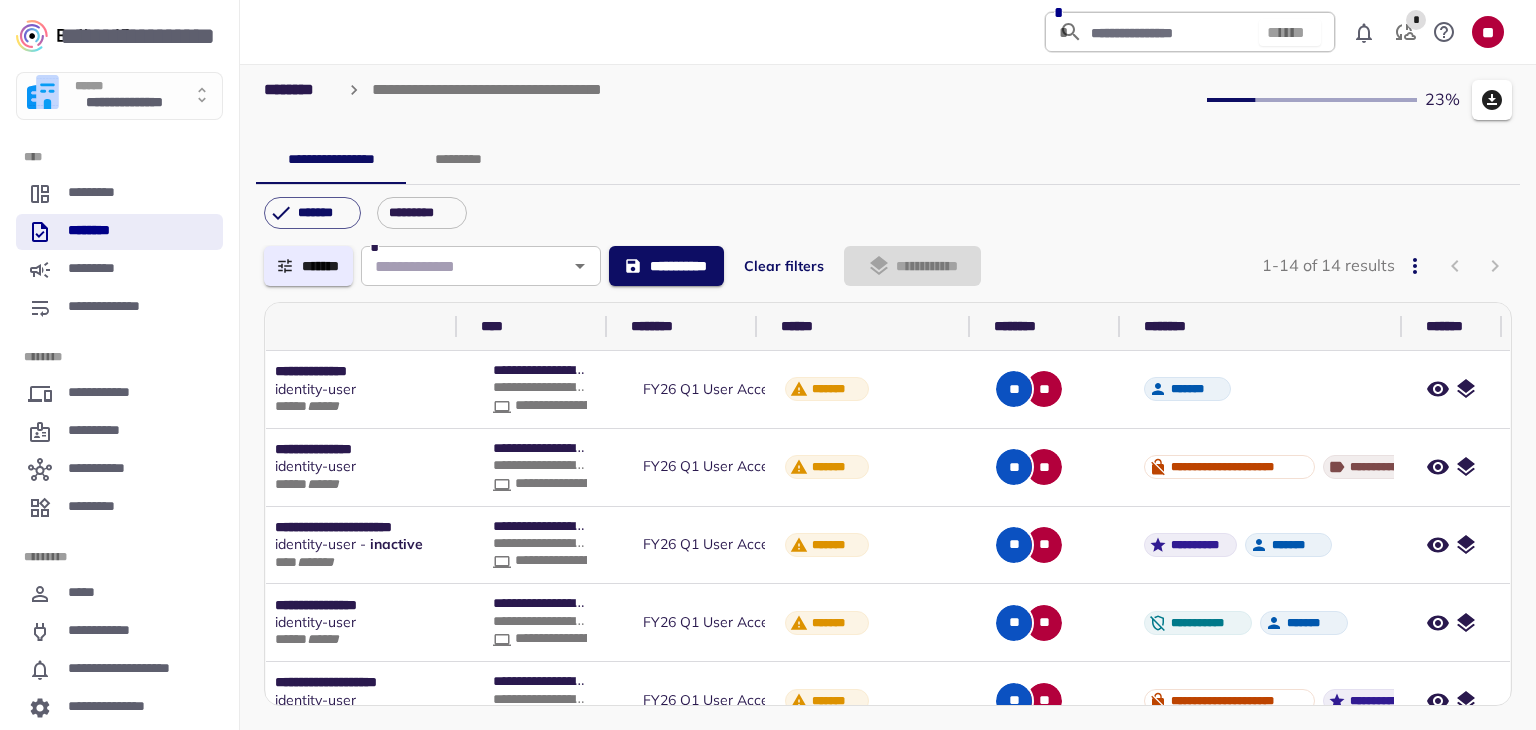 scroll, scrollTop: 0, scrollLeft: 0, axis: both 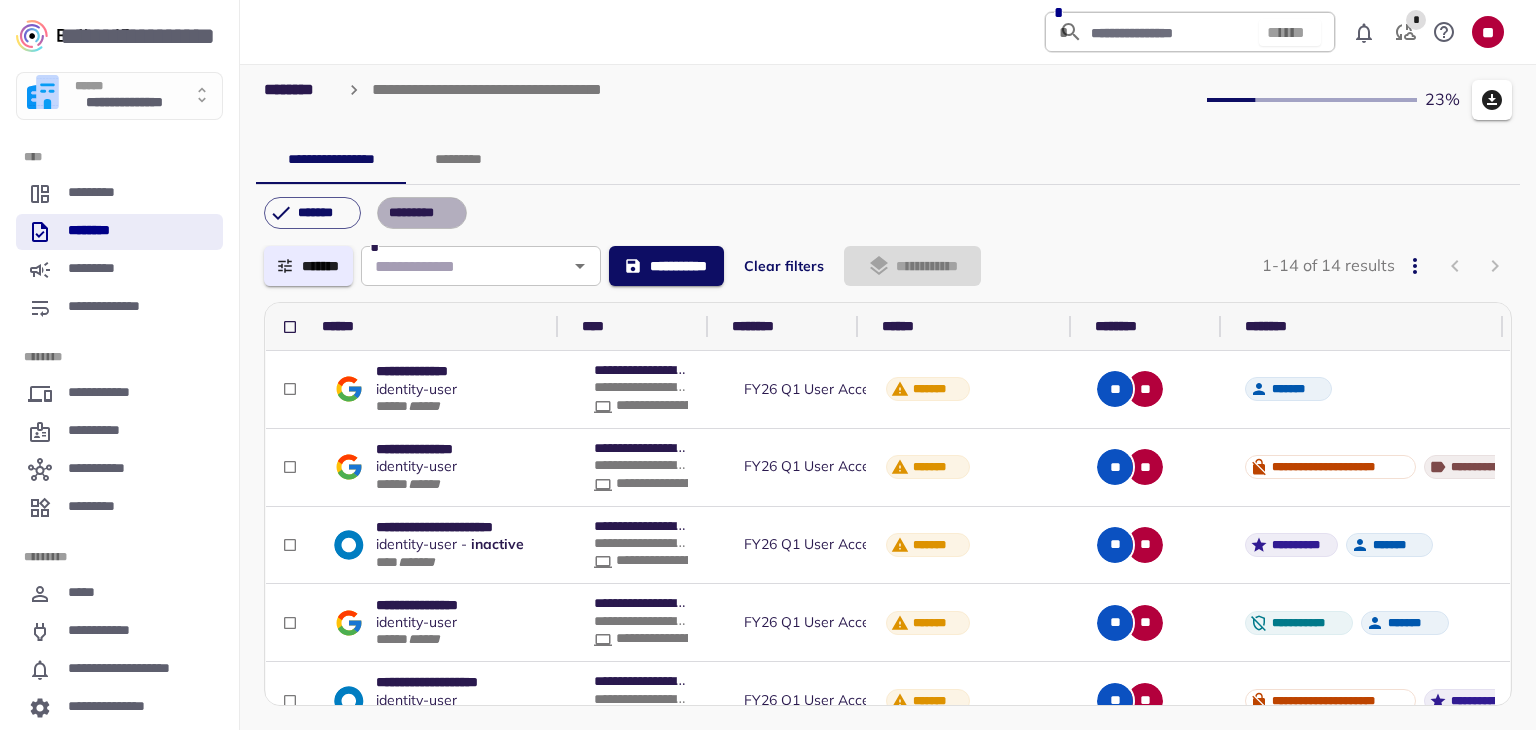 click on "*********" at bounding box center [422, 213] 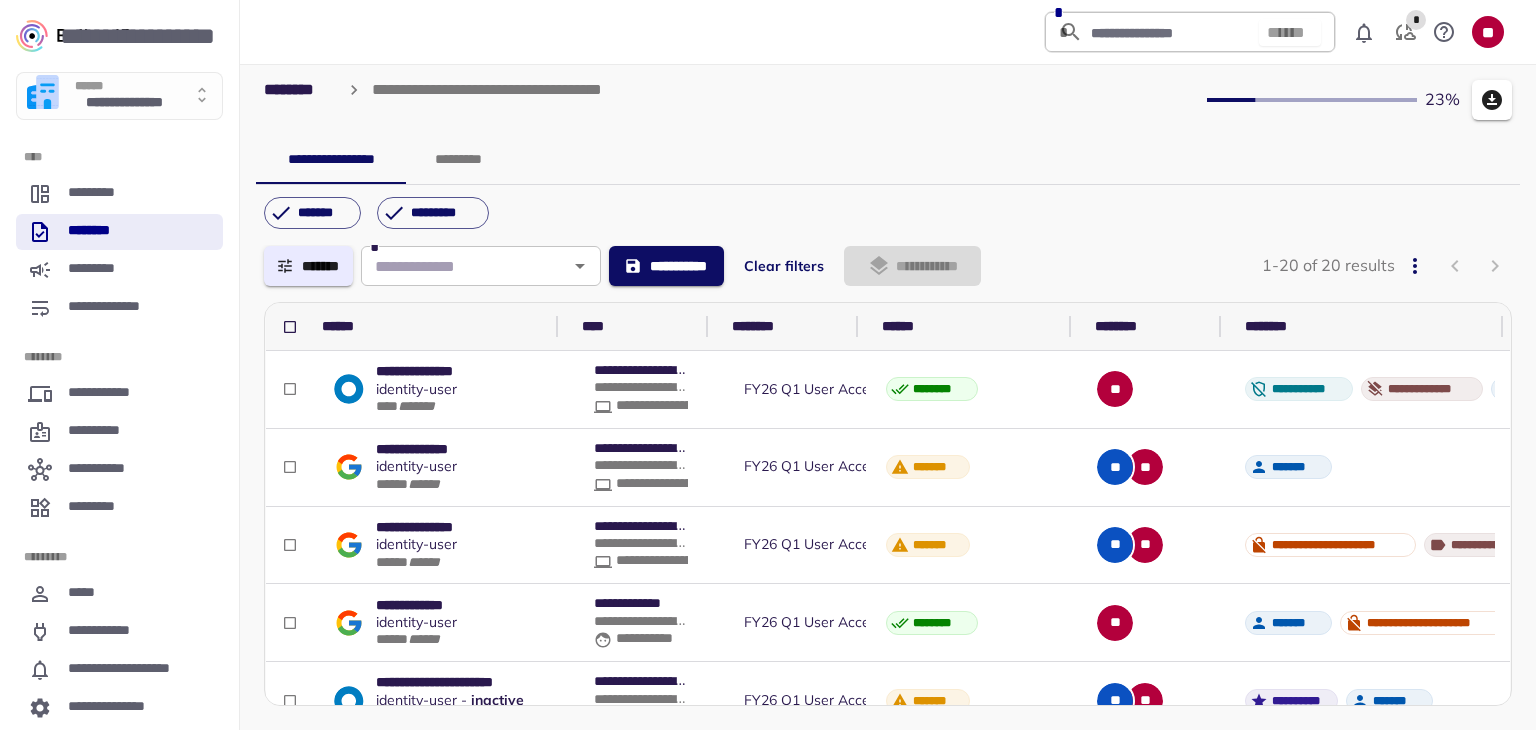 click on "**********" at bounding box center (888, 160) 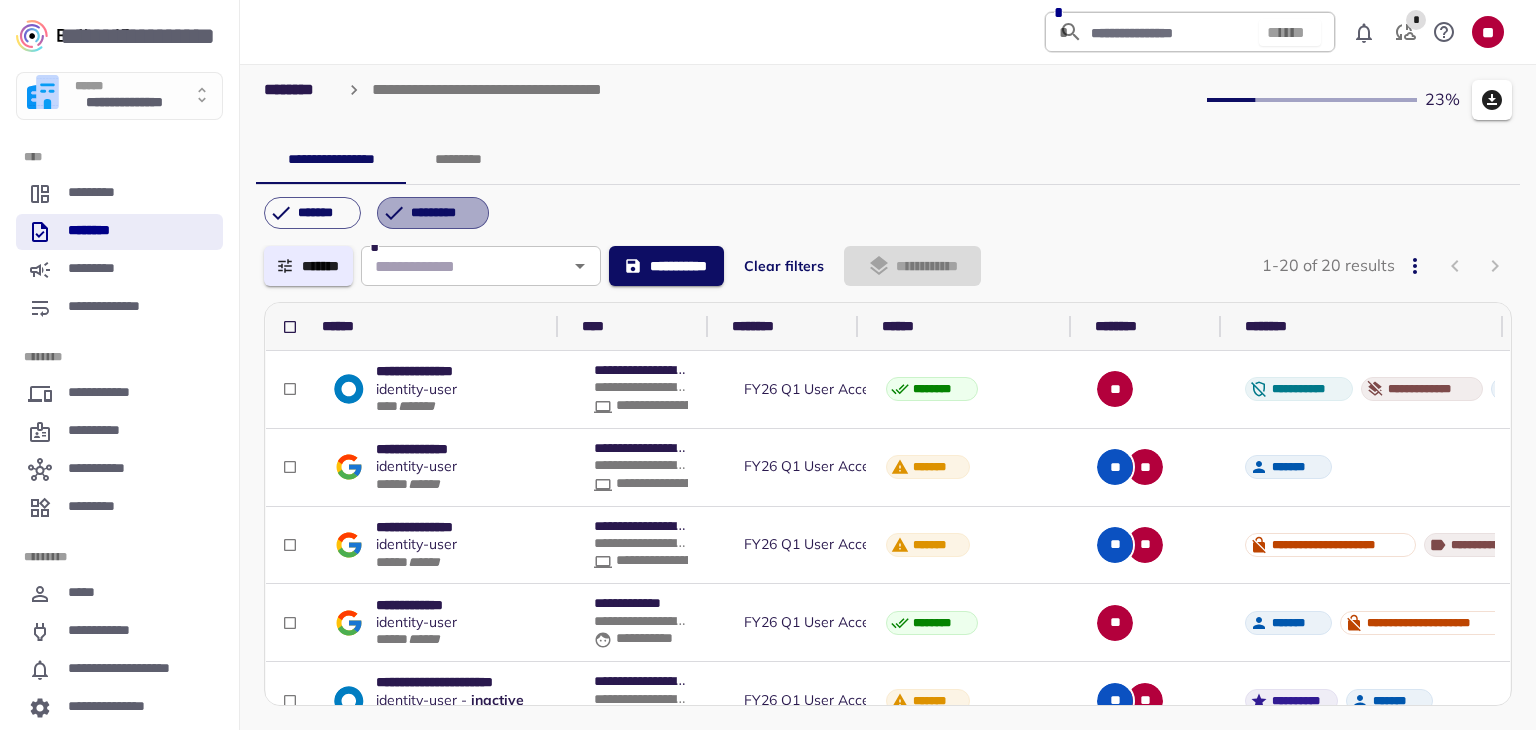 click on "*********" at bounding box center [444, 213] 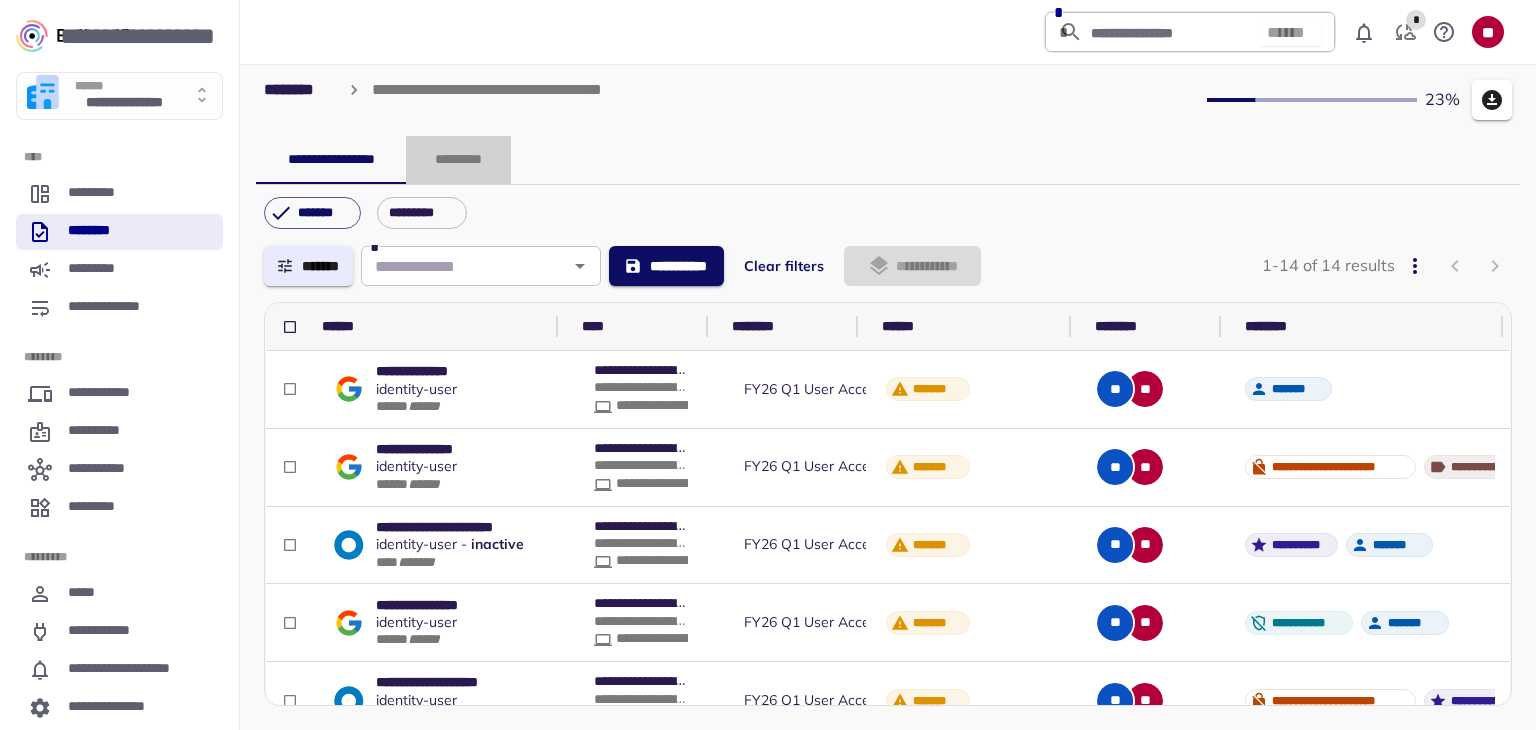 click on "*********" at bounding box center (458, 160) 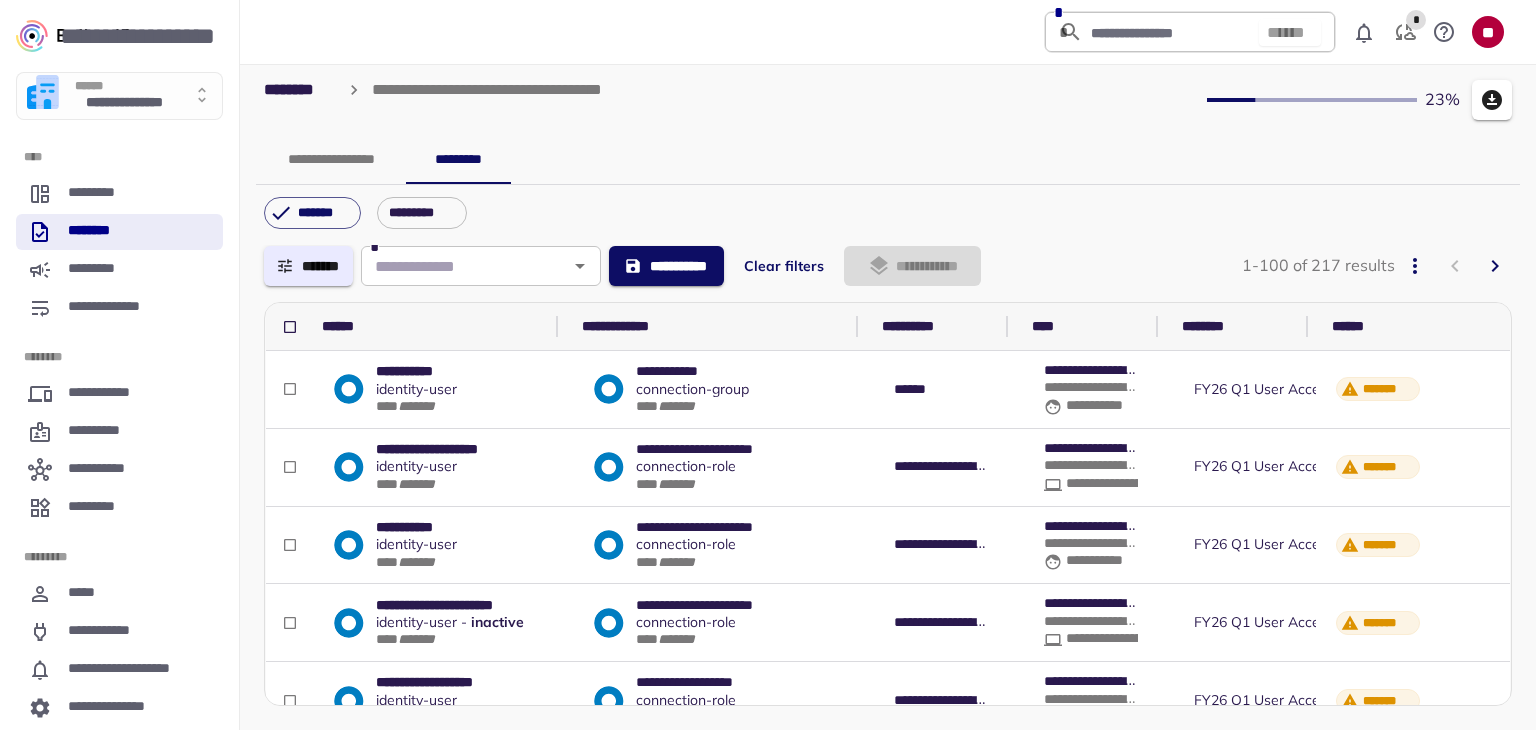 scroll, scrollTop: 100, scrollLeft: 0, axis: vertical 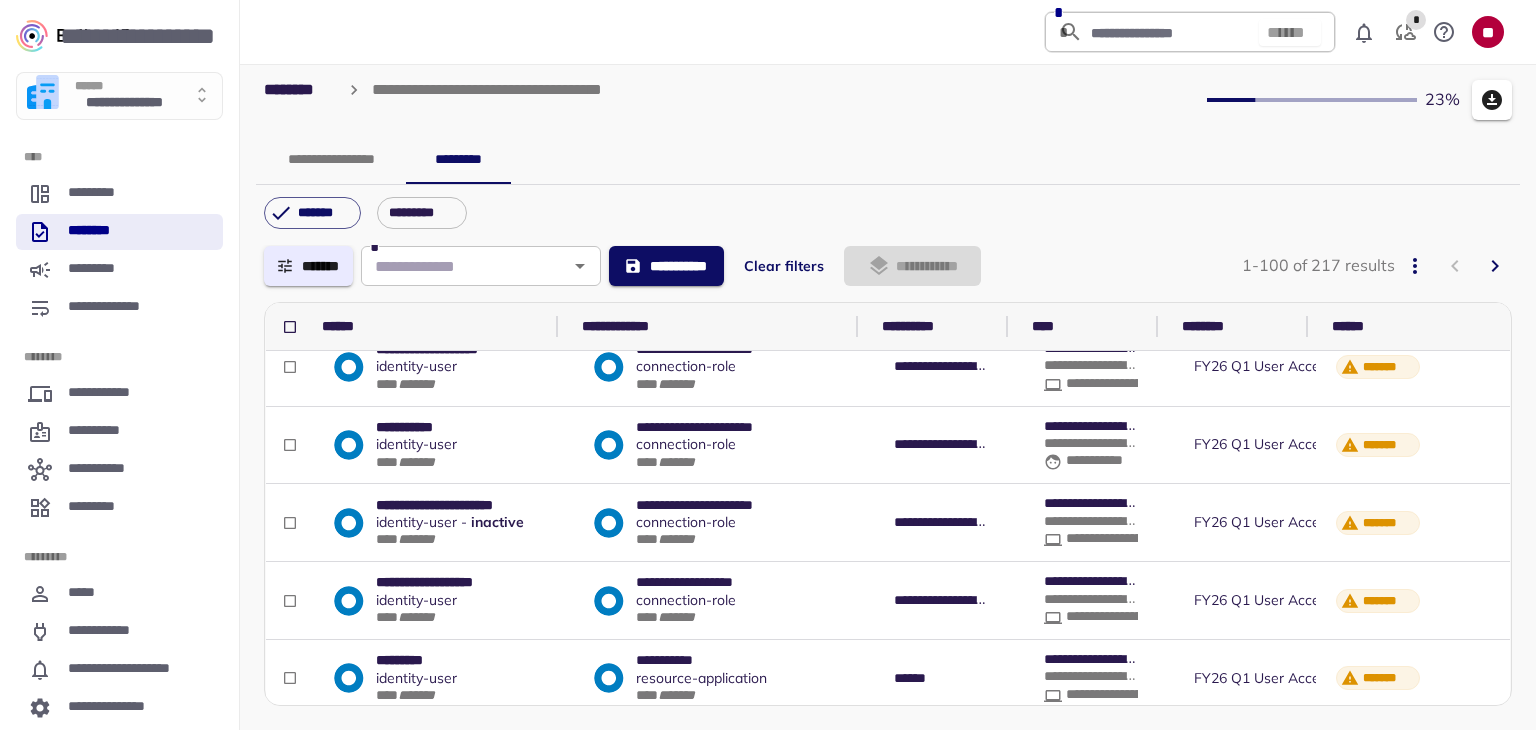 click on "*******" at bounding box center [308, 266] 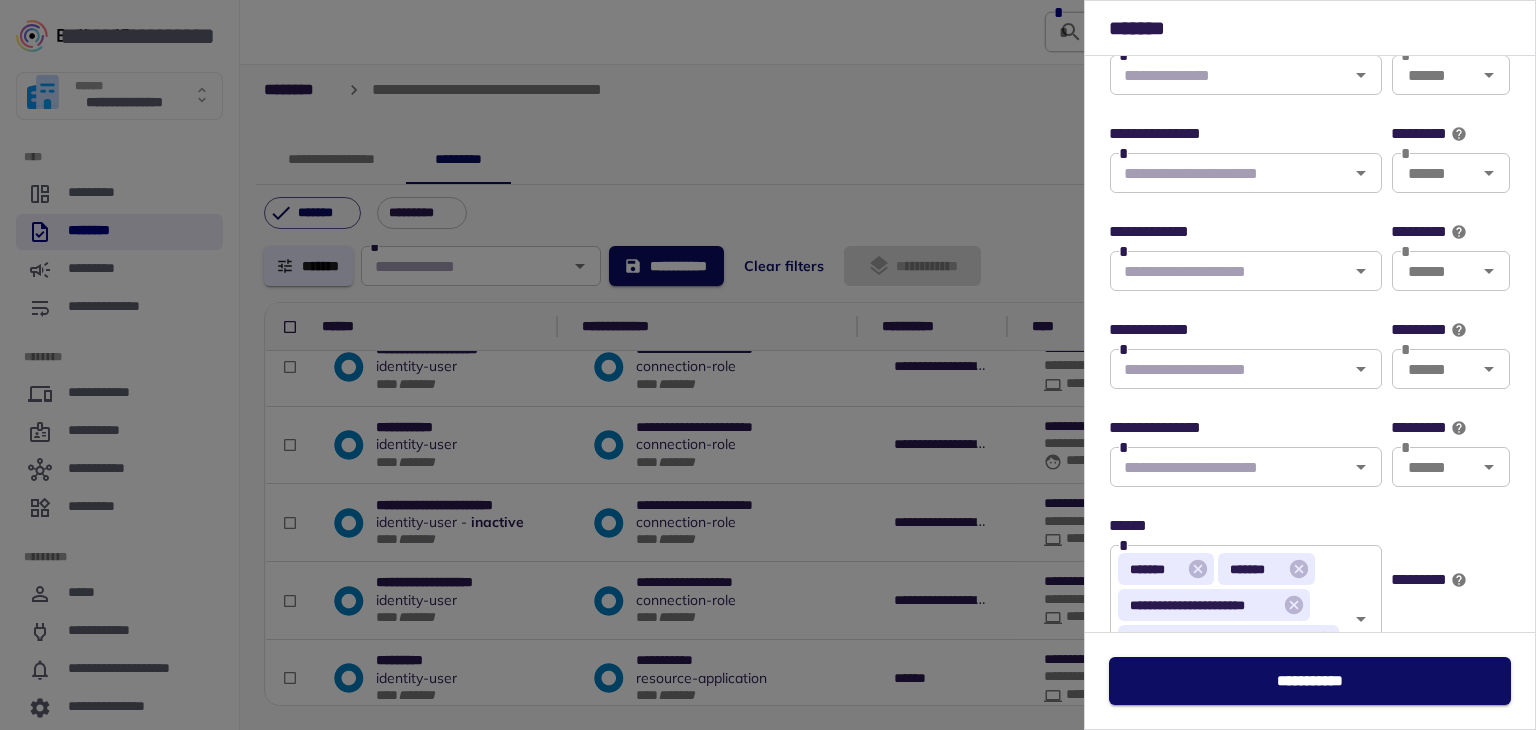 scroll, scrollTop: 600, scrollLeft: 0, axis: vertical 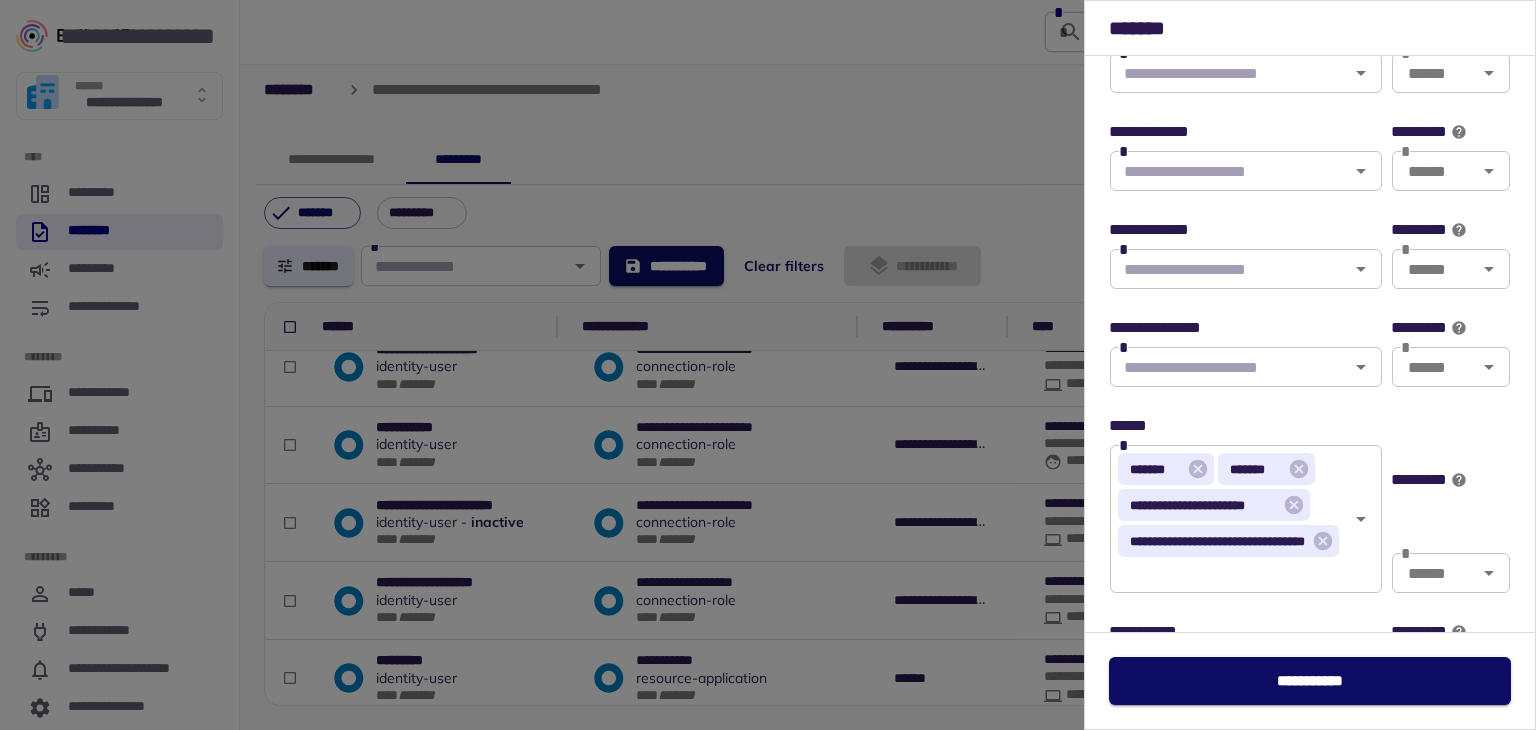 click at bounding box center [1229, 269] 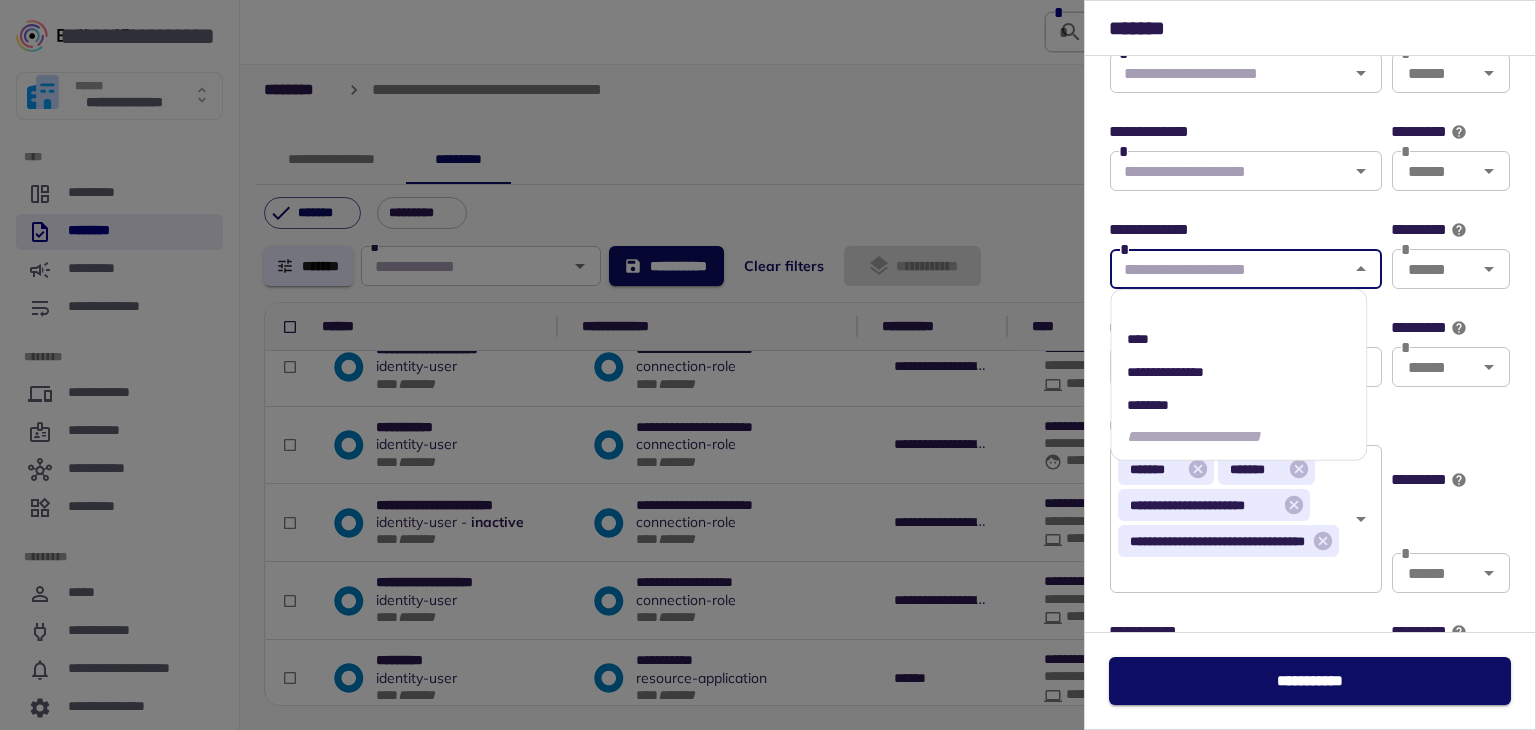 click on "**********" at bounding box center (1165, 371) 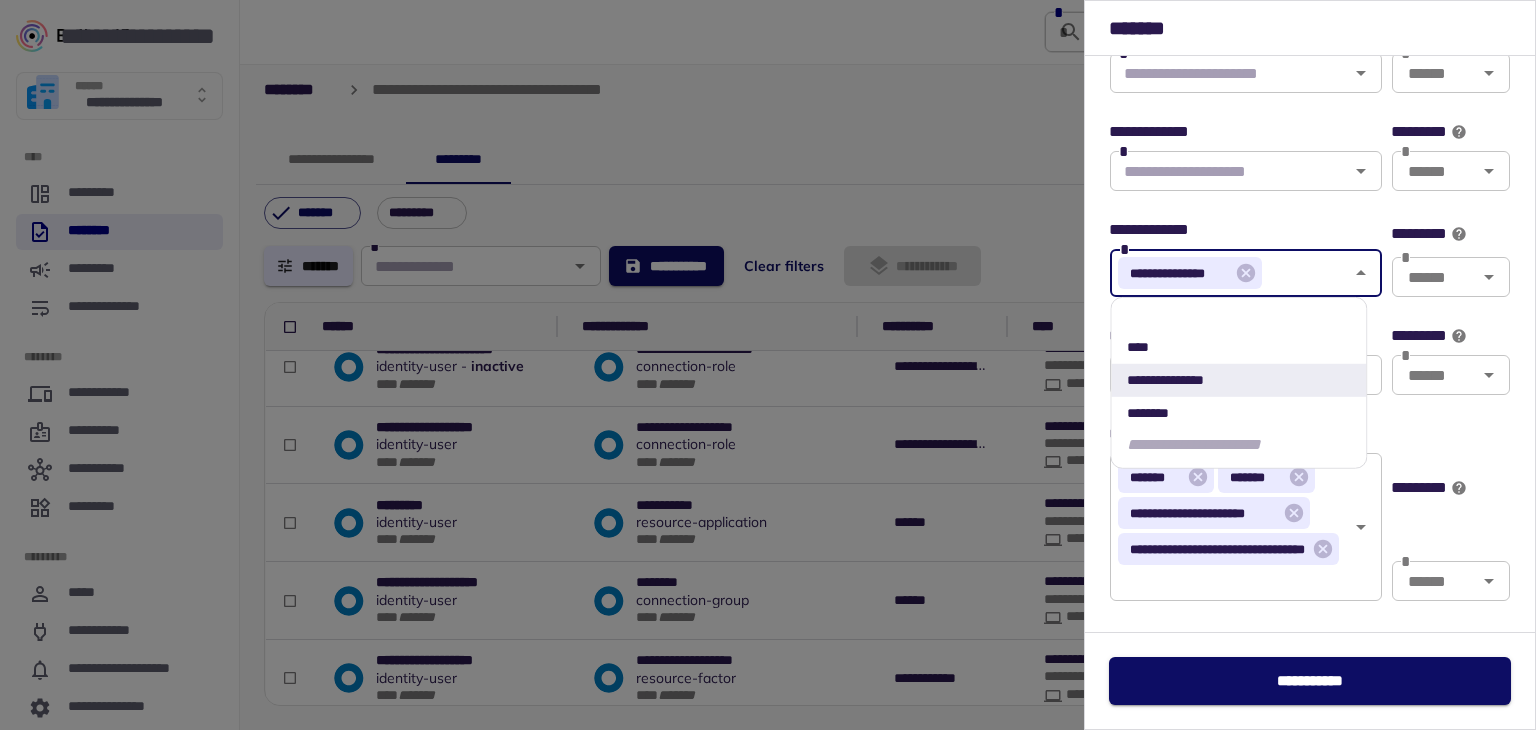 click at bounding box center [768, 365] 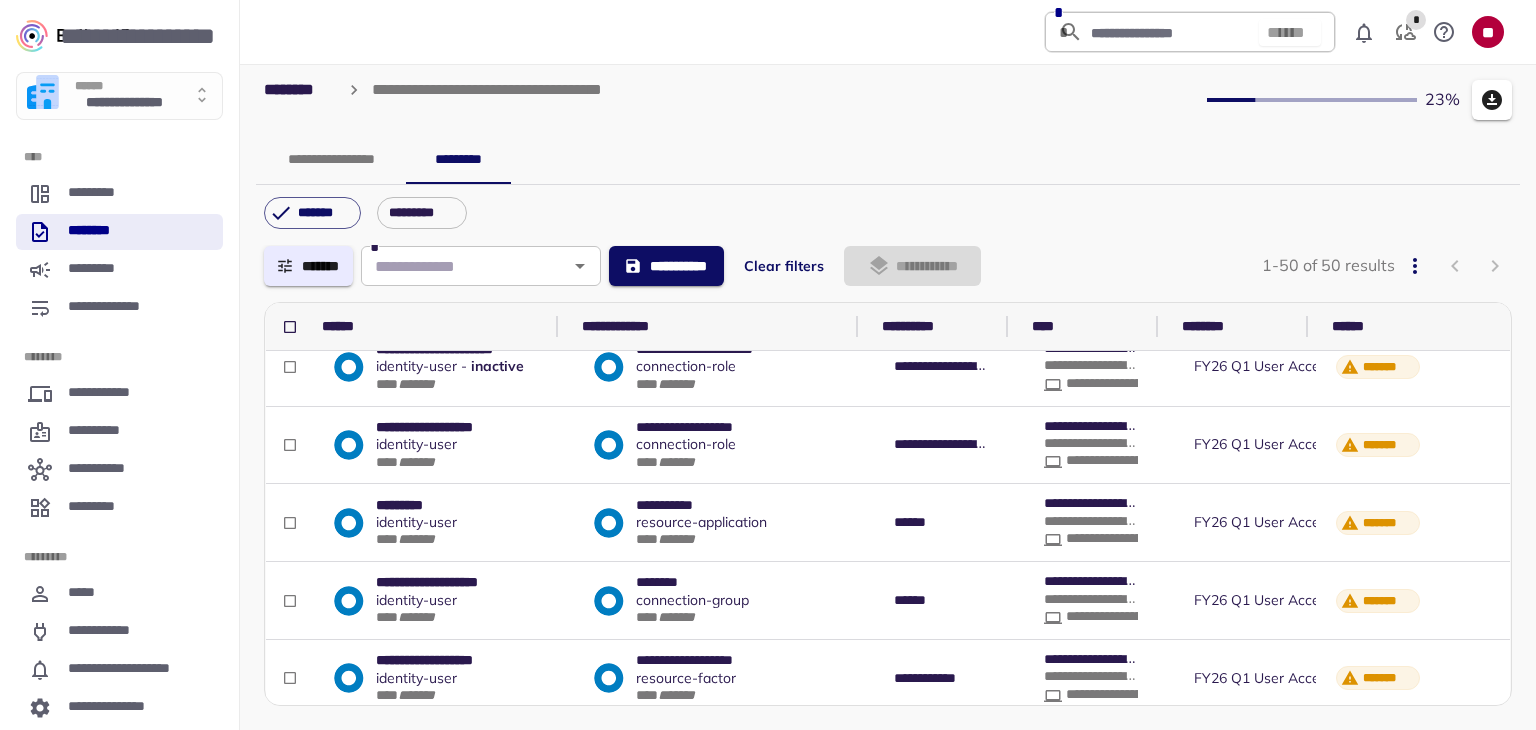 scroll, scrollTop: 0, scrollLeft: 0, axis: both 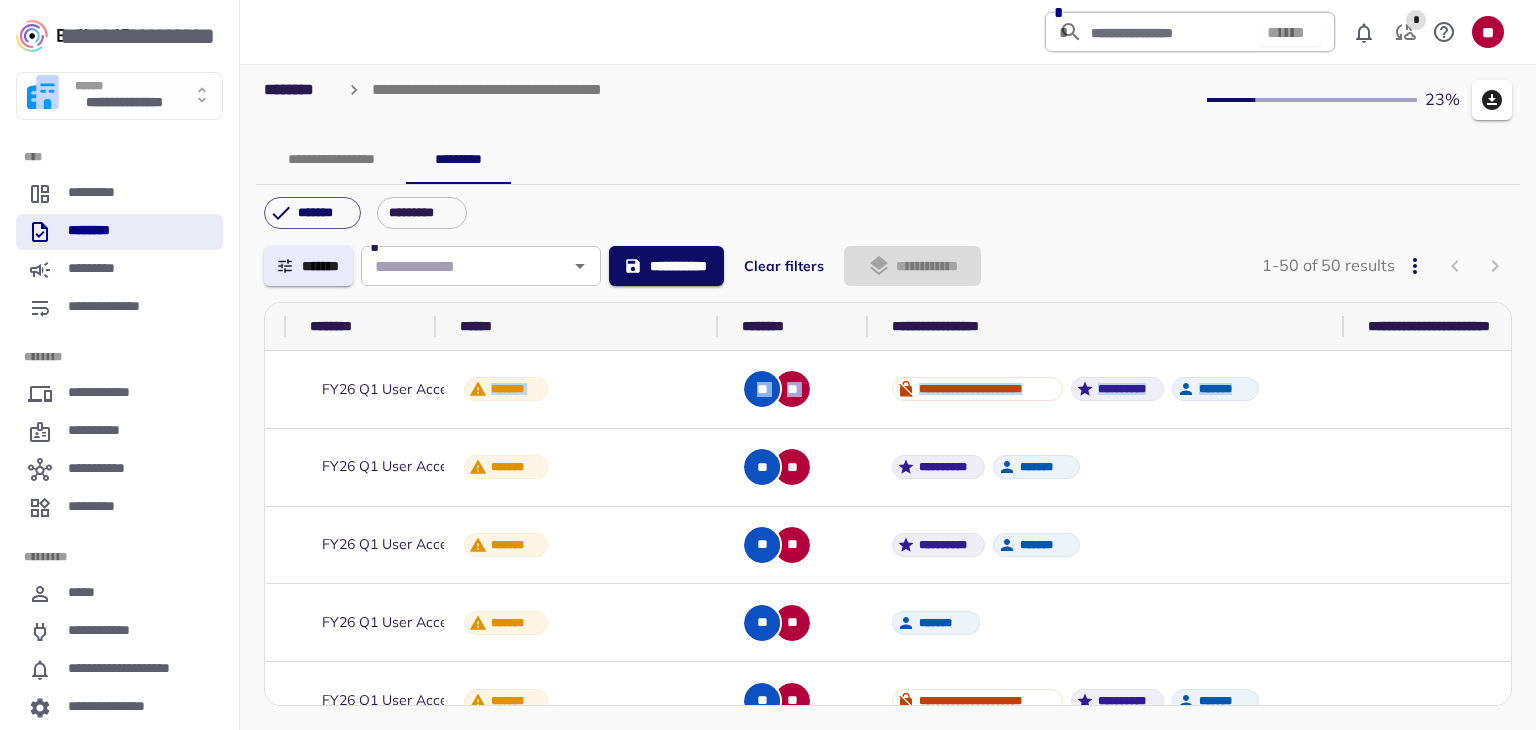 drag, startPoint x: 1178, startPoint y: 325, endPoint x: 1354, endPoint y: 358, distance: 179.06703 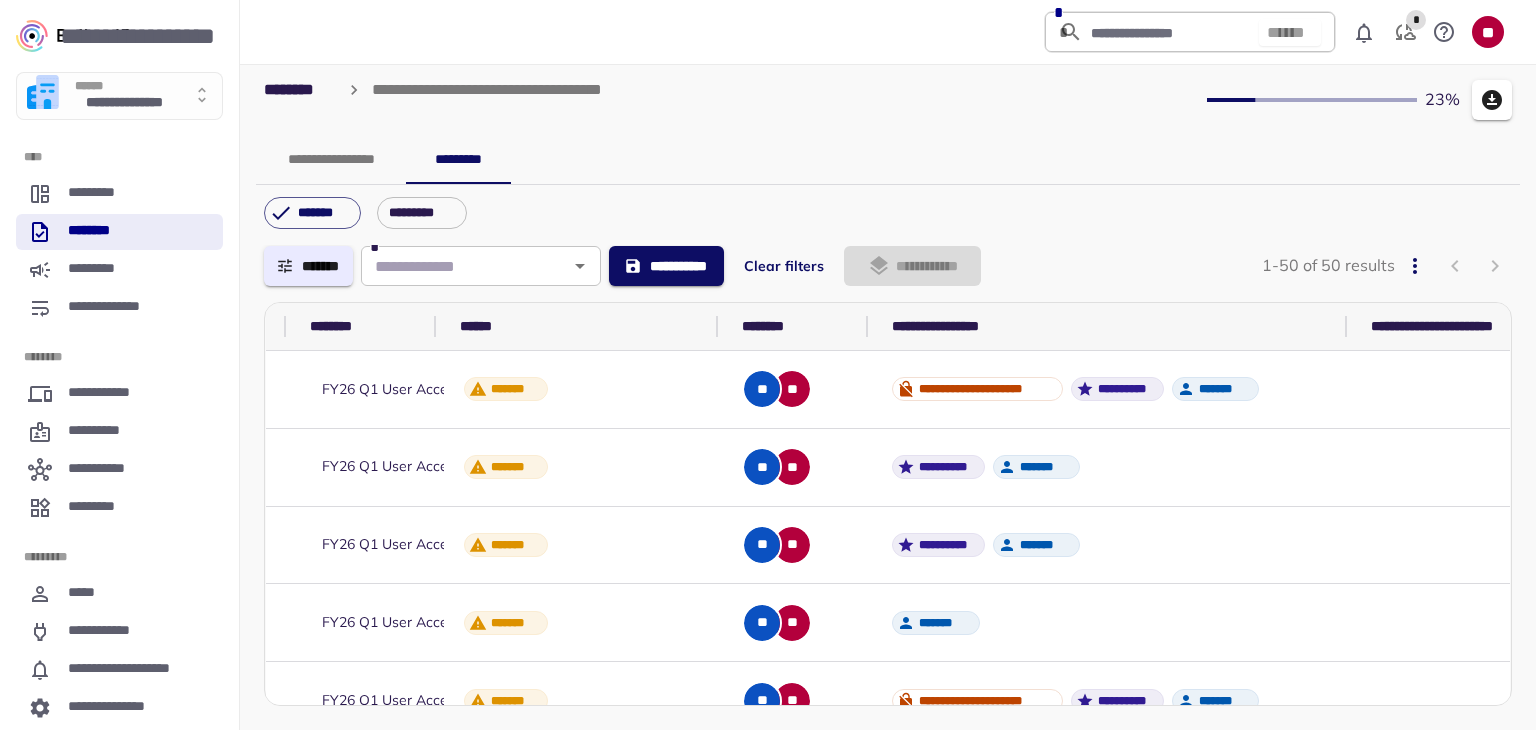 click on "**********" at bounding box center (888, 265) 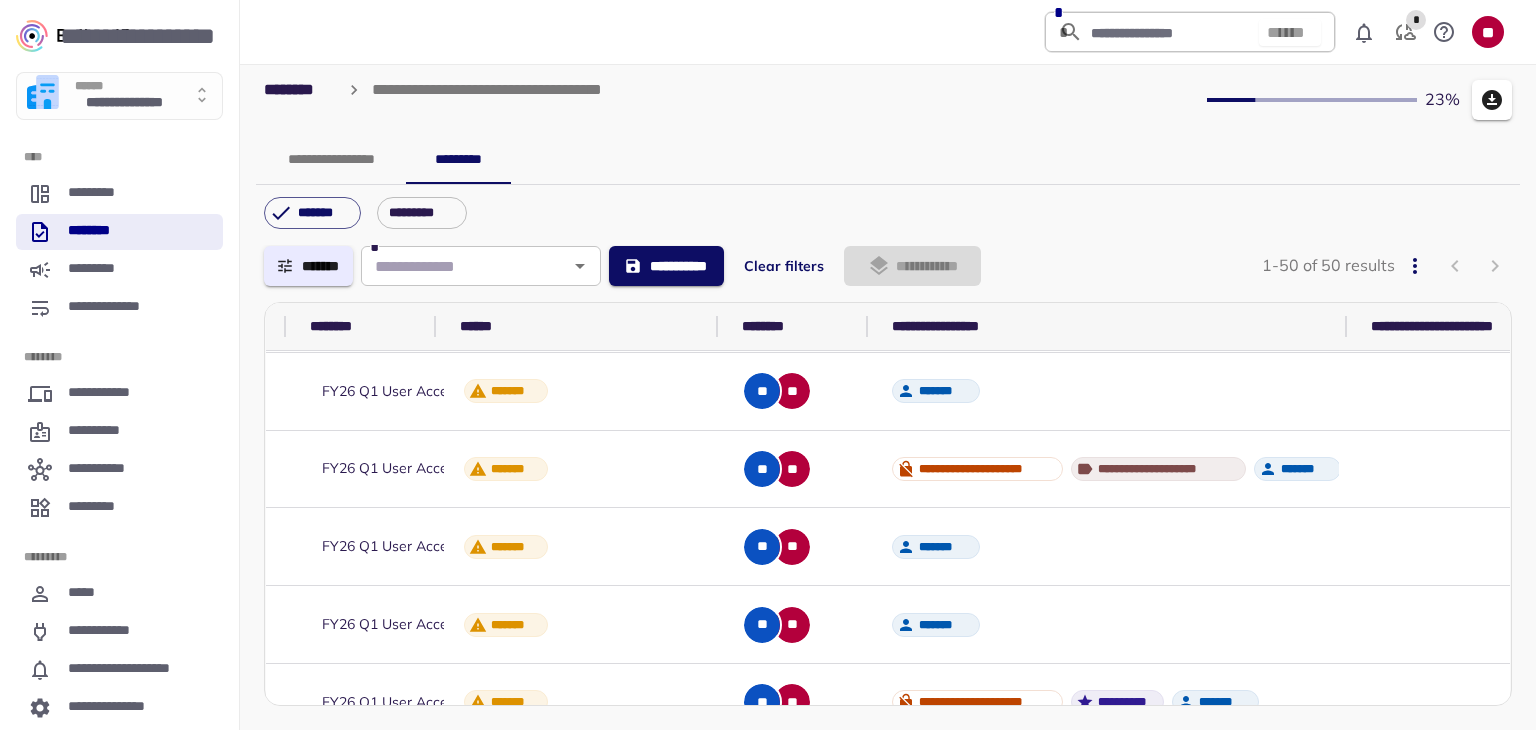 scroll, scrollTop: 2840, scrollLeft: 872, axis: both 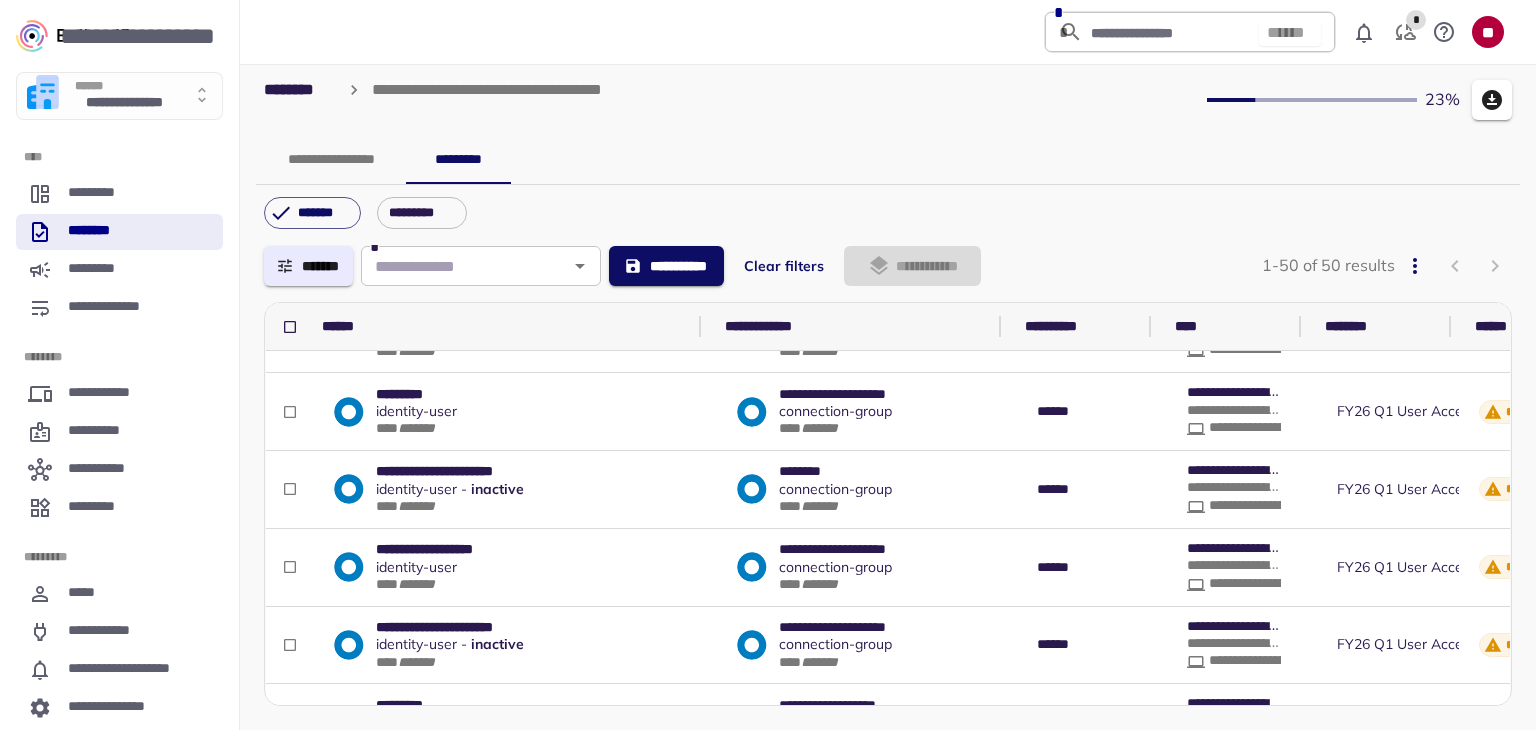 drag, startPoint x: 557, startPoint y: 319, endPoint x: 710, endPoint y: 338, distance: 154.17523 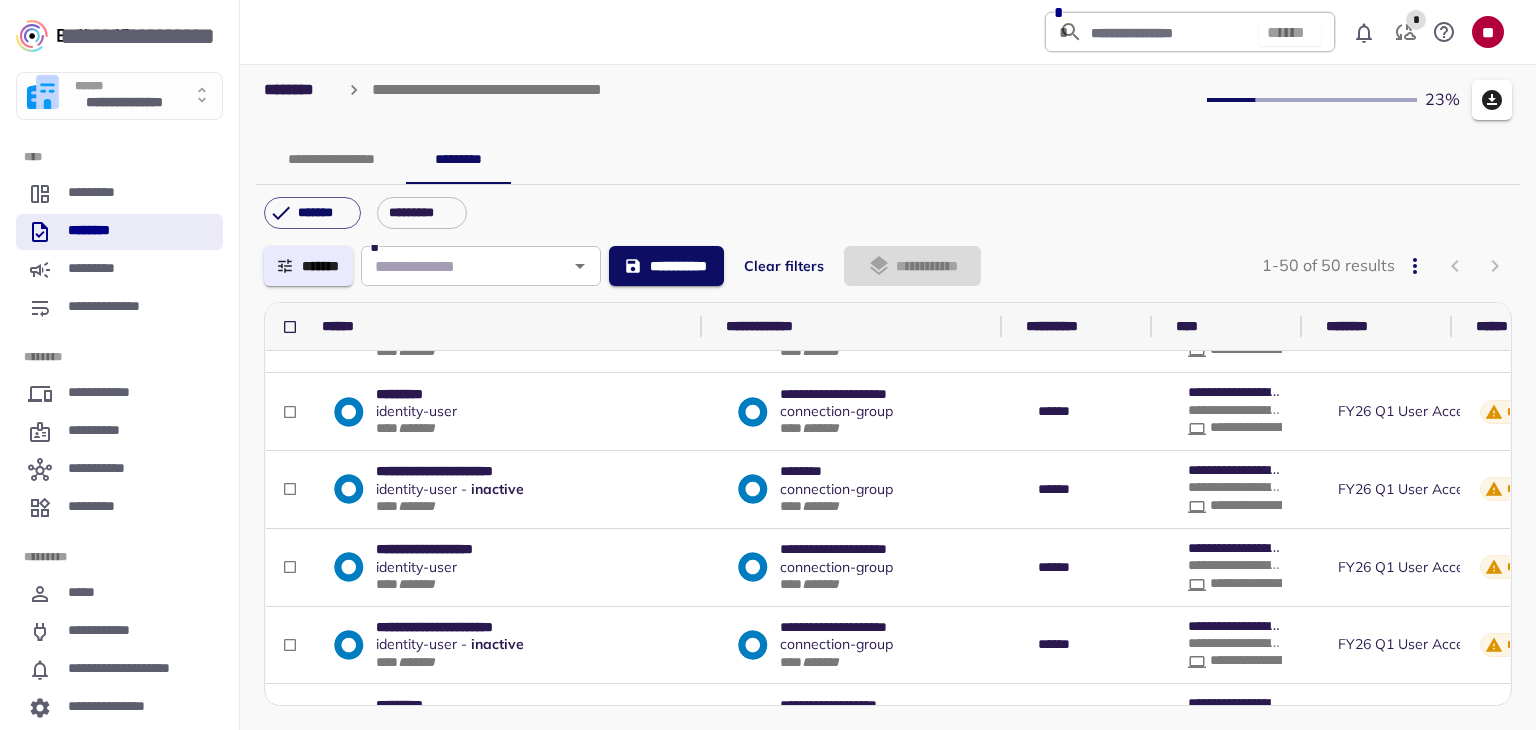 click on "identity  -  user" at bounding box center [416, 489] 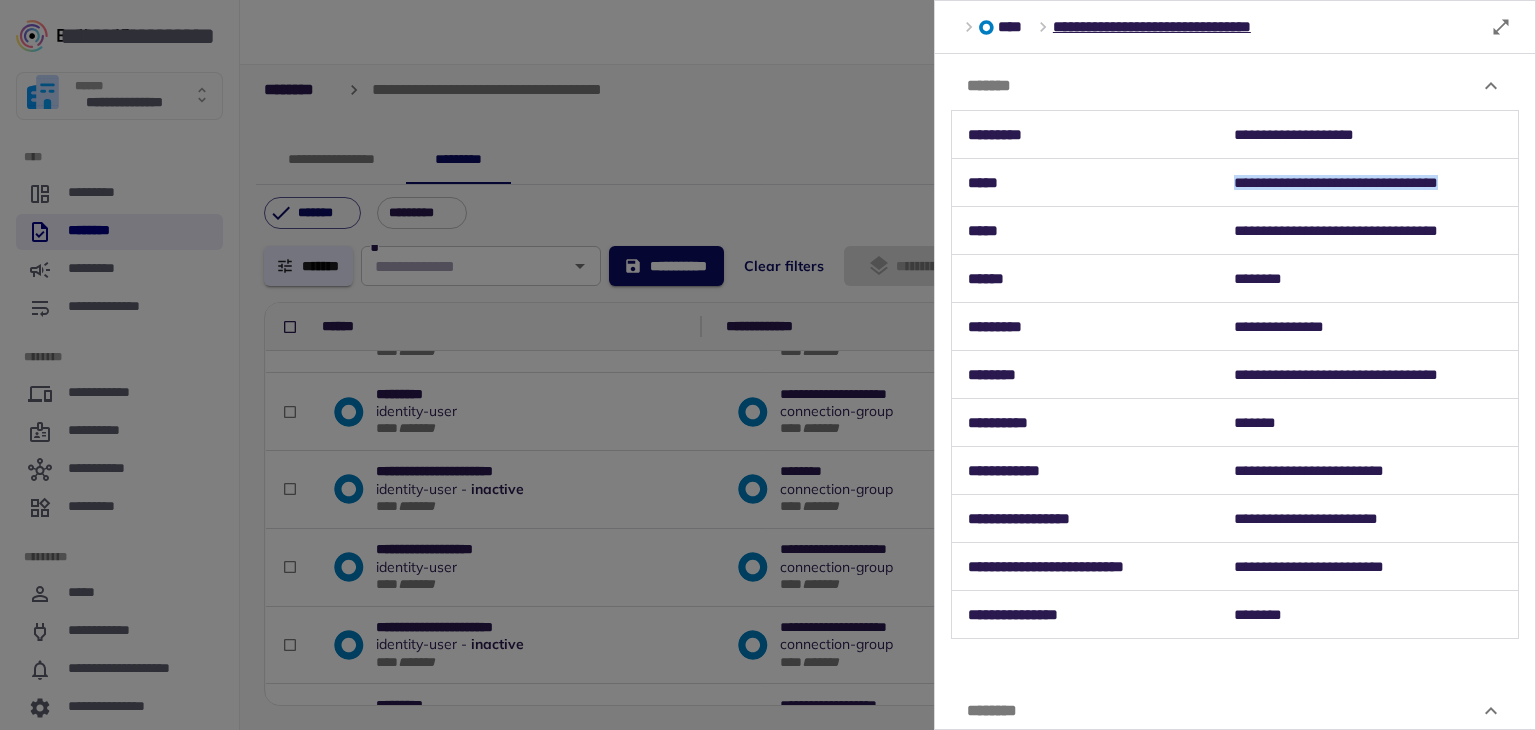 drag, startPoint x: 1224, startPoint y: 180, endPoint x: 1480, endPoint y: 195, distance: 256.4391 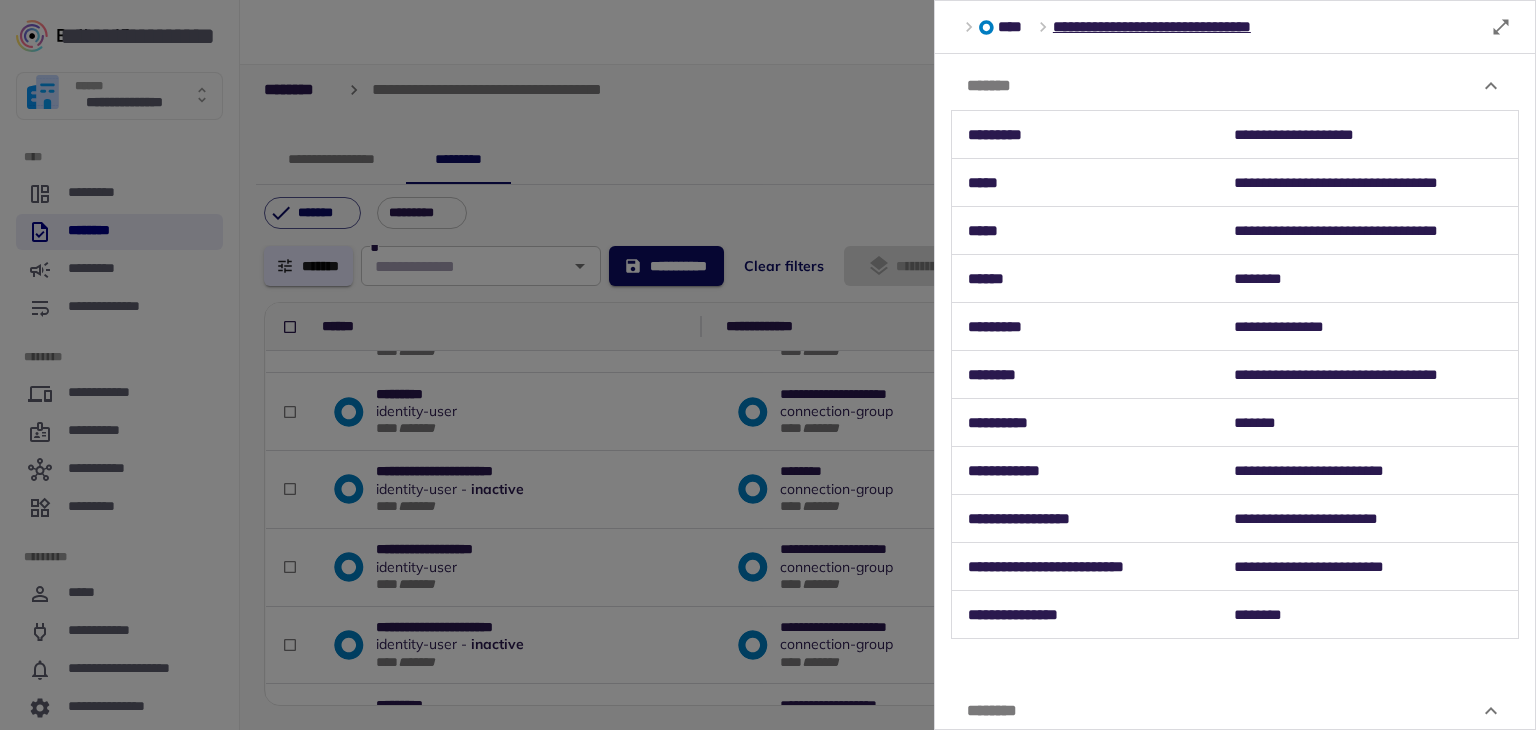 click at bounding box center (768, 365) 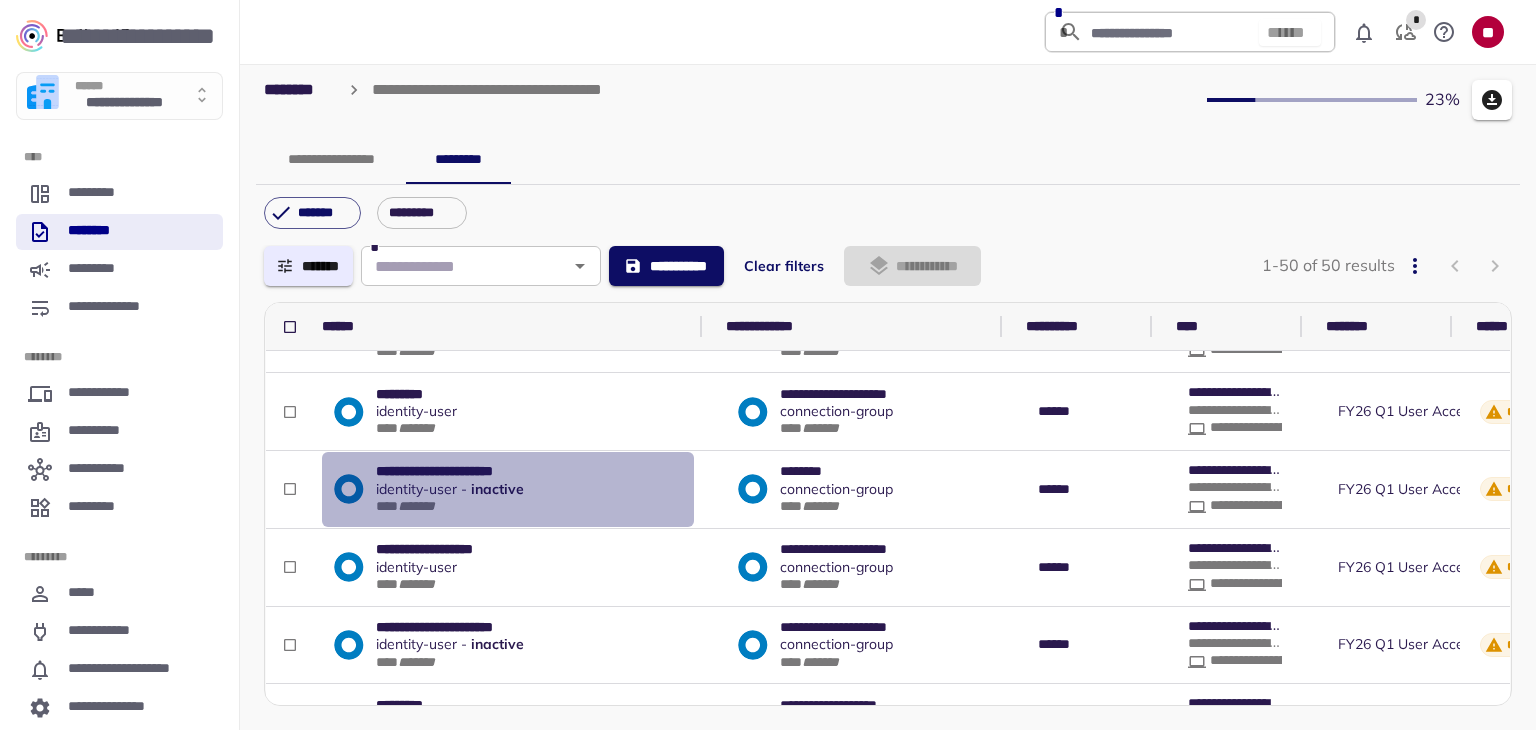 click on "inactive" at bounding box center [497, 489] 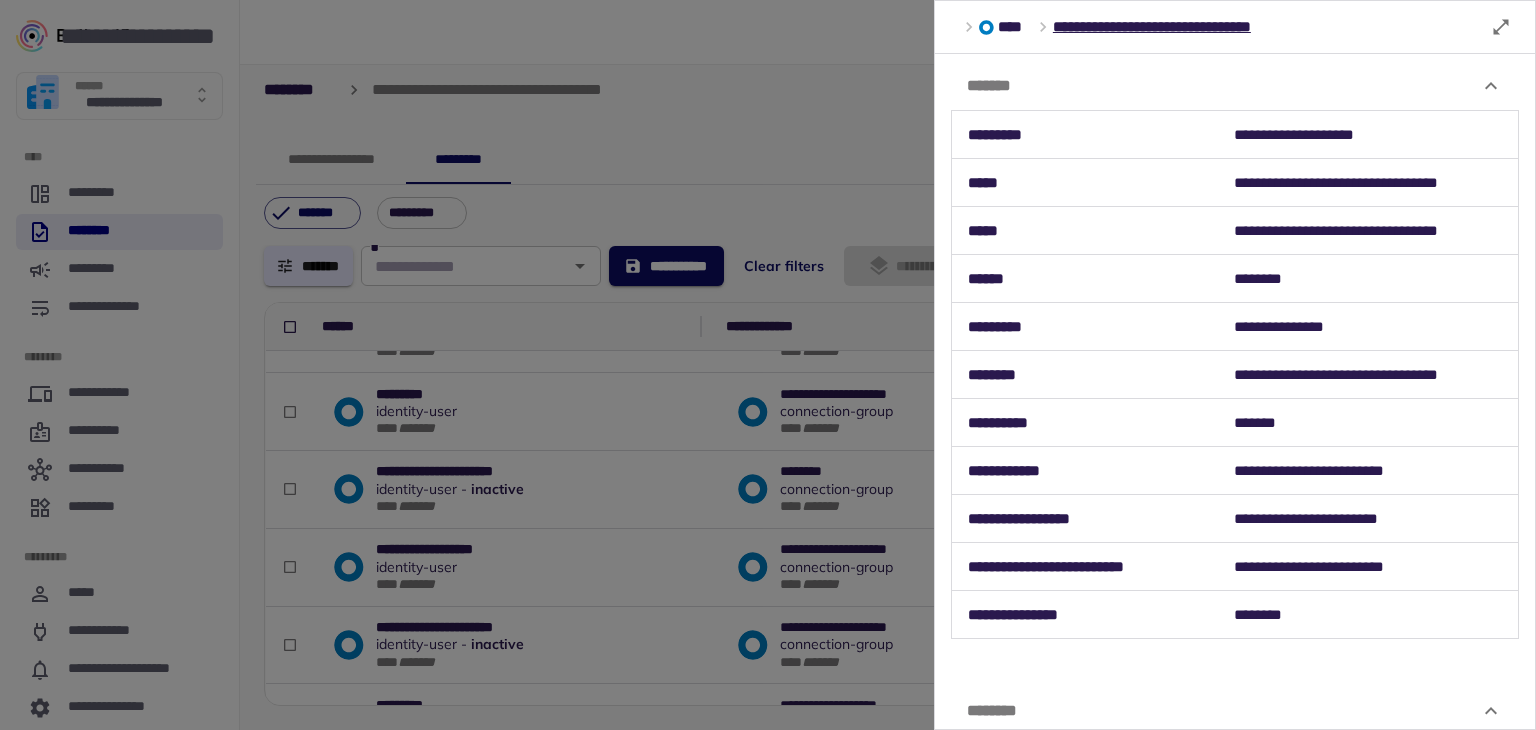 click at bounding box center (768, 365) 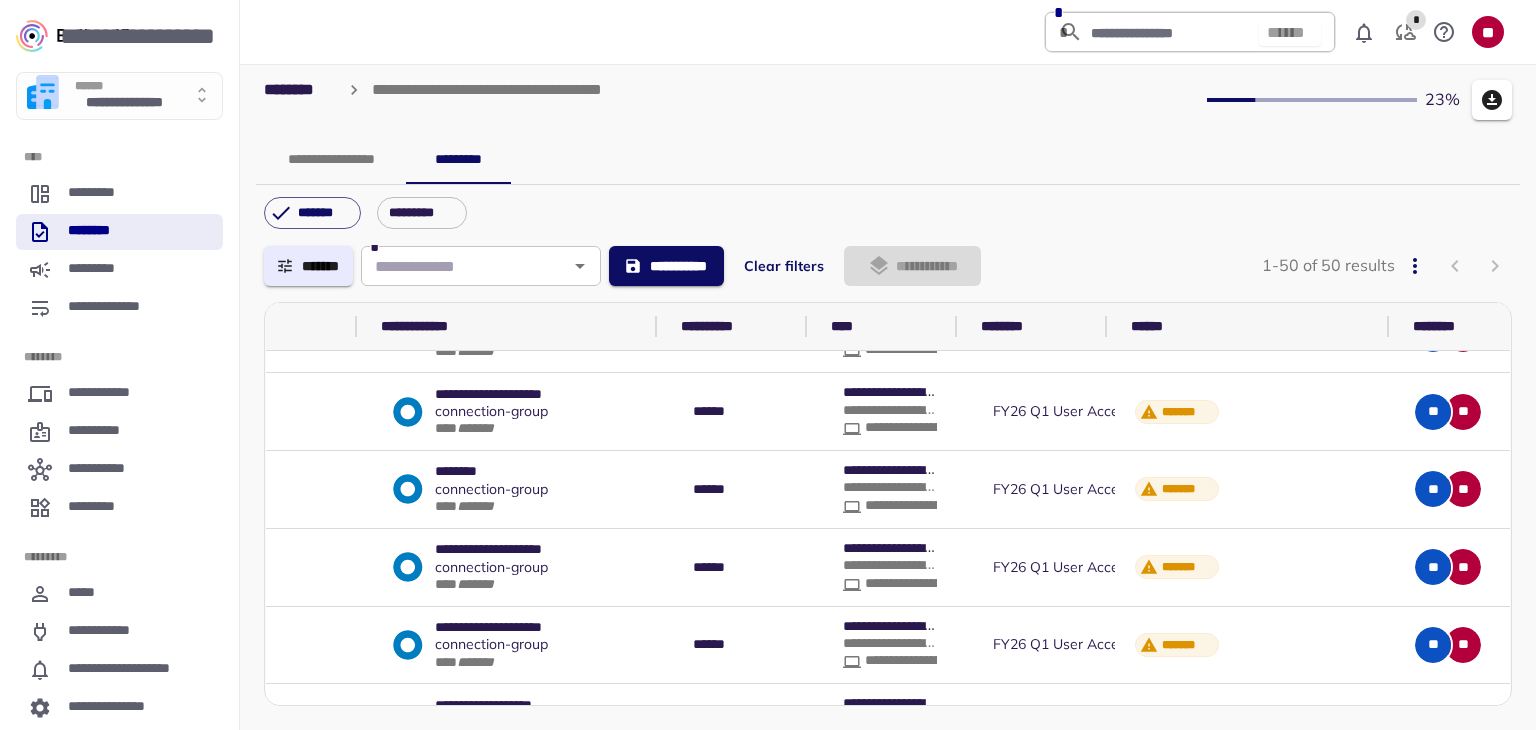 scroll, scrollTop: 600, scrollLeft: 0, axis: vertical 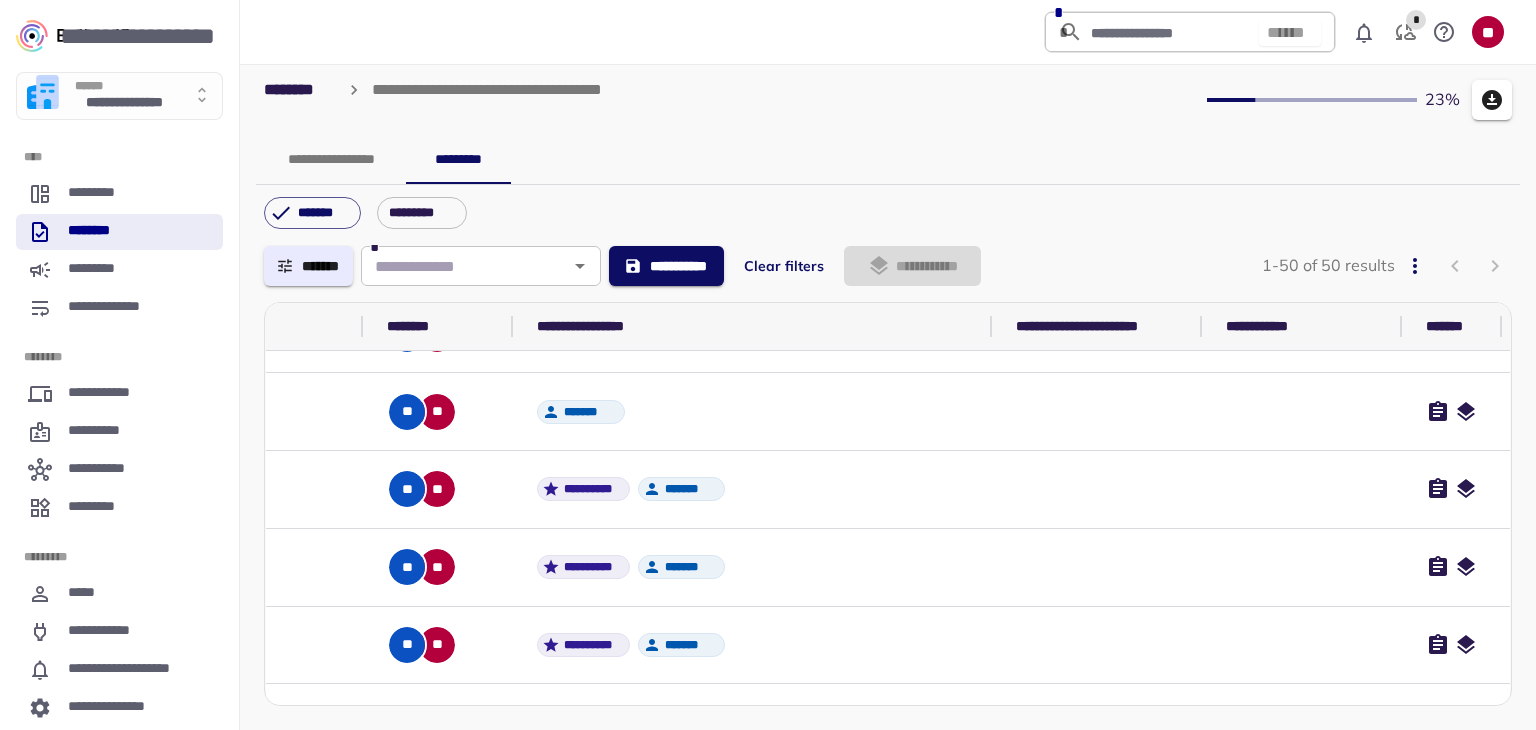 click 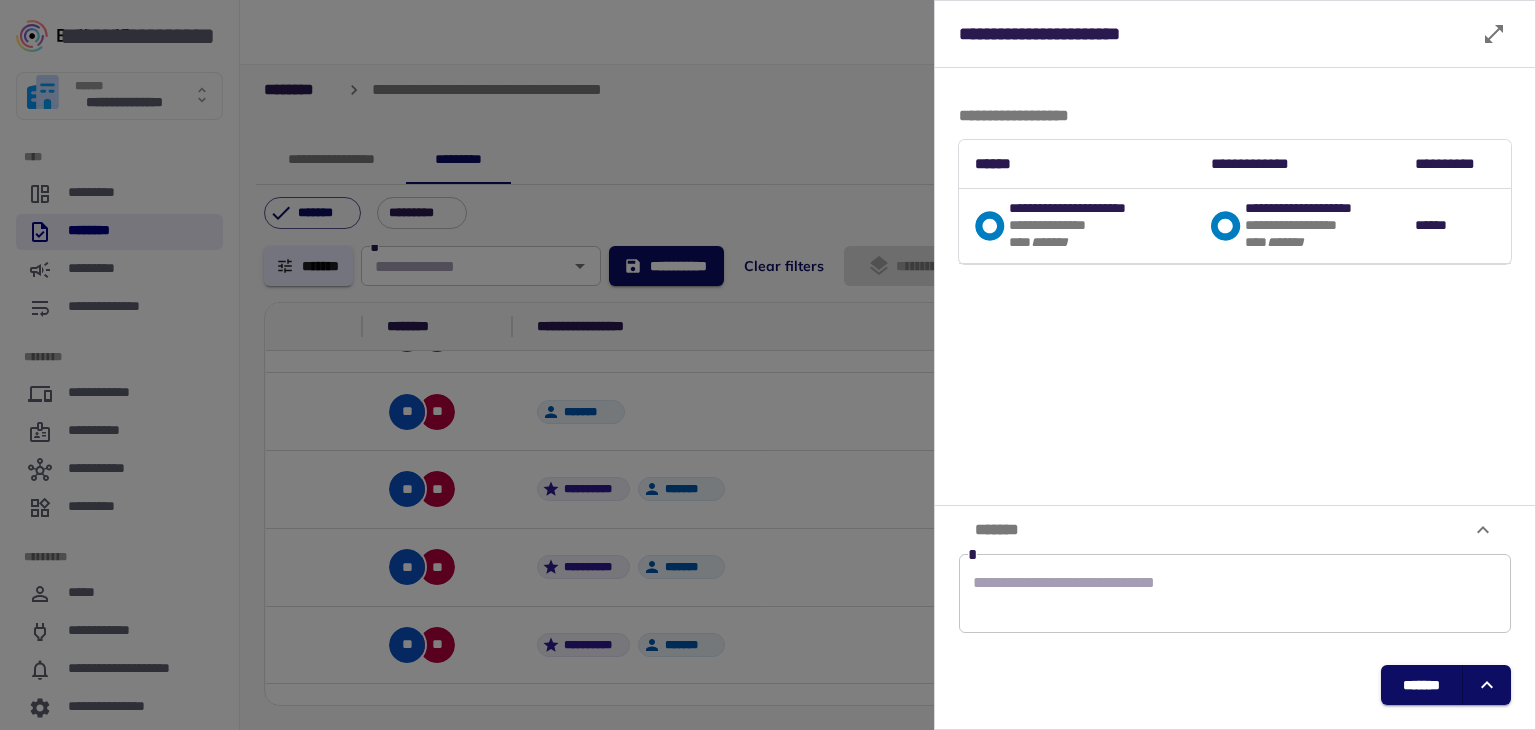 click at bounding box center [768, 365] 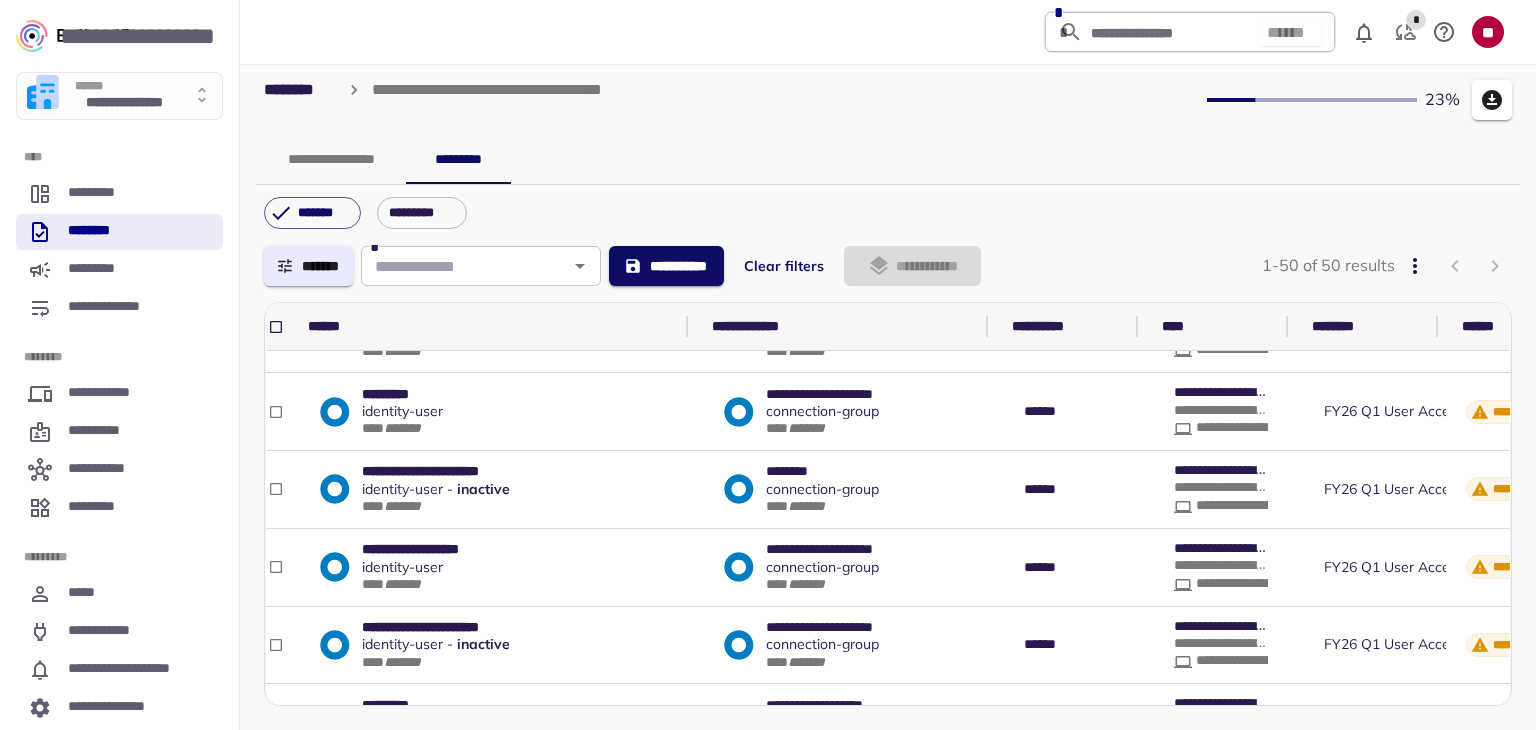 scroll, scrollTop: 600, scrollLeft: 0, axis: vertical 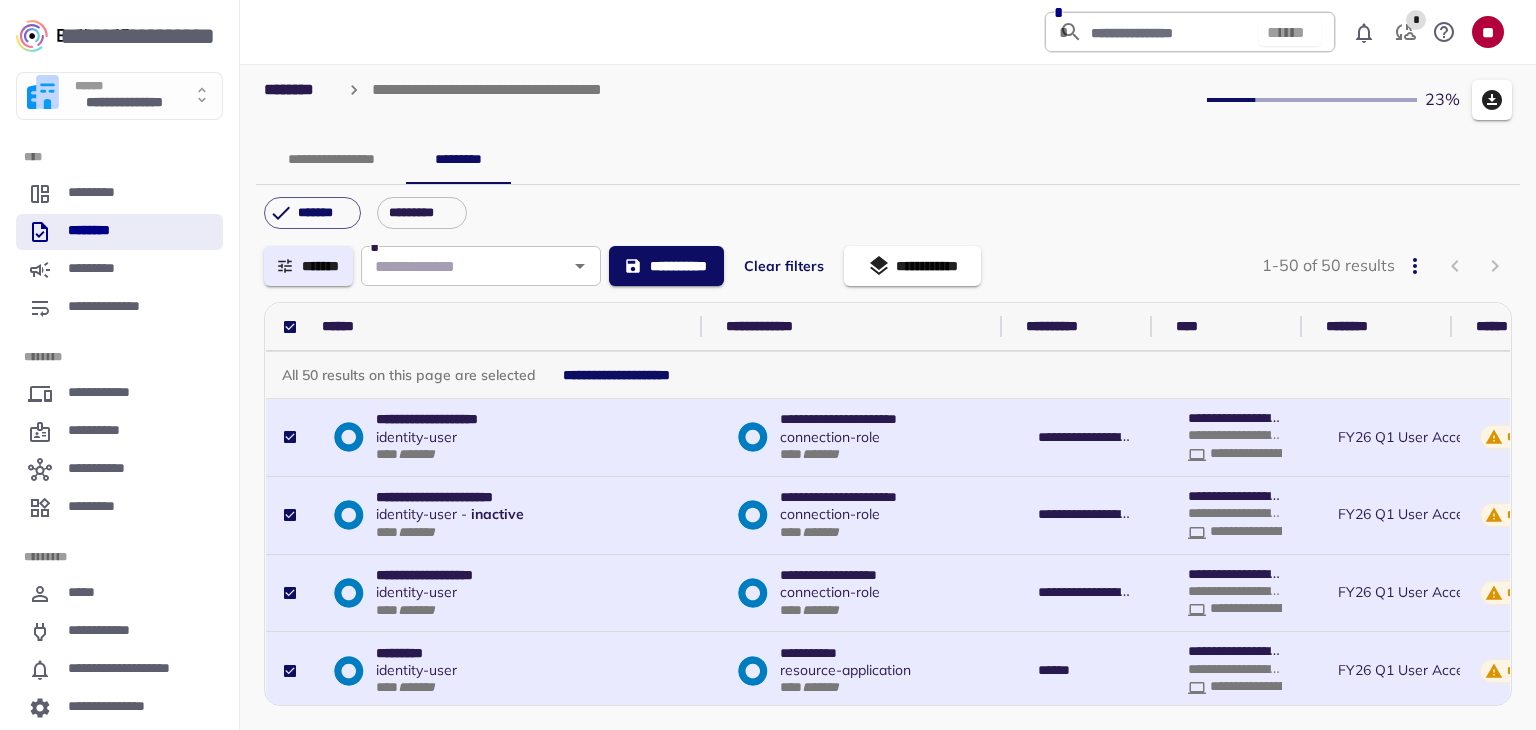 click on "**********" at bounding box center [618, 375] 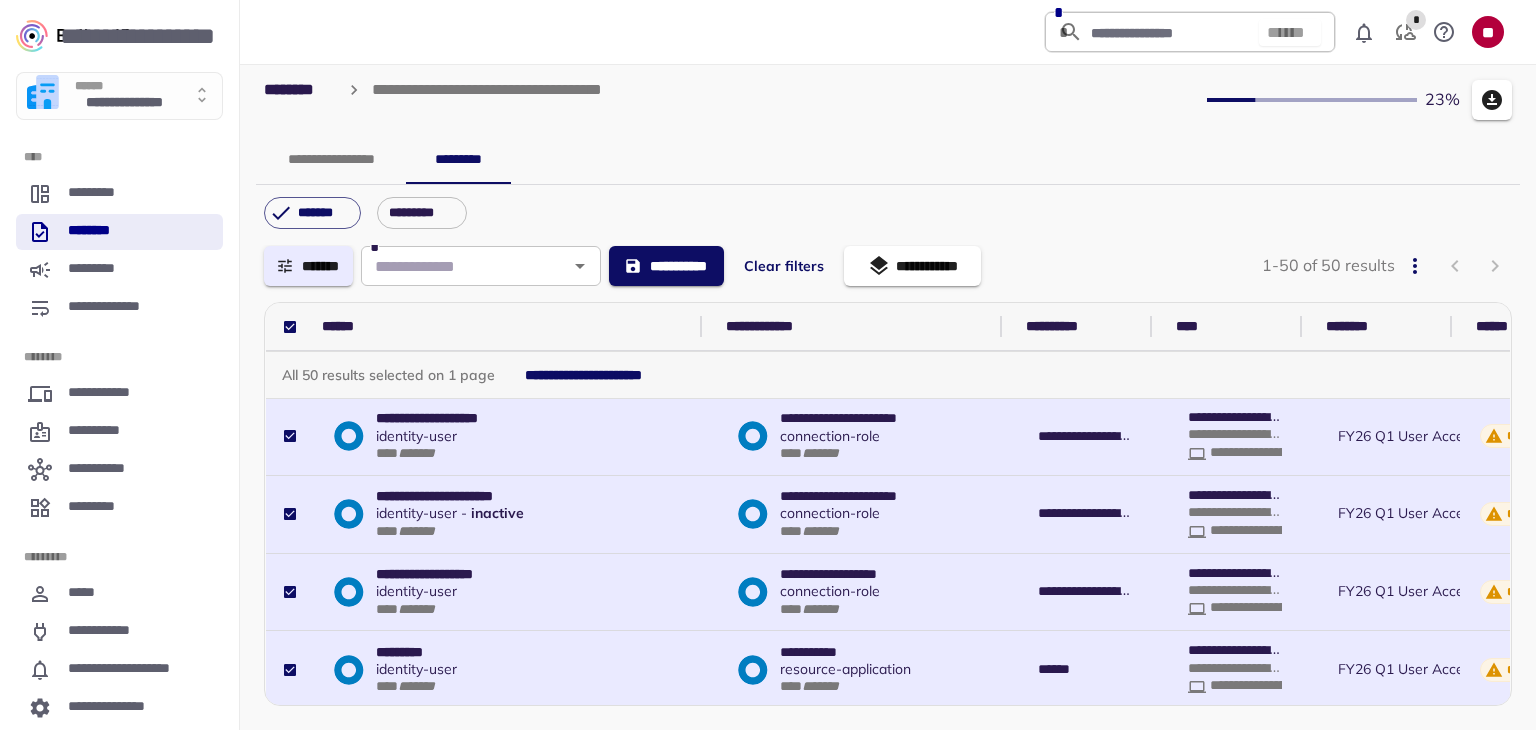 scroll, scrollTop: 0, scrollLeft: 0, axis: both 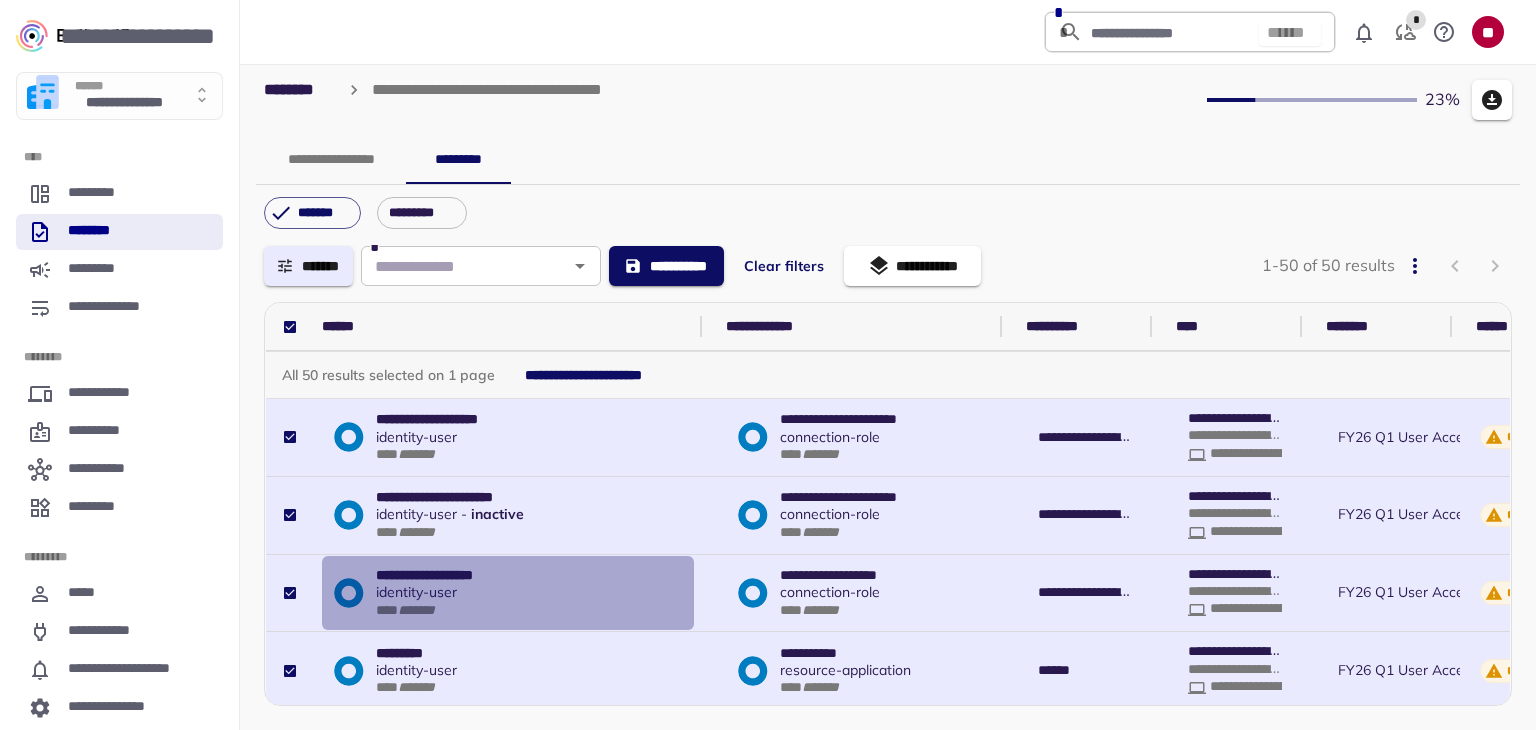 click on "identity  -  user" at bounding box center [440, 592] 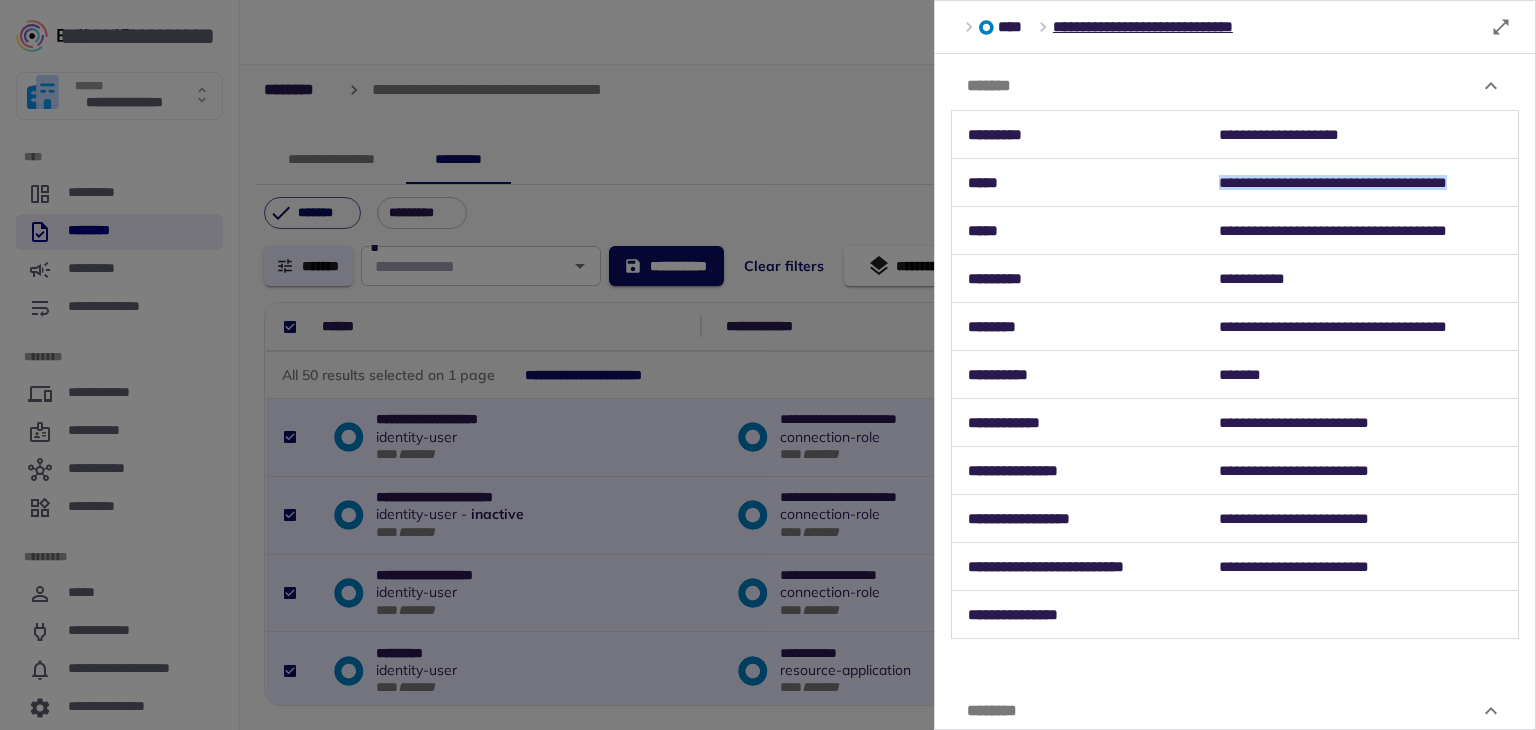 drag, startPoint x: 1214, startPoint y: 182, endPoint x: 1488, endPoint y: 181, distance: 274.00183 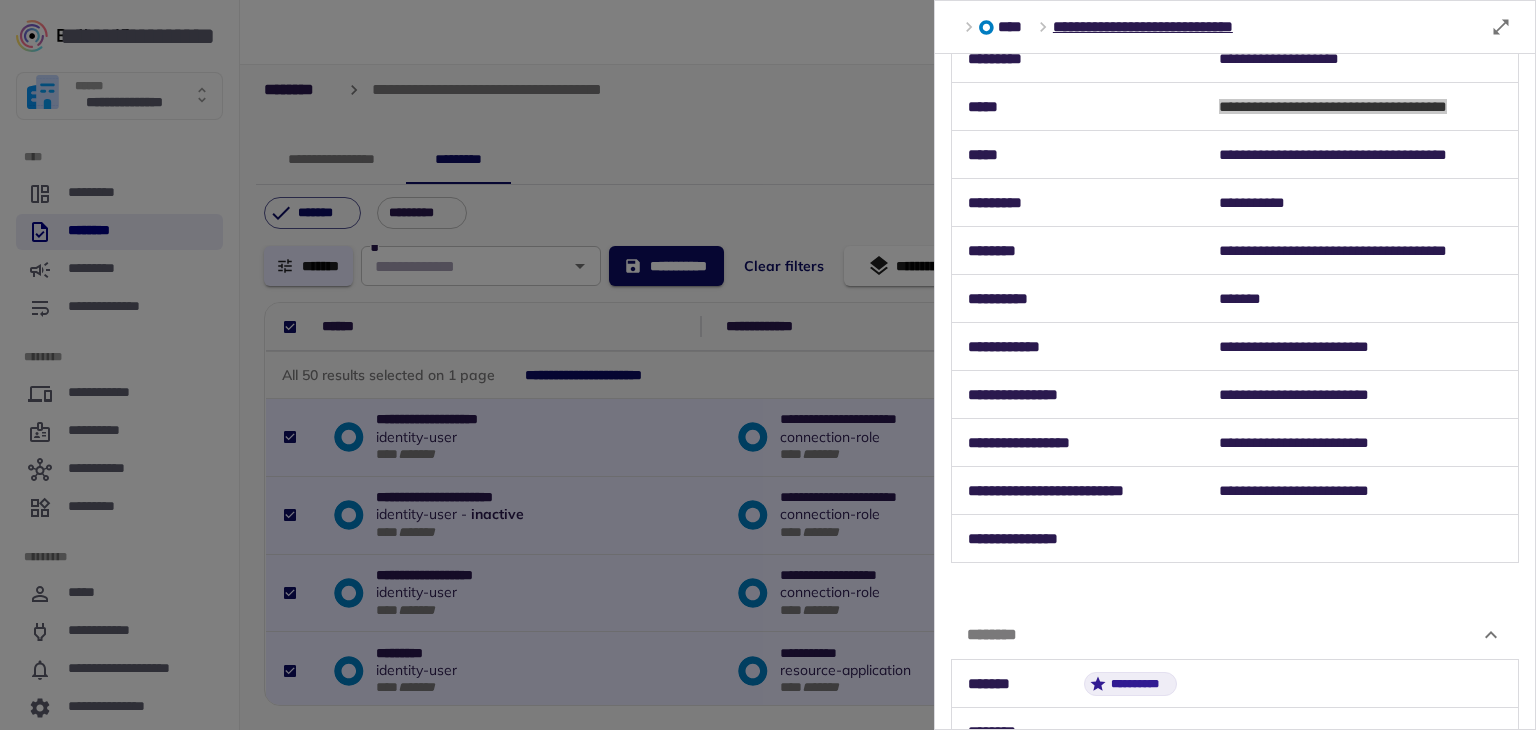 scroll, scrollTop: 0, scrollLeft: 0, axis: both 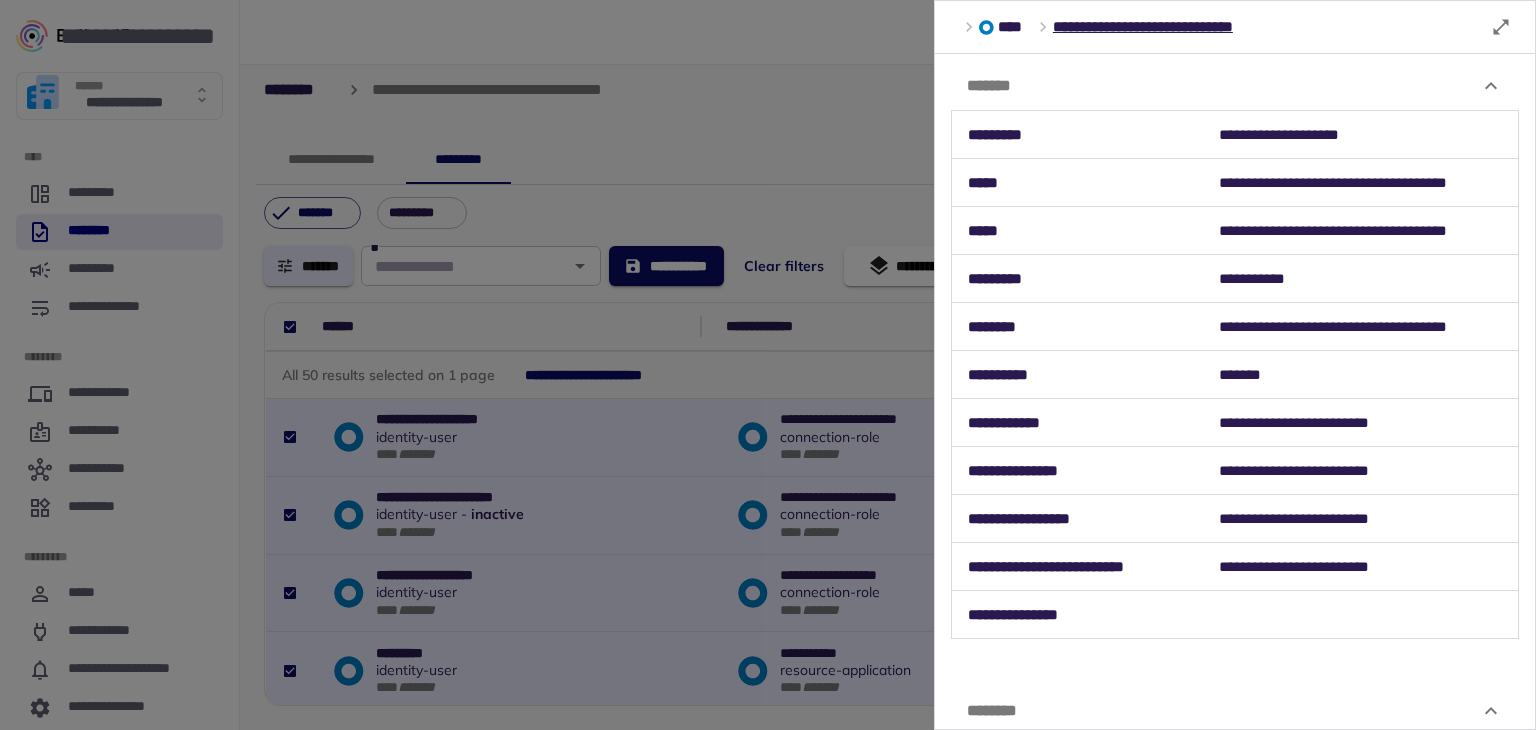 click at bounding box center (768, 365) 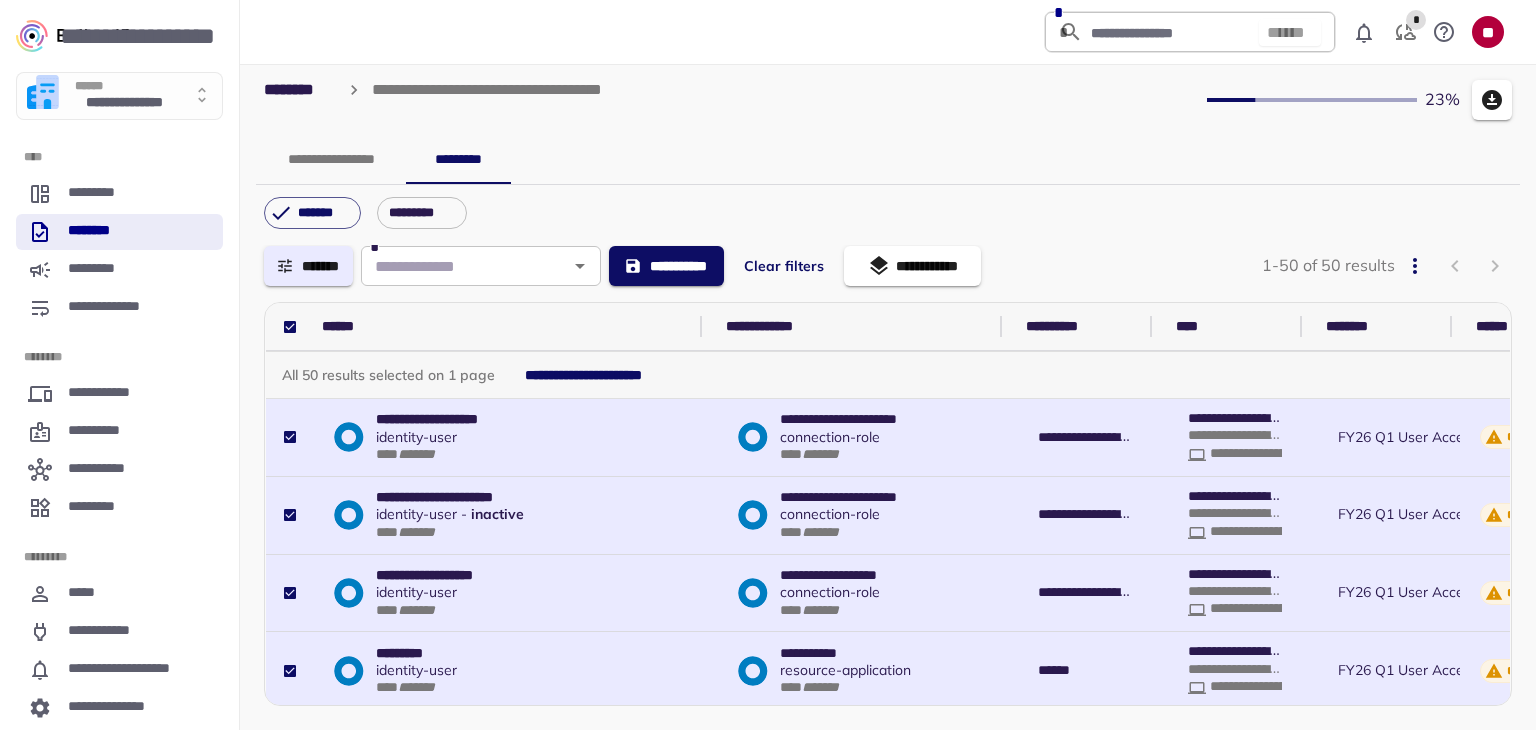 click on "connection  -  role" at bounding box center (830, 592) 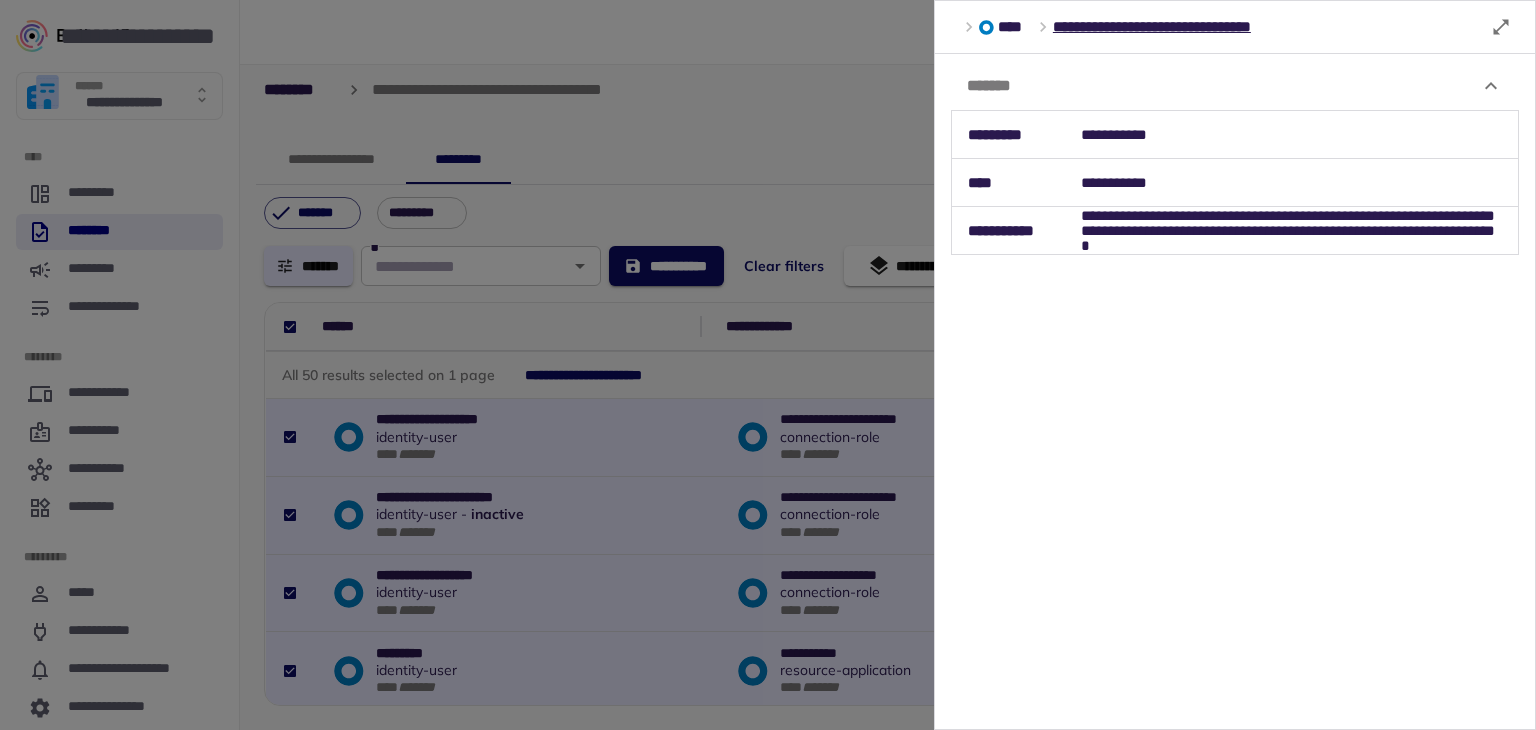 drag, startPoint x: 811, startPoint y: 147, endPoint x: 804, endPoint y: 192, distance: 45.54119 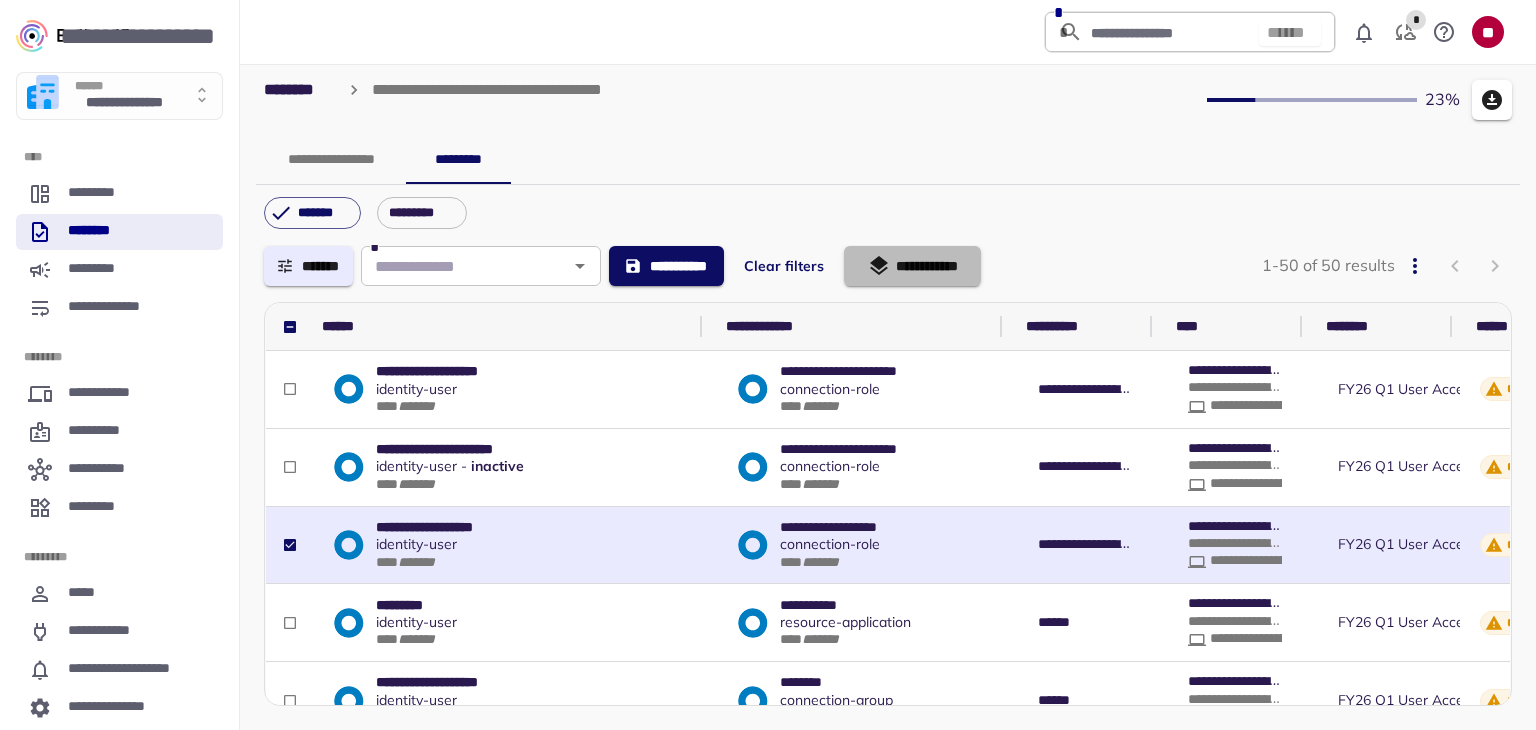 click on "**********" at bounding box center [912, 266] 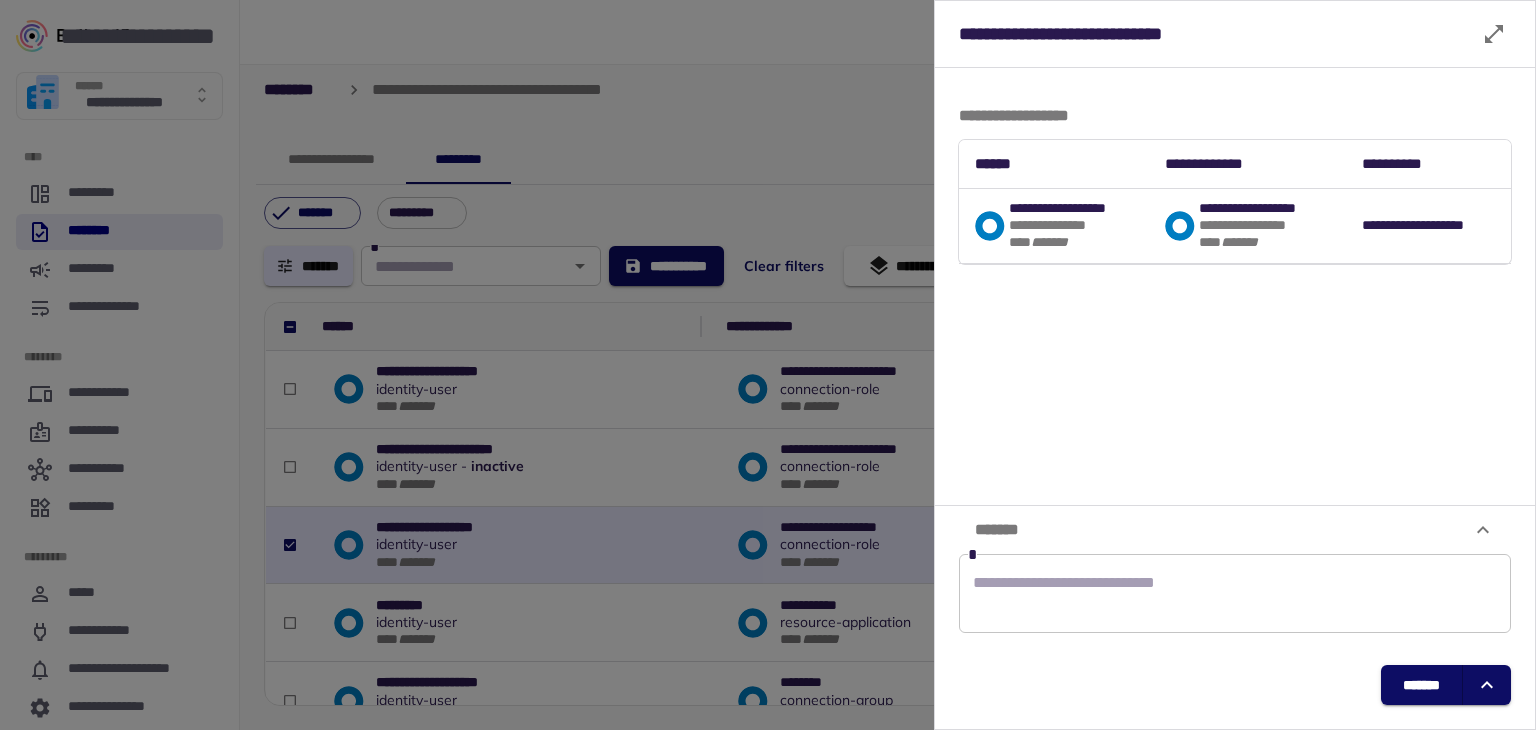 click 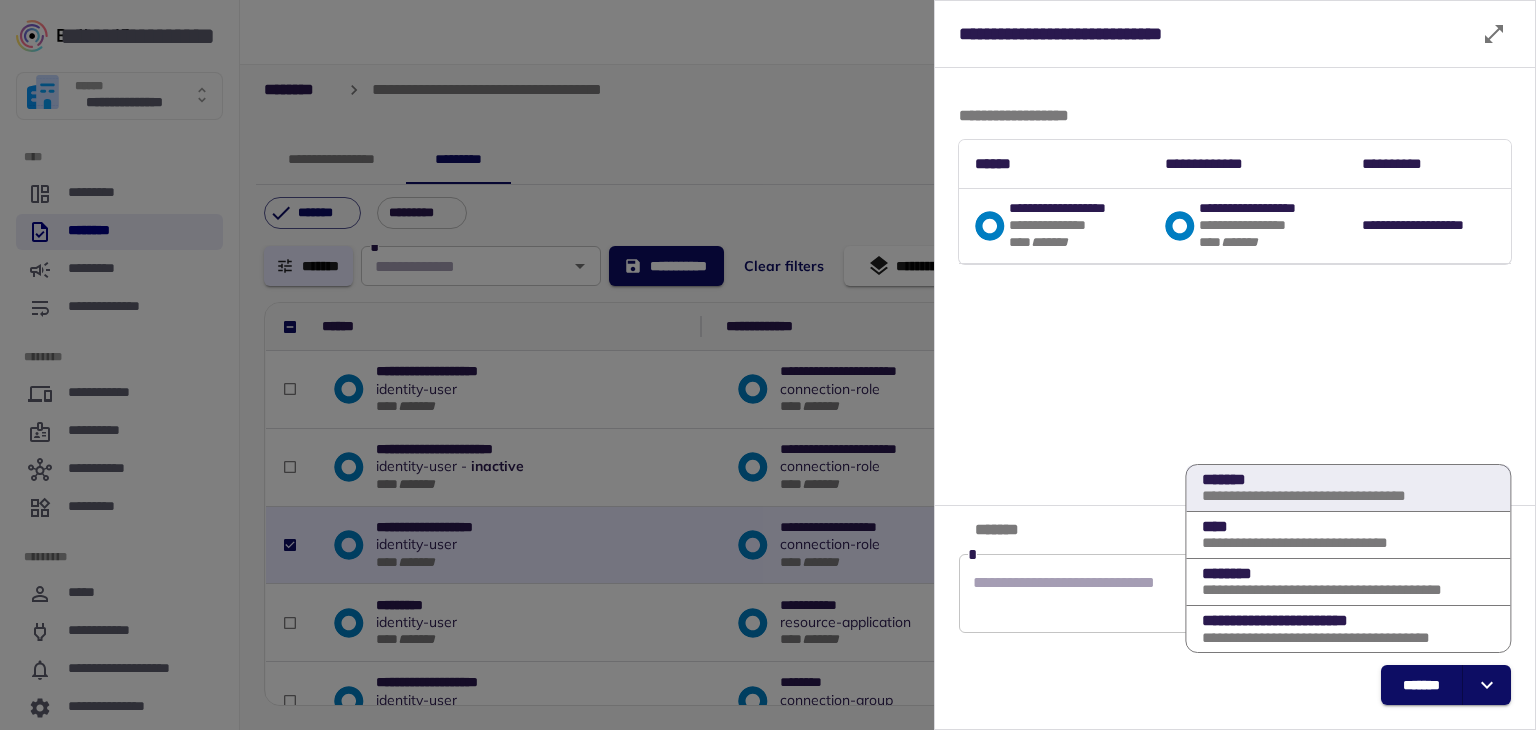 drag, startPoint x: 1401, startPoint y: 623, endPoint x: 1373, endPoint y: 623, distance: 28 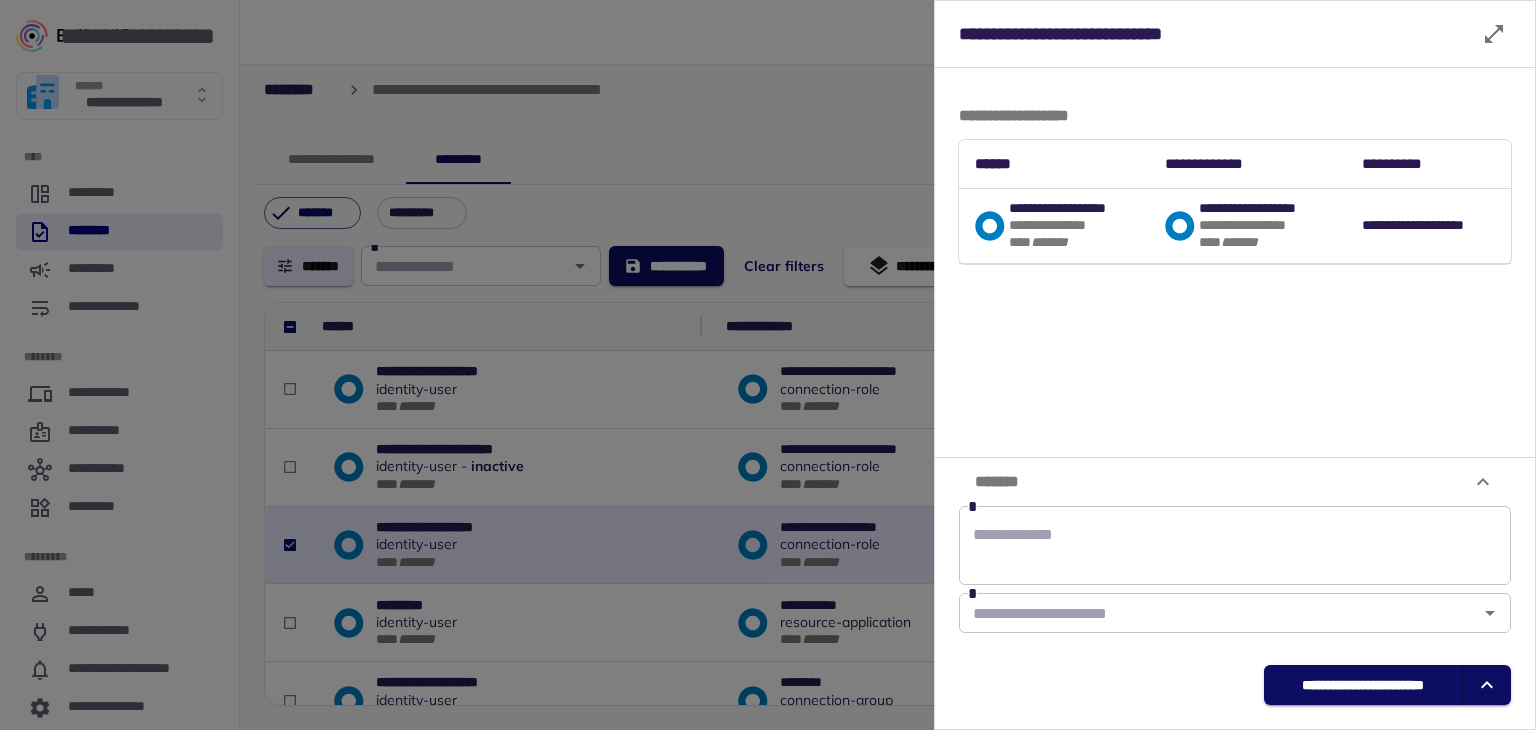 click at bounding box center [1235, 546] 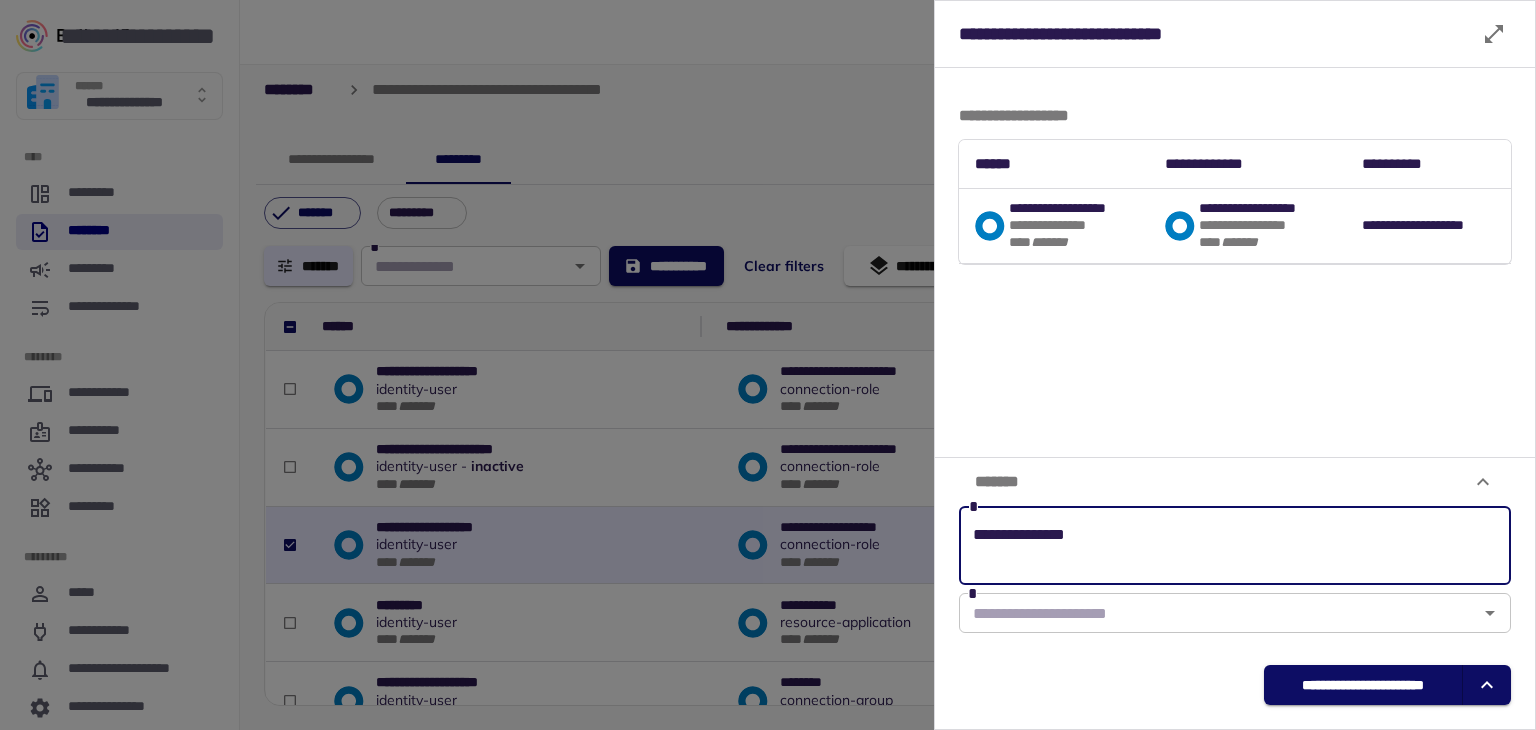 paste on "**********" 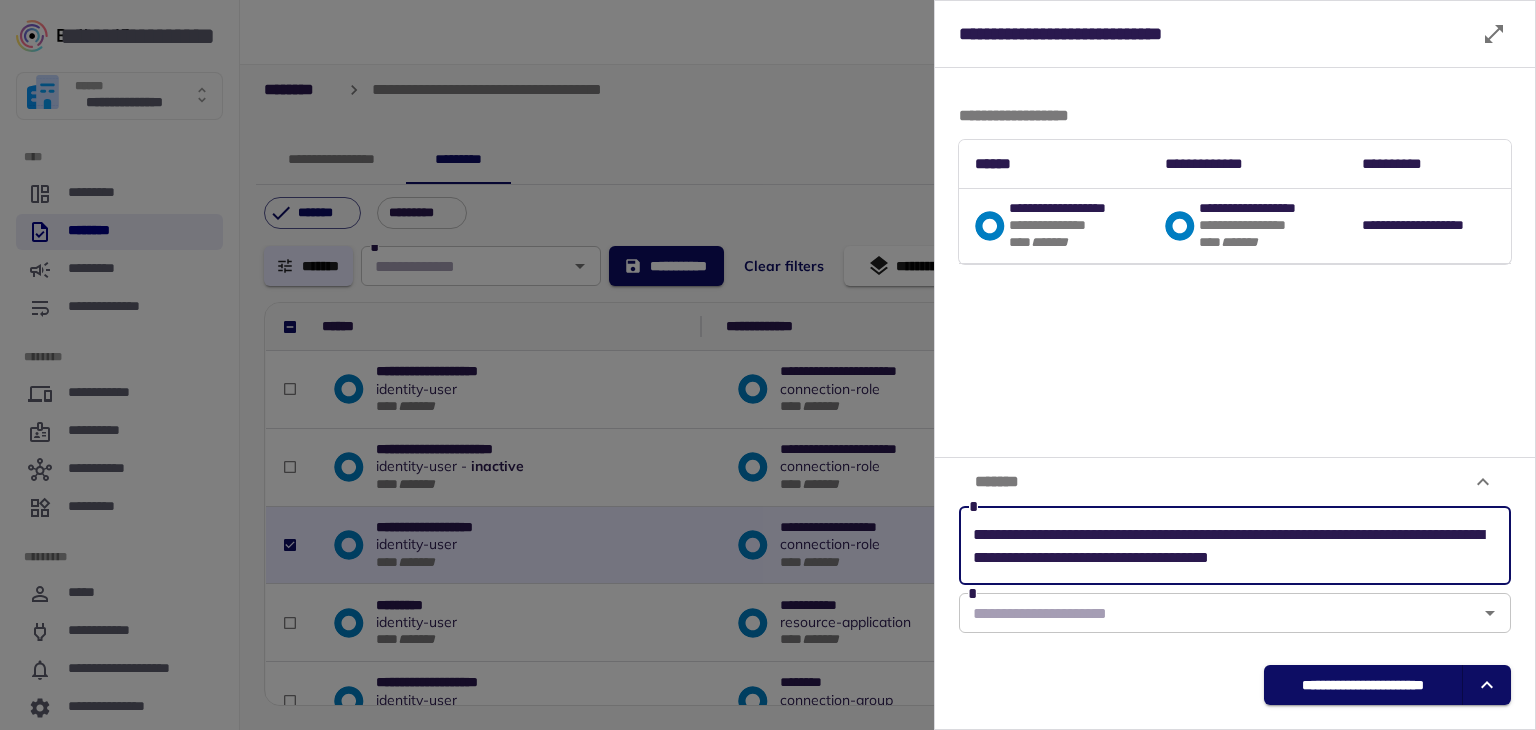 scroll, scrollTop: 22, scrollLeft: 0, axis: vertical 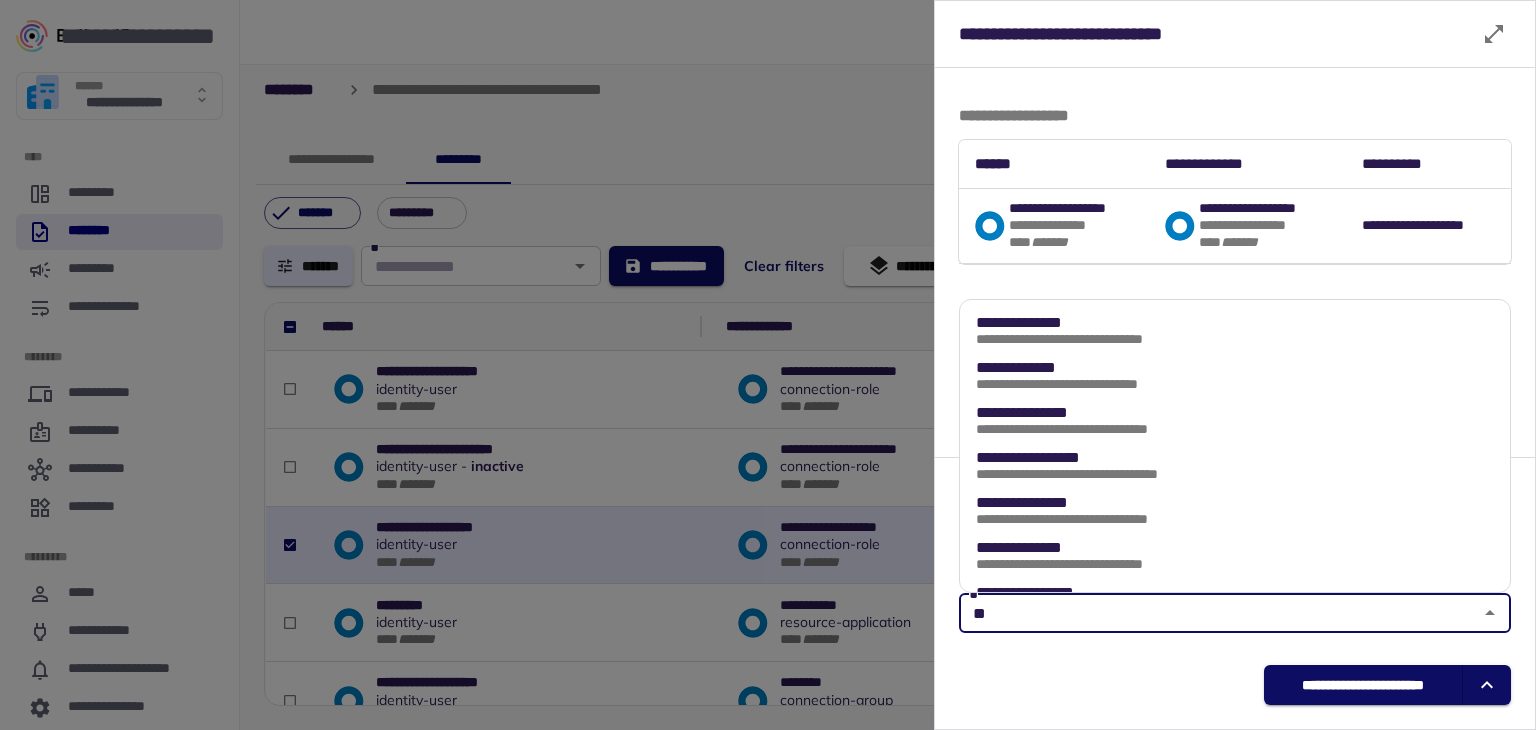 type on "**" 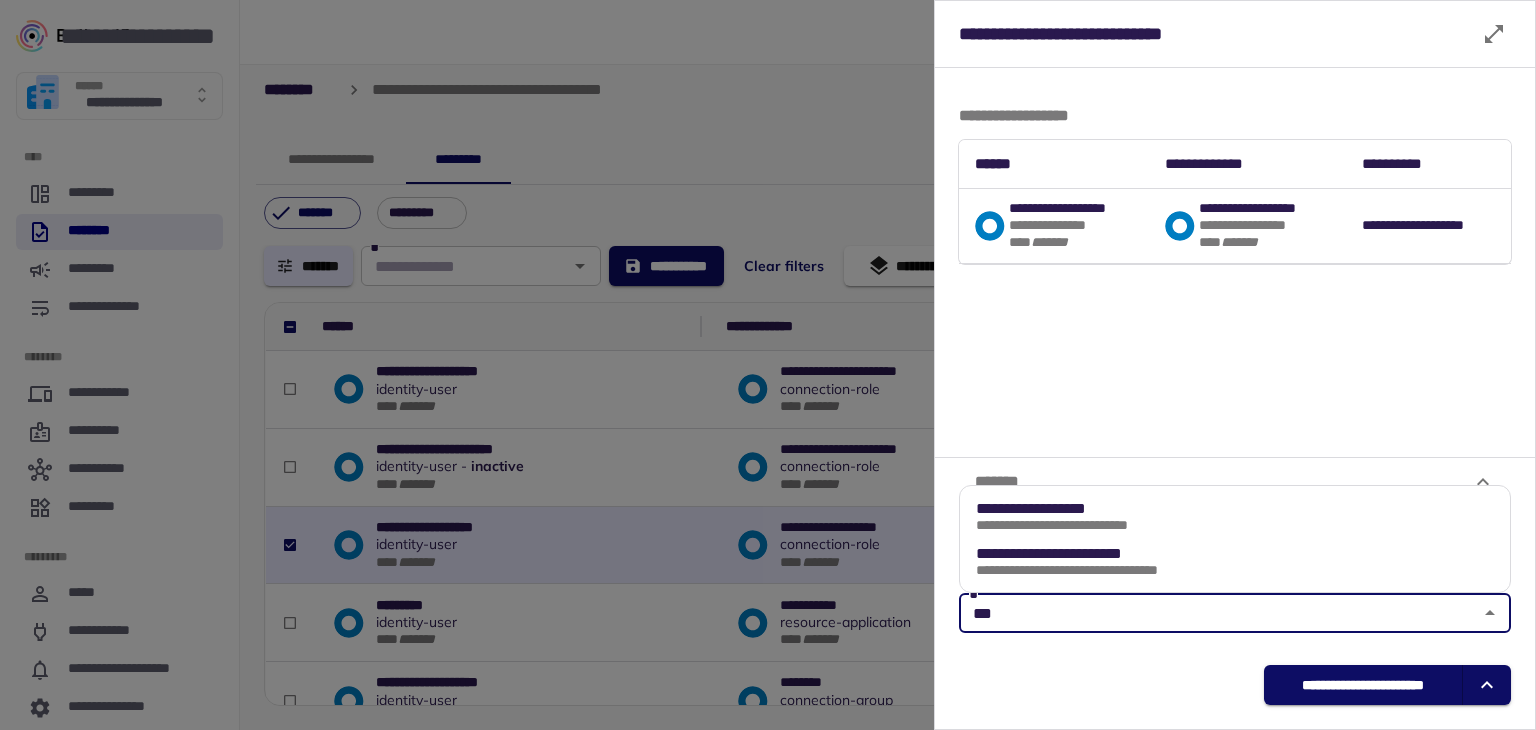 click on "**********" at bounding box center (1075, 509) 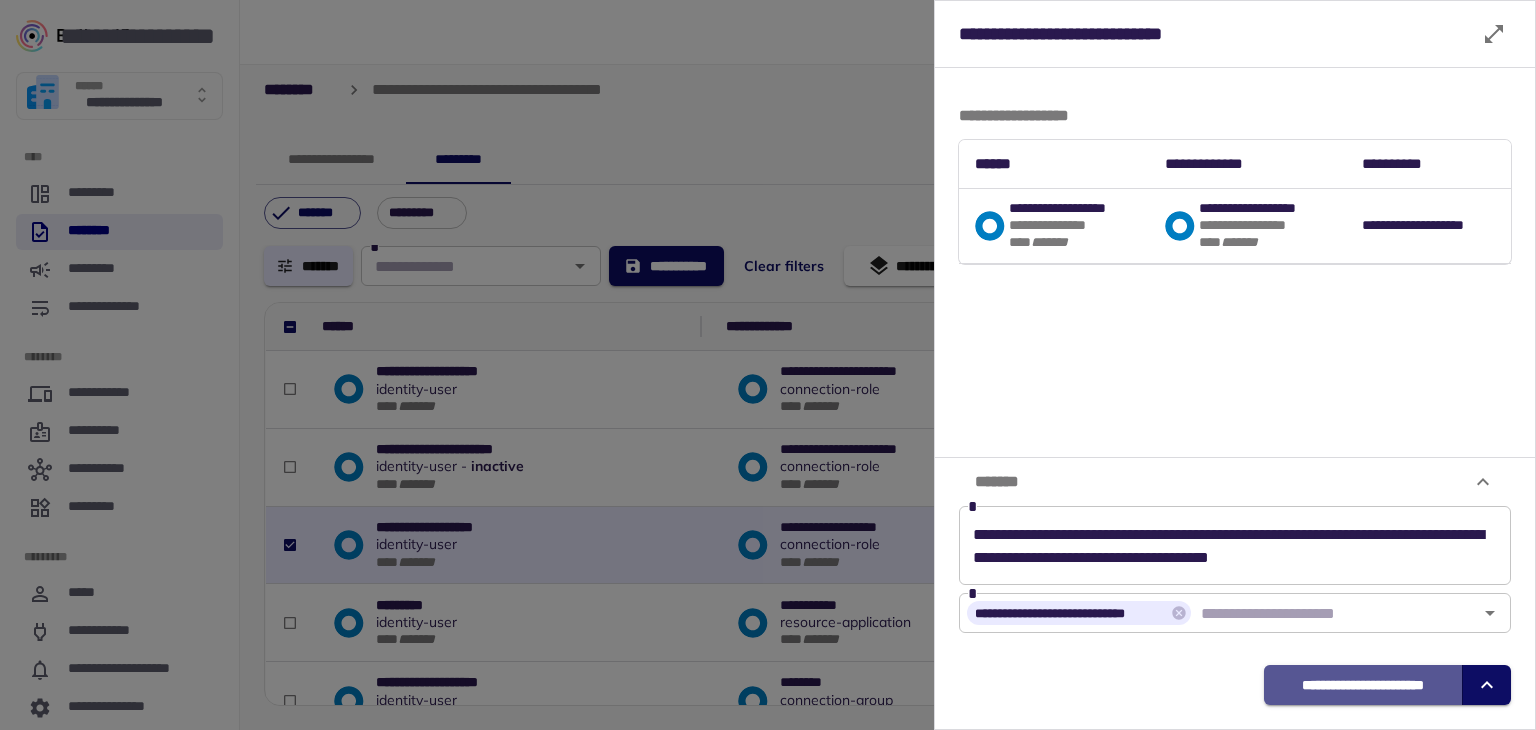 drag, startPoint x: 1348, startPoint y: 687, endPoint x: 1320, endPoint y: 687, distance: 28 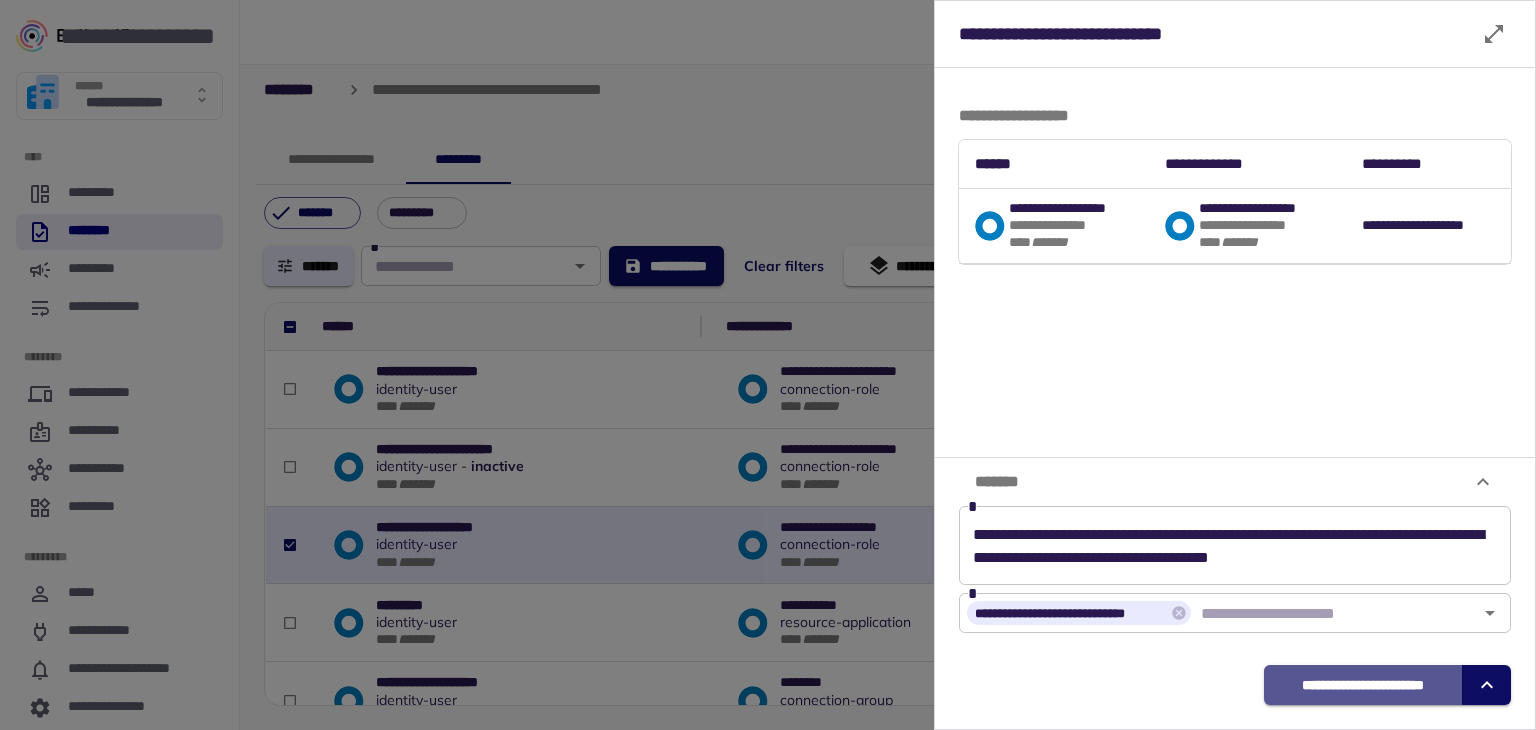 click on "**********" at bounding box center (1363, 685) 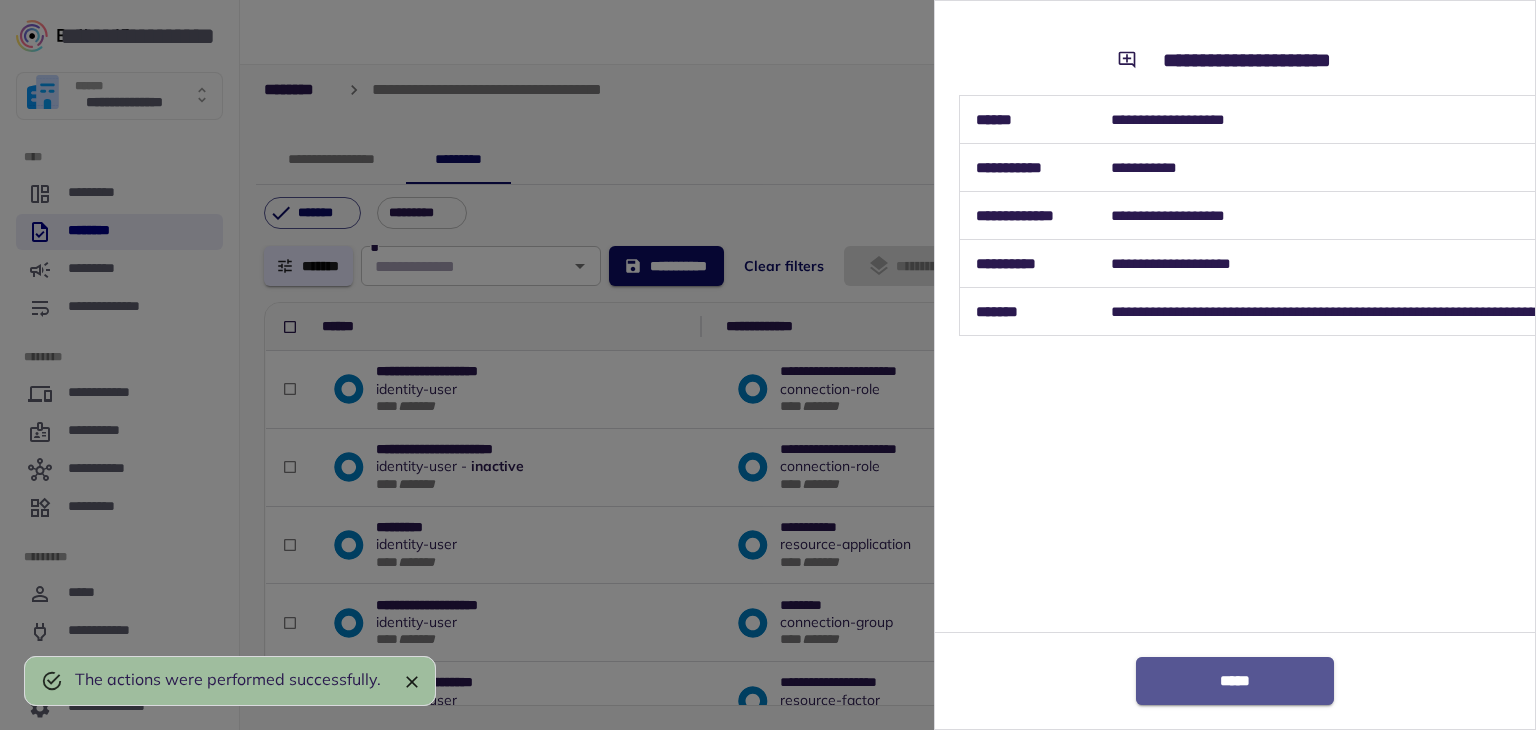 drag, startPoint x: 1212, startPoint y: 688, endPoint x: 865, endPoint y: 300, distance: 520.53143 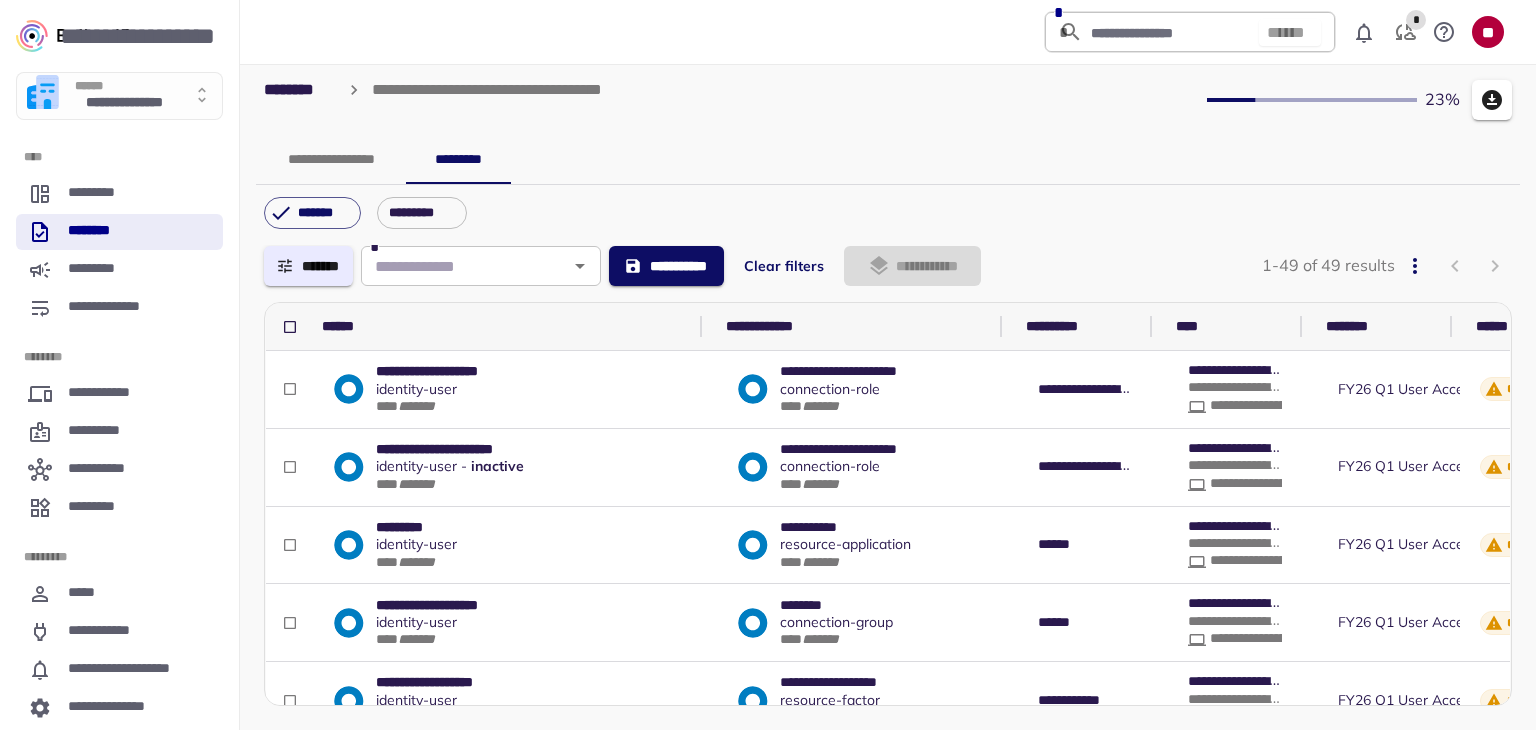 click on "**********" at bounding box center [888, 160] 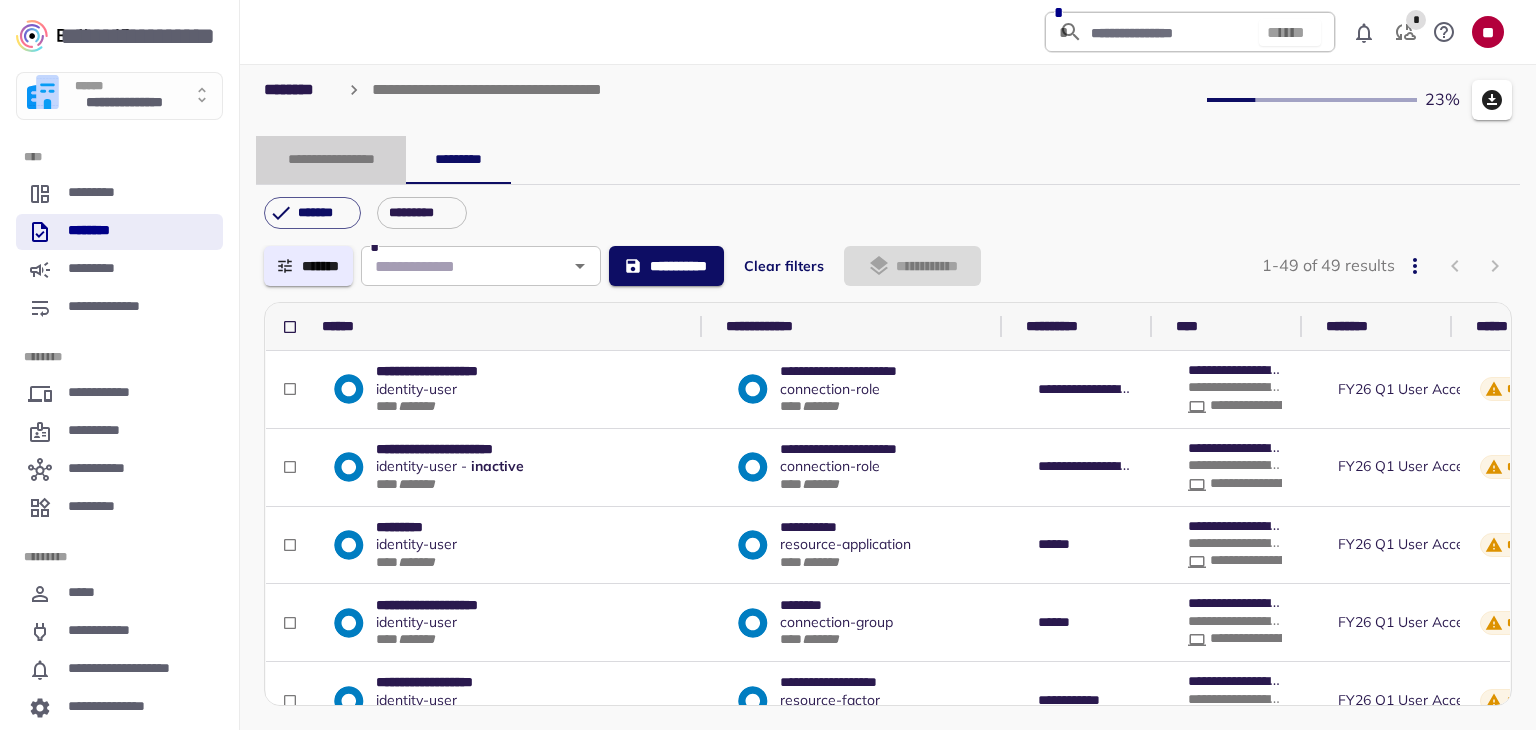 click on "**********" at bounding box center (331, 160) 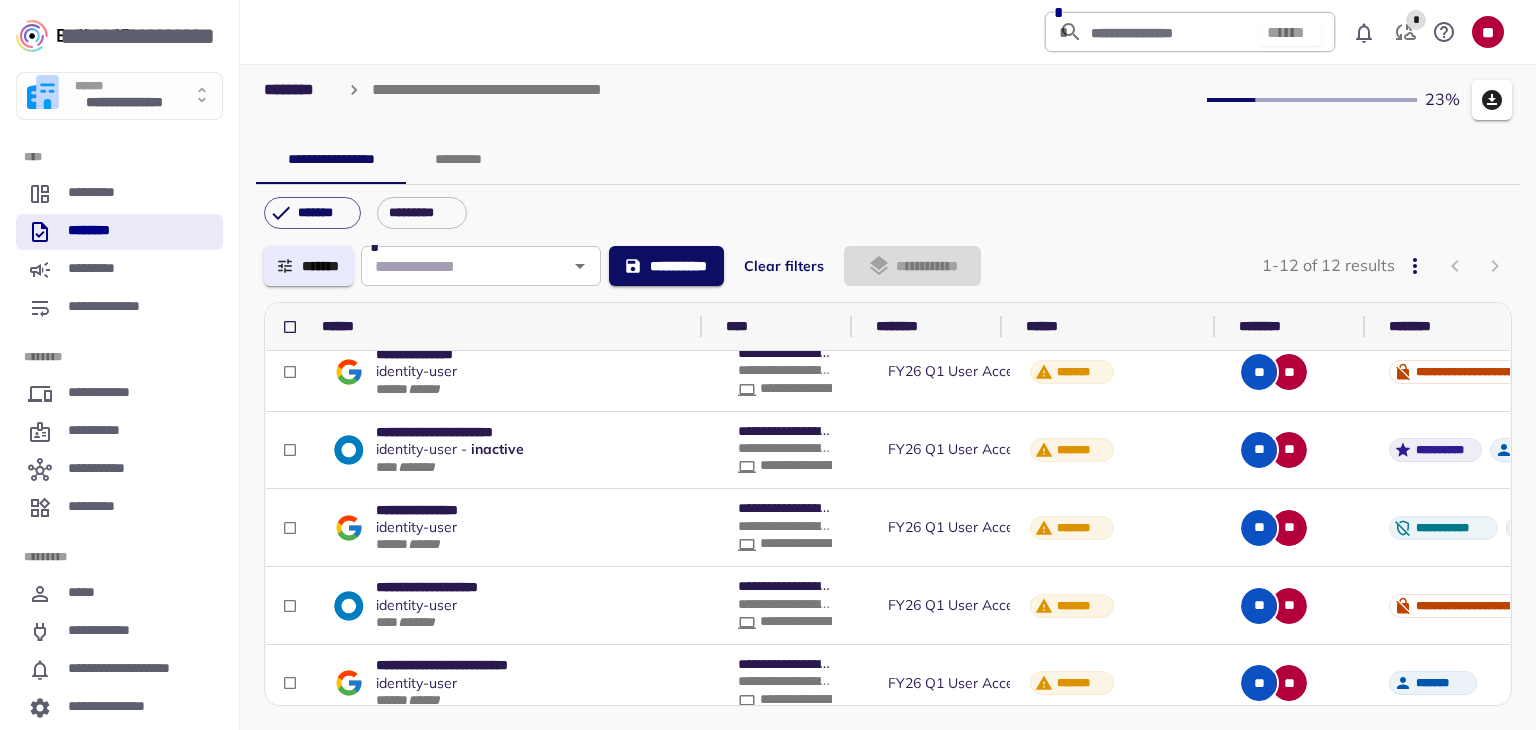 scroll, scrollTop: 0, scrollLeft: 0, axis: both 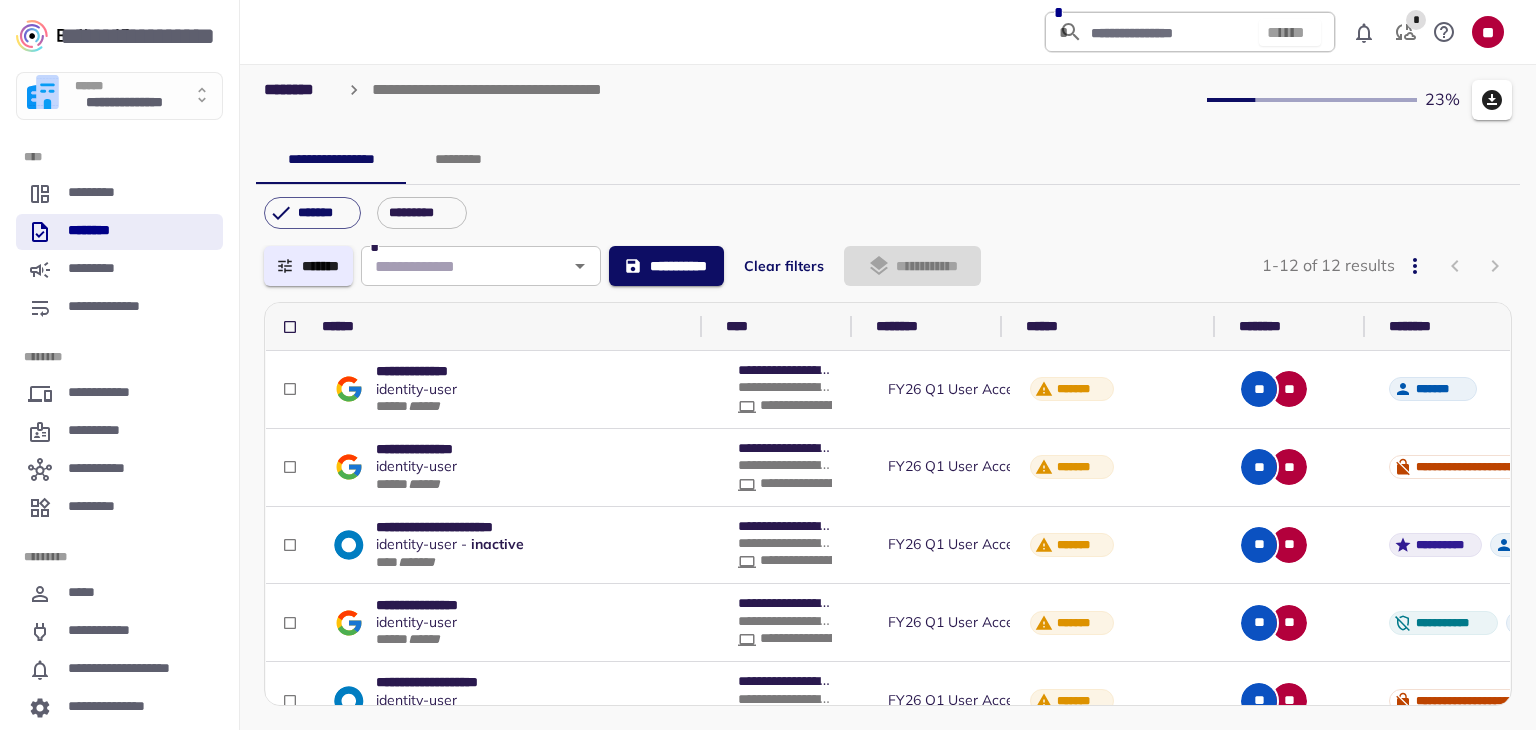 click on "*******" at bounding box center [308, 266] 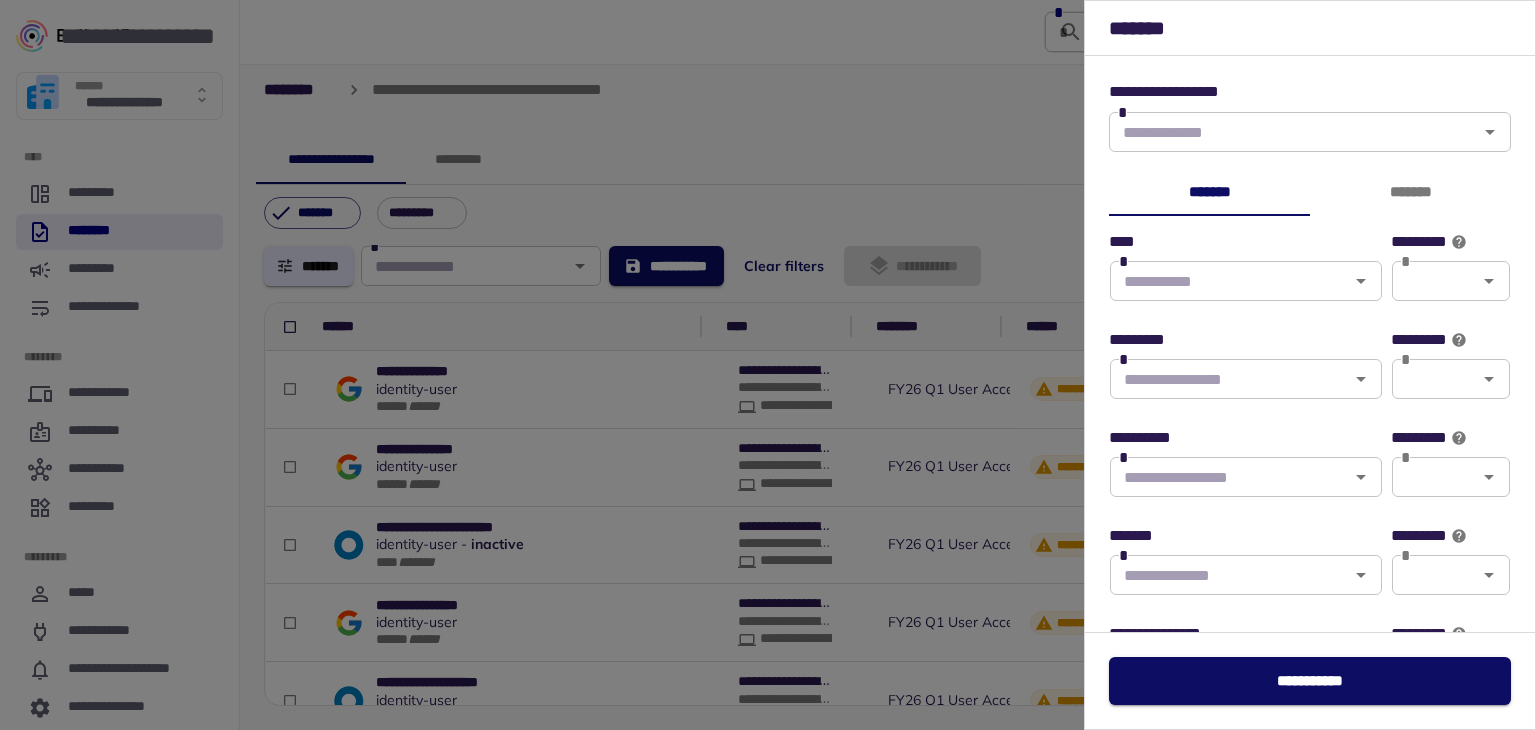 type on "******" 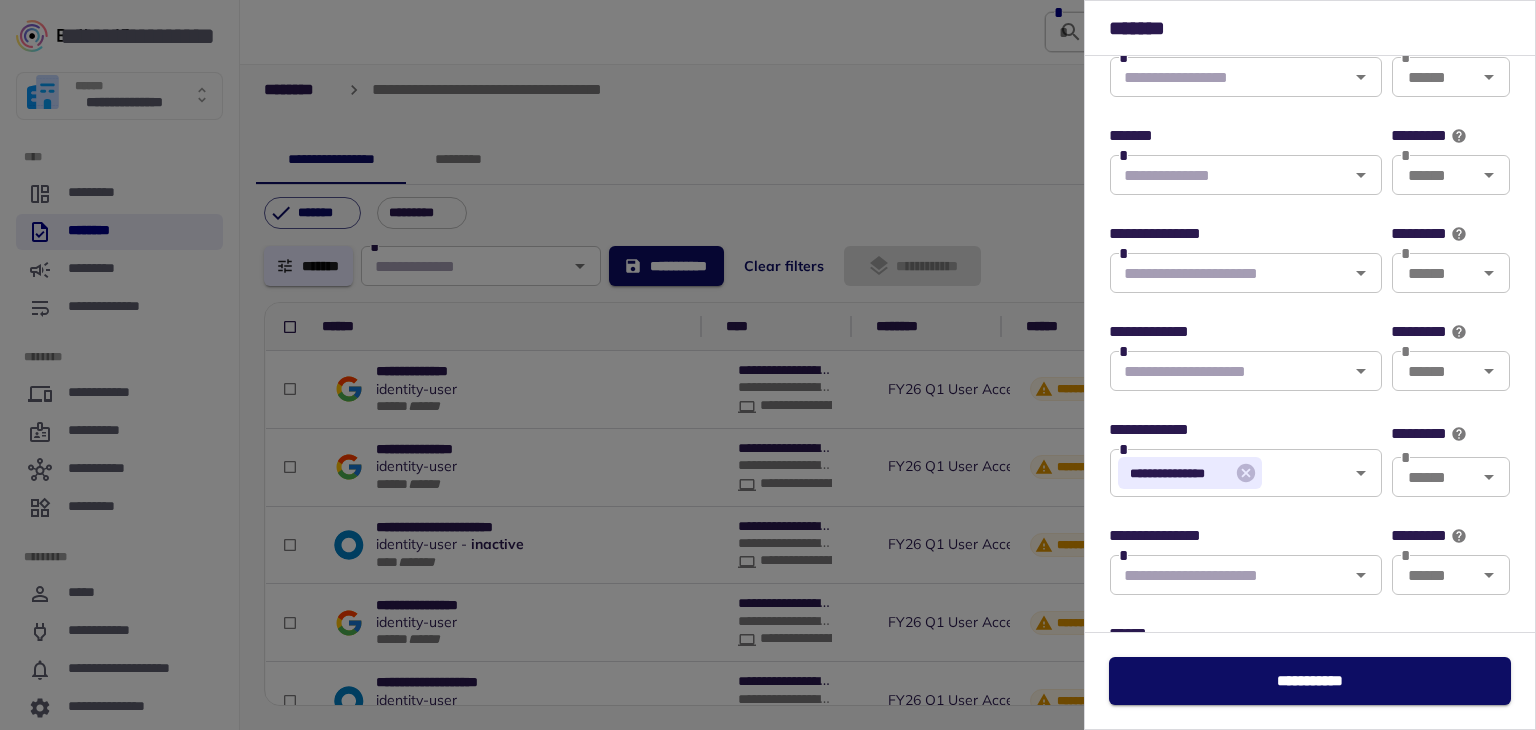 scroll, scrollTop: 500, scrollLeft: 0, axis: vertical 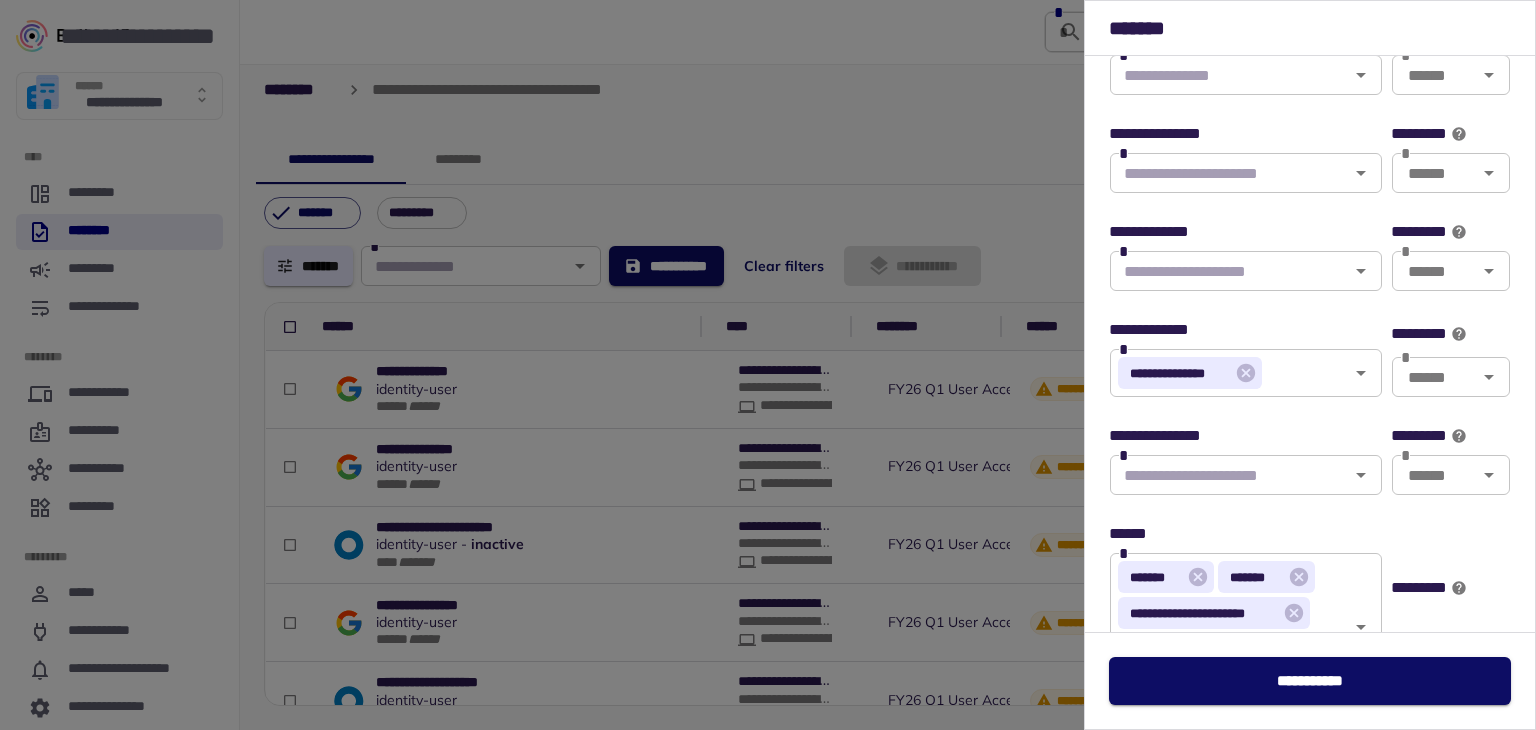 click at bounding box center (768, 365) 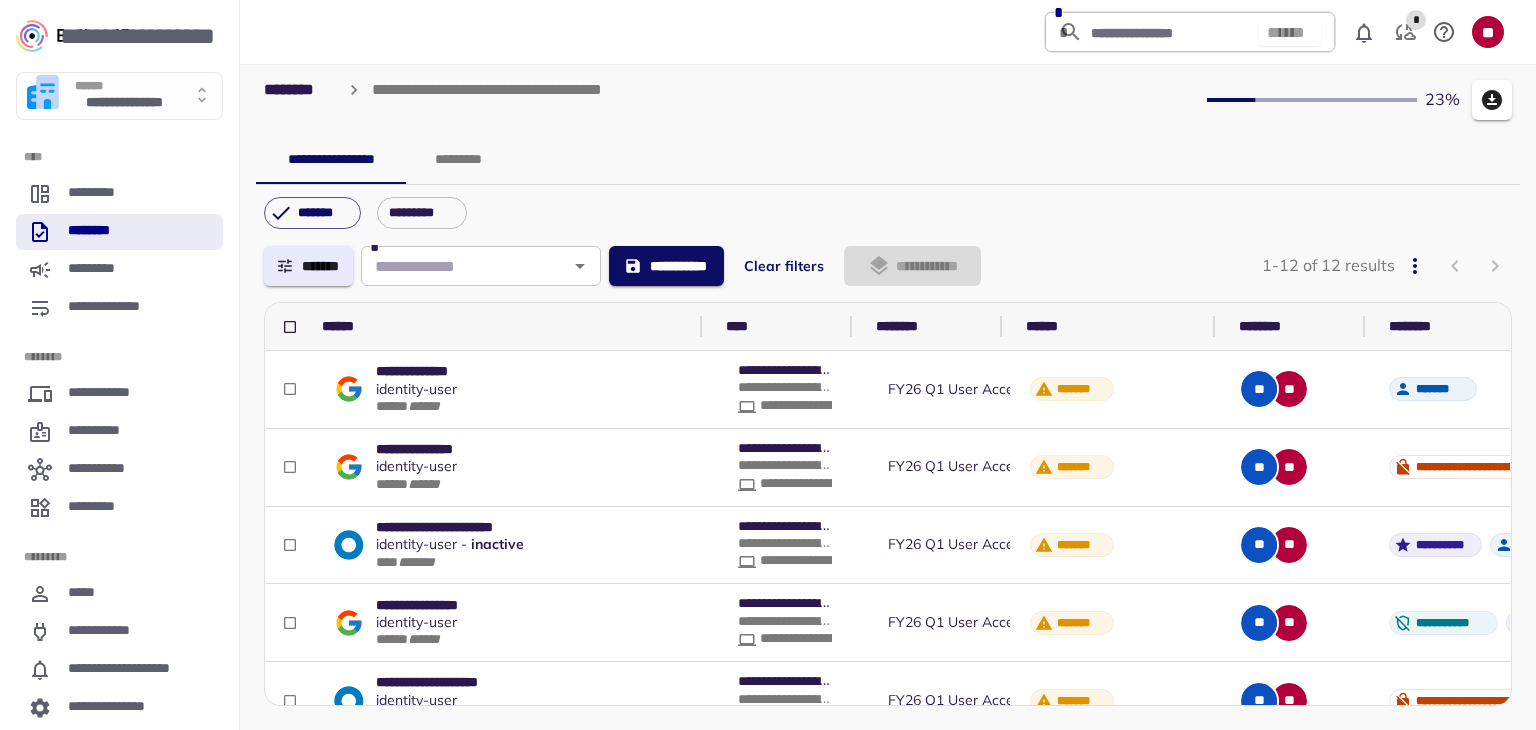 scroll, scrollTop: 0, scrollLeft: 0, axis: both 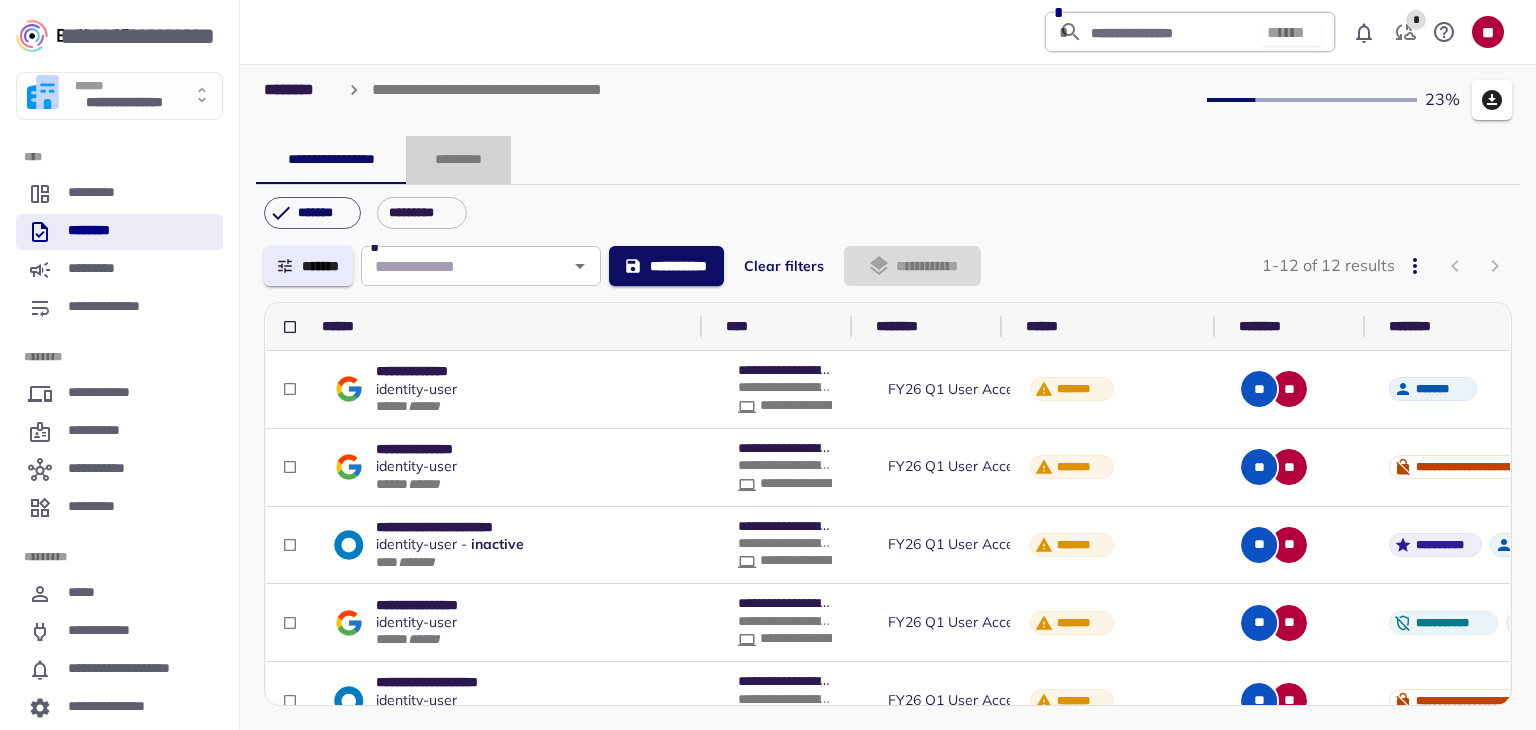 click on "*********" at bounding box center [458, 160] 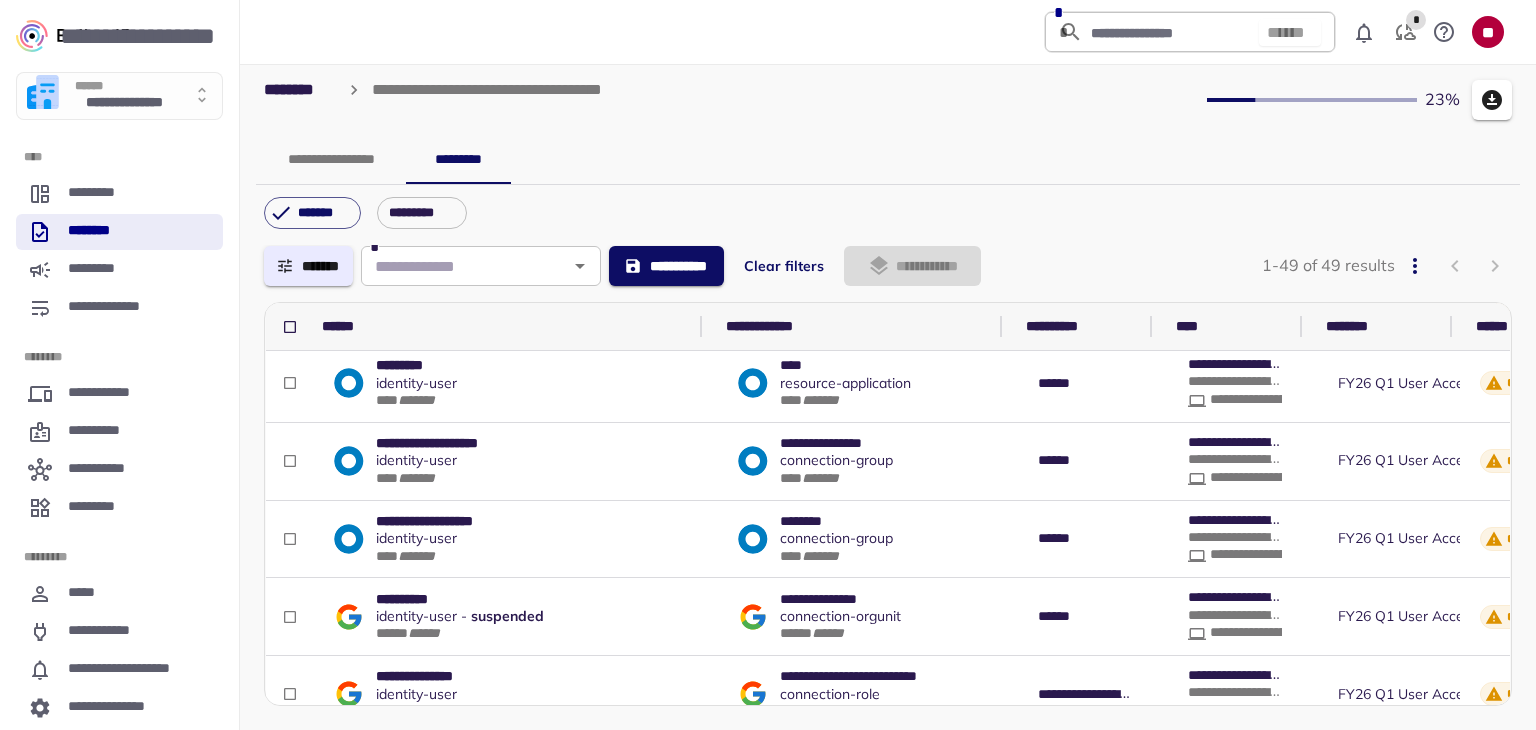 scroll, scrollTop: 1063, scrollLeft: 0, axis: vertical 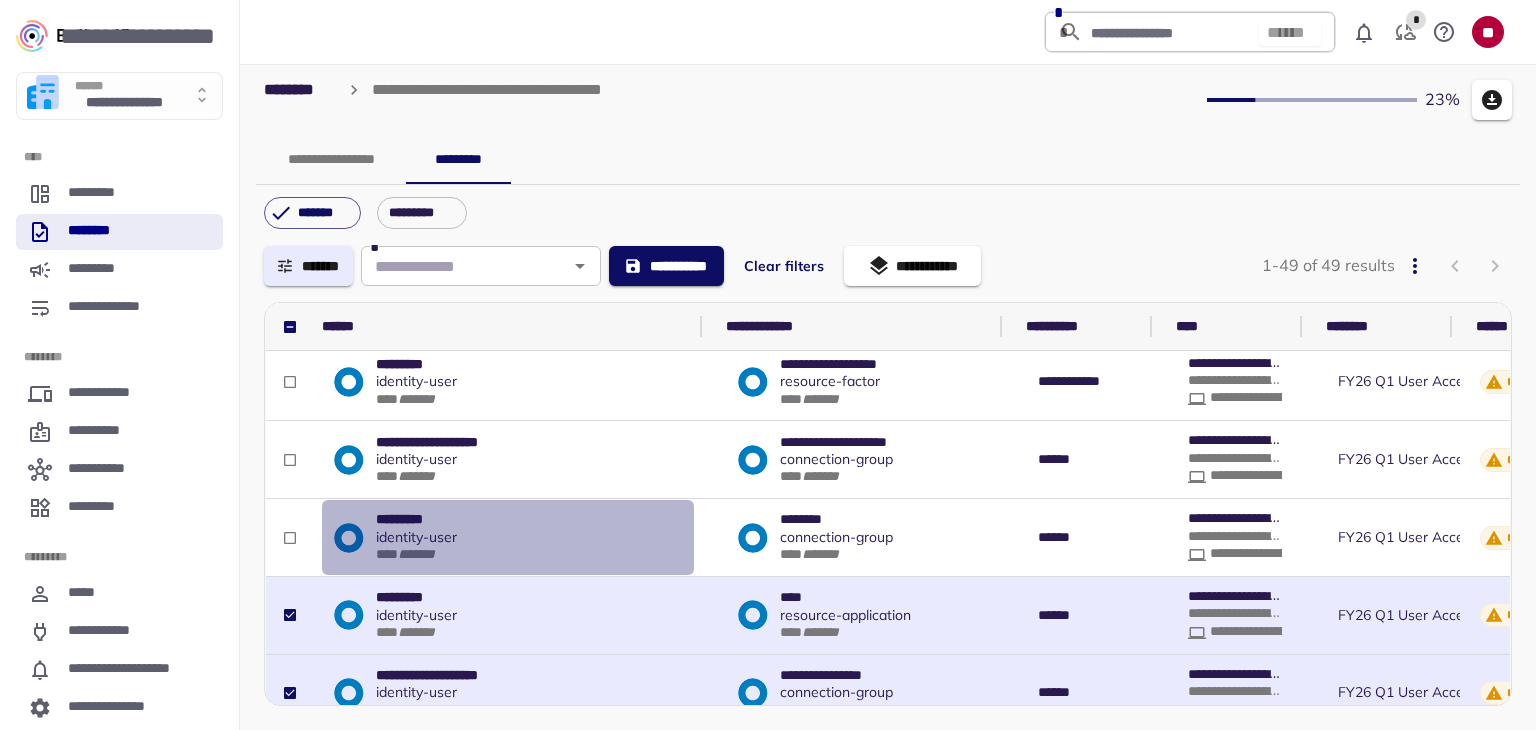 click on "identity  -  user" at bounding box center [416, 537] 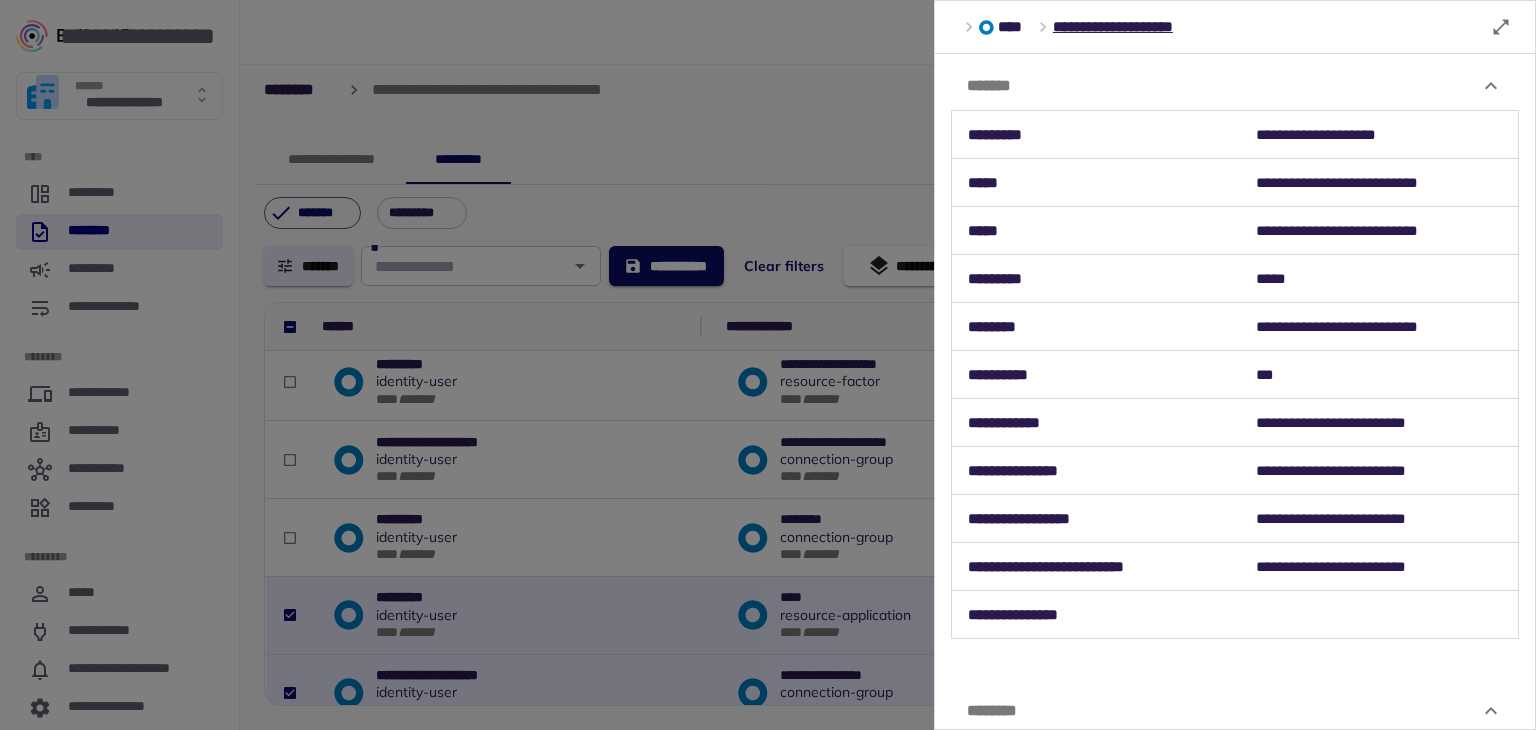 click at bounding box center [768, 365] 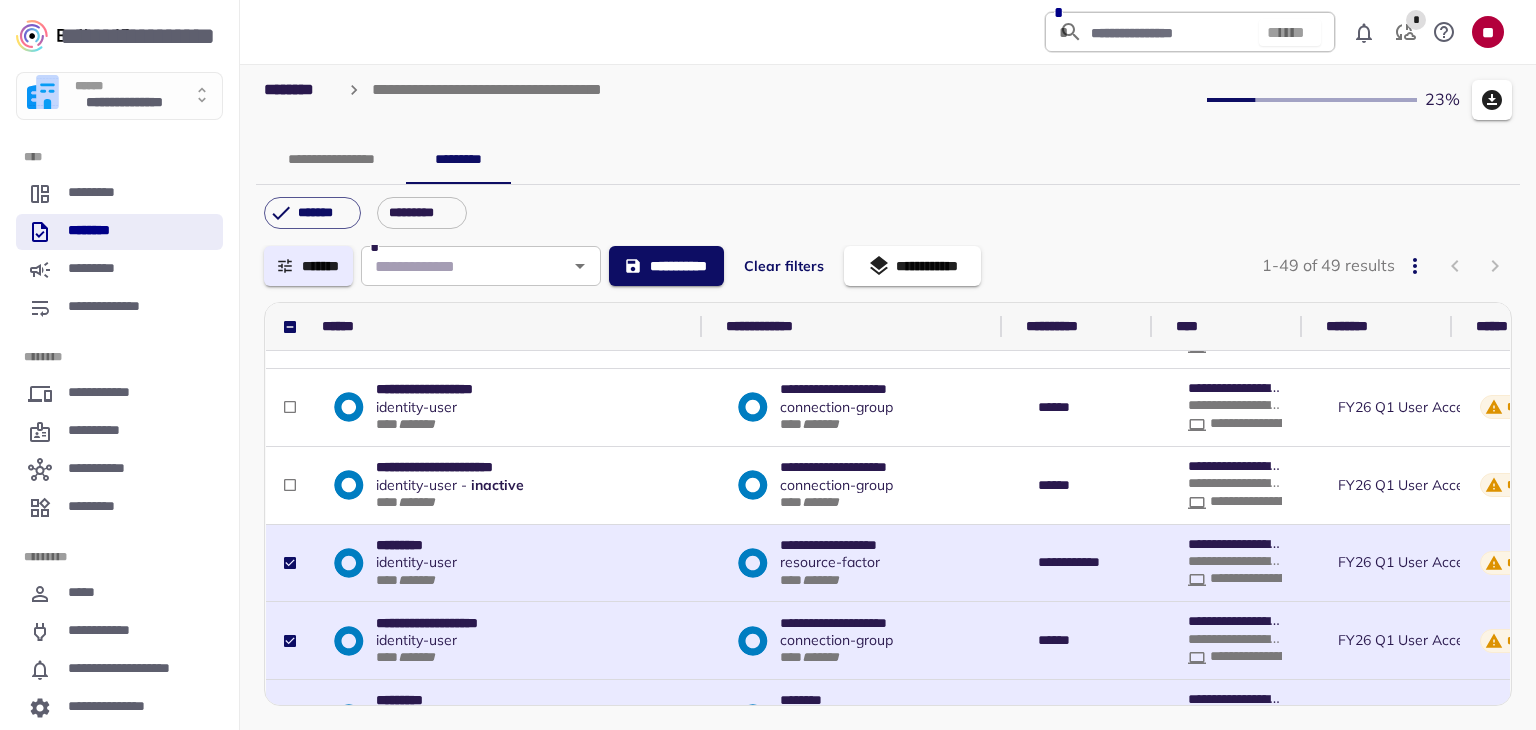 scroll, scrollTop: 663, scrollLeft: 0, axis: vertical 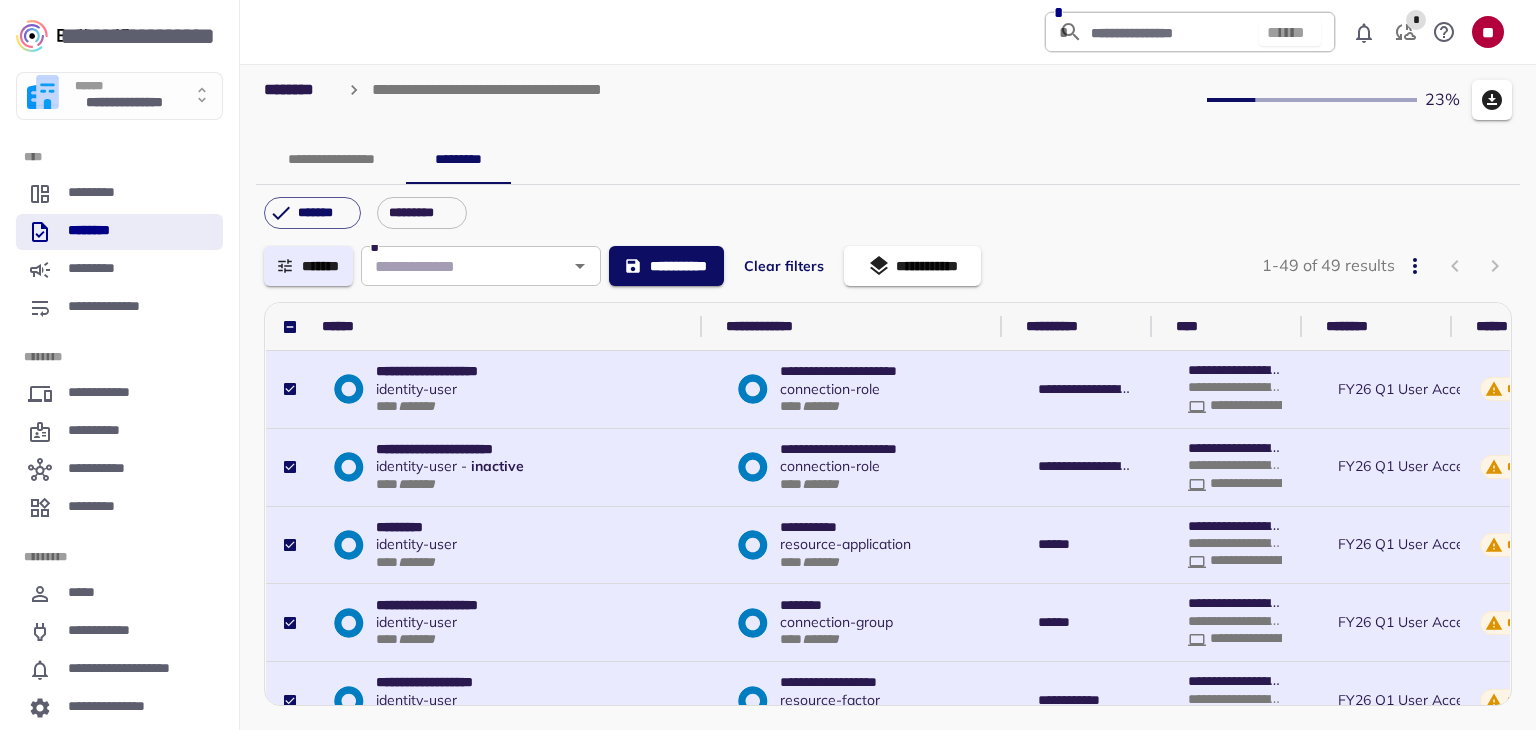 click on "**********" at bounding box center [912, 266] 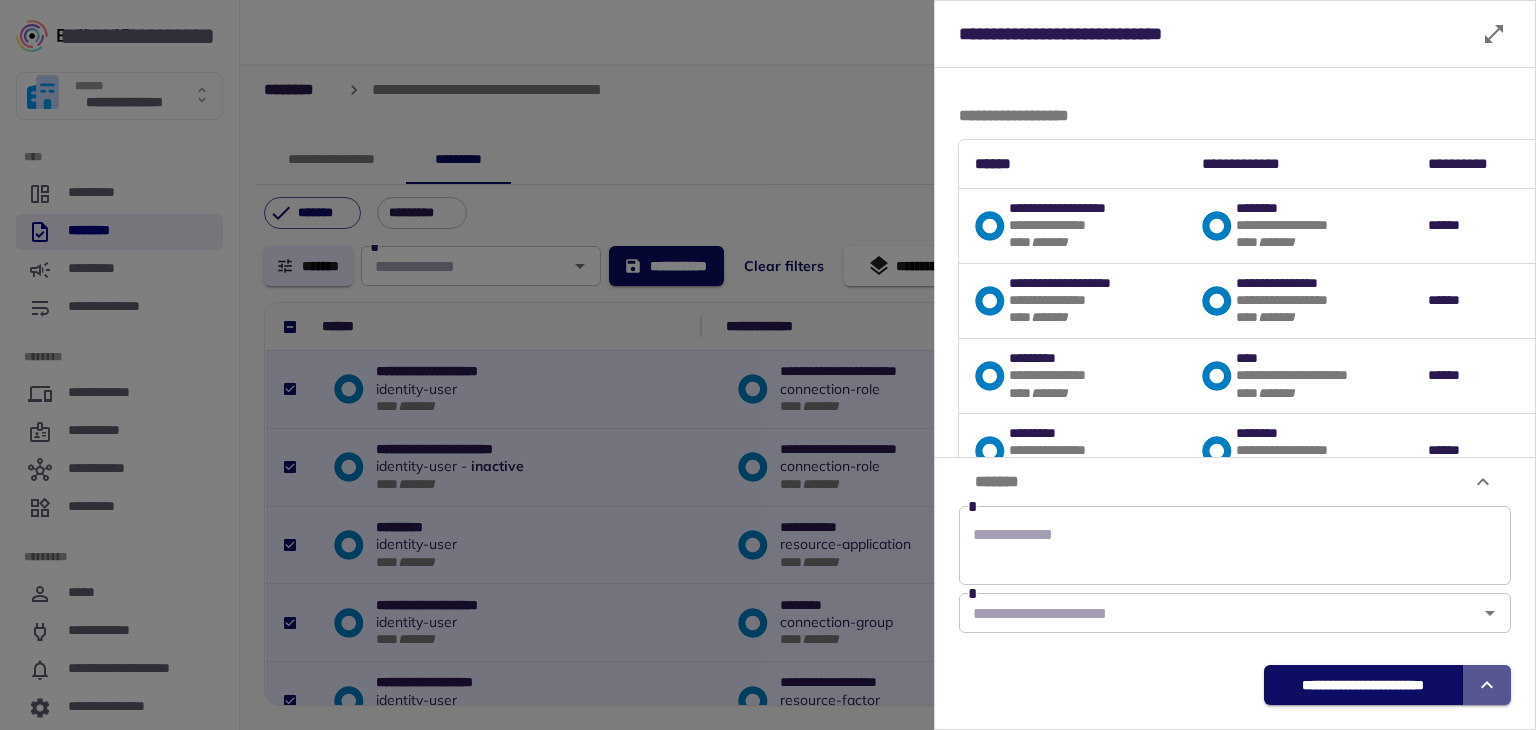 drag, startPoint x: 1491, startPoint y: 685, endPoint x: 1472, endPoint y: 677, distance: 20.615528 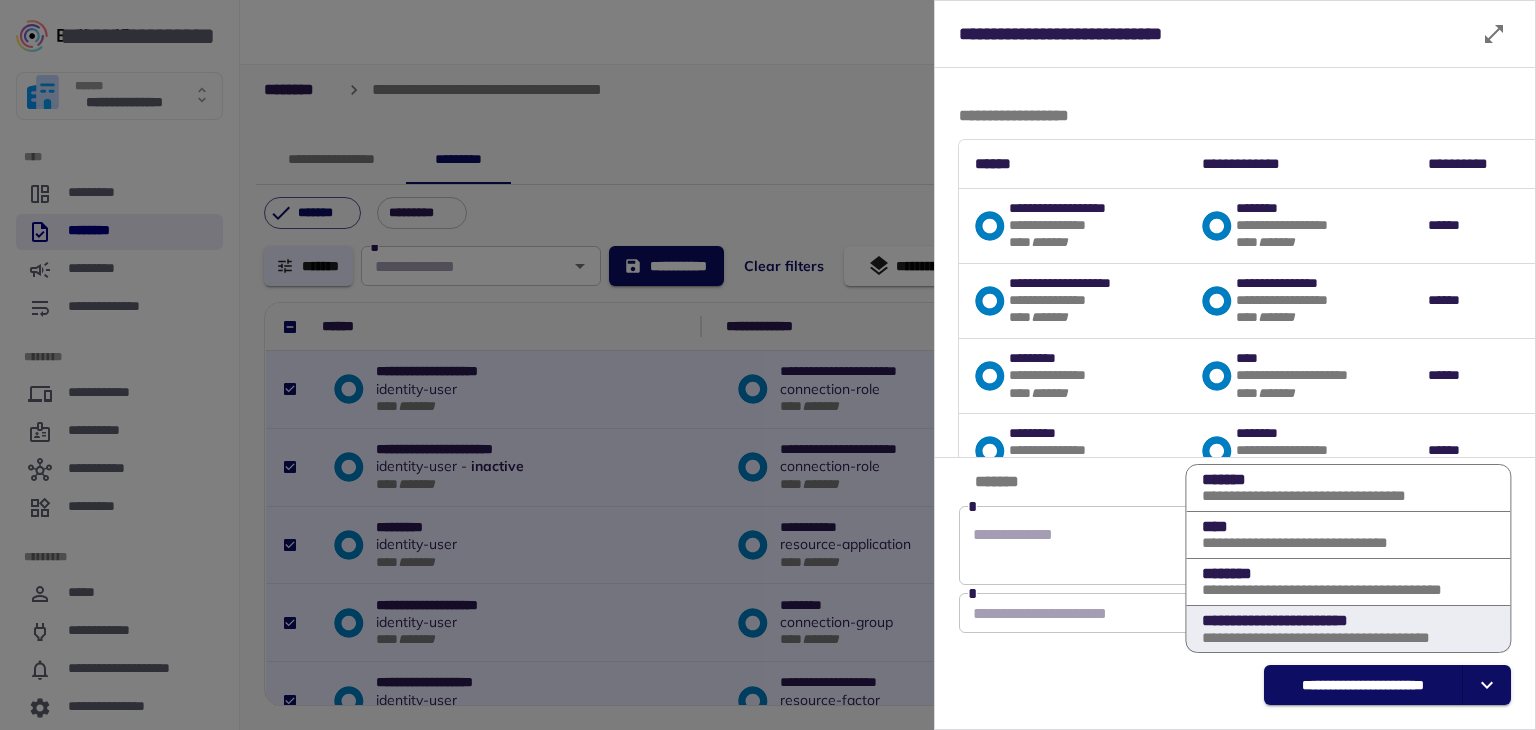 click on "*******" at bounding box center [1322, 480] 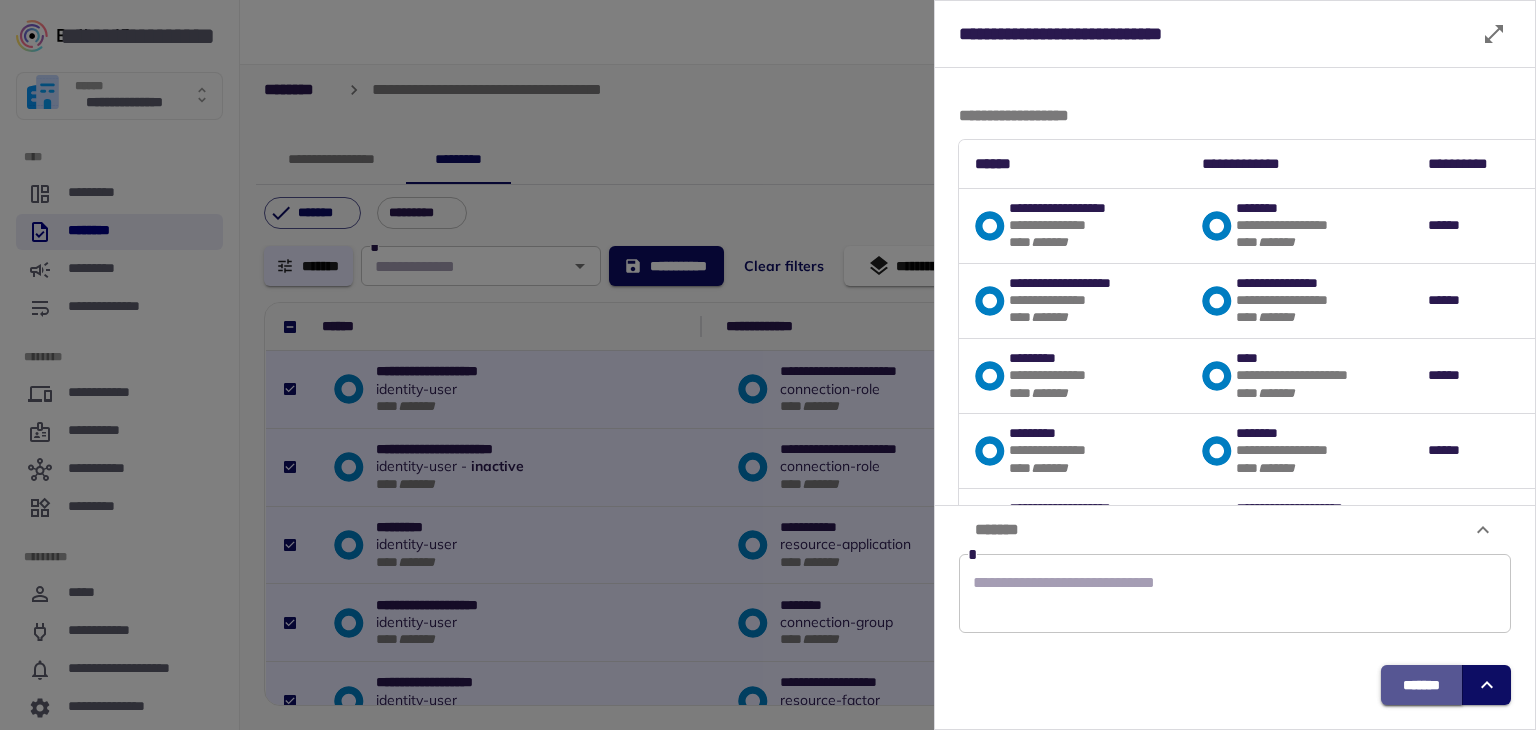 click on "*******" at bounding box center [1421, 685] 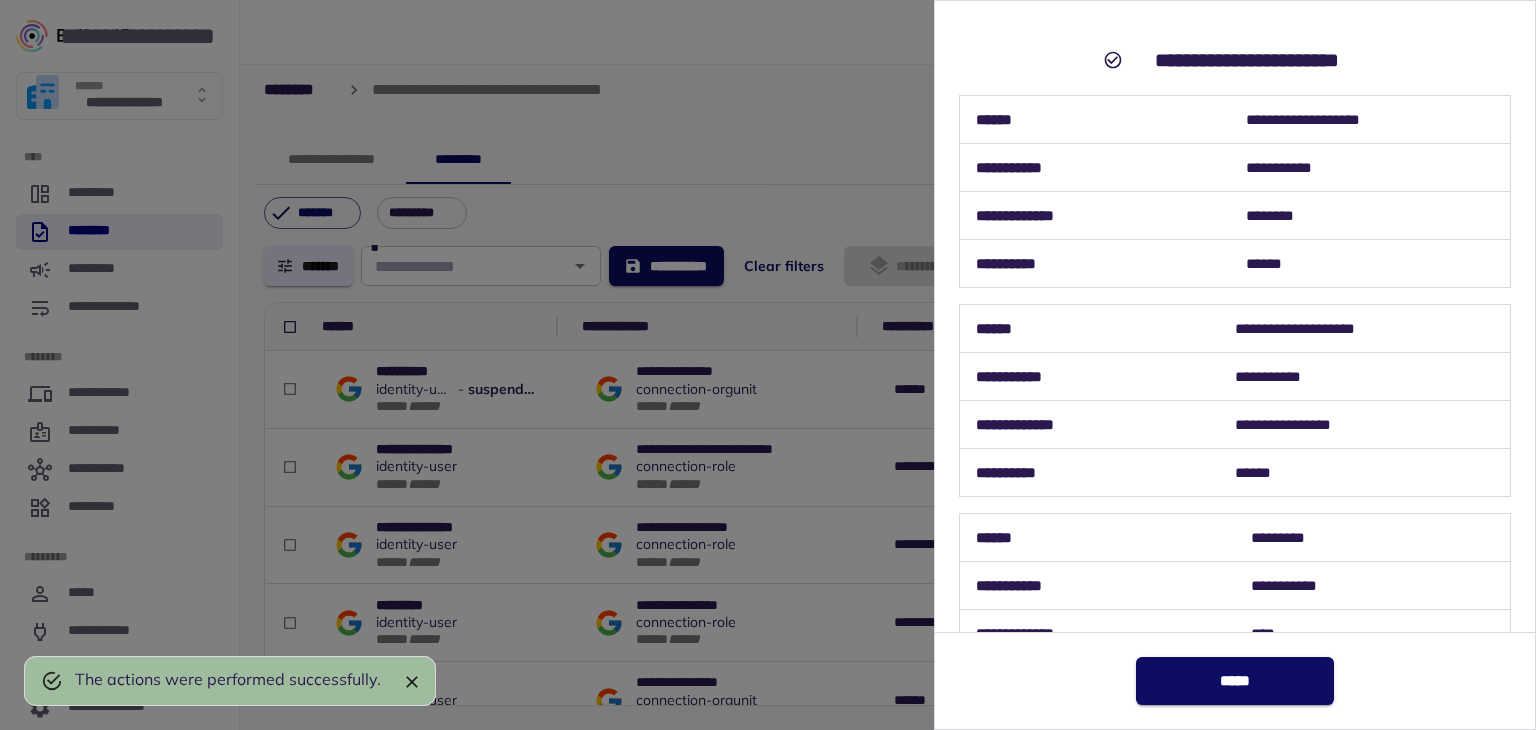 click at bounding box center (768, 365) 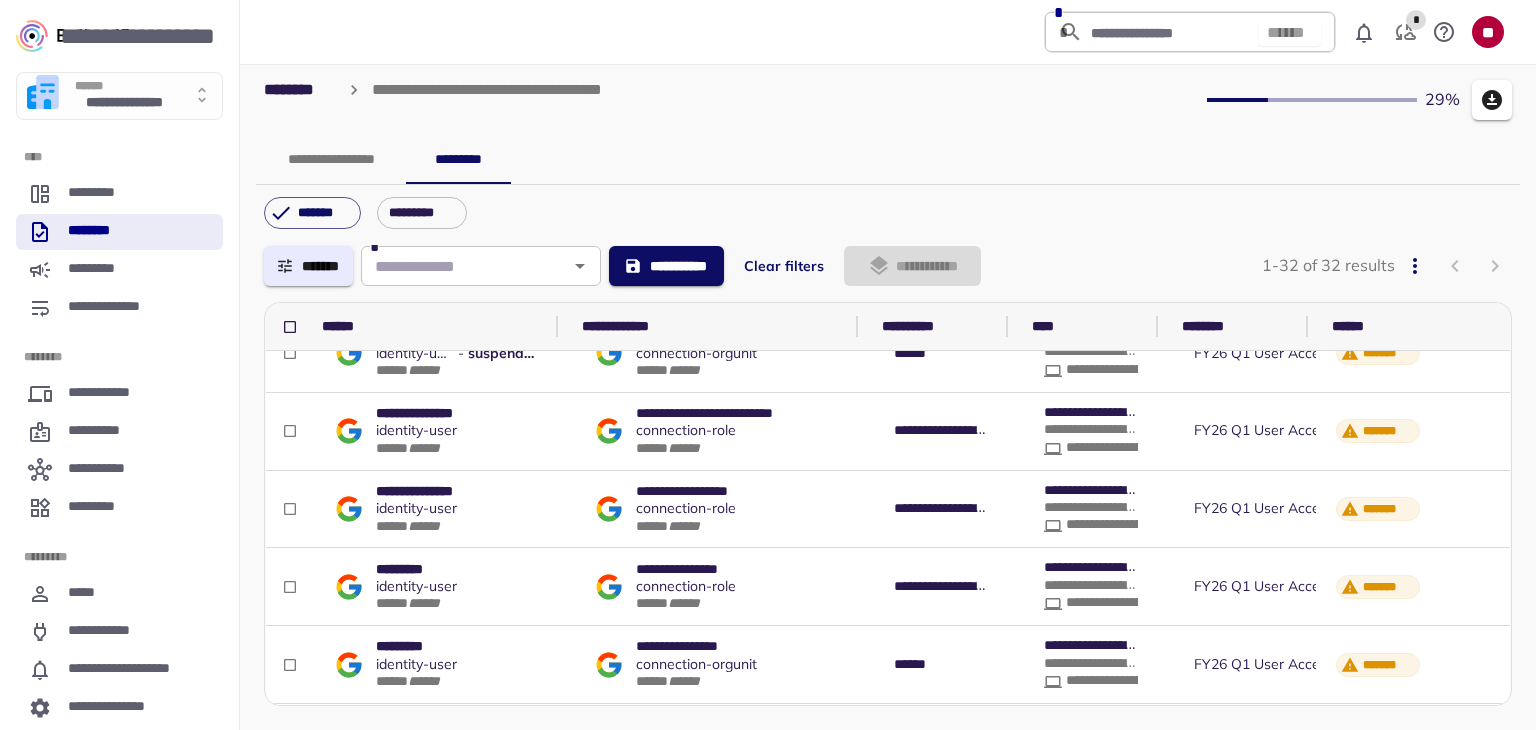 scroll, scrollTop: 0, scrollLeft: 0, axis: both 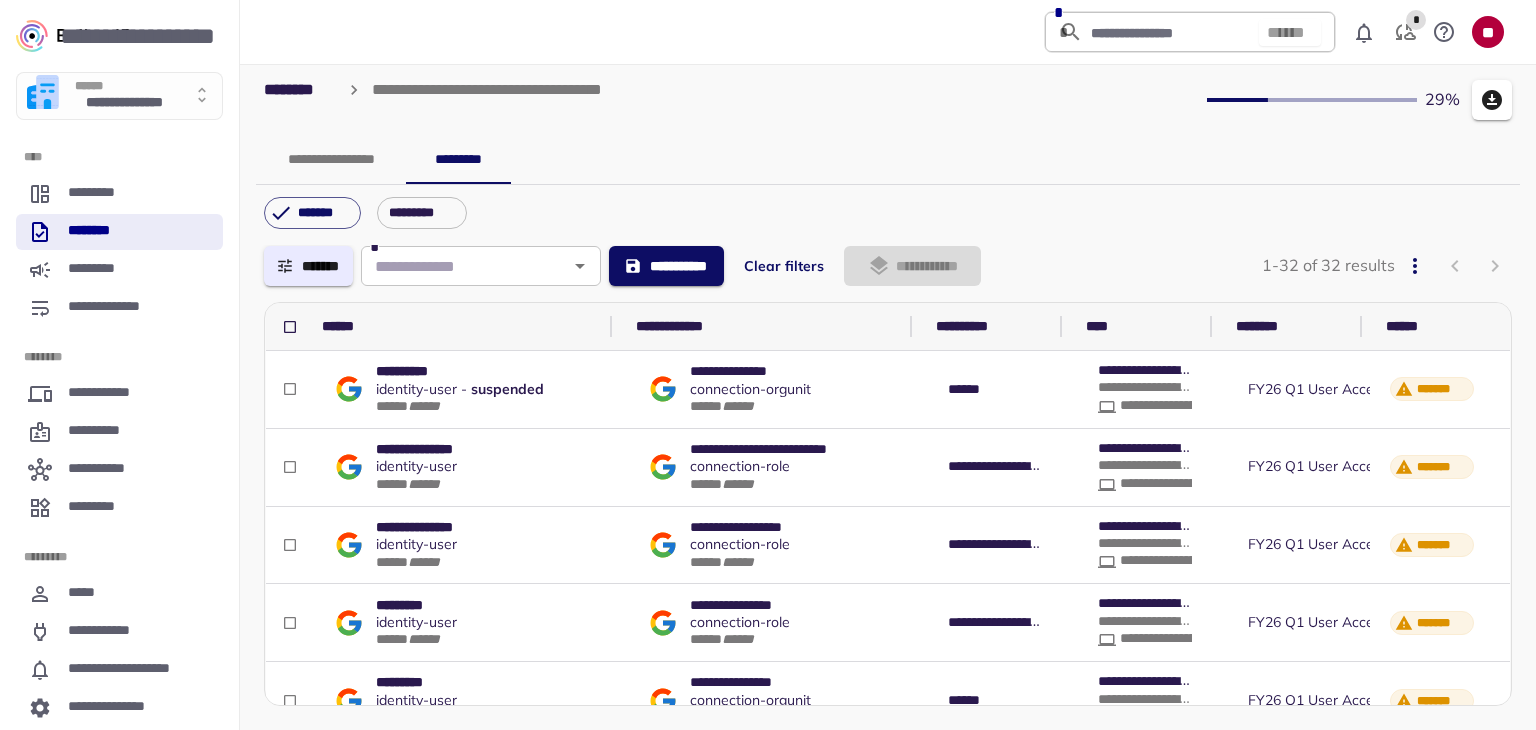 drag, startPoint x: 555, startPoint y: 321, endPoint x: 620, endPoint y: 336, distance: 66.70832 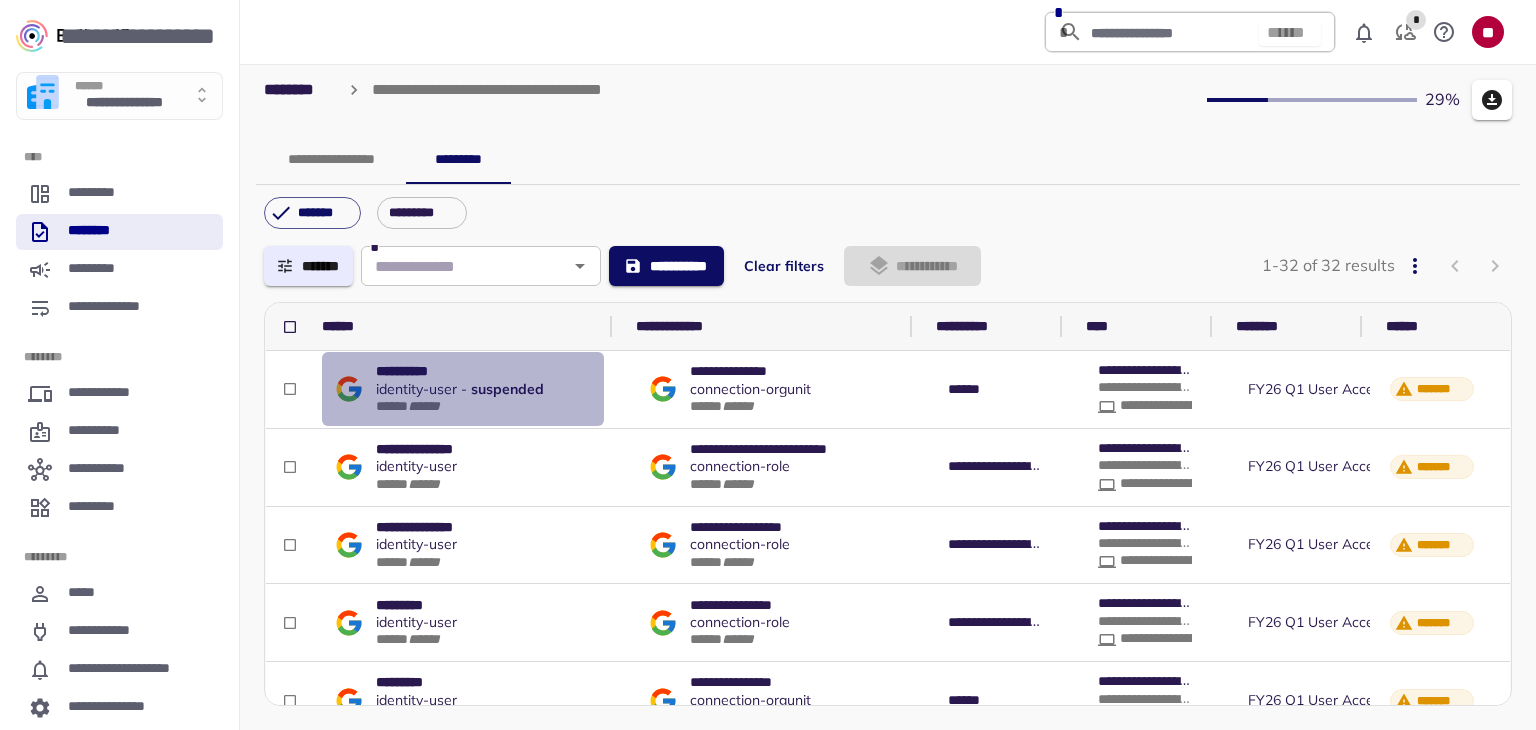 click on "identity  -  user" at bounding box center [416, 389] 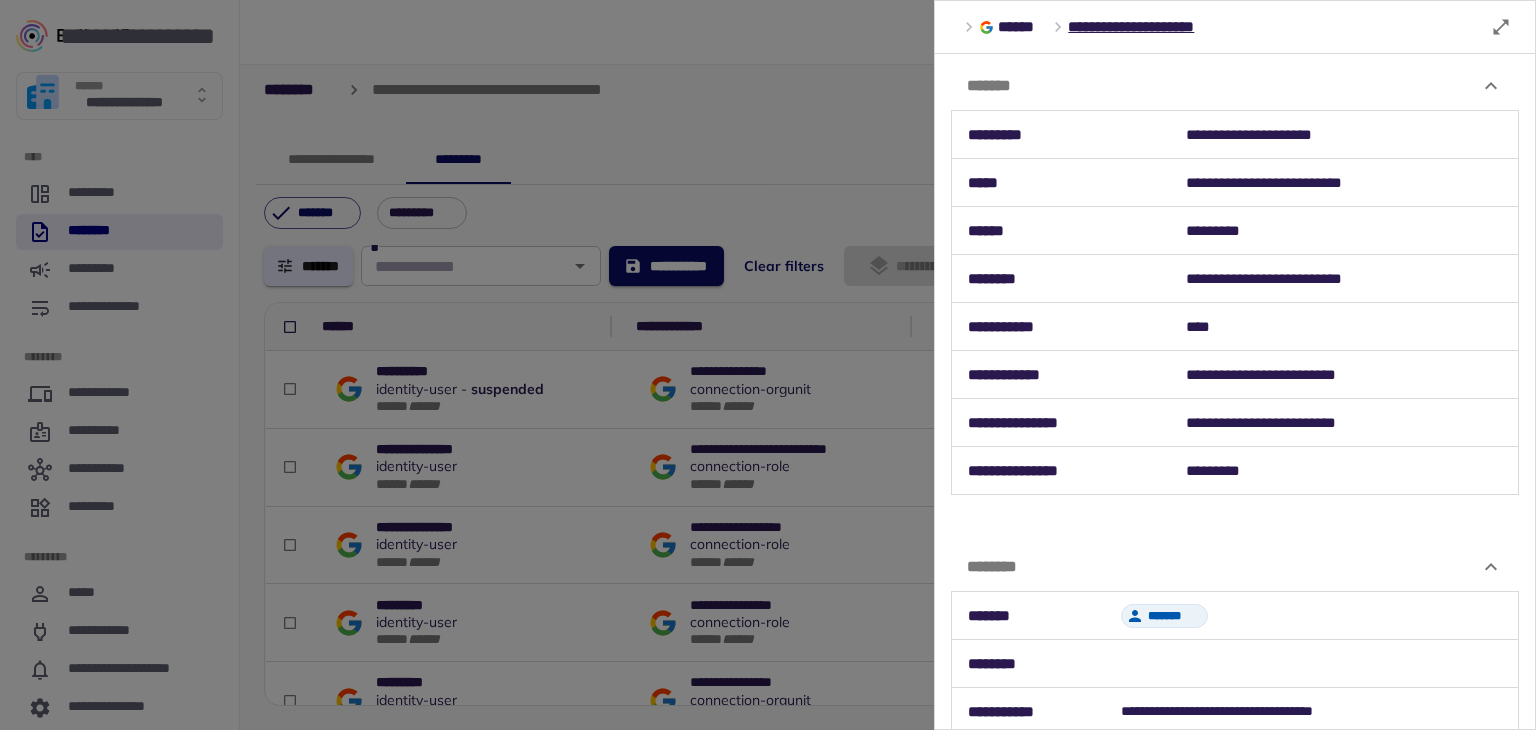 click on "*********" at bounding box center (1344, 231) 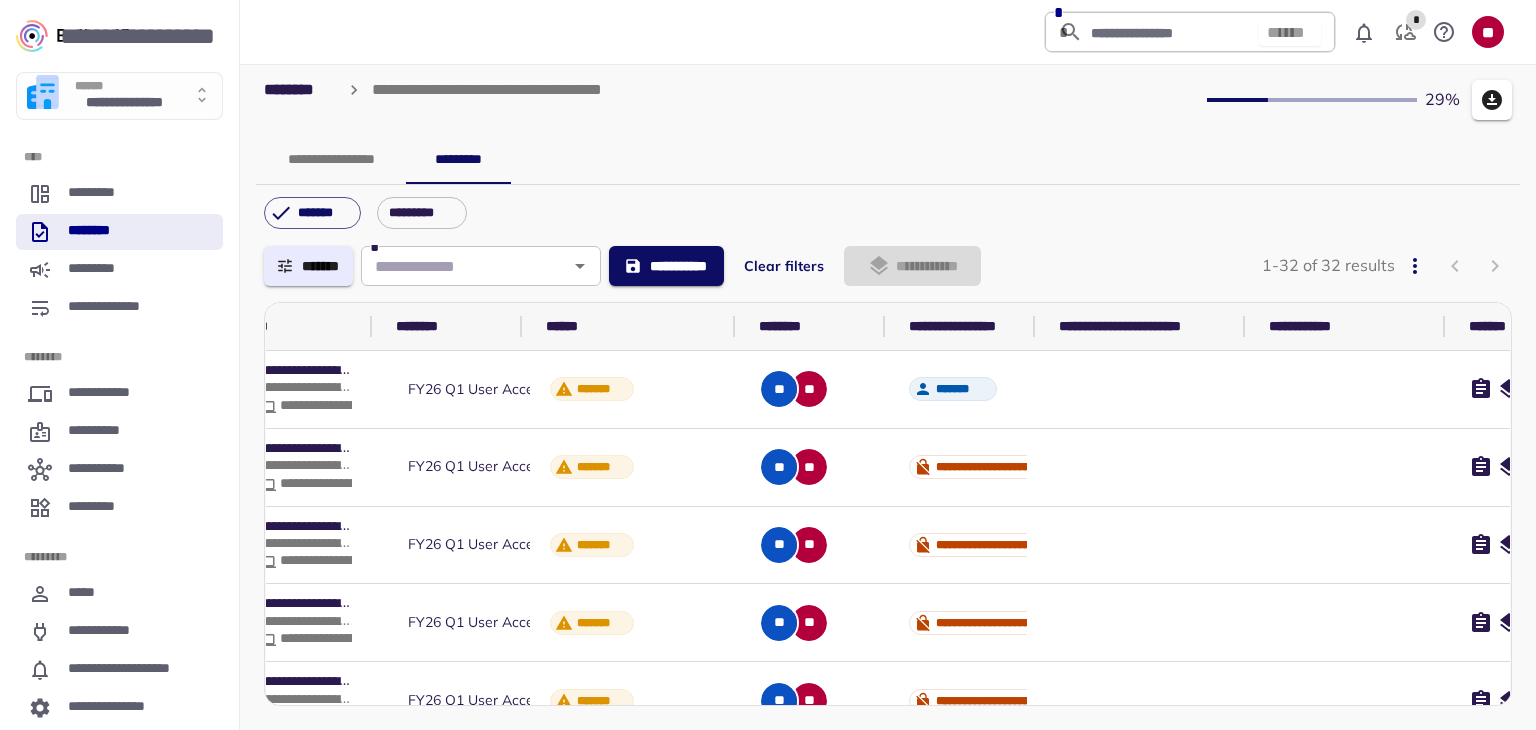 scroll, scrollTop: 0, scrollLeft: 840, axis: horizontal 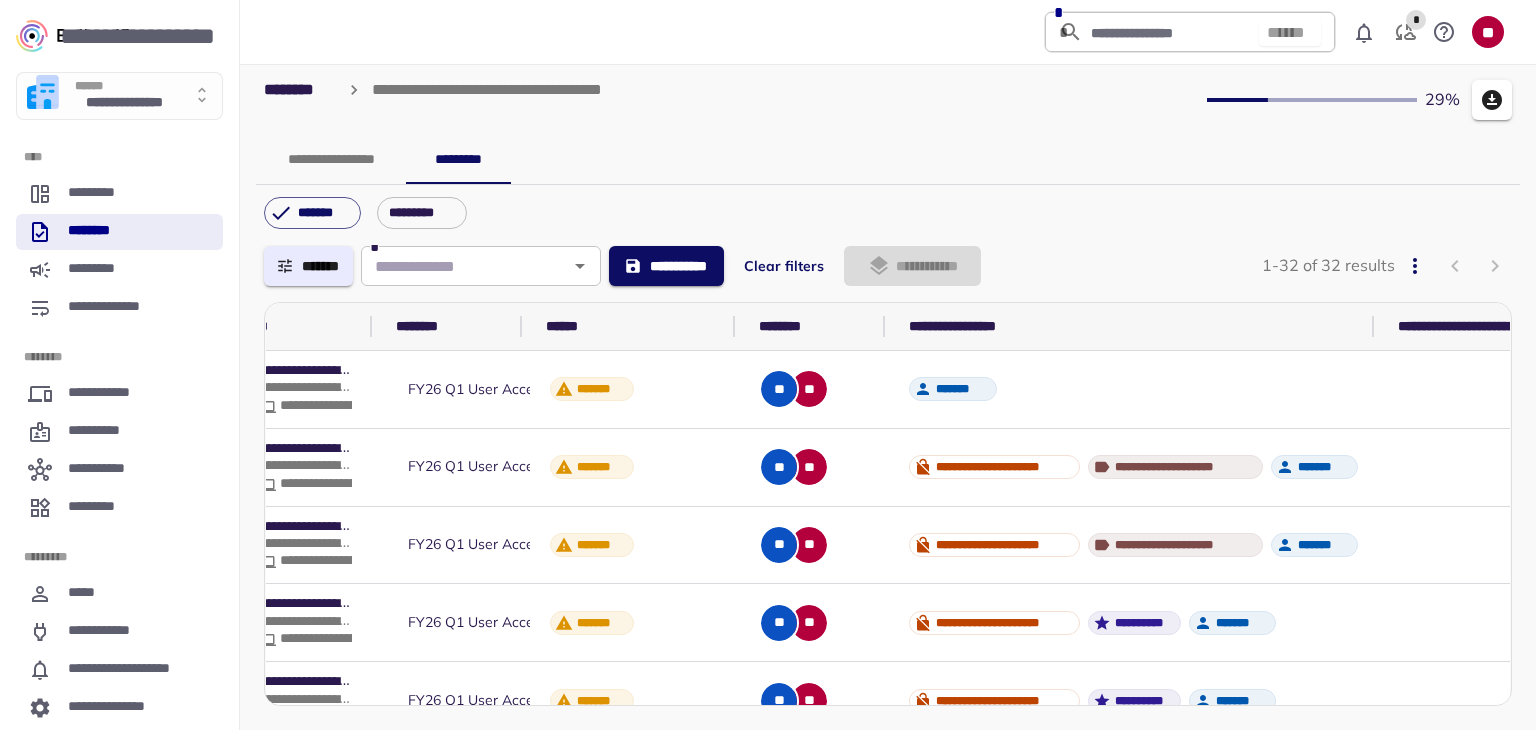 drag, startPoint x: 1097, startPoint y: 325, endPoint x: 1381, endPoint y: 324, distance: 284.00177 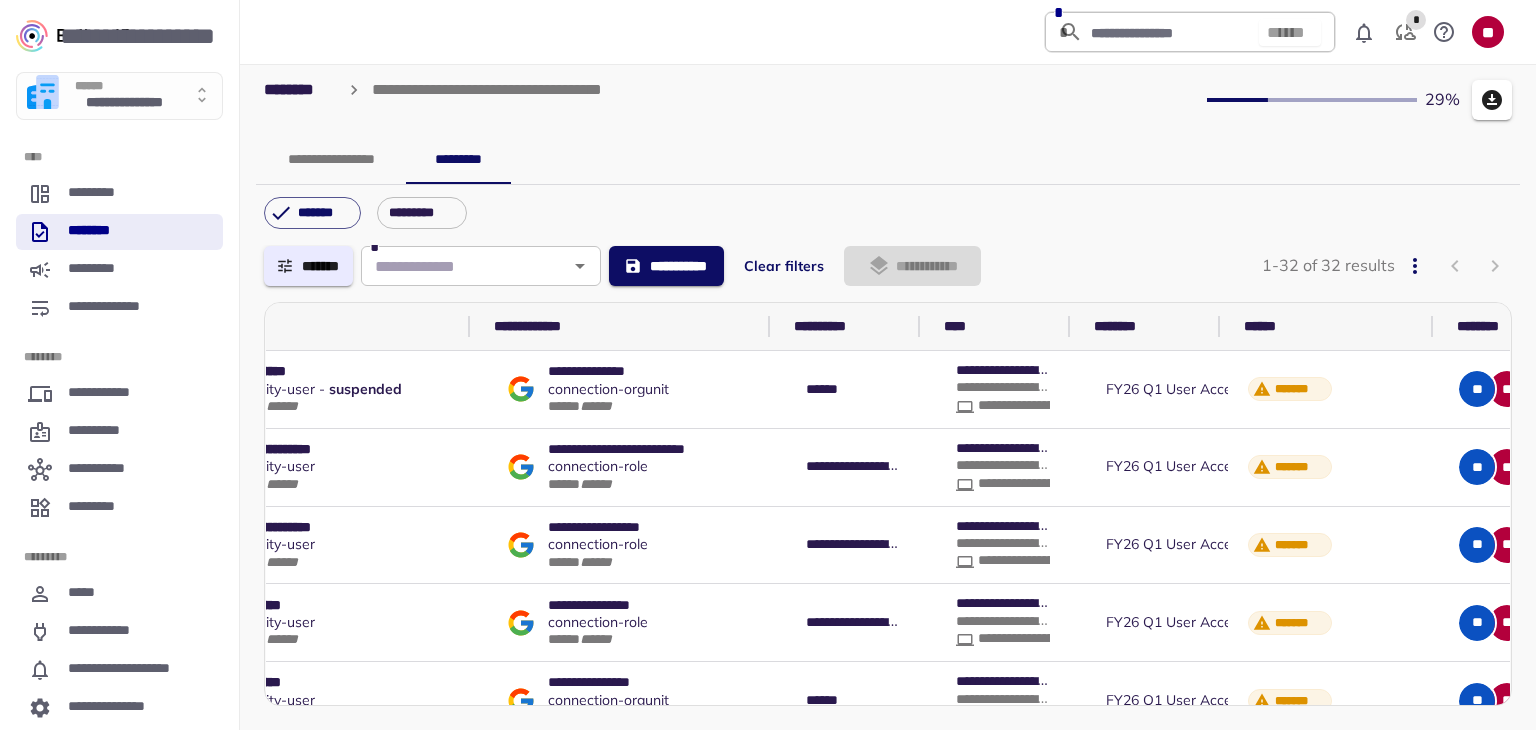 scroll, scrollTop: 0, scrollLeft: 0, axis: both 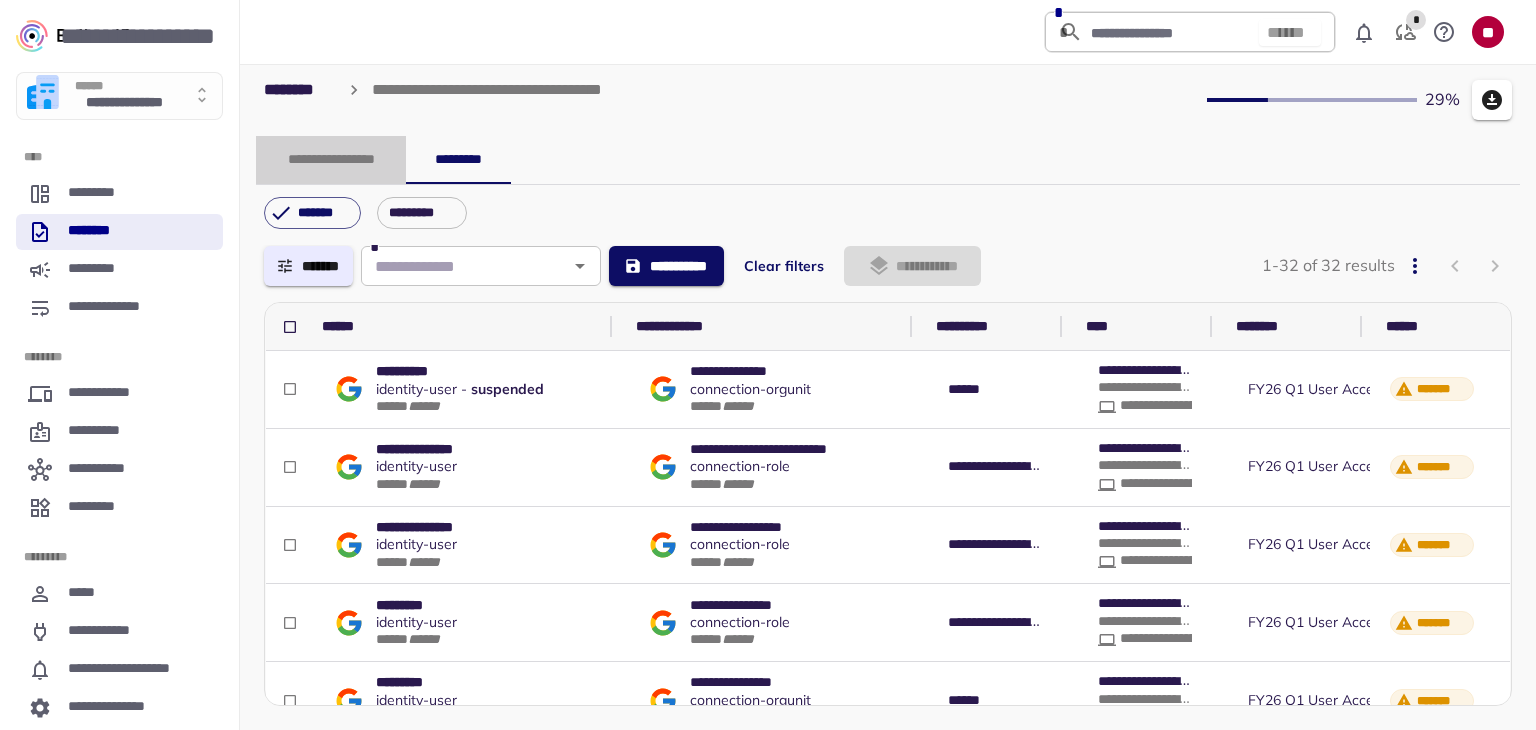 click on "**********" at bounding box center (331, 160) 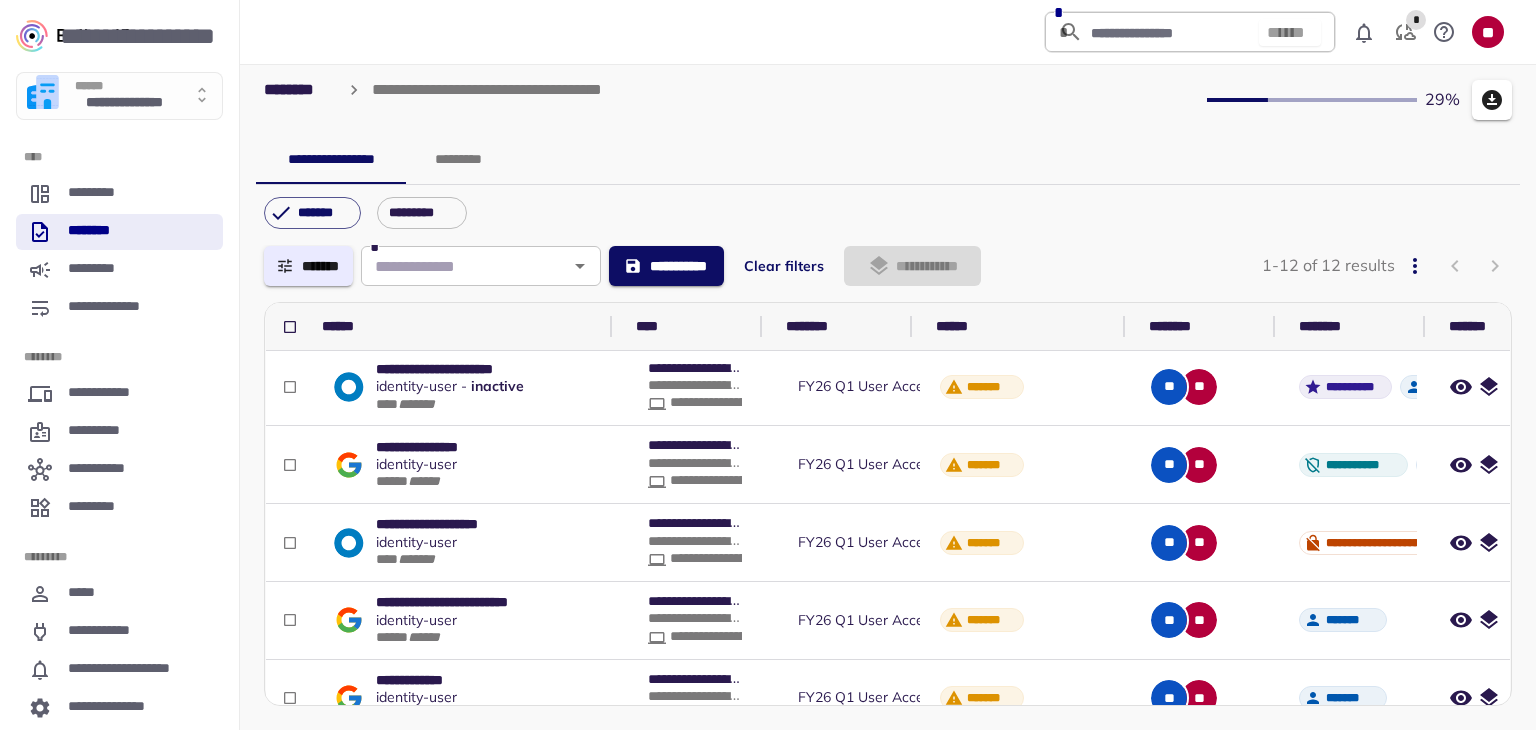 scroll, scrollTop: 100, scrollLeft: 0, axis: vertical 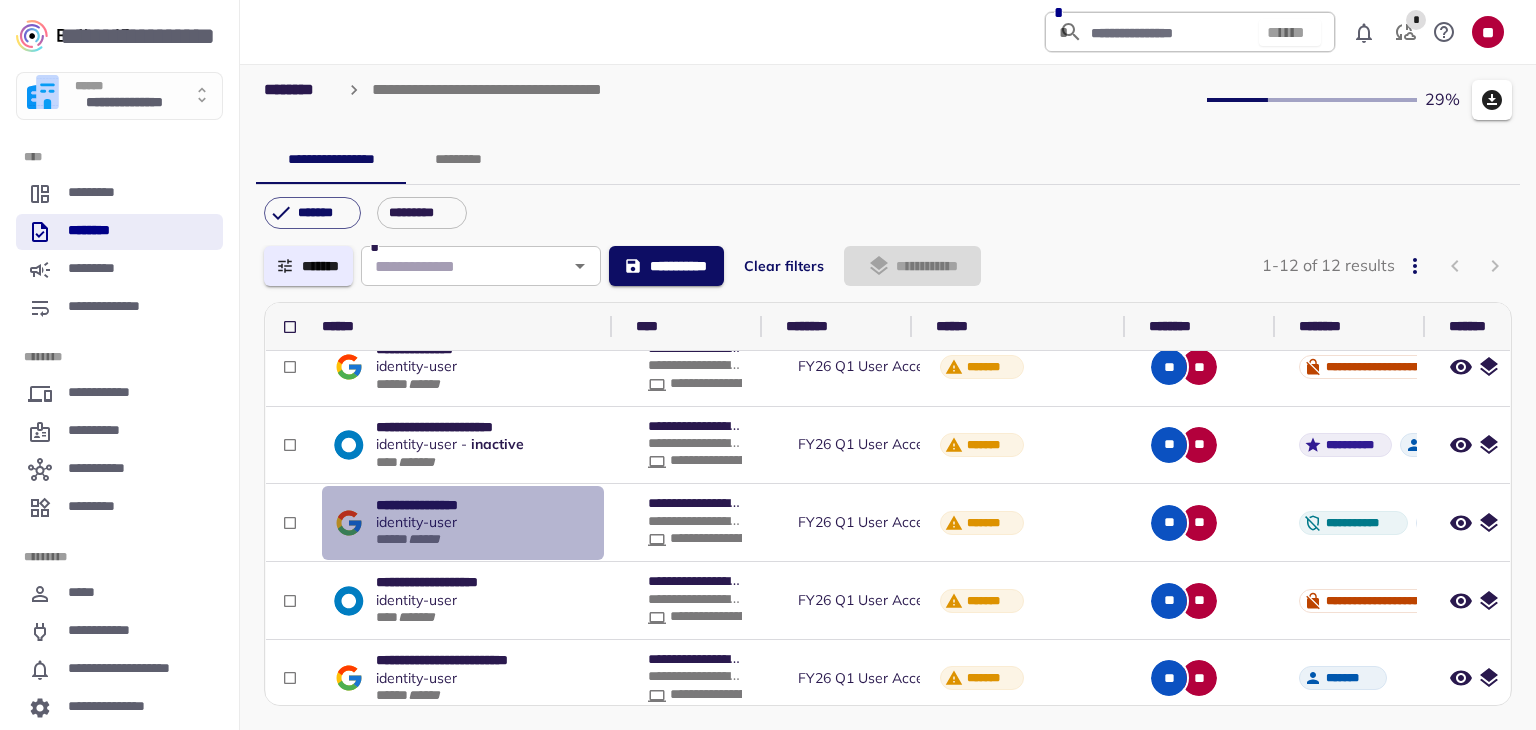 click on "**********" at bounding box center (438, 505) 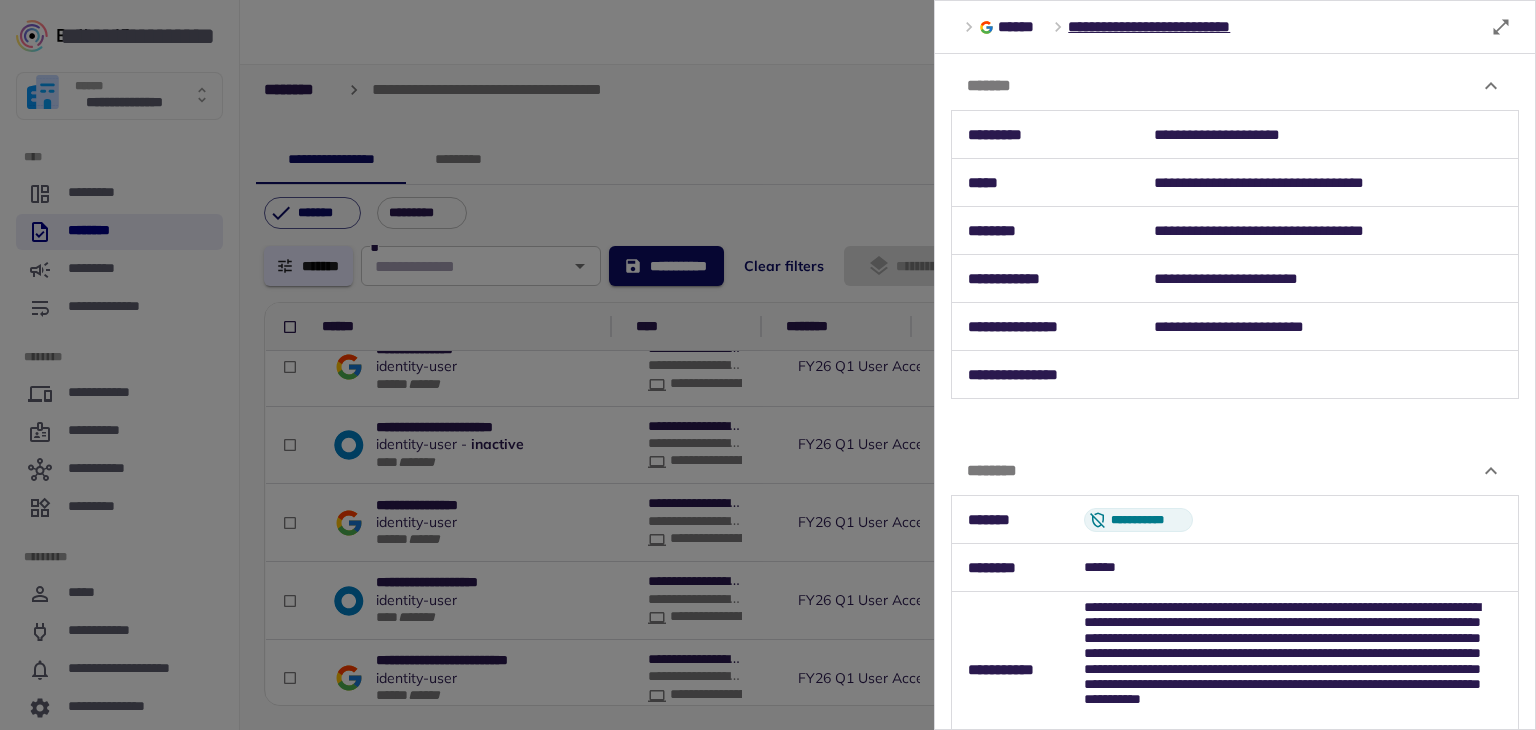 click at bounding box center [768, 365] 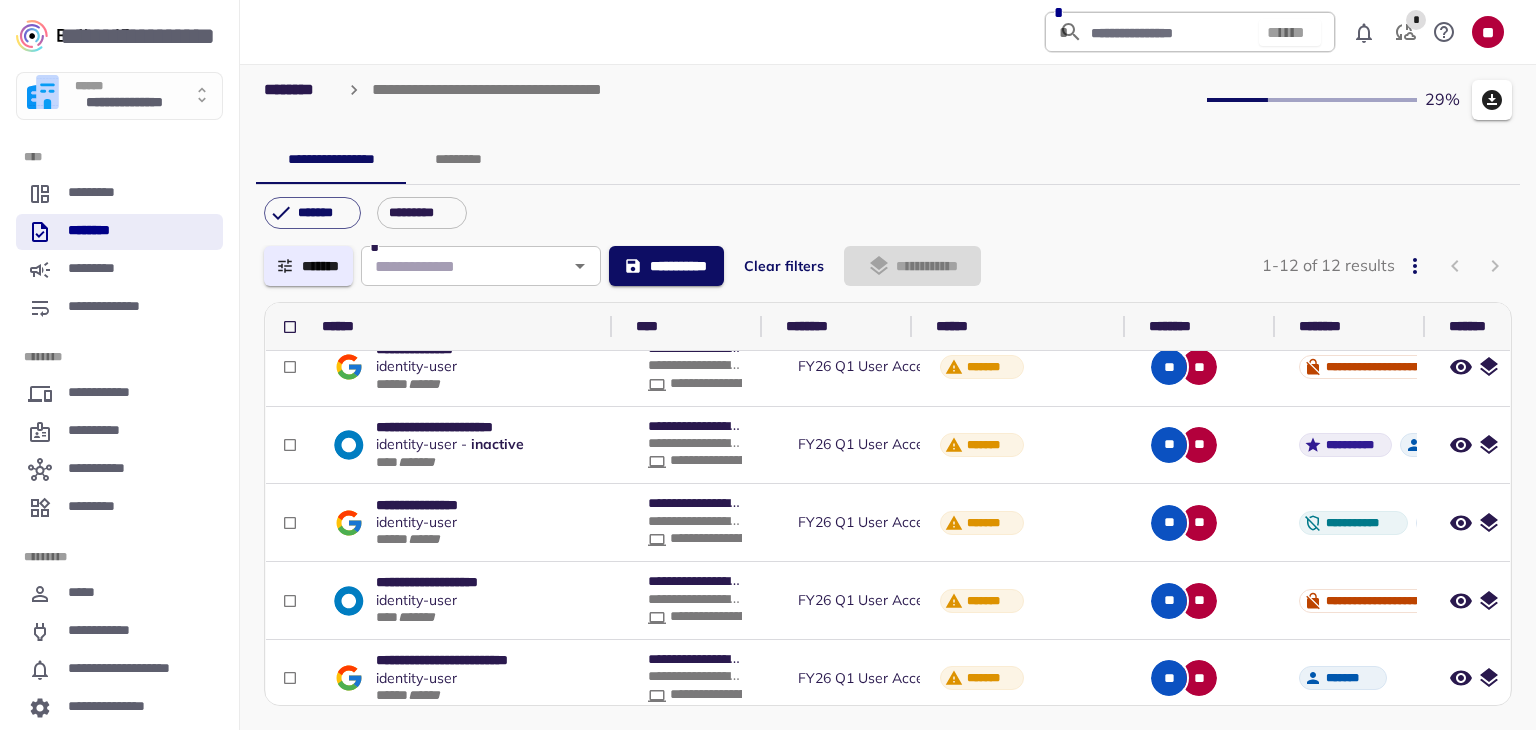 click on "*********" at bounding box center [458, 160] 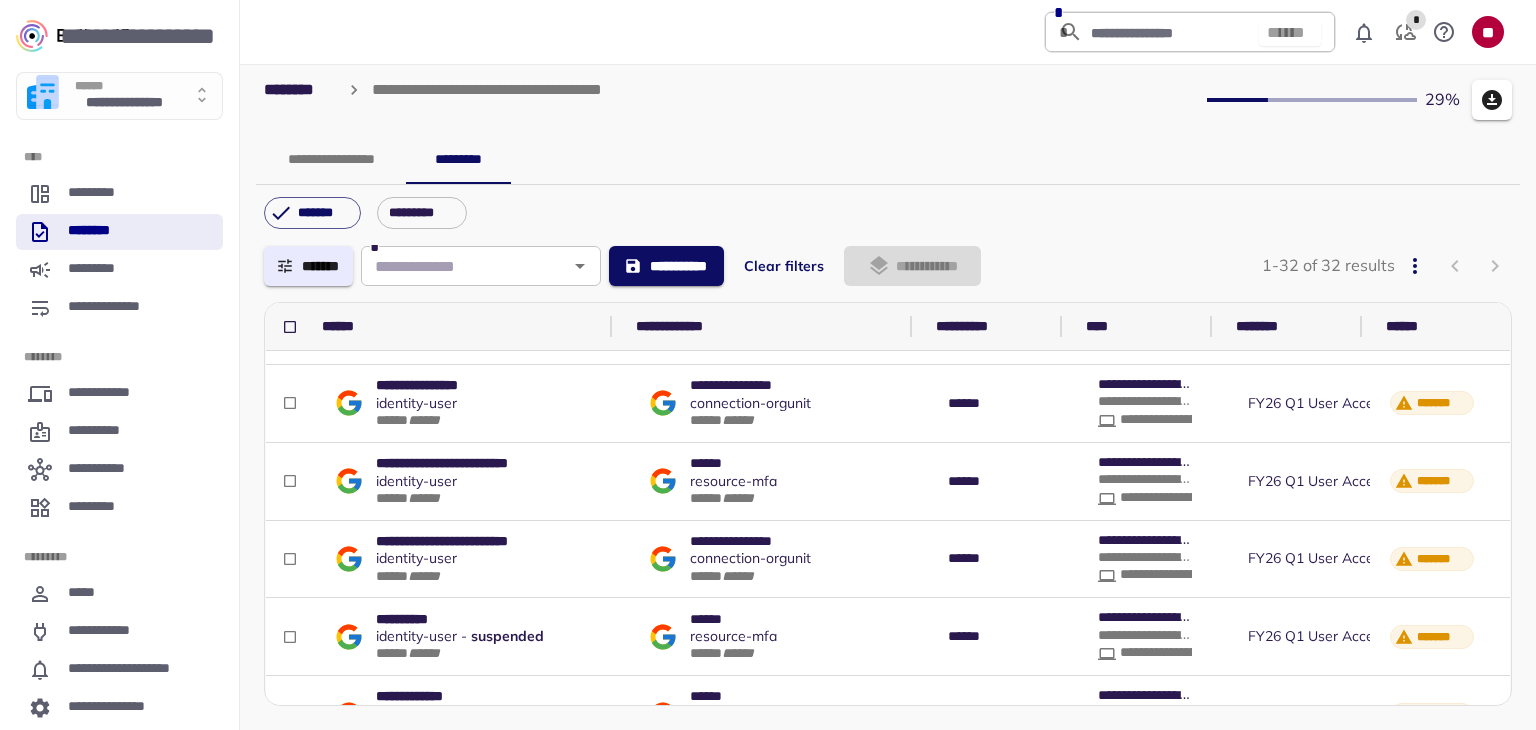 scroll, scrollTop: 644, scrollLeft: 0, axis: vertical 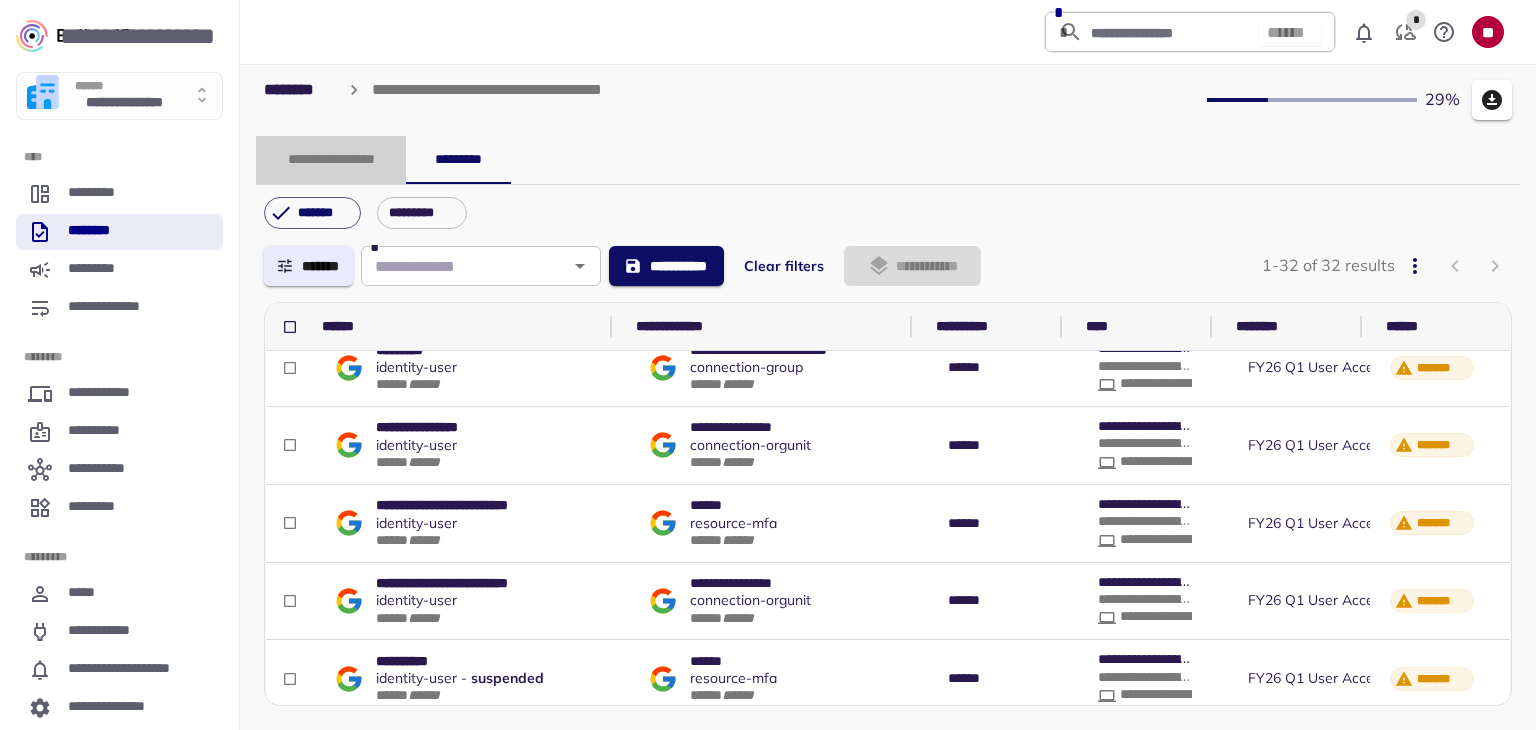 click on "**********" at bounding box center (331, 160) 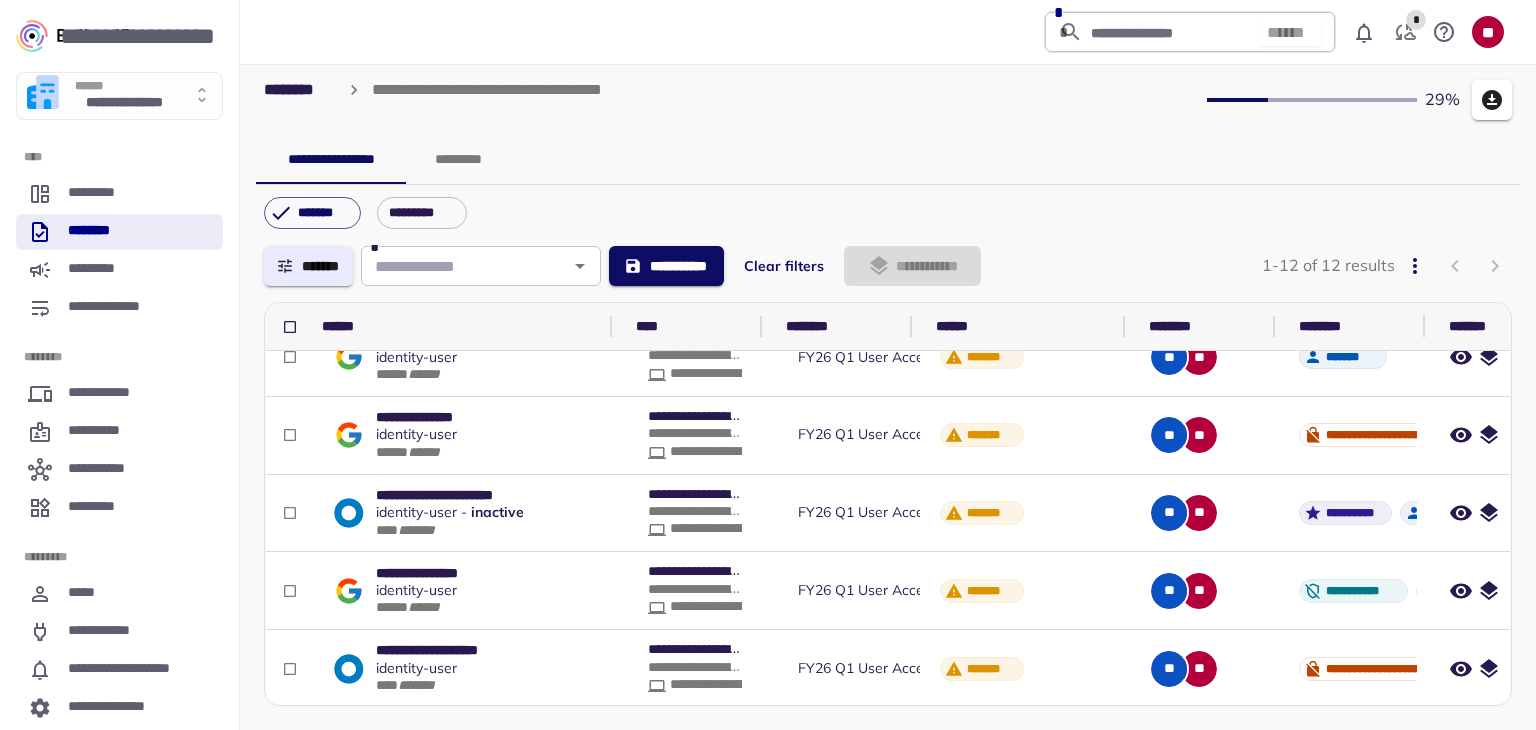 scroll, scrollTop: 0, scrollLeft: 0, axis: both 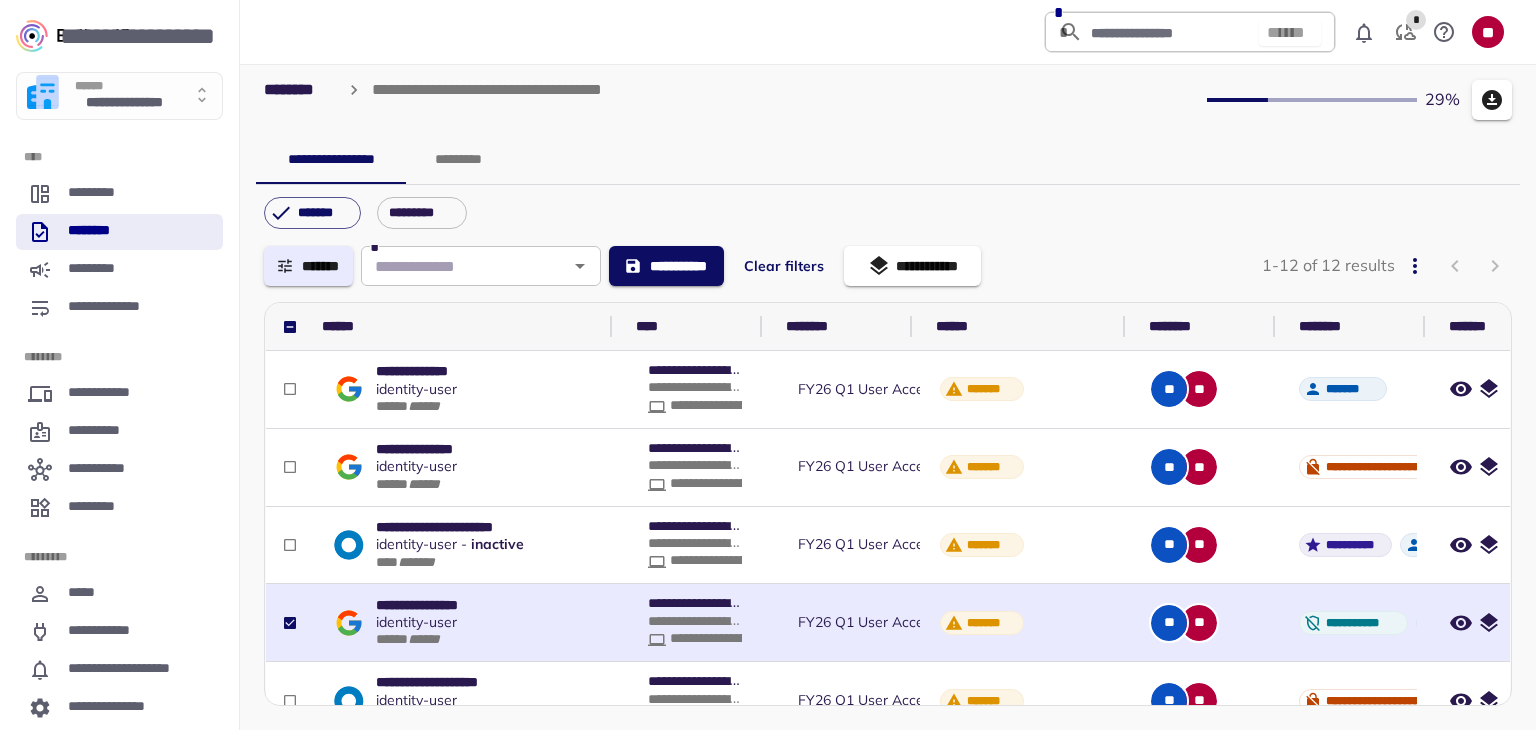 click on "**********" at bounding box center (888, 160) 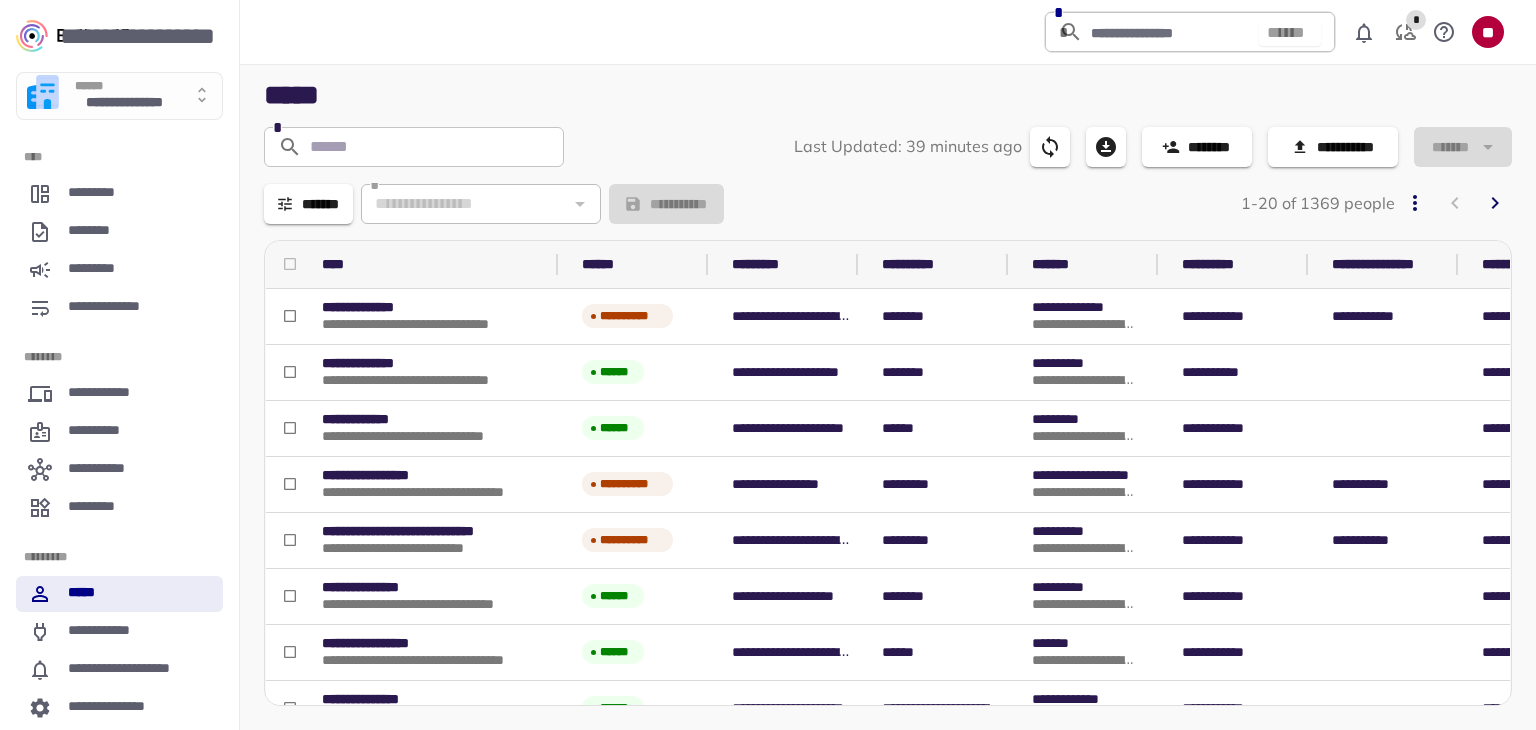 scroll, scrollTop: 0, scrollLeft: 0, axis: both 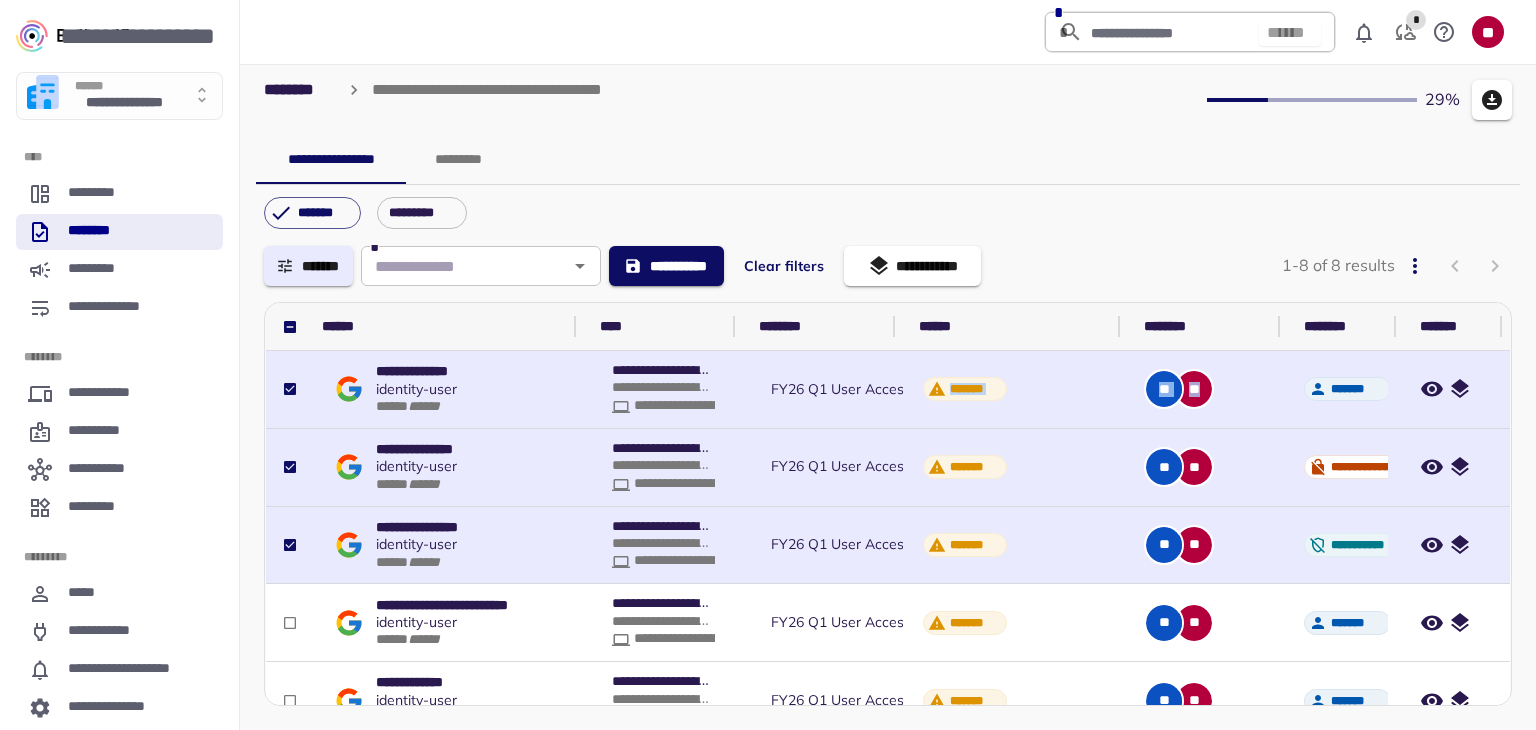 drag, startPoint x: 1385, startPoint y: 330, endPoint x: 1251, endPoint y: 362, distance: 137.76791 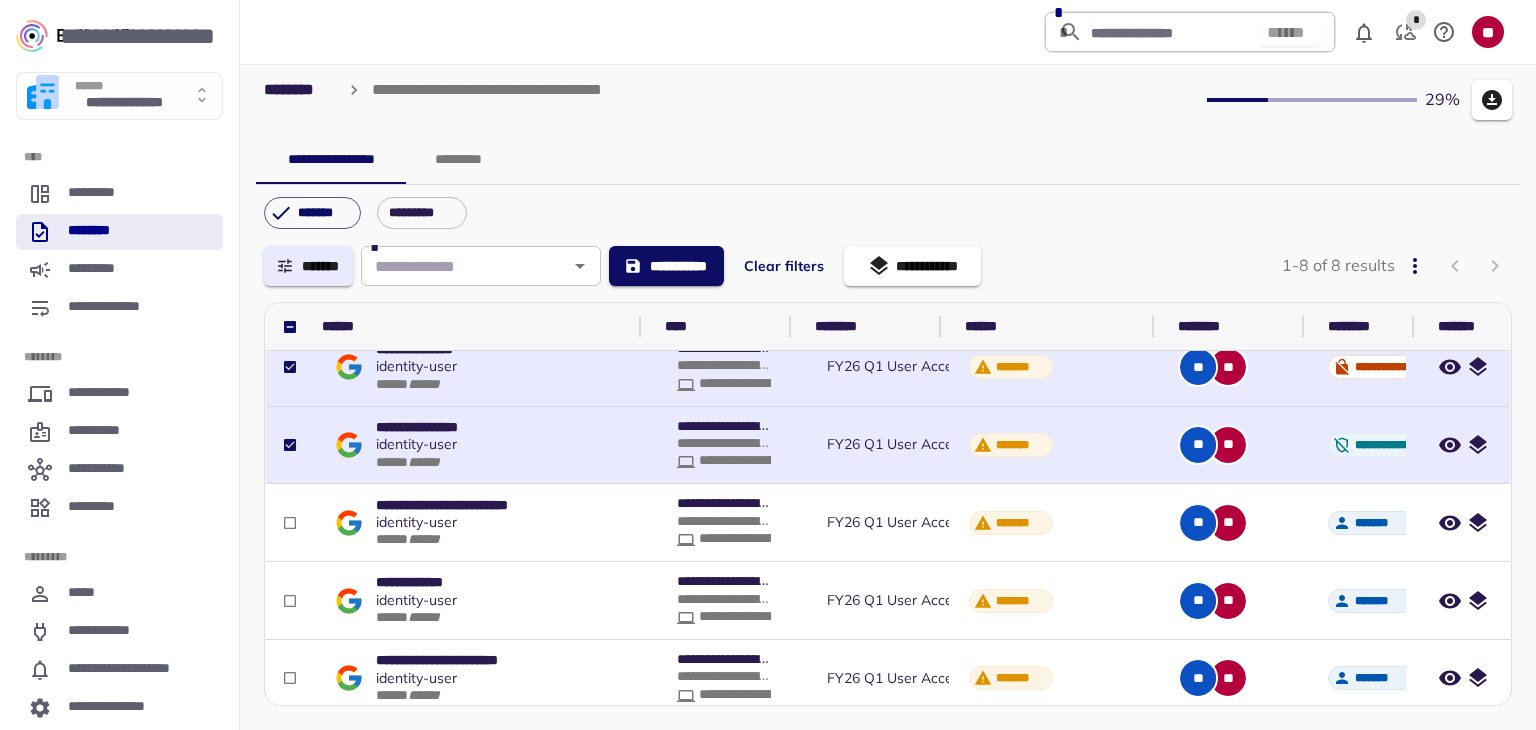 drag, startPoint x: 575, startPoint y: 331, endPoint x: 649, endPoint y: 345, distance: 75.31268 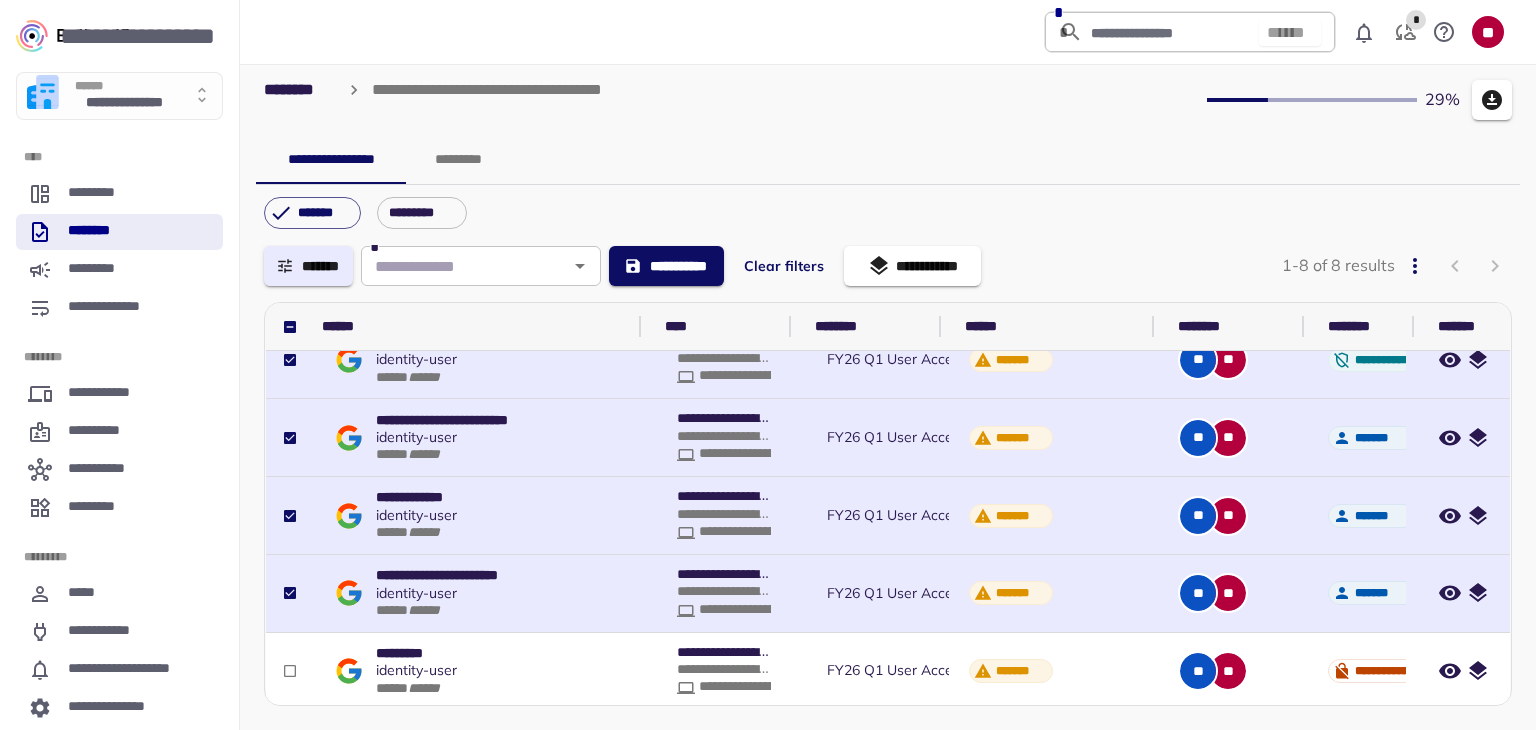 scroll, scrollTop: 281, scrollLeft: 0, axis: vertical 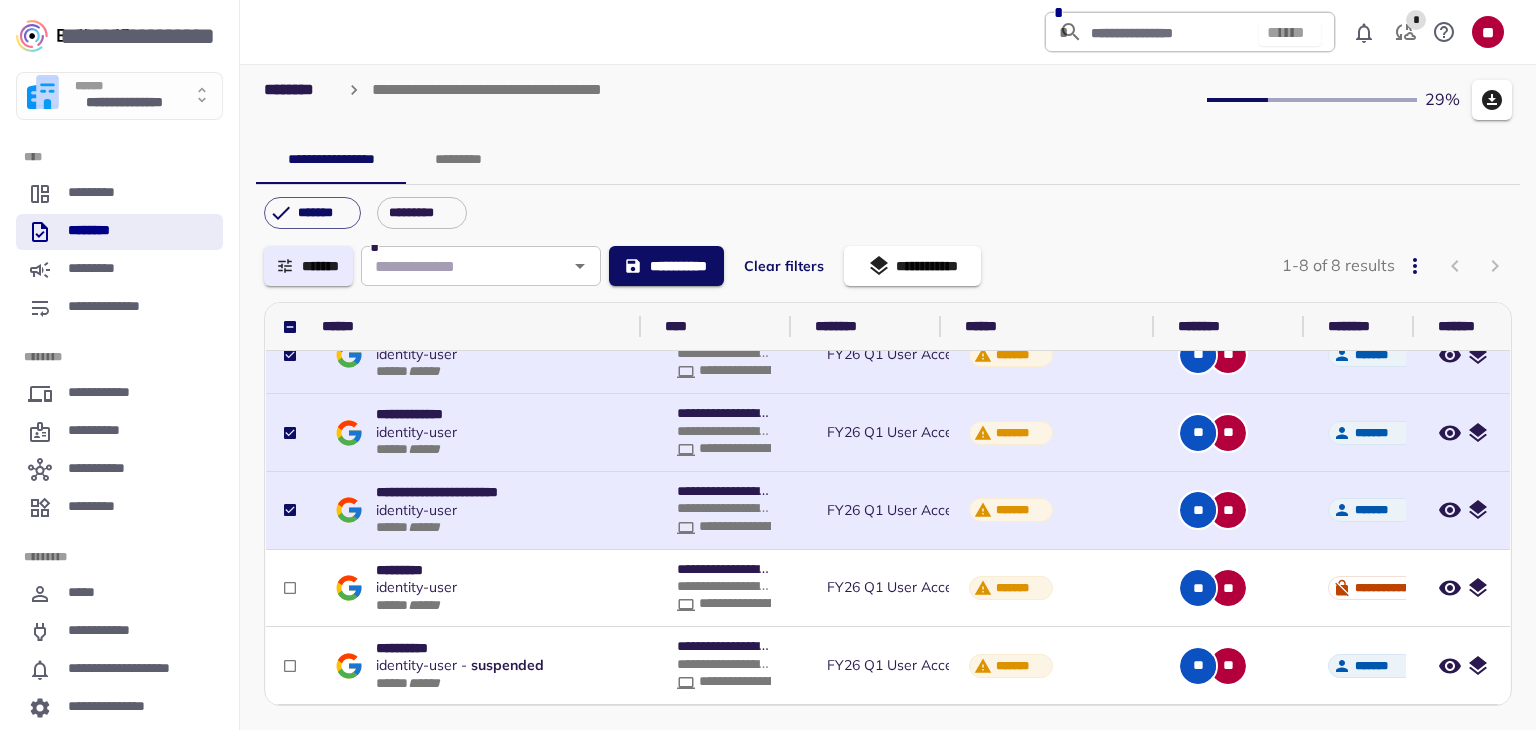 click on "*********" at bounding box center [458, 160] 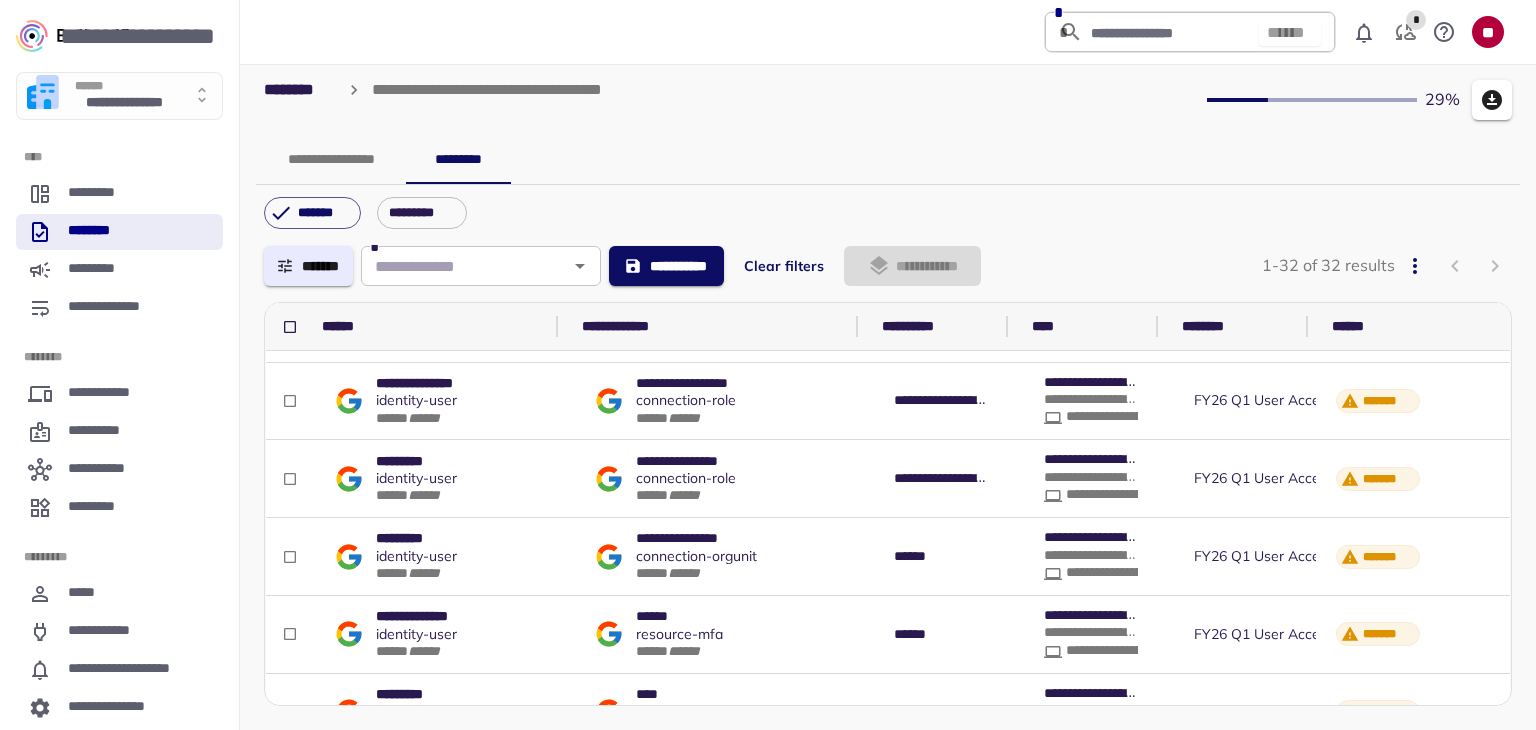 scroll, scrollTop: 0, scrollLeft: 0, axis: both 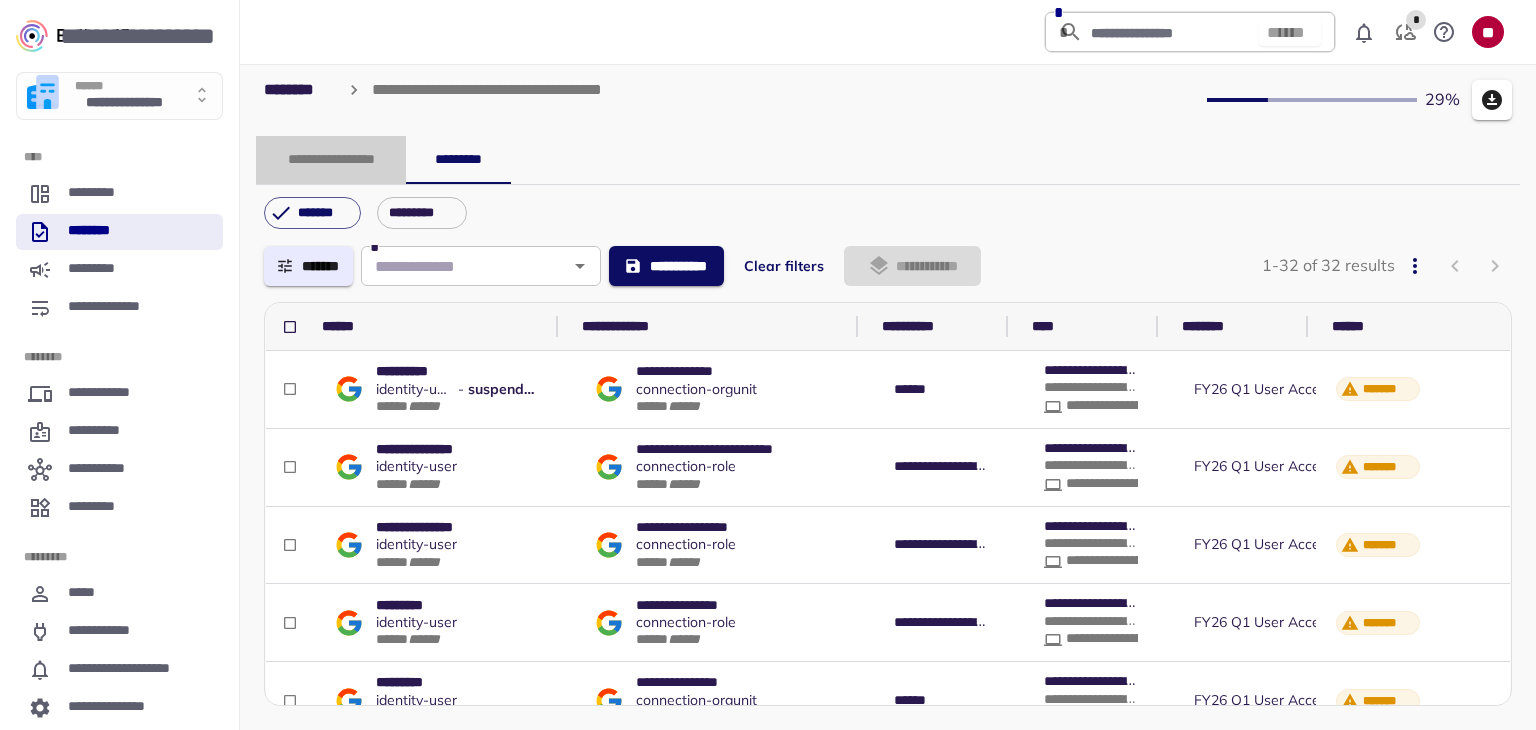 click on "**********" at bounding box center (331, 160) 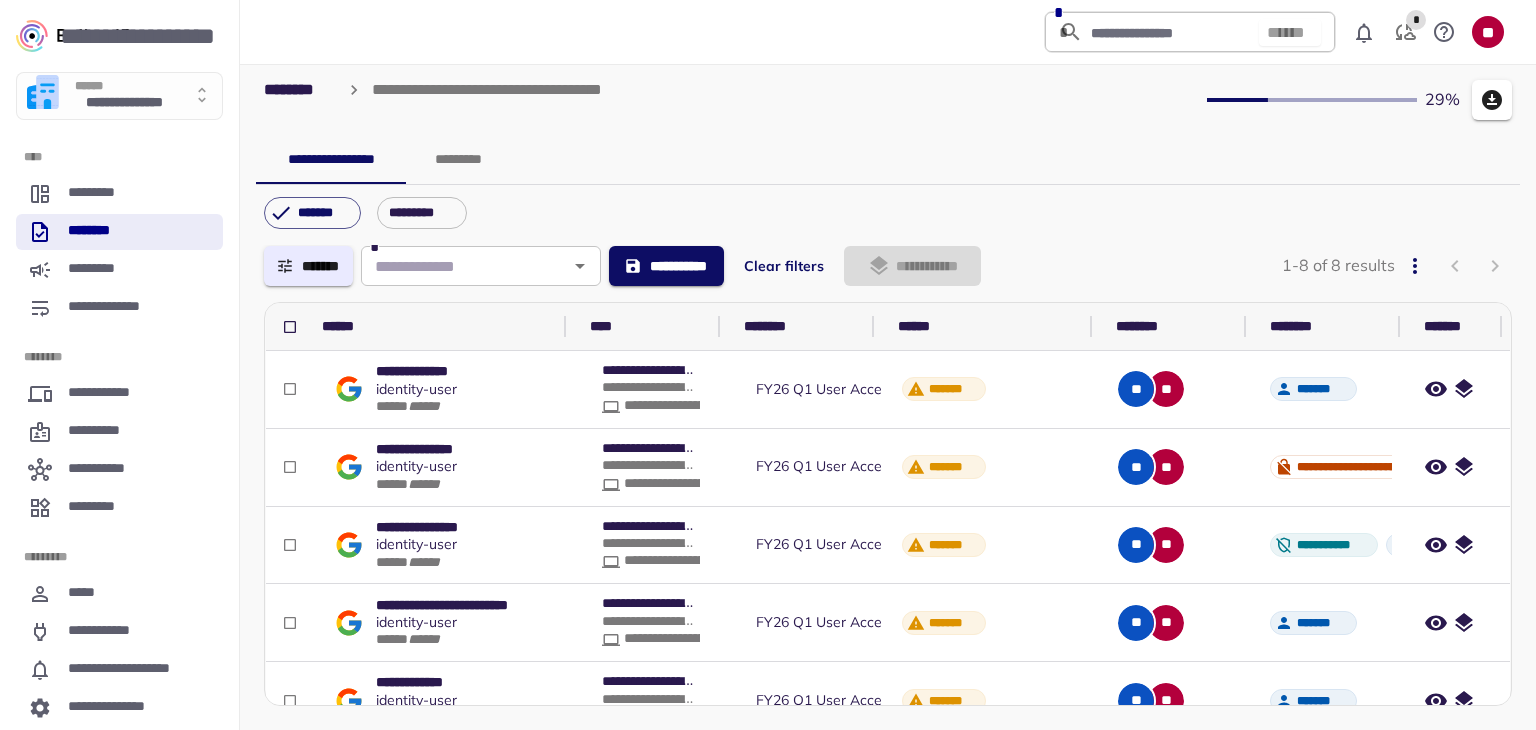 scroll, scrollTop: 266, scrollLeft: 0, axis: vertical 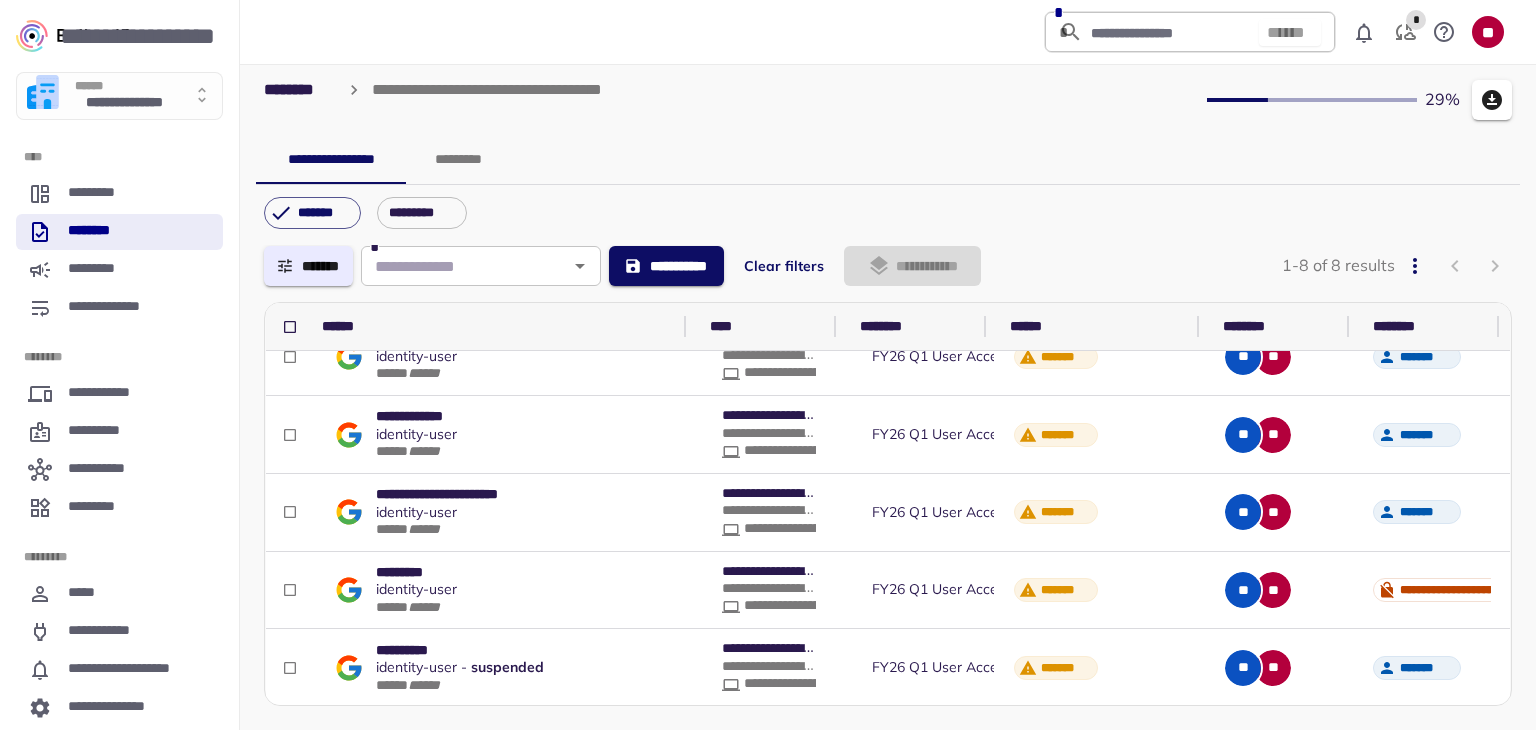drag, startPoint x: 562, startPoint y: 325, endPoint x: 694, endPoint y: 373, distance: 140.4564 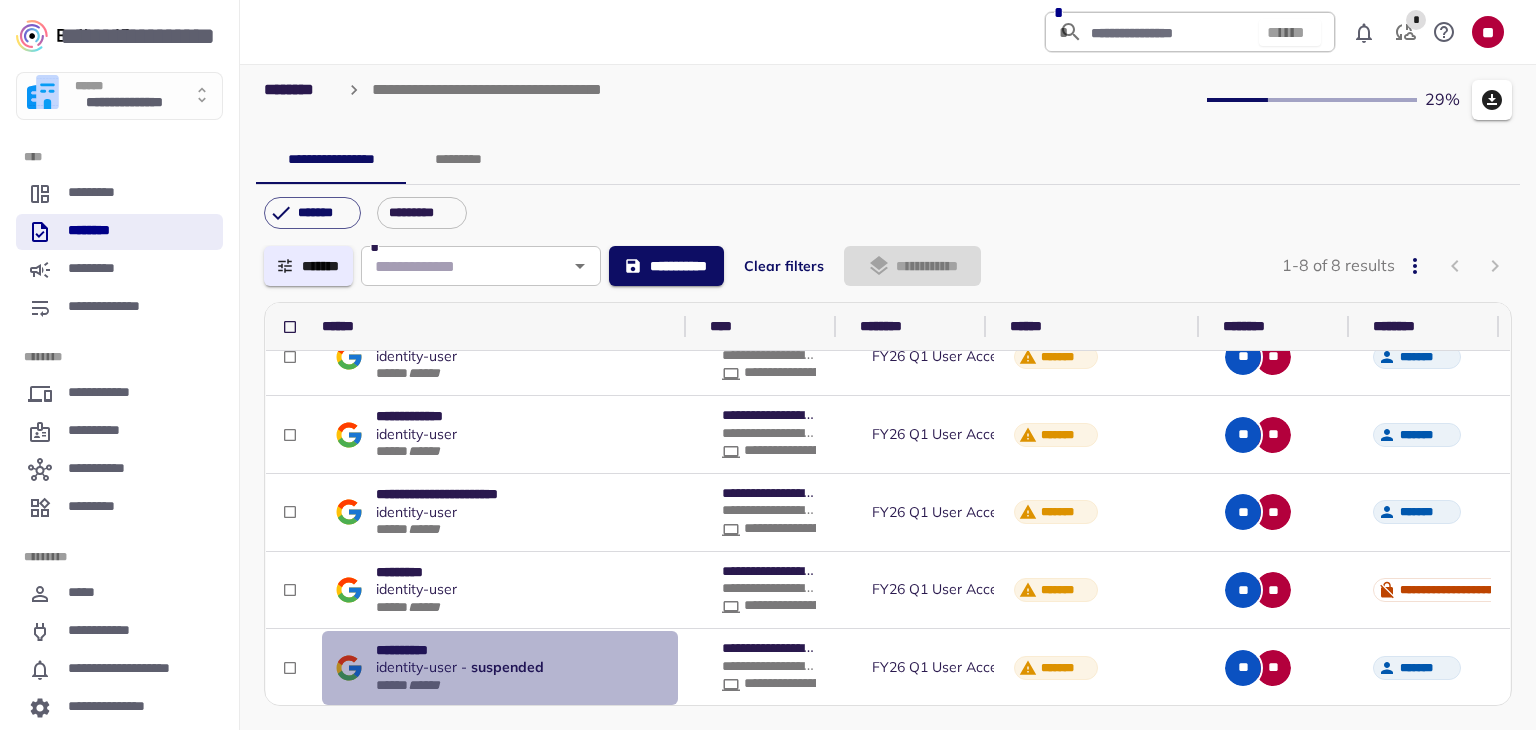 click on "identity  -  user" at bounding box center [416, 667] 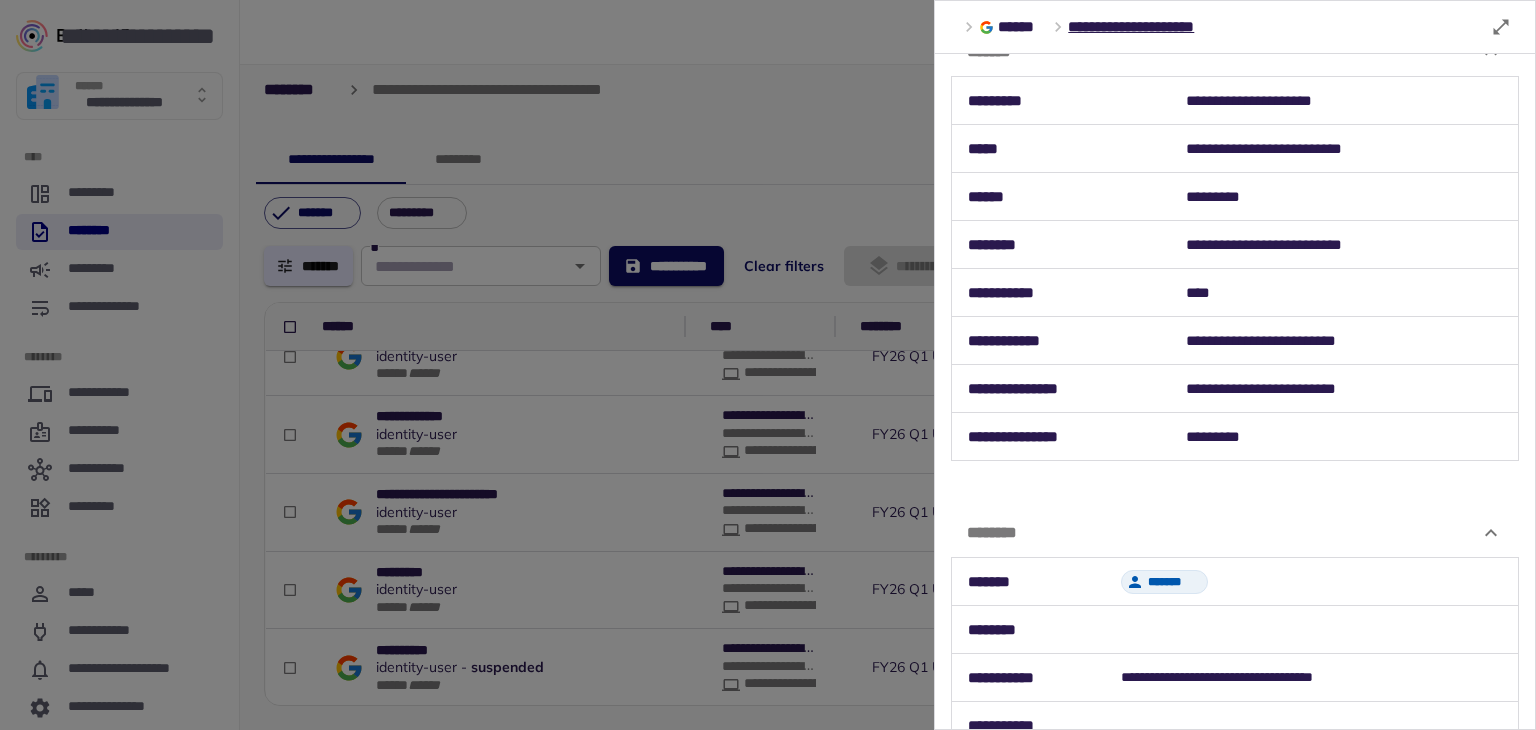 scroll, scrollTop: 62, scrollLeft: 0, axis: vertical 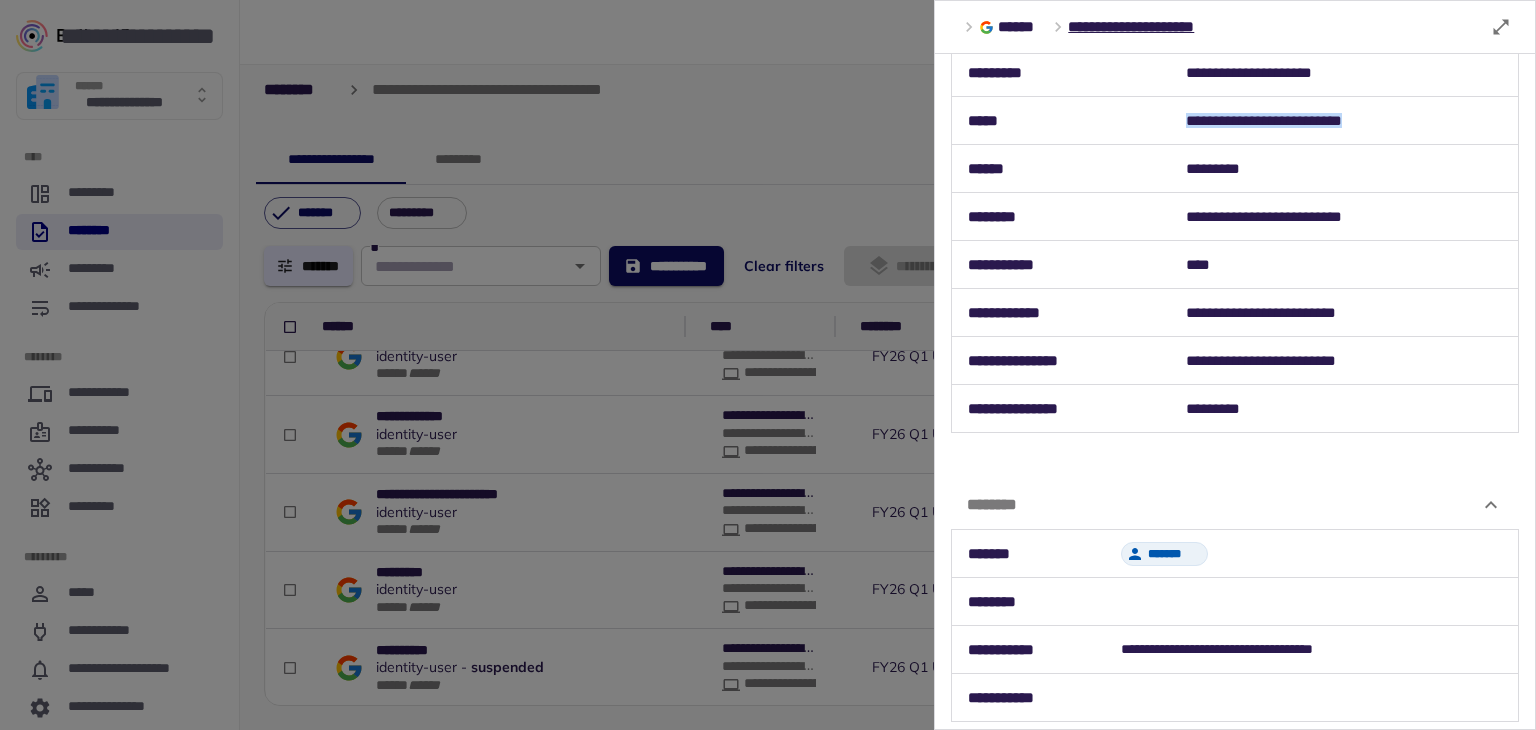 drag, startPoint x: 1180, startPoint y: 122, endPoint x: 1390, endPoint y: 113, distance: 210.19276 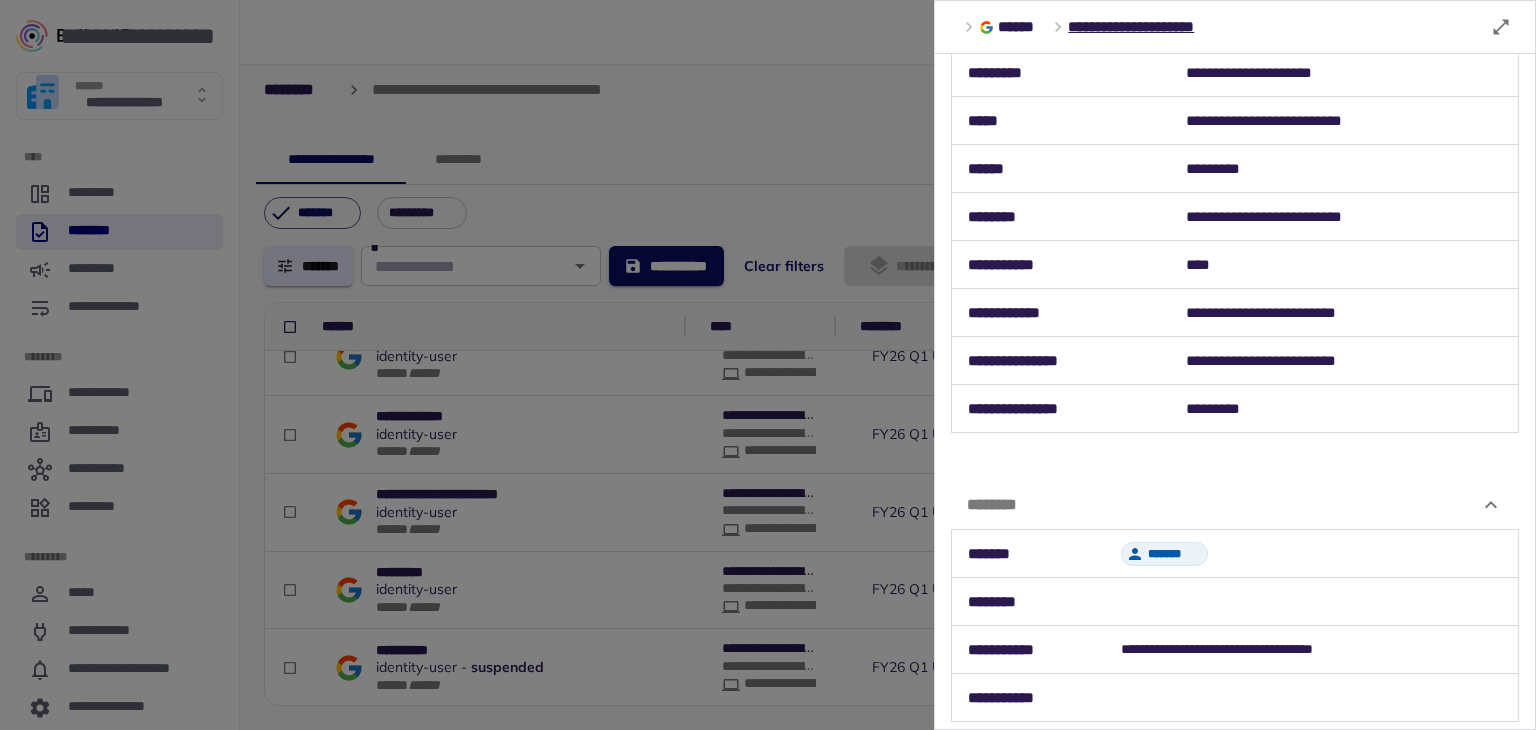 click at bounding box center [768, 365] 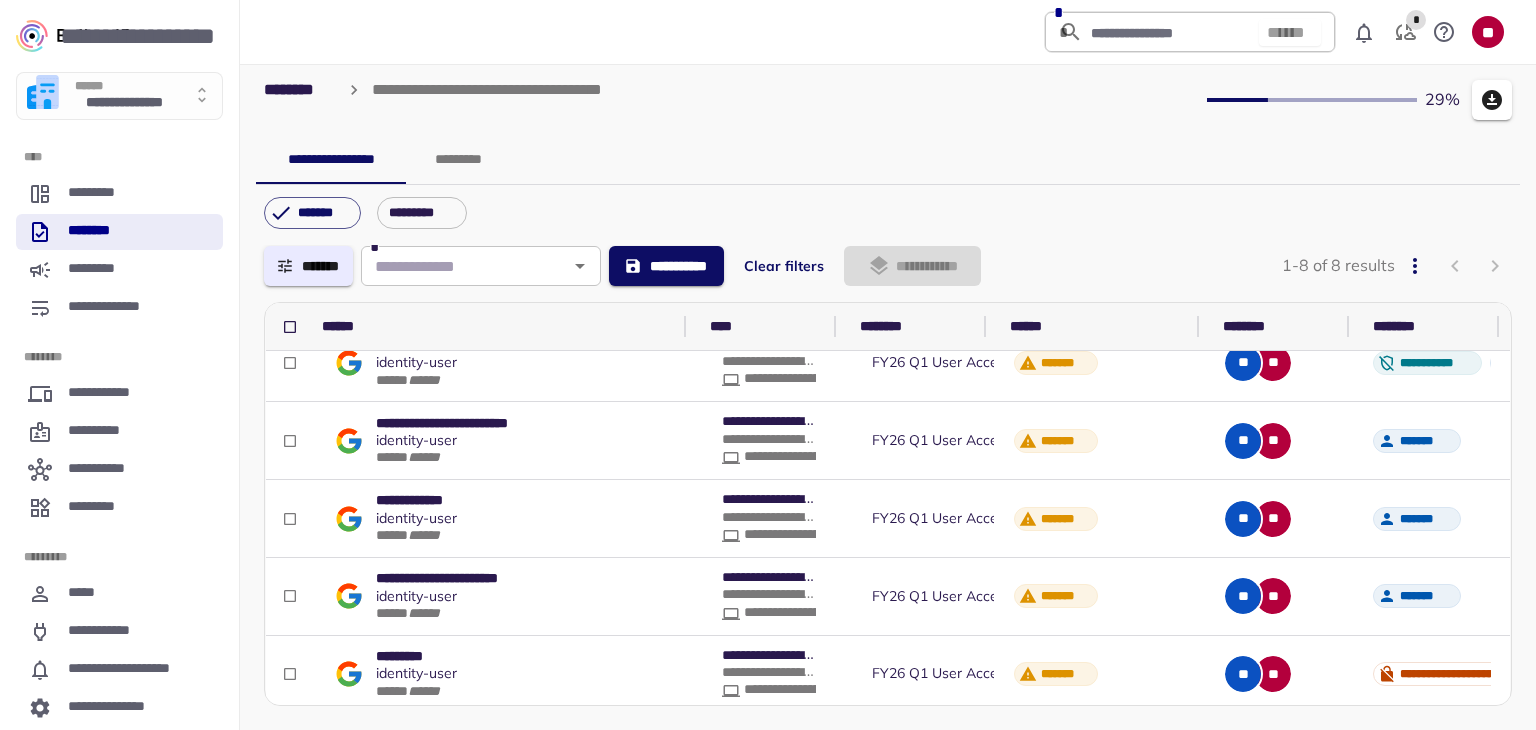 scroll, scrollTop: 0, scrollLeft: 0, axis: both 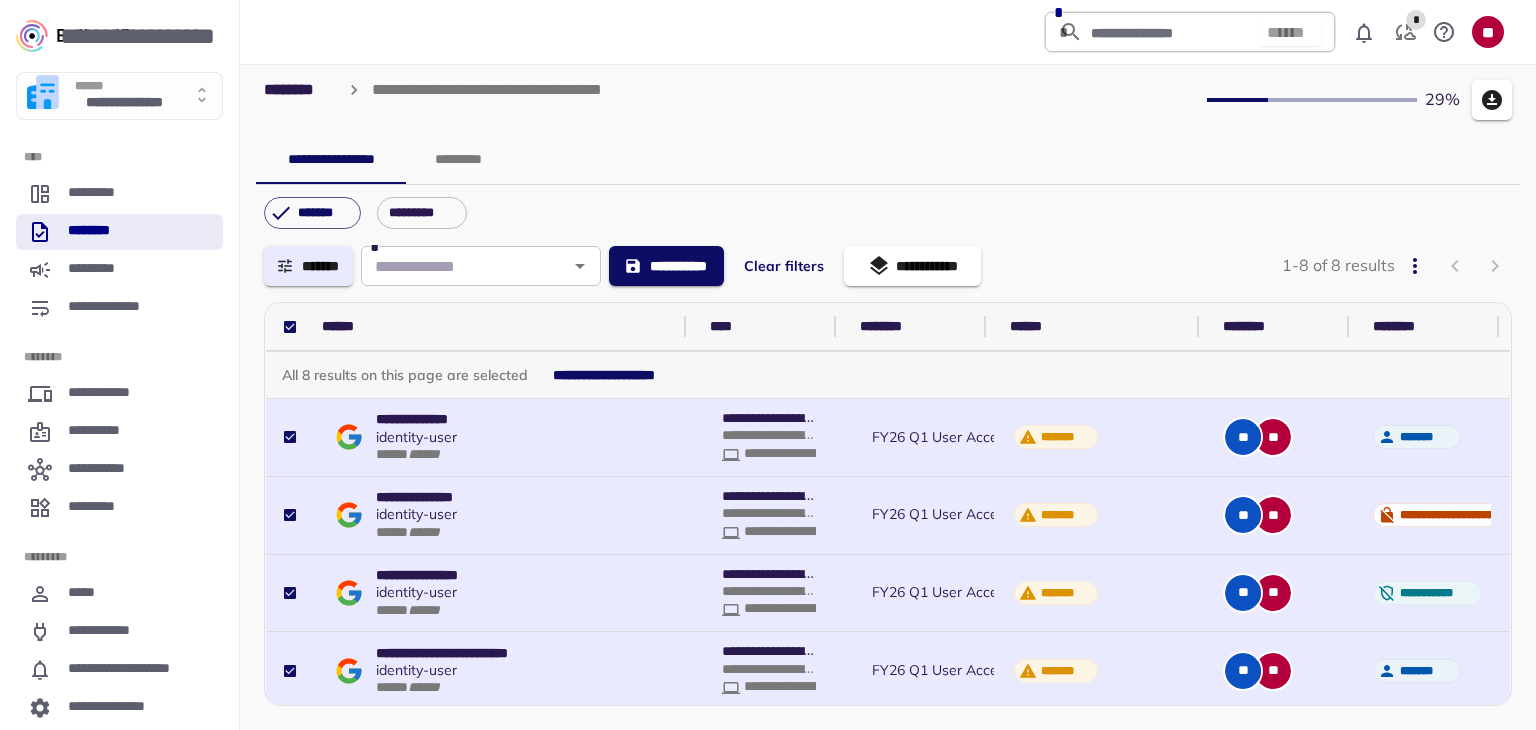 click on "**********" at bounding box center [606, 375] 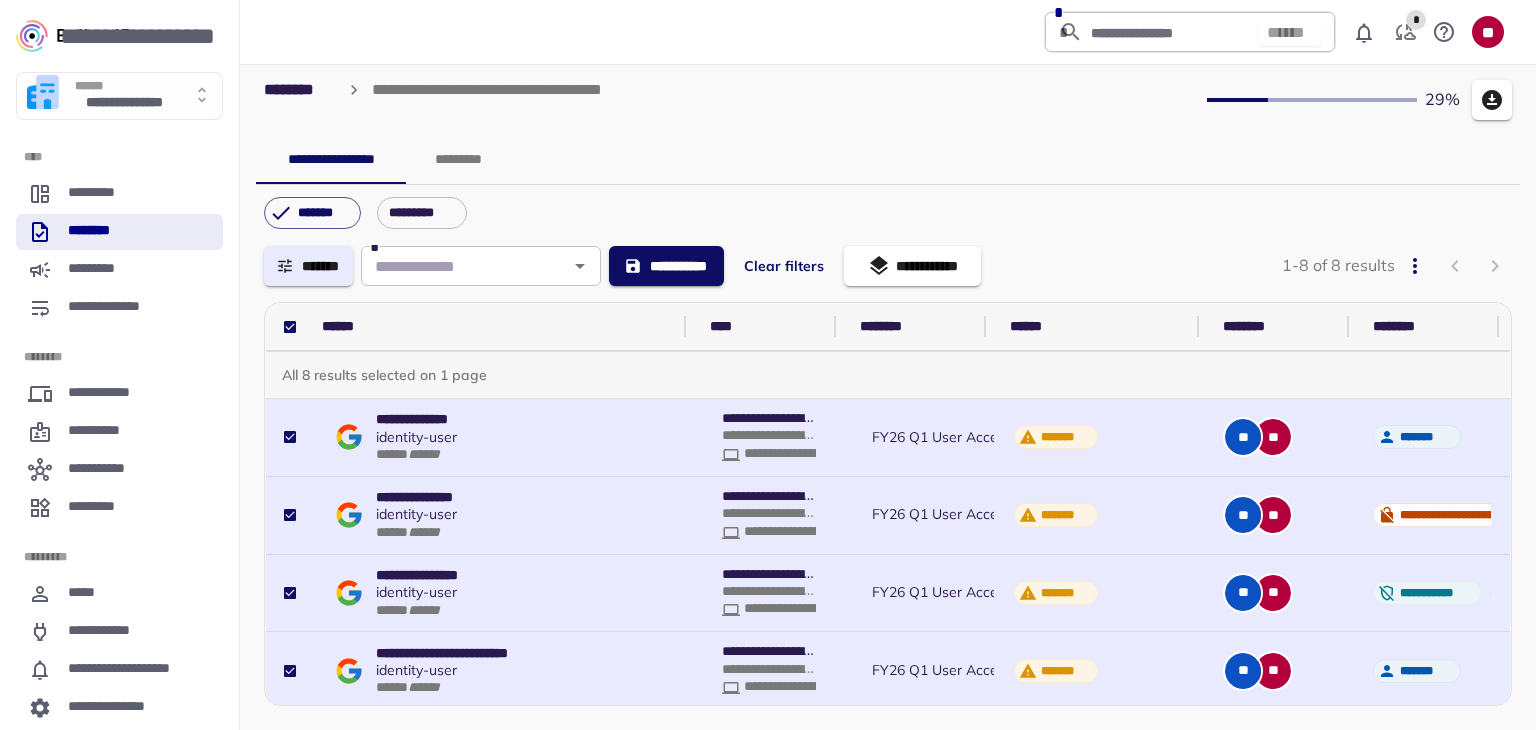 click on "**********" at bounding box center [912, 266] 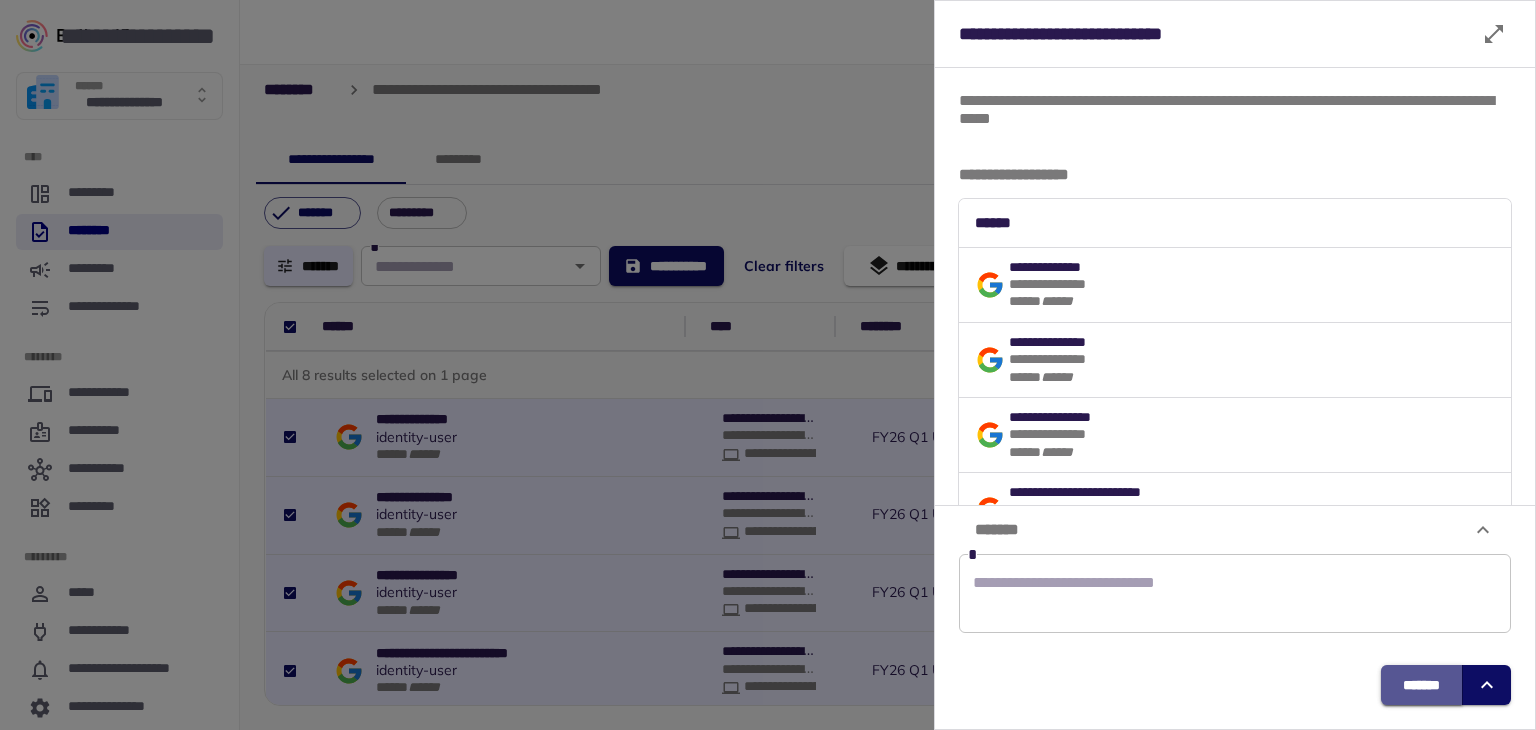 click on "*******" at bounding box center (1421, 685) 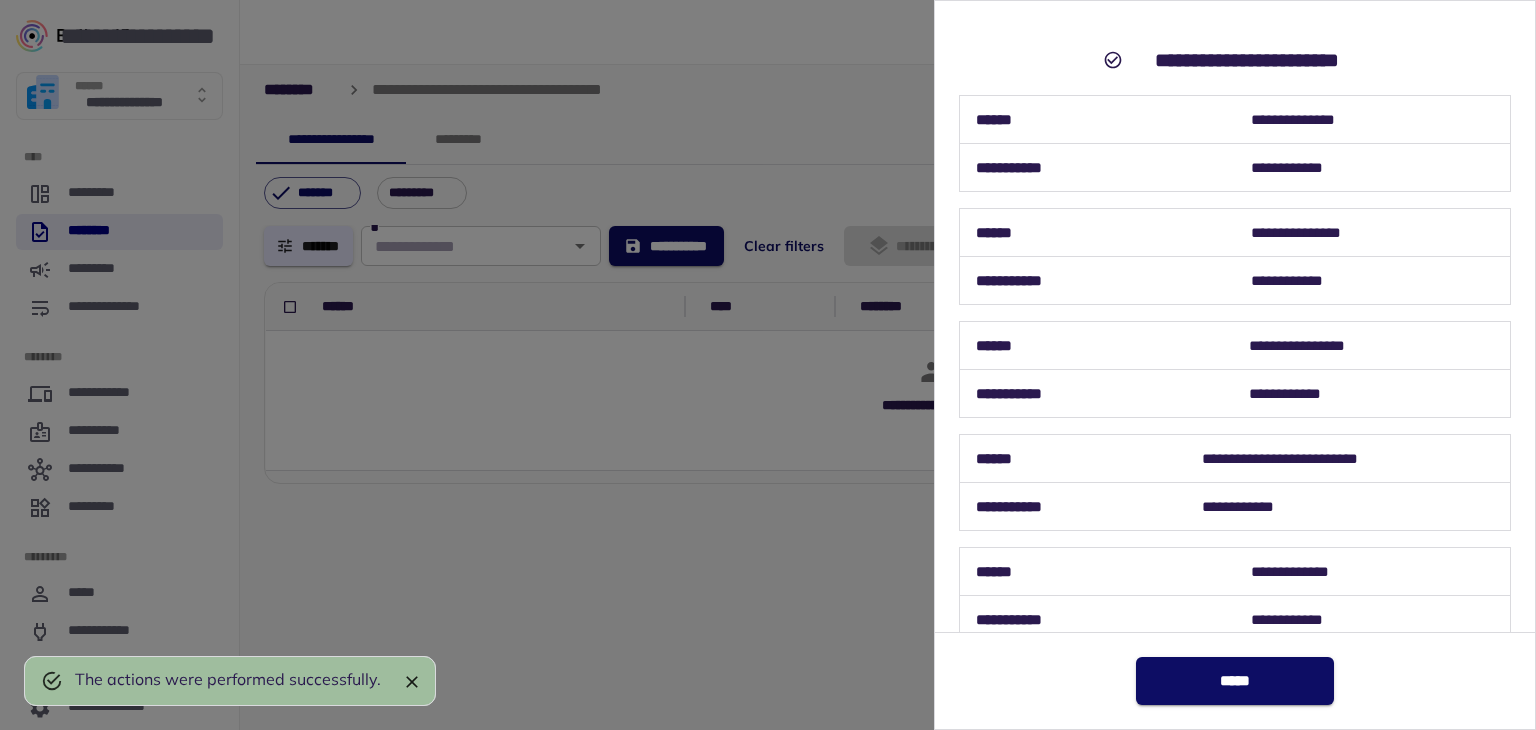 click on "*****" at bounding box center [1235, 681] 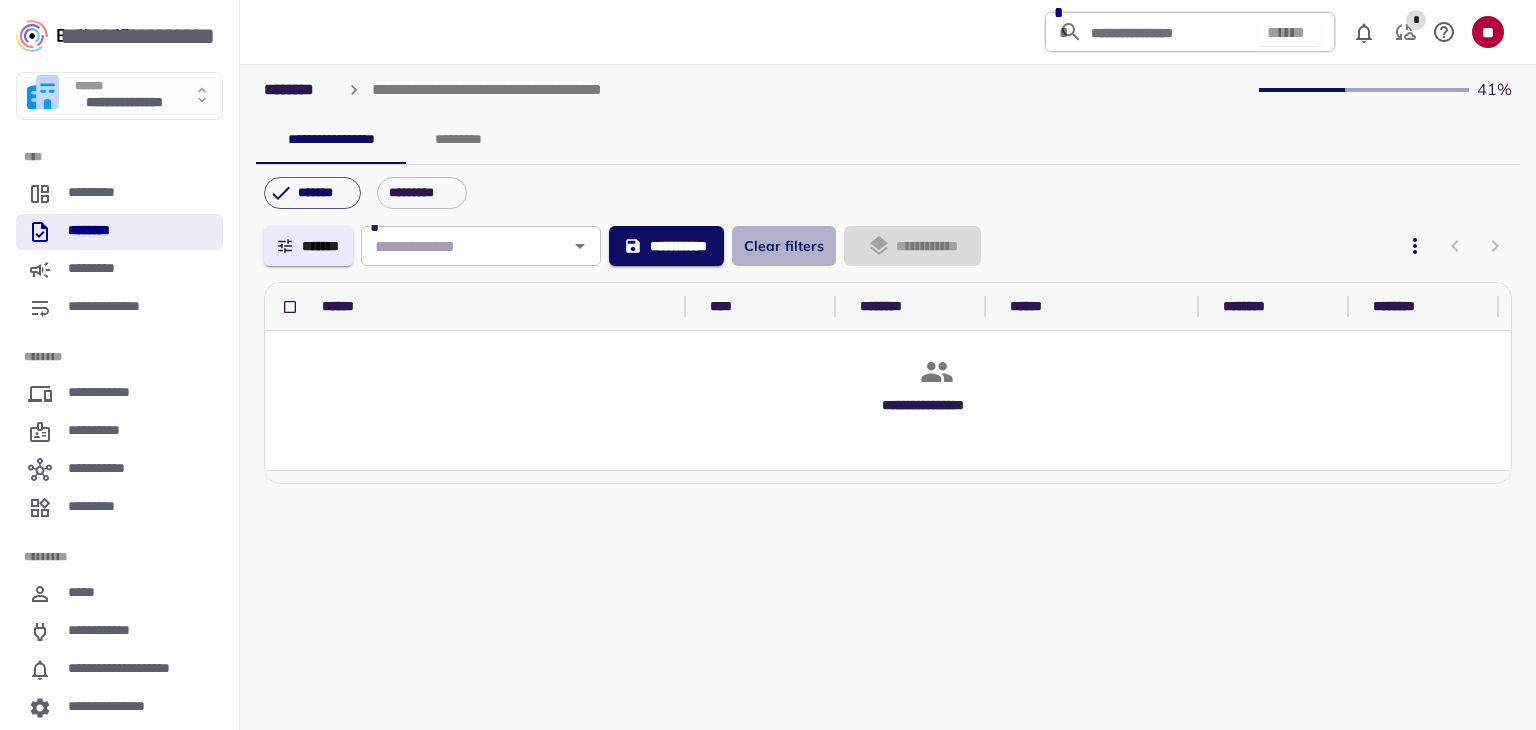 click on "Clear filters" at bounding box center [784, 246] 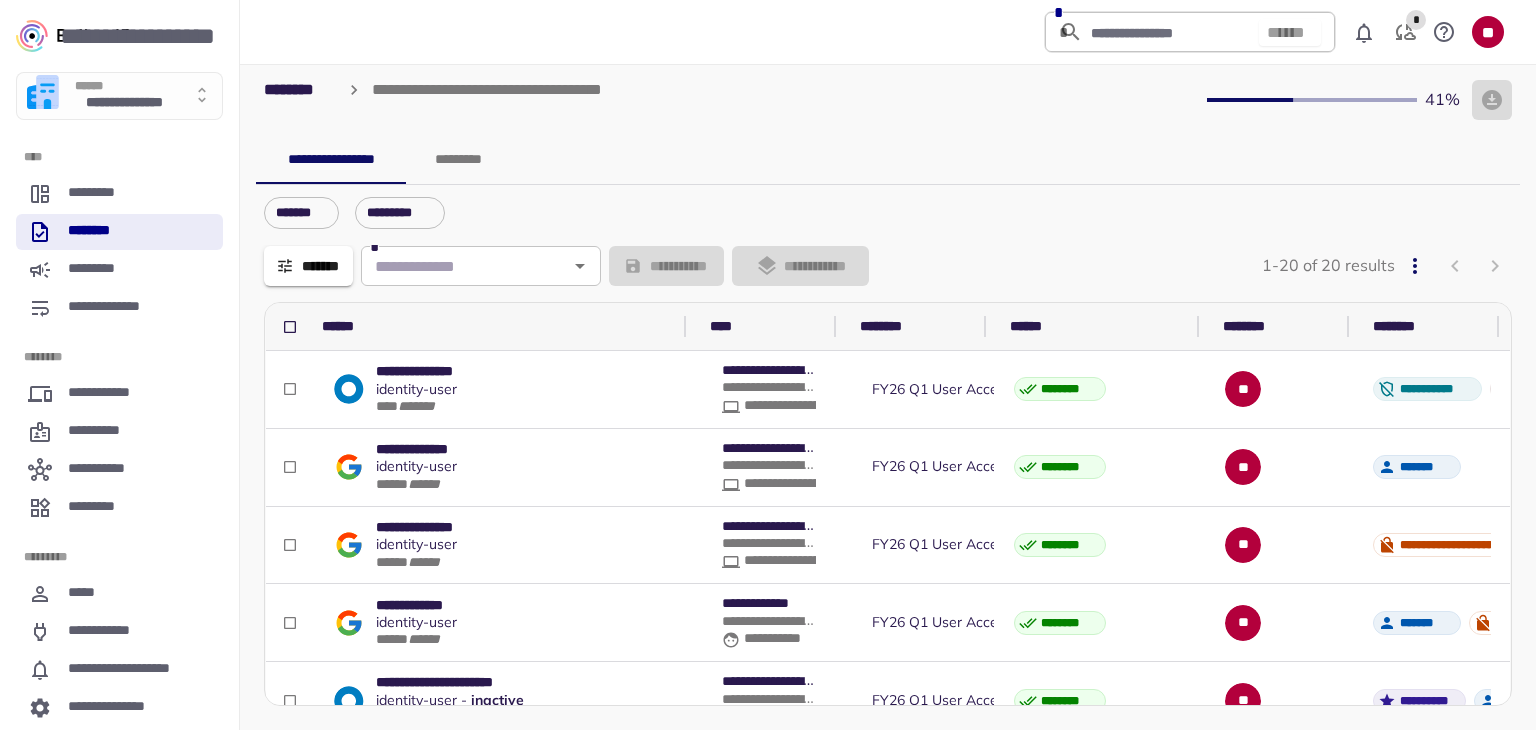 click on "**********" at bounding box center [888, 160] 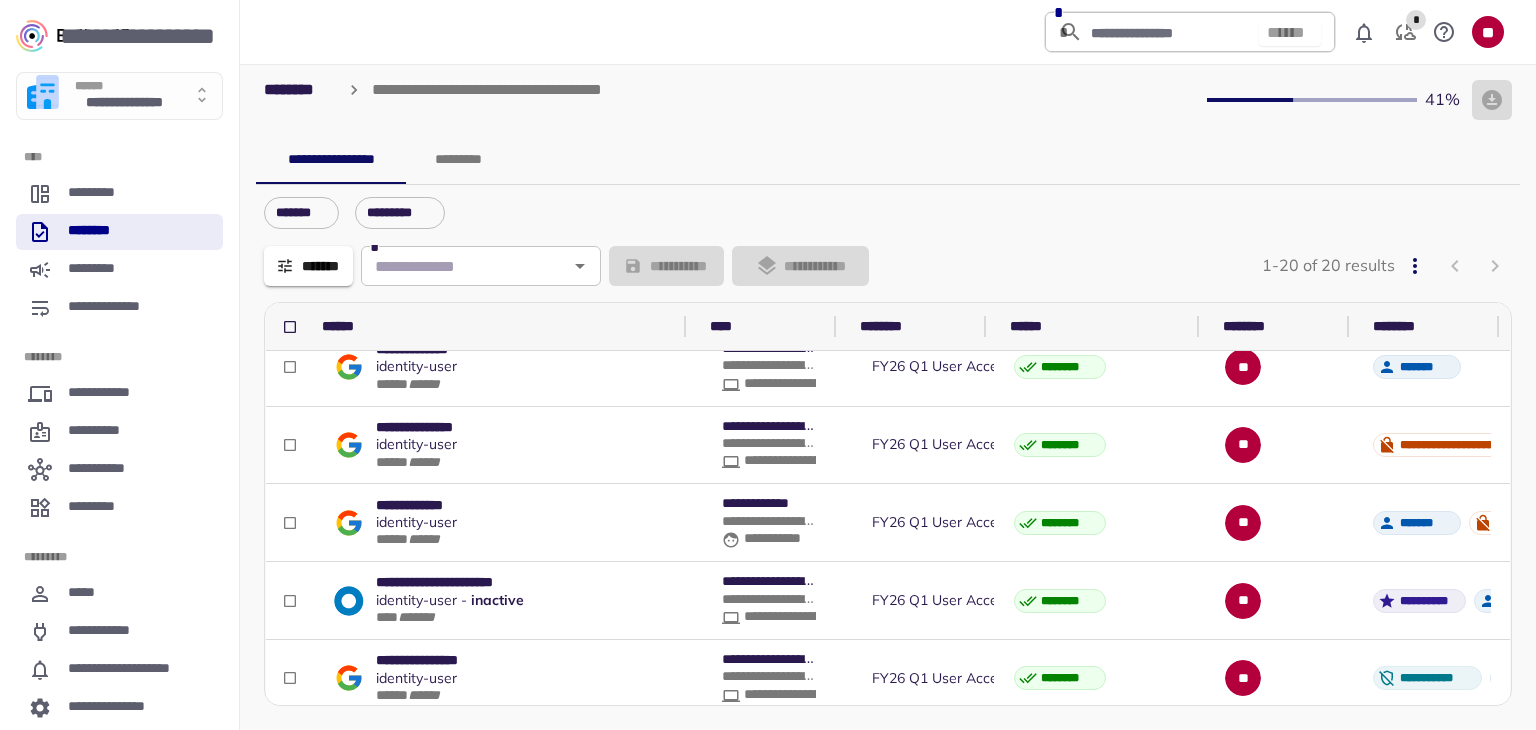 scroll, scrollTop: 0, scrollLeft: 0, axis: both 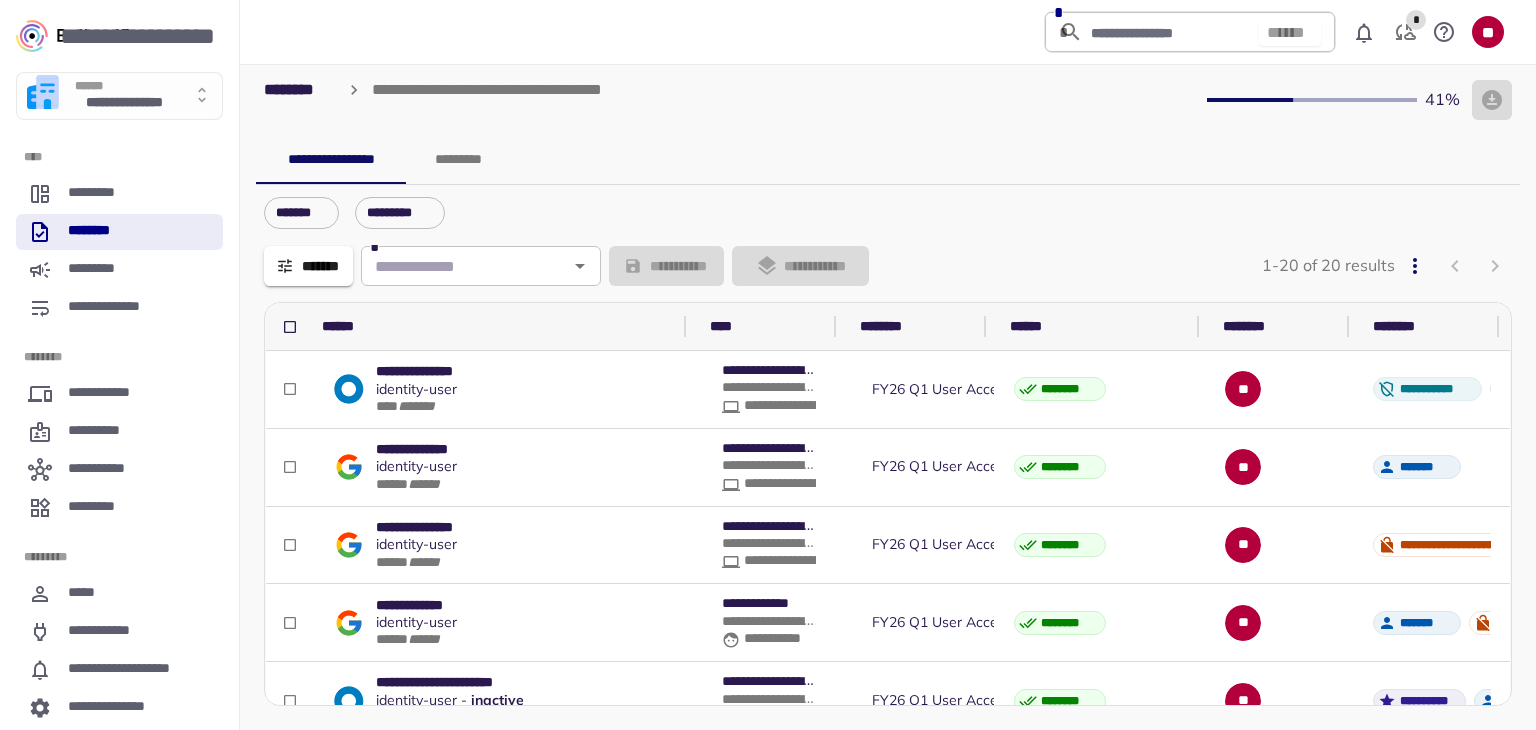 click on "*********" at bounding box center (458, 160) 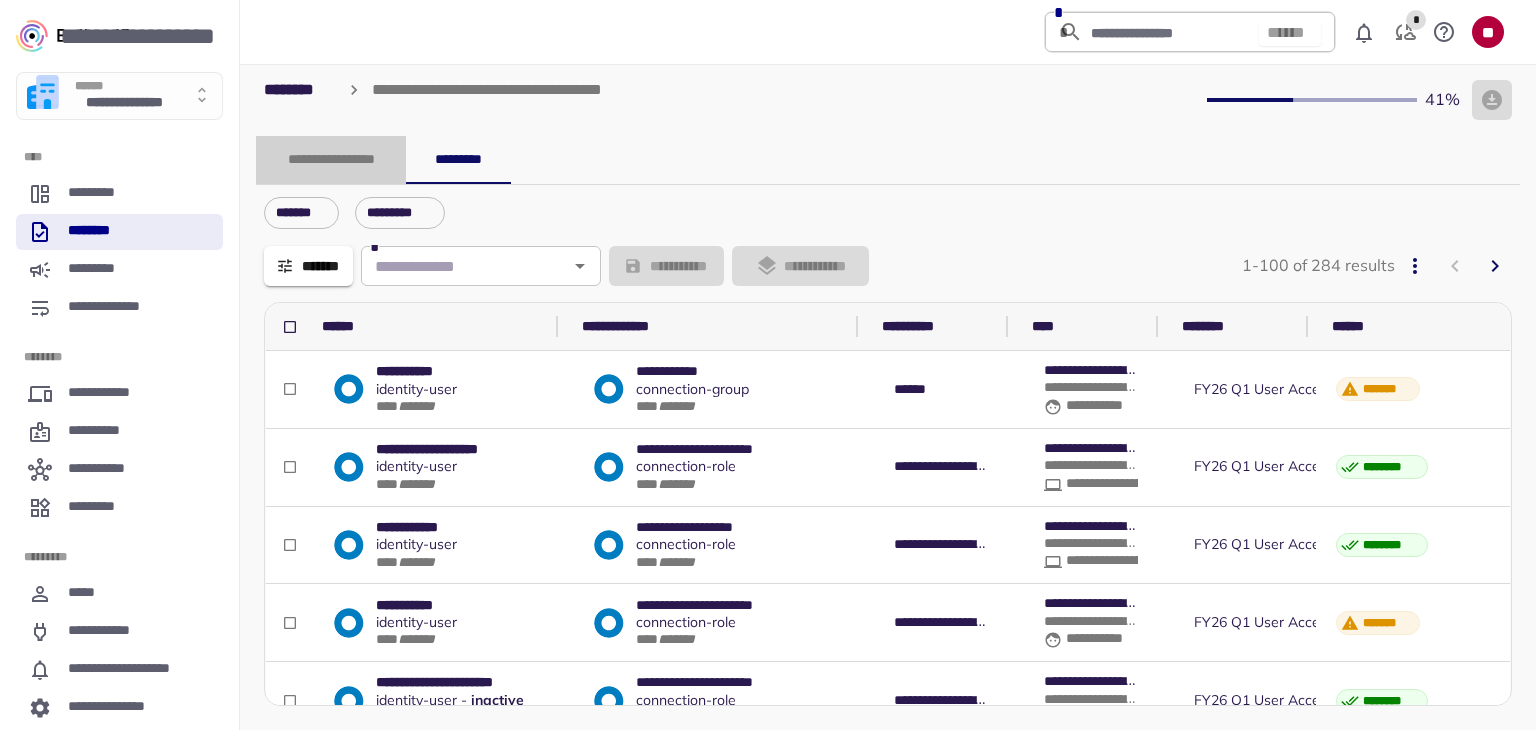 click on "**********" at bounding box center (331, 160) 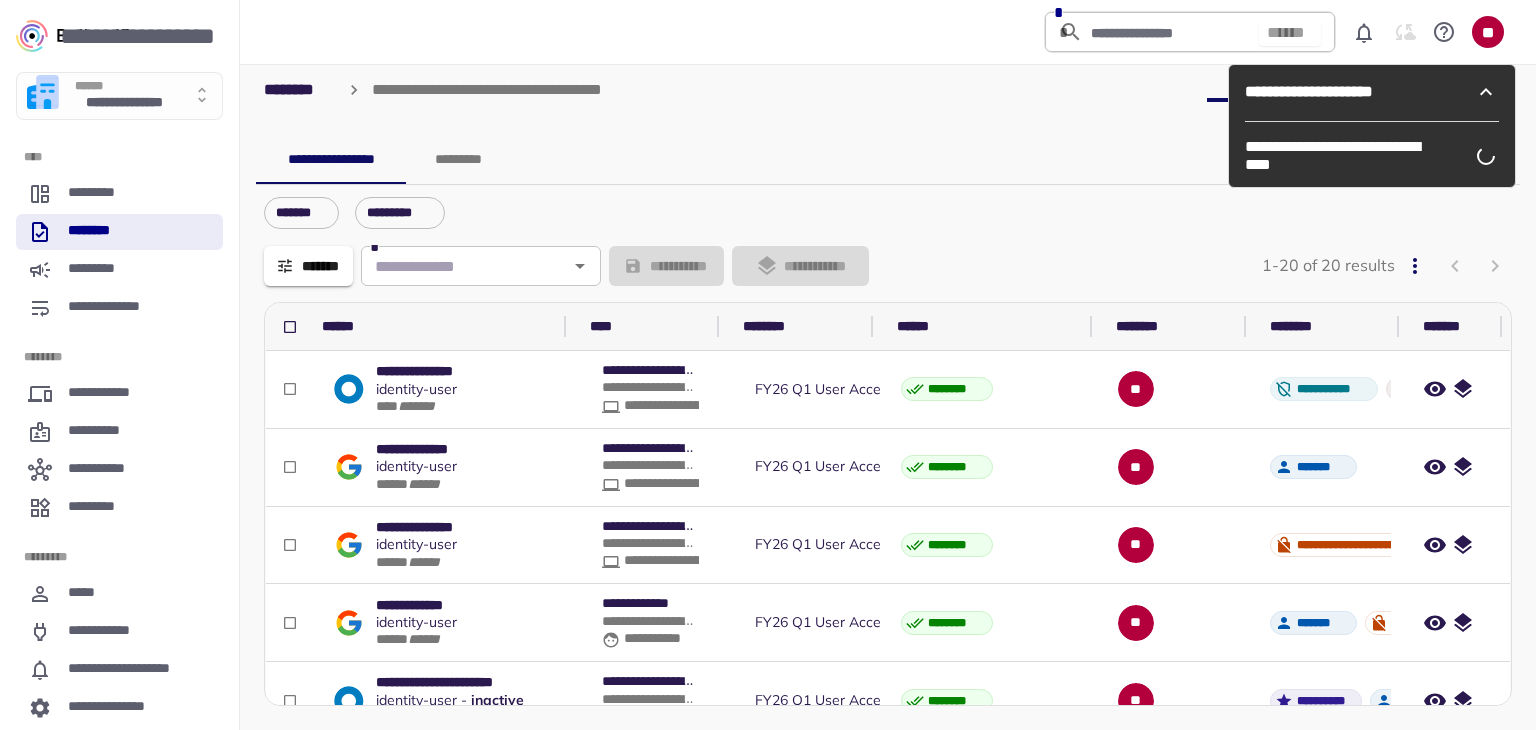 scroll, scrollTop: 0, scrollLeft: 0, axis: both 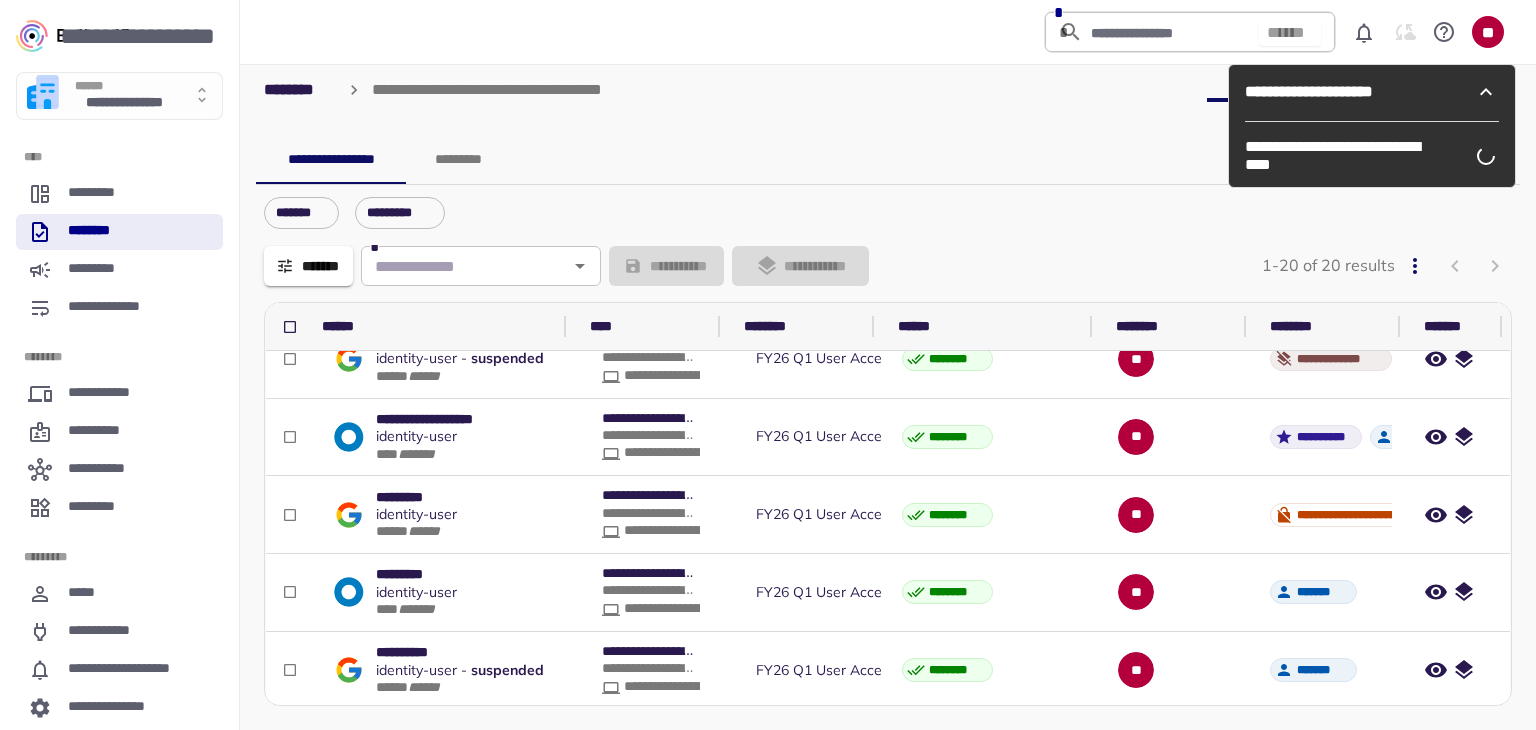 click on "* ****" at bounding box center (416, 454) 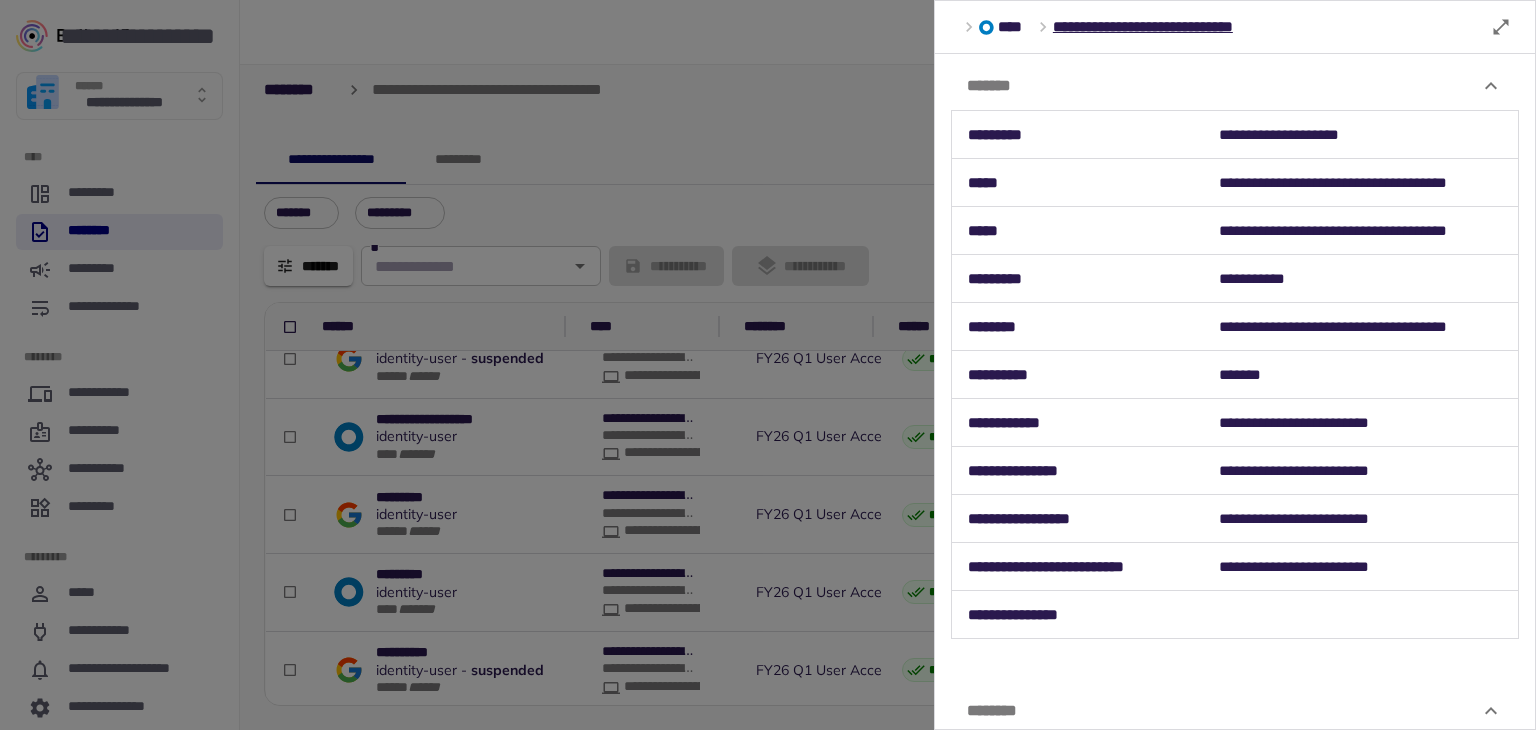 click at bounding box center (768, 365) 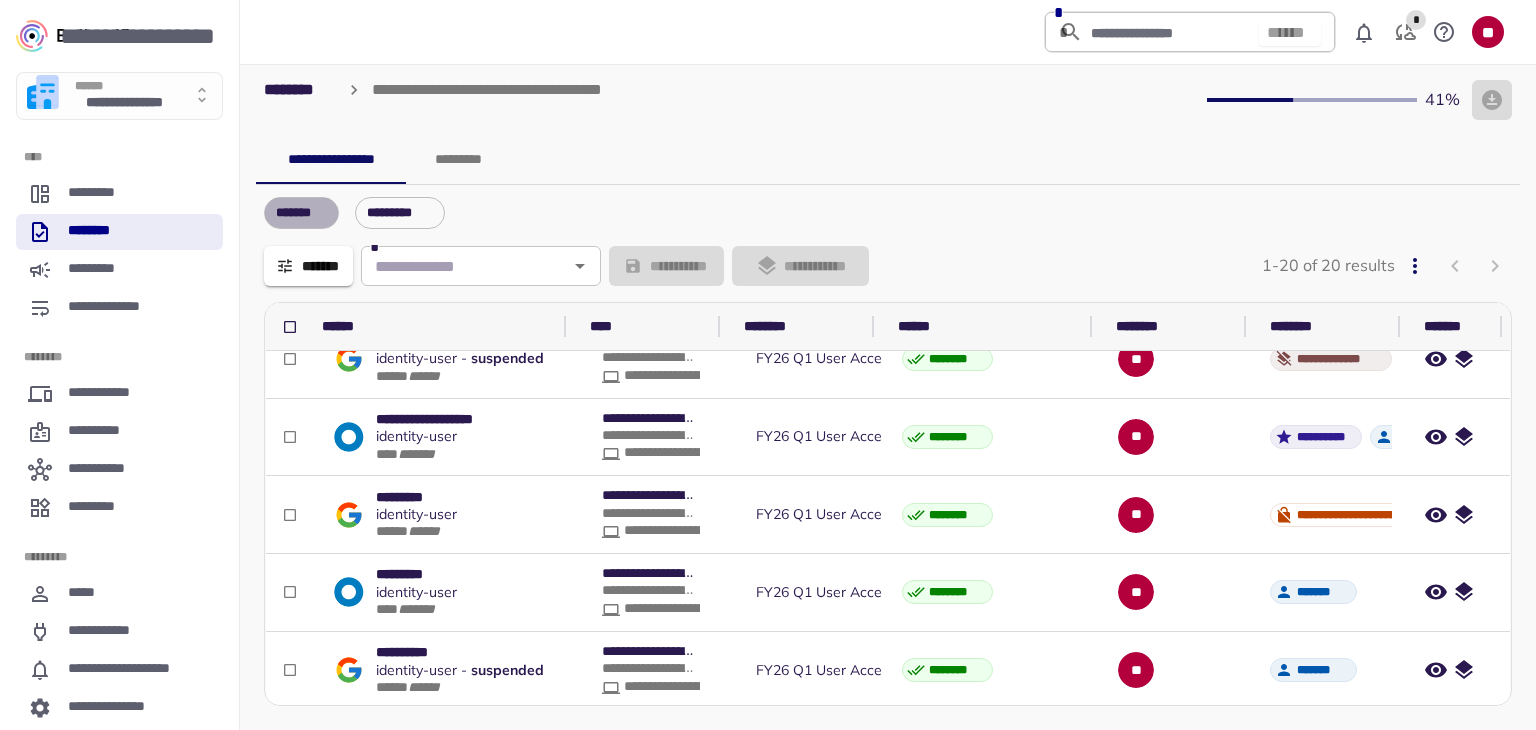 click on "*******" at bounding box center [301, 213] 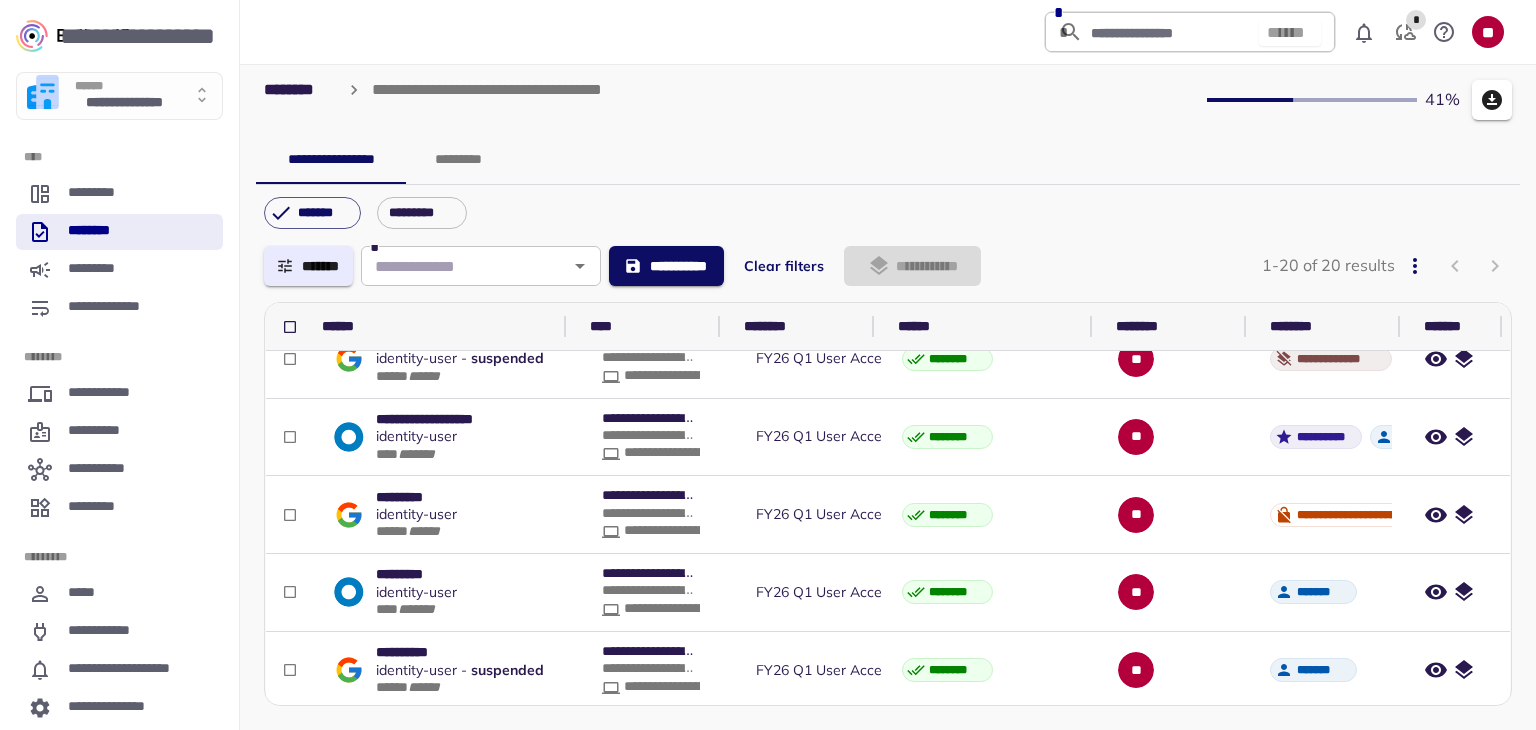 scroll, scrollTop: 0, scrollLeft: 0, axis: both 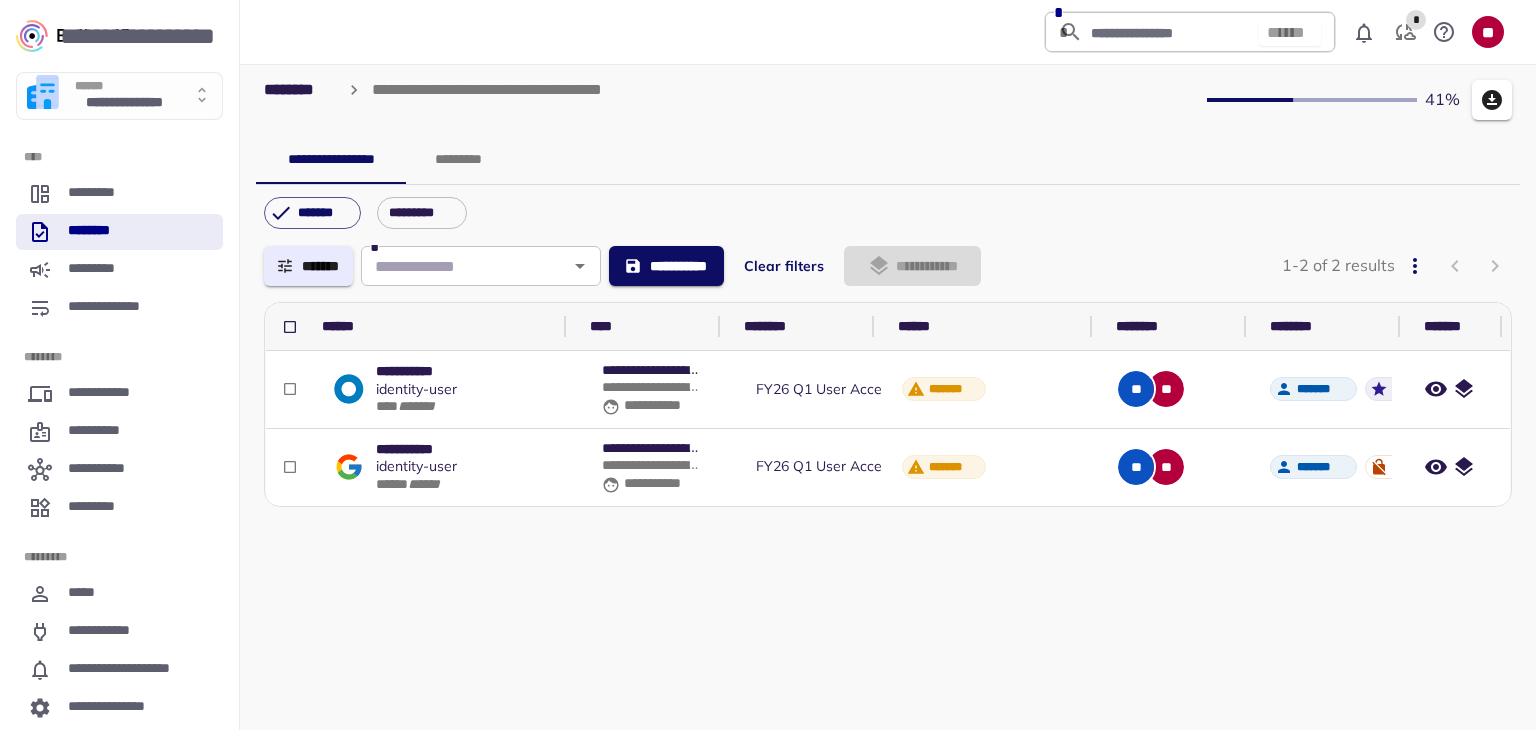 click on "**********" at bounding box center [888, 96] 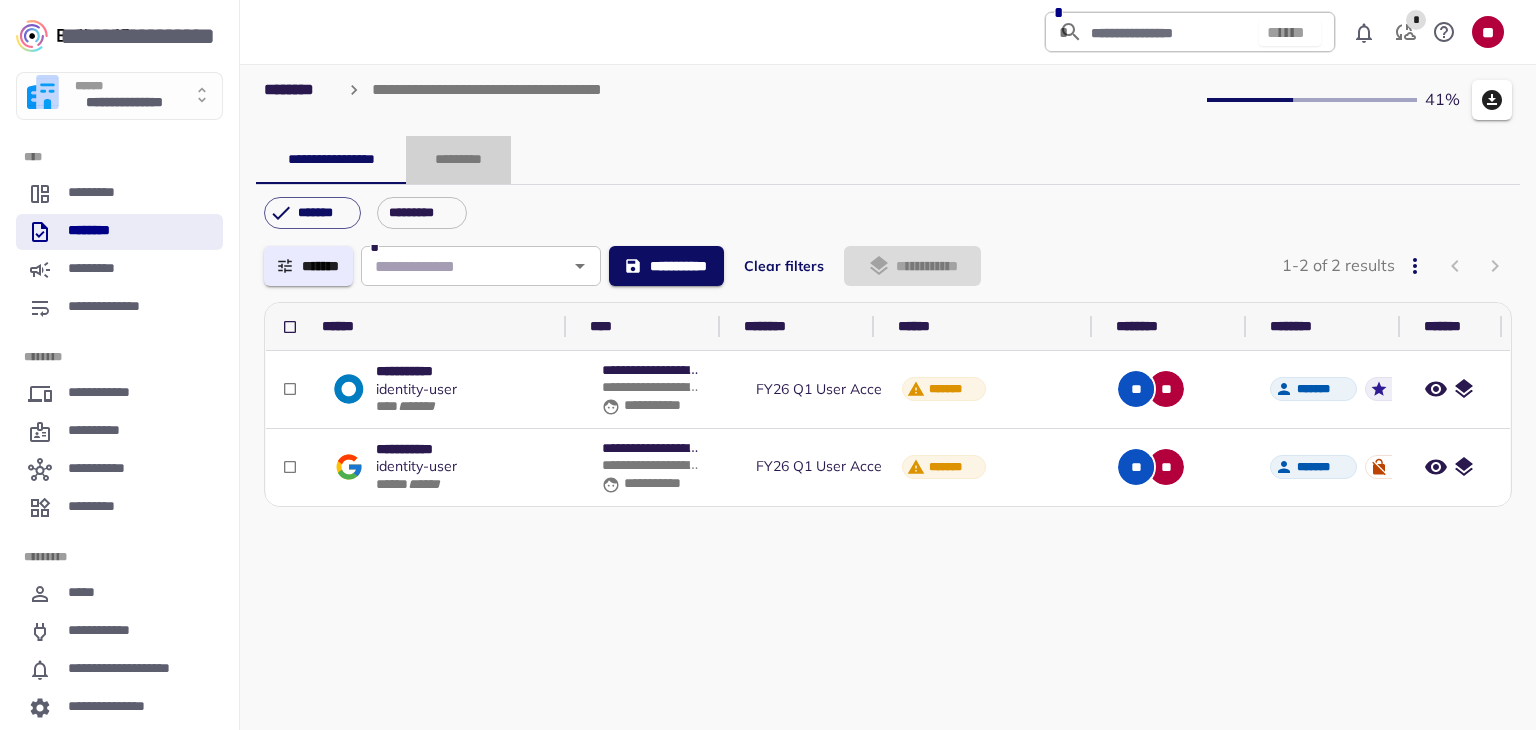 click on "*********" at bounding box center (458, 160) 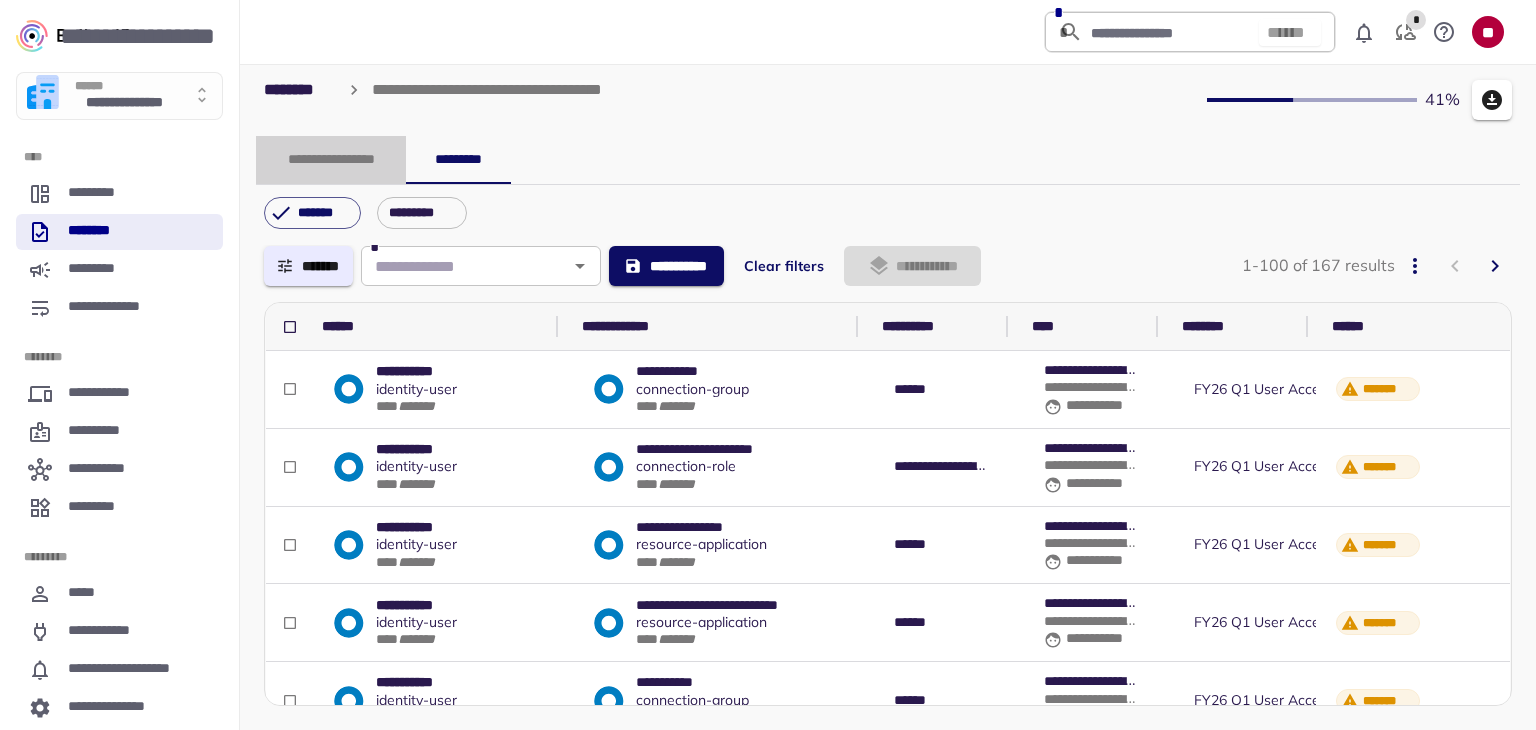 click on "**********" at bounding box center (331, 160) 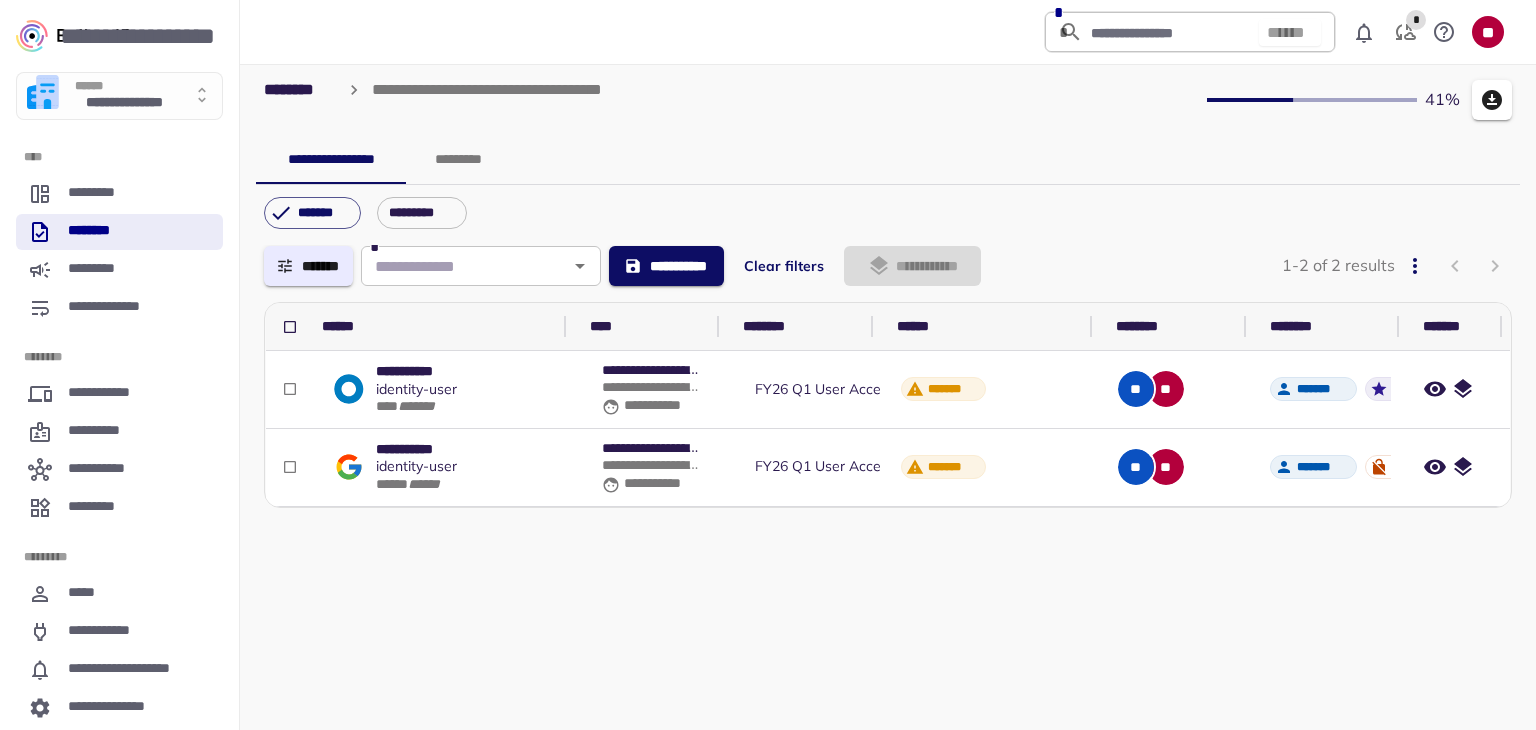 click on "**********" at bounding box center (888, 479) 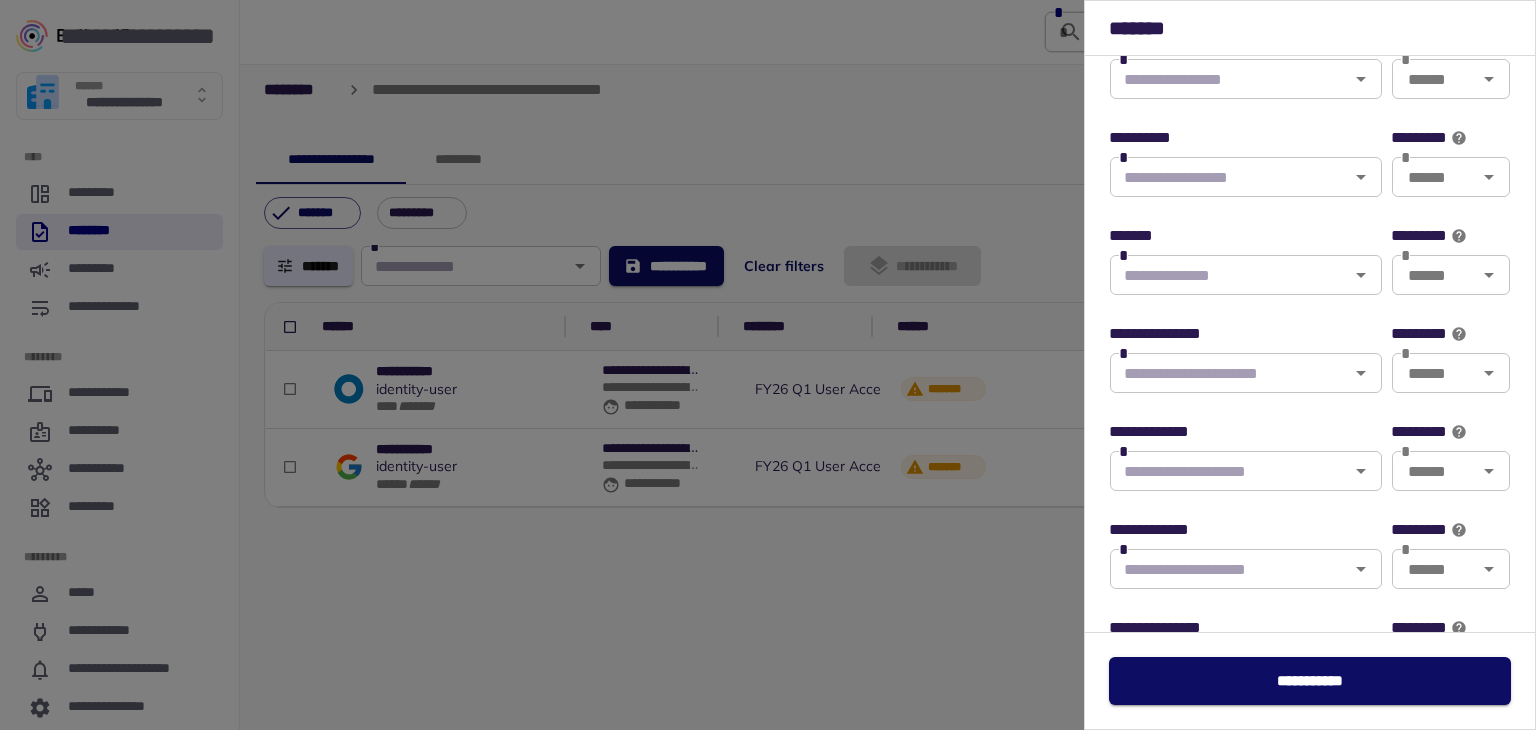 scroll, scrollTop: 400, scrollLeft: 0, axis: vertical 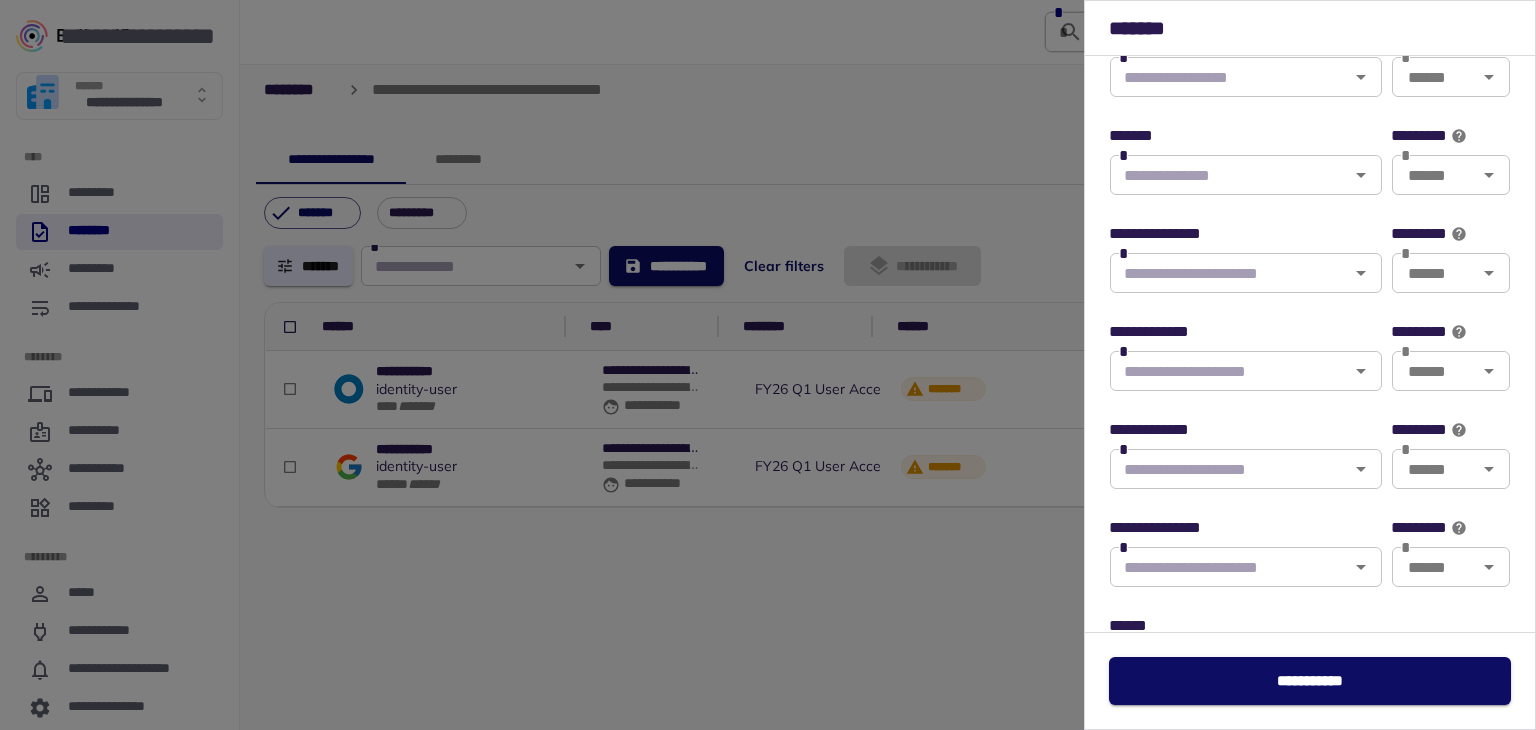 click at bounding box center [1229, 469] 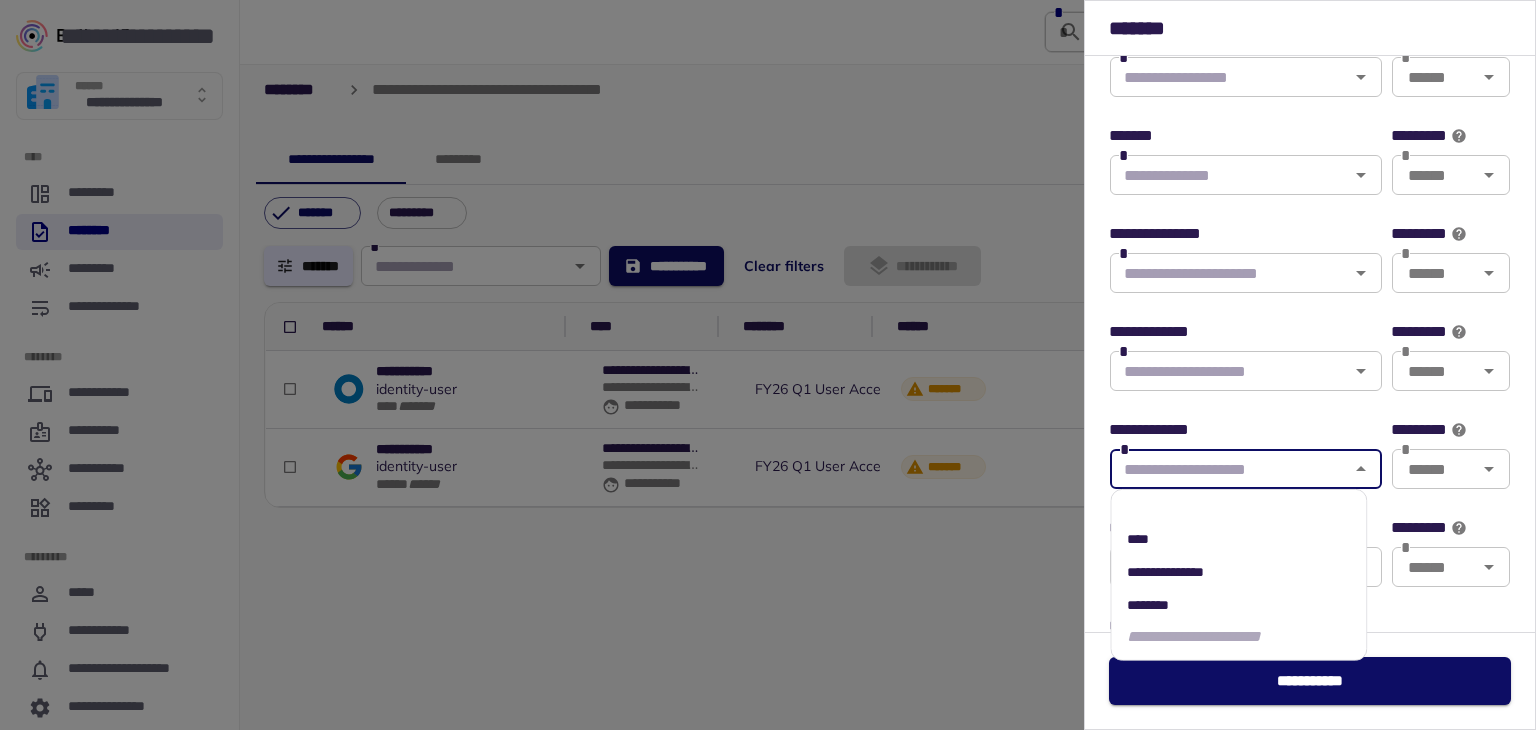 click on "**********" at bounding box center [1165, 571] 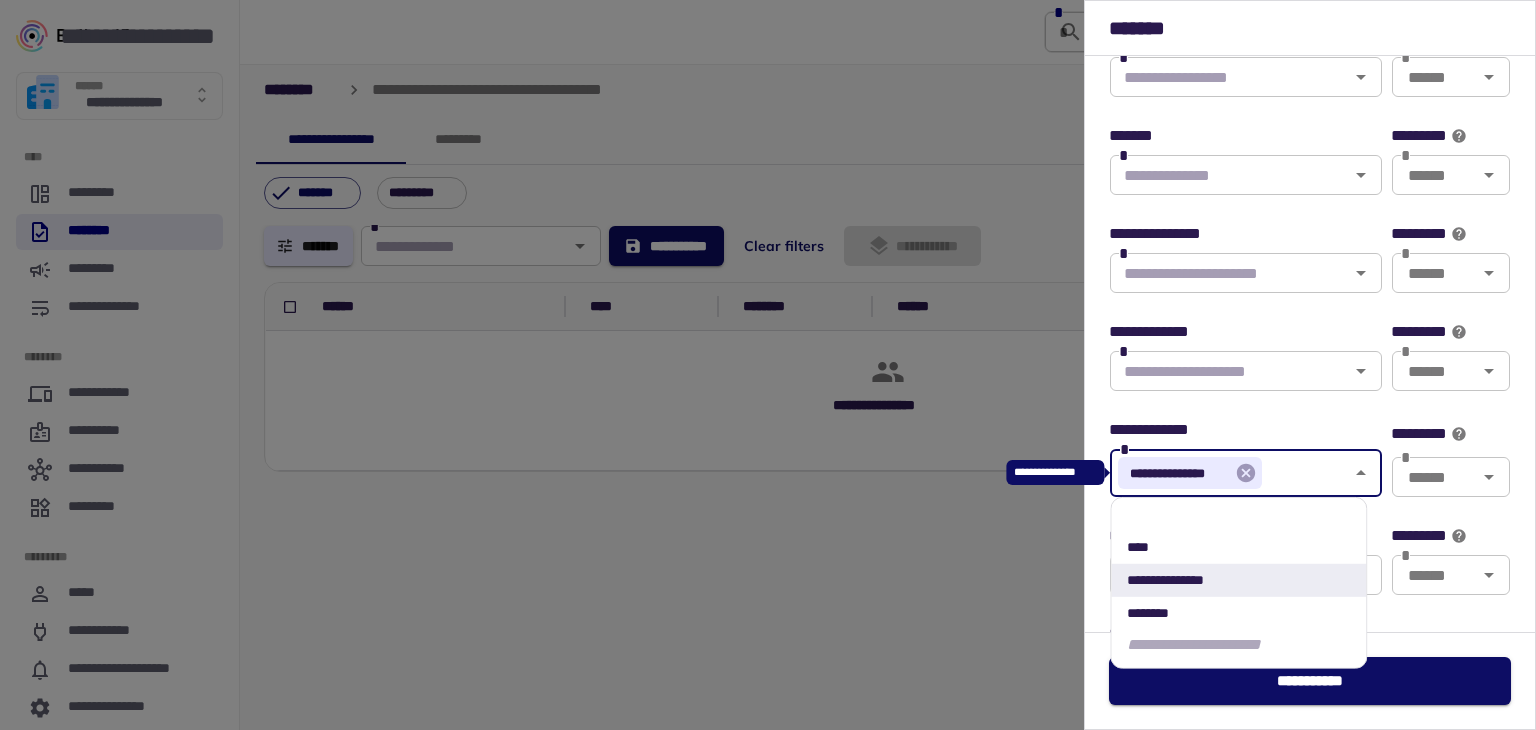 click 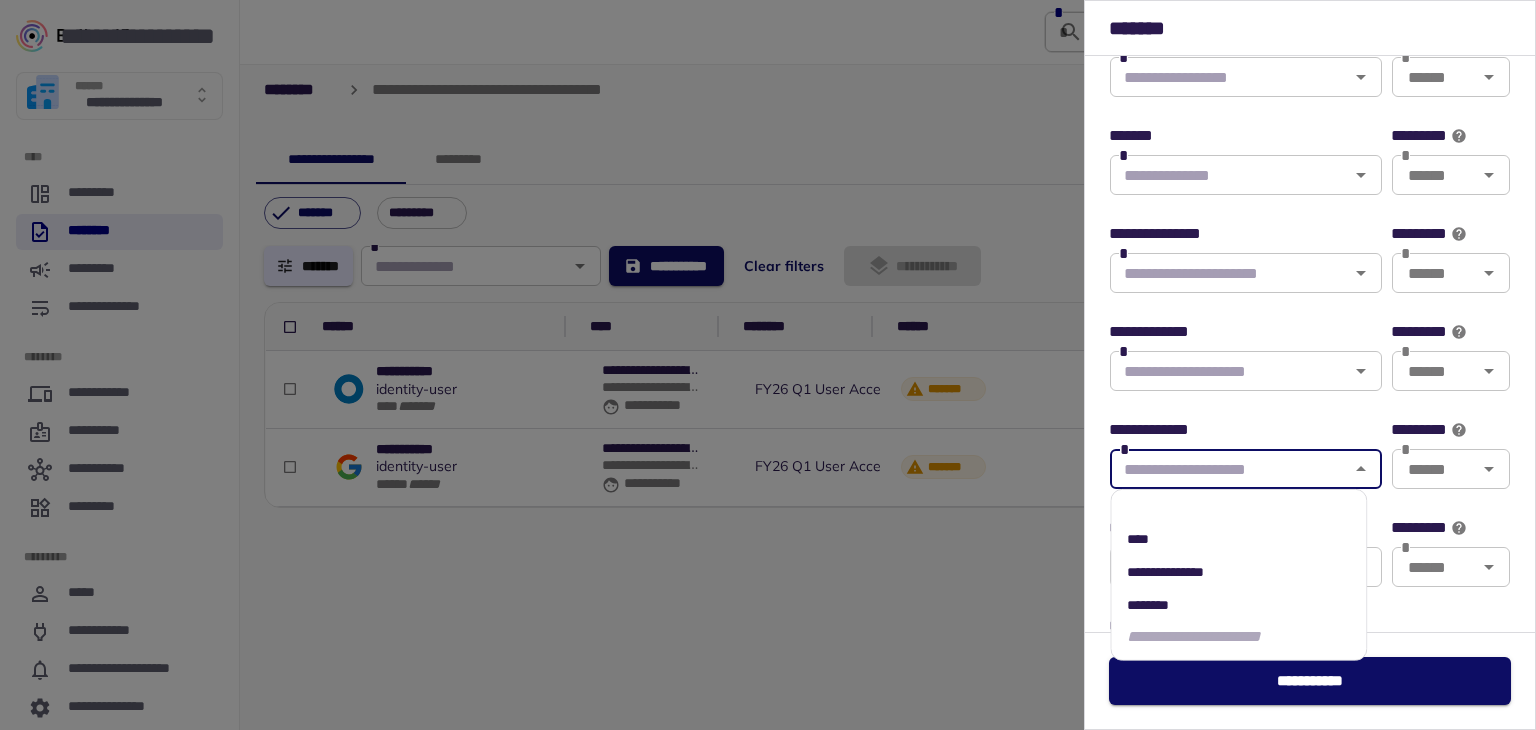 click on "****" at bounding box center [1238, 538] 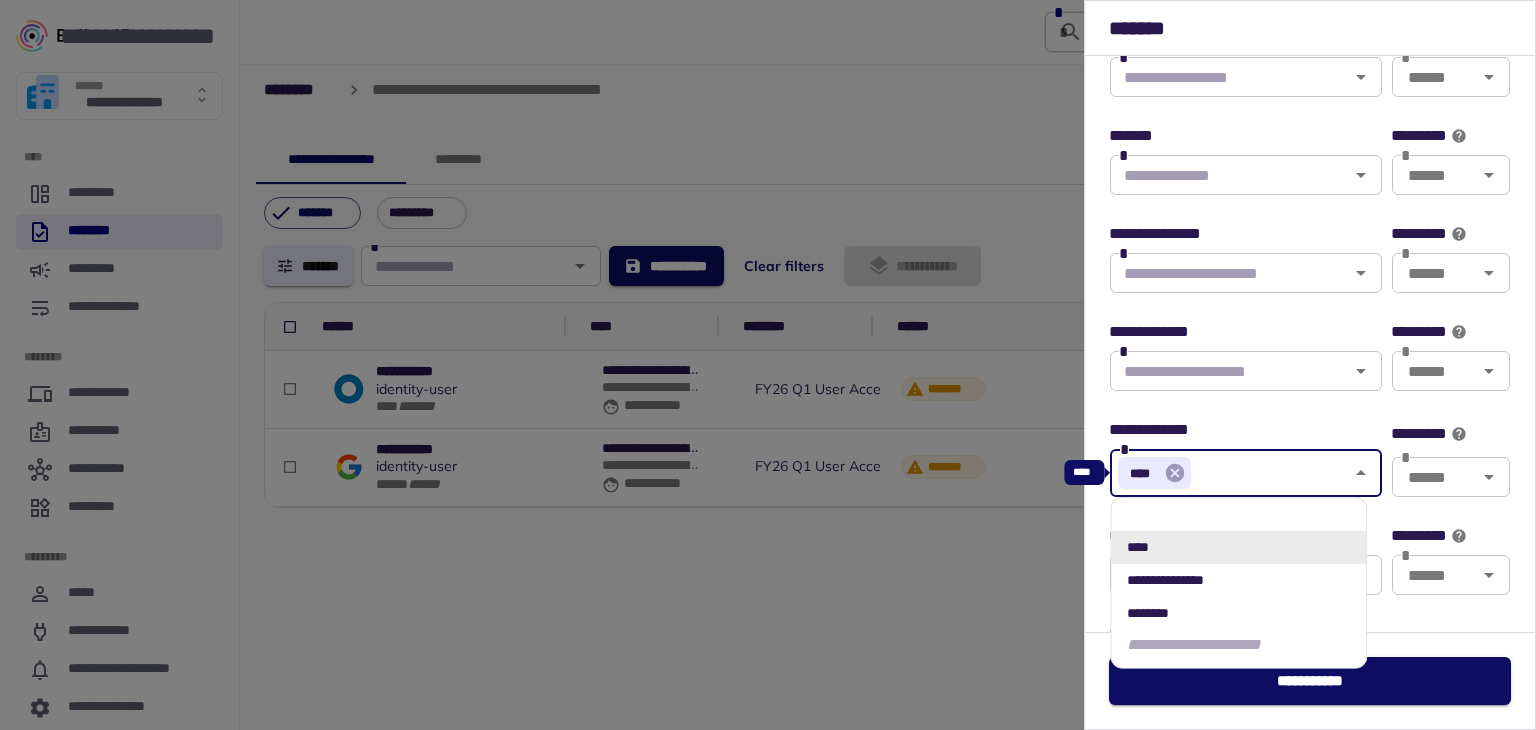 click 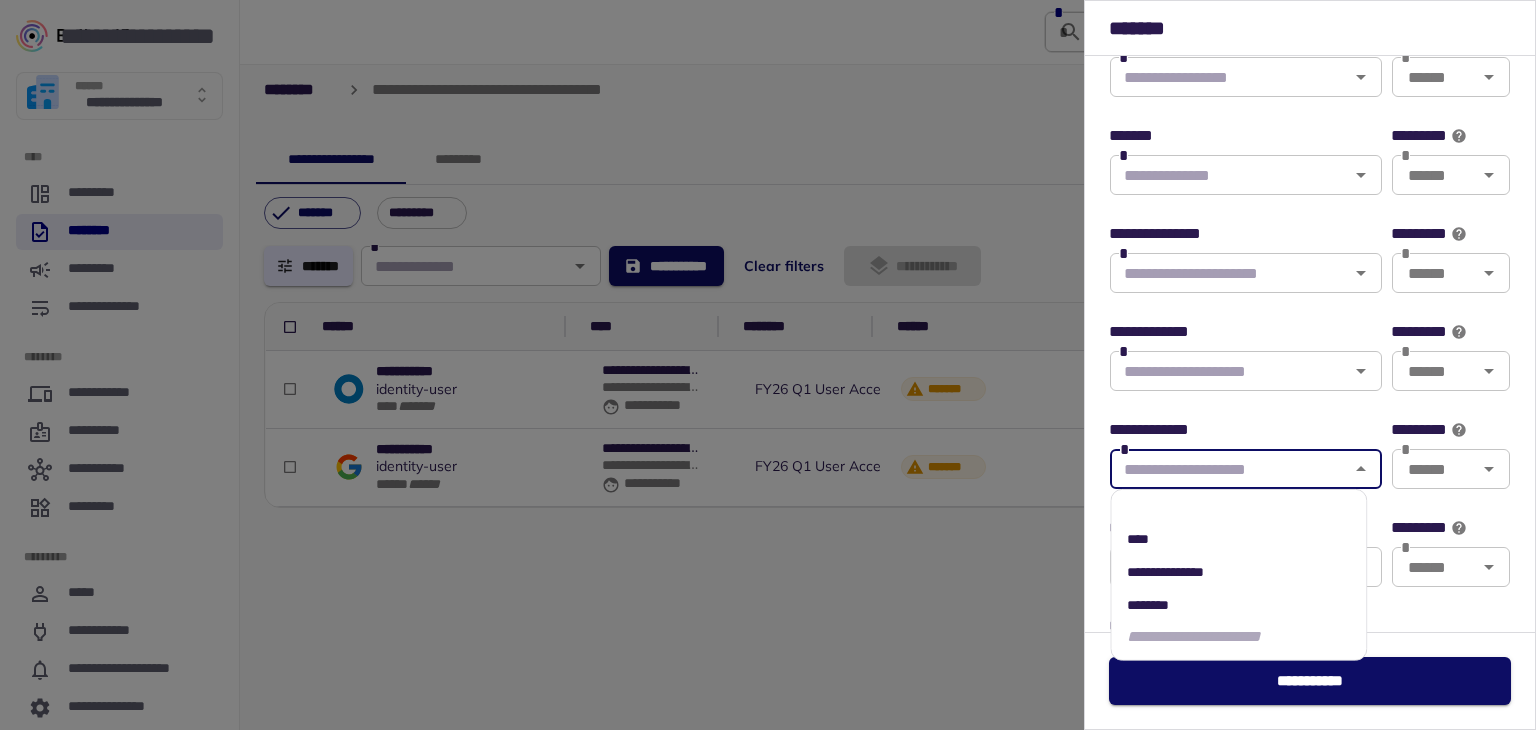click on "********" at bounding box center (1148, 604) 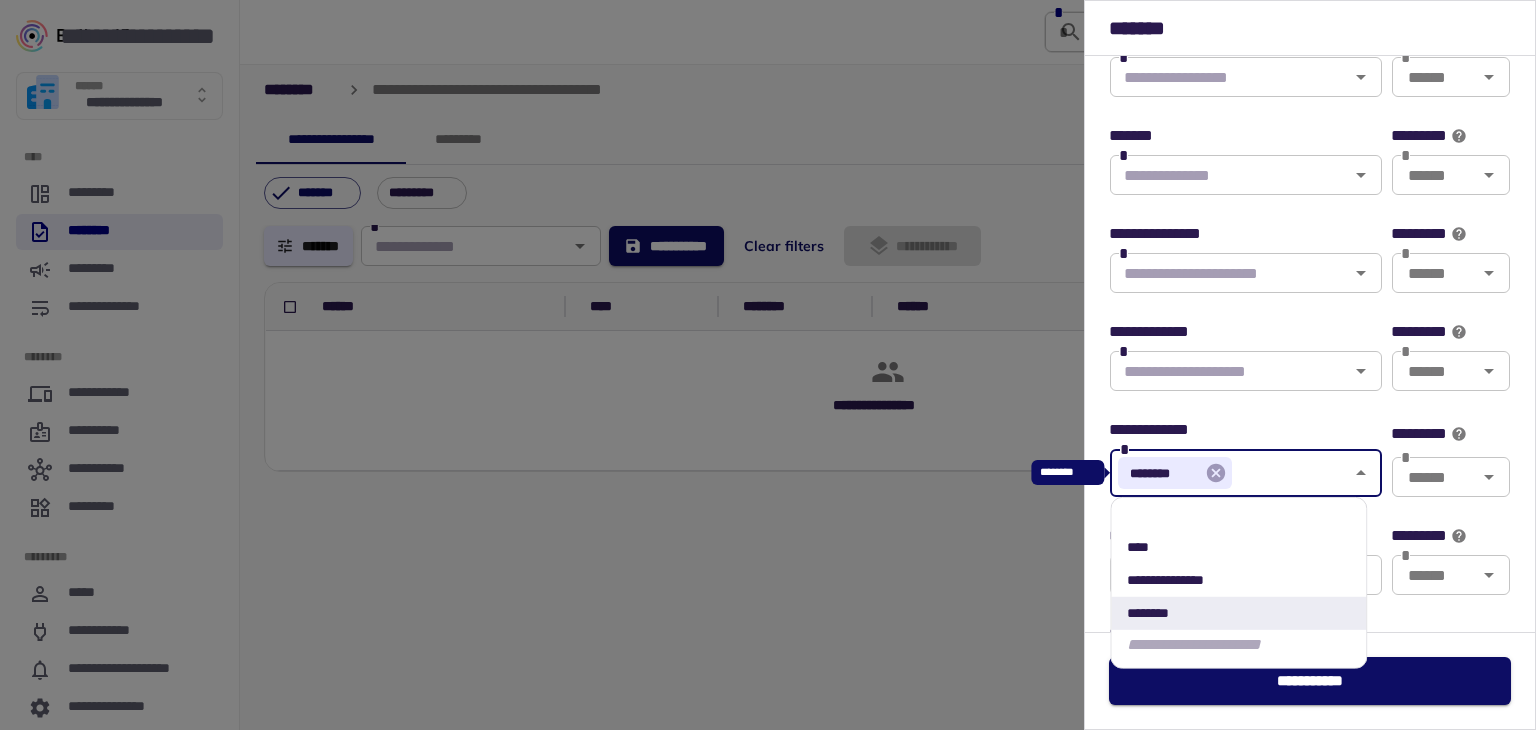 click 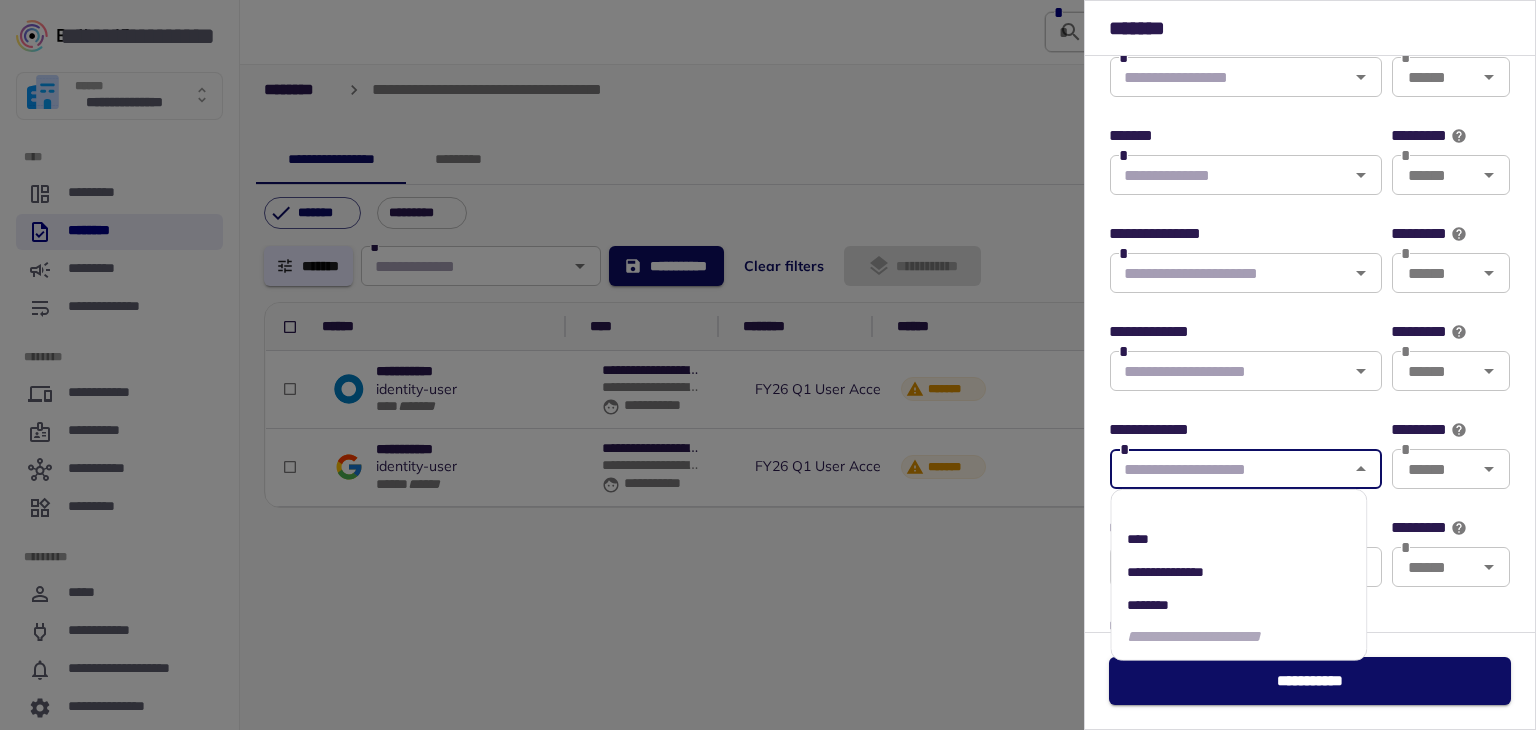 click on "****" at bounding box center [1238, 538] 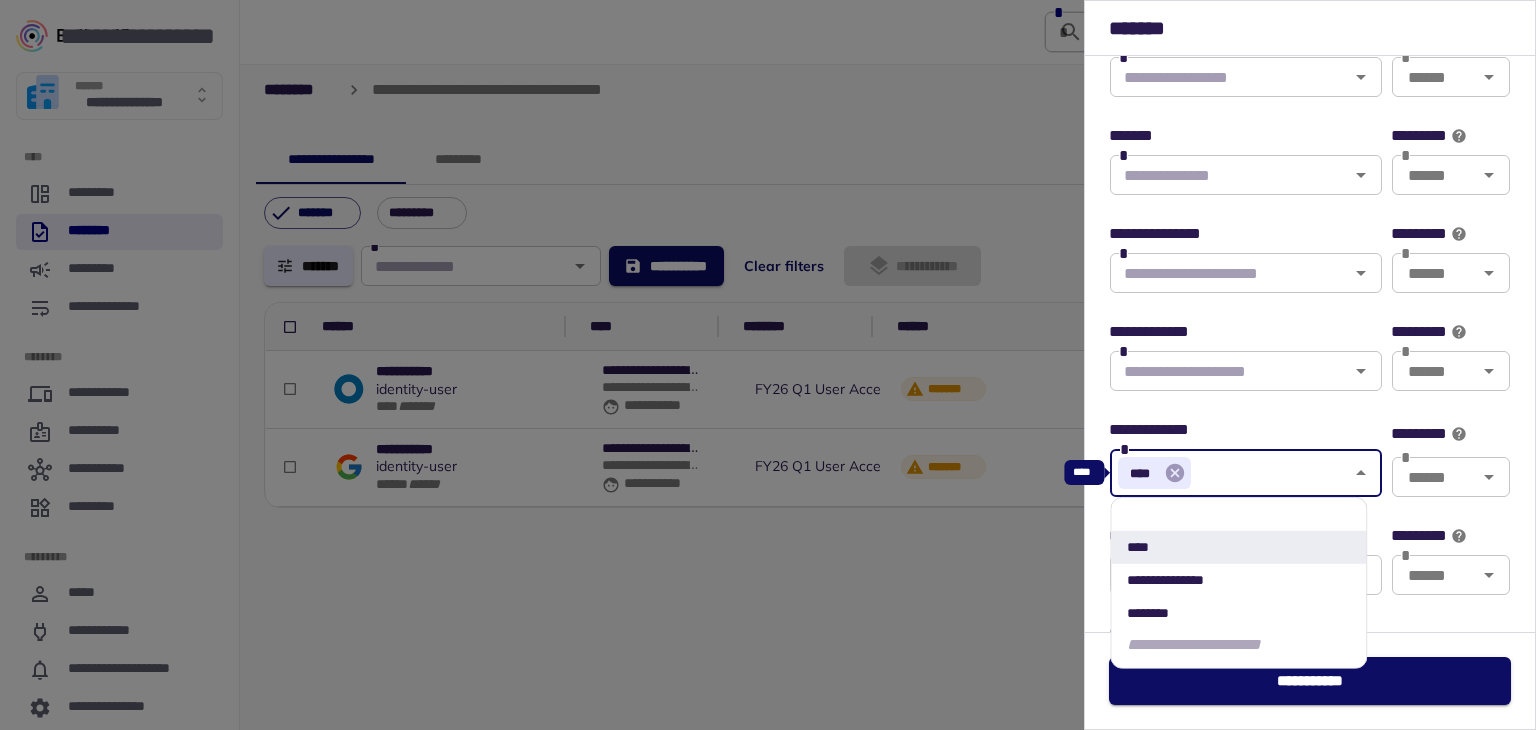 click 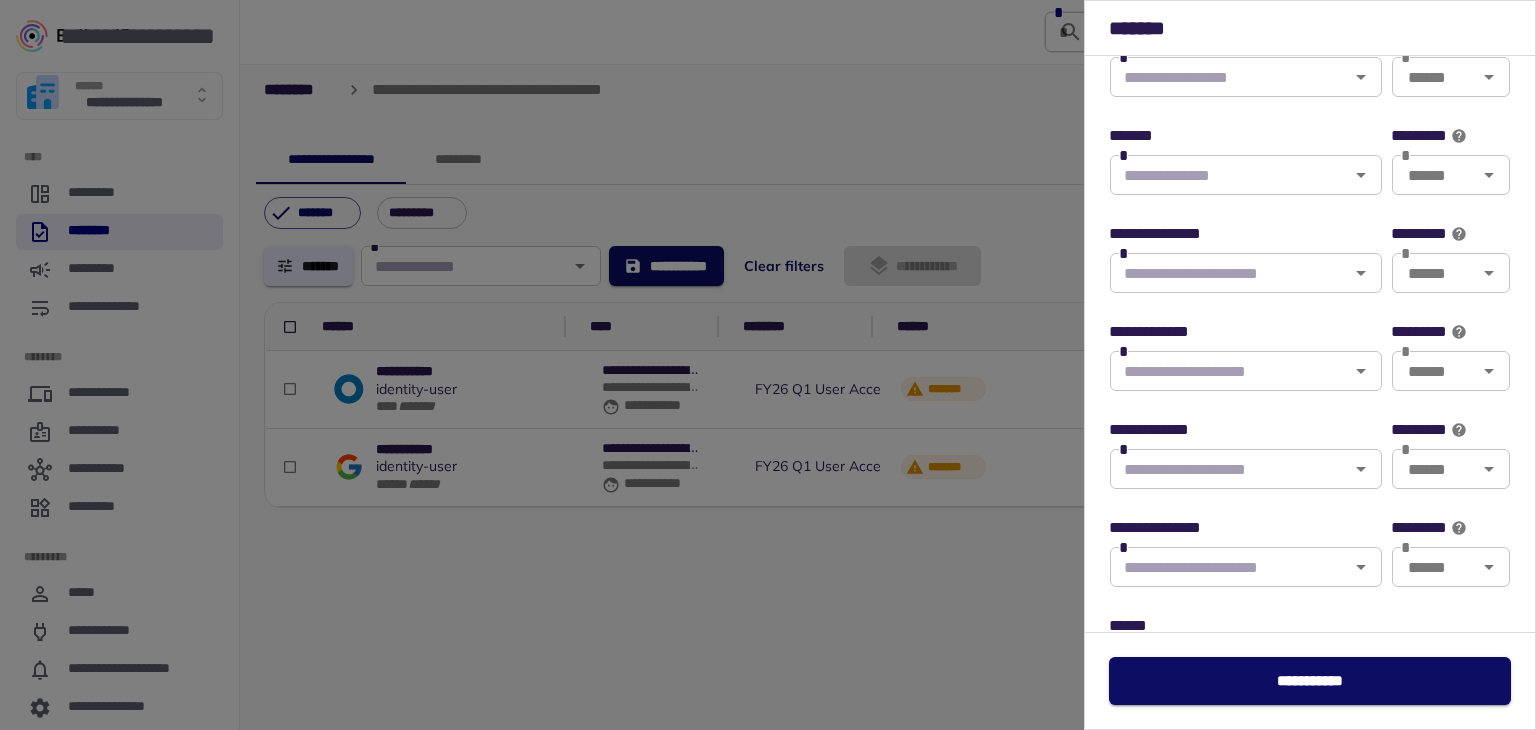 click at bounding box center [768, 365] 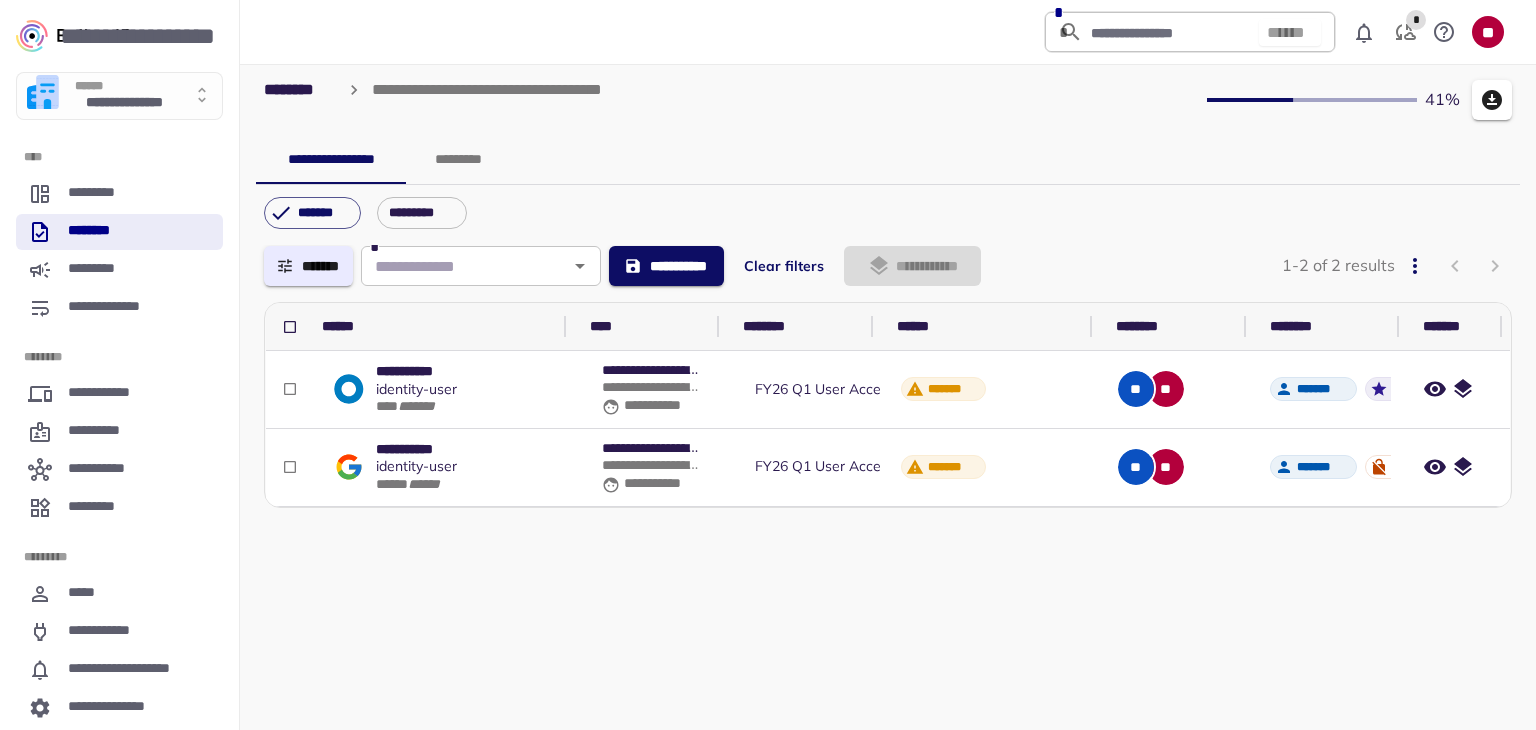 scroll, scrollTop: 0, scrollLeft: 0, axis: both 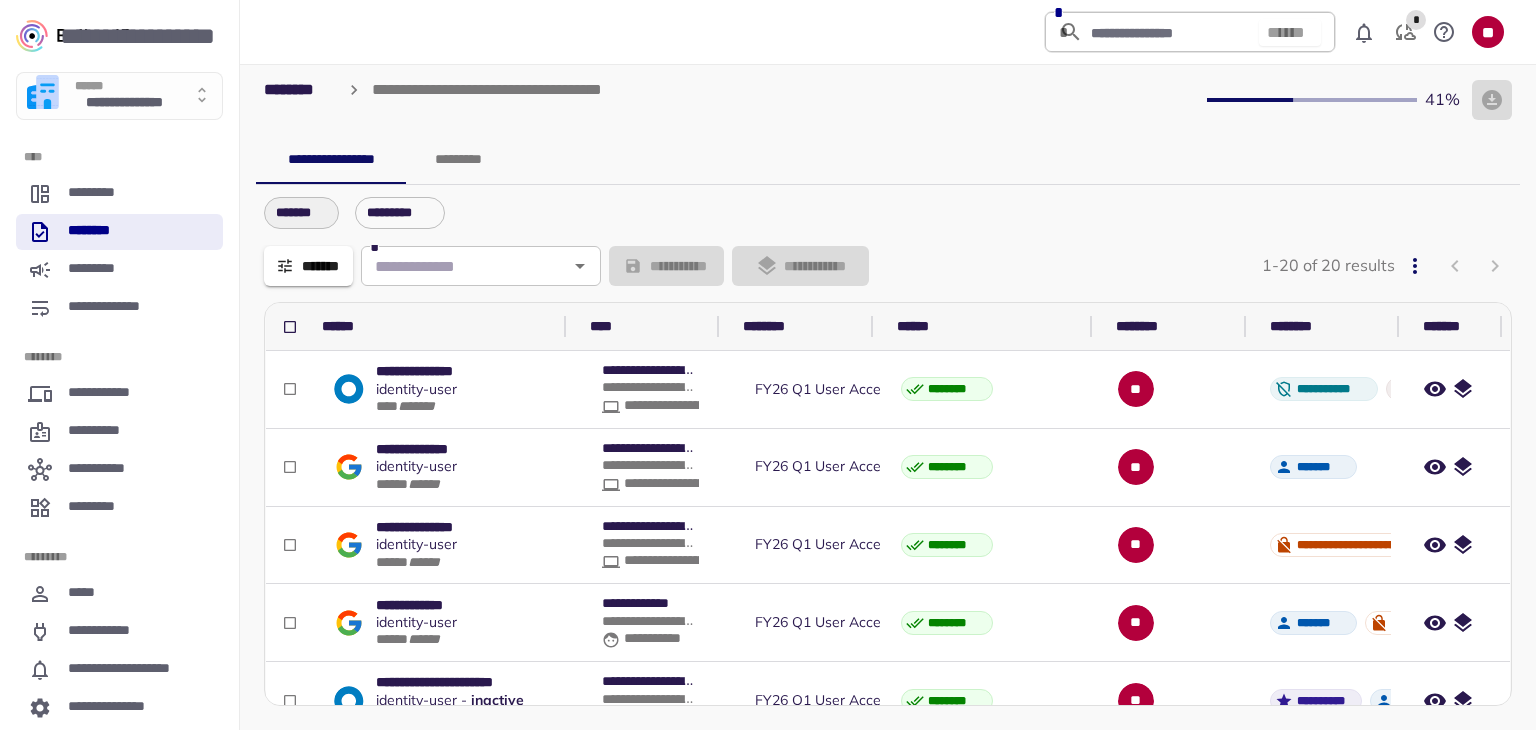 click on "*******" at bounding box center (301, 213) 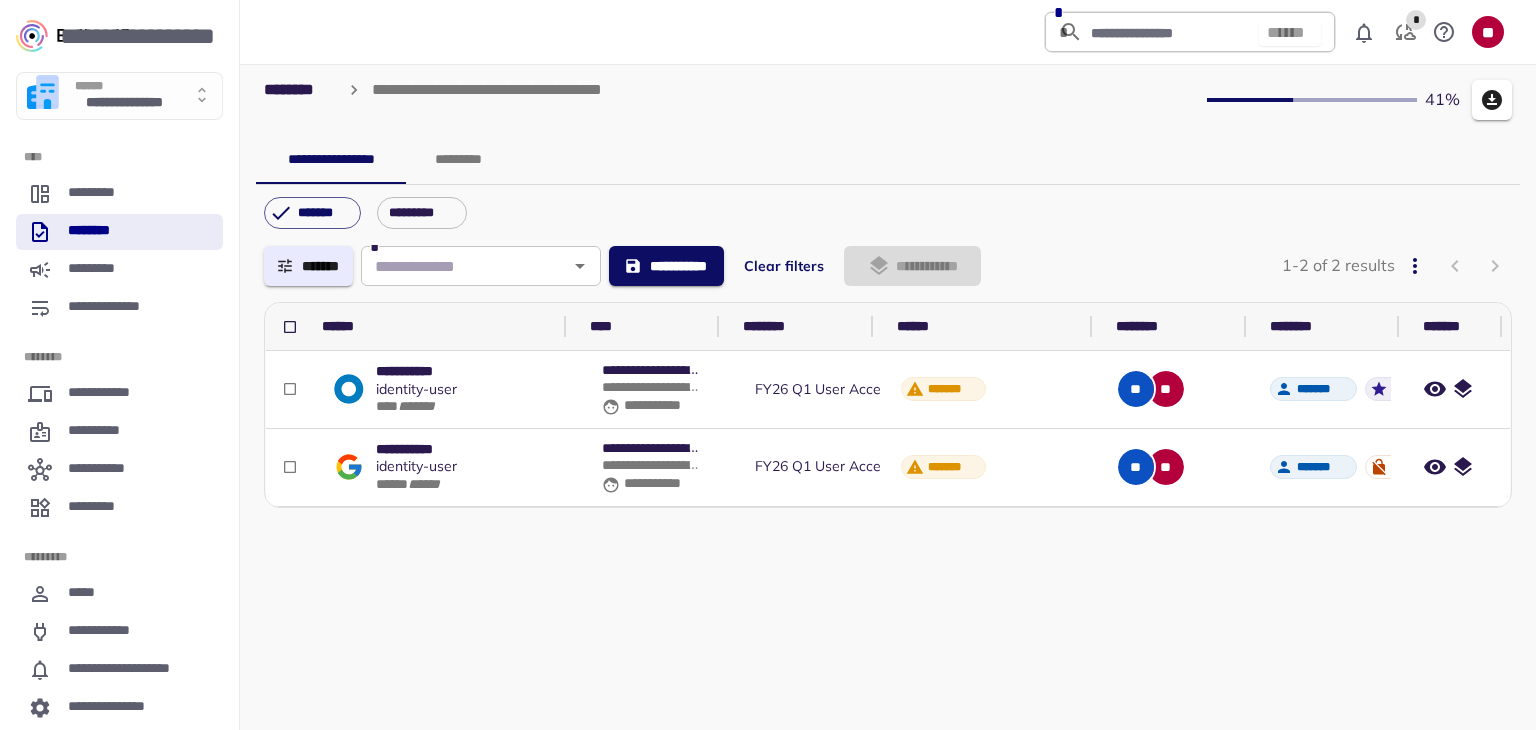 click on "*********" at bounding box center (458, 160) 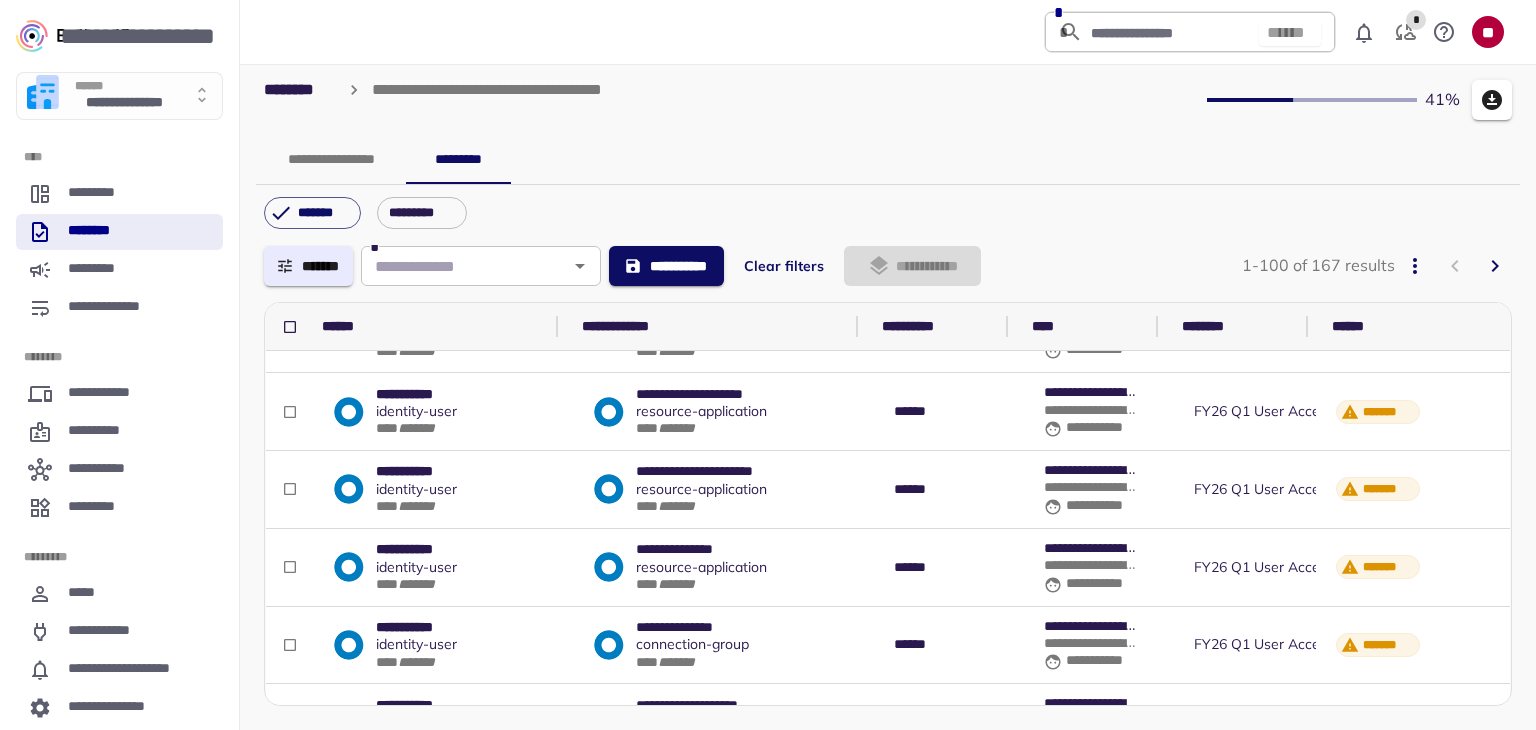 scroll, scrollTop: 1900, scrollLeft: 0, axis: vertical 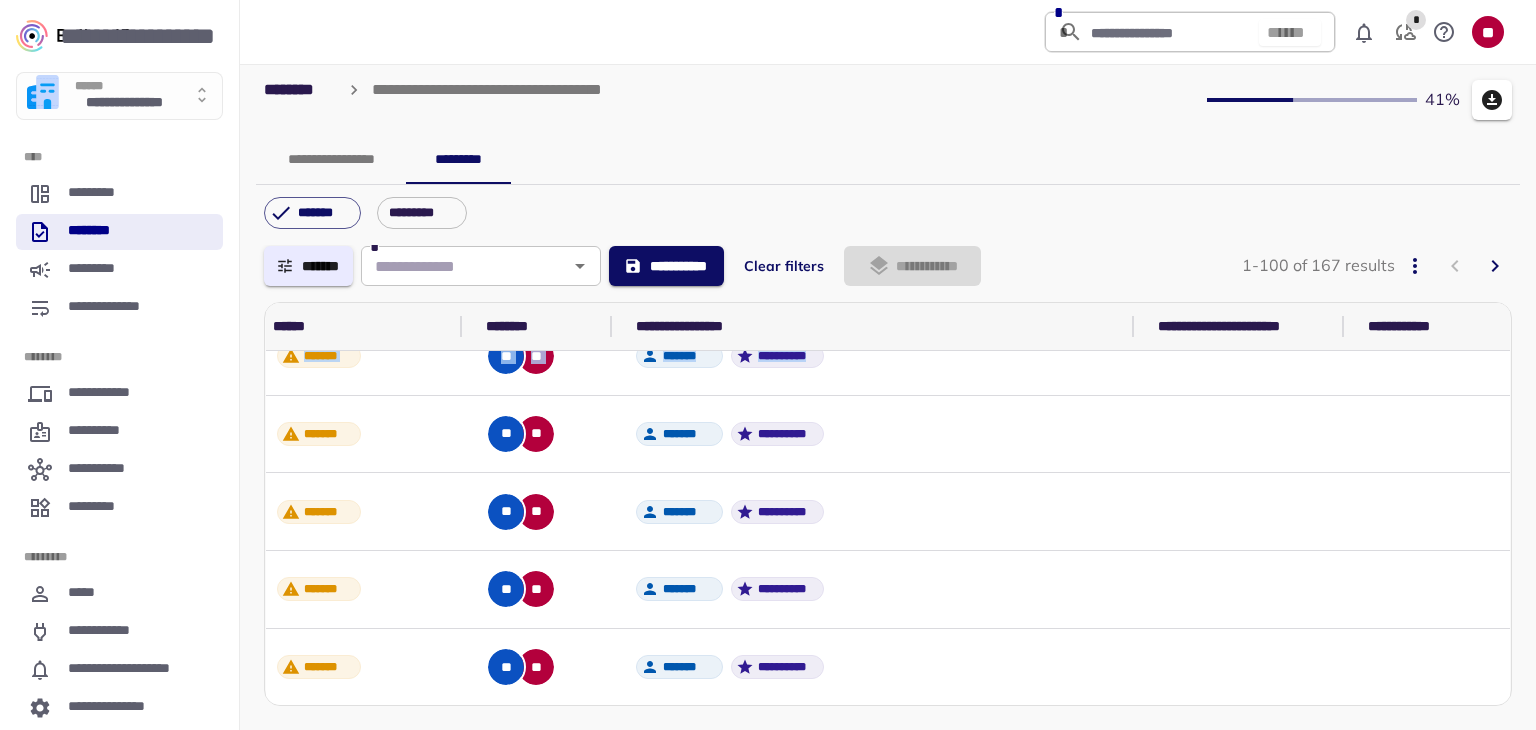 drag, startPoint x: 1320, startPoint y: 330, endPoint x: 1142, endPoint y: 377, distance: 184.10051 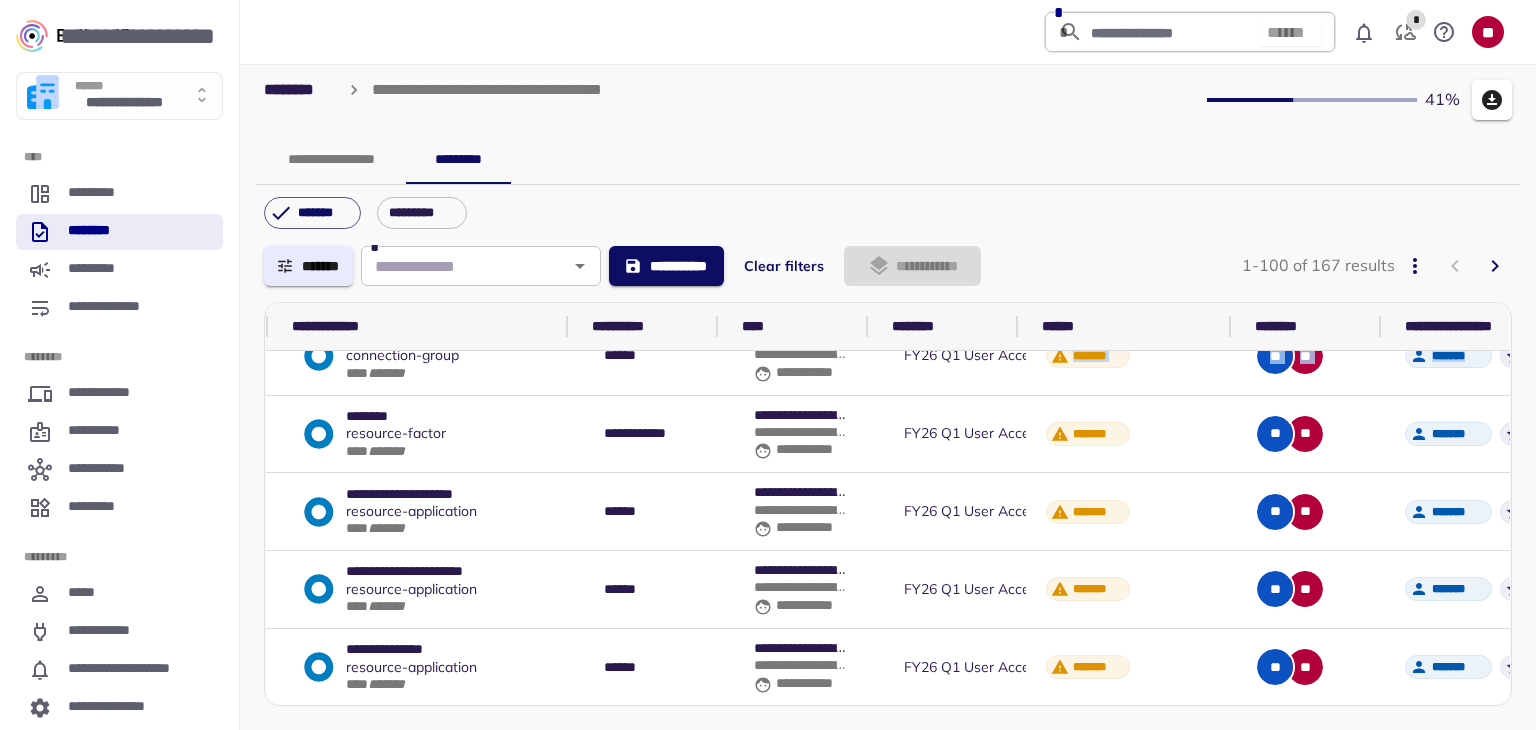 scroll, scrollTop: 1900, scrollLeft: 0, axis: vertical 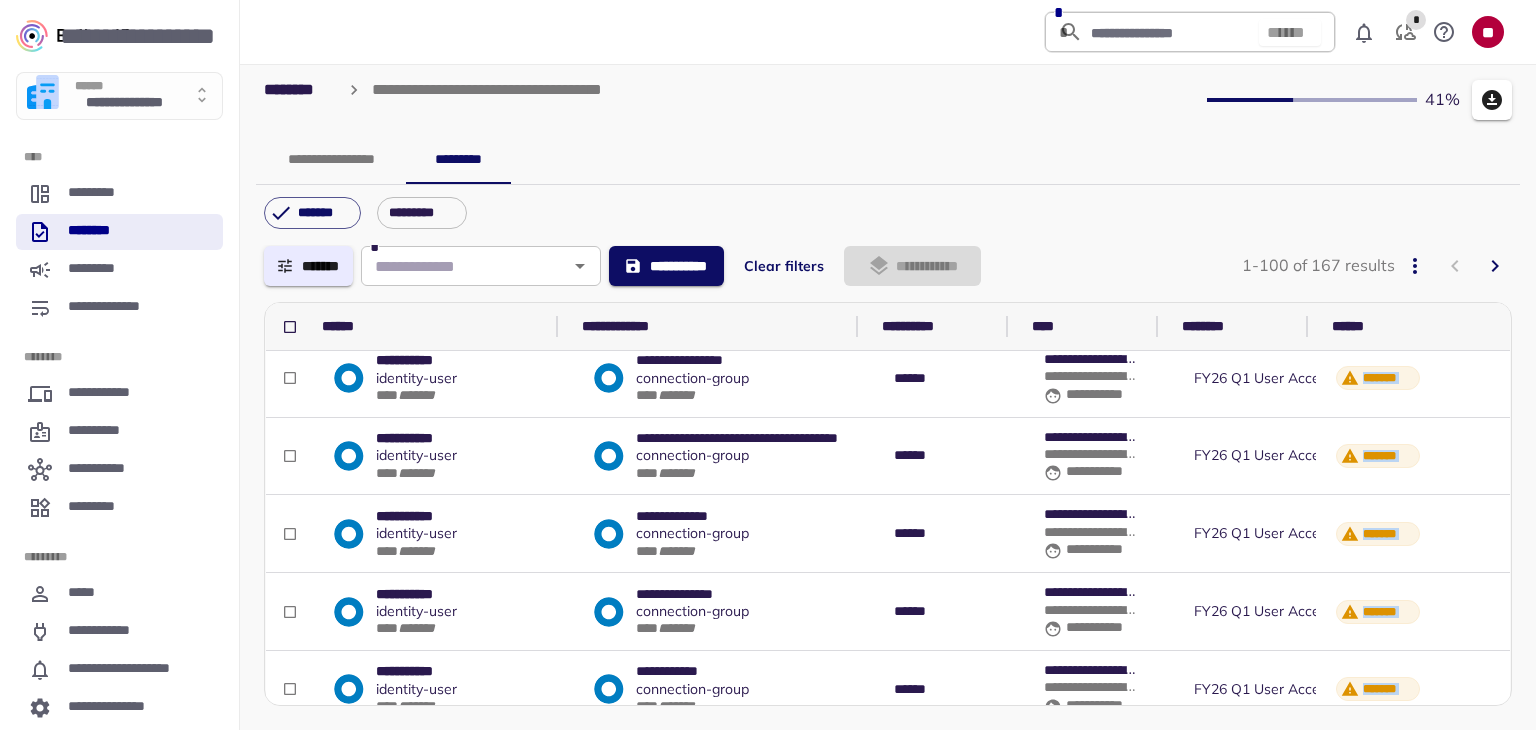 click on "**********" at bounding box center (331, 160) 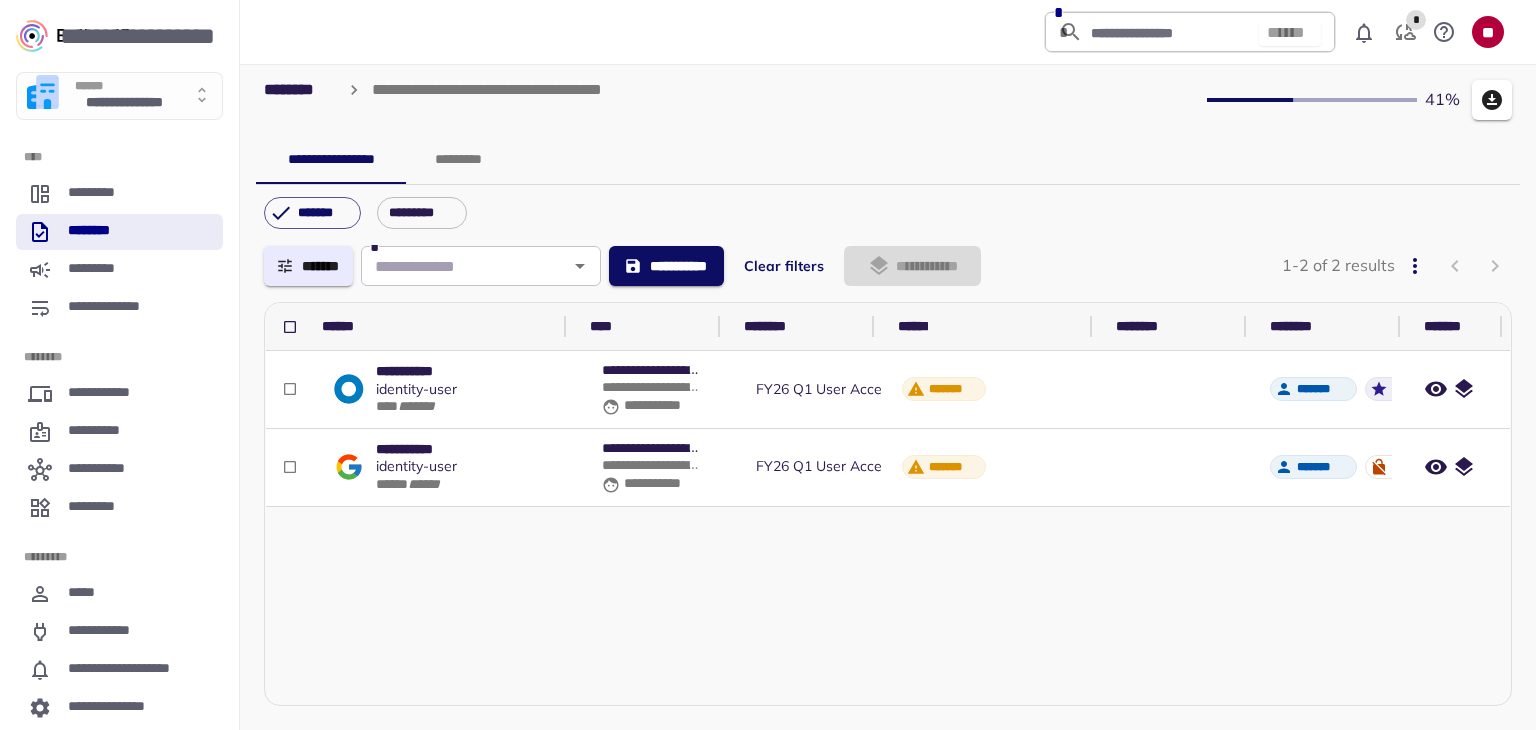 scroll, scrollTop: 0, scrollLeft: 0, axis: both 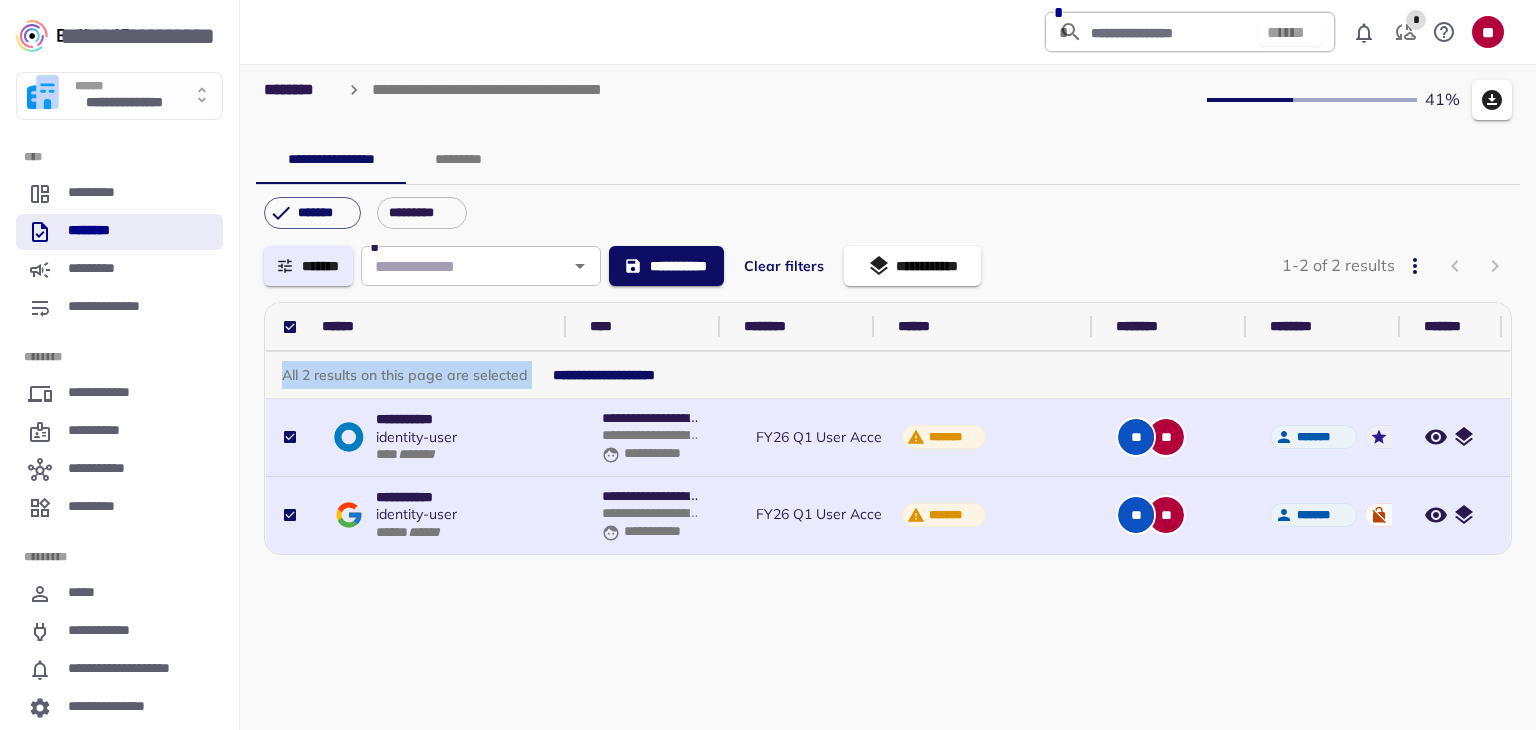 click on "**********" at bounding box center [912, 266] 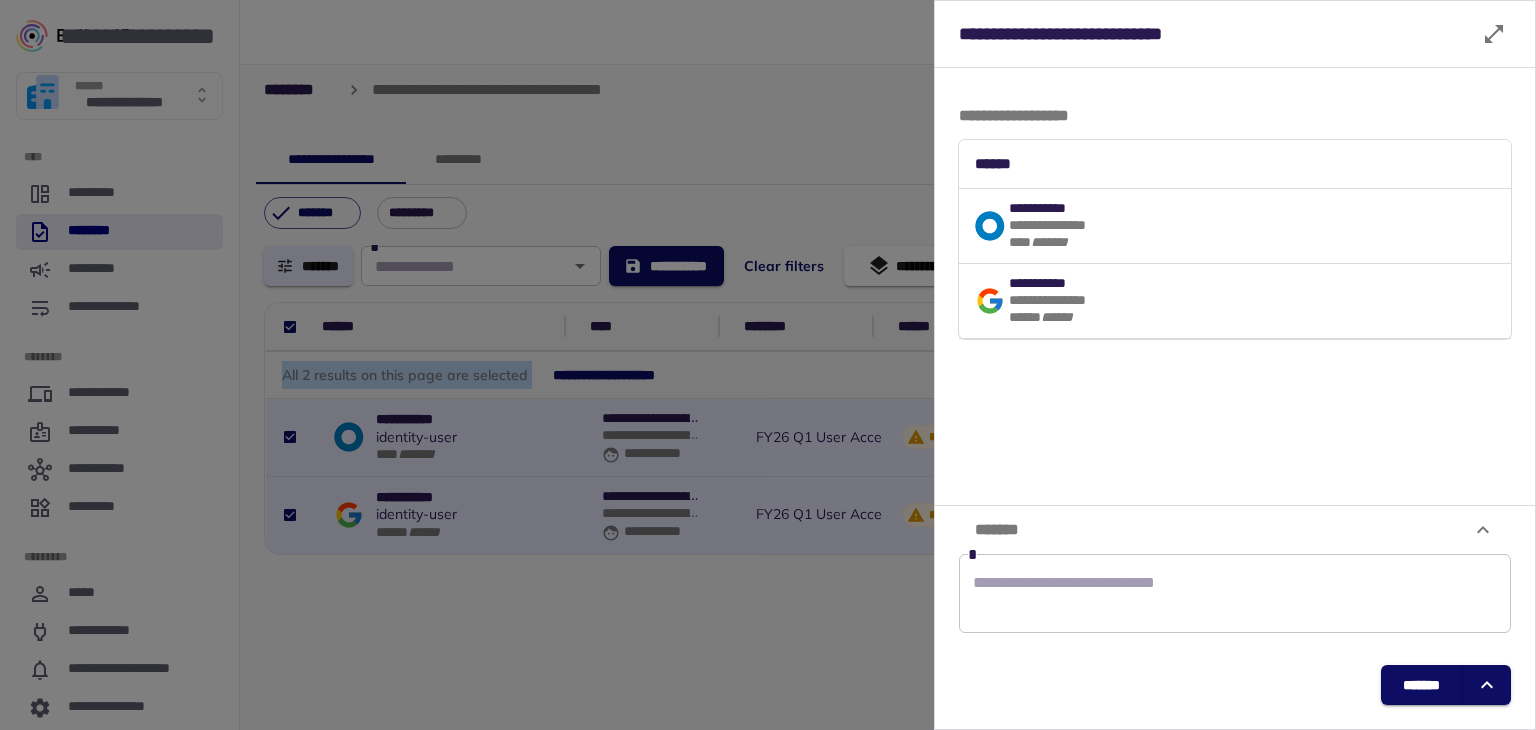 drag, startPoint x: 1436, startPoint y: 693, endPoint x: 1407, endPoint y: 678, distance: 32.649654 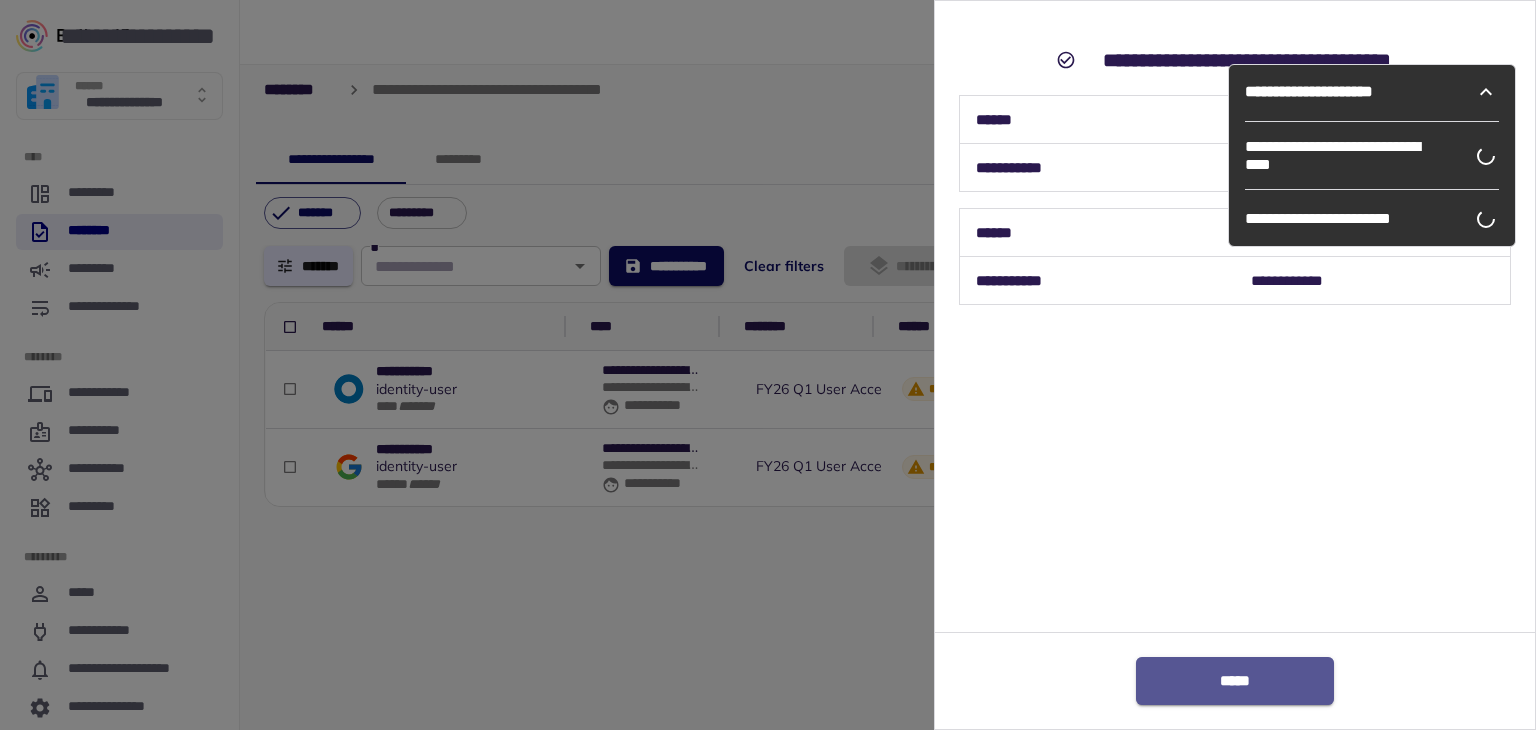 click on "*****" at bounding box center (1235, 681) 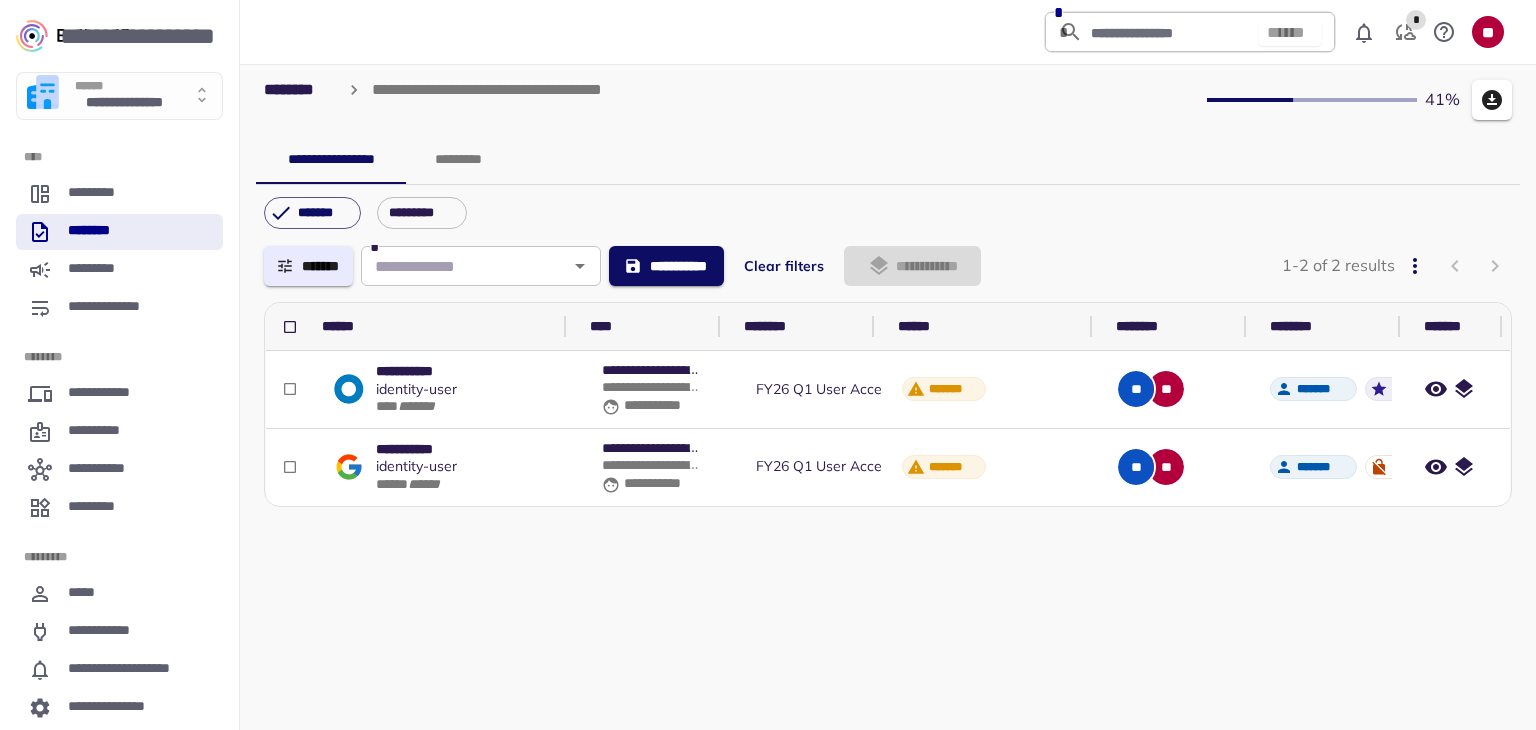 click on "**********" at bounding box center [888, 479] 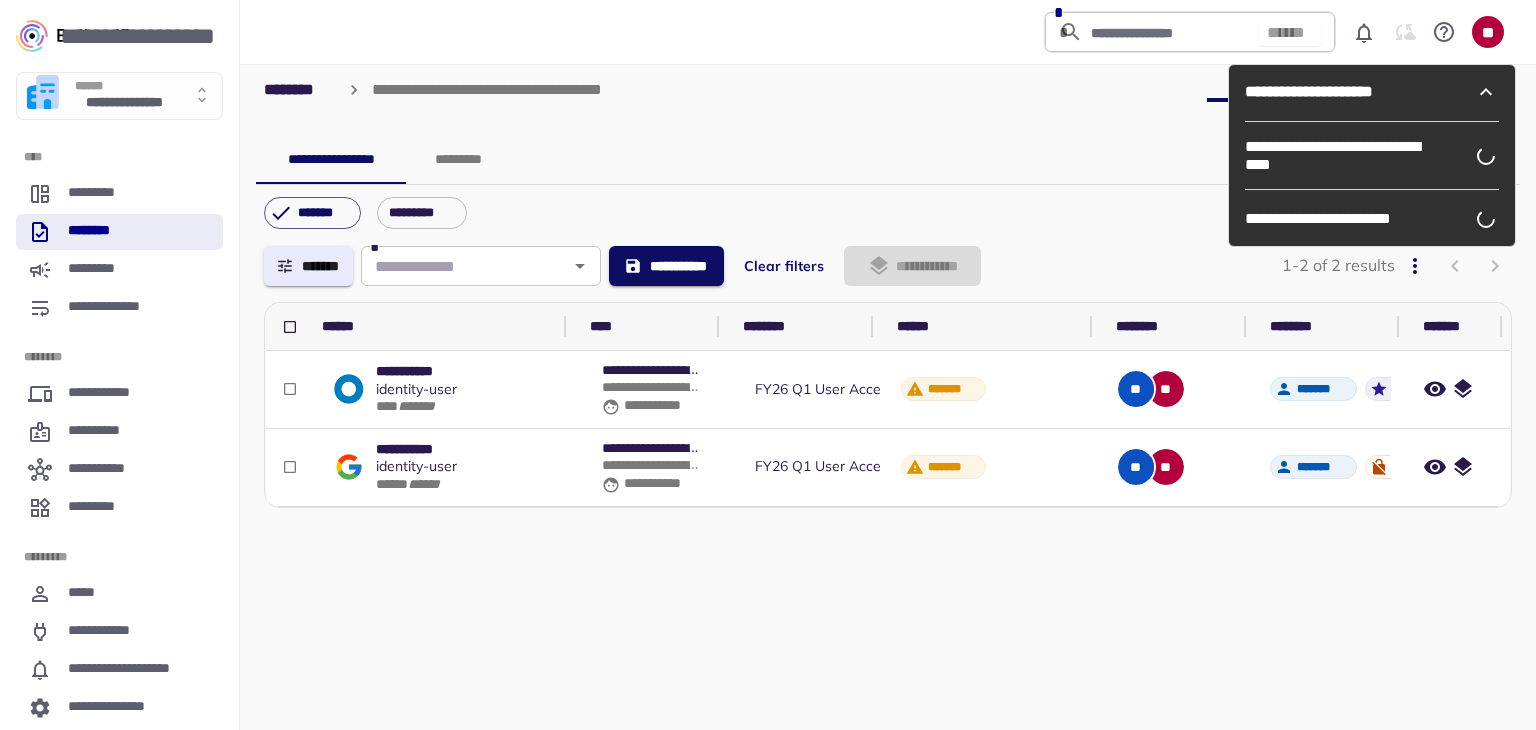 scroll, scrollTop: 0, scrollLeft: 0, axis: both 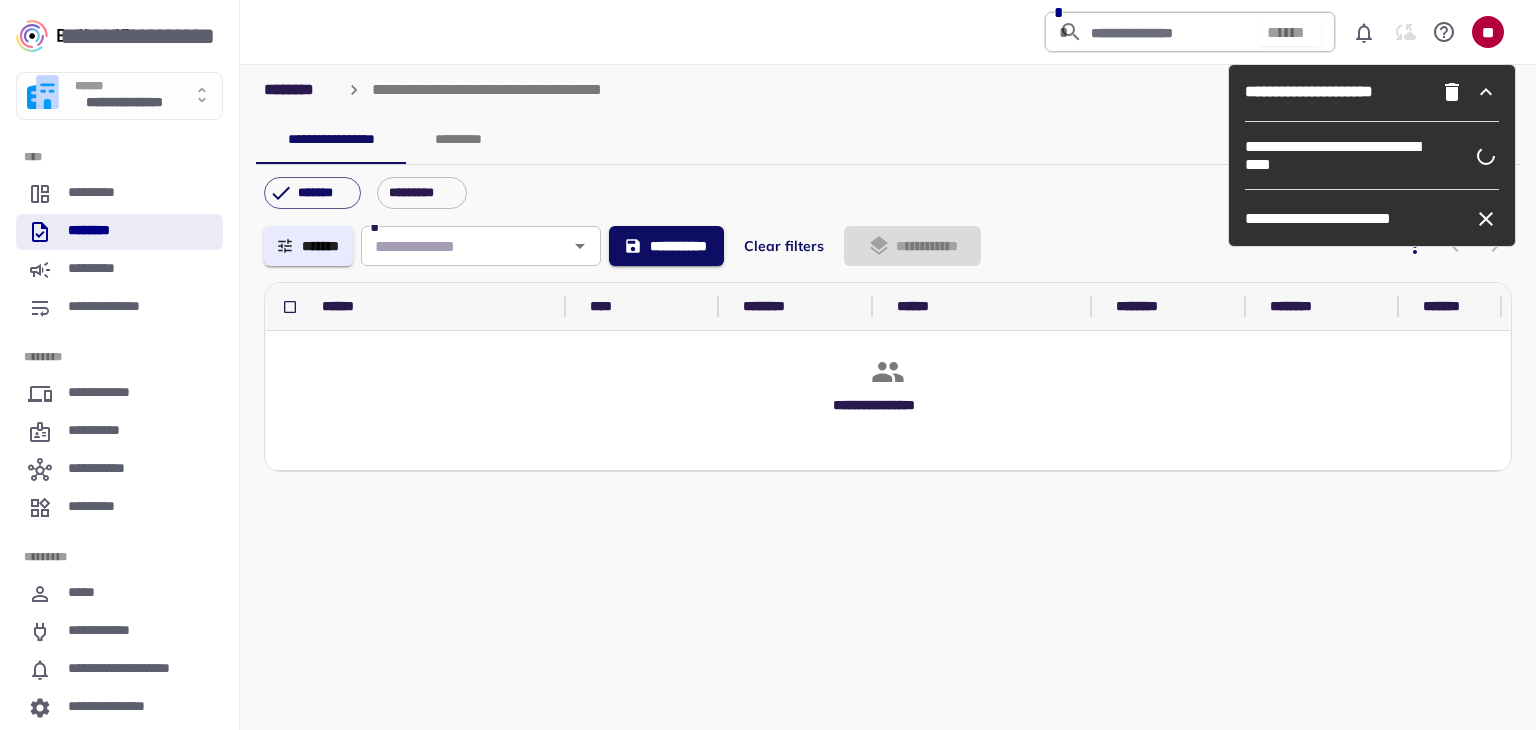 click 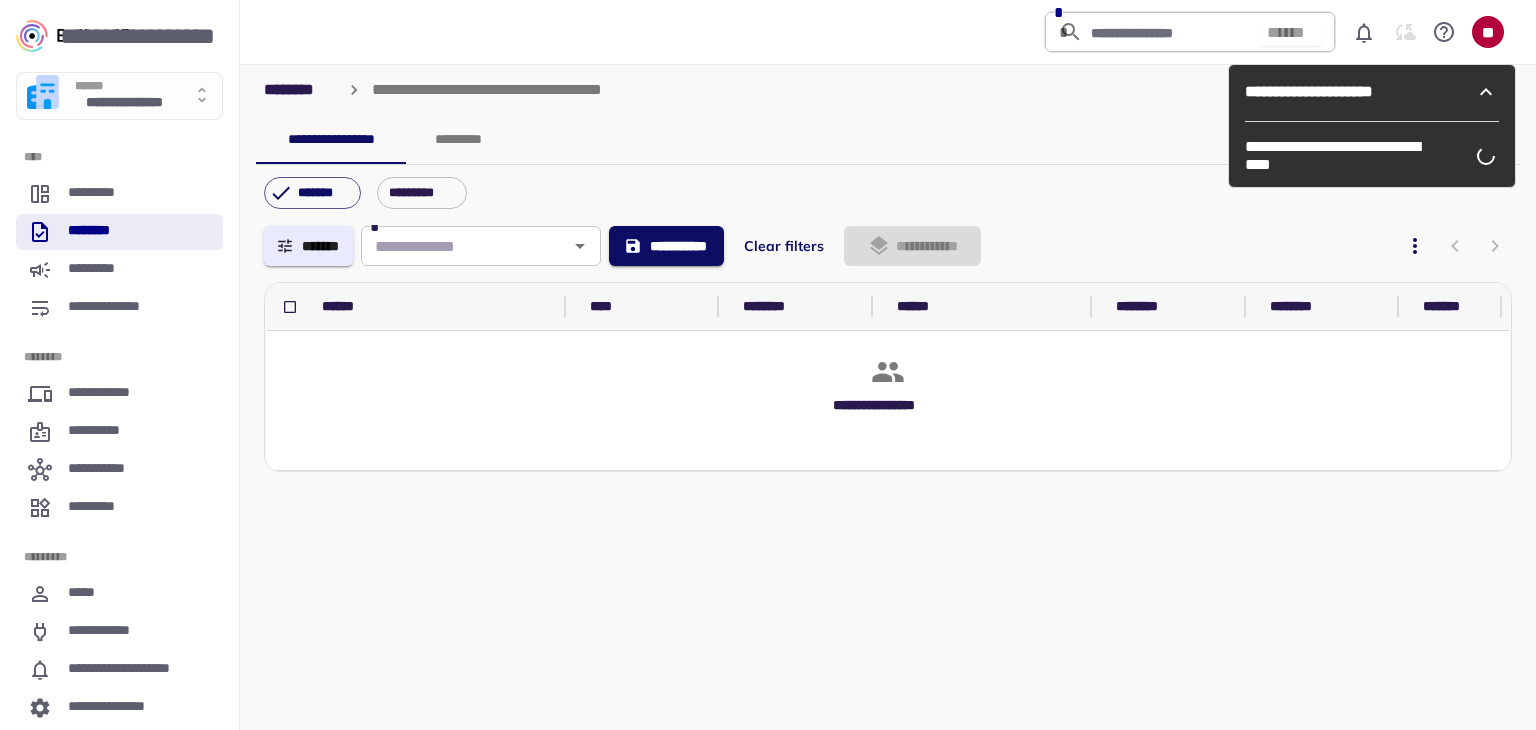 click on "**********" at bounding box center [888, 140] 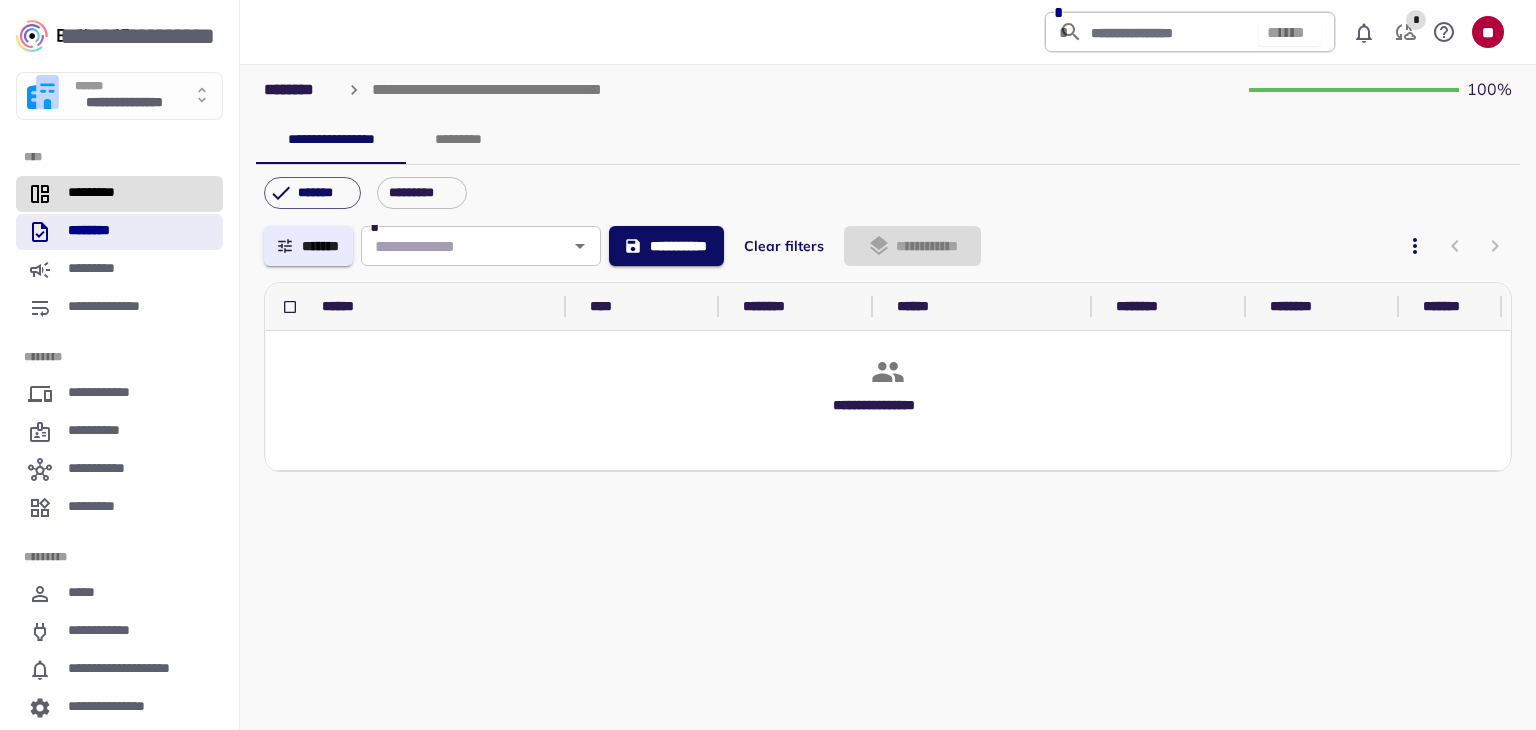 click on "*********" at bounding box center (103, 194) 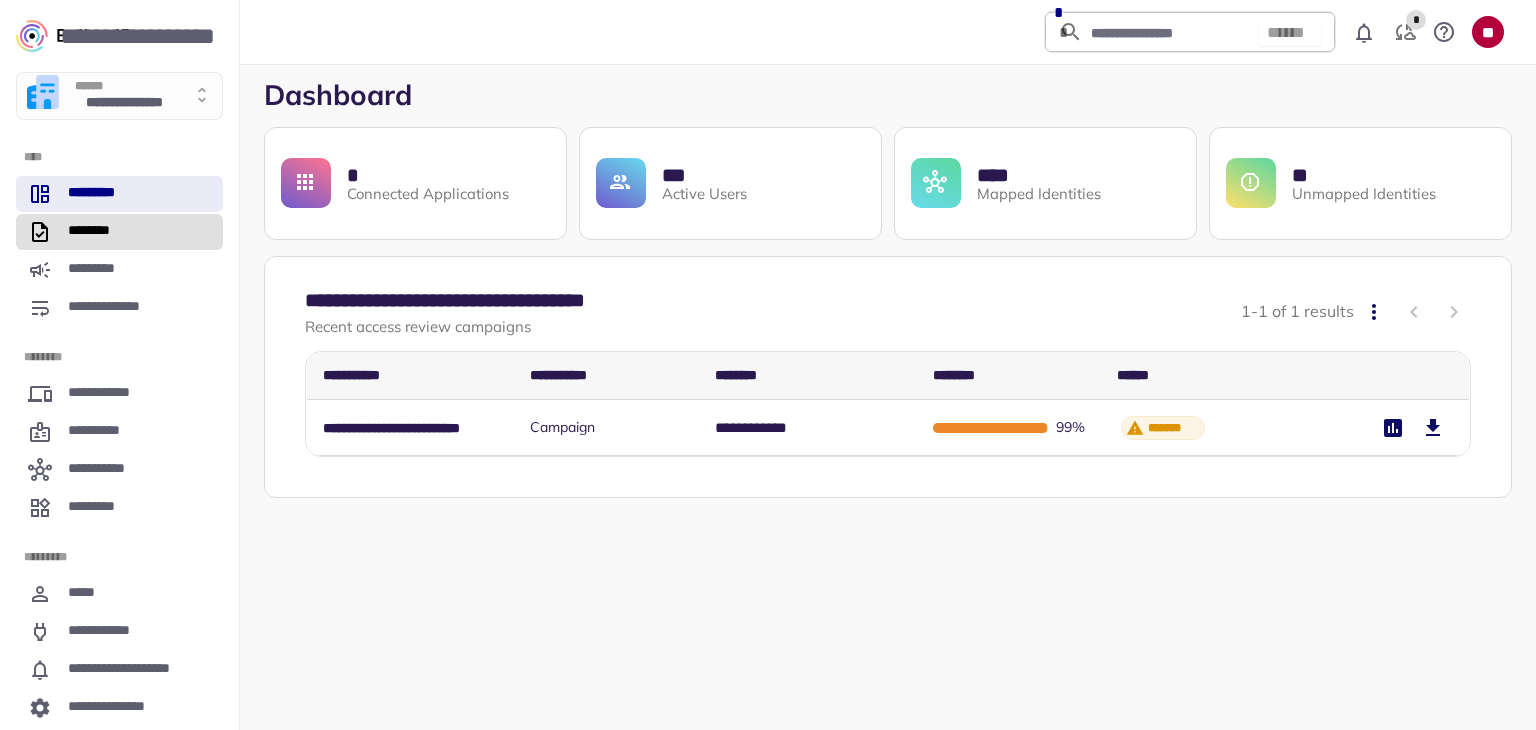 click on "********" at bounding box center [96, 232] 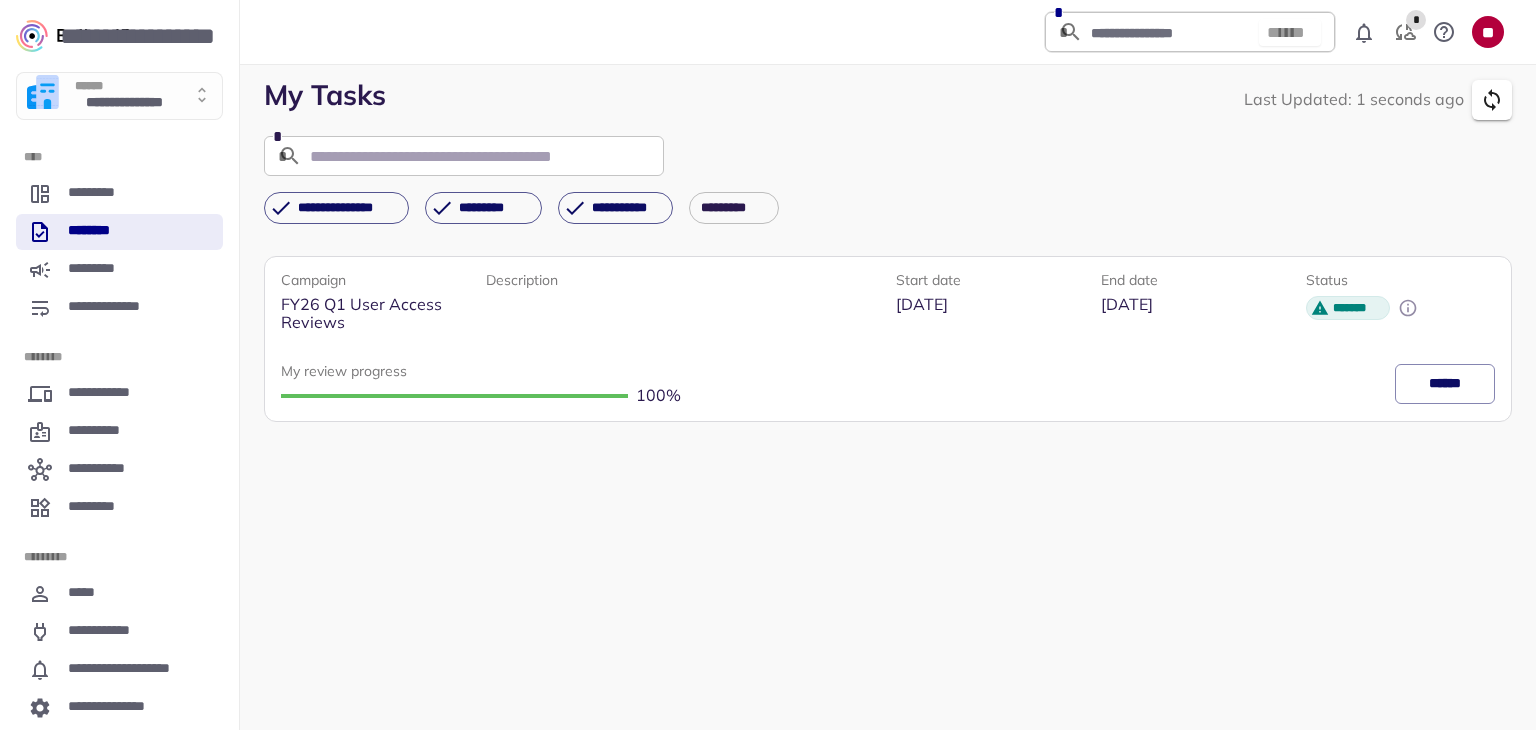 click on "Campaign FY26 Q1 User Access Reviews Description Start date [DATE] End date [DATE] Status ******* My review progress 100 % ******" at bounding box center (888, 485) 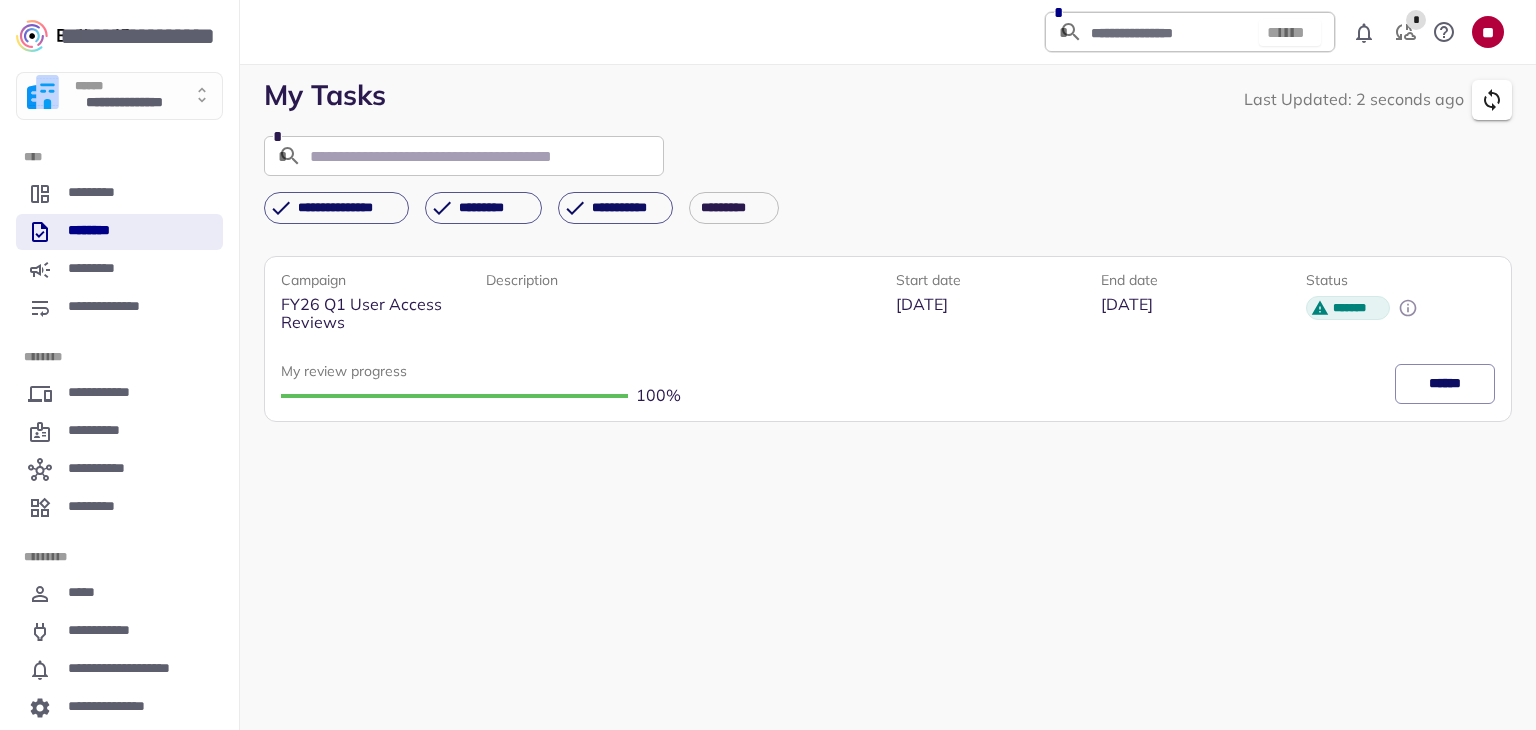click on "Campaign FY26 Q1 User Access Reviews Description Start date [DATE] End date [DATE] Status ******* My review progress 100 % ******" at bounding box center [888, 485] 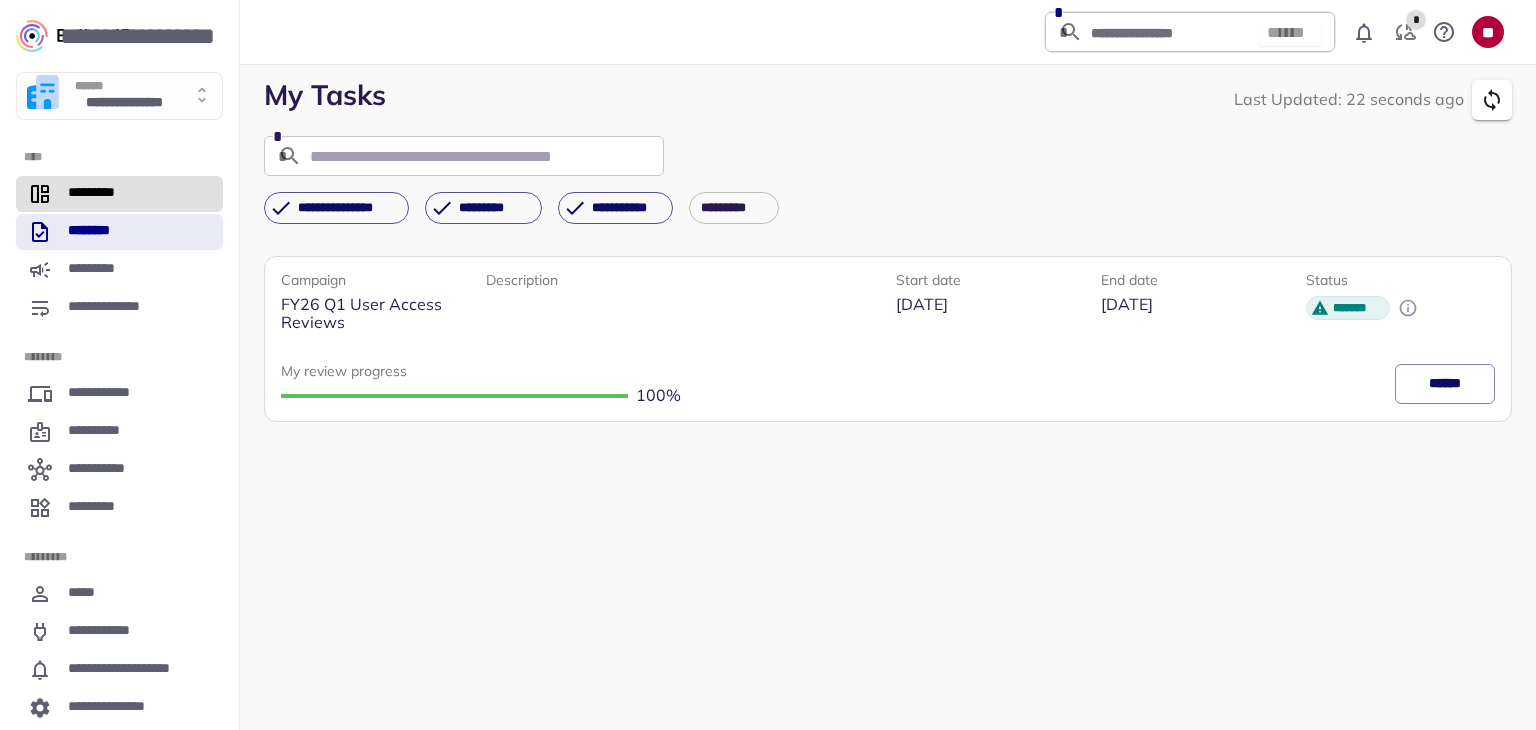 click on "*********" at bounding box center [119, 194] 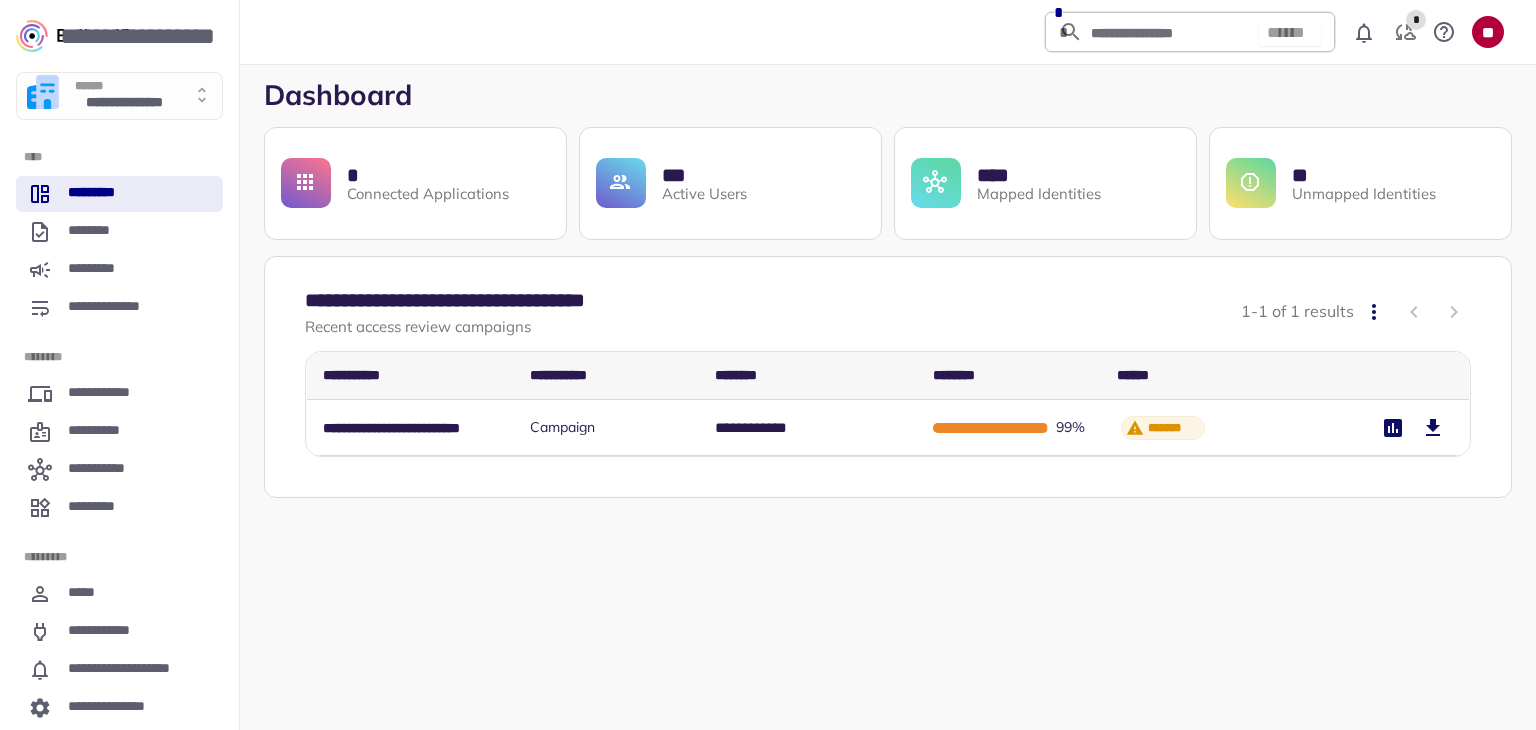 click on "**********" at bounding box center (888, 393) 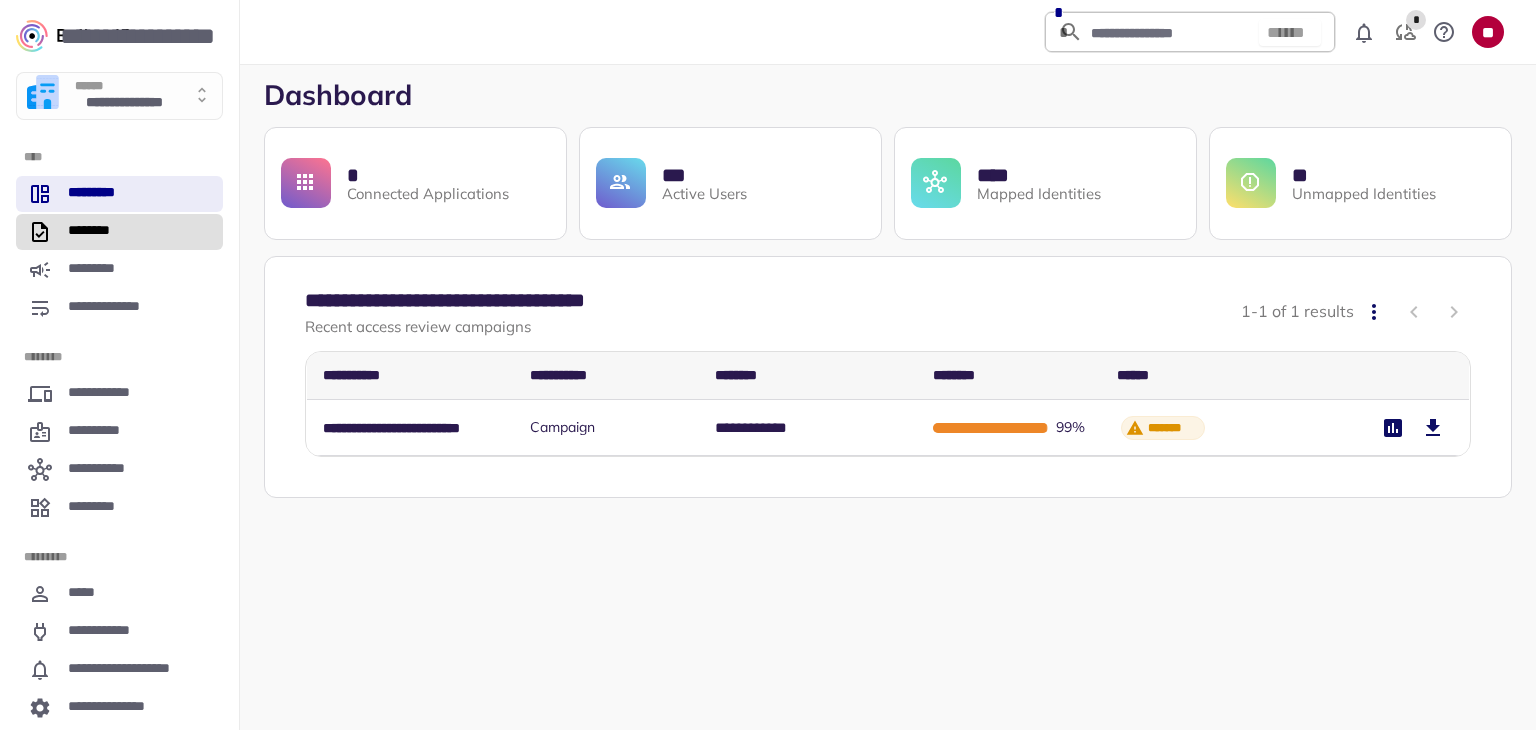 click on "********" at bounding box center (119, 232) 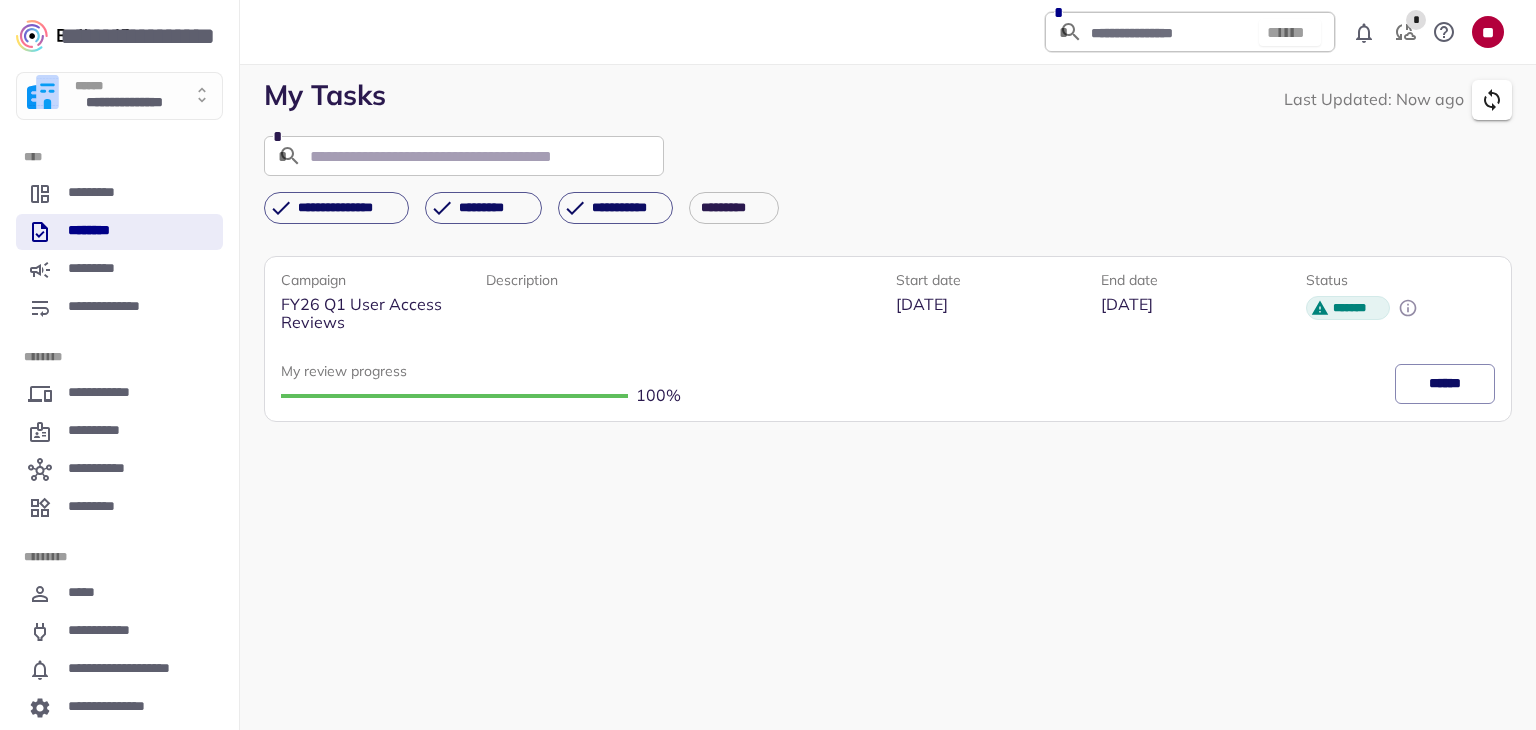click on "Campaign FY26 Q1 User Access Reviews Description Start date [DATE] End date [DATE] Status ******* My review progress 100 % ******" at bounding box center [888, 485] 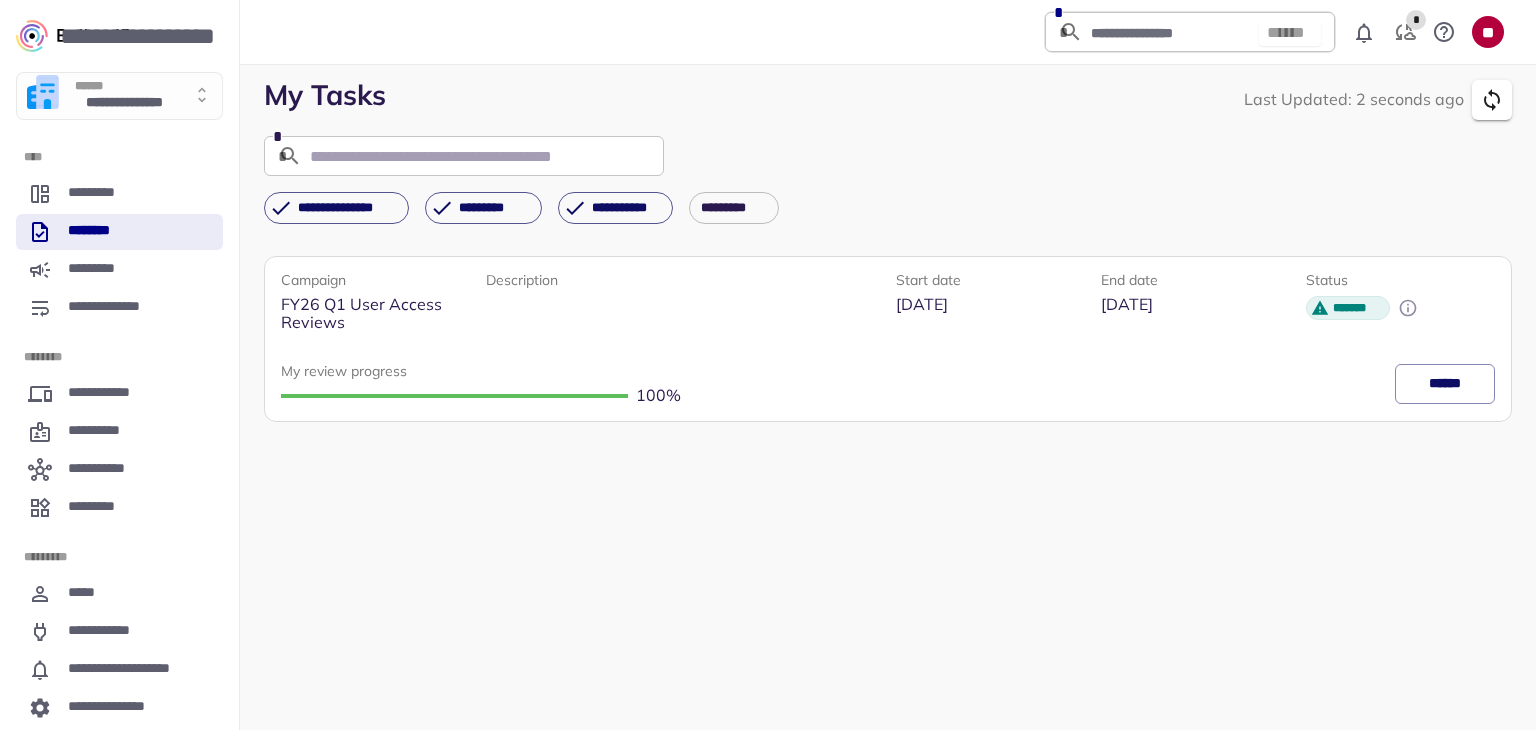 click on "Campaign FY26 Q1 User Access Reviews Description Start date [DATE] End date [DATE] Status ******* My review progress 100 % ******" at bounding box center (888, 485) 